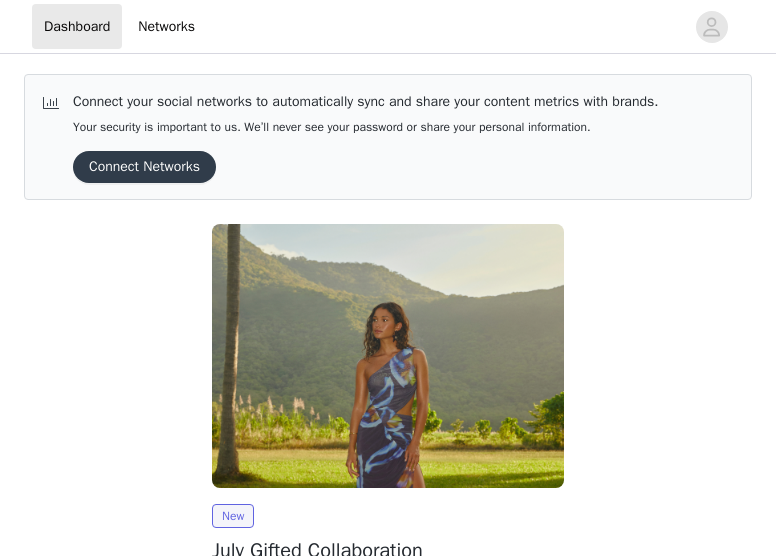 scroll, scrollTop: 0, scrollLeft: 0, axis: both 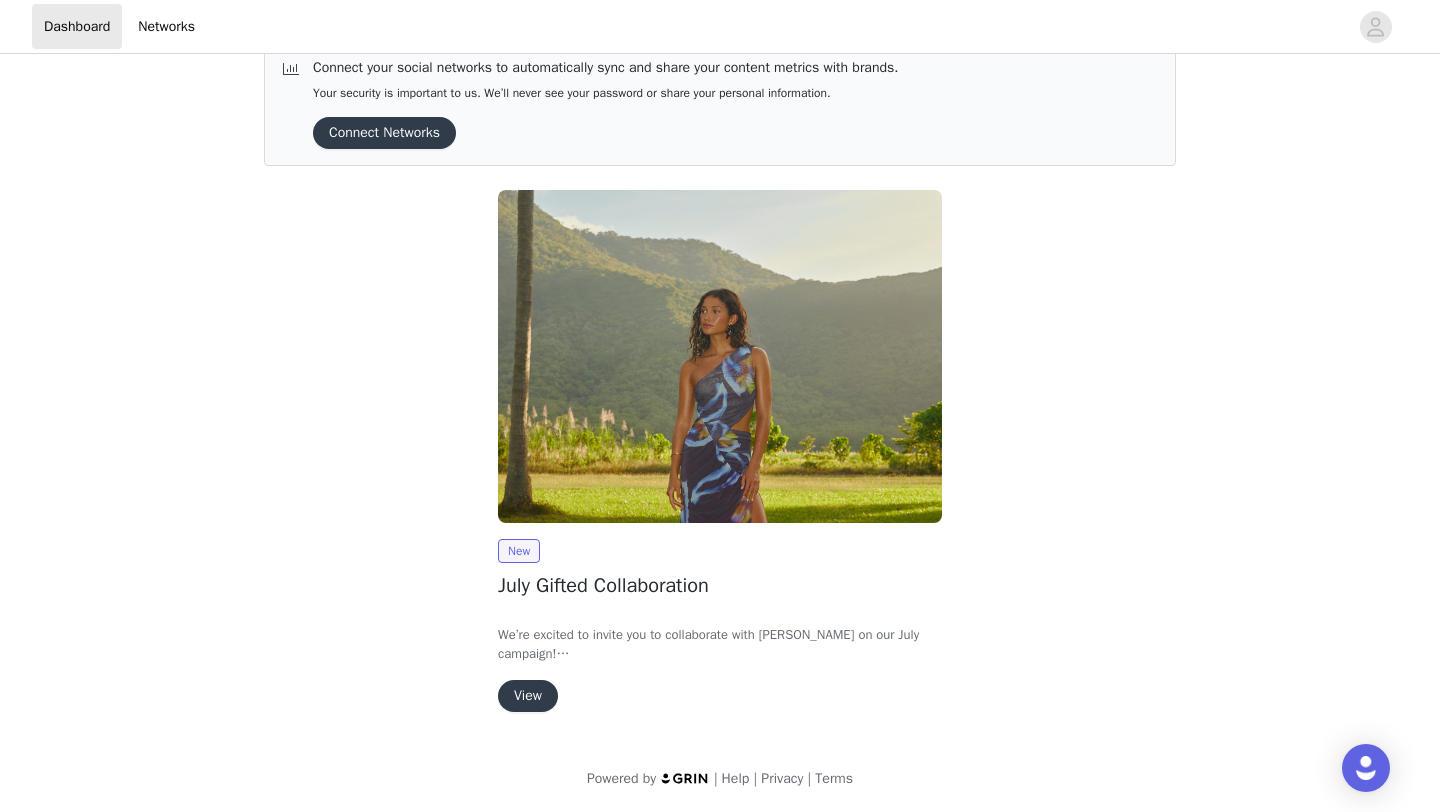 click on "View" at bounding box center (528, 696) 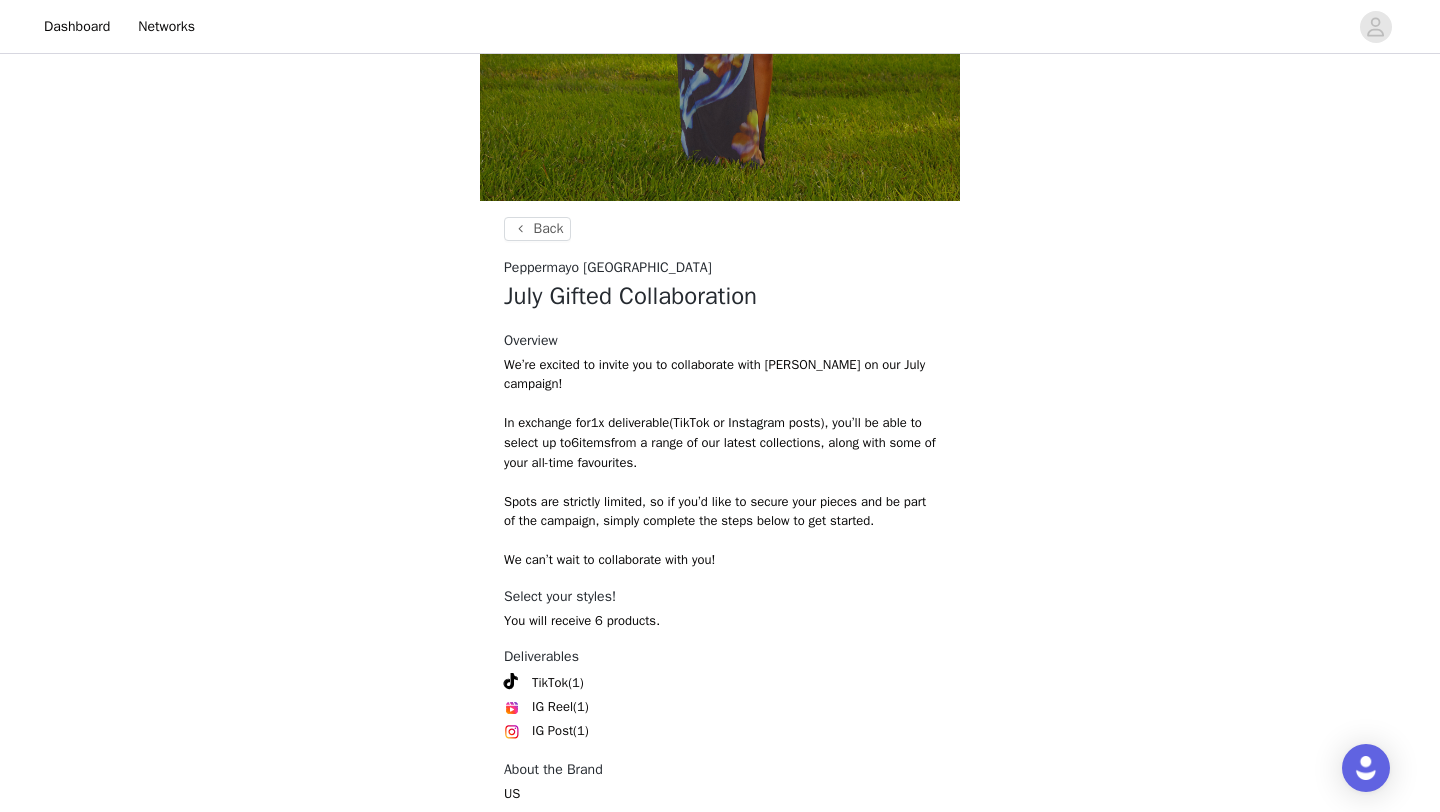 scroll, scrollTop: 704, scrollLeft: 0, axis: vertical 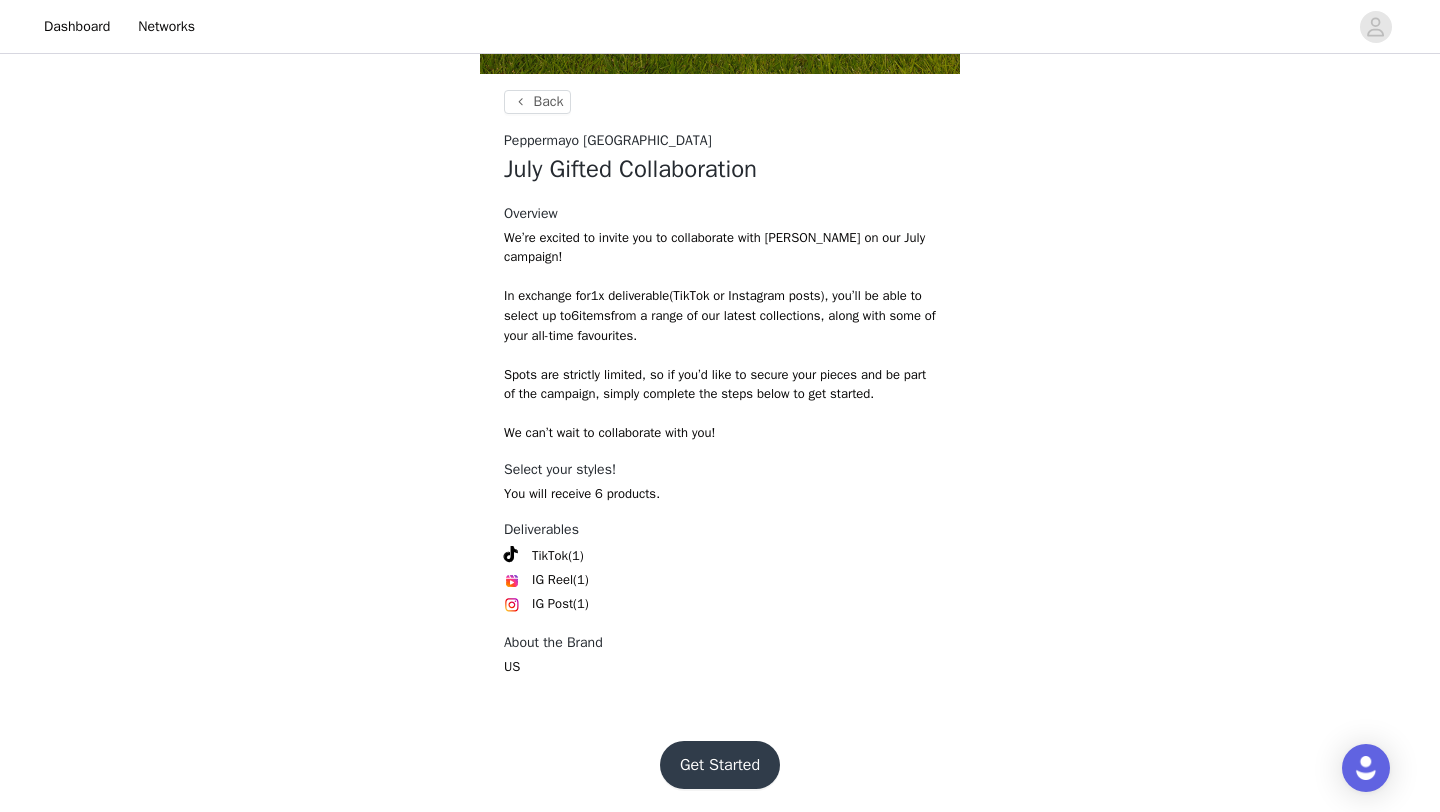 click on "Get Started" at bounding box center (720, 765) 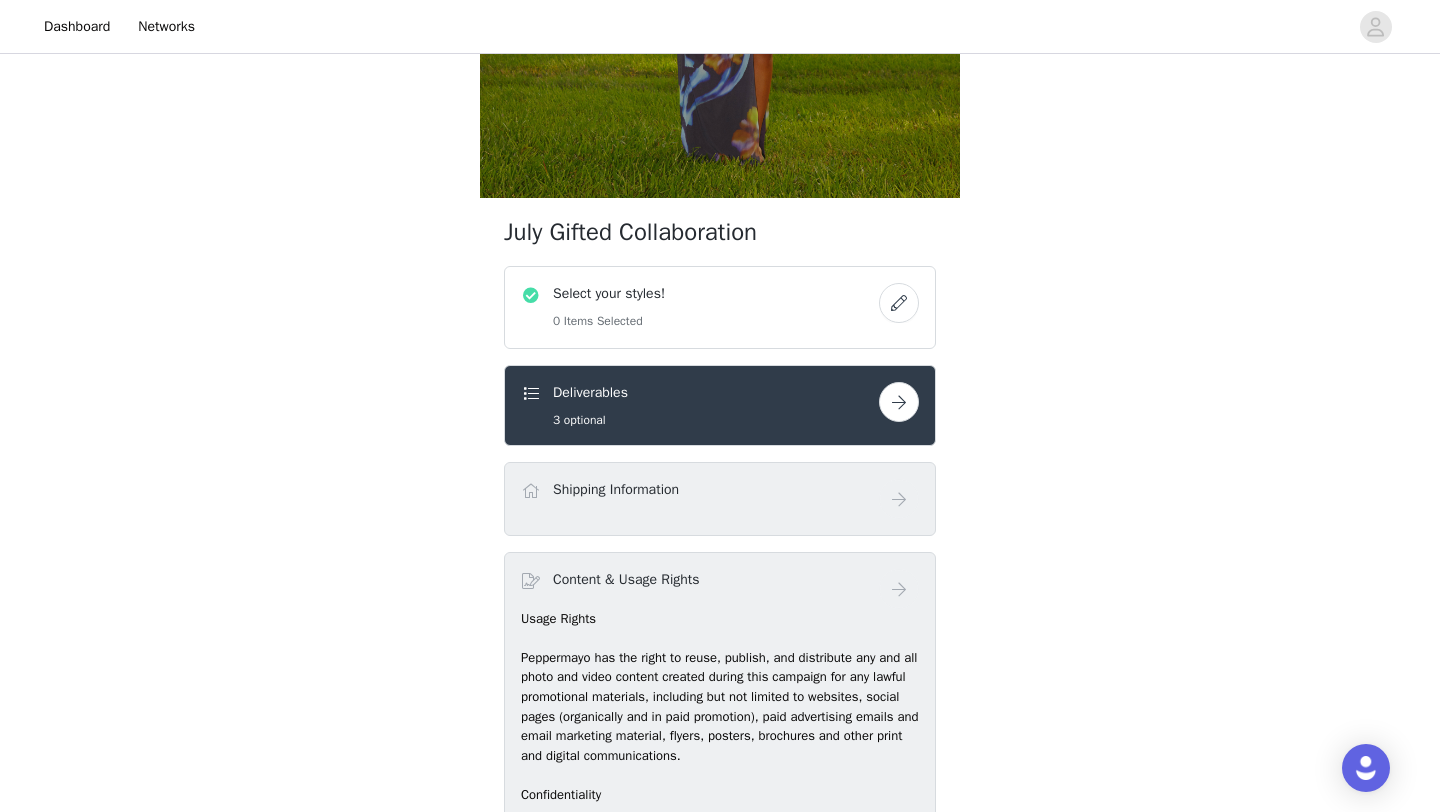 scroll, scrollTop: 581, scrollLeft: 0, axis: vertical 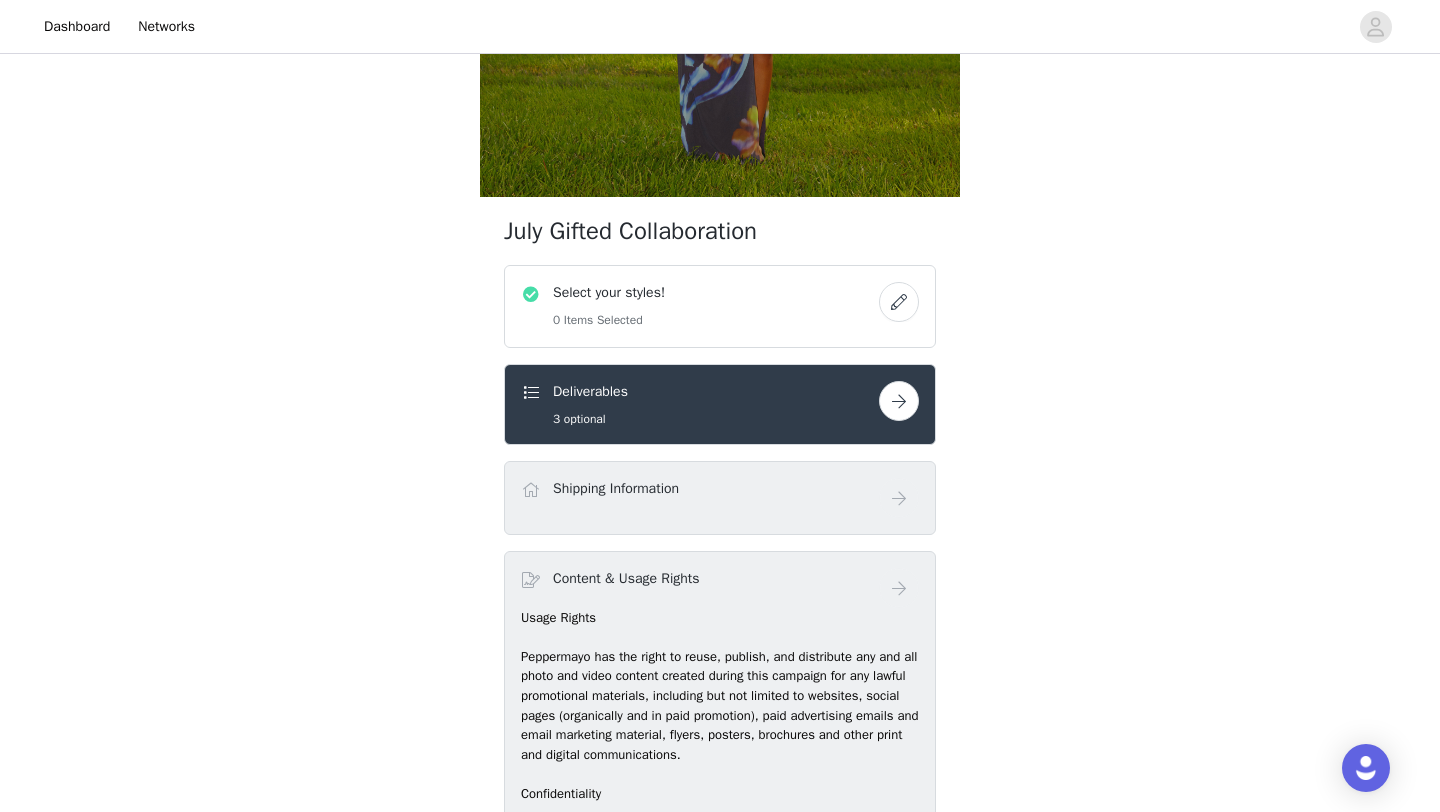click at bounding box center [899, 302] 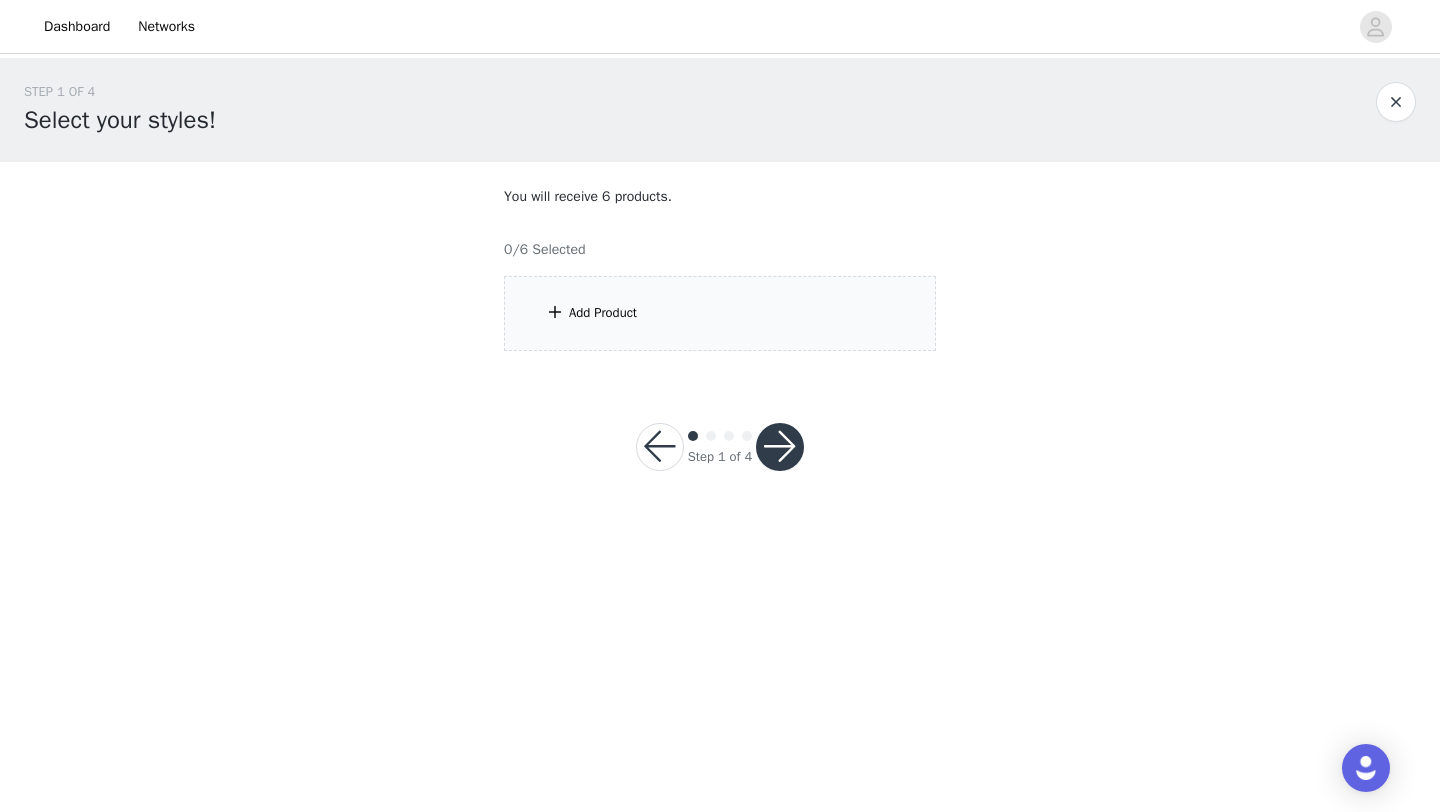 click on "Add Product" at bounding box center (720, 313) 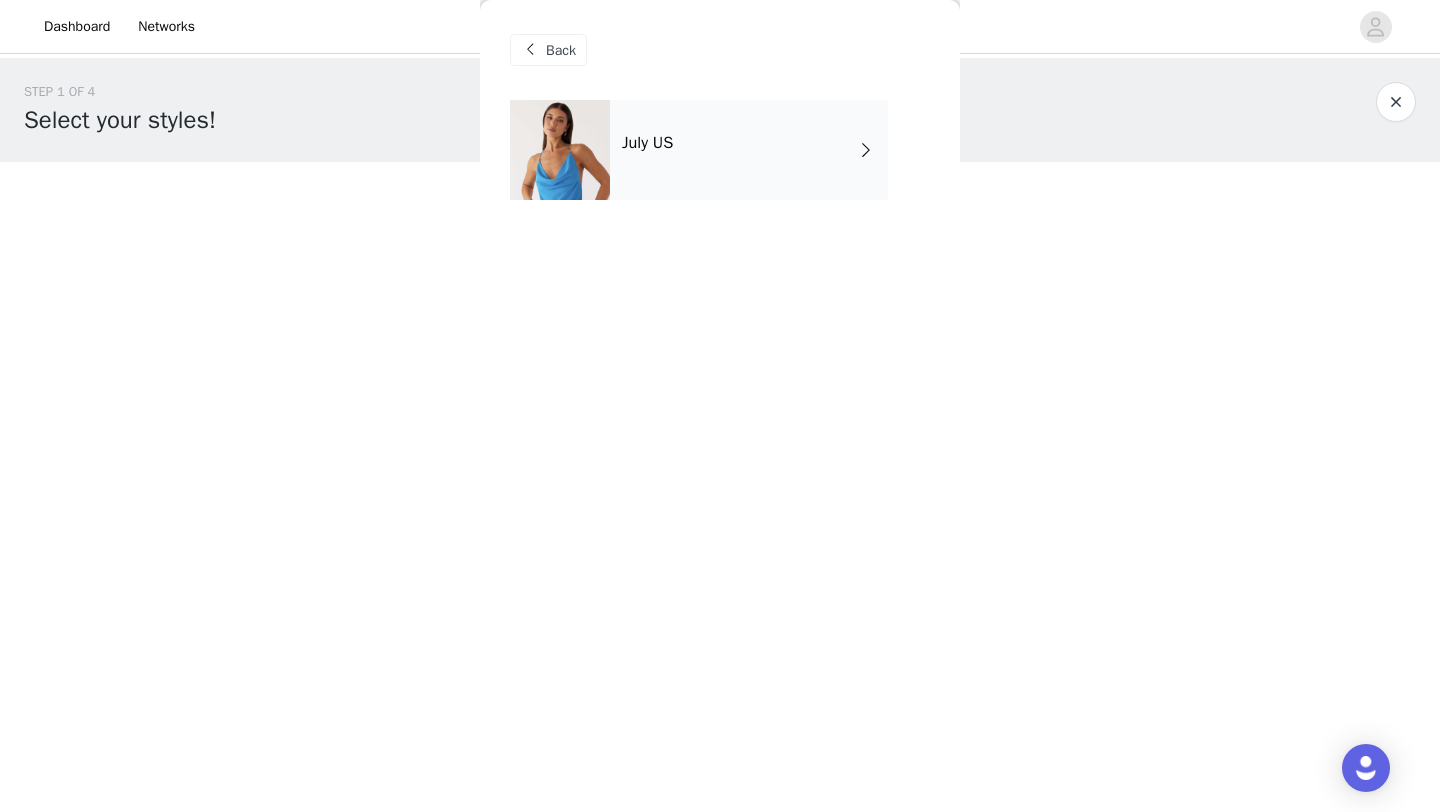 click on "July US" at bounding box center (749, 150) 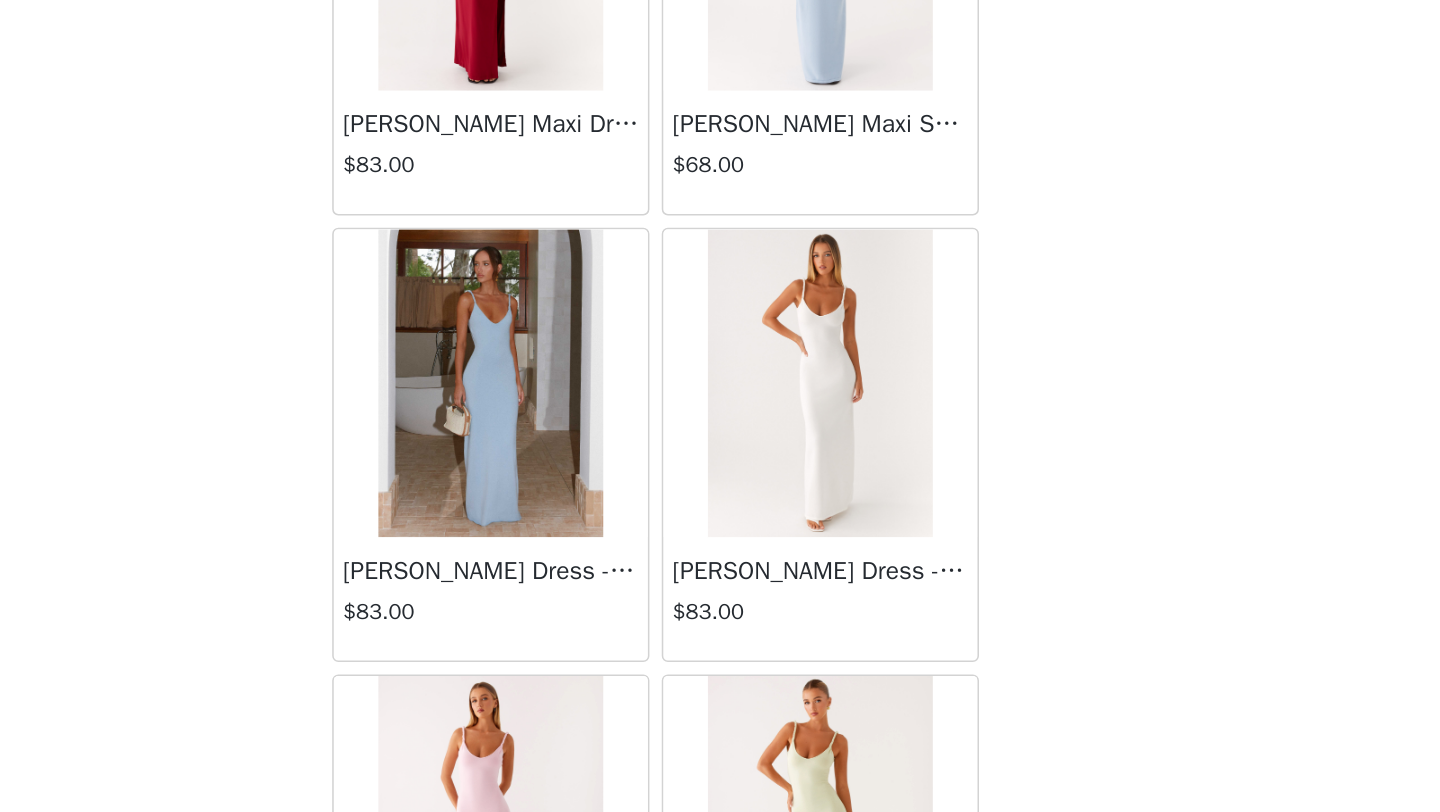 scroll, scrollTop: 2248, scrollLeft: 0, axis: vertical 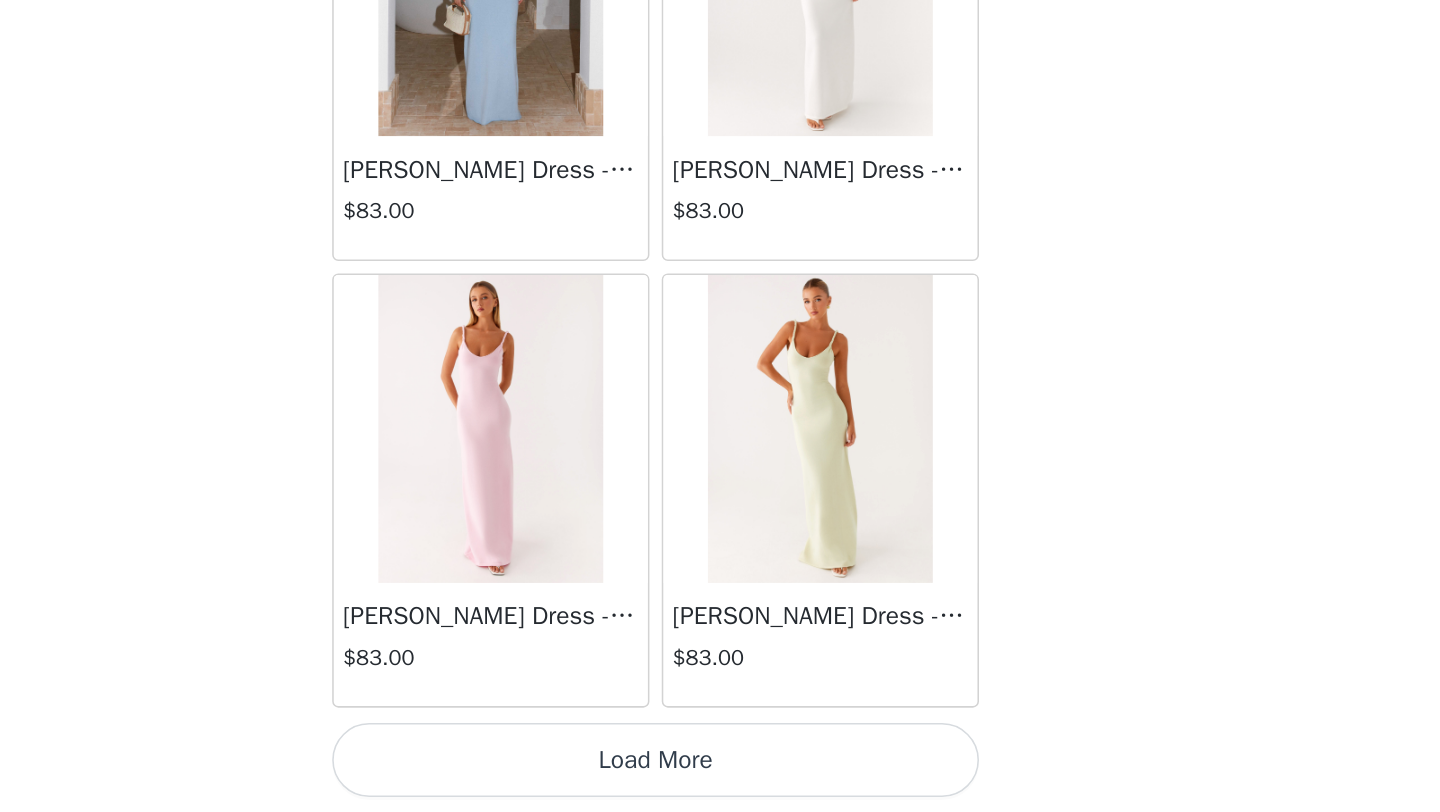 click on "Load More" at bounding box center [720, 778] 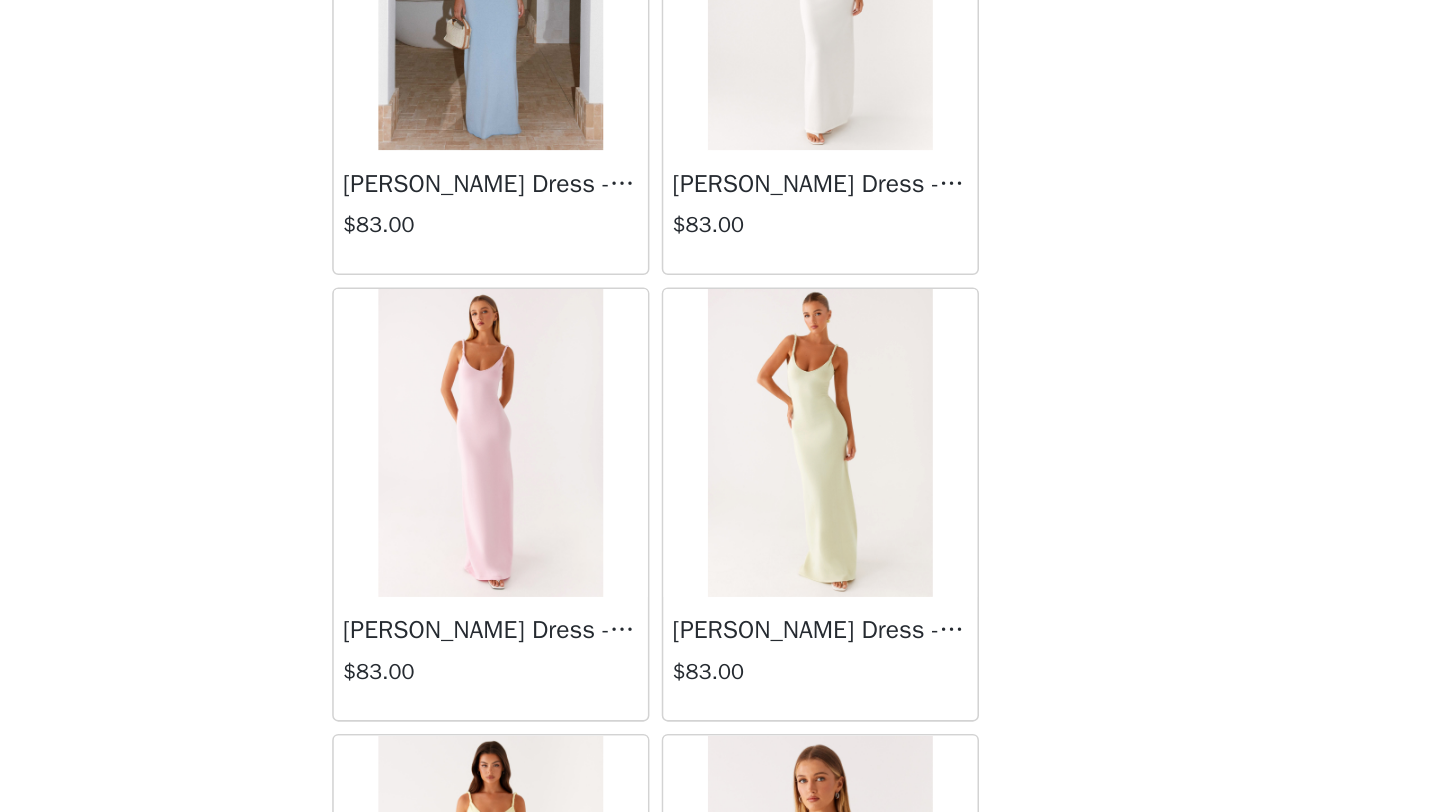 scroll, scrollTop: 2248, scrollLeft: 0, axis: vertical 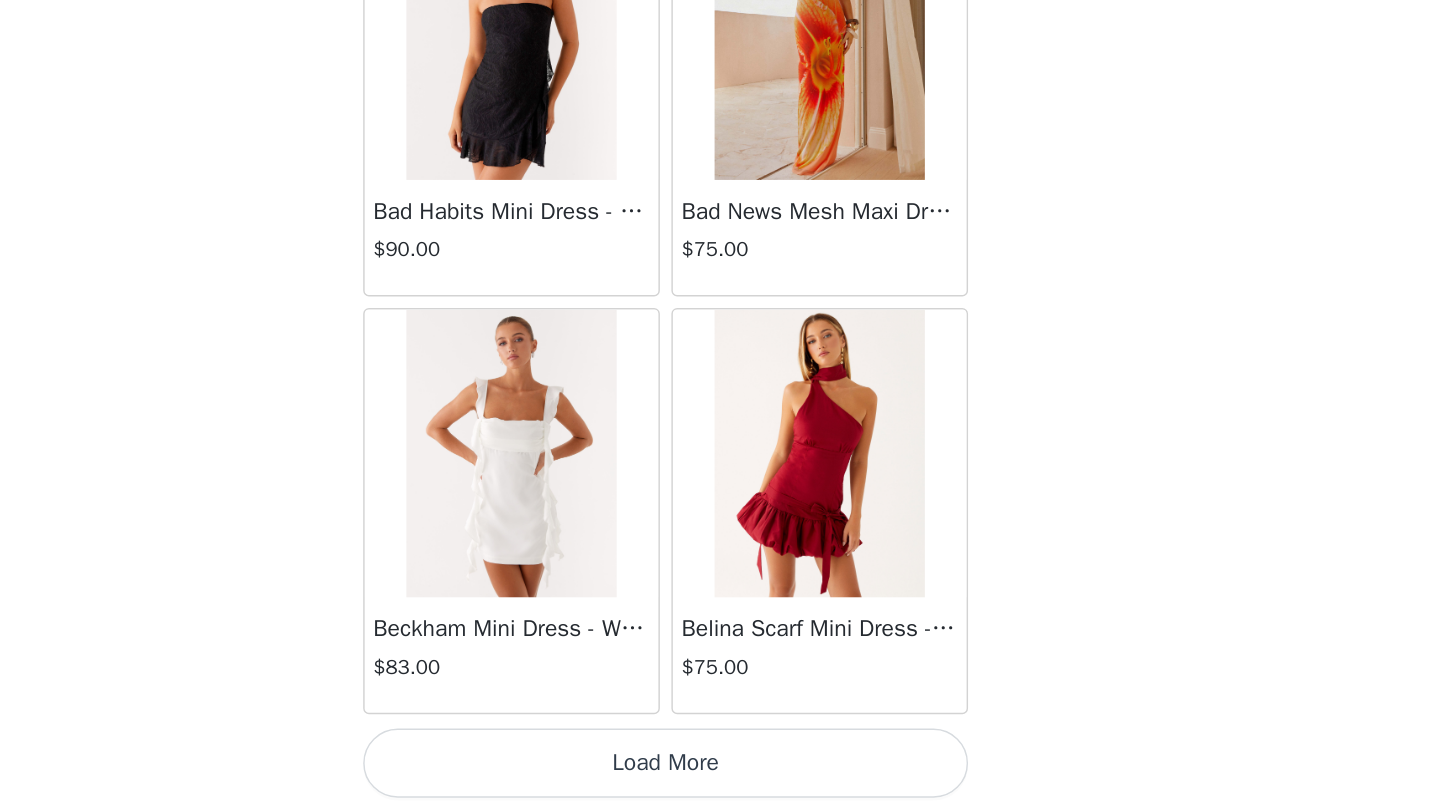 click on "Load More" at bounding box center (720, 778) 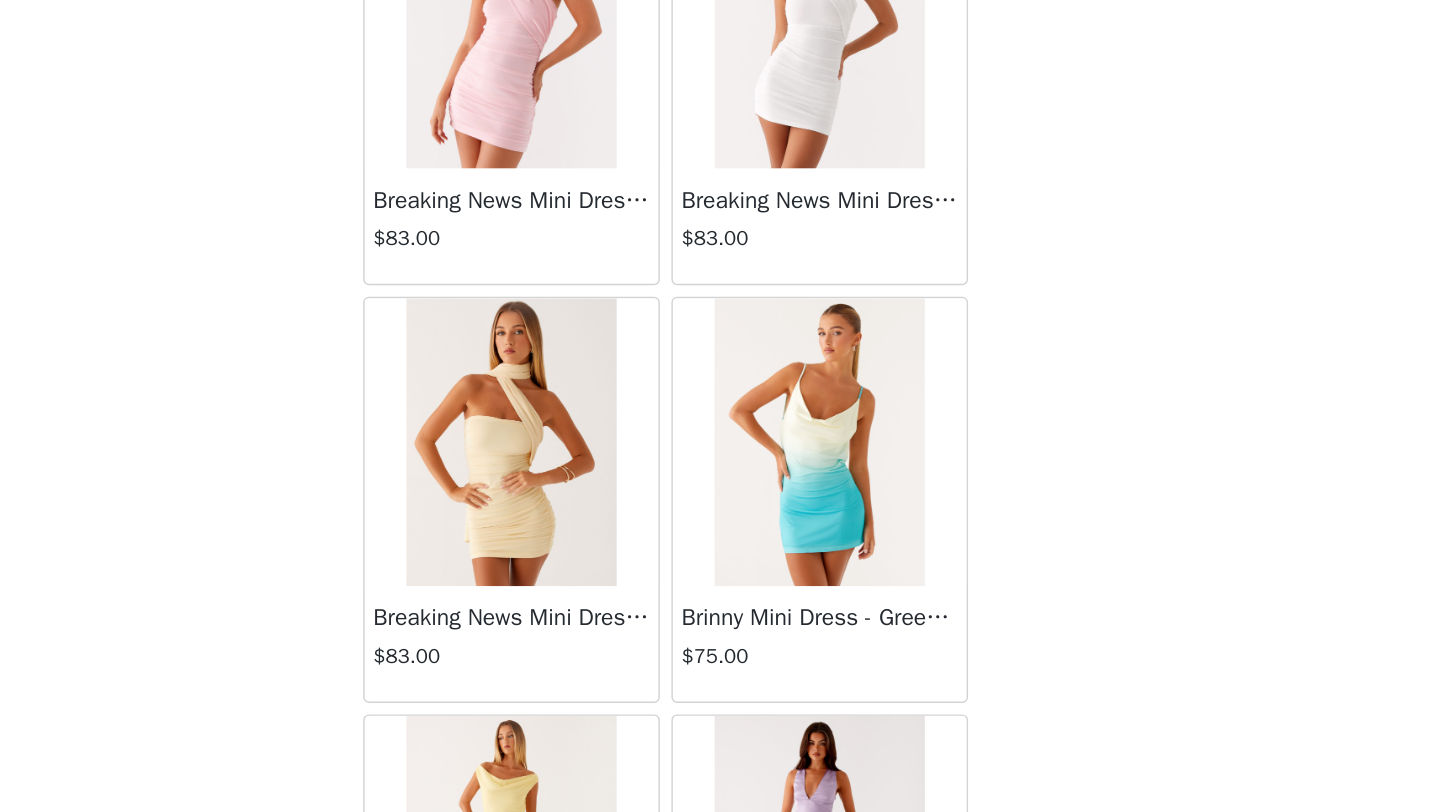 scroll, scrollTop: 8048, scrollLeft: 0, axis: vertical 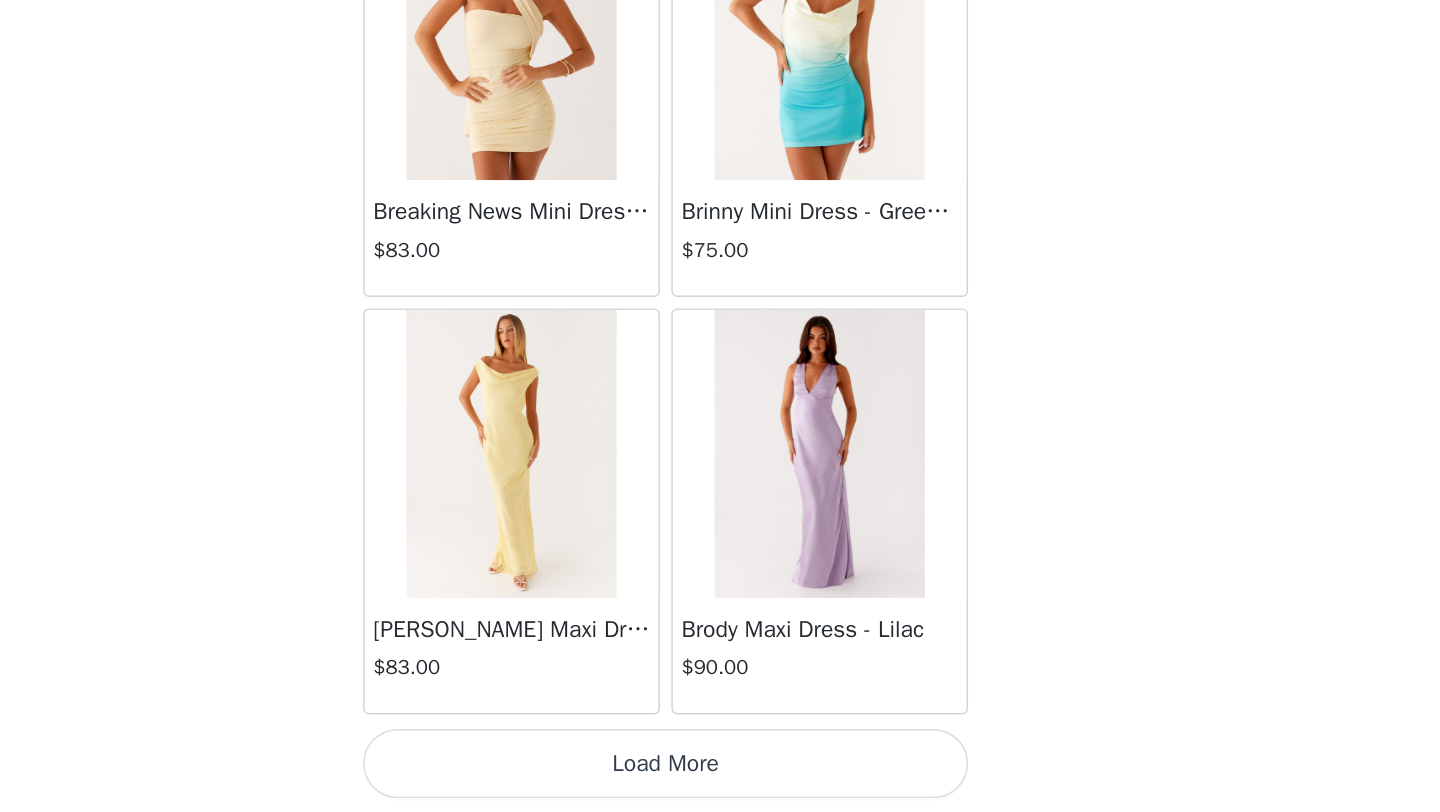click on "Load More" at bounding box center [720, 778] 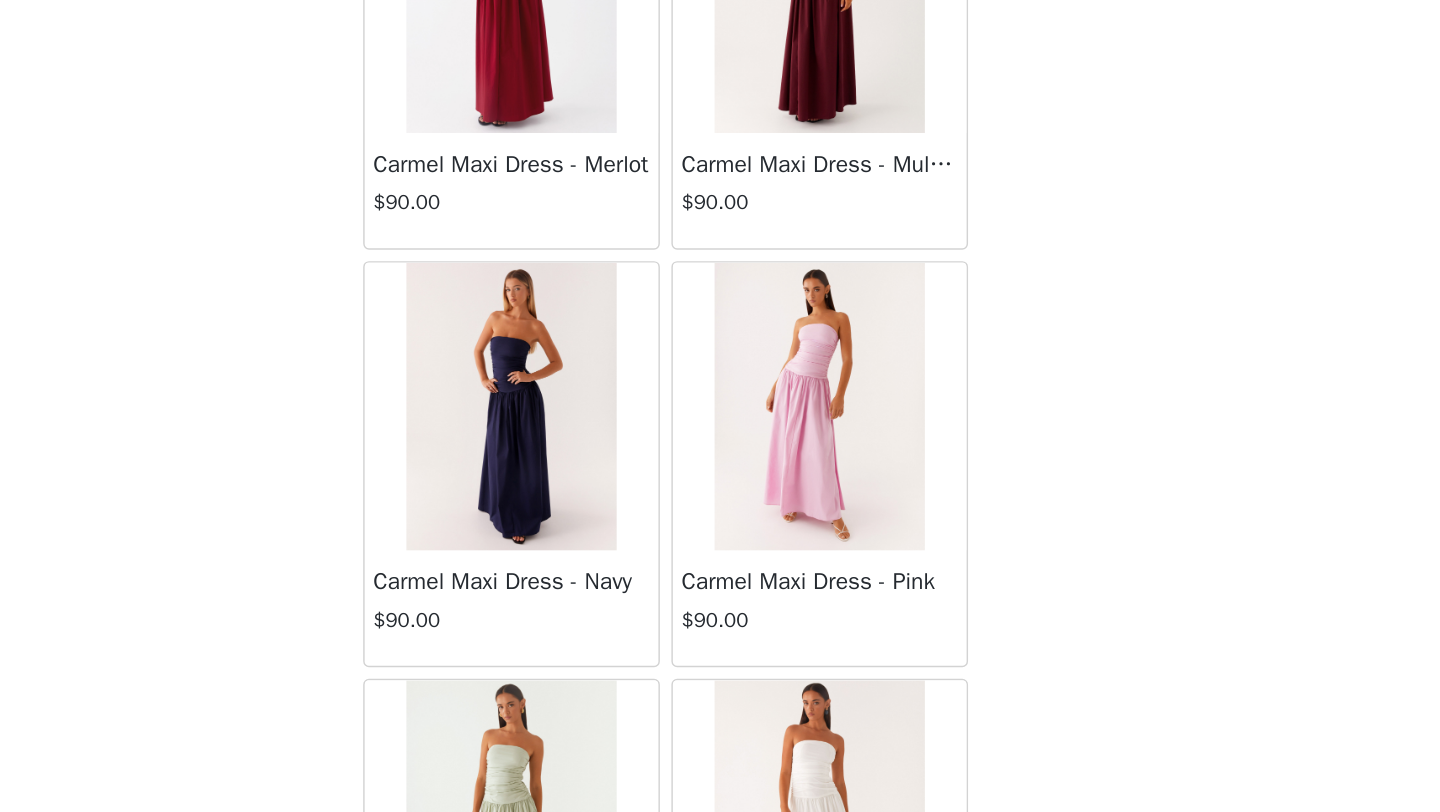scroll, scrollTop: 10948, scrollLeft: 0, axis: vertical 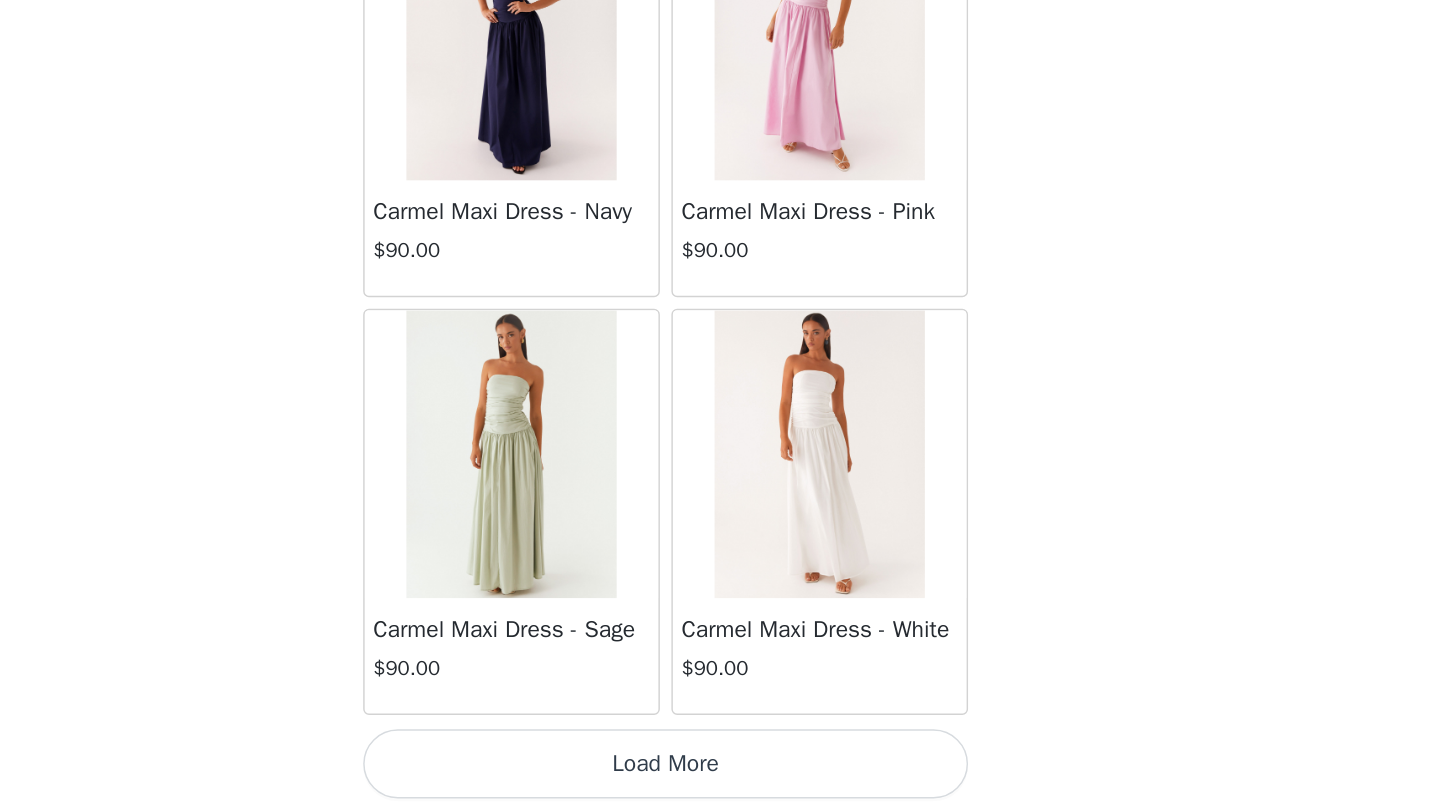 click on "Load More" at bounding box center (720, 778) 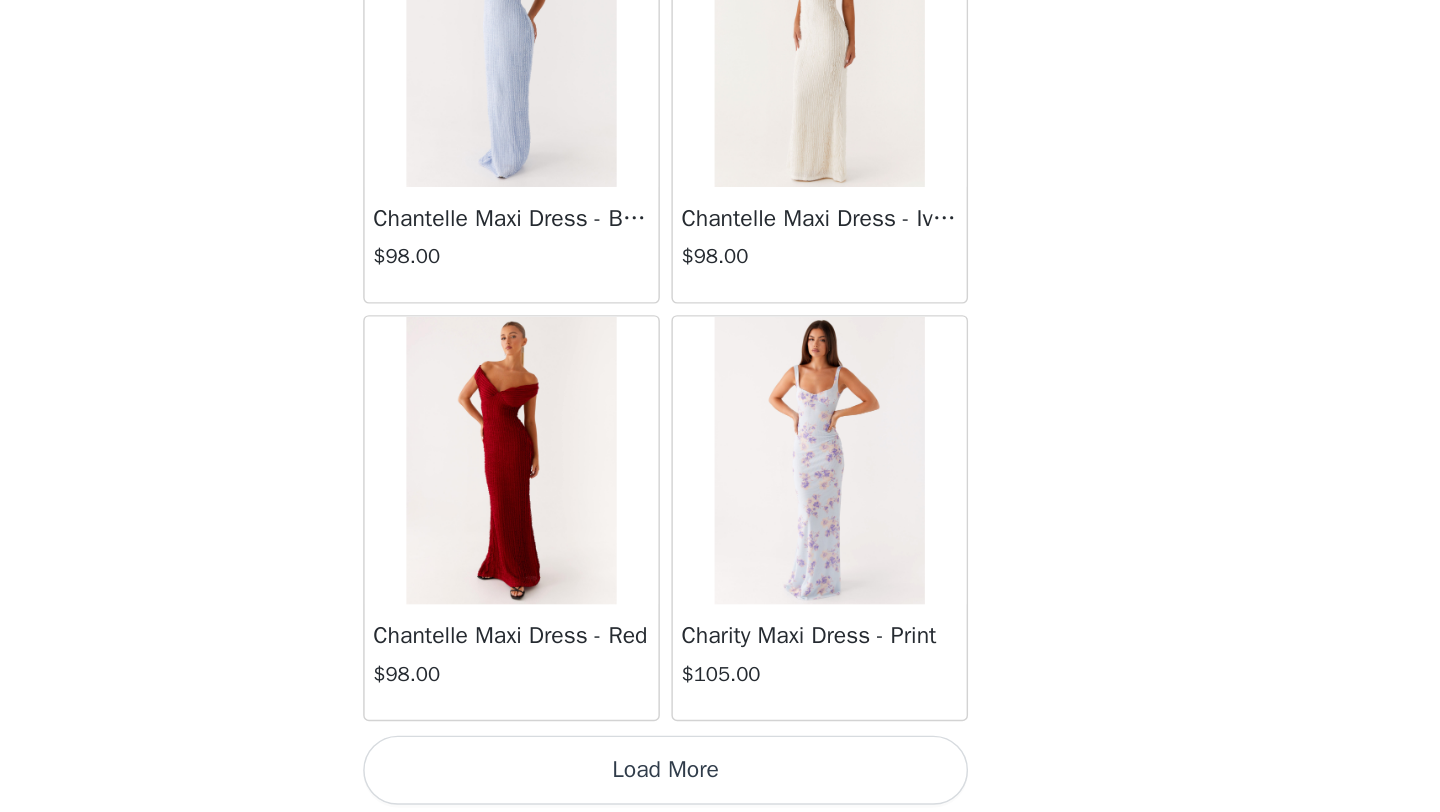 scroll, scrollTop: 13848, scrollLeft: 0, axis: vertical 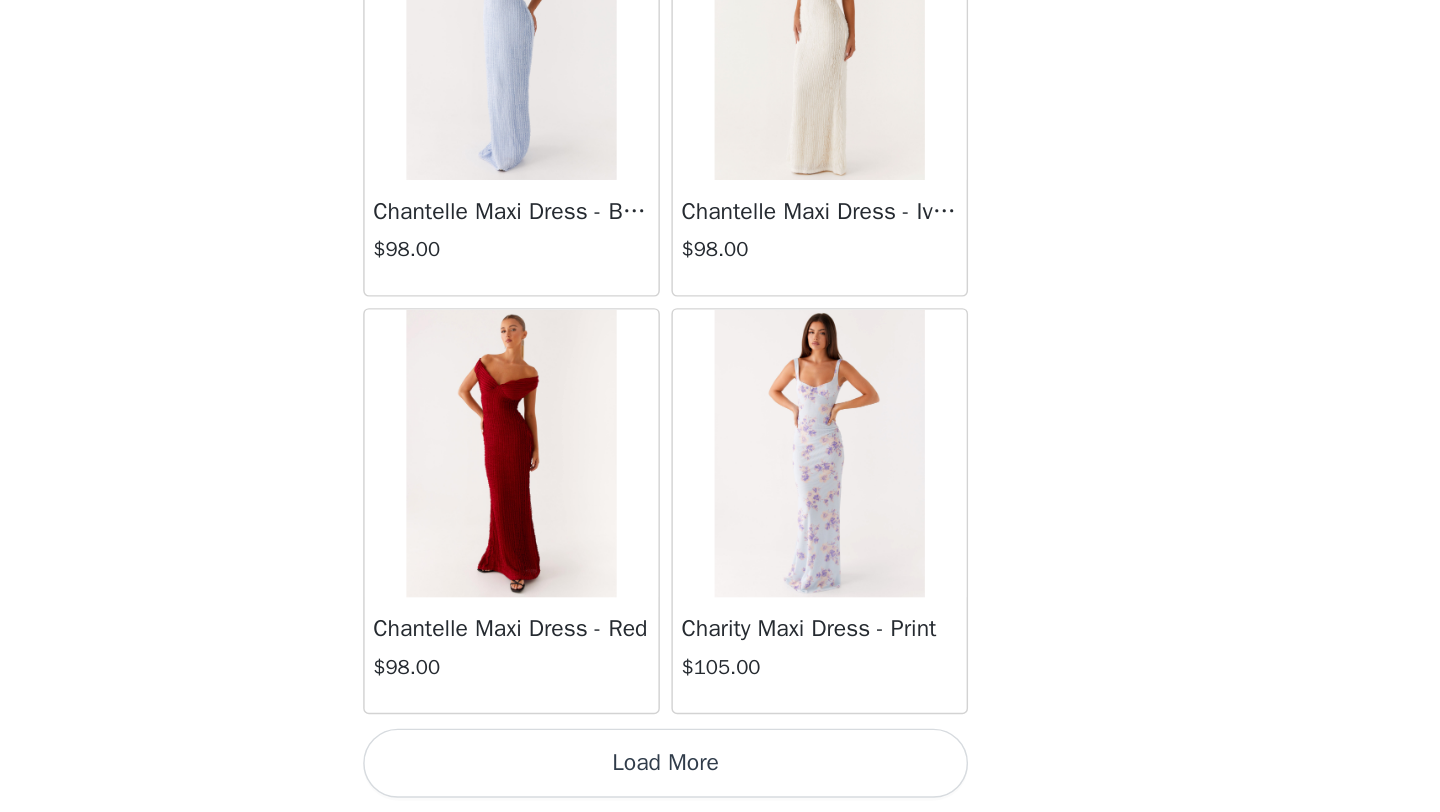 click on "Load More" at bounding box center [720, 778] 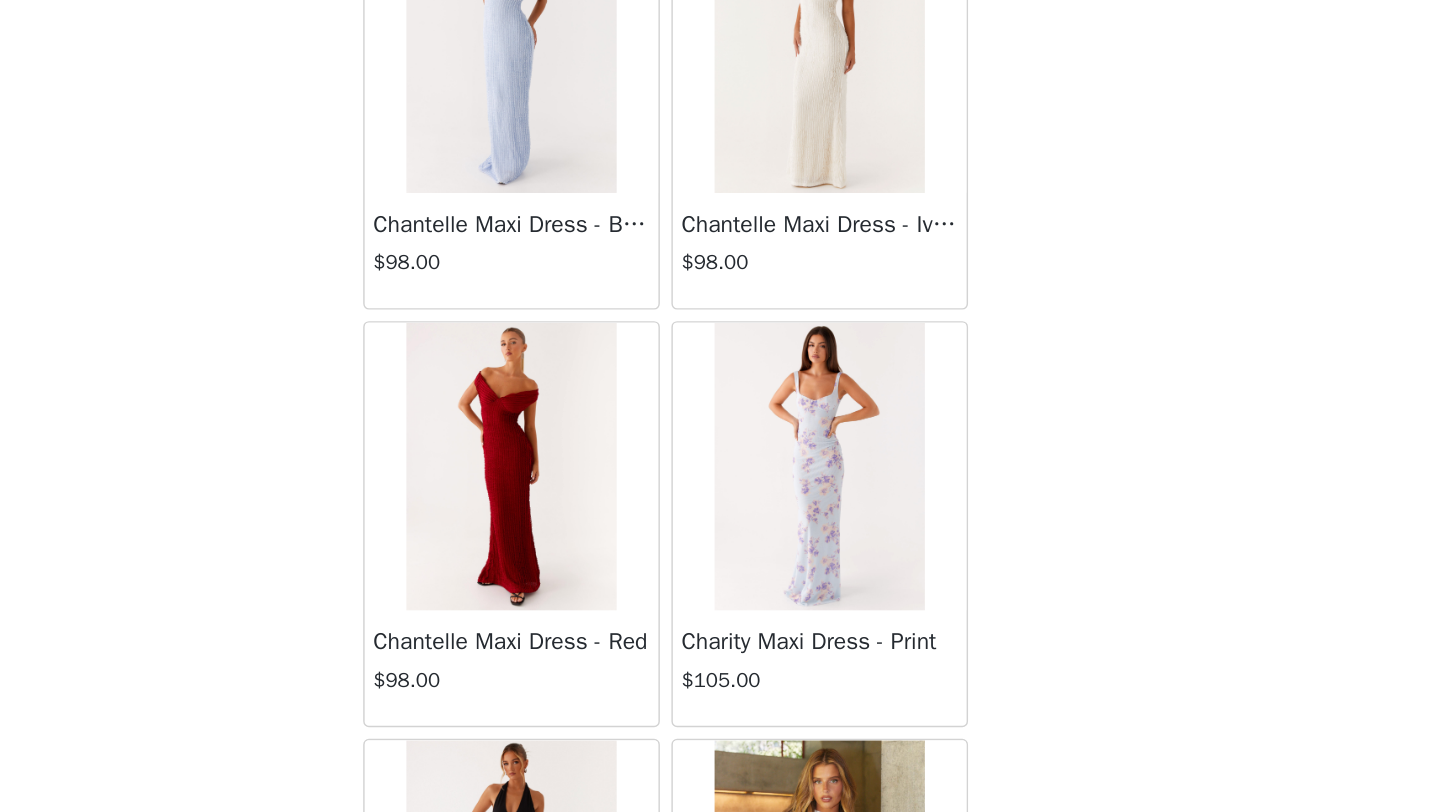 scroll, scrollTop: 13848, scrollLeft: 0, axis: vertical 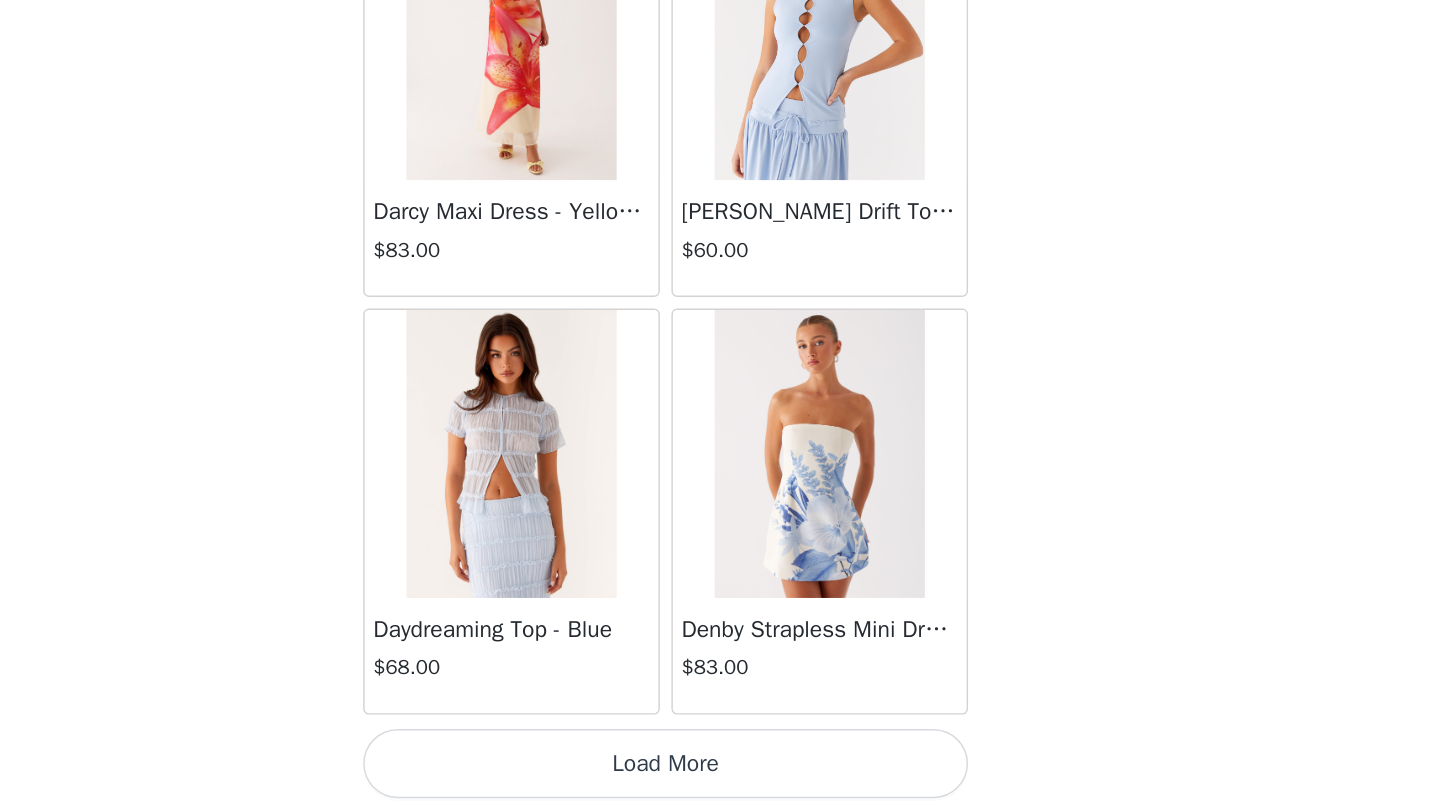 click on "Load More" at bounding box center [720, 778] 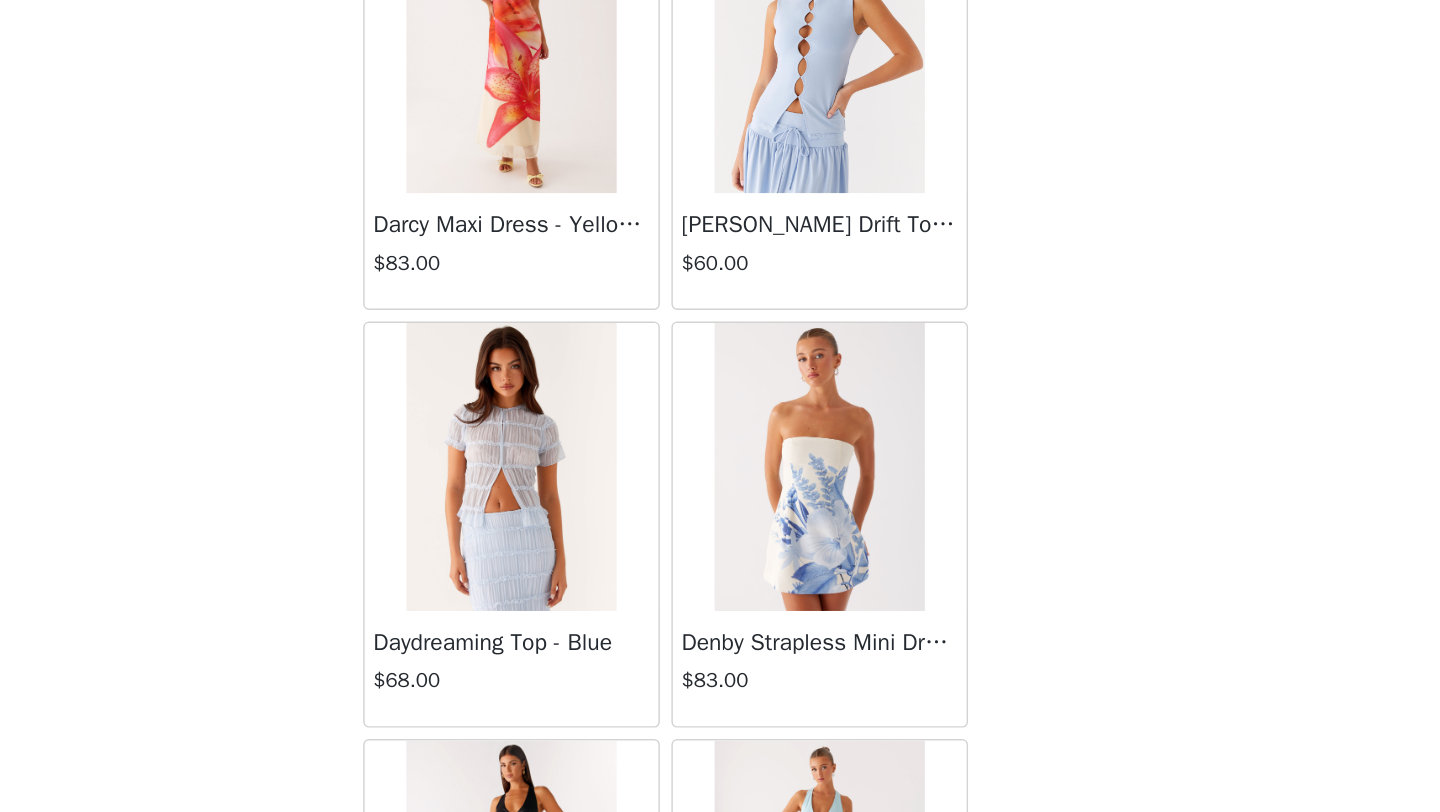 scroll, scrollTop: 16748, scrollLeft: 0, axis: vertical 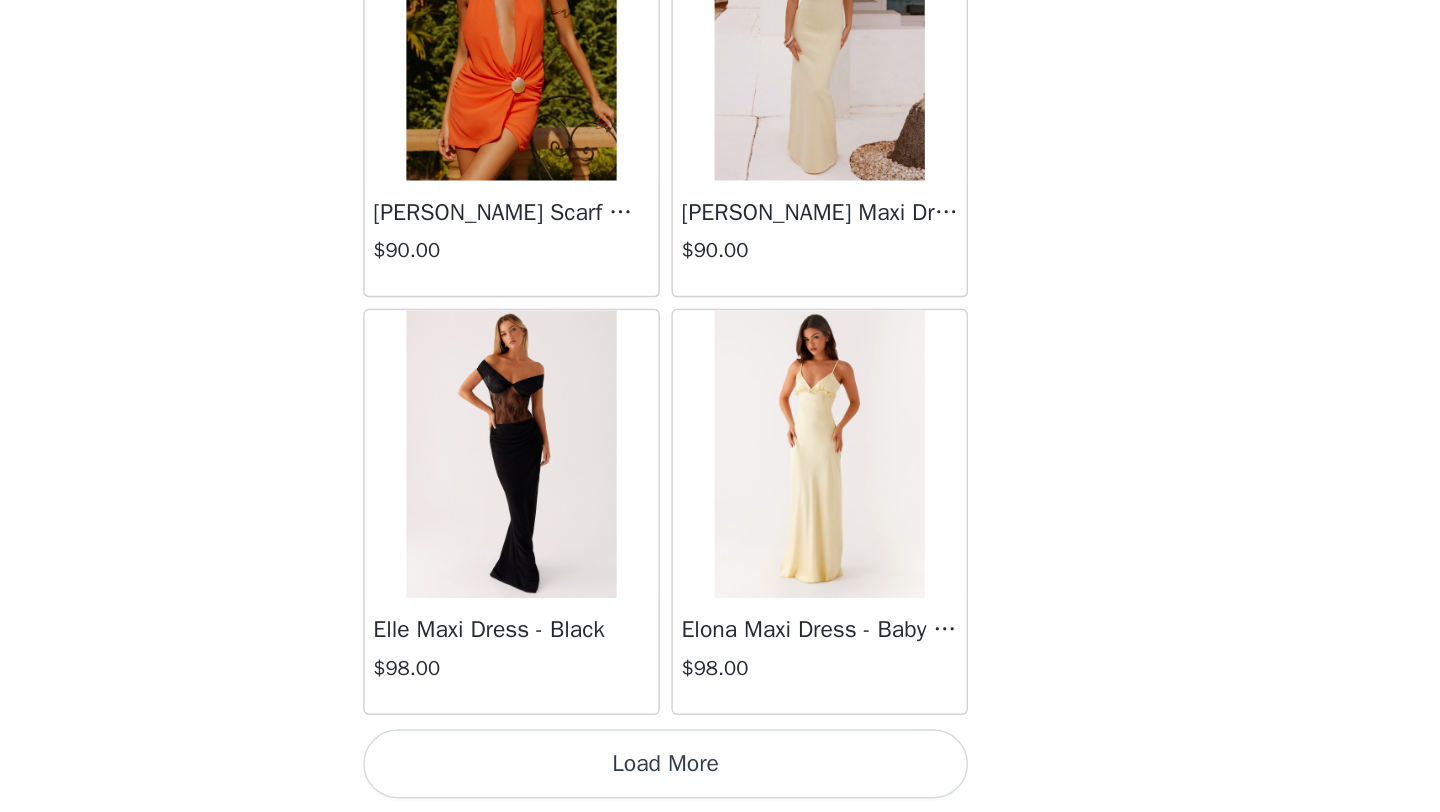click on "Load More" at bounding box center (720, 778) 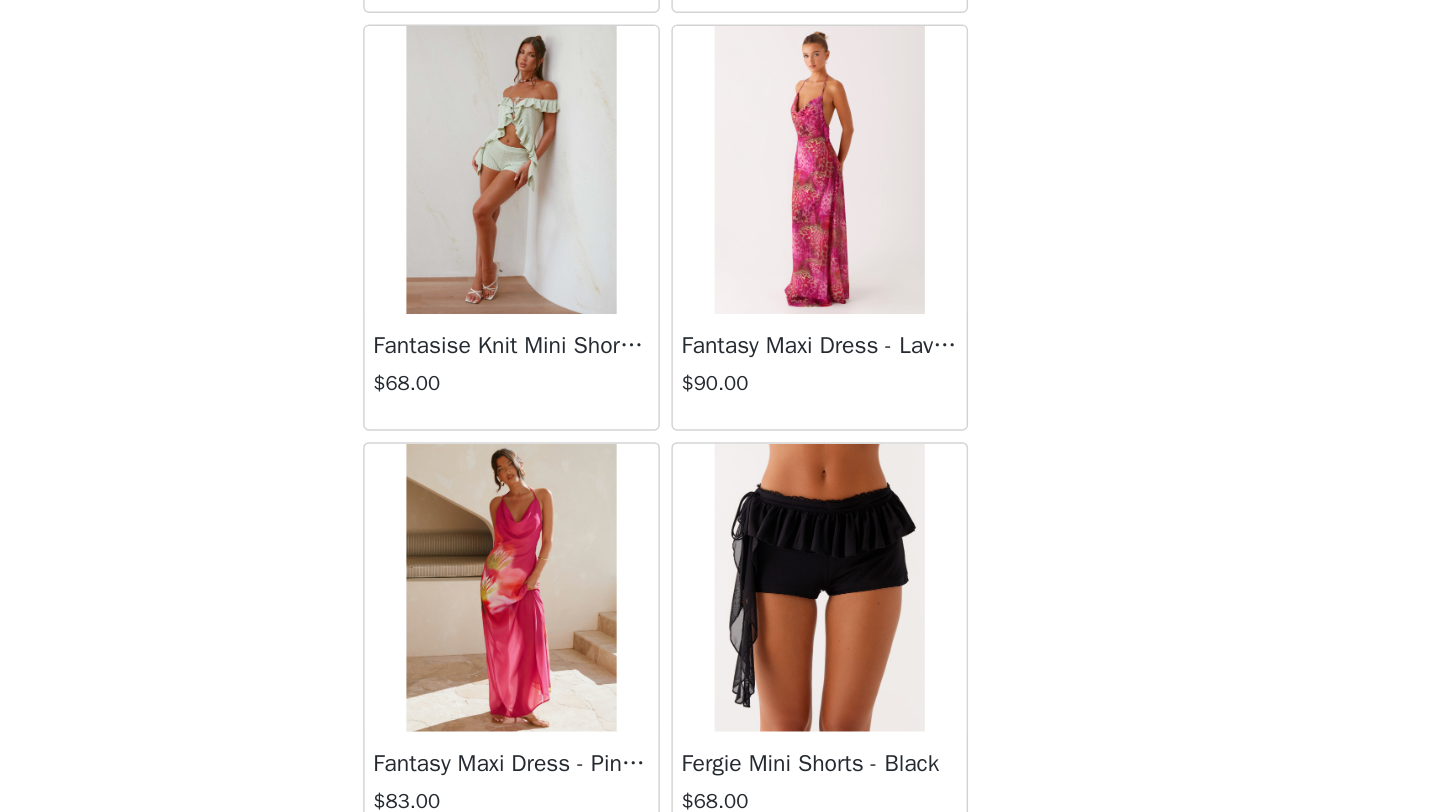 scroll, scrollTop: 22548, scrollLeft: 0, axis: vertical 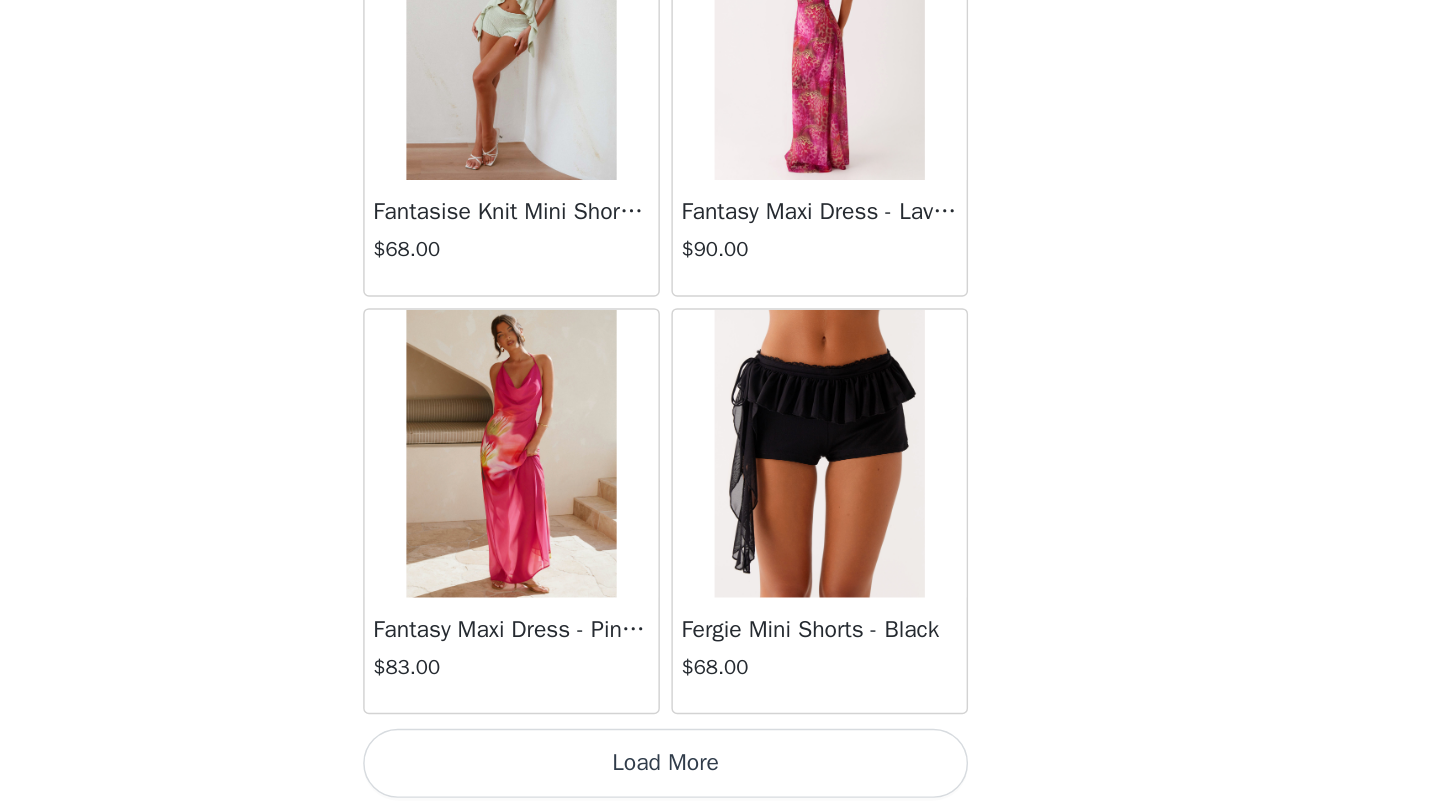click on "Load More" at bounding box center [720, 778] 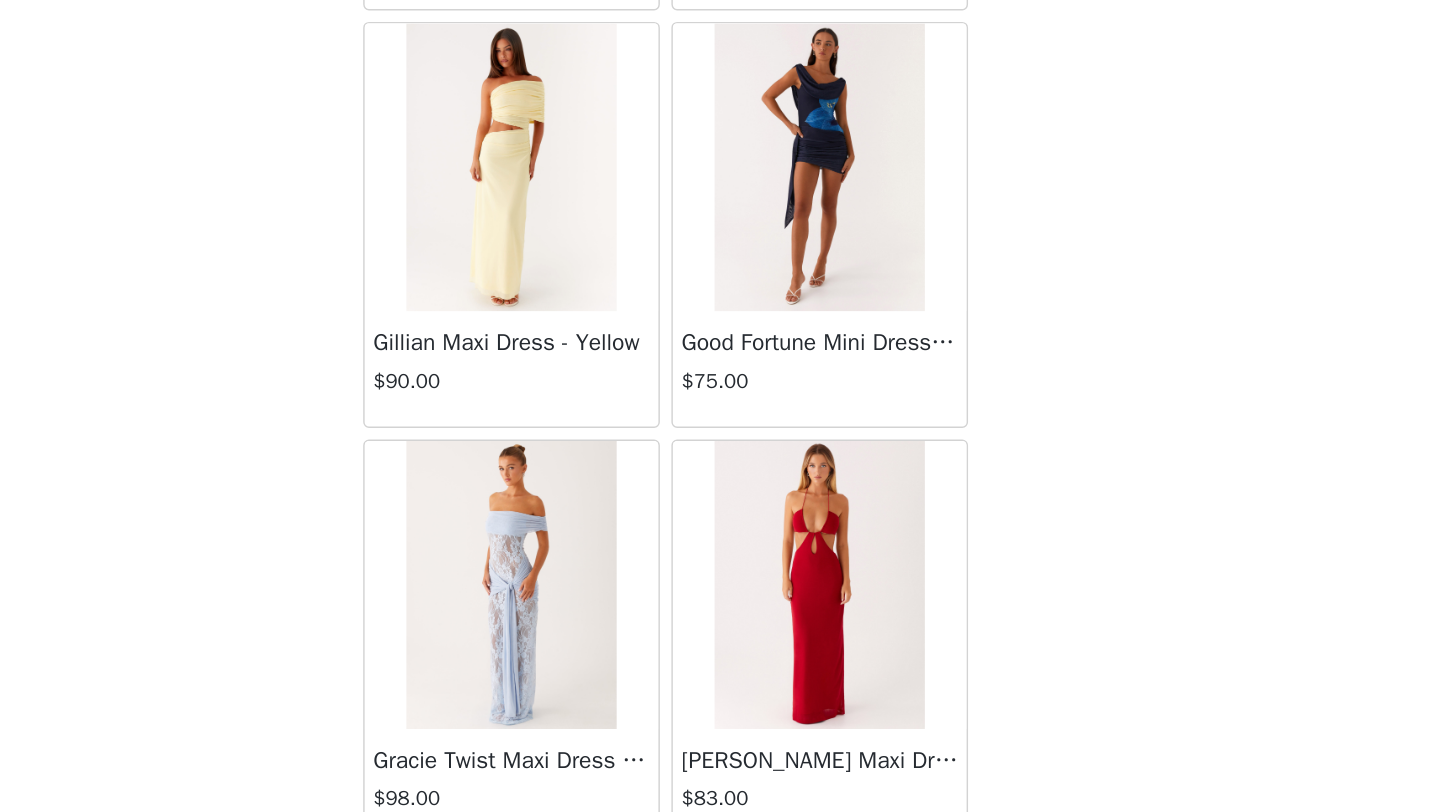 scroll, scrollTop: 25448, scrollLeft: 0, axis: vertical 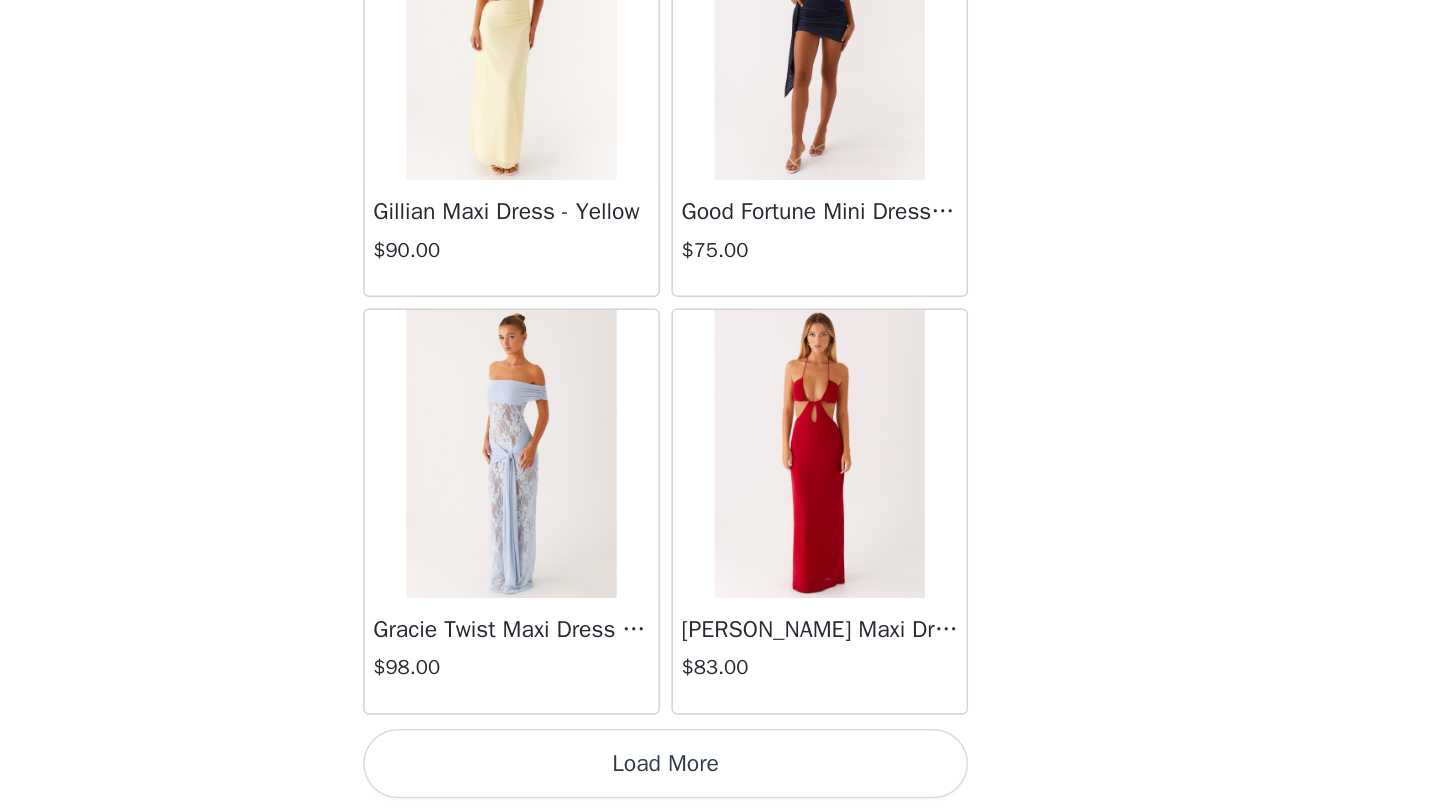 click on "Load More" at bounding box center (720, 778) 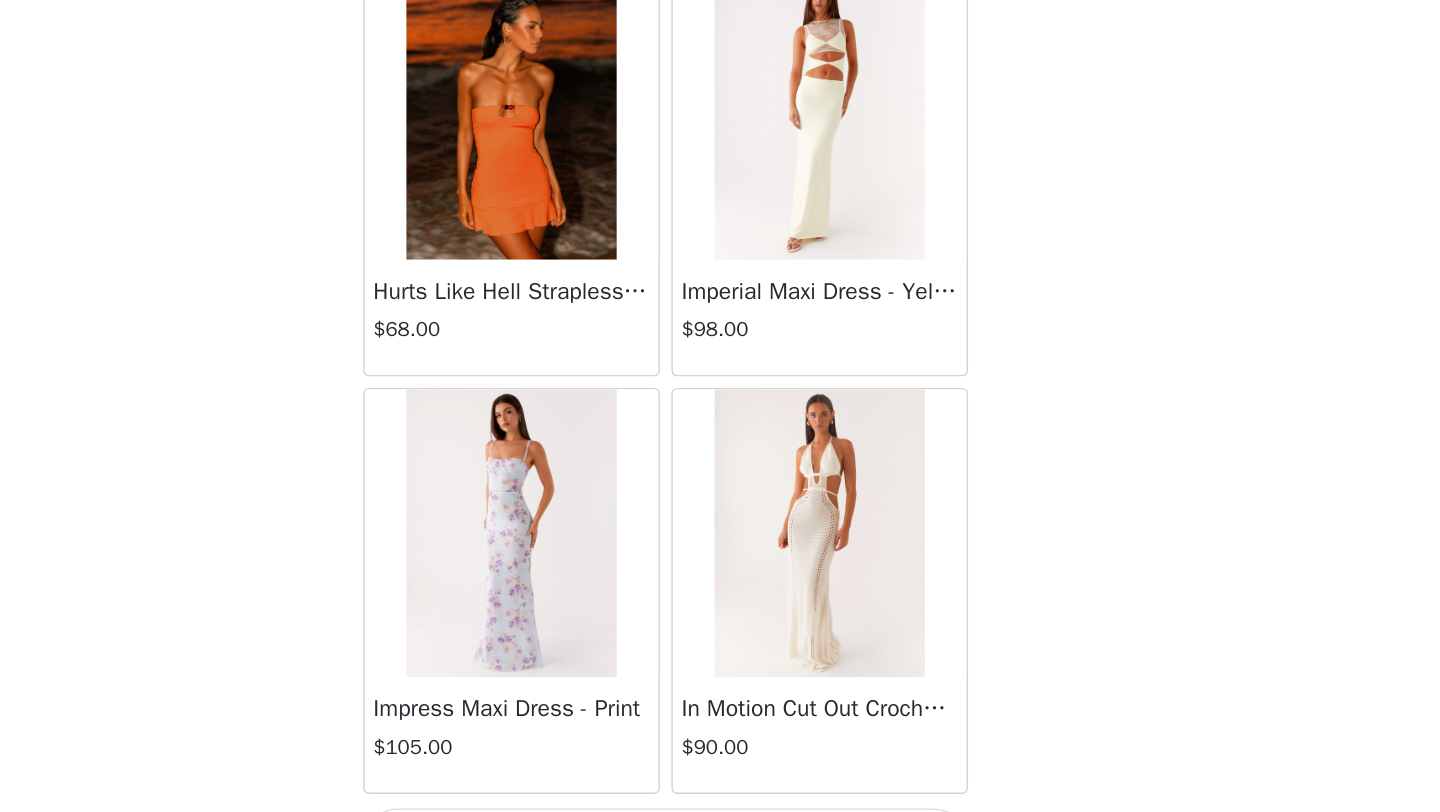 scroll, scrollTop: 28348, scrollLeft: 0, axis: vertical 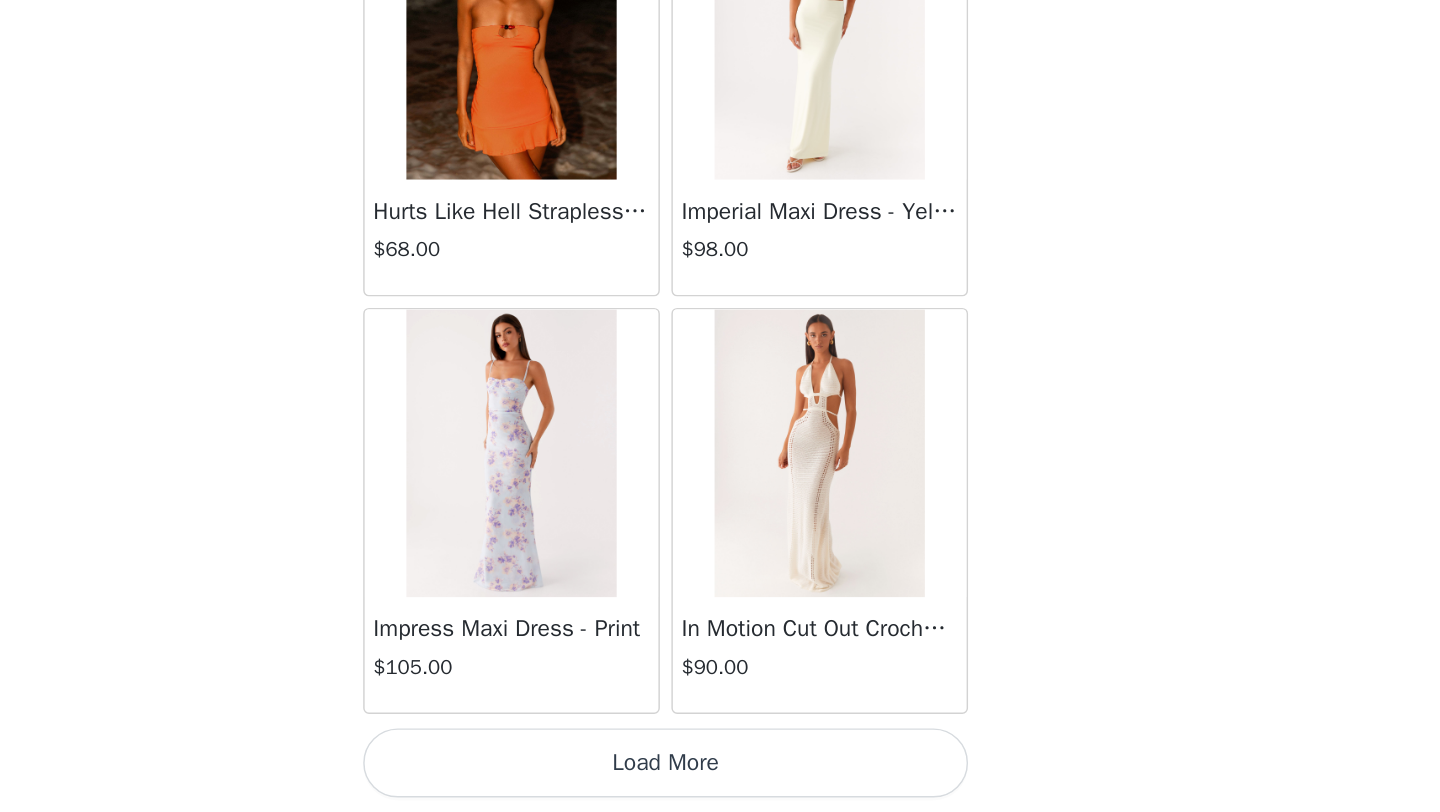 click on "Load More" at bounding box center [720, 778] 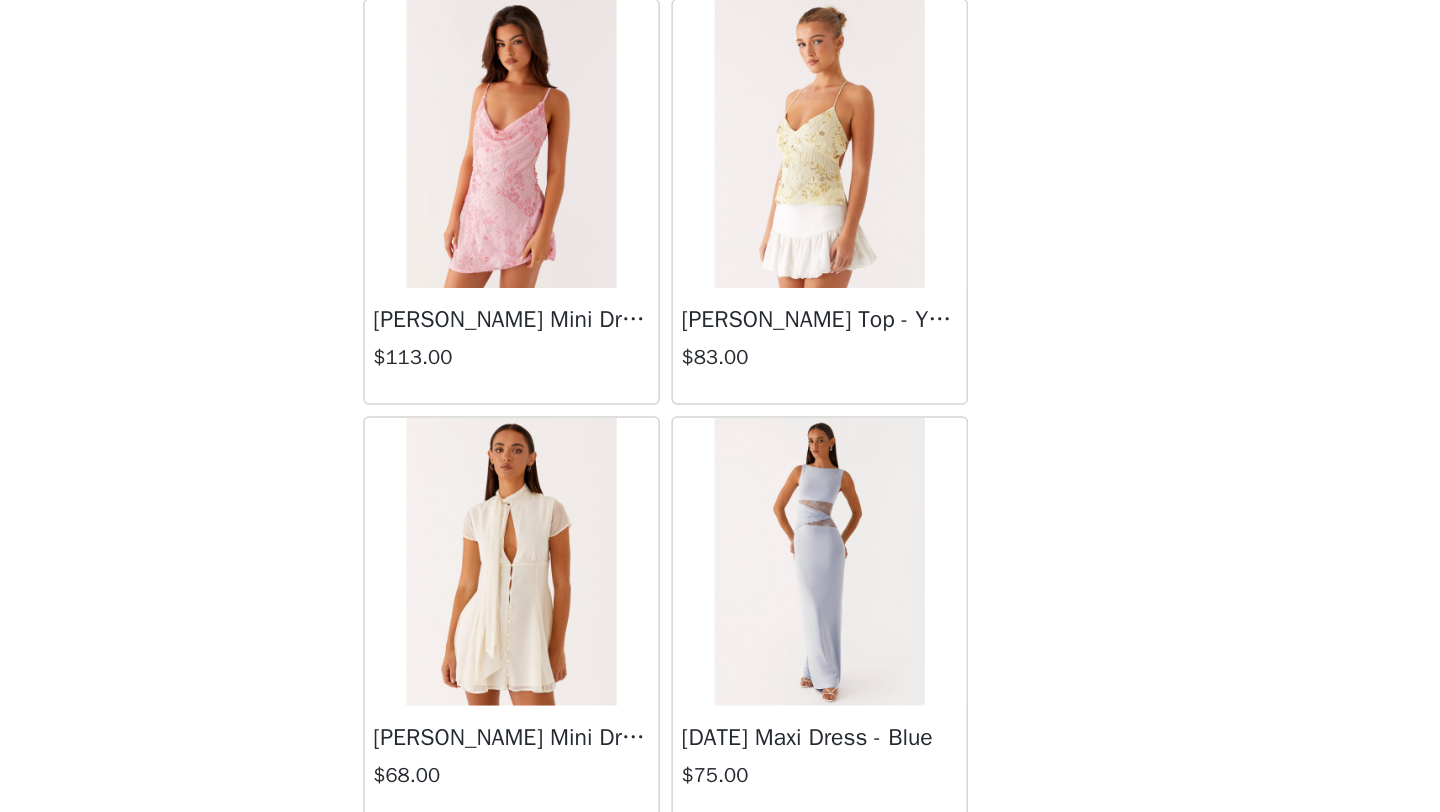 scroll, scrollTop: 31248, scrollLeft: 0, axis: vertical 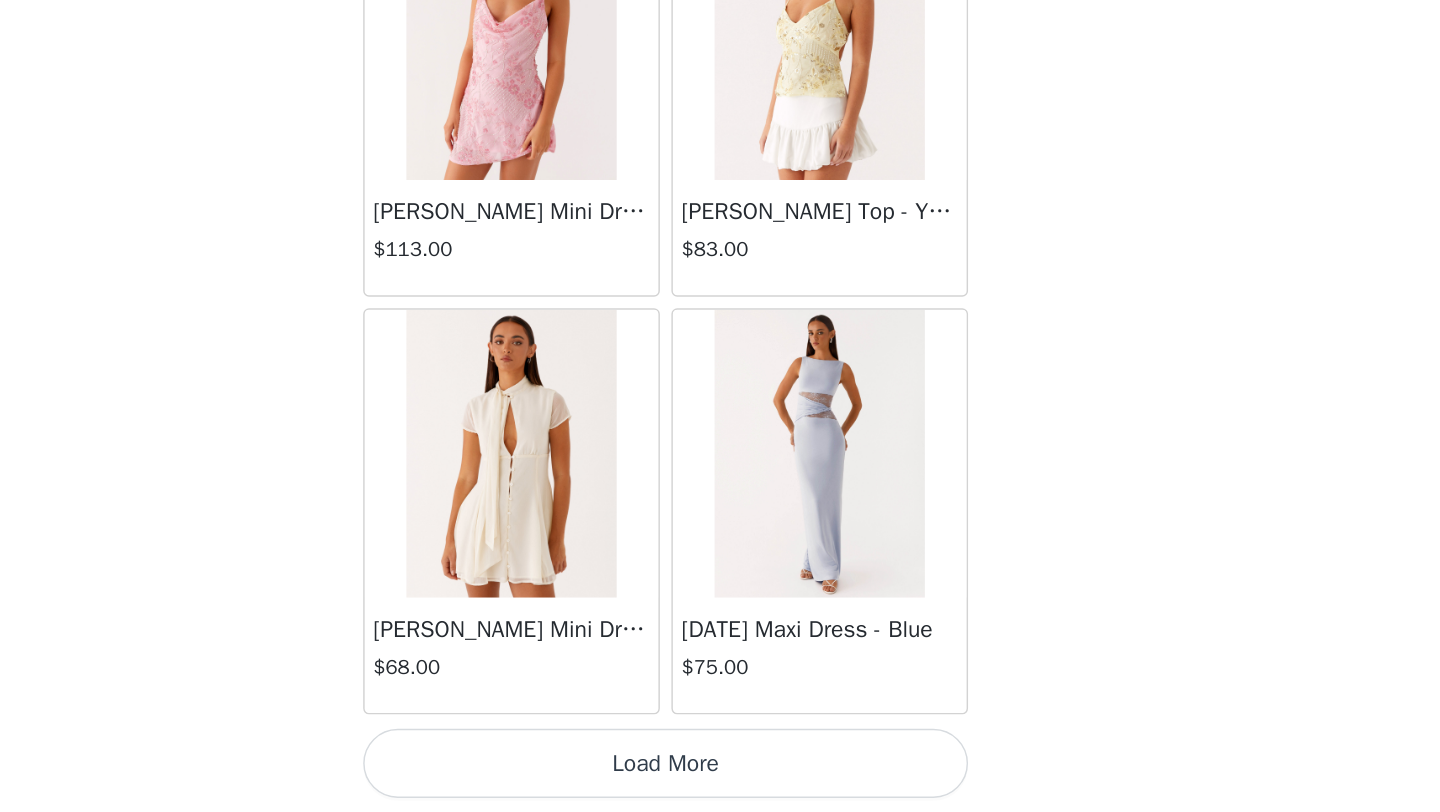 click on "Load More" at bounding box center (720, 778) 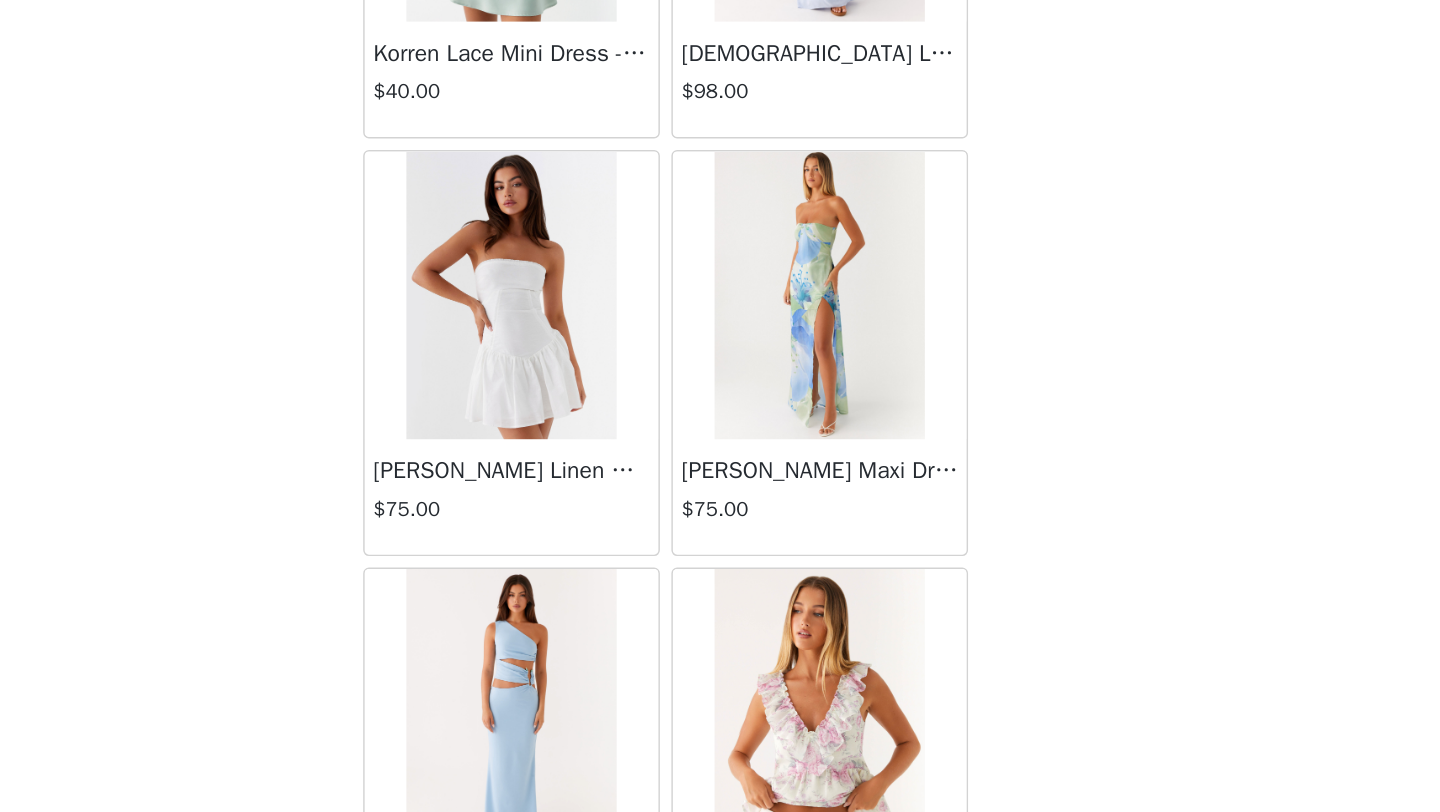 scroll, scrollTop: 34148, scrollLeft: 0, axis: vertical 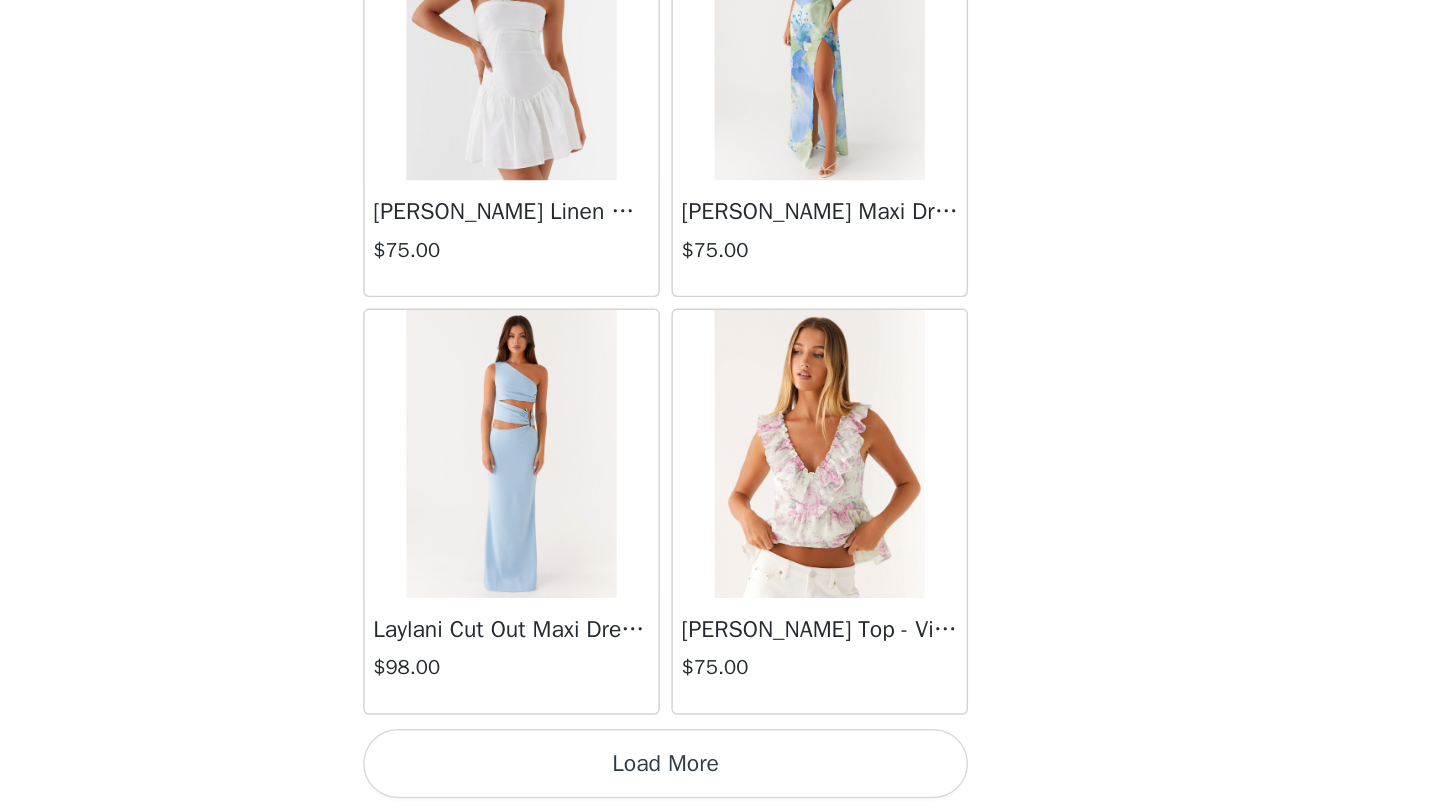 click on "Load More" at bounding box center (720, 778) 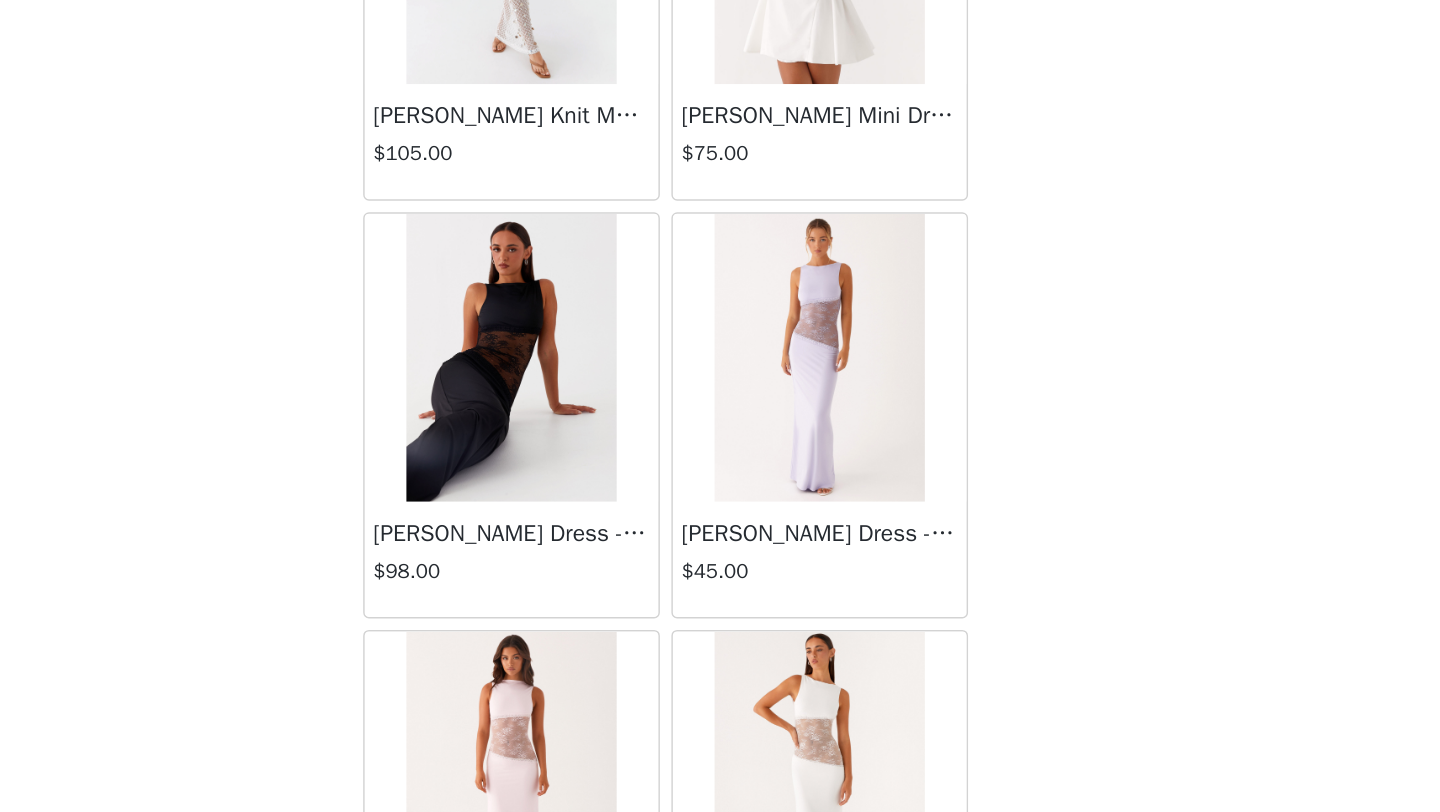 scroll, scrollTop: 37048, scrollLeft: 0, axis: vertical 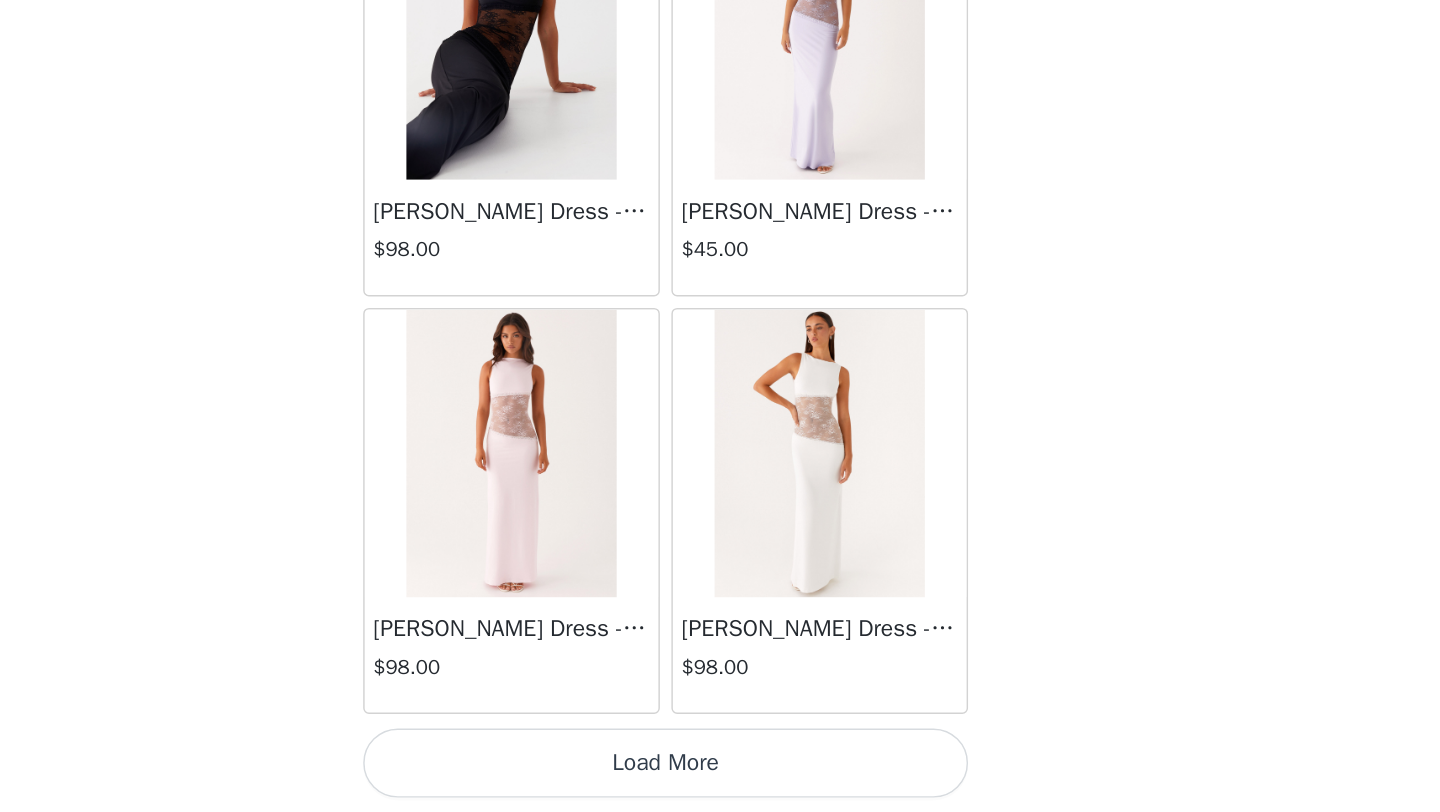 click on "Load More" at bounding box center [720, 778] 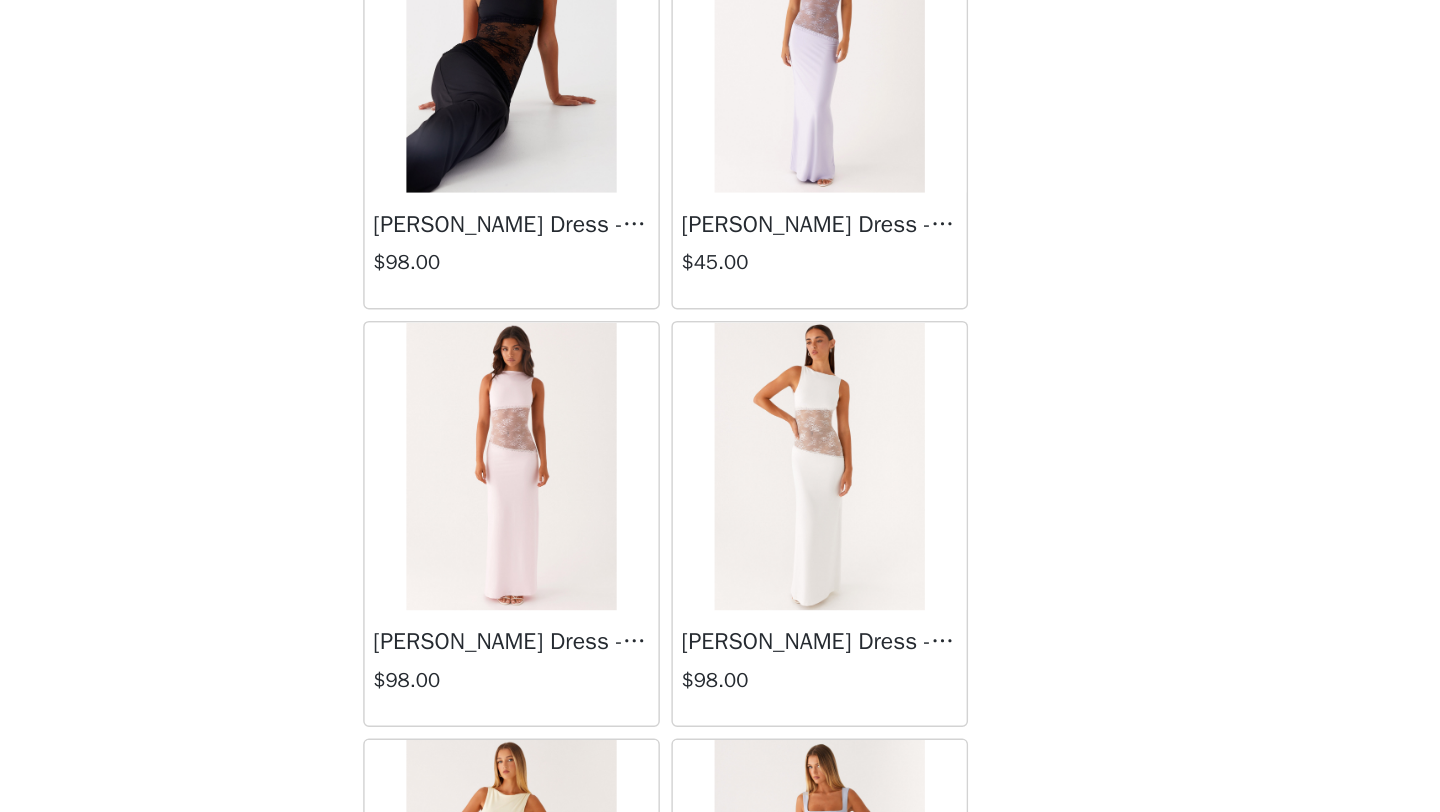 scroll, scrollTop: 37048, scrollLeft: 0, axis: vertical 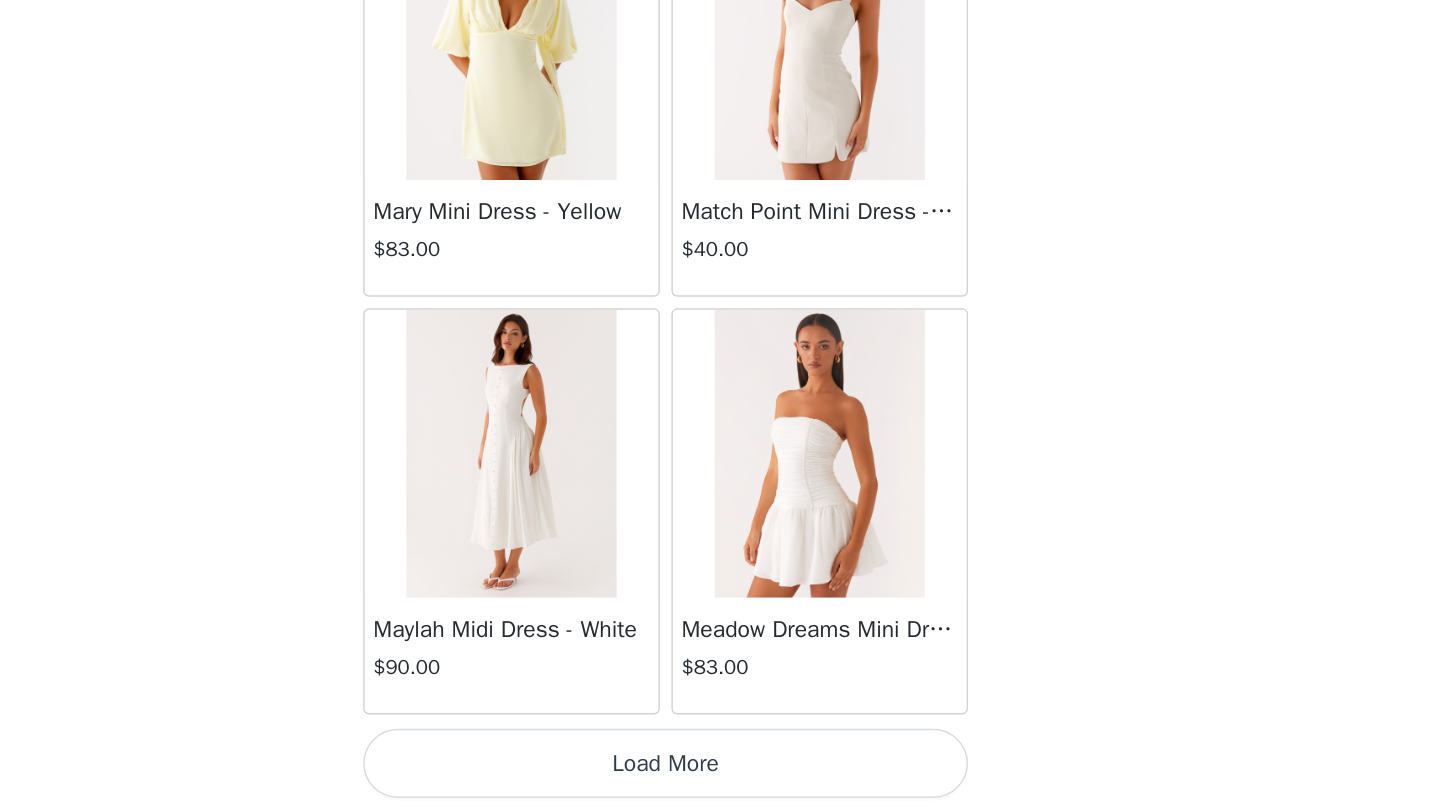 click on "Load More" at bounding box center (720, 778) 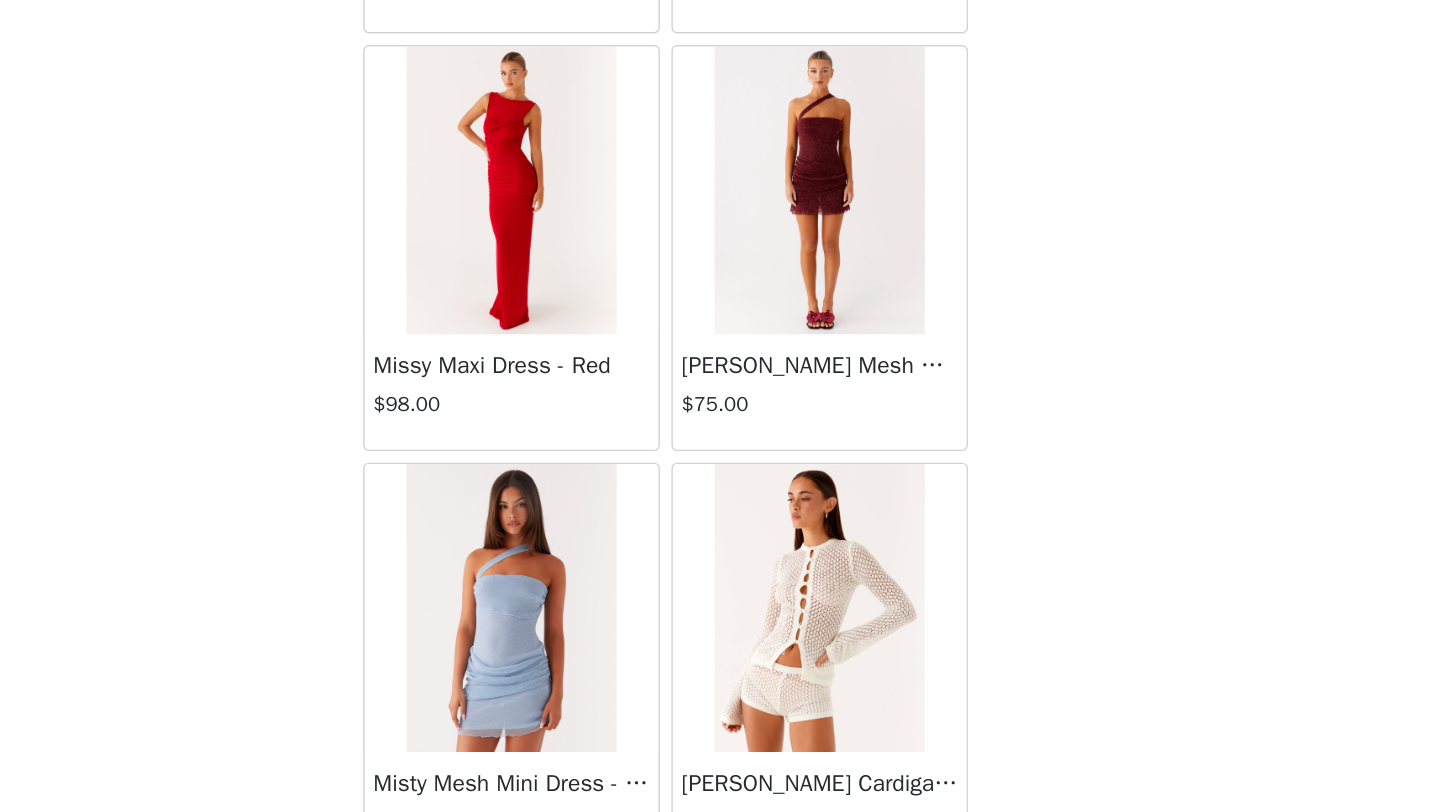 scroll, scrollTop: 42848, scrollLeft: 0, axis: vertical 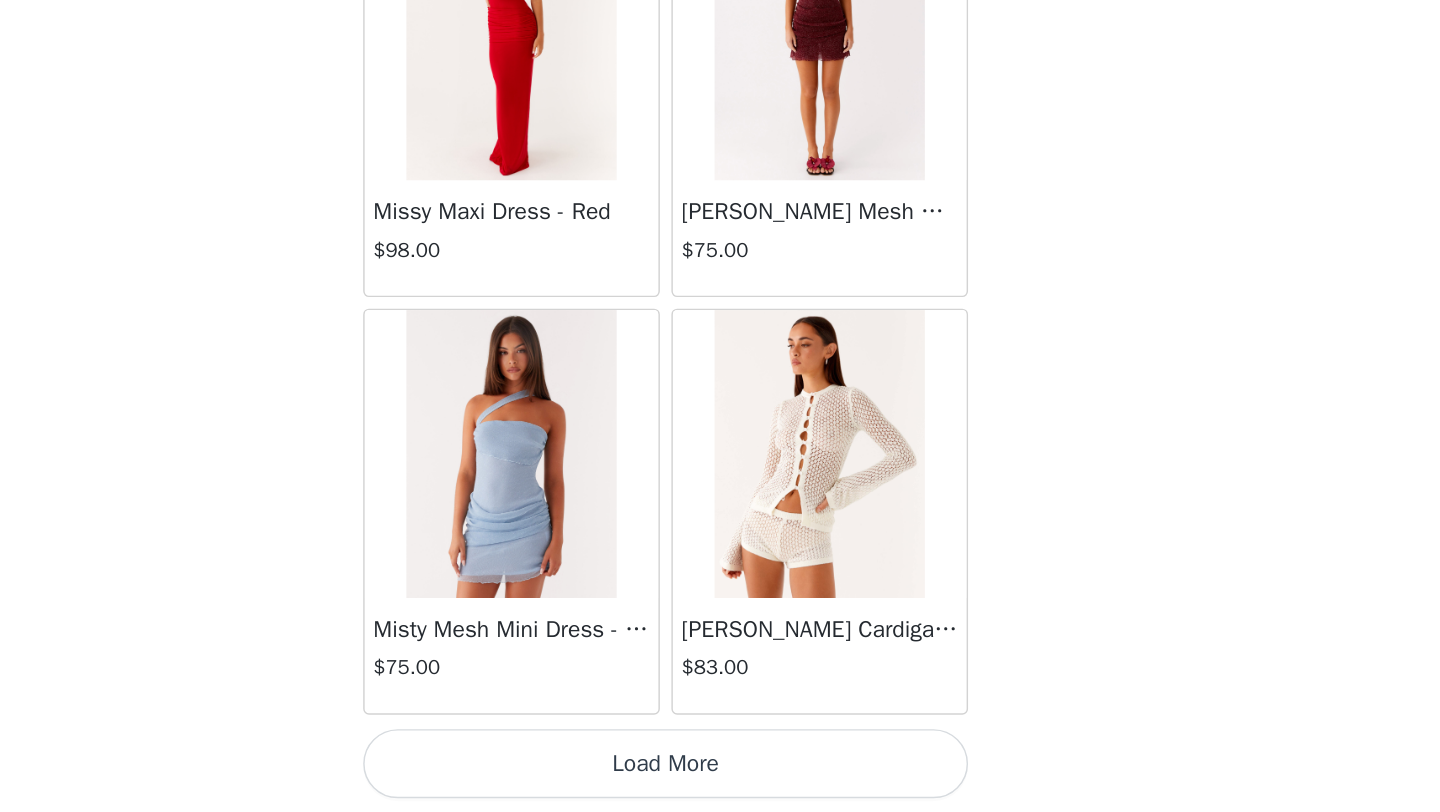 click on "Load More" at bounding box center [720, 778] 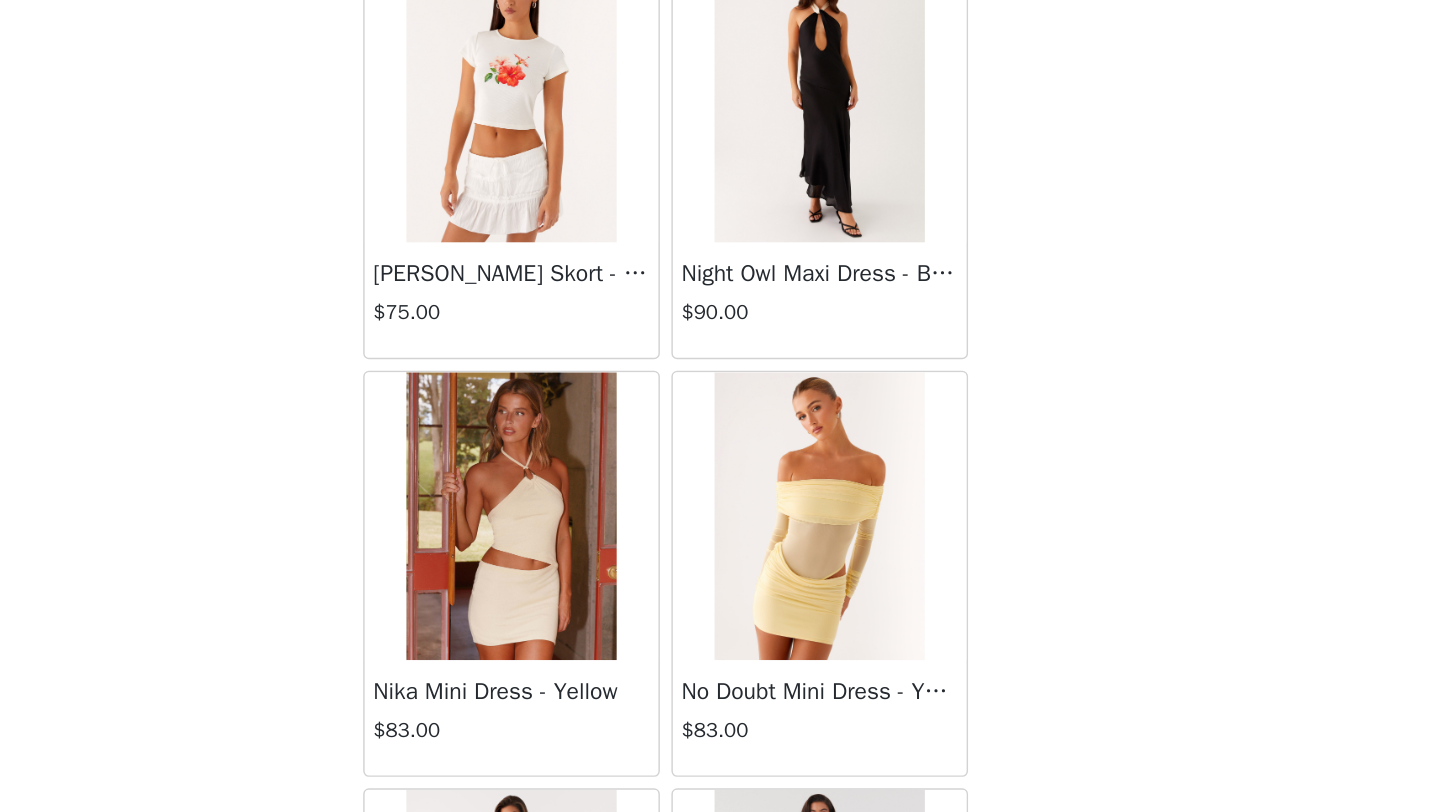 scroll, scrollTop: 45748, scrollLeft: 0, axis: vertical 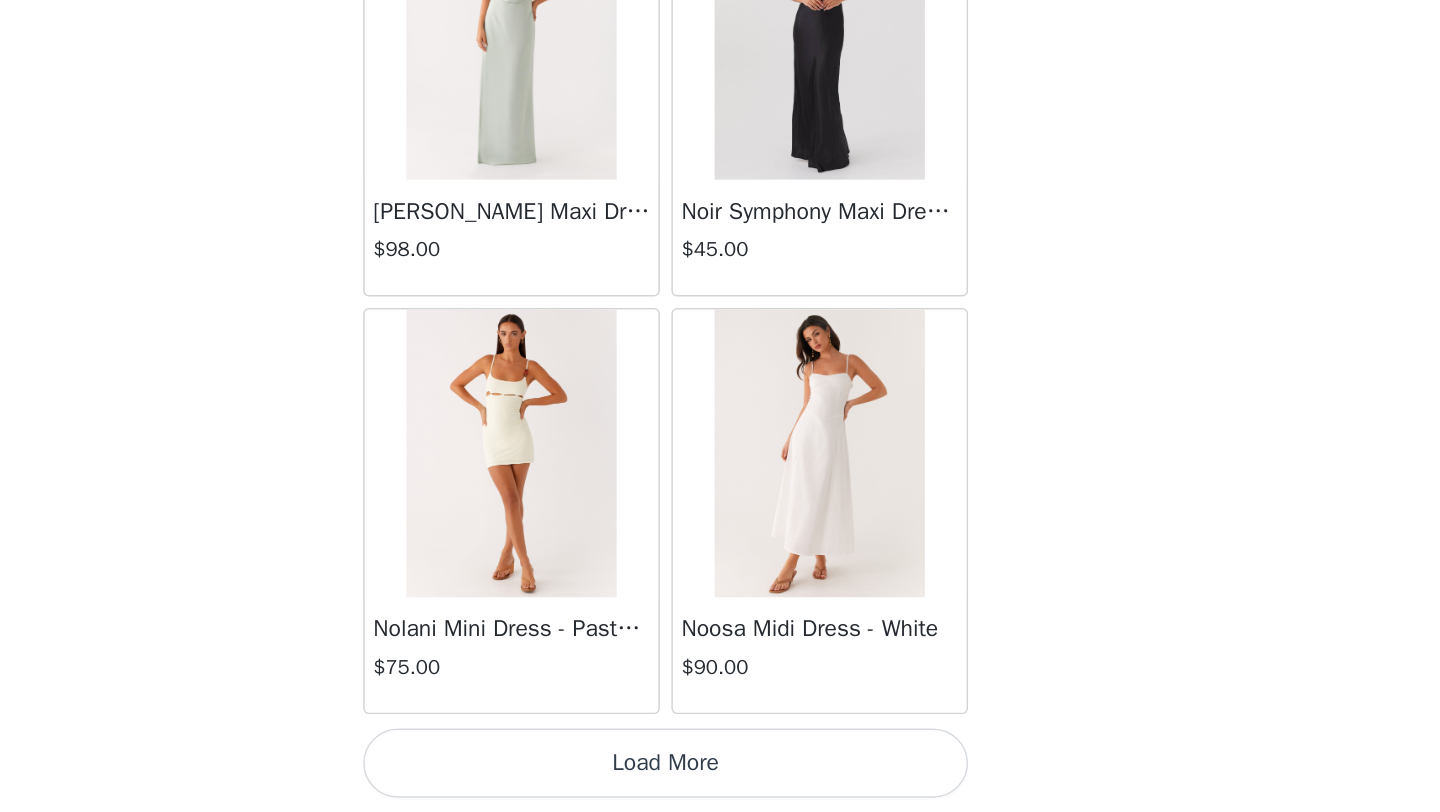 click on "Load More" at bounding box center (720, 778) 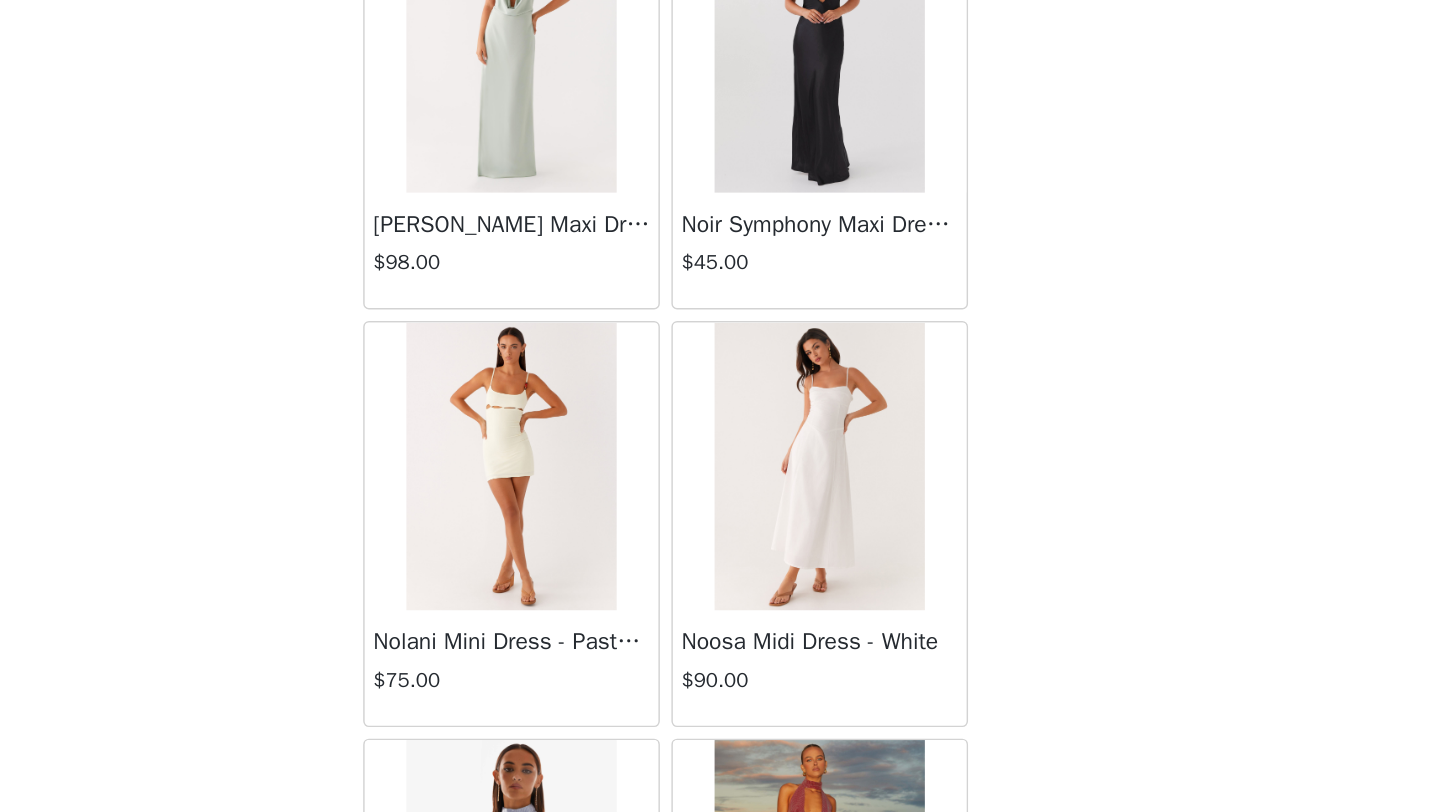 scroll, scrollTop: 45748, scrollLeft: 0, axis: vertical 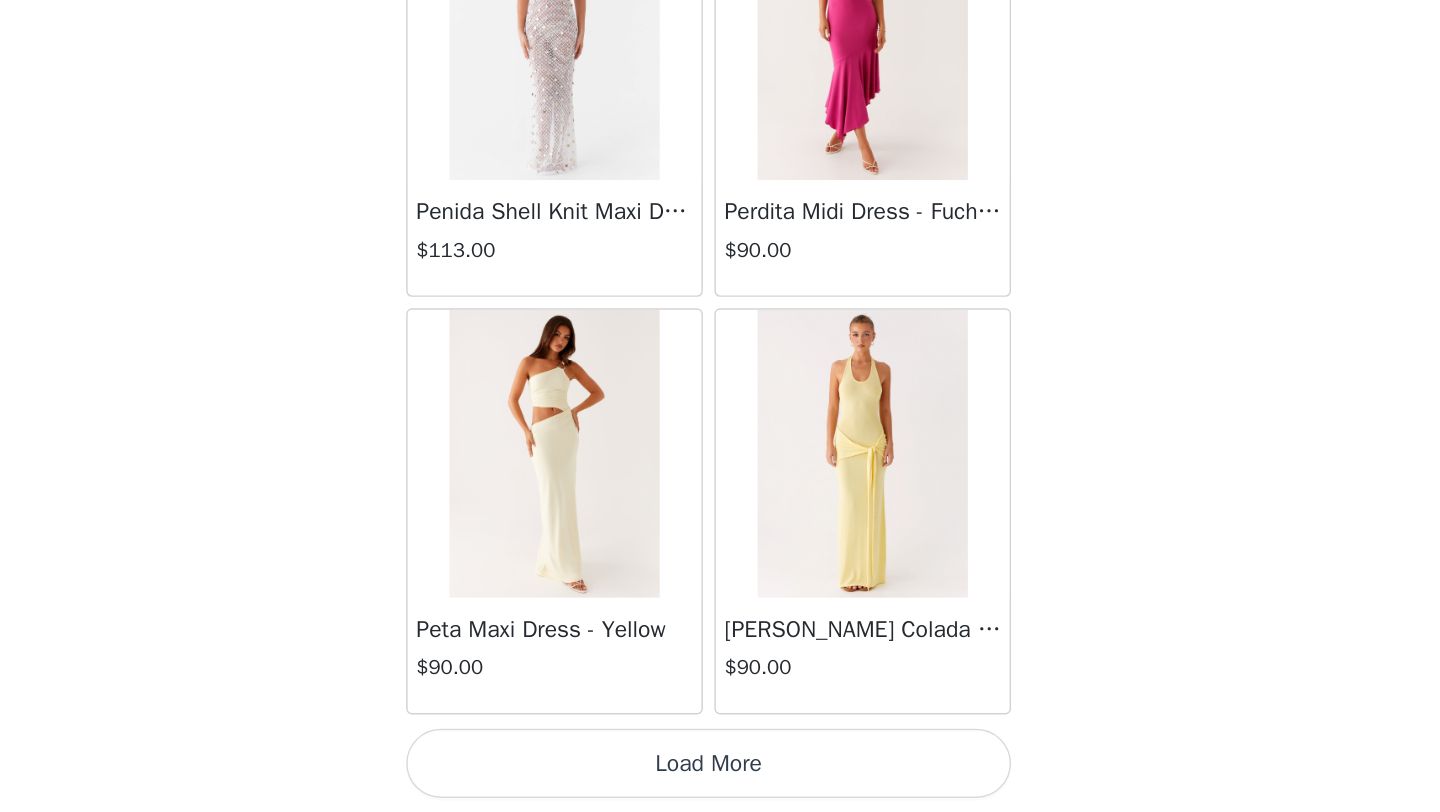 click on "Load More" at bounding box center [720, 778] 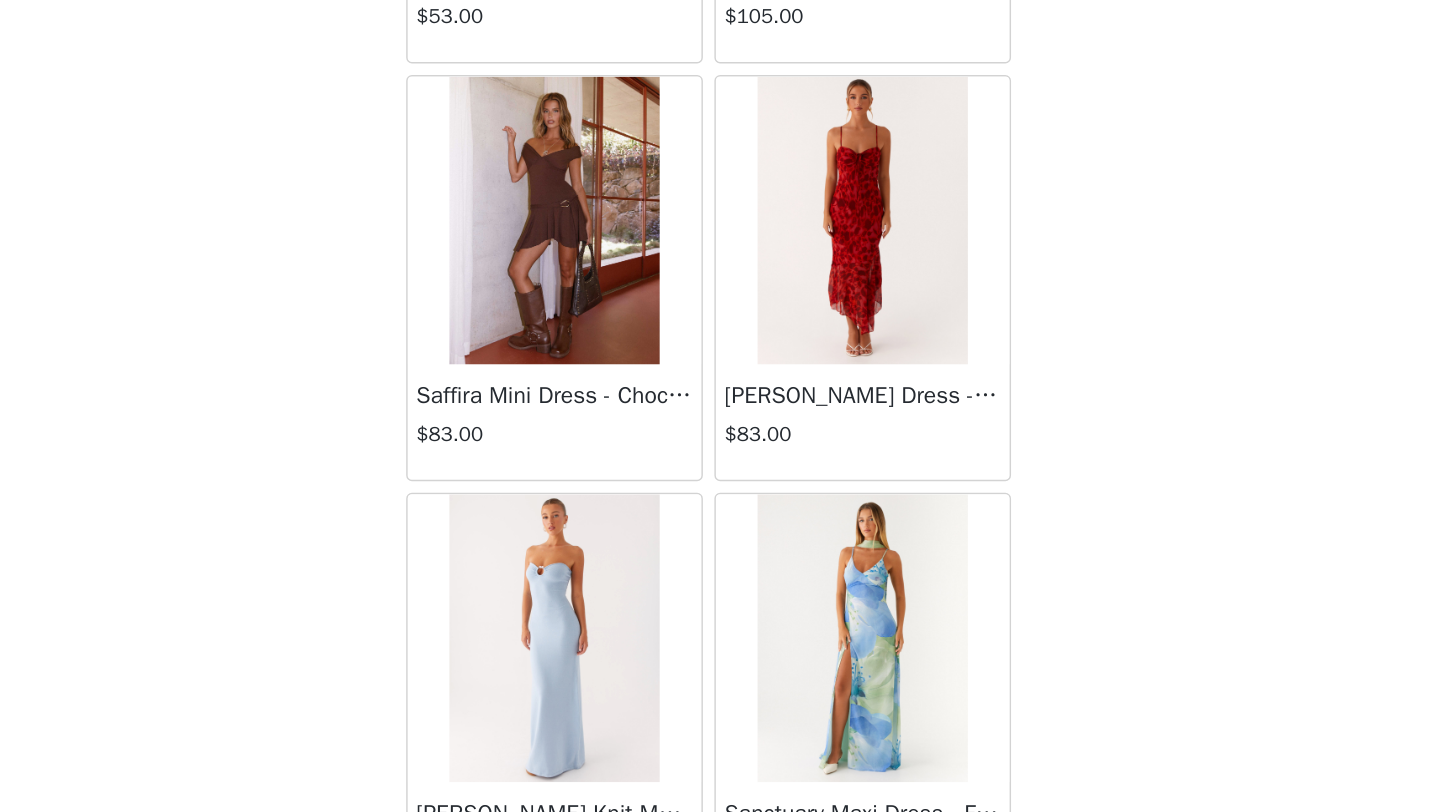 scroll, scrollTop: 51548, scrollLeft: 0, axis: vertical 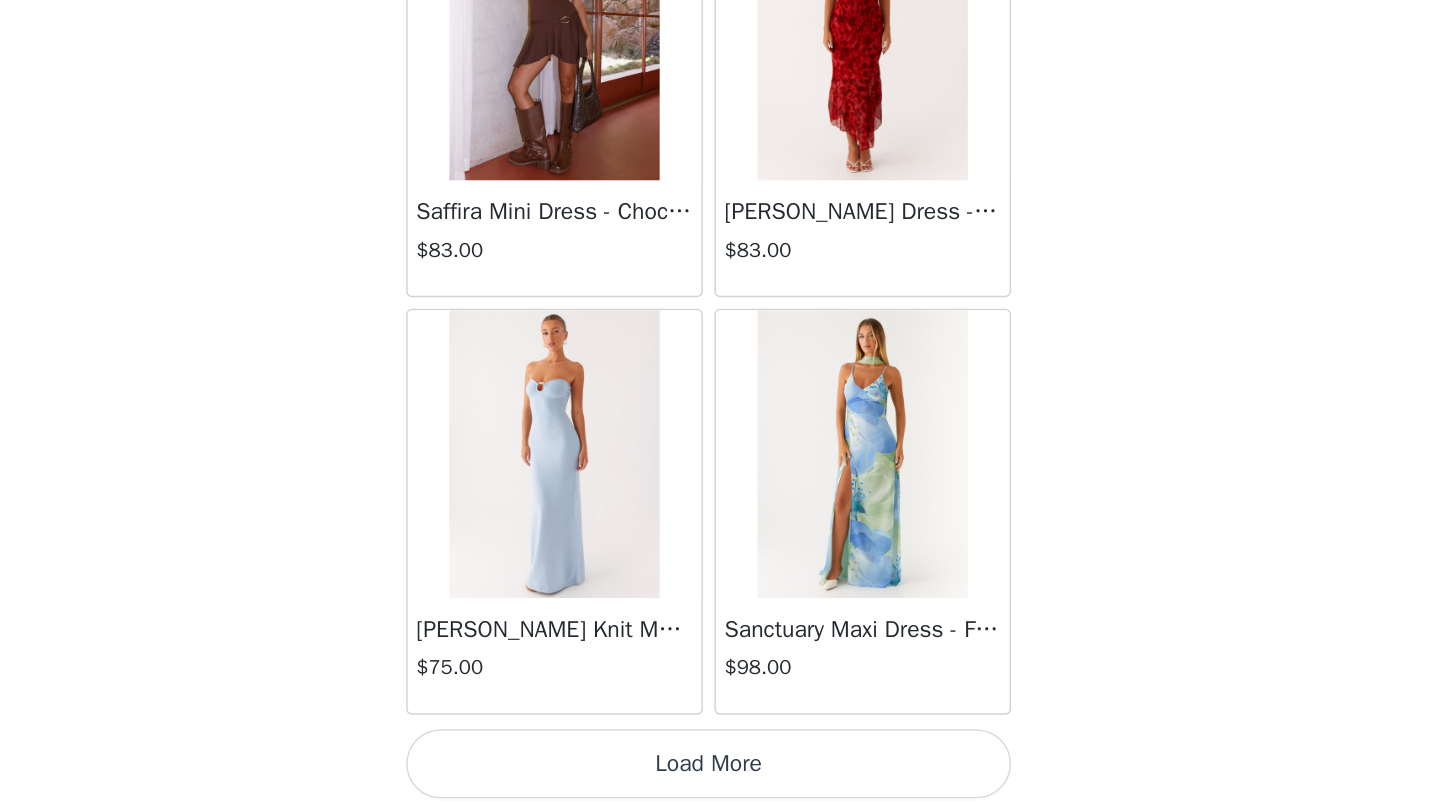 click on "Load More" at bounding box center (720, 778) 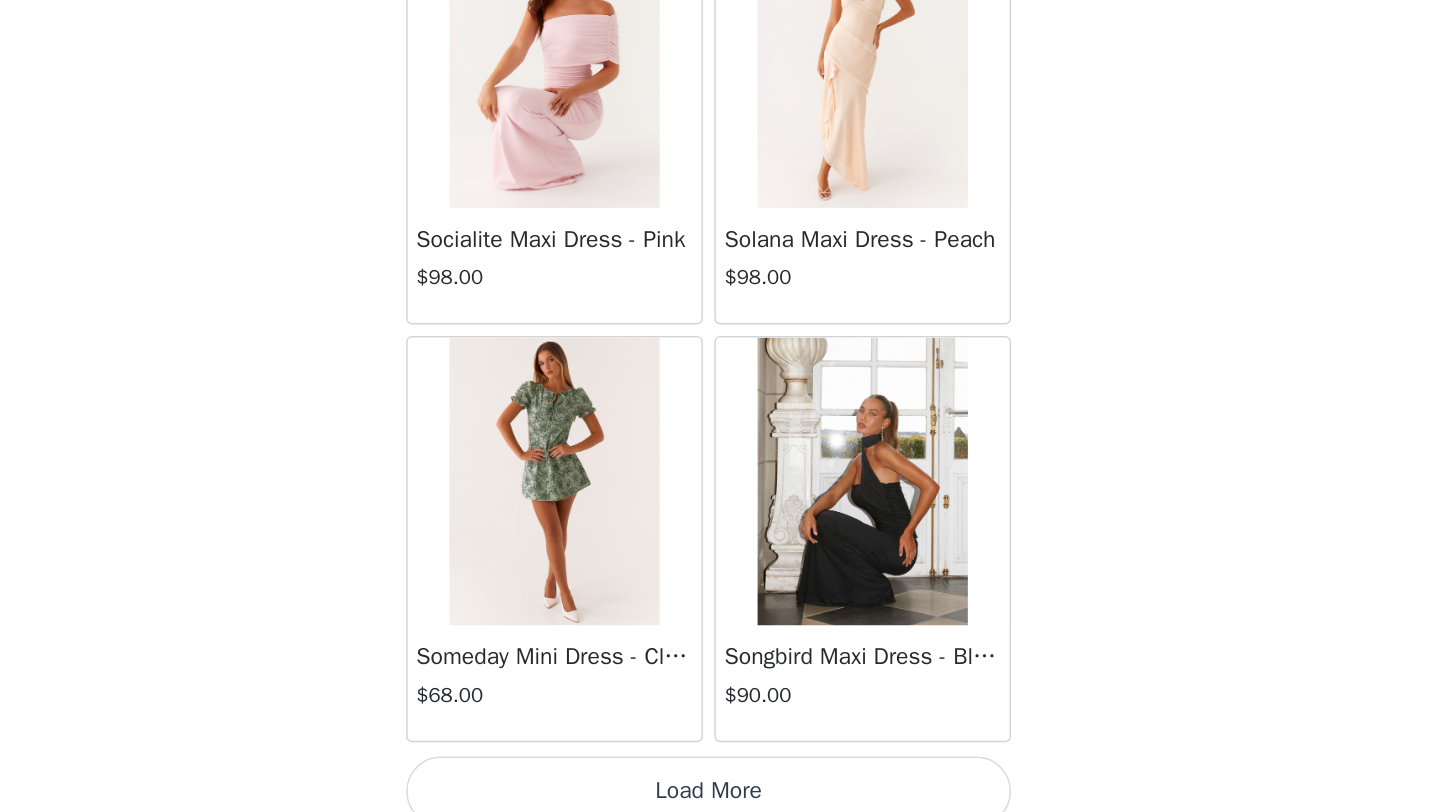 scroll, scrollTop: 54448, scrollLeft: 0, axis: vertical 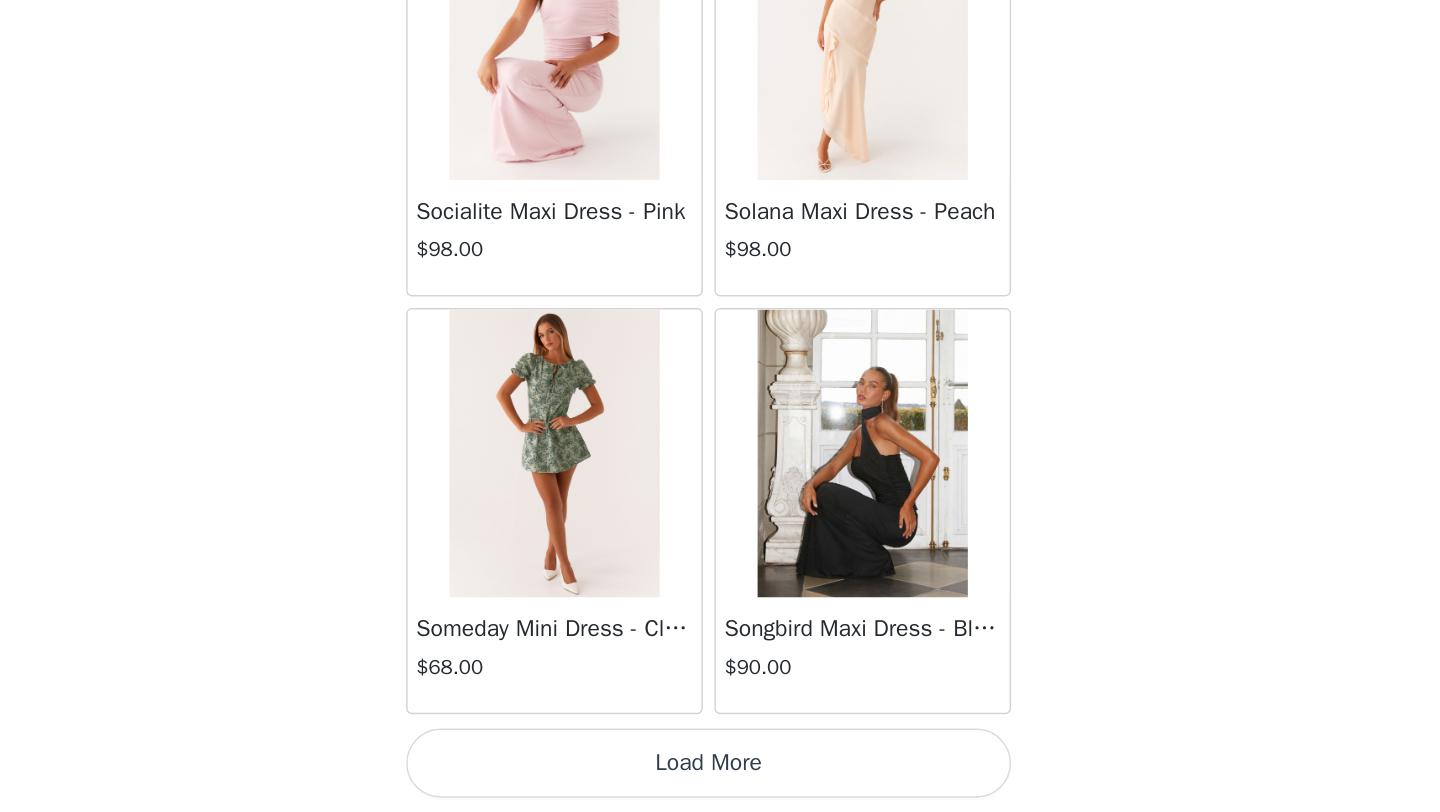click on "Load More" at bounding box center (720, 778) 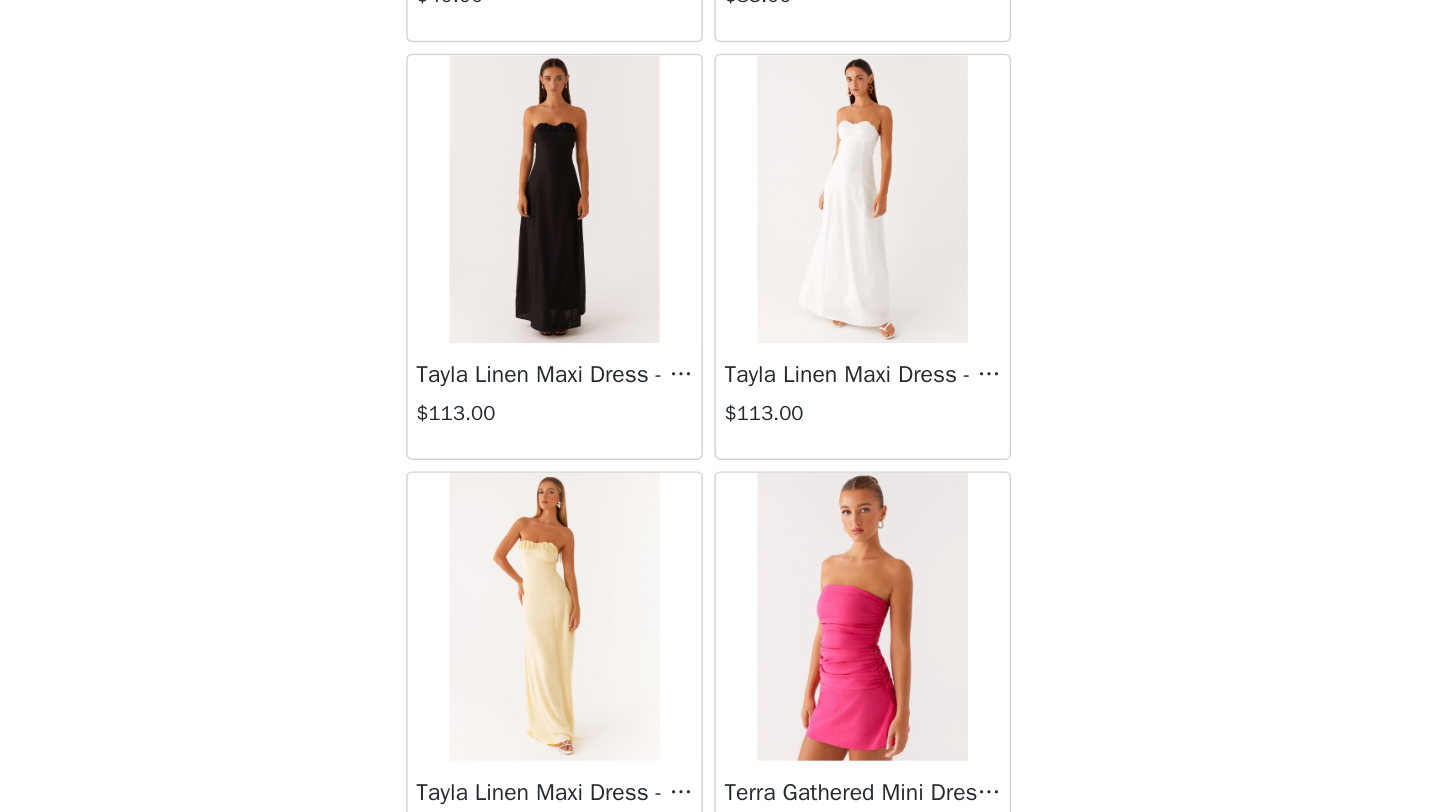 scroll, scrollTop: 57348, scrollLeft: 0, axis: vertical 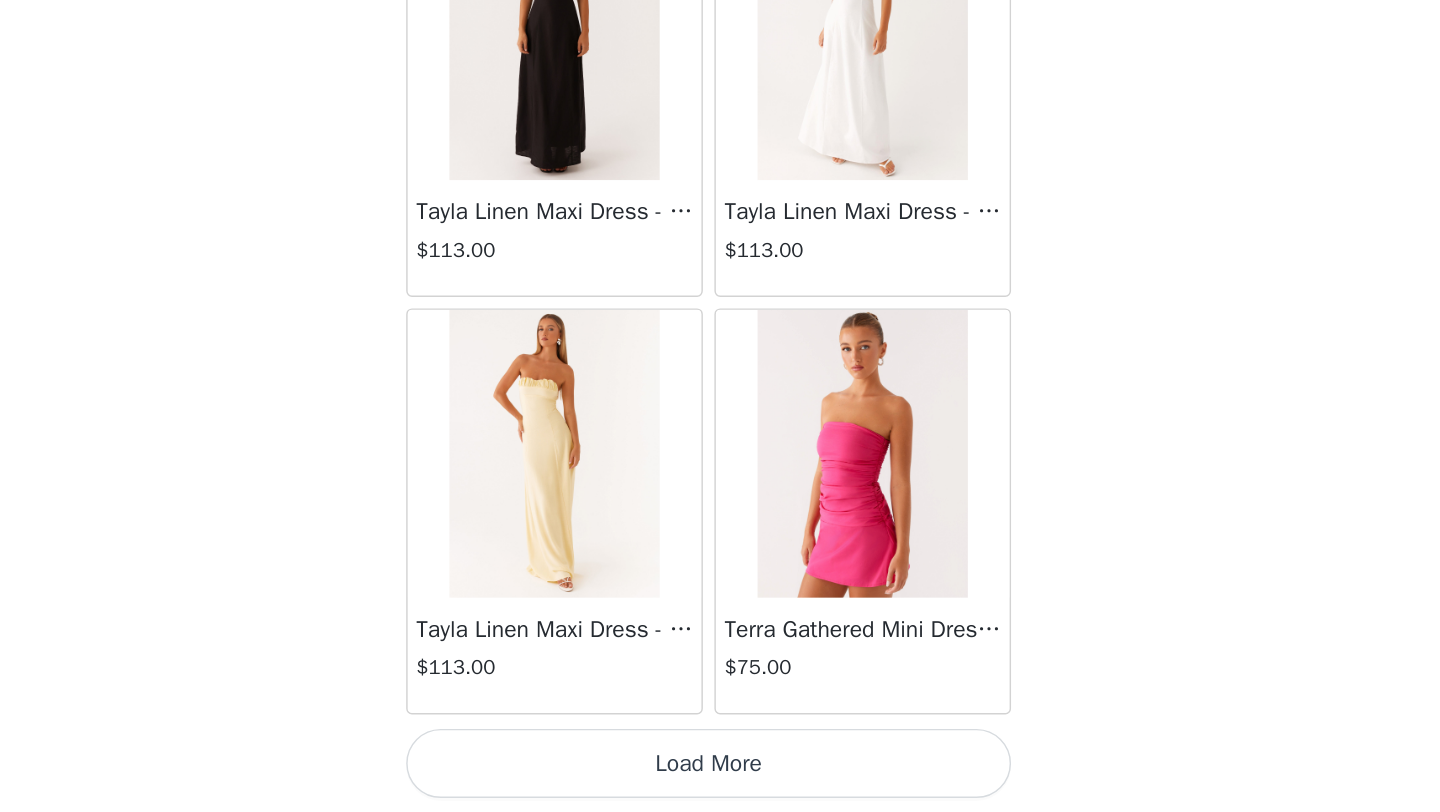 click on "Load More" at bounding box center (720, 778) 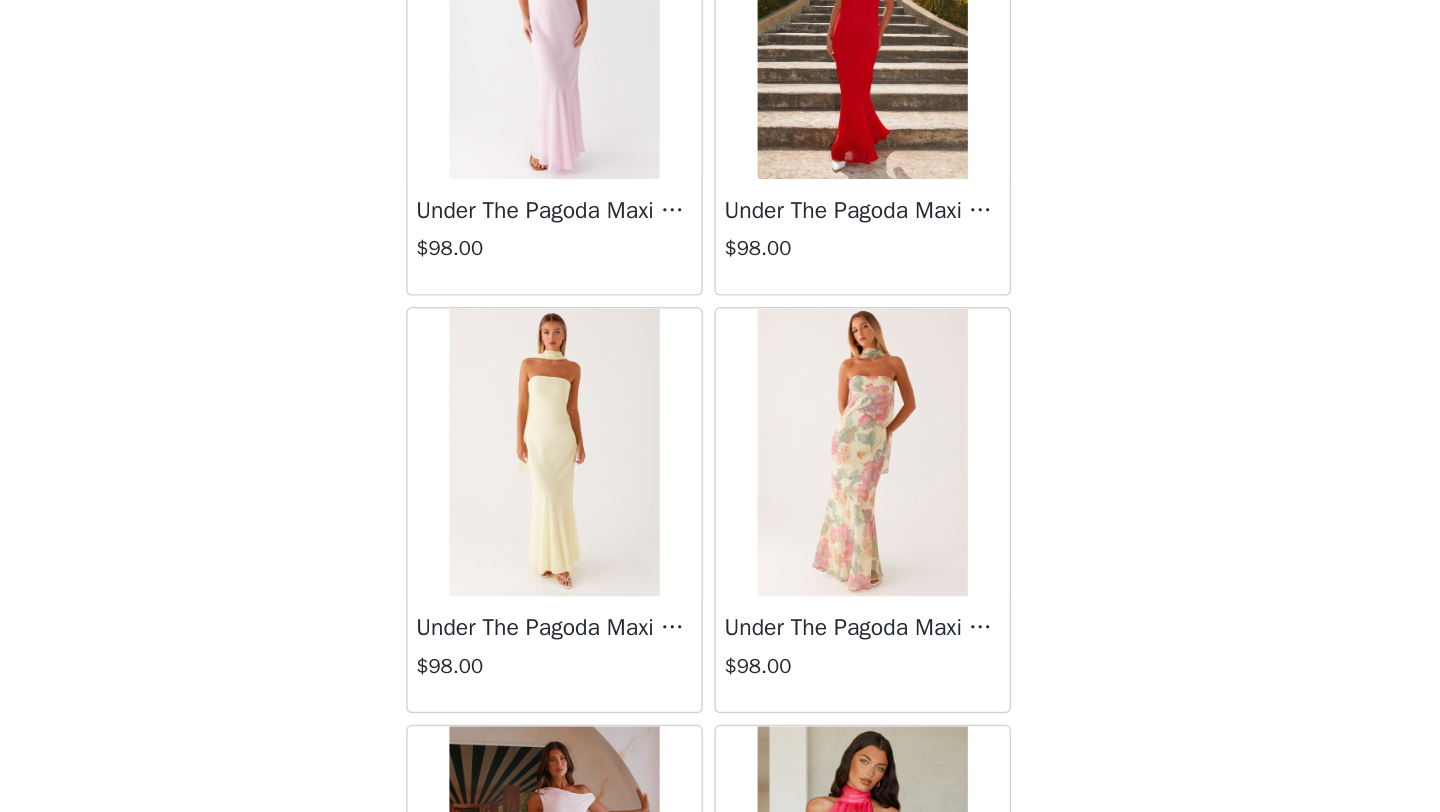 scroll, scrollTop: 60248, scrollLeft: 0, axis: vertical 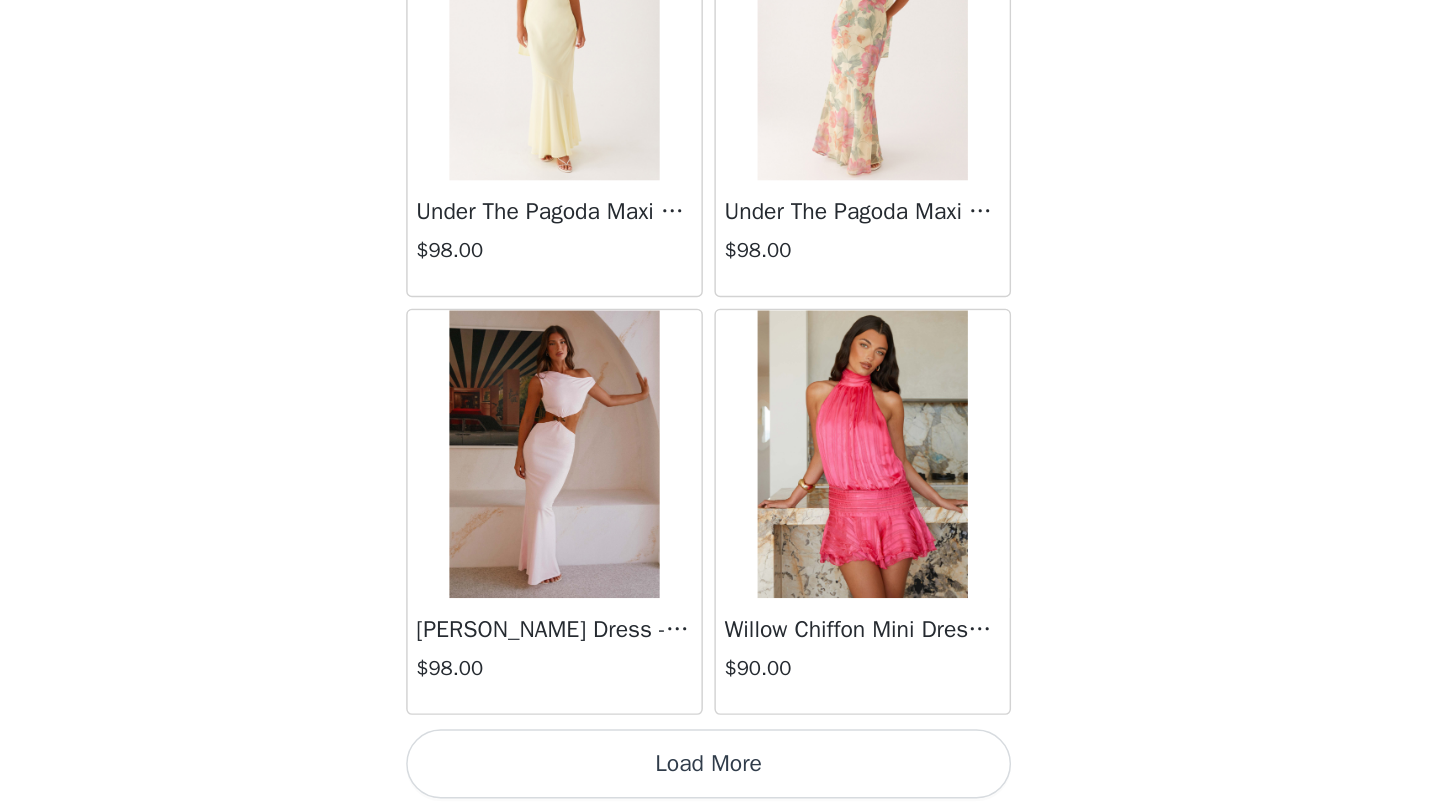 click on "Load More" at bounding box center [720, 778] 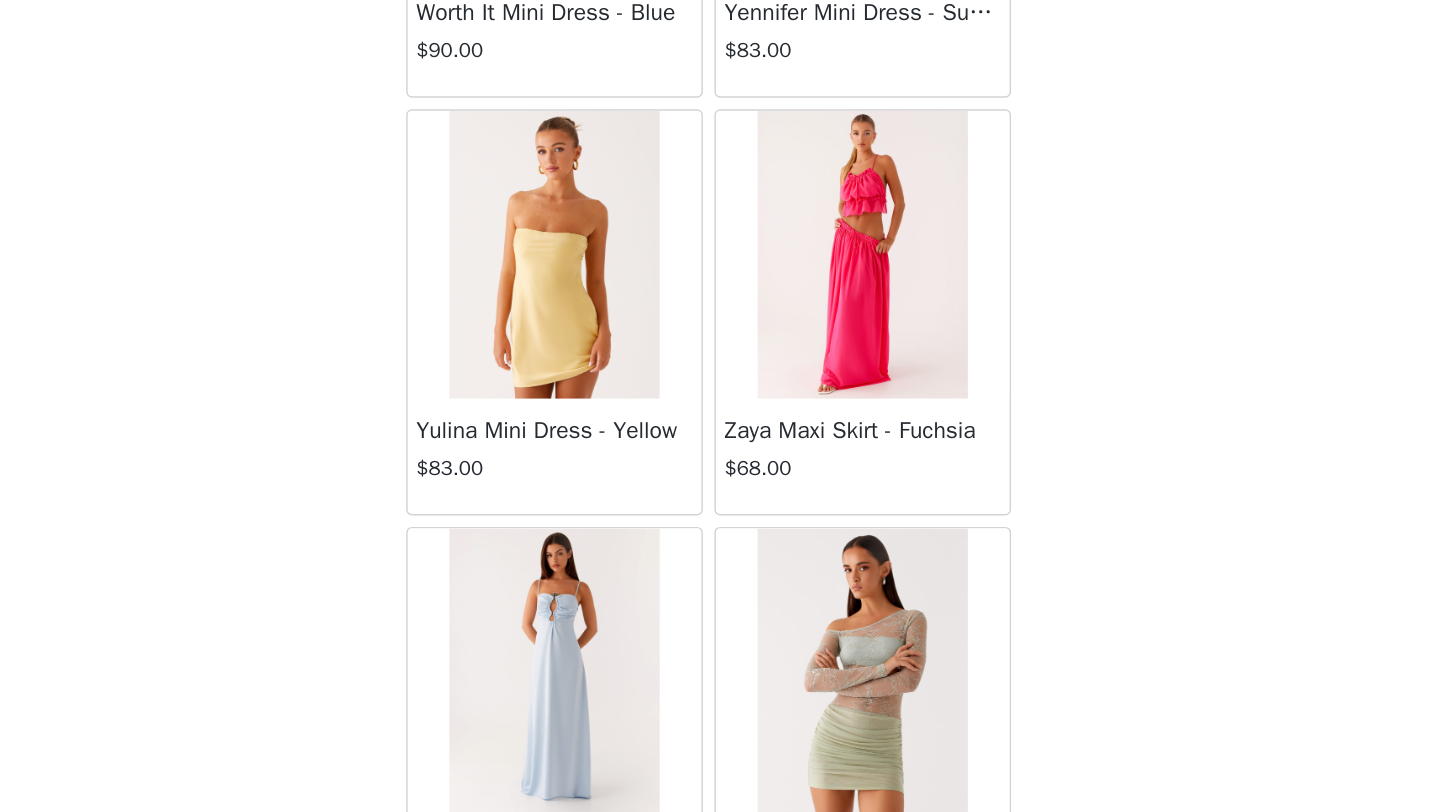 scroll, scrollTop: 61555, scrollLeft: 0, axis: vertical 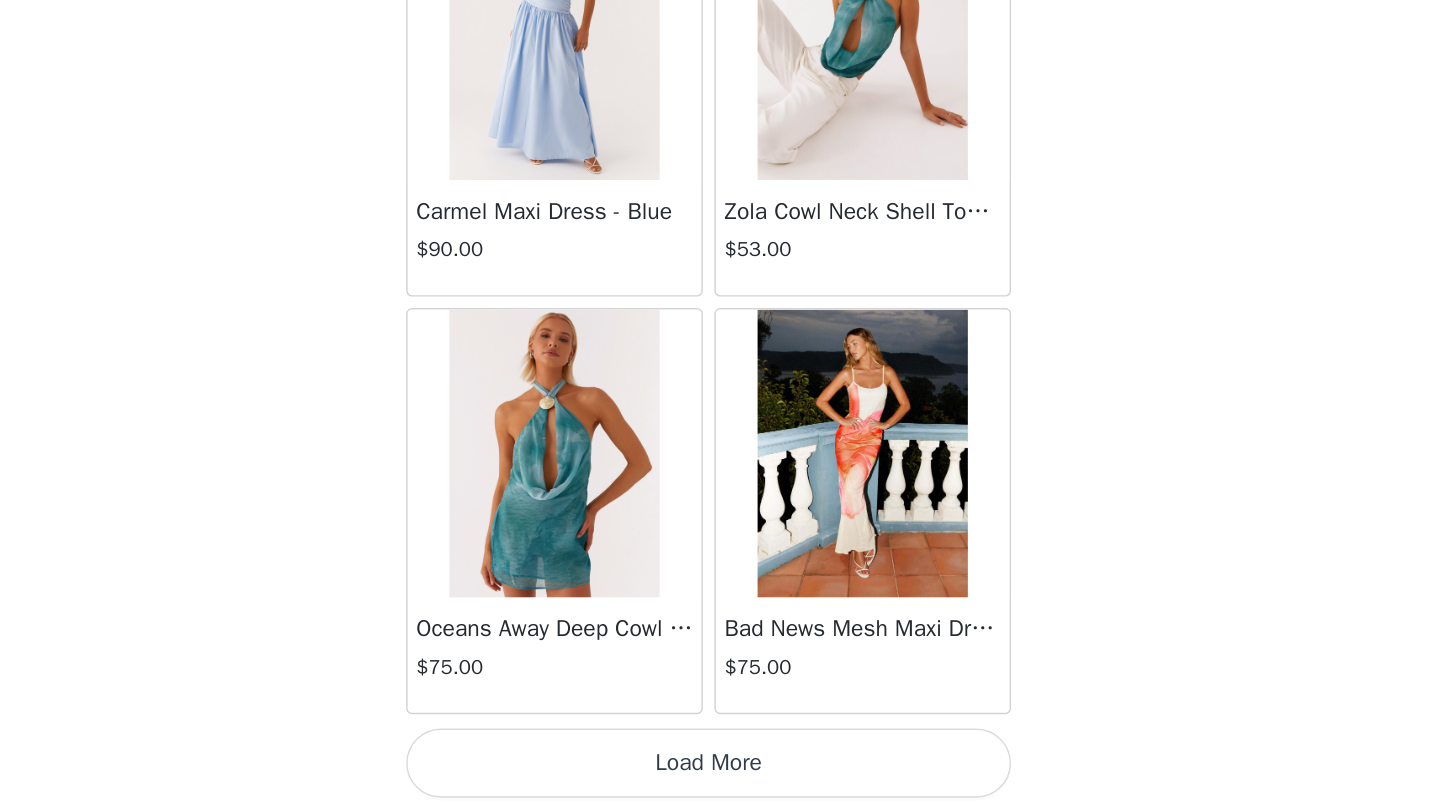 click on "Load More" at bounding box center [720, 778] 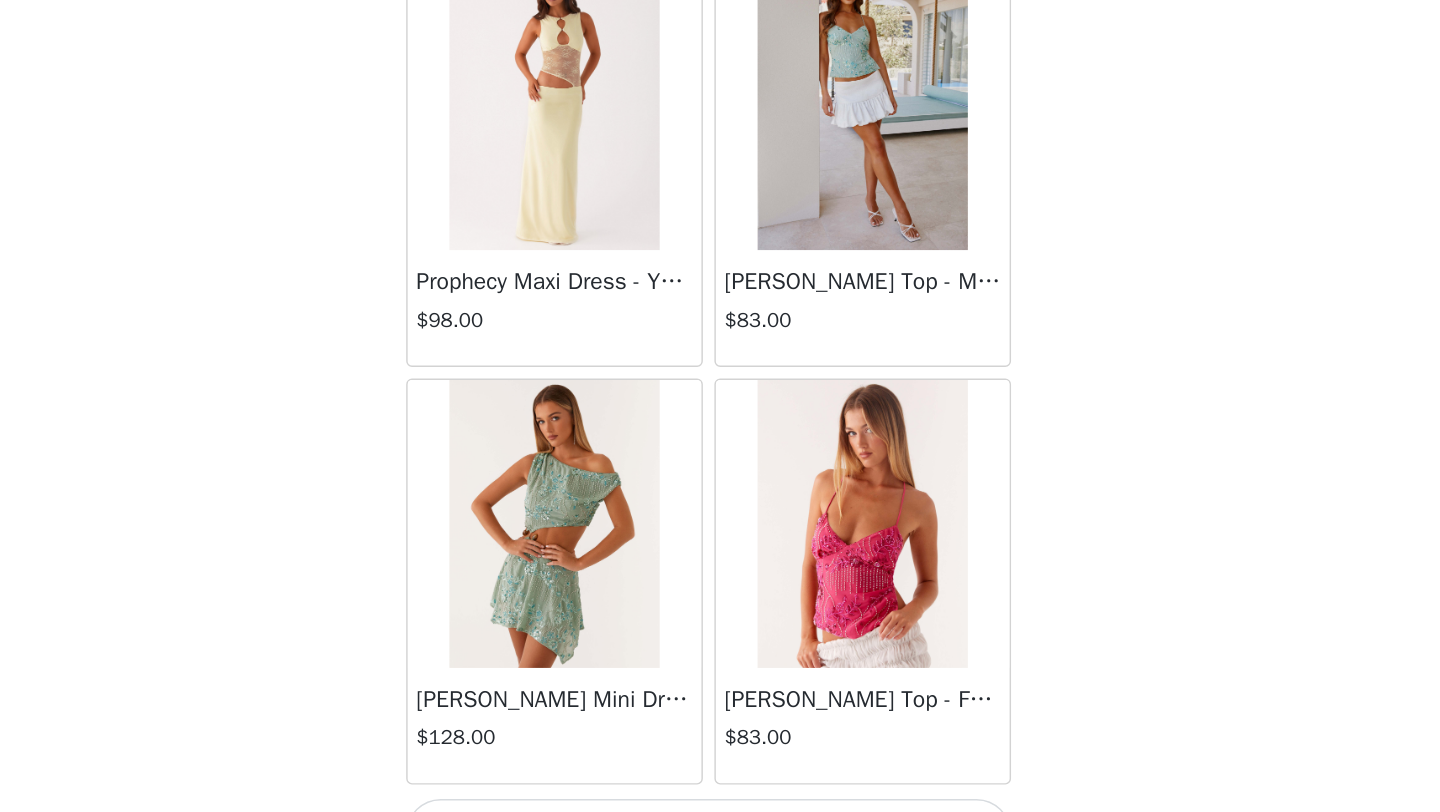 scroll, scrollTop: 66048, scrollLeft: 0, axis: vertical 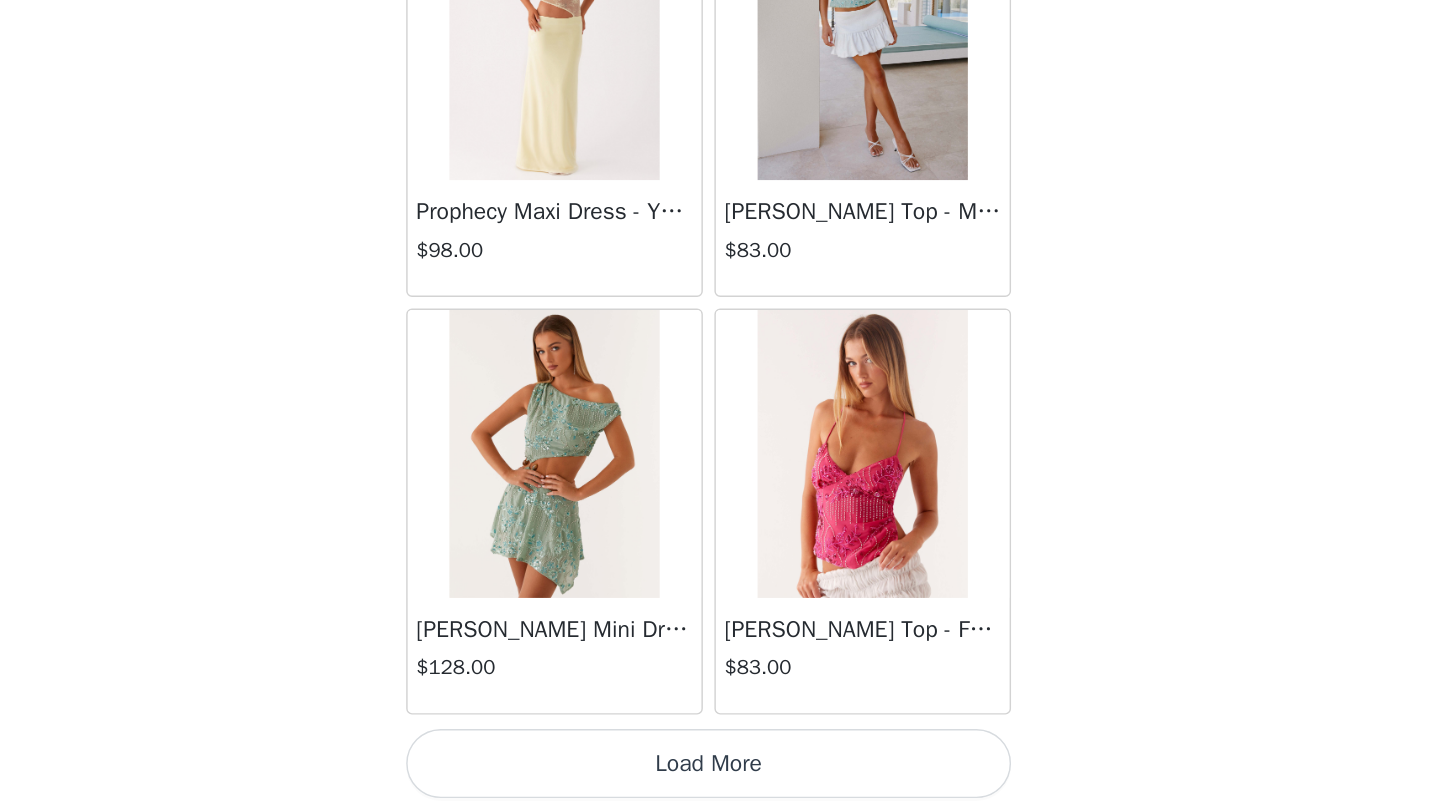 click on "Load More" at bounding box center [720, 778] 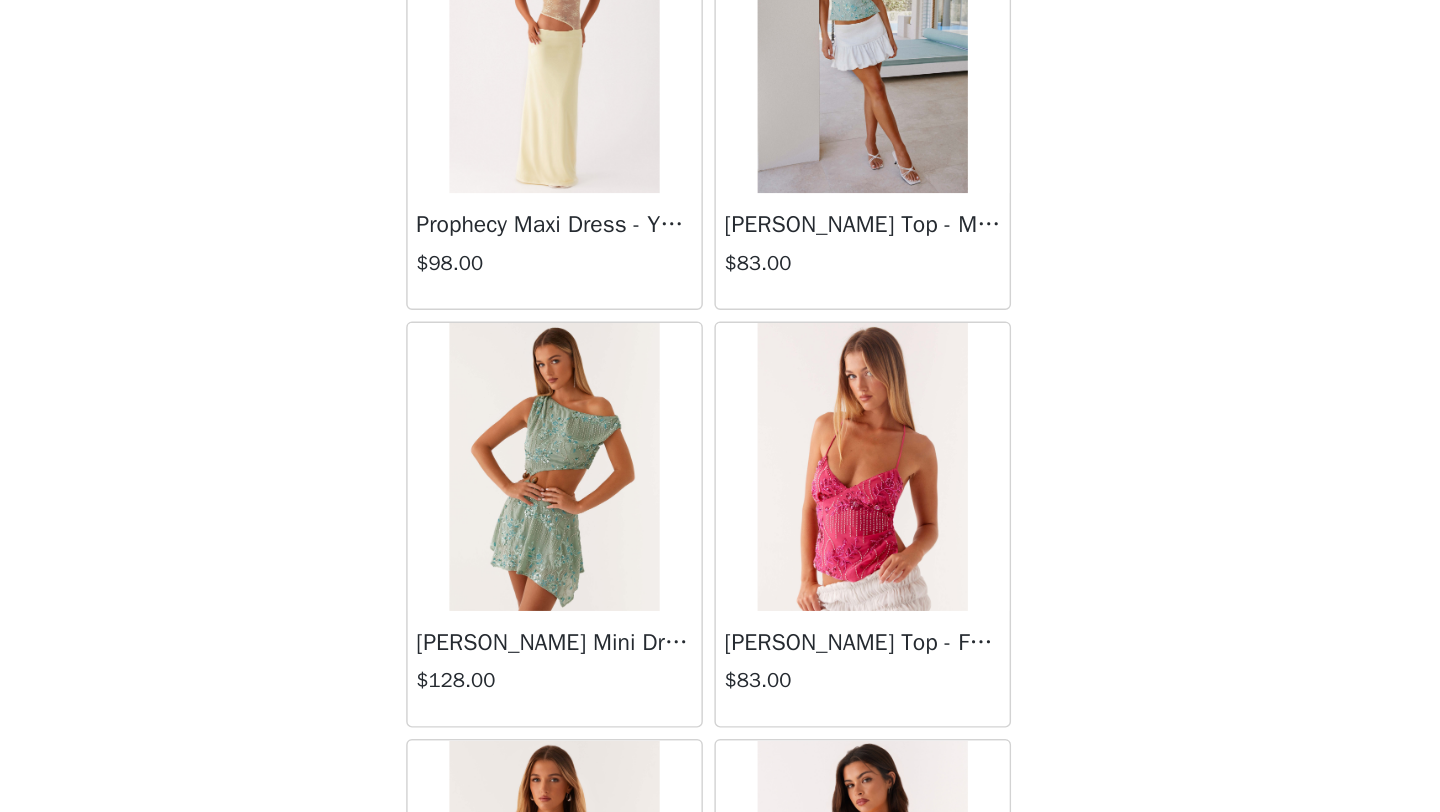 scroll, scrollTop: 66048, scrollLeft: 0, axis: vertical 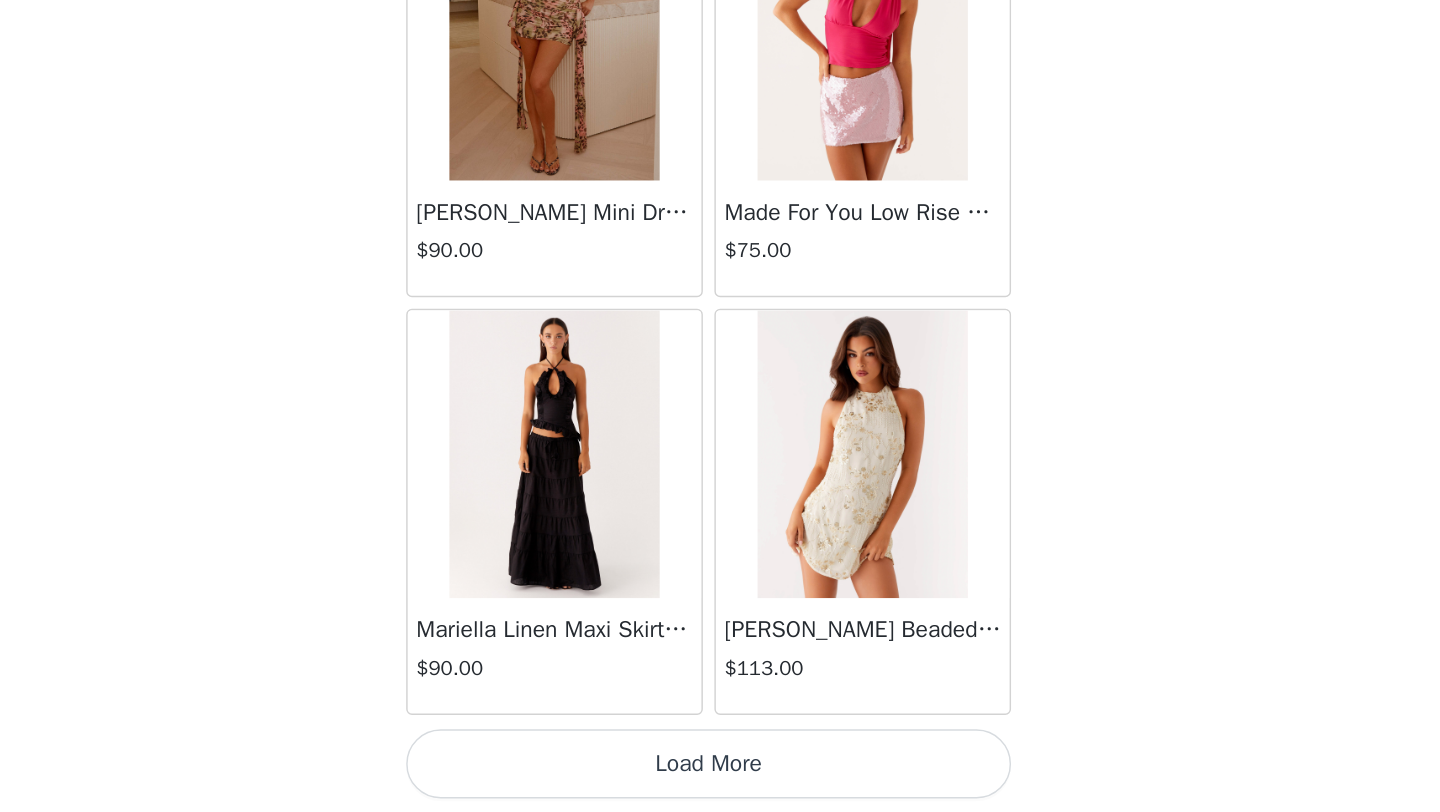 click on "Load More" at bounding box center (720, 778) 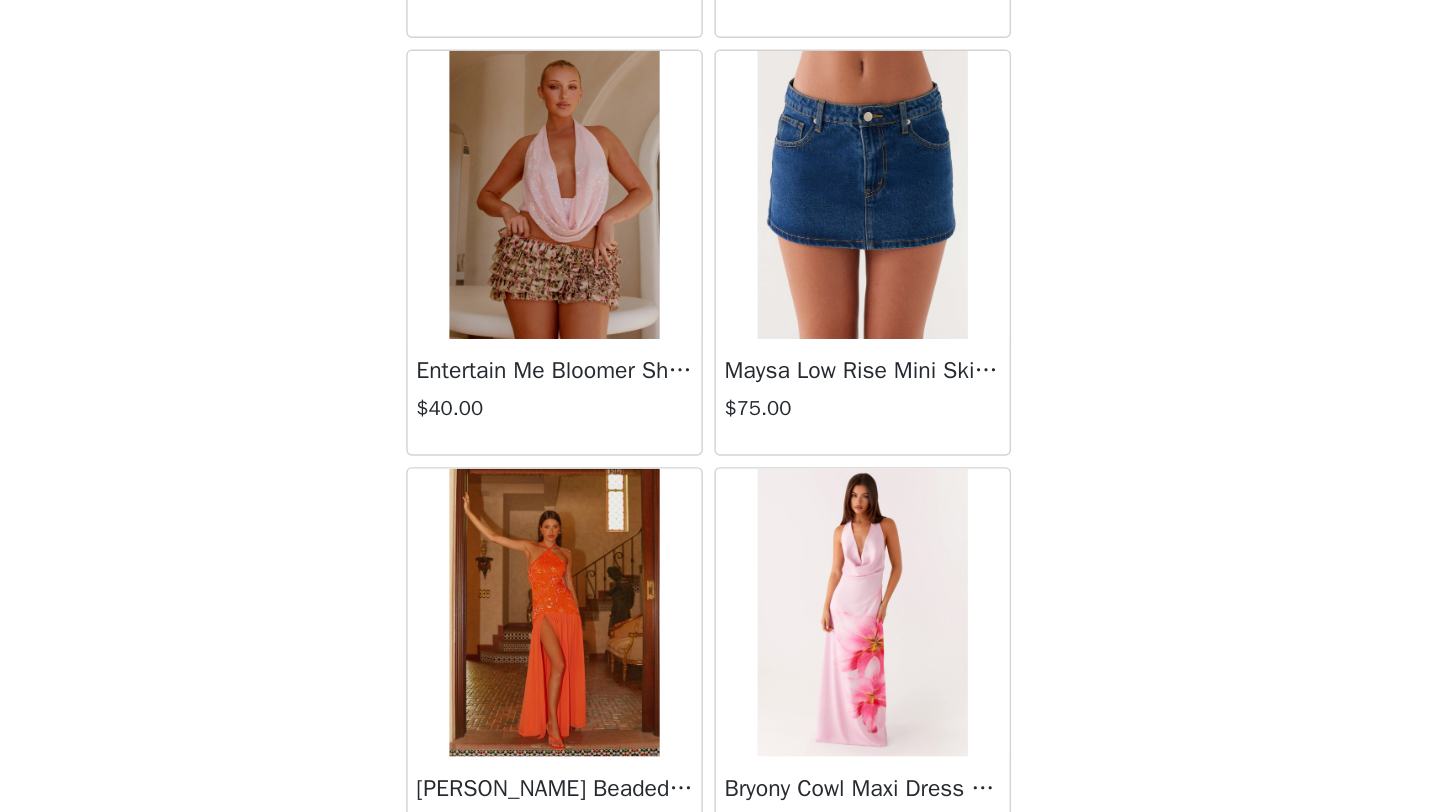 scroll, scrollTop: 71848, scrollLeft: 0, axis: vertical 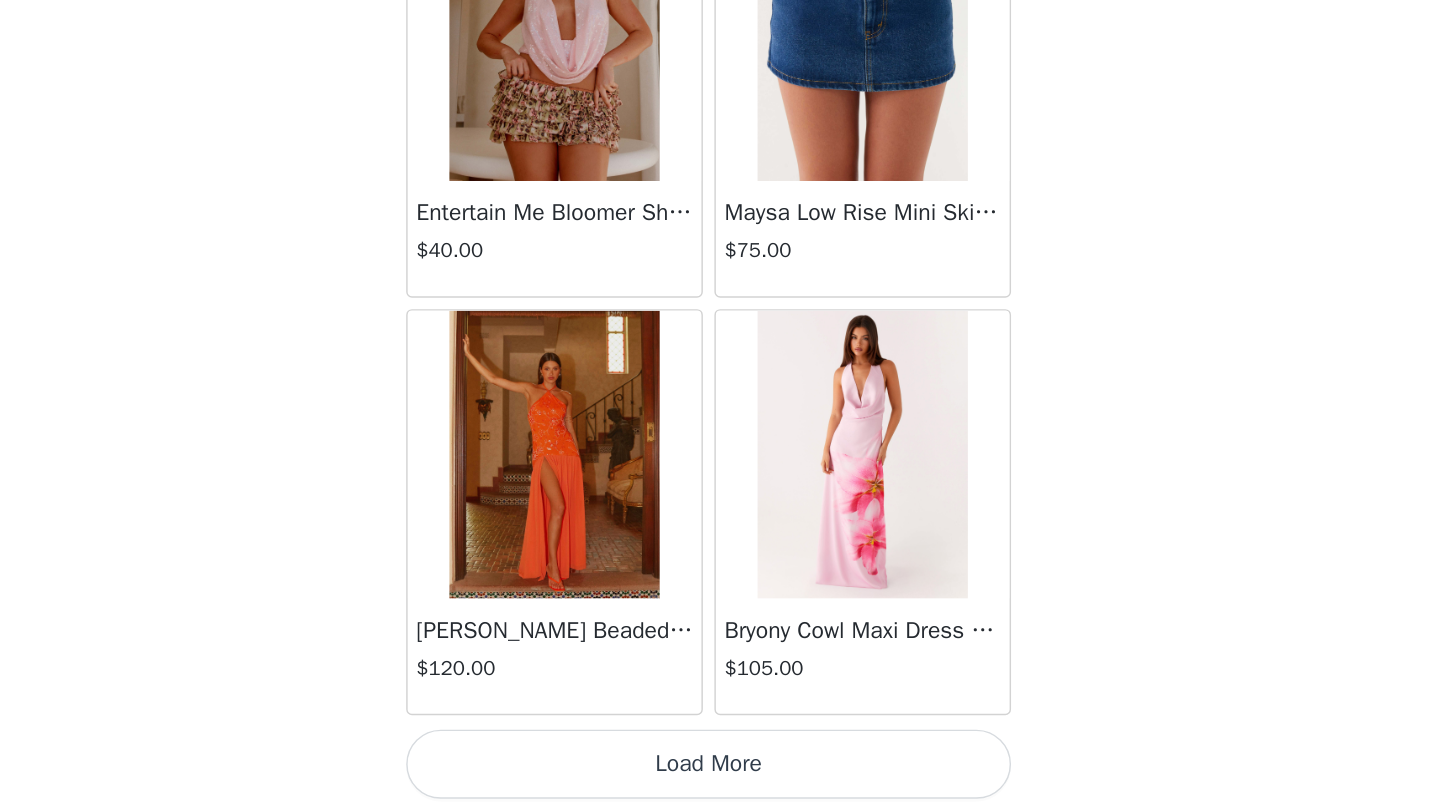 click on "Load More" at bounding box center [720, 778] 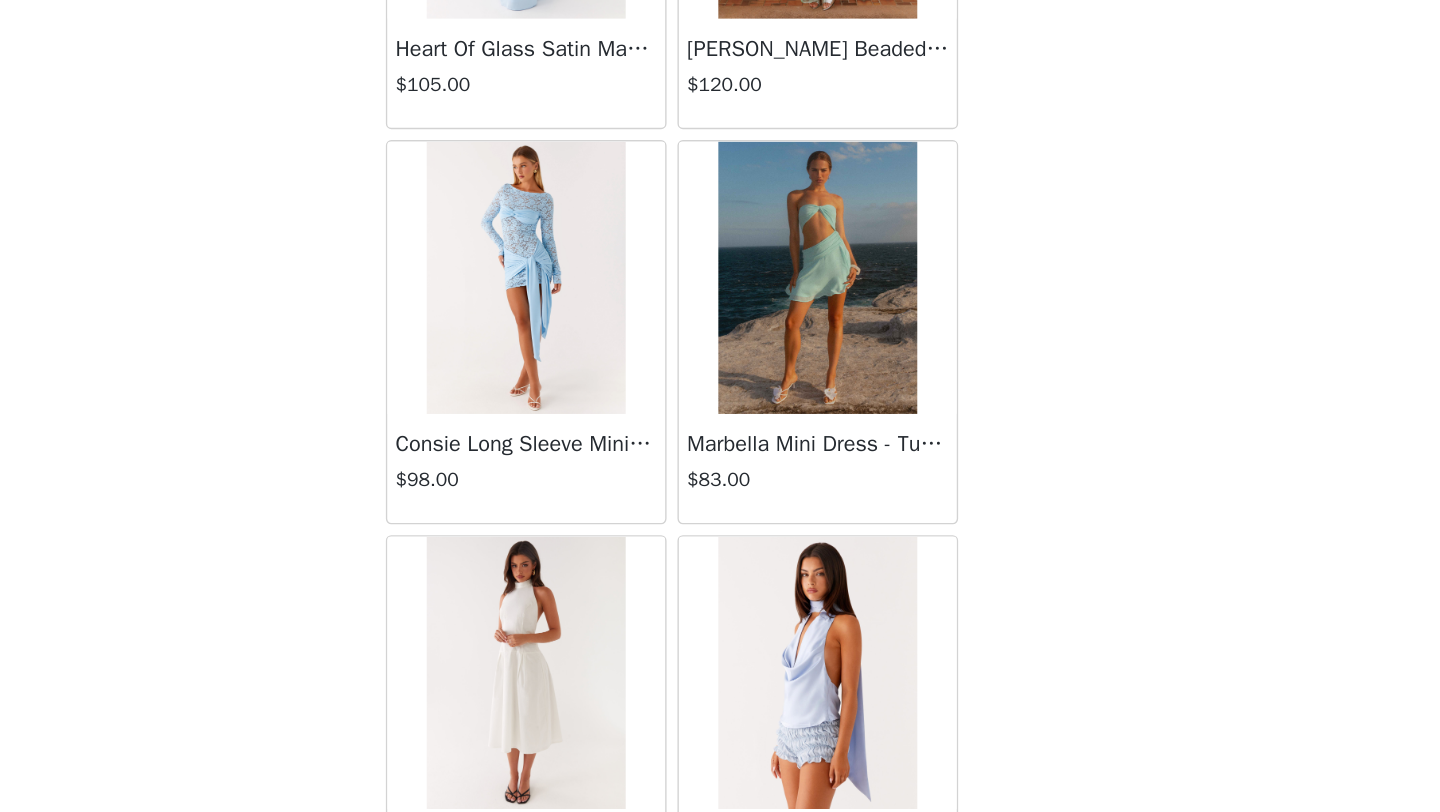 scroll, scrollTop: 74748, scrollLeft: 0, axis: vertical 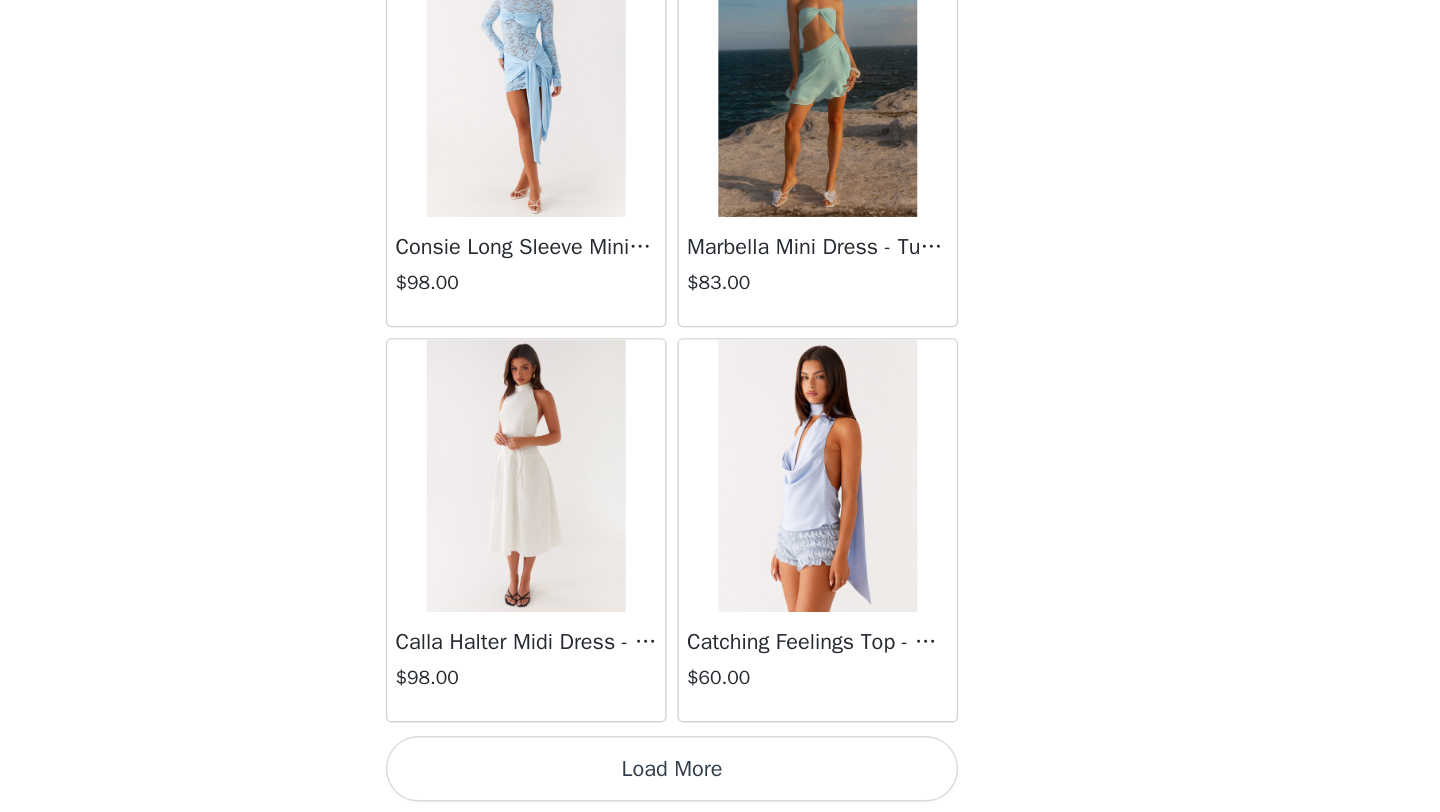 click on "Load More" at bounding box center [720, 778] 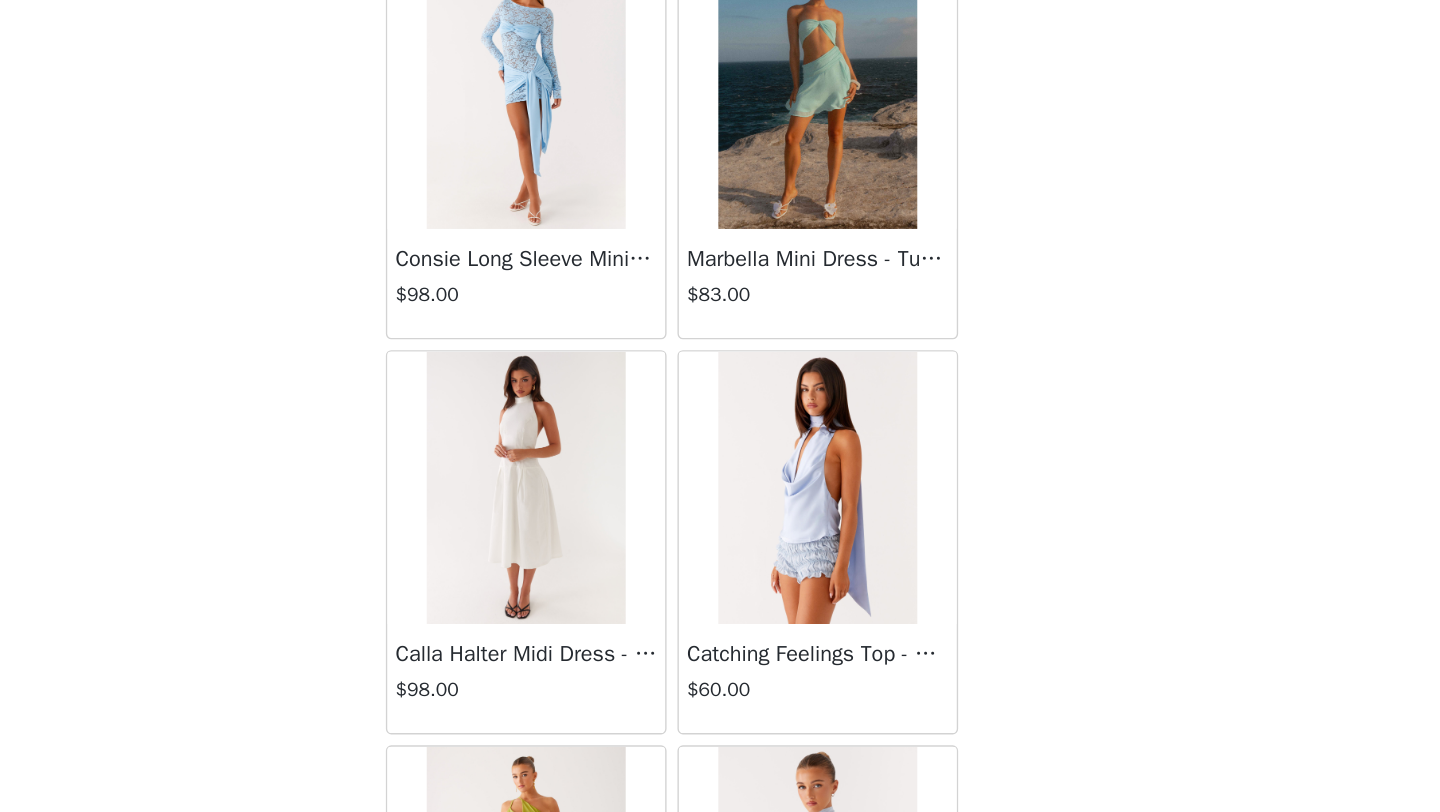 scroll, scrollTop: 74748, scrollLeft: 0, axis: vertical 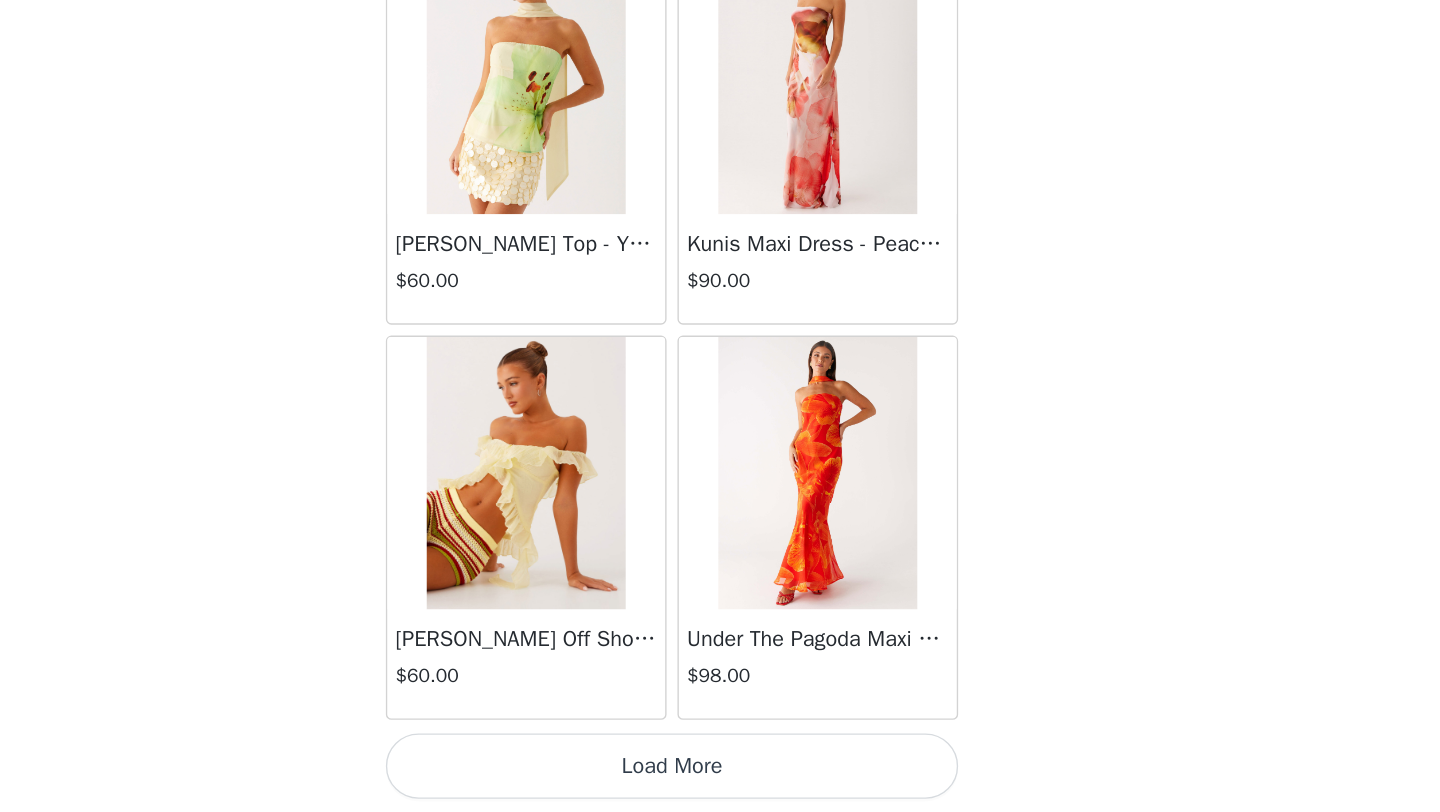 click on "Load More" at bounding box center (720, 778) 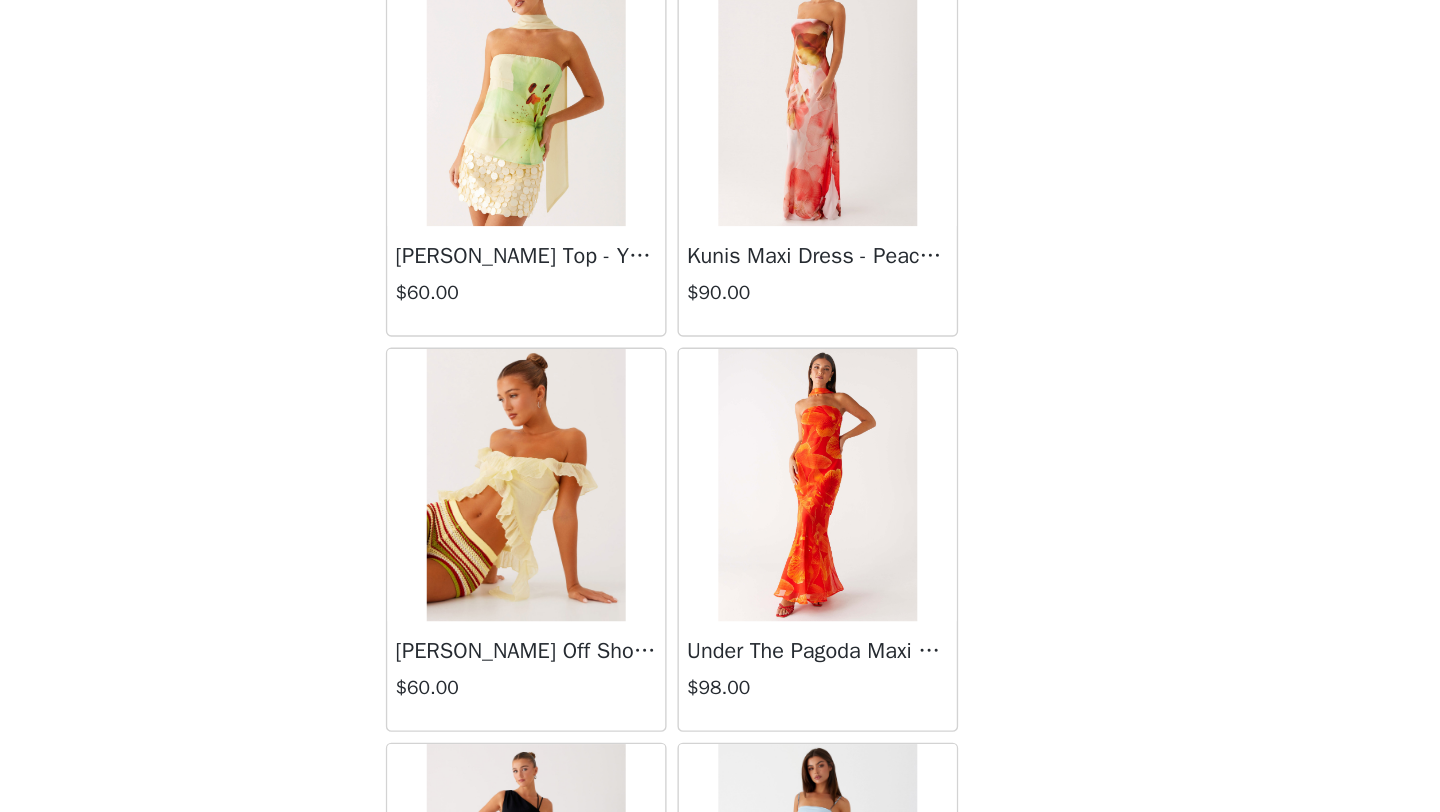 scroll, scrollTop: 77648, scrollLeft: 0, axis: vertical 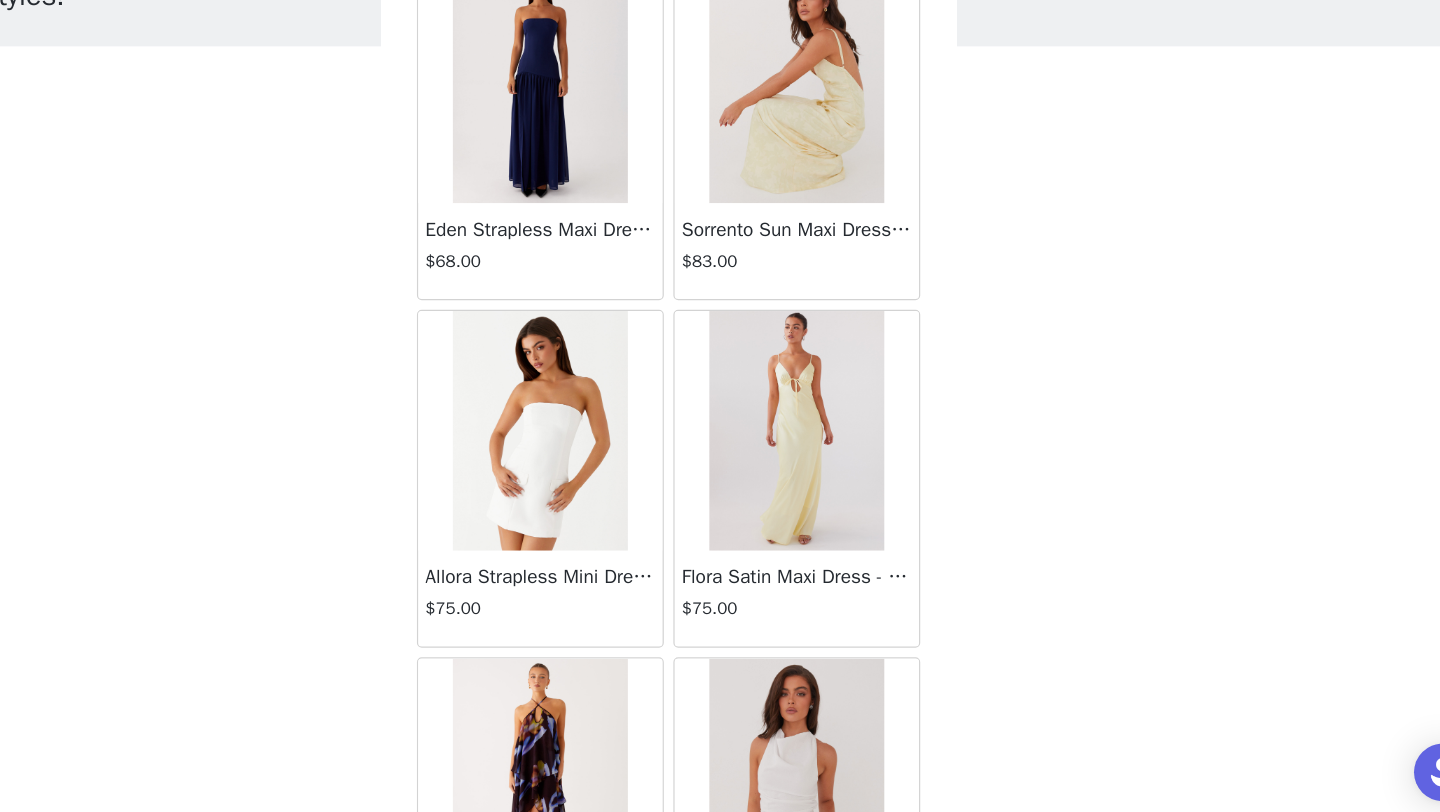 click at bounding box center [826, 483] 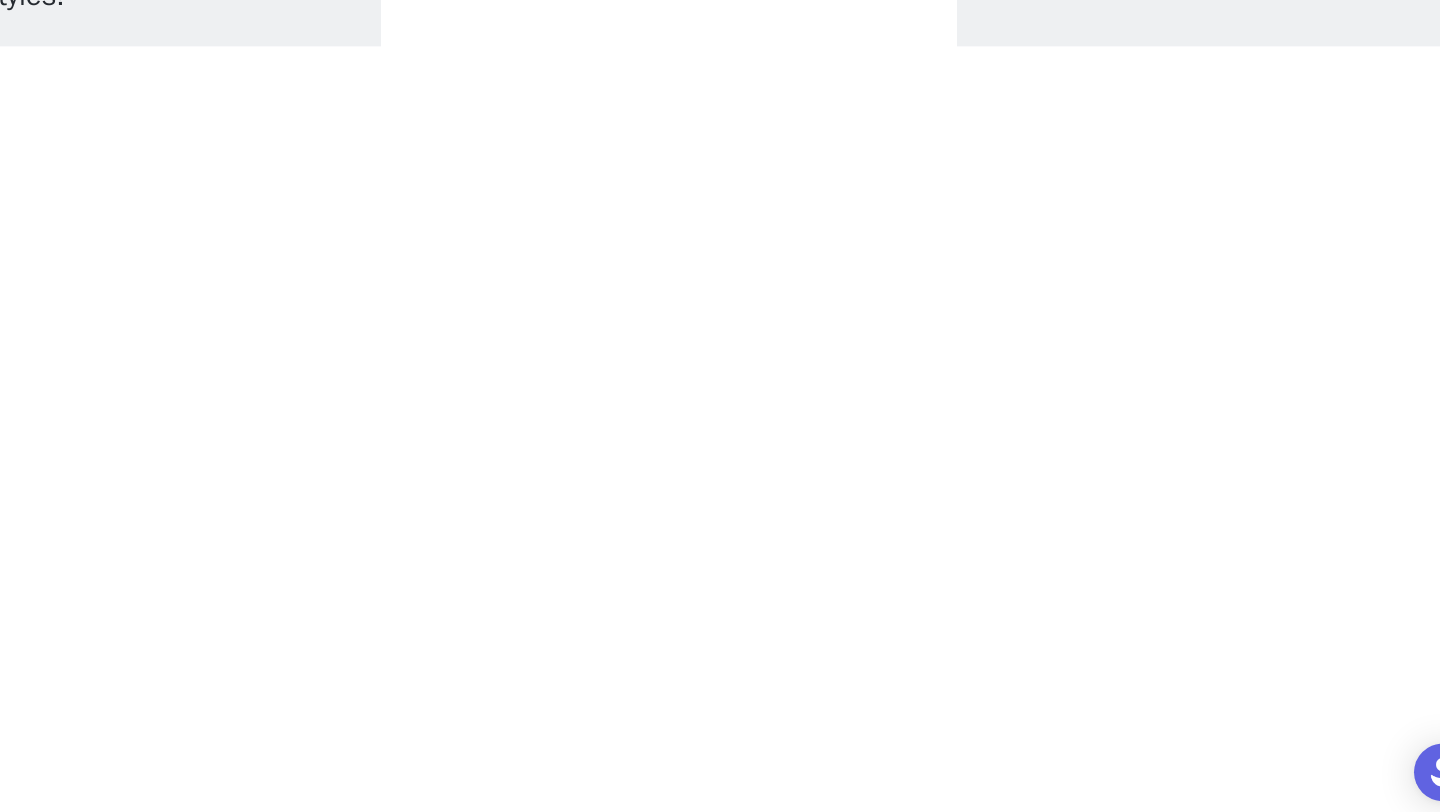 scroll, scrollTop: 203, scrollLeft: 0, axis: vertical 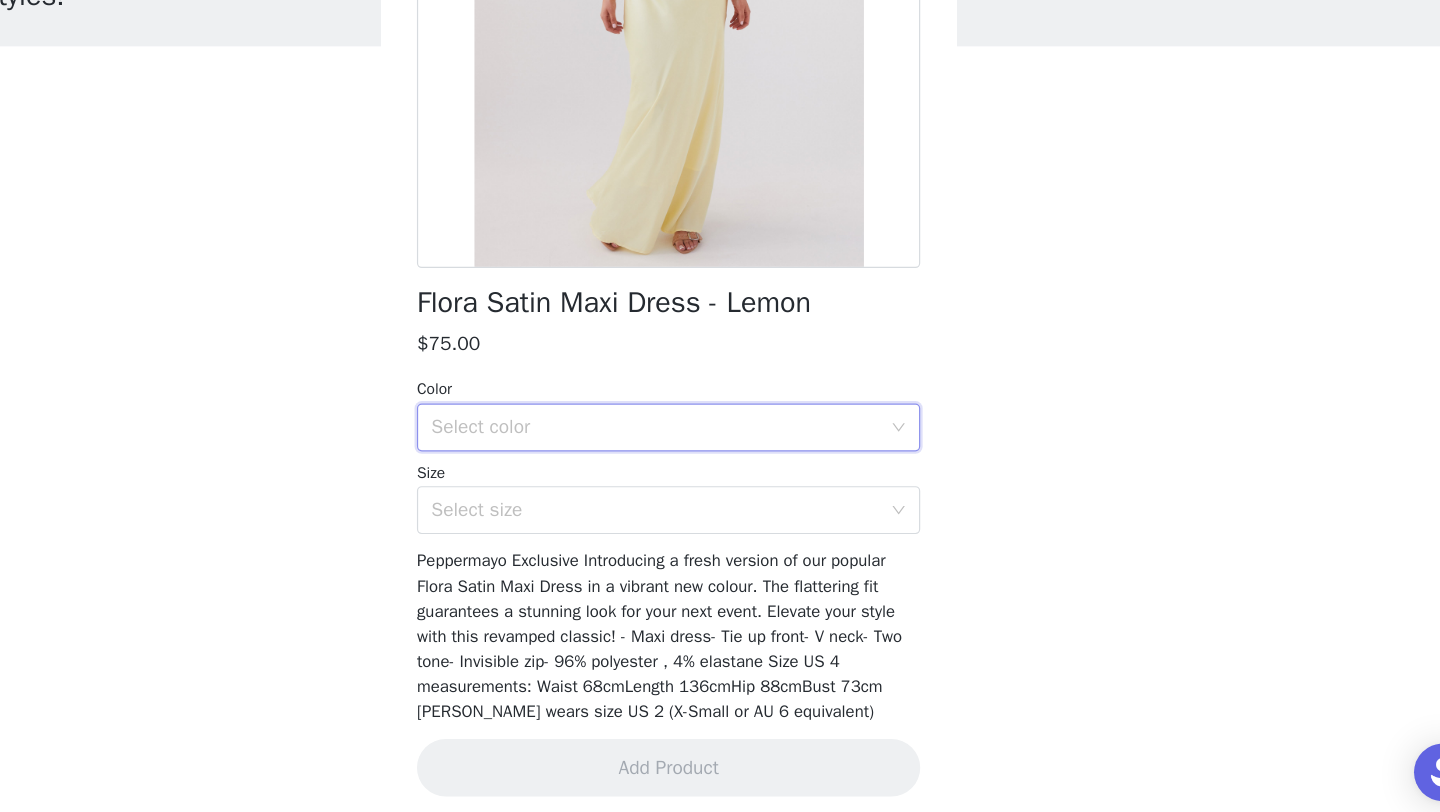 click on "Select color" at bounding box center (713, 480) 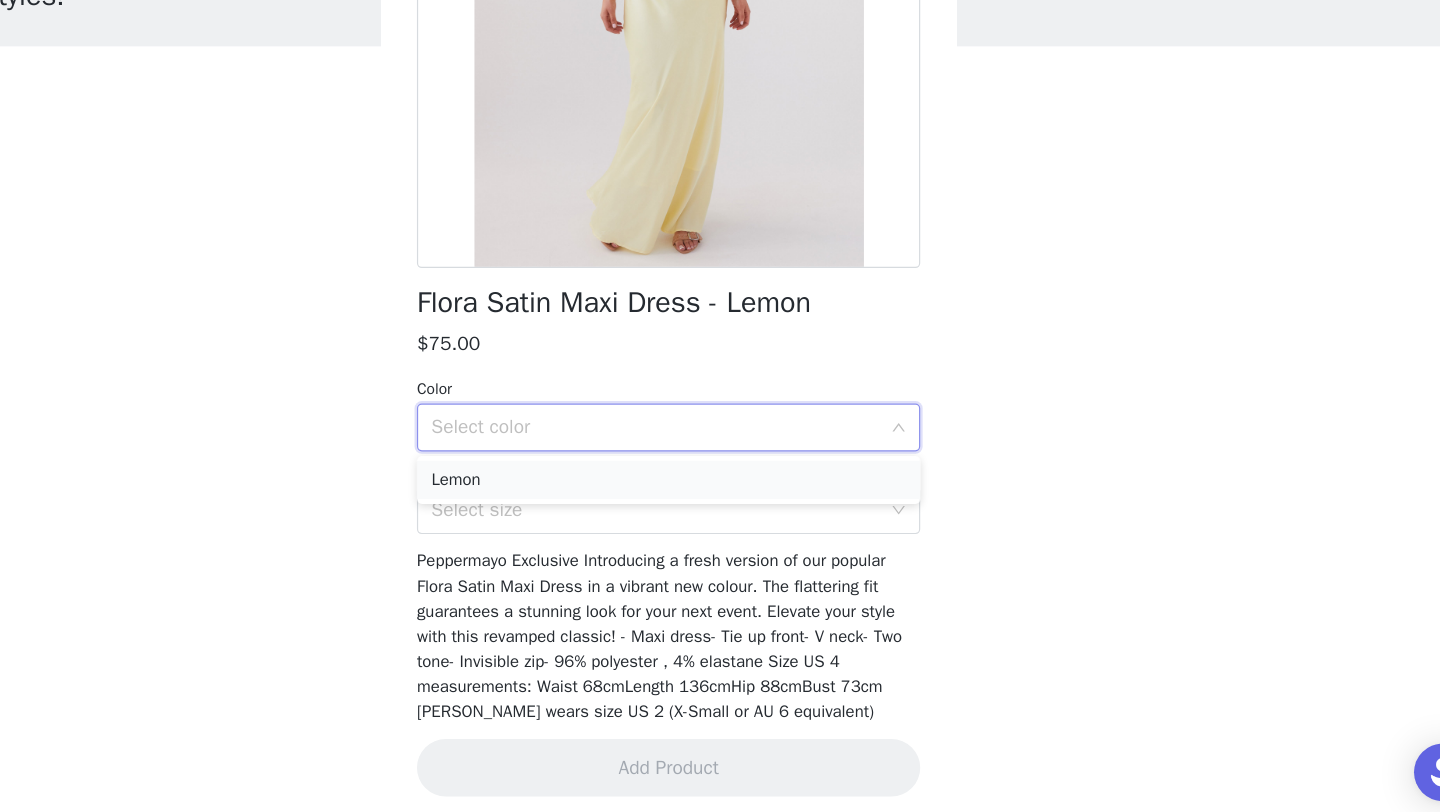 click on "Lemon" at bounding box center [720, 524] 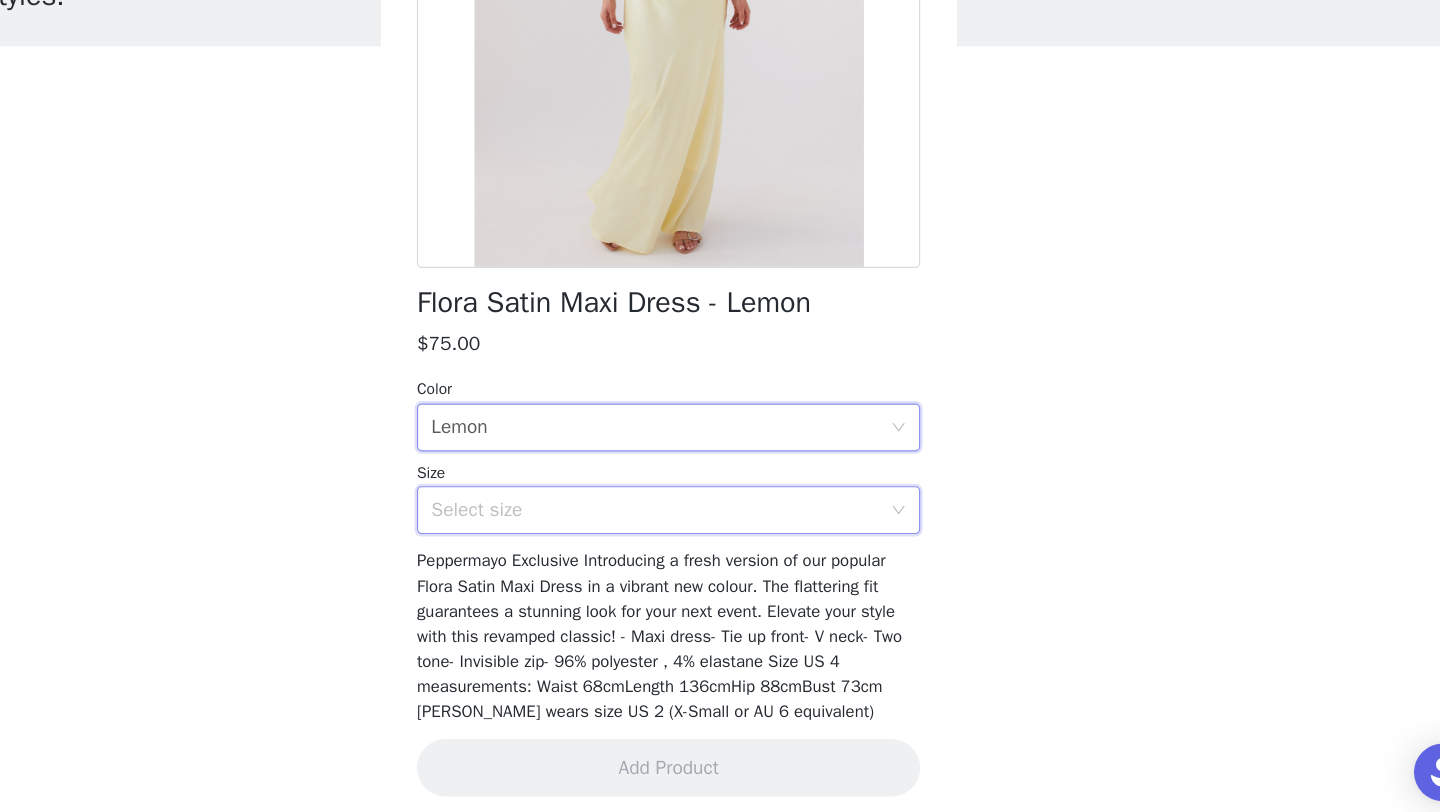 click on "Select size" at bounding box center [713, 549] 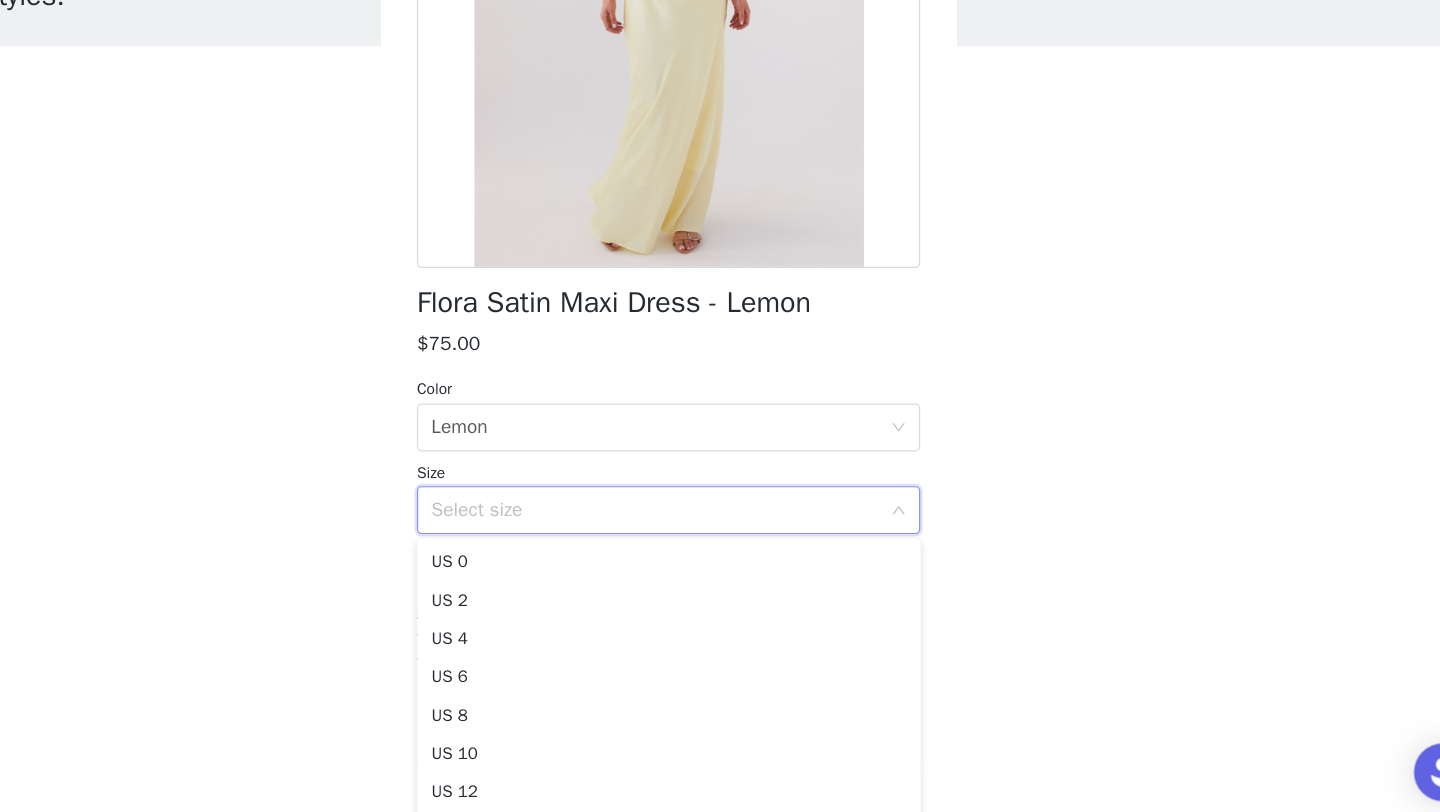 click on "Back     Flora Satin Maxi Dress - Lemon       $75.00         Color   Select color Lemon Size   Select size   Peppermayo Exclusive Introducing a fresh version of our popular Flora Satin Maxi Dress in a vibrant new colour. The flattering fit guarantees a stunning look for your next event. Elevate your style with this revamped classic! - Maxi dress- Tie up front- V neck- Two tone- Invisible zip- 96% polyester , 4% elastane Size US 4 measurements: Waist 68cmLength 136cmHip 88cmBust 73cm [PERSON_NAME] wears size US 2 (X-Small or AU 6 equivalent)   Add Product" at bounding box center (720, 406) 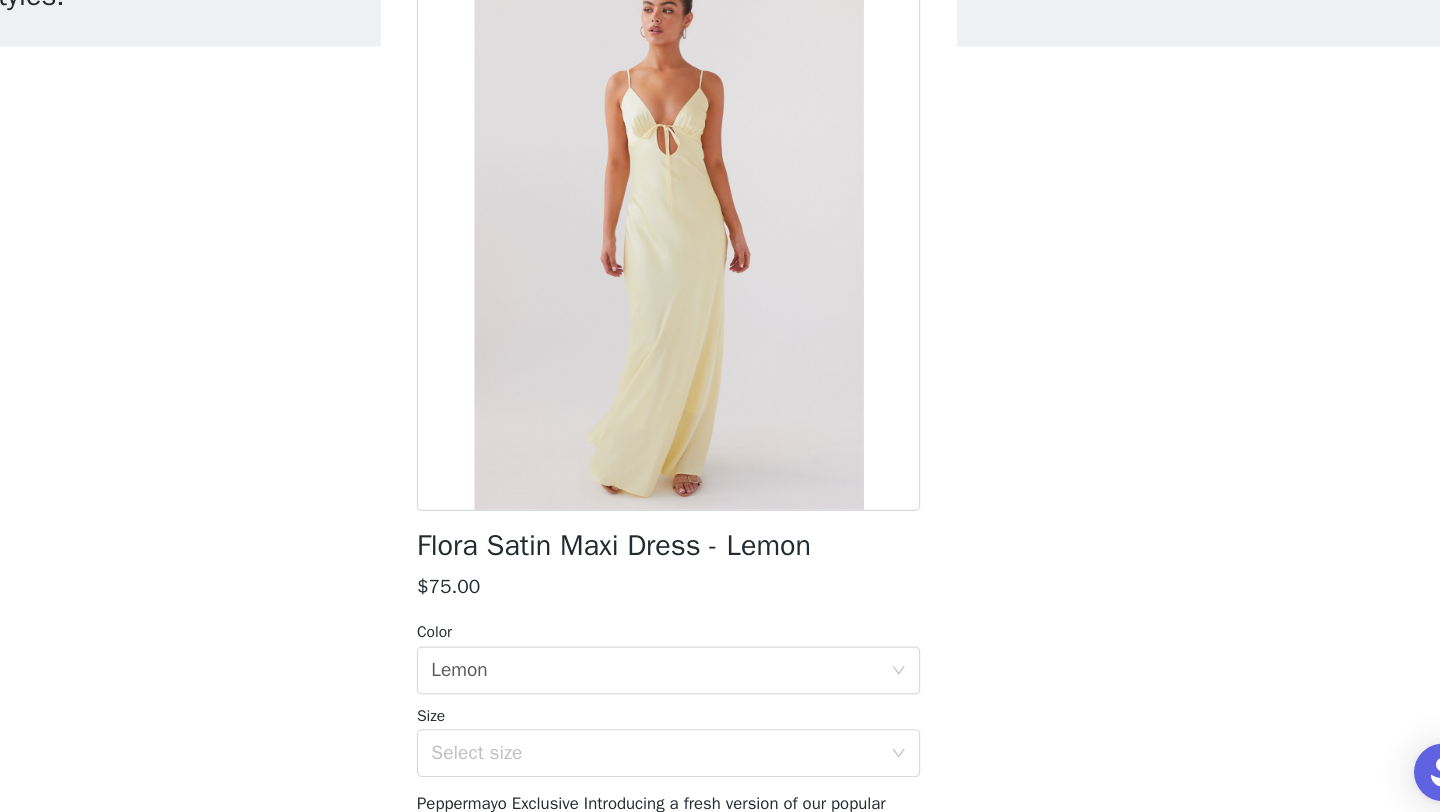 scroll, scrollTop: 203, scrollLeft: 0, axis: vertical 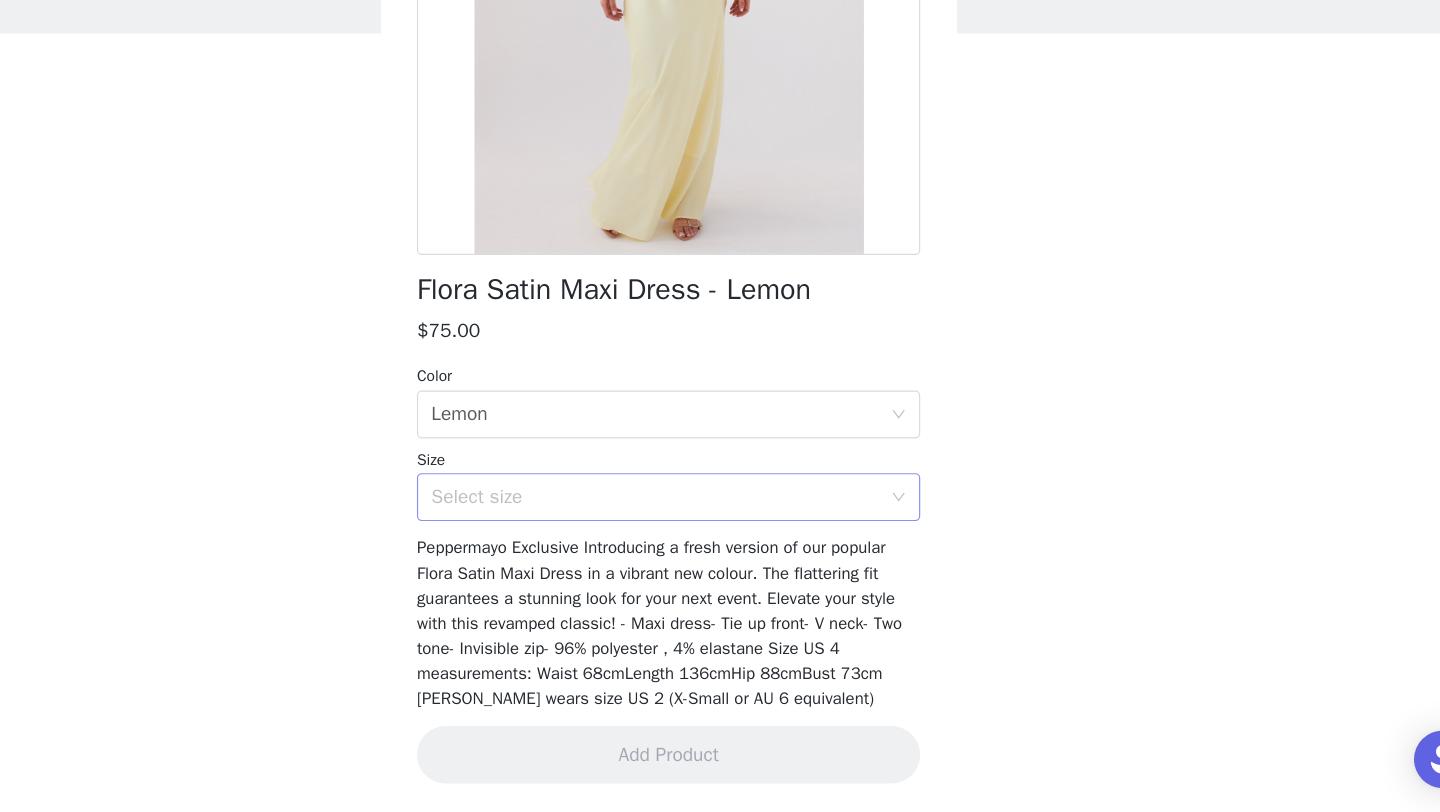 click on "Select size" at bounding box center [709, 549] 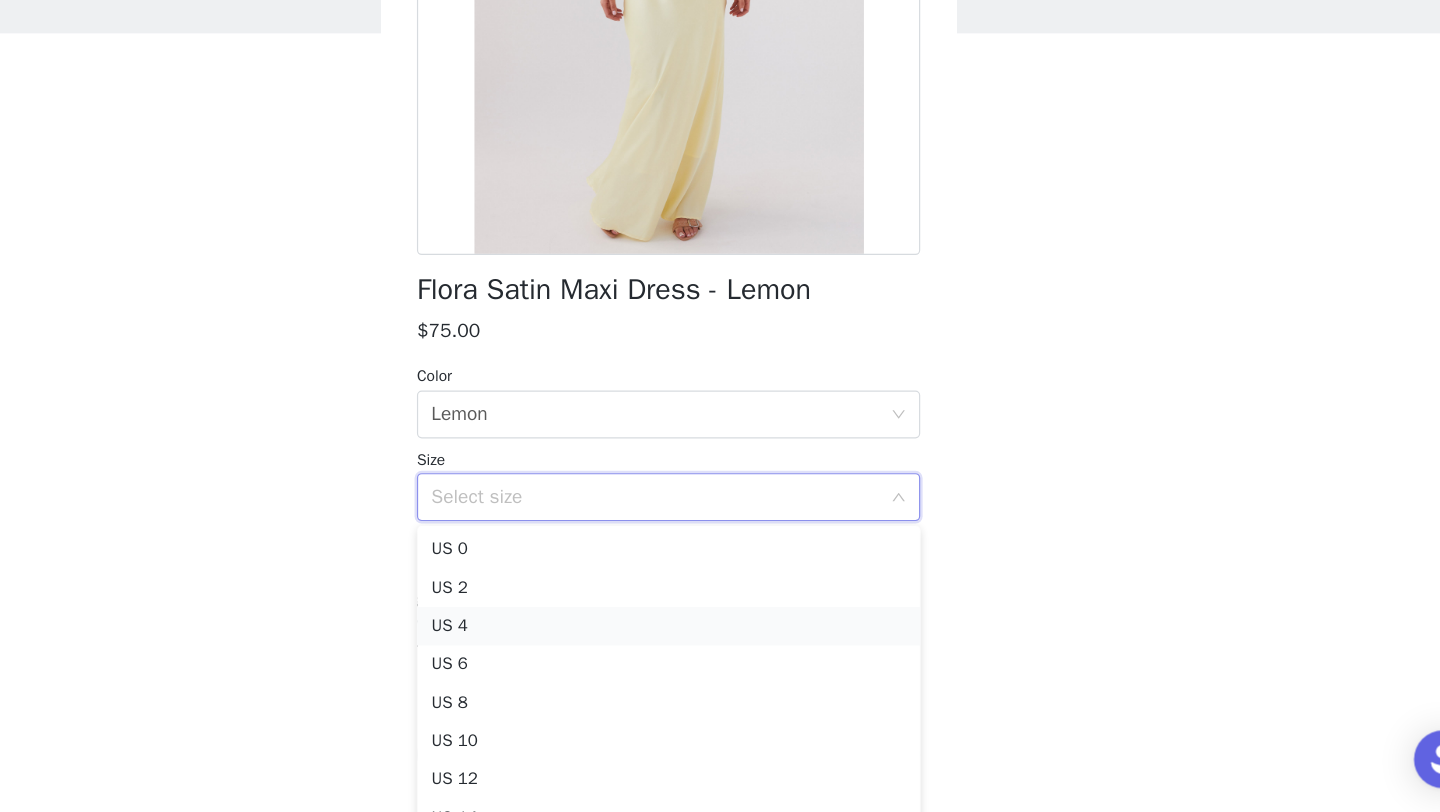 click on "US 4" at bounding box center (720, 657) 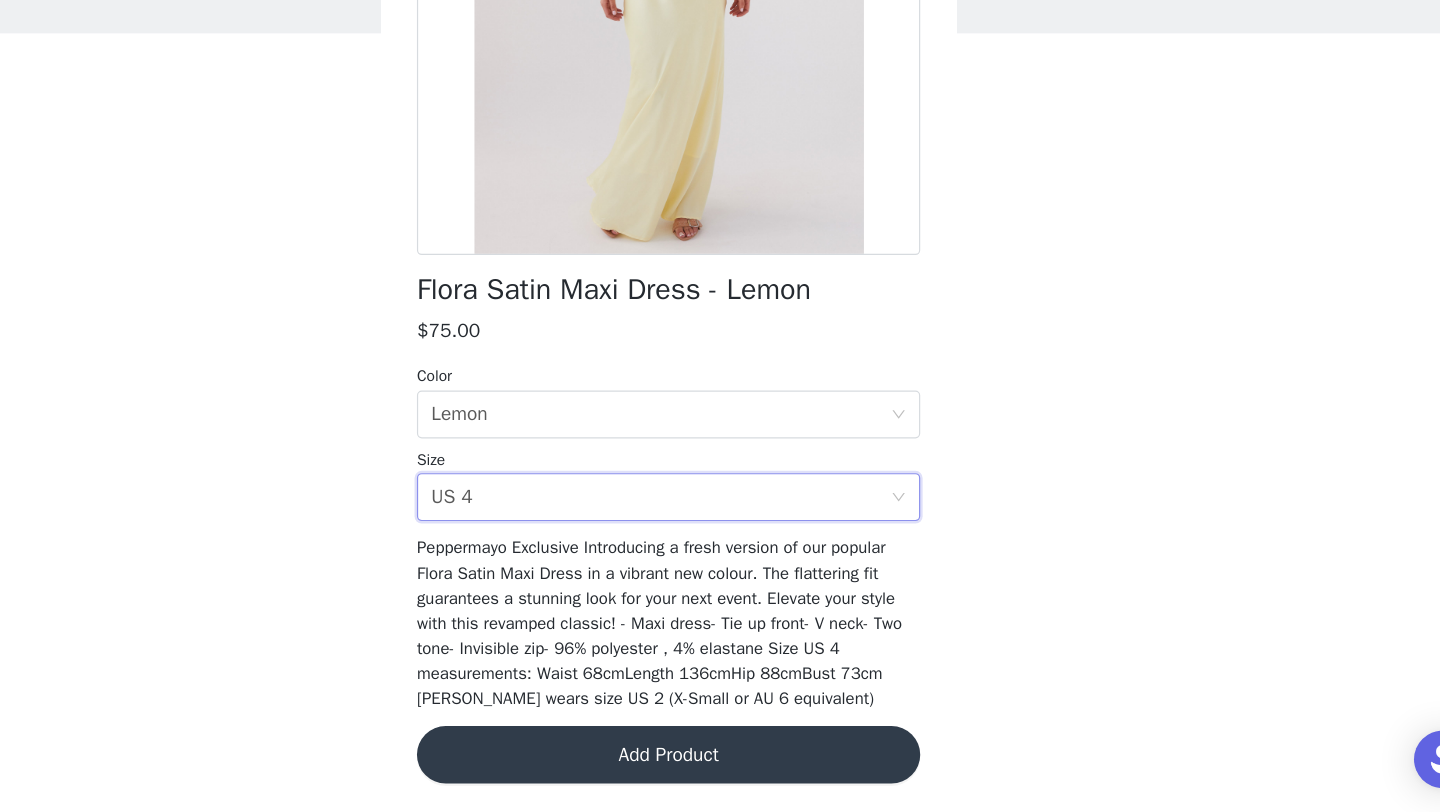click on "Add Product" at bounding box center (720, 764) 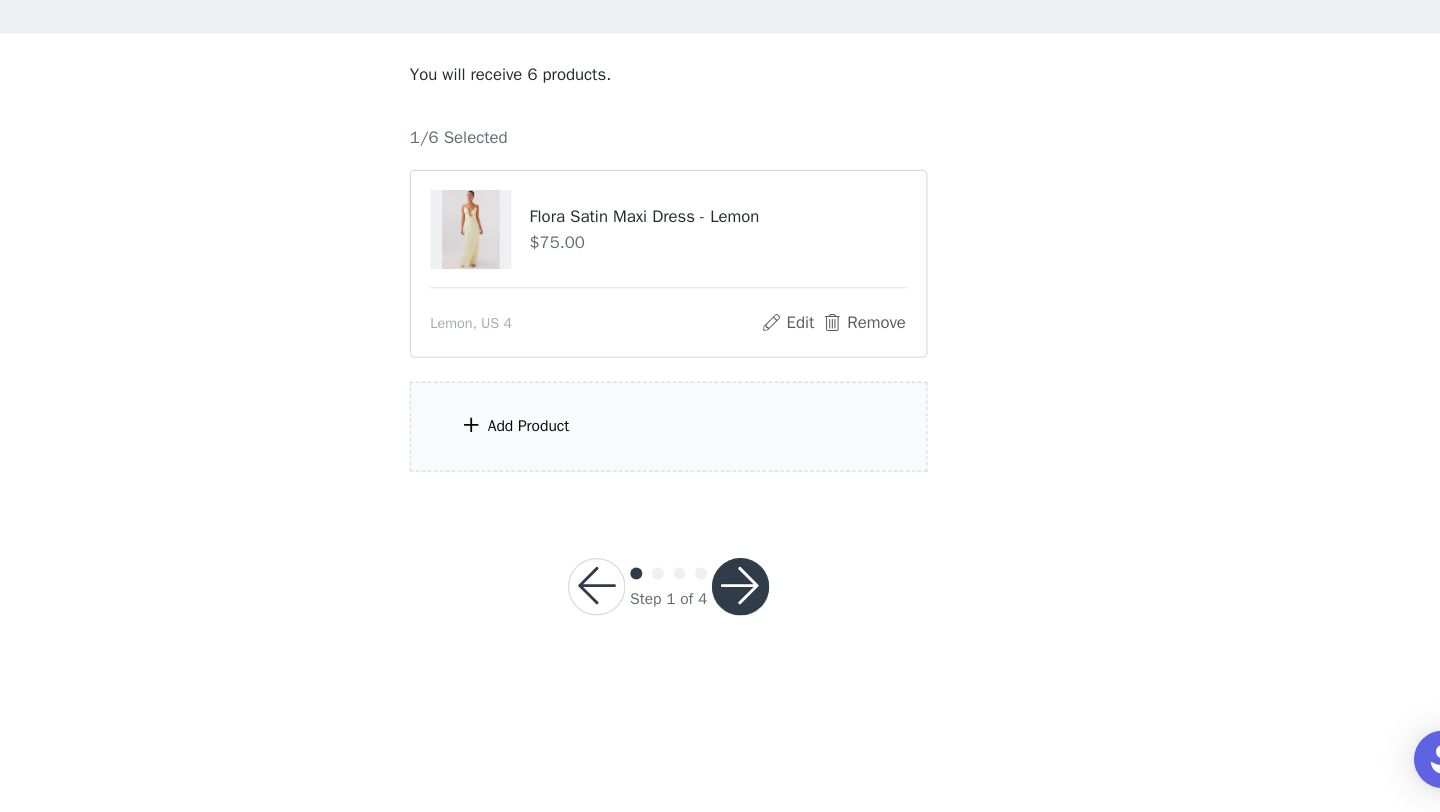 click on "Add Product" at bounding box center [720, 490] 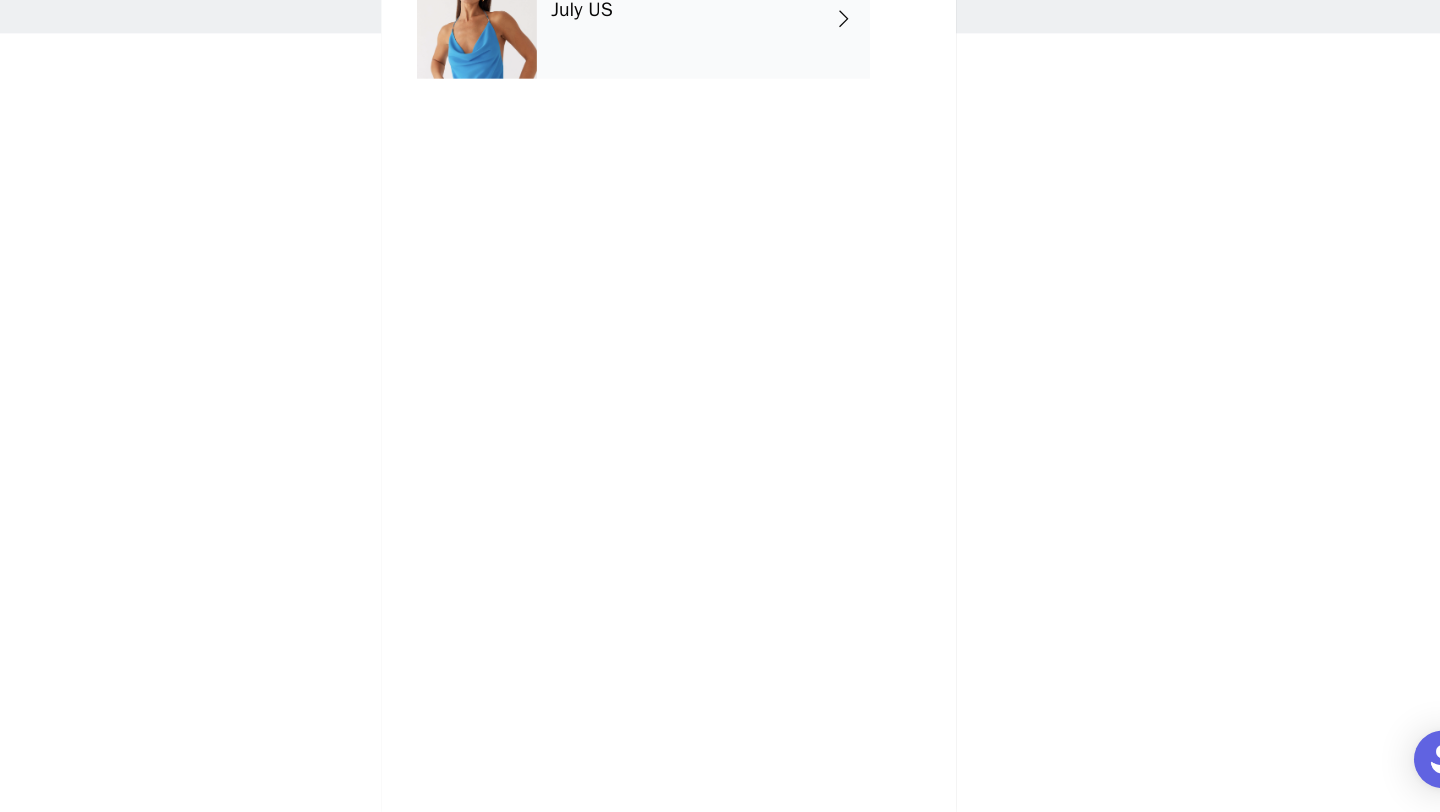 click on "July US" at bounding box center (749, 150) 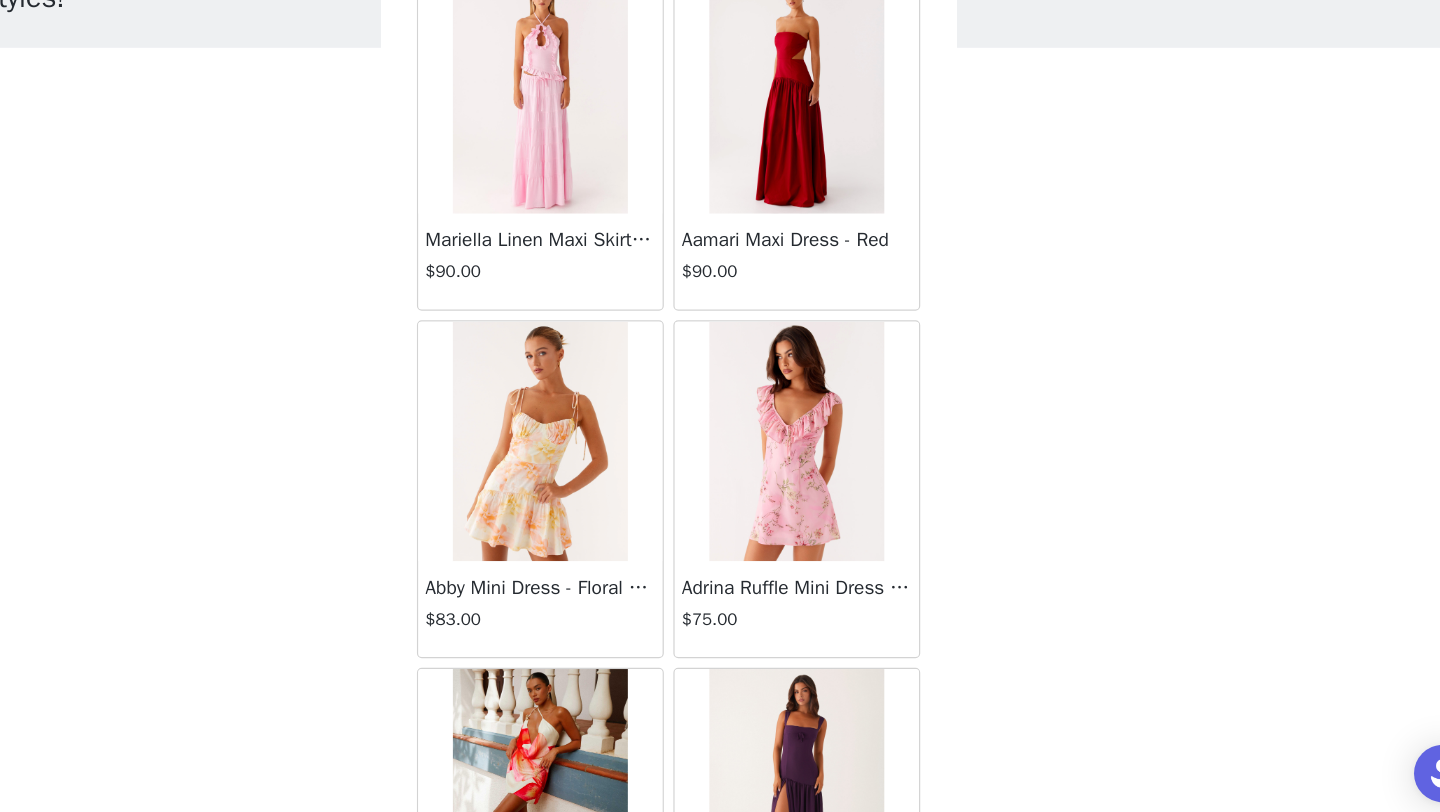 scroll, scrollTop: 0, scrollLeft: 0, axis: both 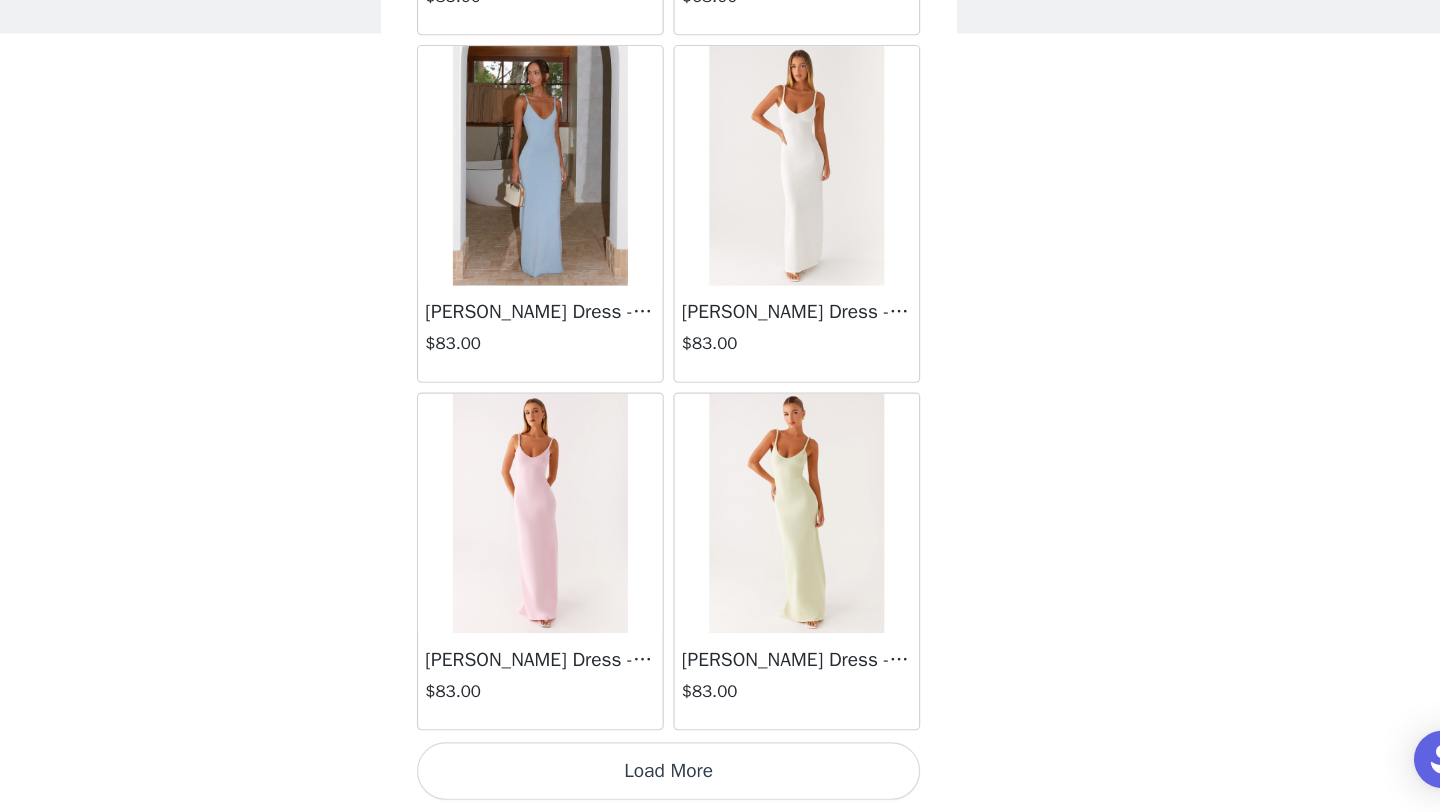 click on "Load More" at bounding box center (720, 778) 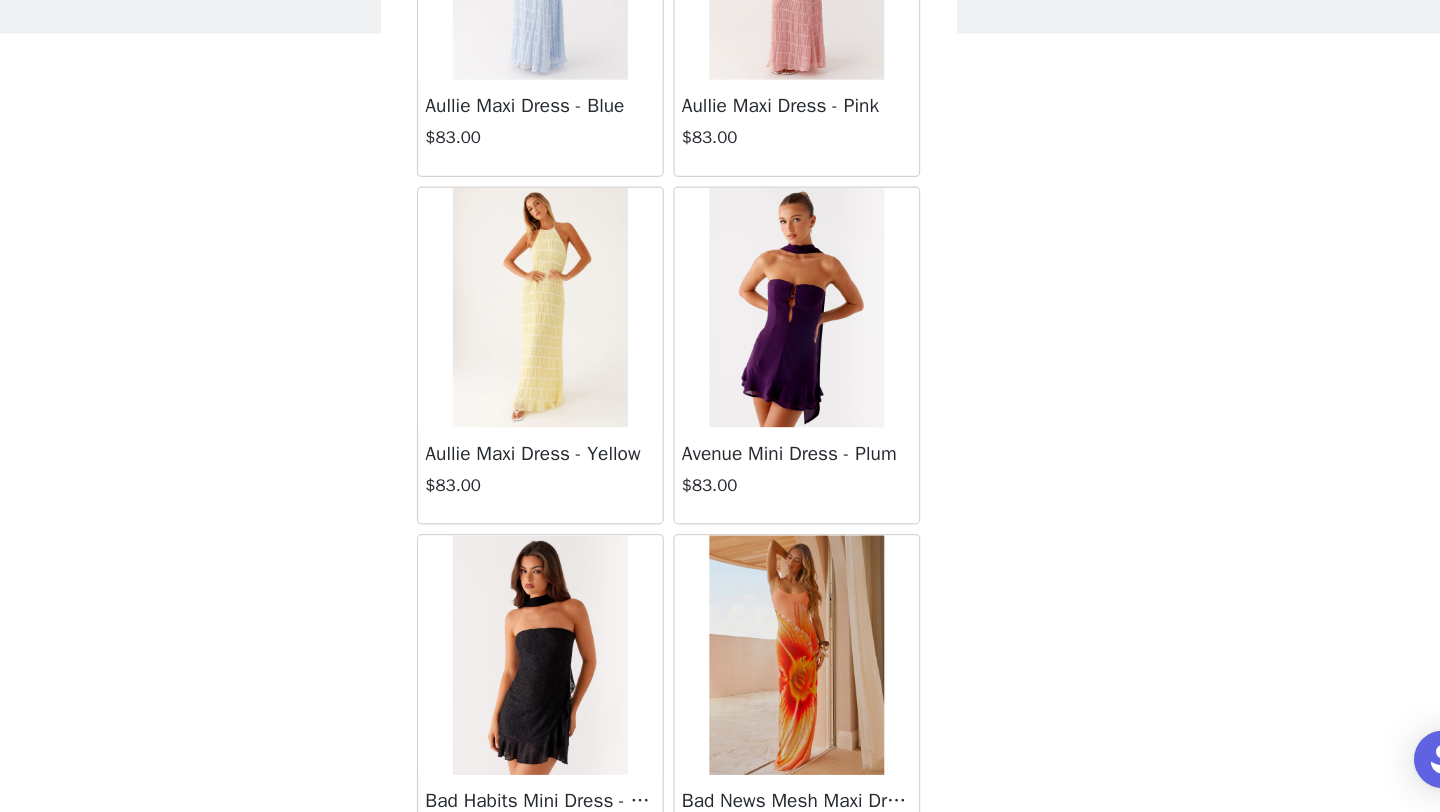 scroll, scrollTop: 4735, scrollLeft: 0, axis: vertical 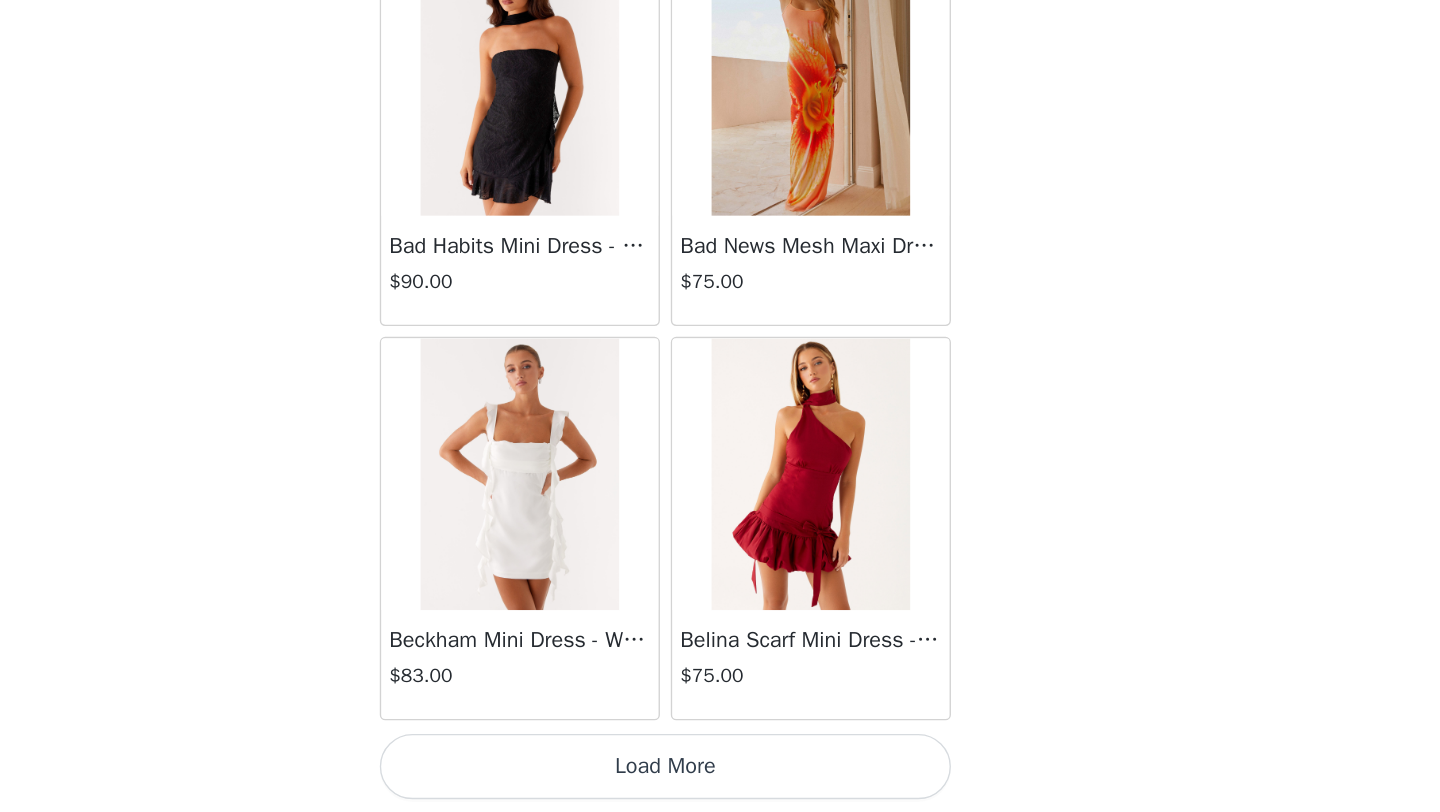 click on "Load More" at bounding box center [720, 778] 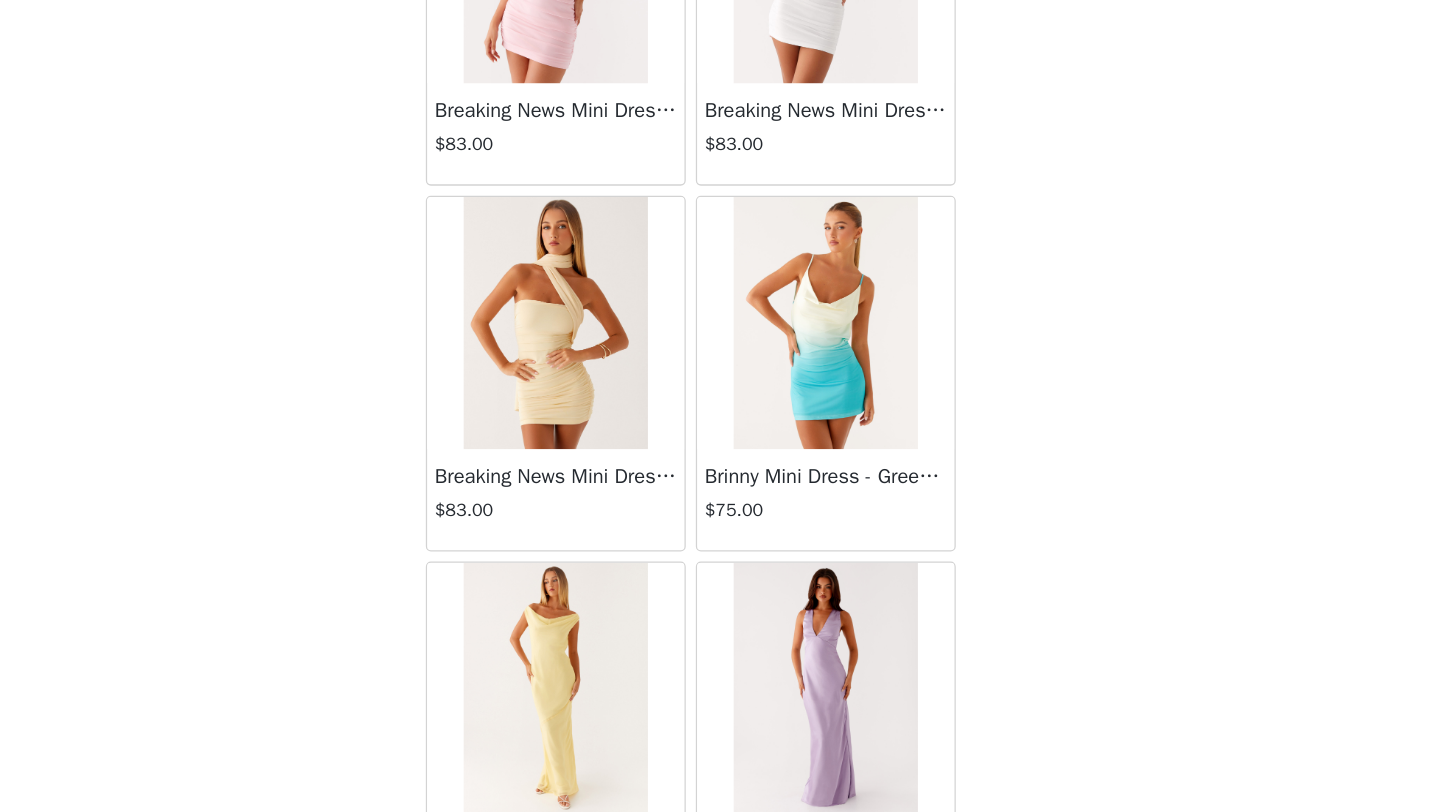 scroll, scrollTop: 8048, scrollLeft: 0, axis: vertical 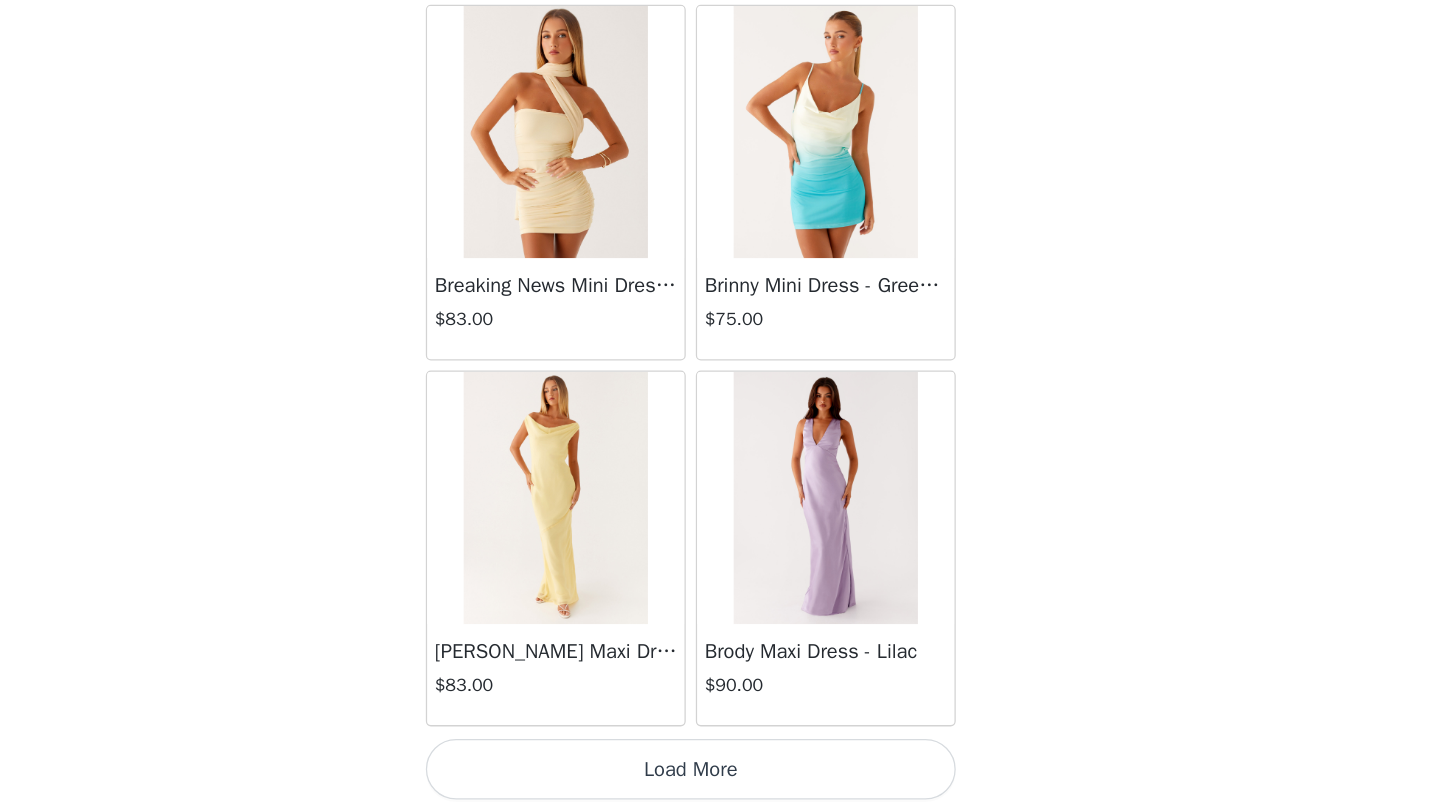 click on "Load More" at bounding box center [720, 778] 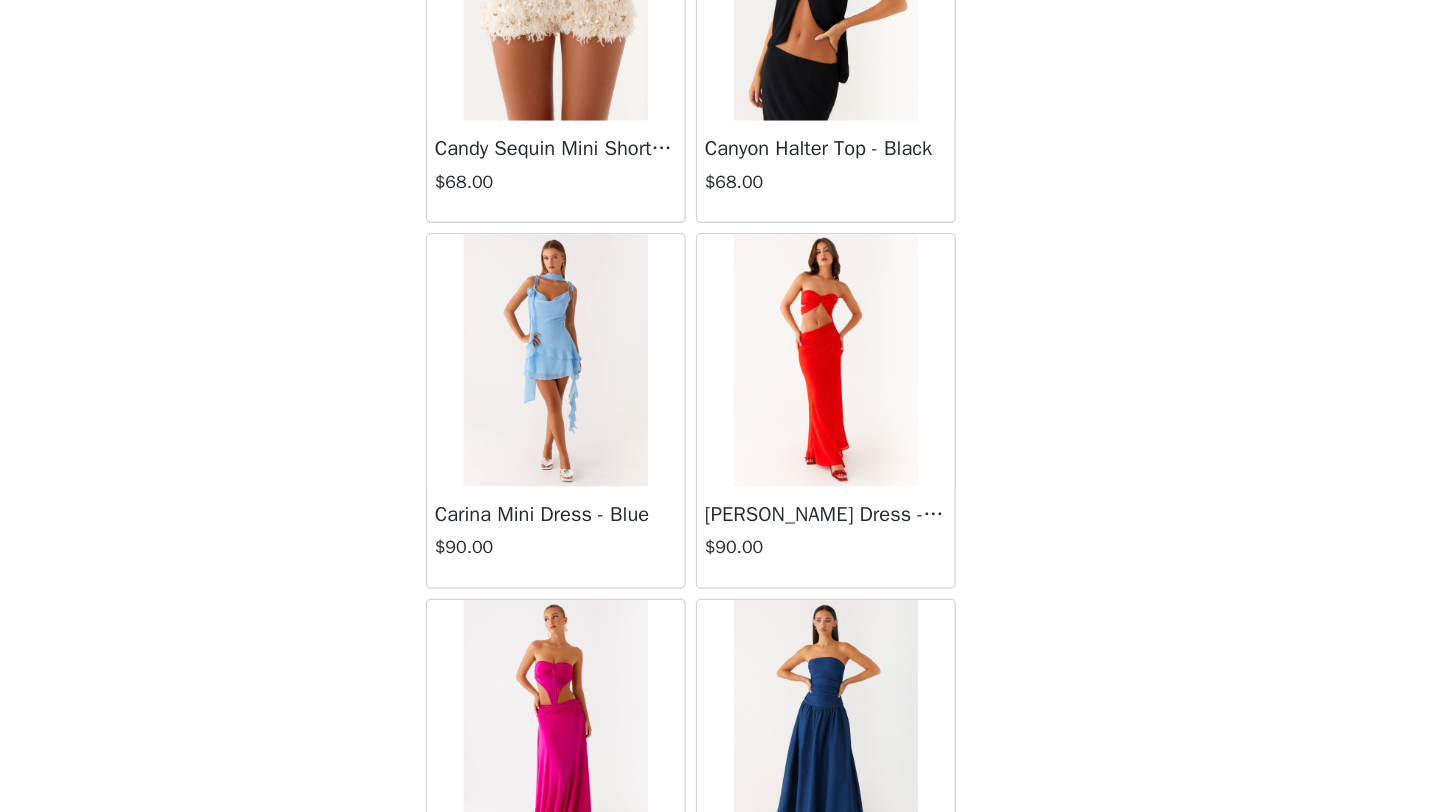 scroll, scrollTop: 9606, scrollLeft: 0, axis: vertical 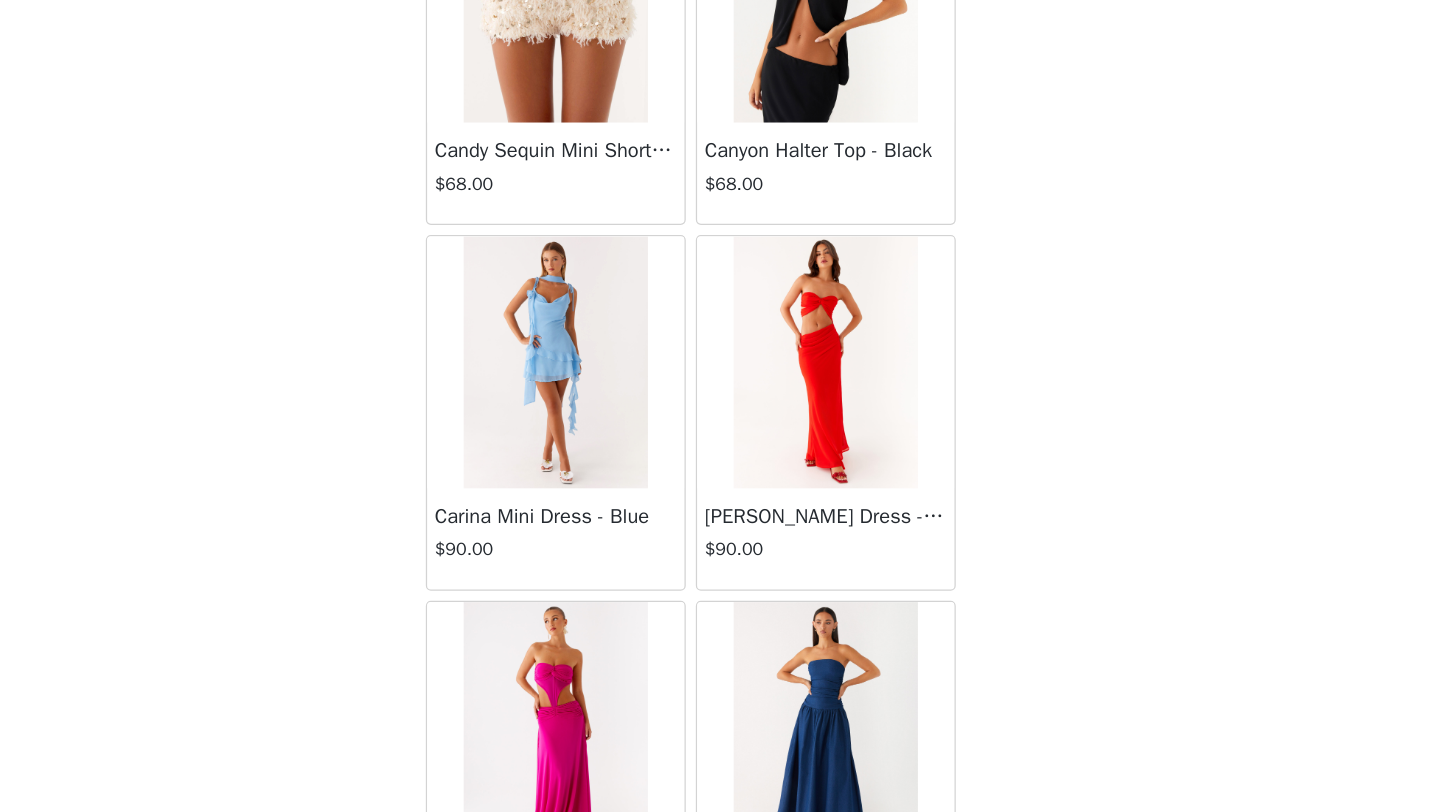 click at bounding box center [826, 455] 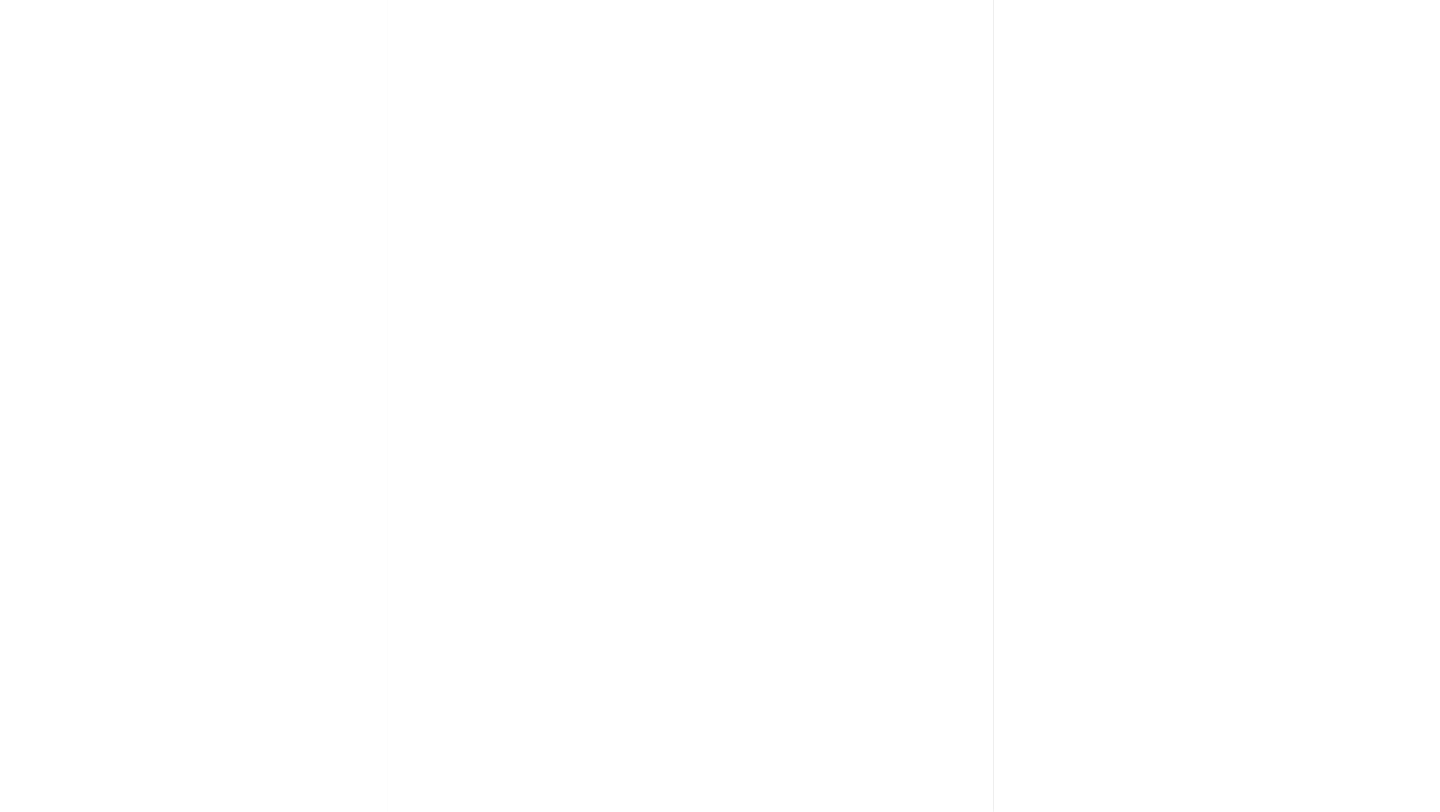 scroll, scrollTop: 0, scrollLeft: 0, axis: both 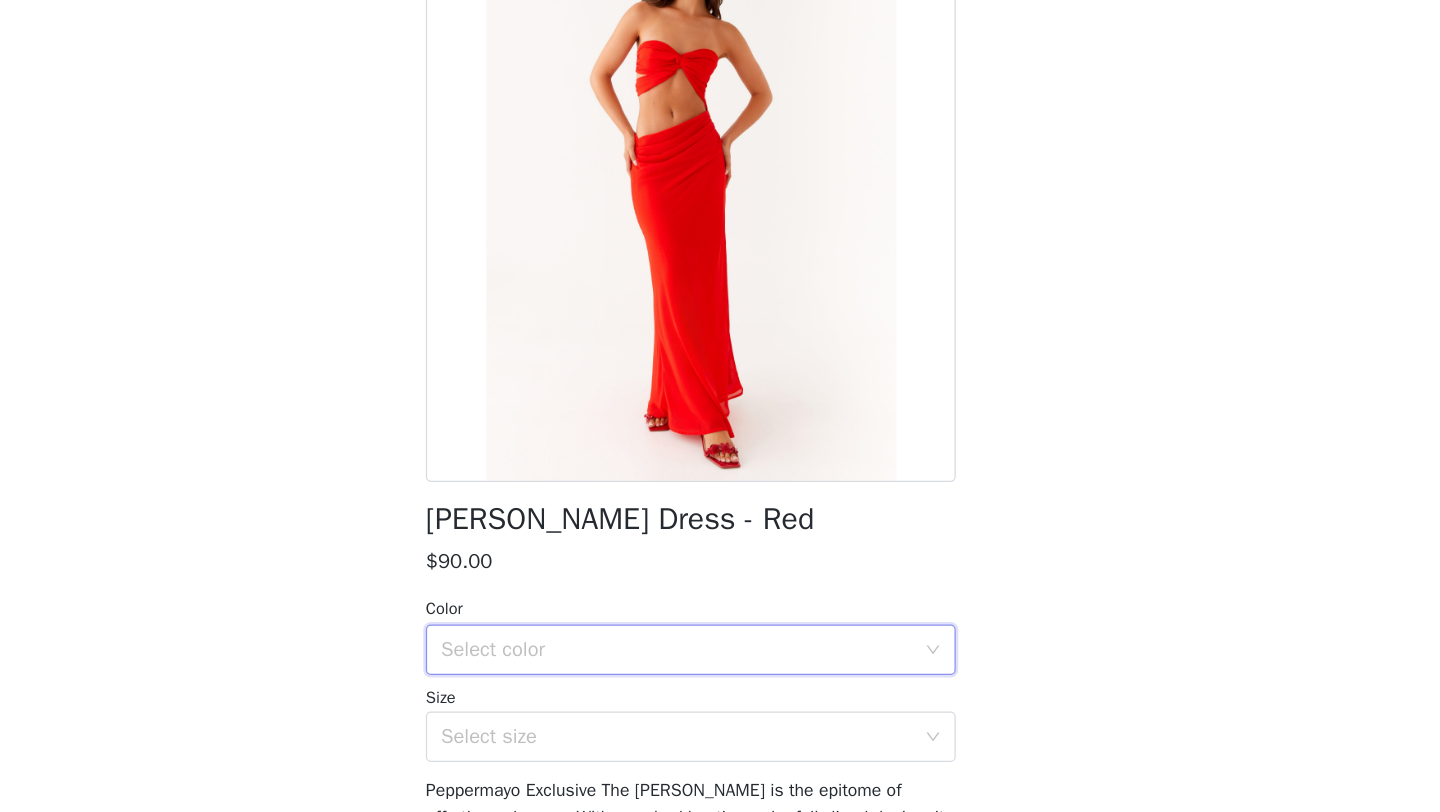 click on "Select color" at bounding box center (713, 683) 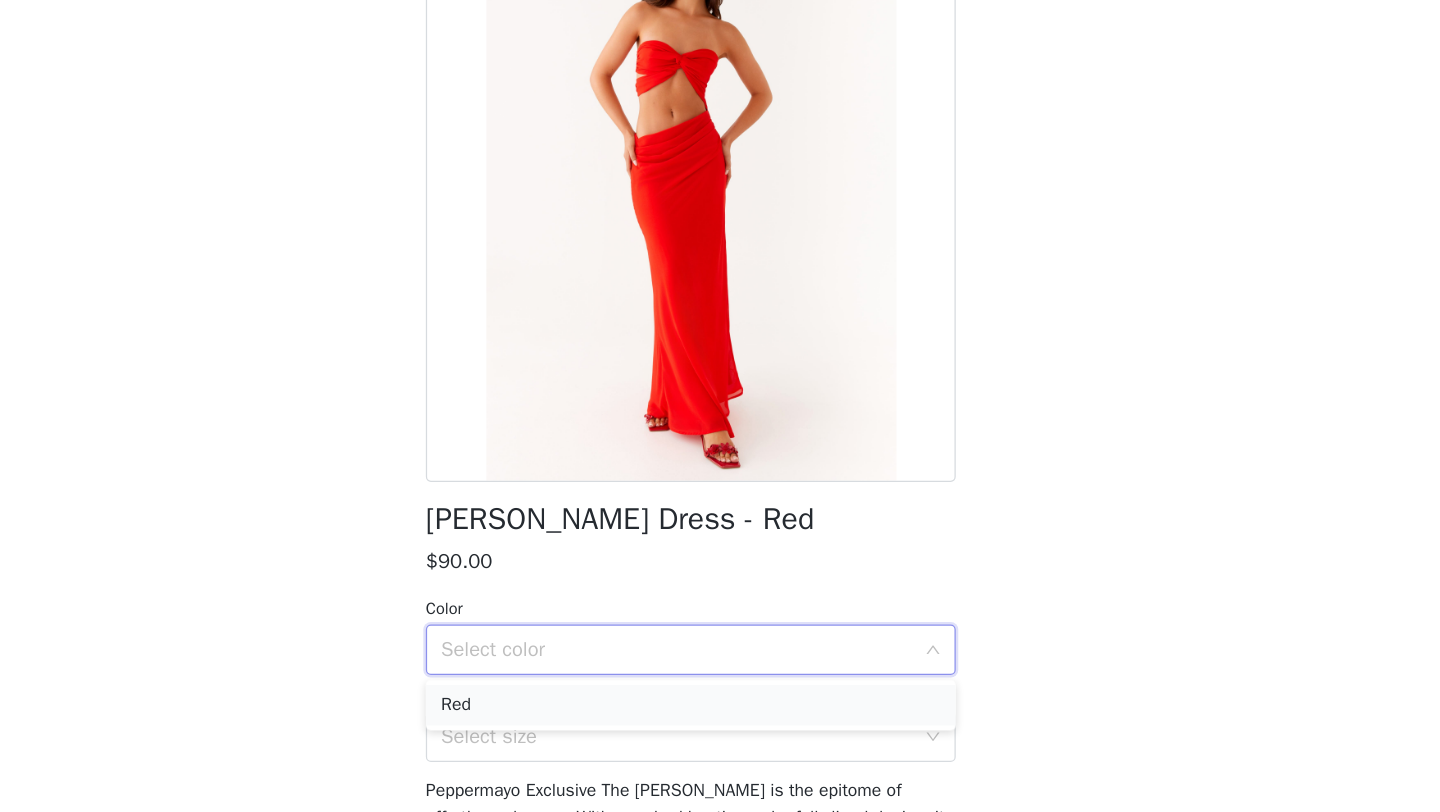 click on "Red" at bounding box center [720, 727] 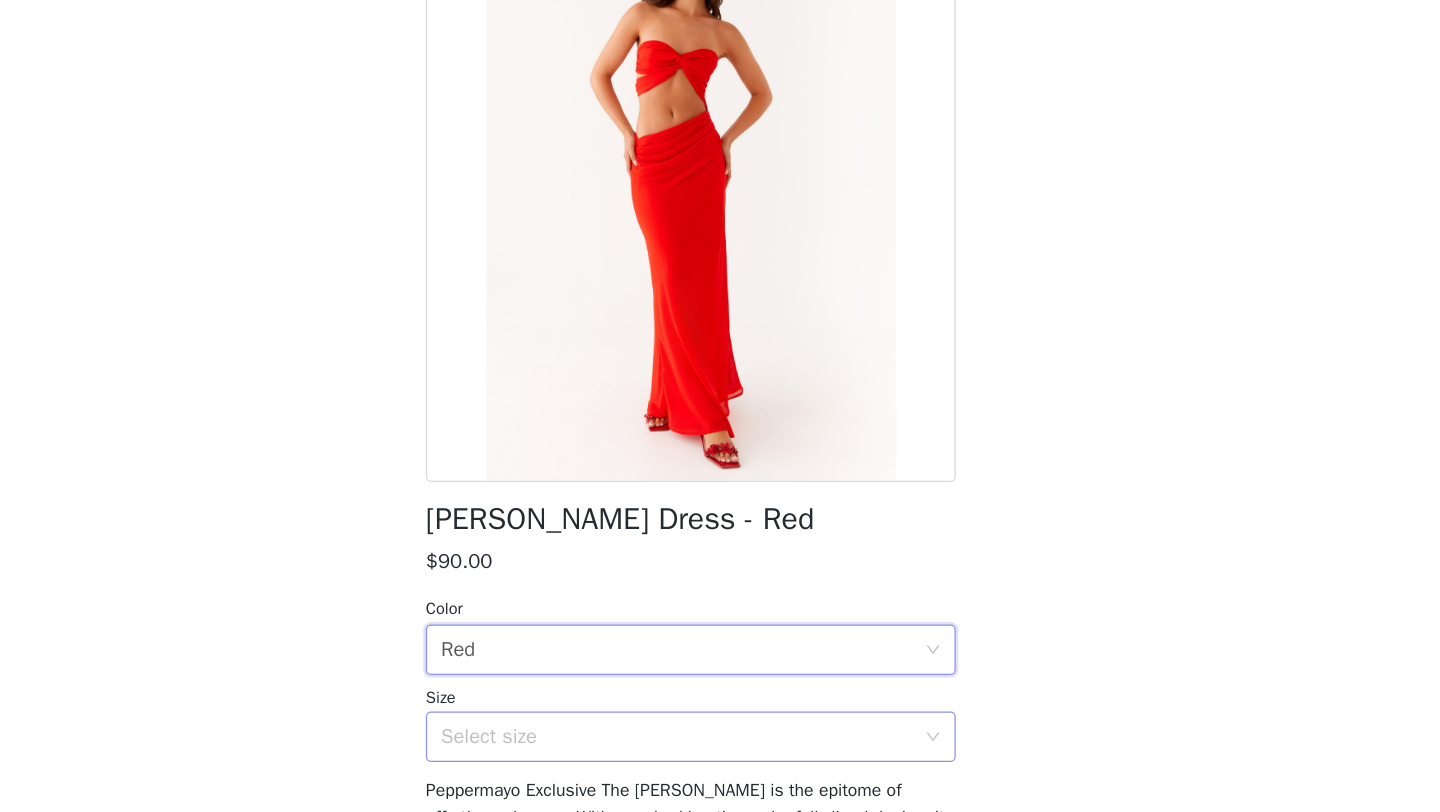 click on "Select size" at bounding box center (709, 752) 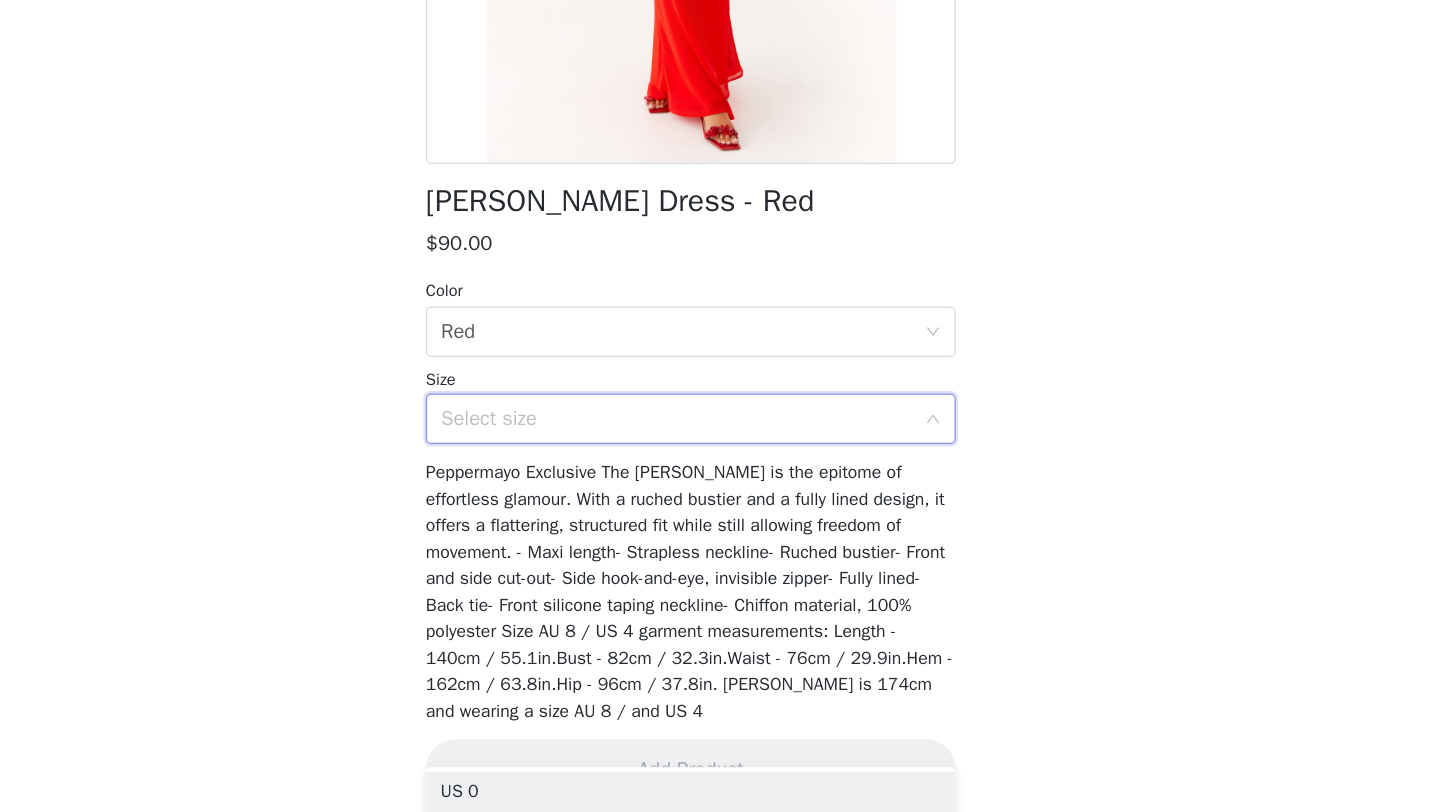 scroll, scrollTop: 266, scrollLeft: 0, axis: vertical 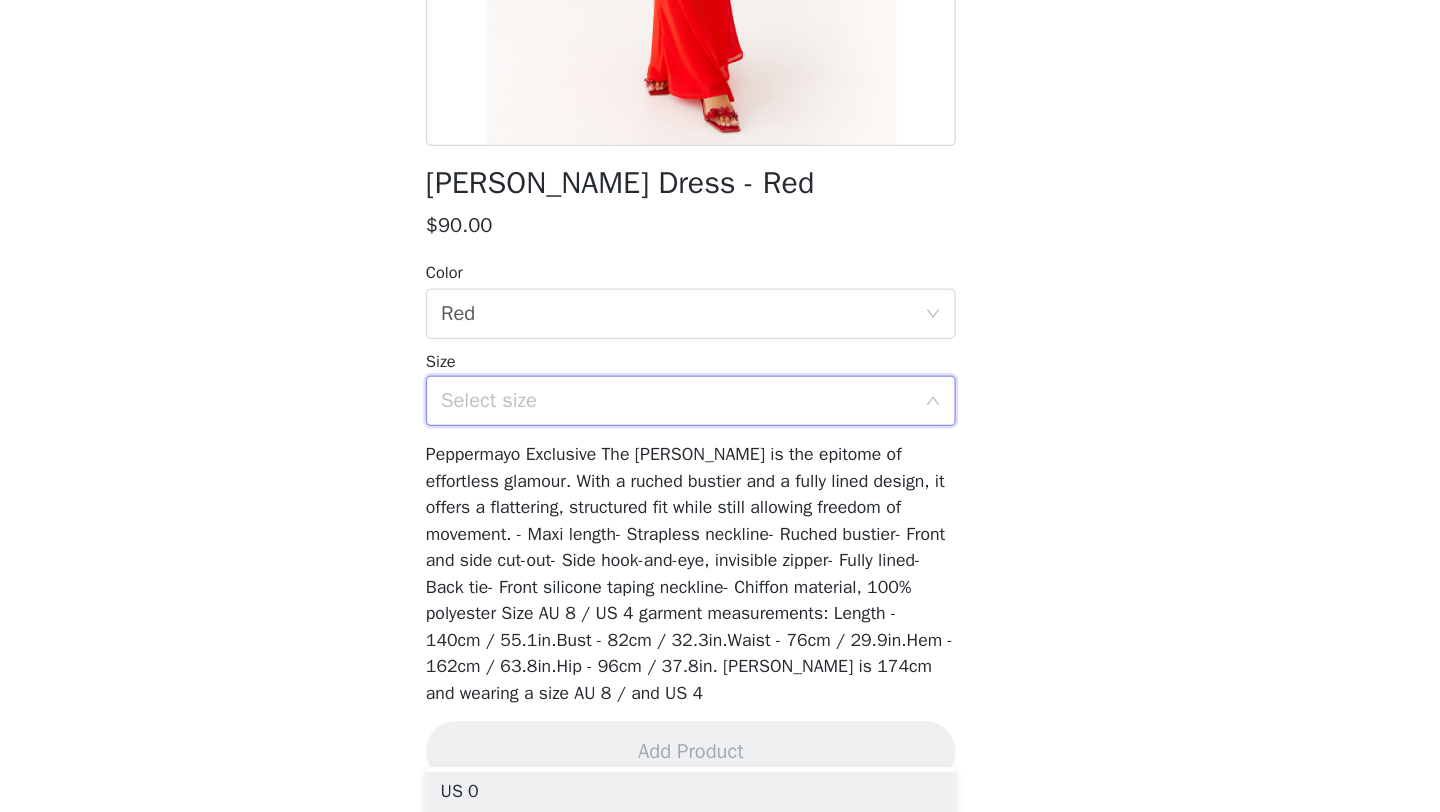click on "Select size" at bounding box center [709, 486] 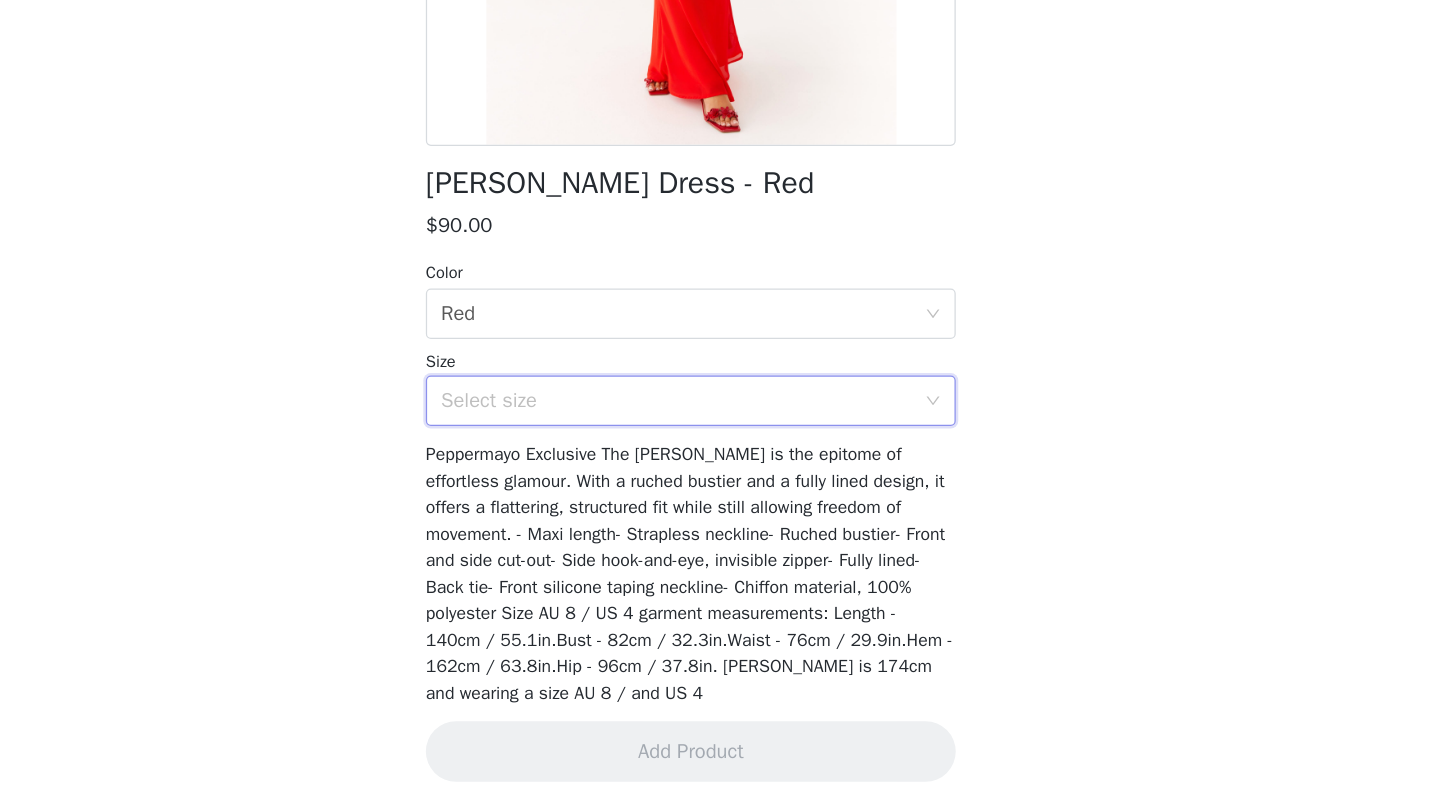 click on "Select size" at bounding box center (709, 486) 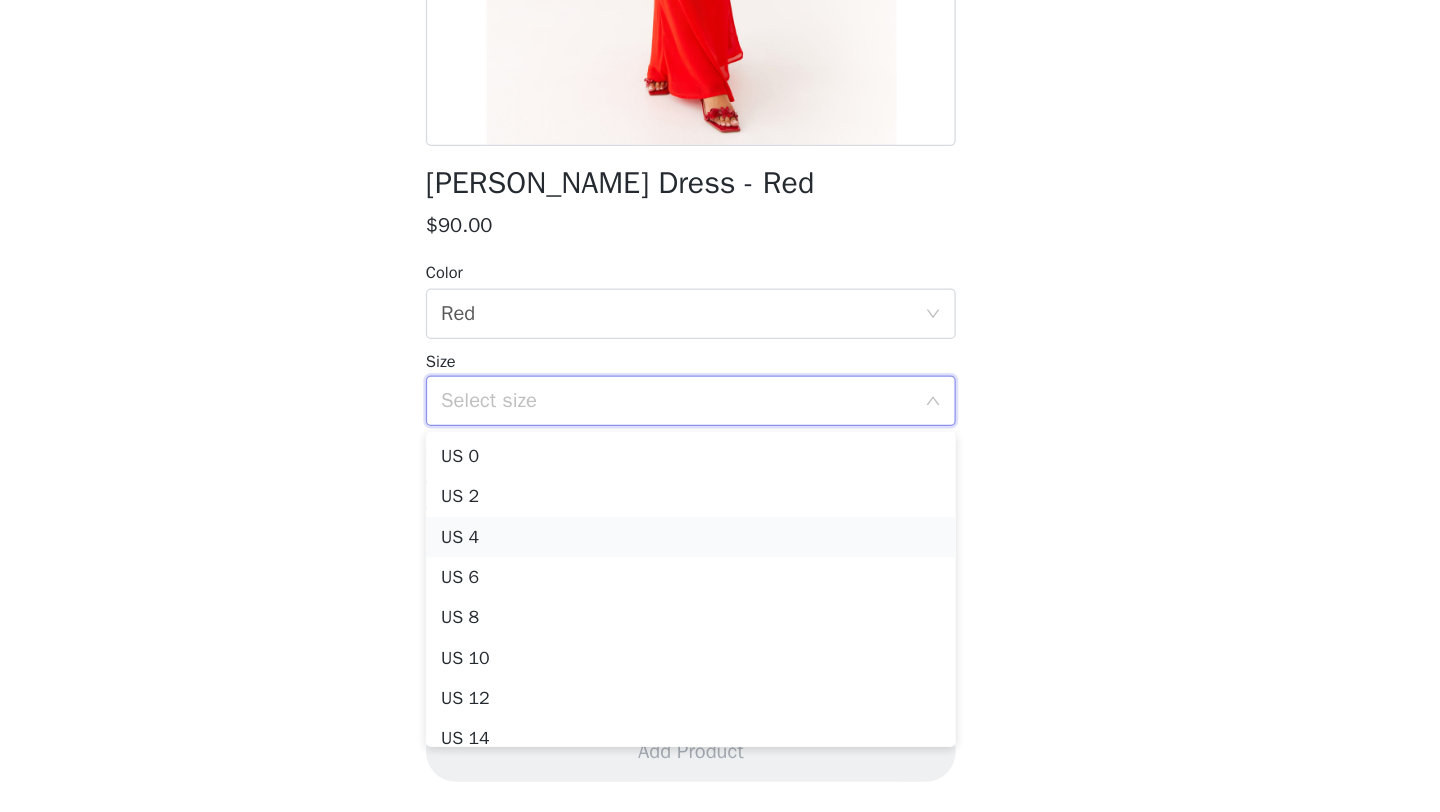 click on "US 4" at bounding box center (720, 594) 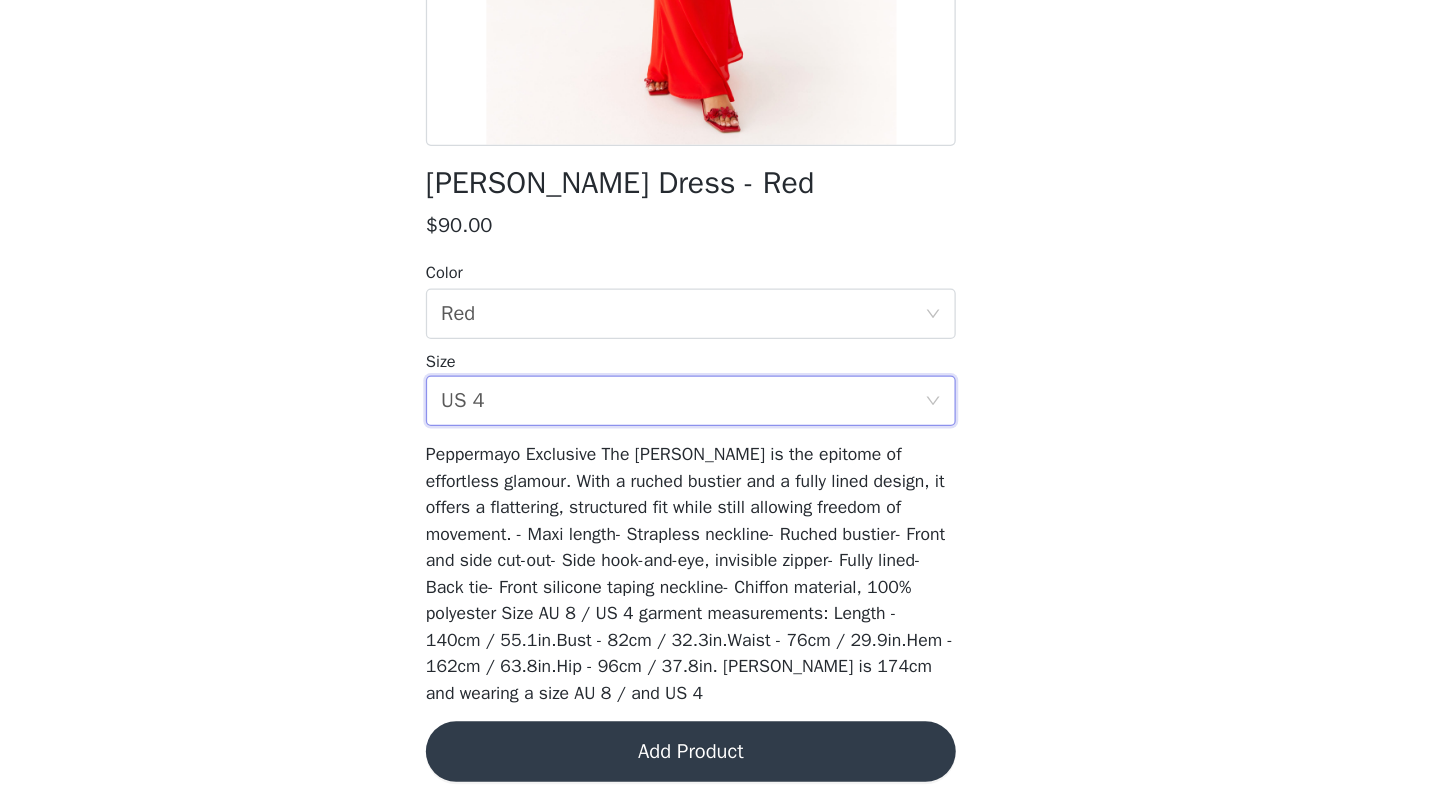 click on "Add Product" at bounding box center (720, 764) 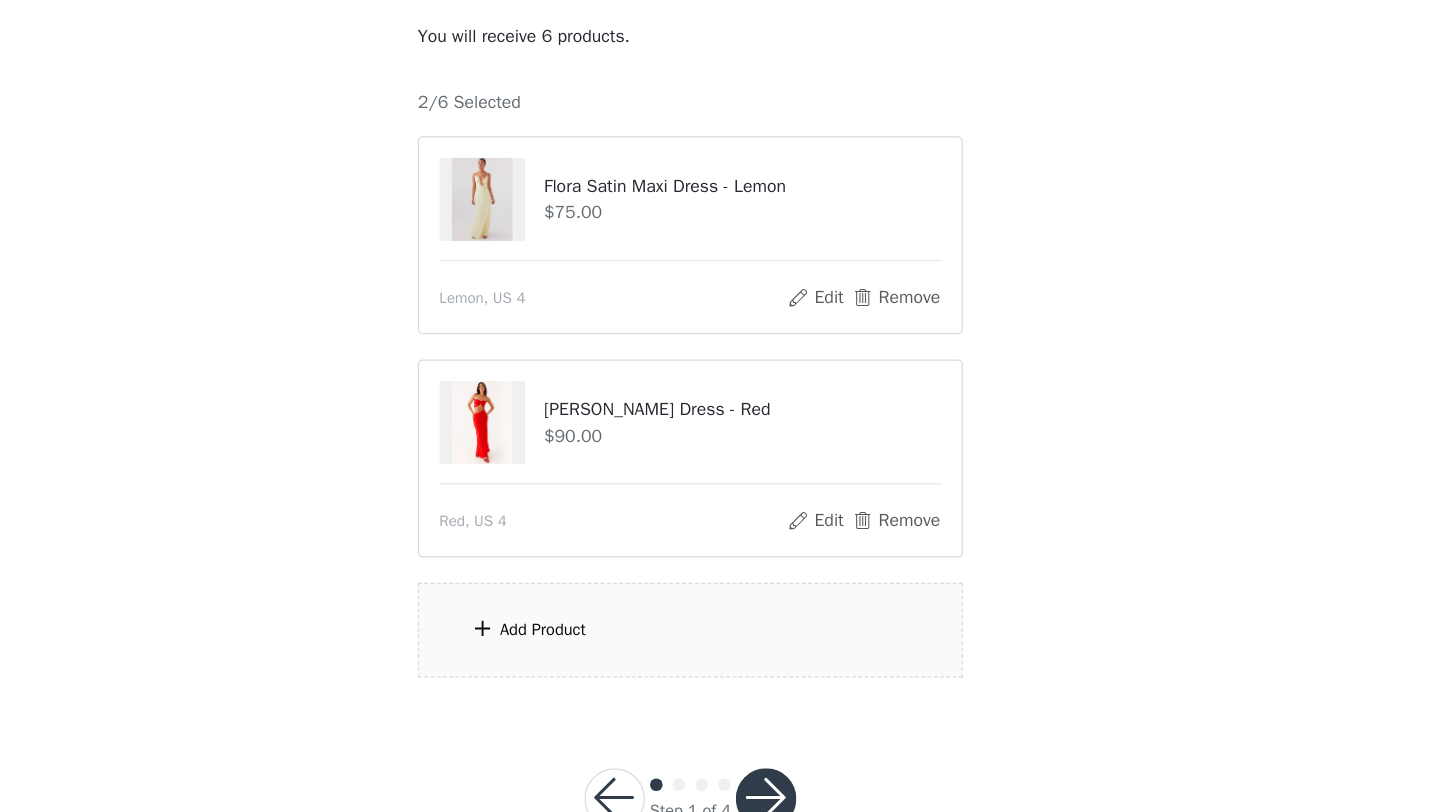 click on "Add Product" at bounding box center [720, 667] 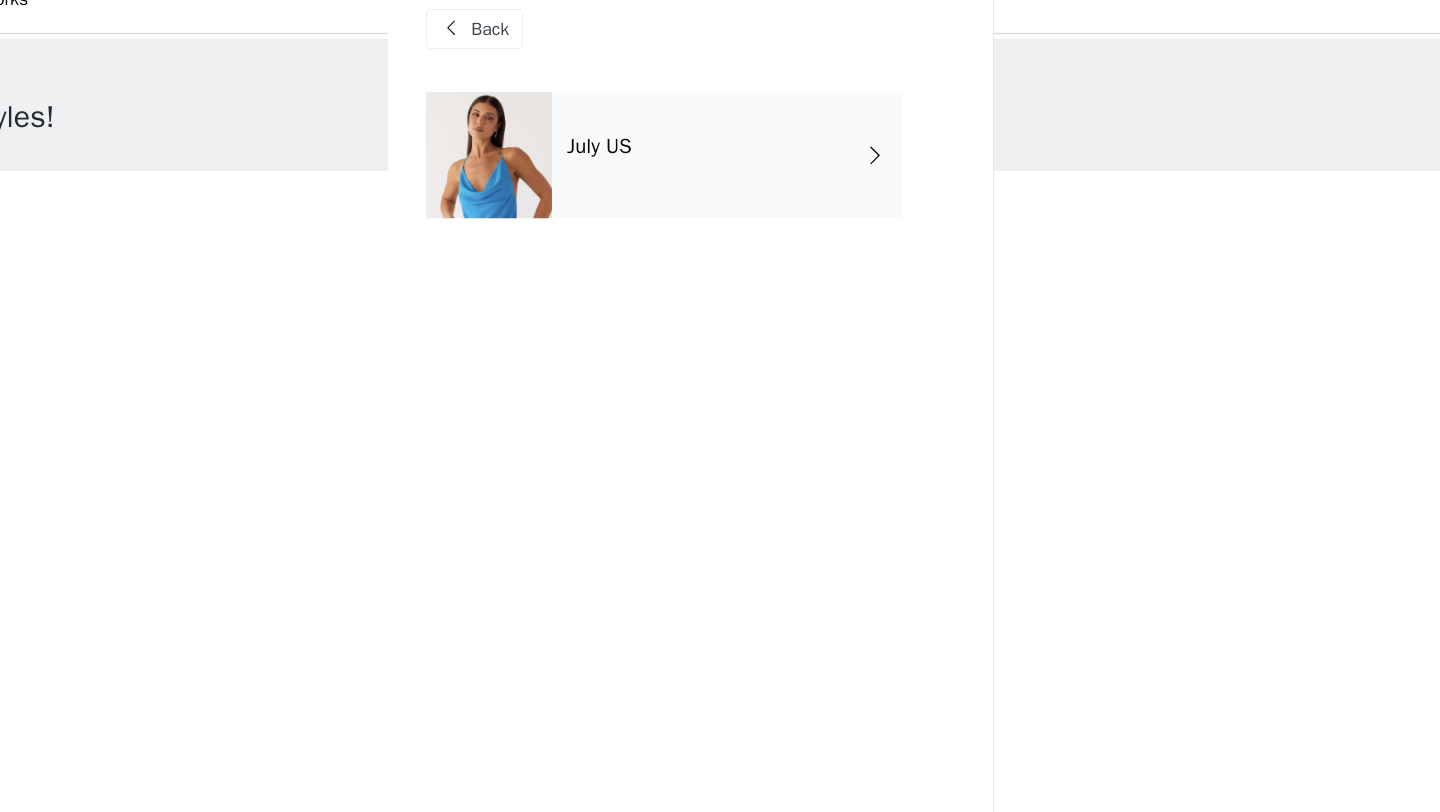 click on "July US" at bounding box center (749, 150) 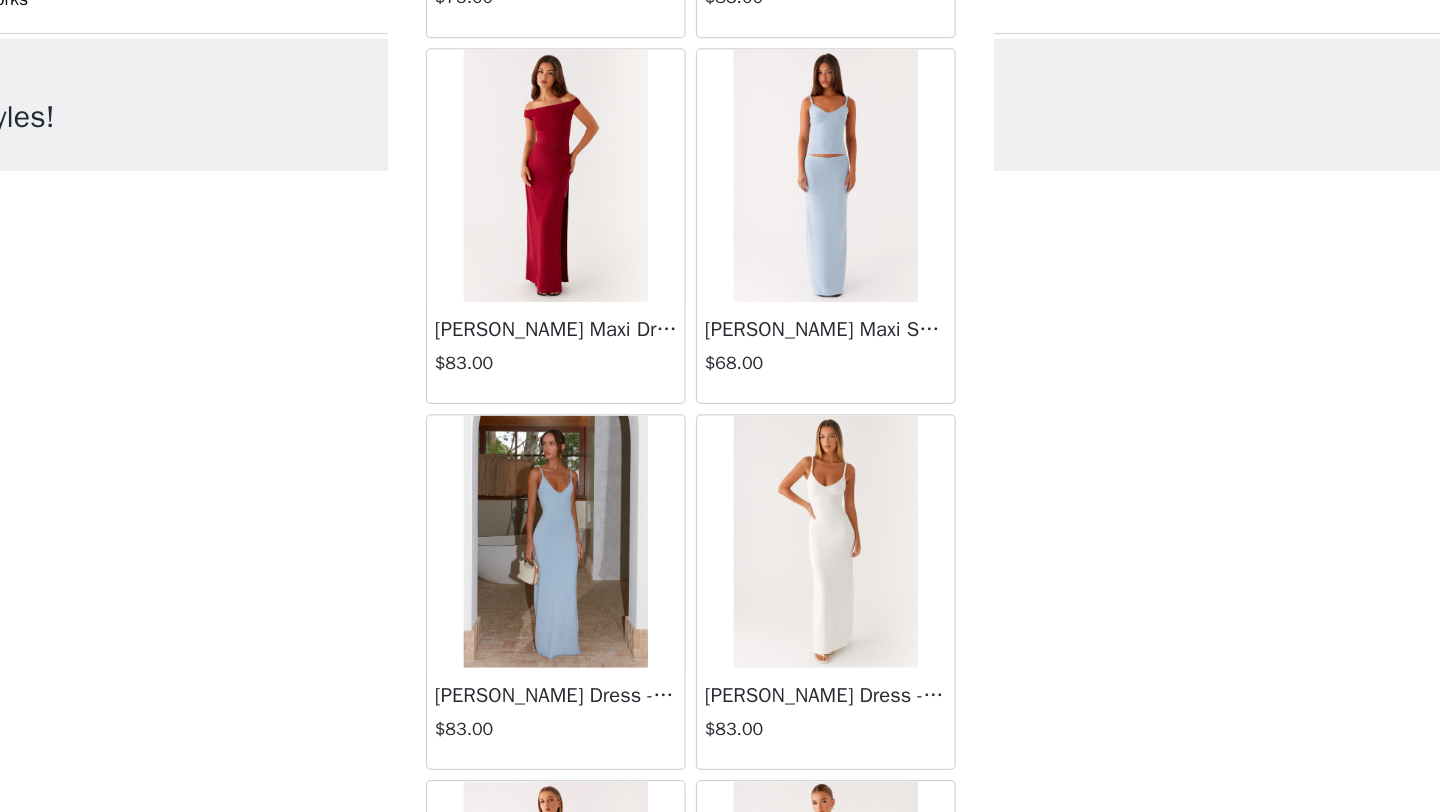 scroll, scrollTop: 2248, scrollLeft: 0, axis: vertical 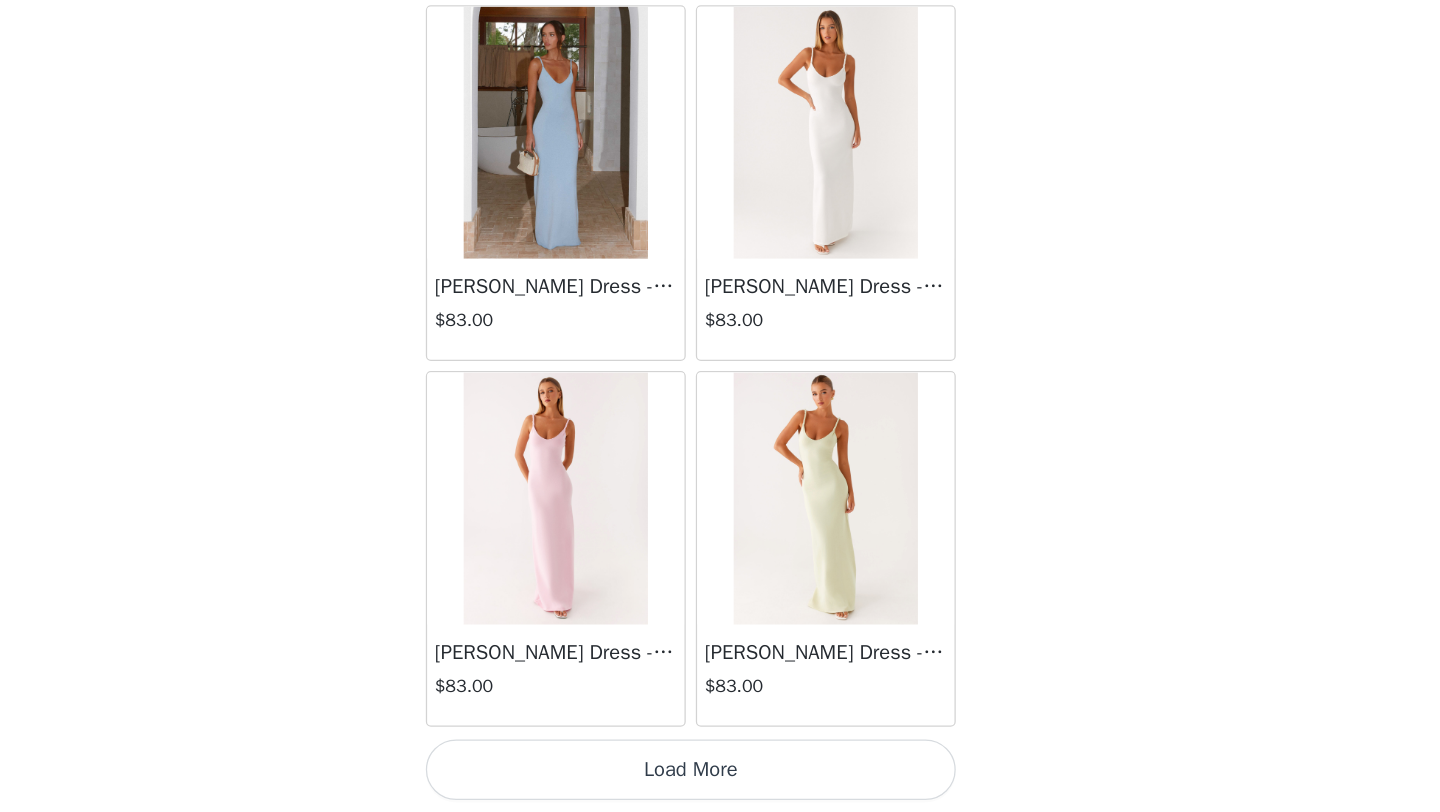 click on "Load More" at bounding box center (720, 778) 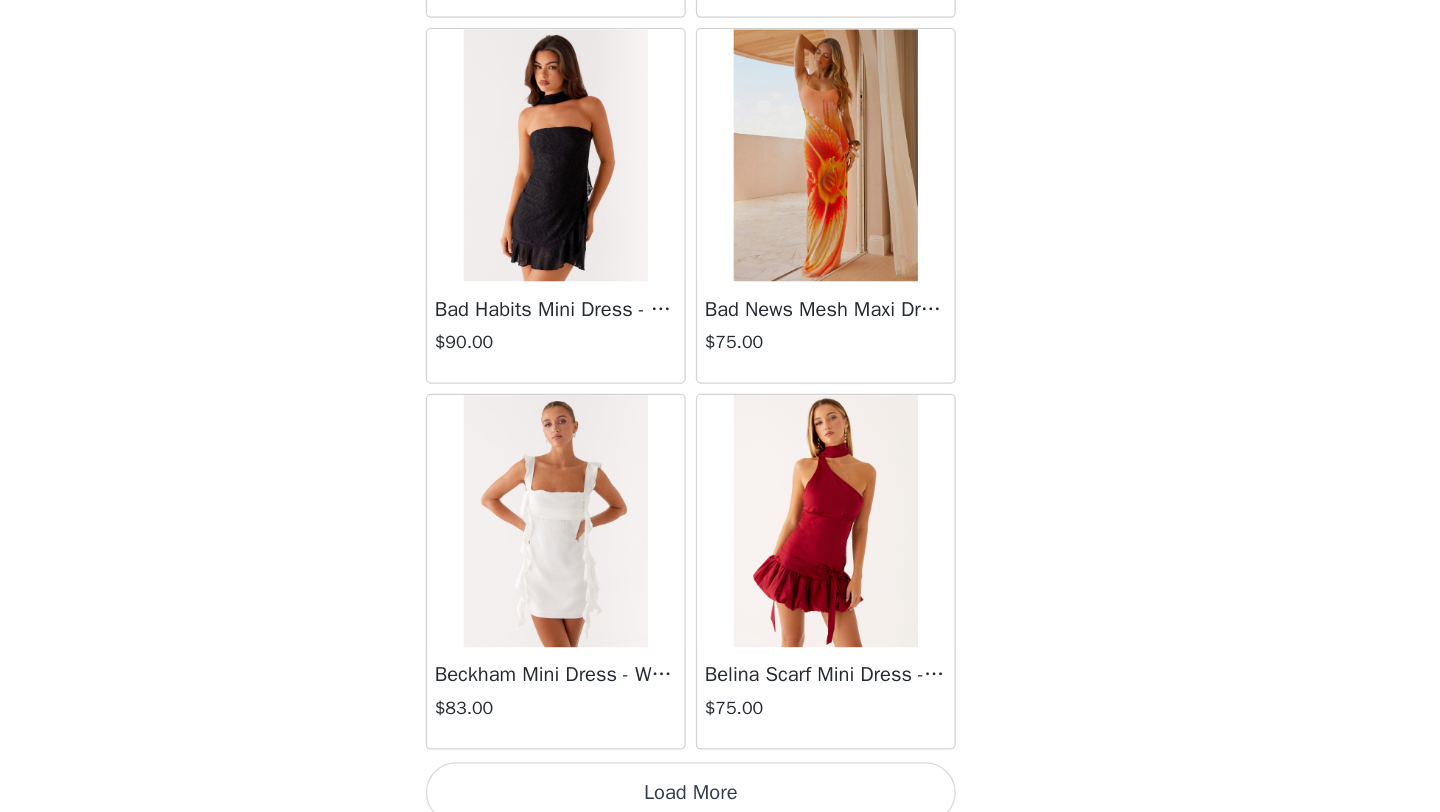scroll, scrollTop: 5148, scrollLeft: 0, axis: vertical 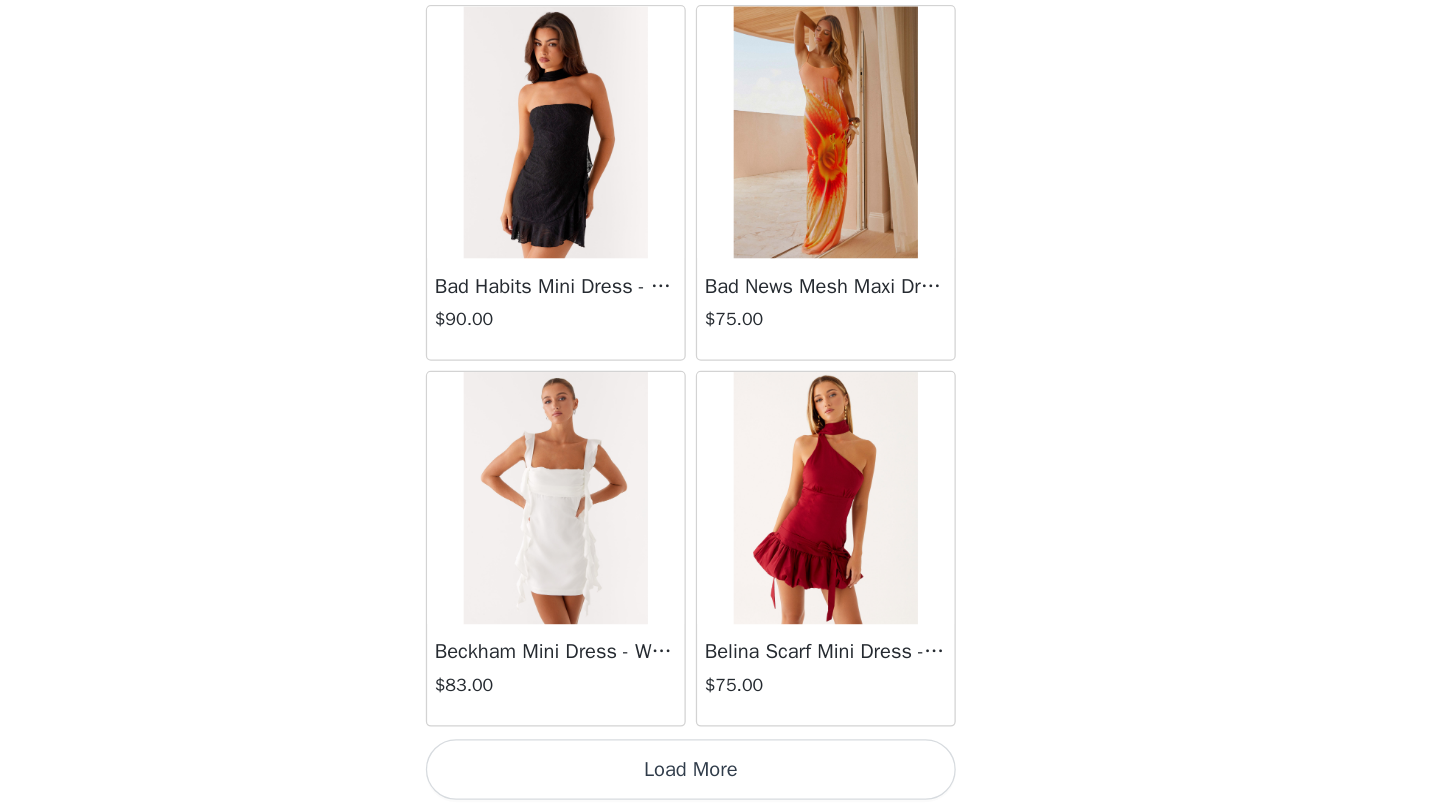 click on "Load More" at bounding box center (720, 778) 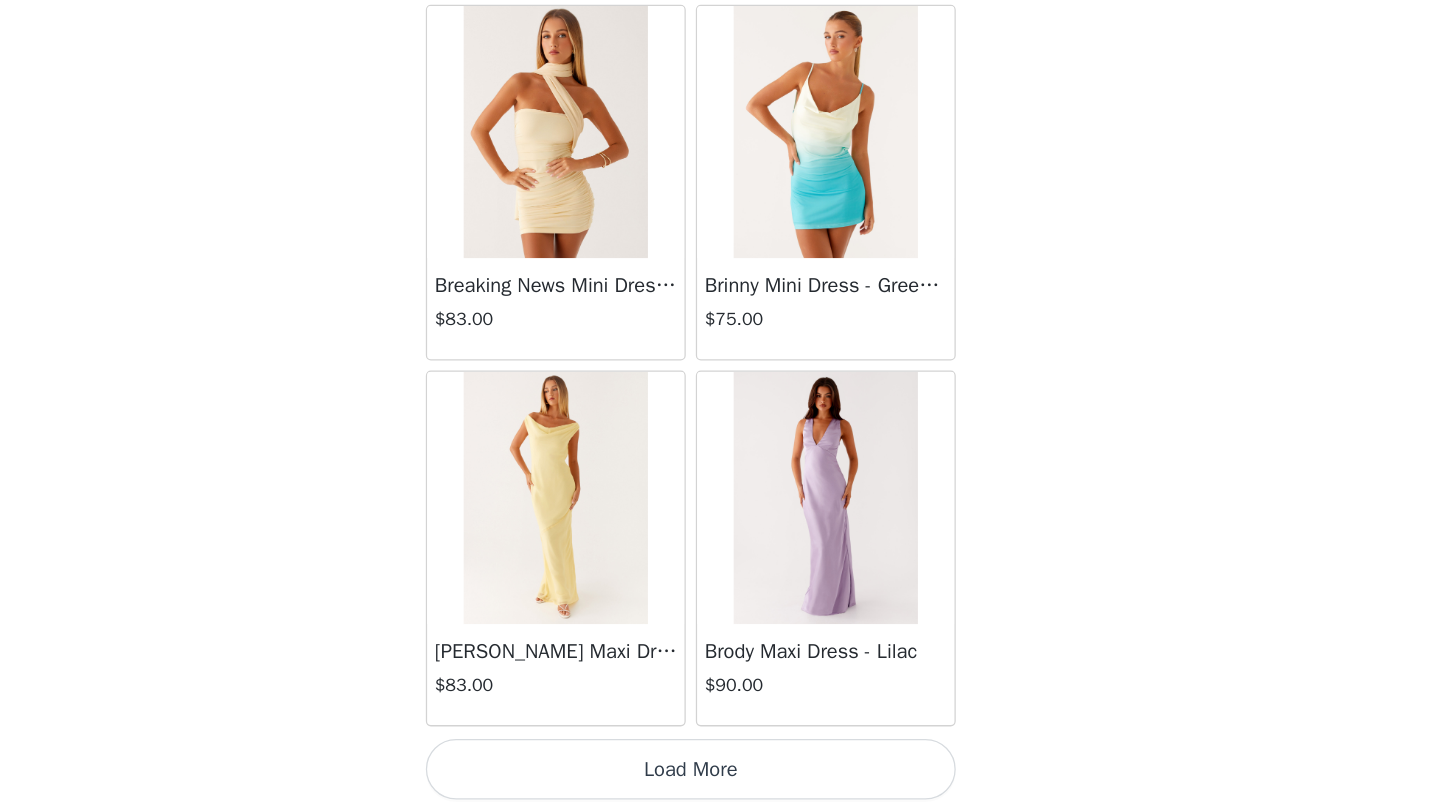 click on "Load More" at bounding box center (720, 778) 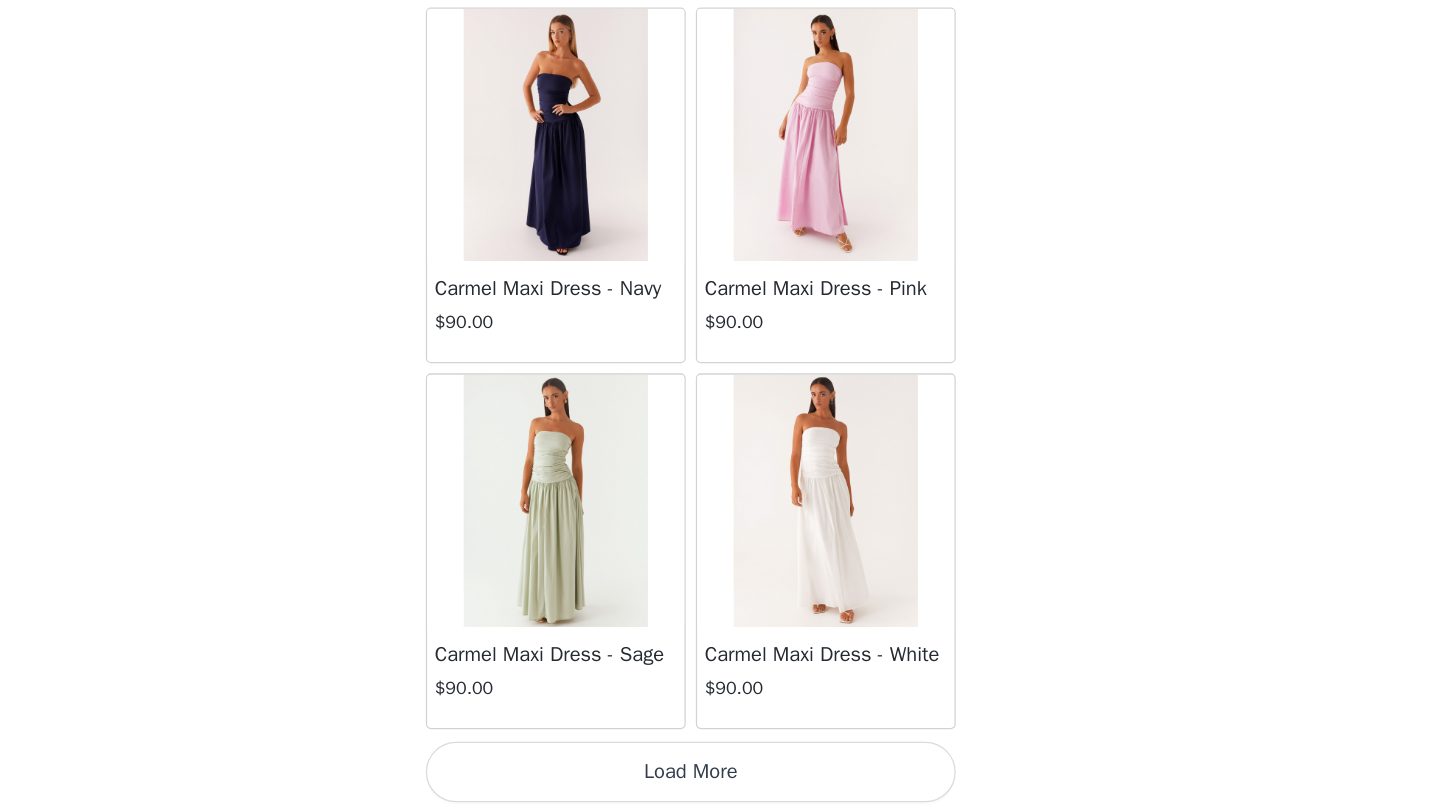 scroll, scrollTop: 10948, scrollLeft: 0, axis: vertical 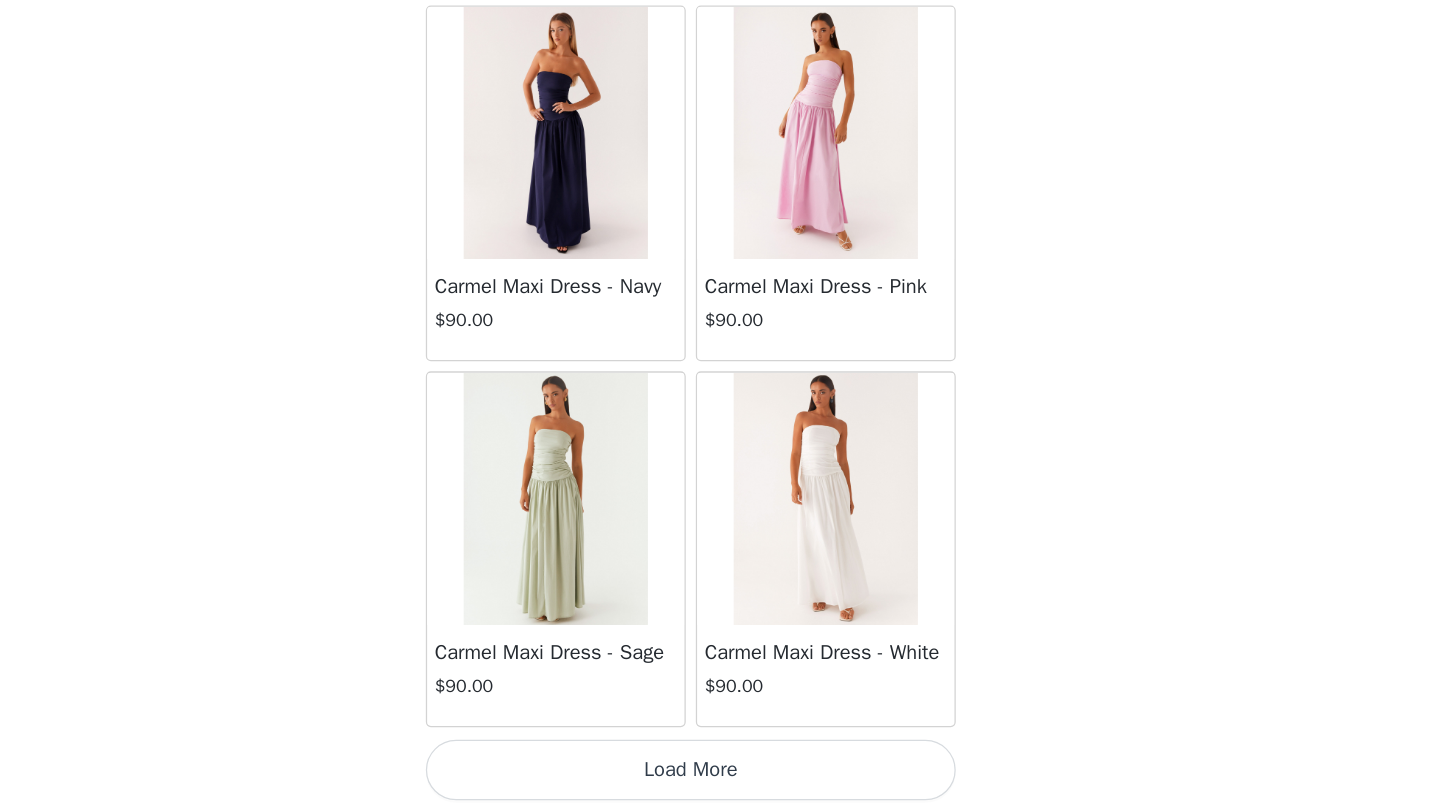 click on "Load More" at bounding box center (720, 778) 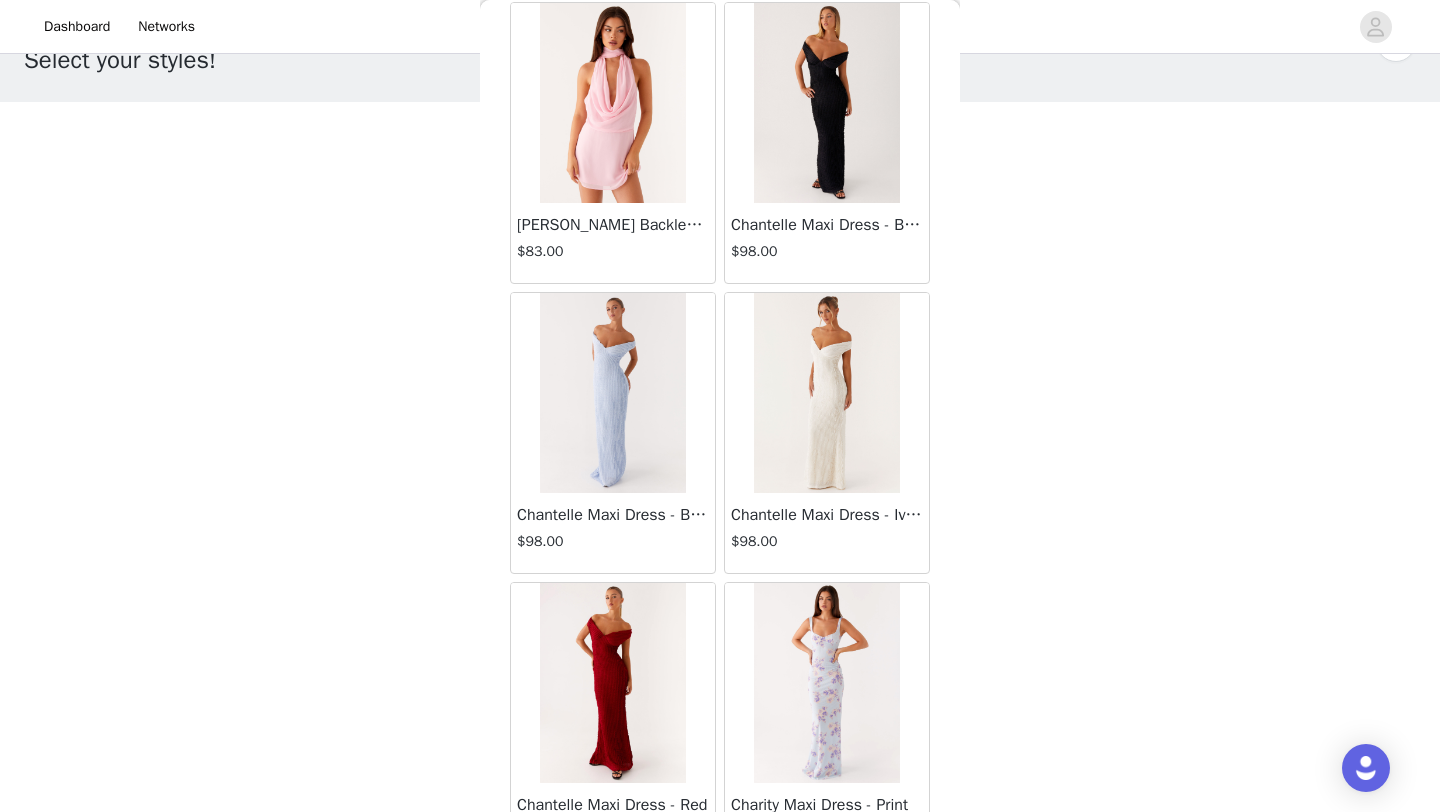 scroll, scrollTop: 13848, scrollLeft: 0, axis: vertical 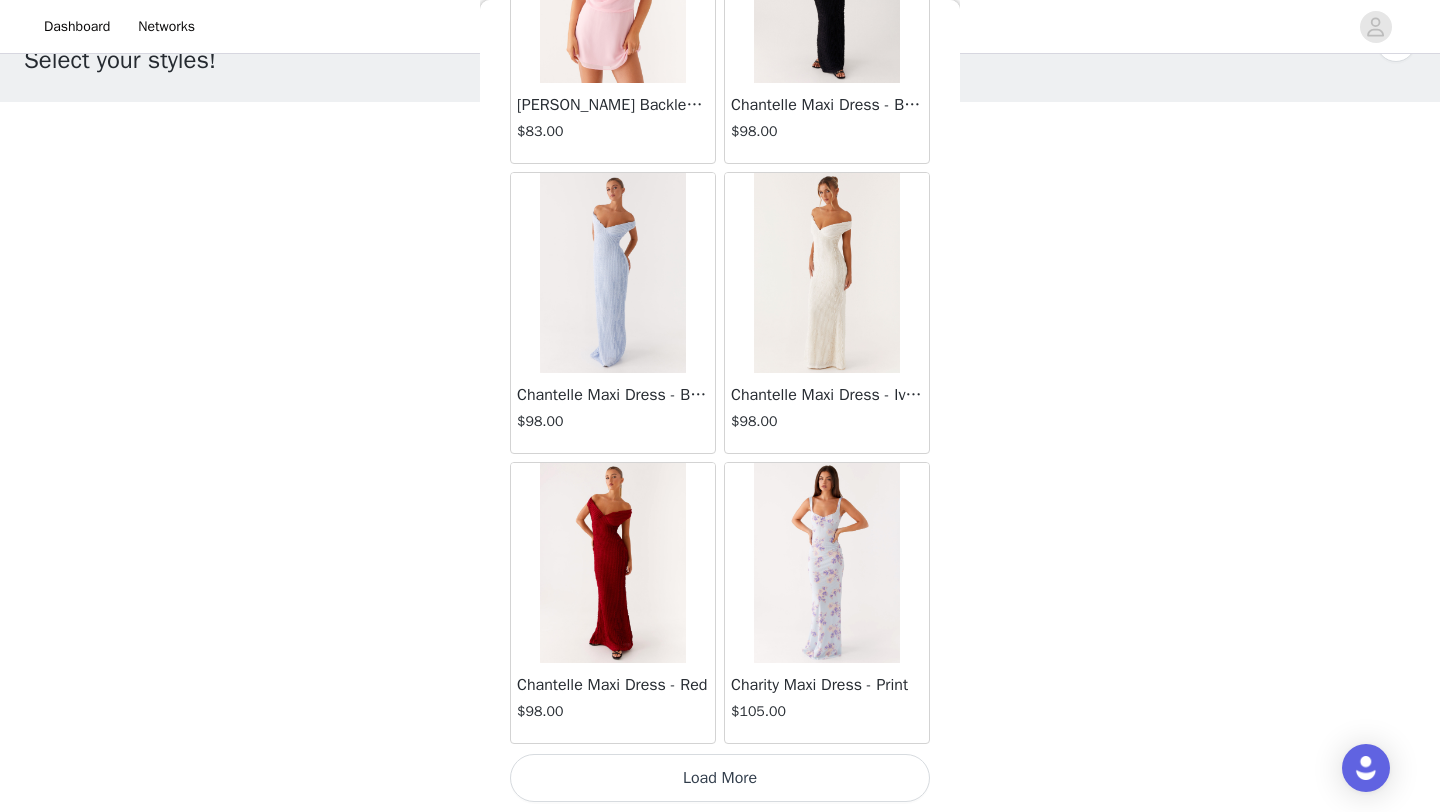 click on "Load More" at bounding box center (720, 778) 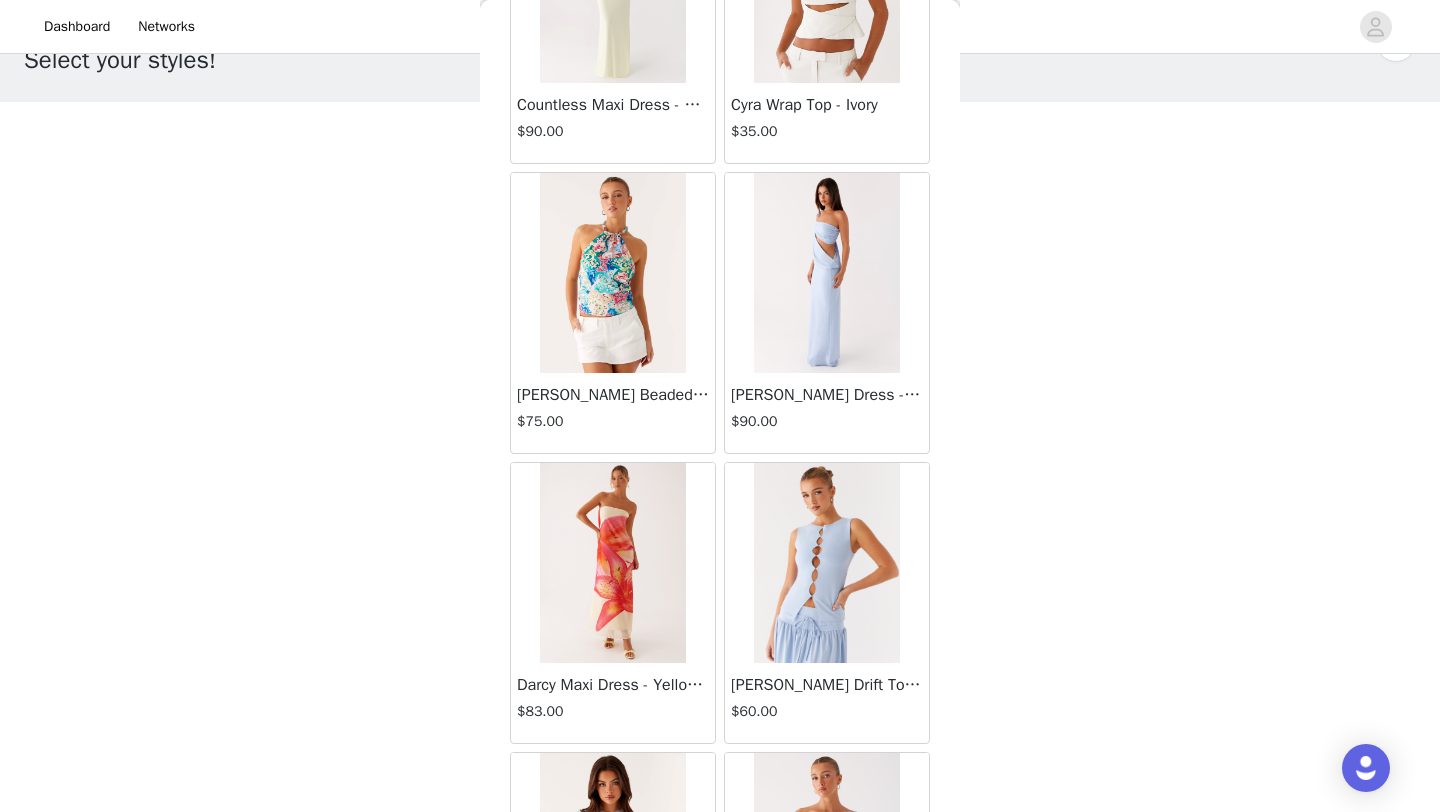 scroll, scrollTop: 16748, scrollLeft: 0, axis: vertical 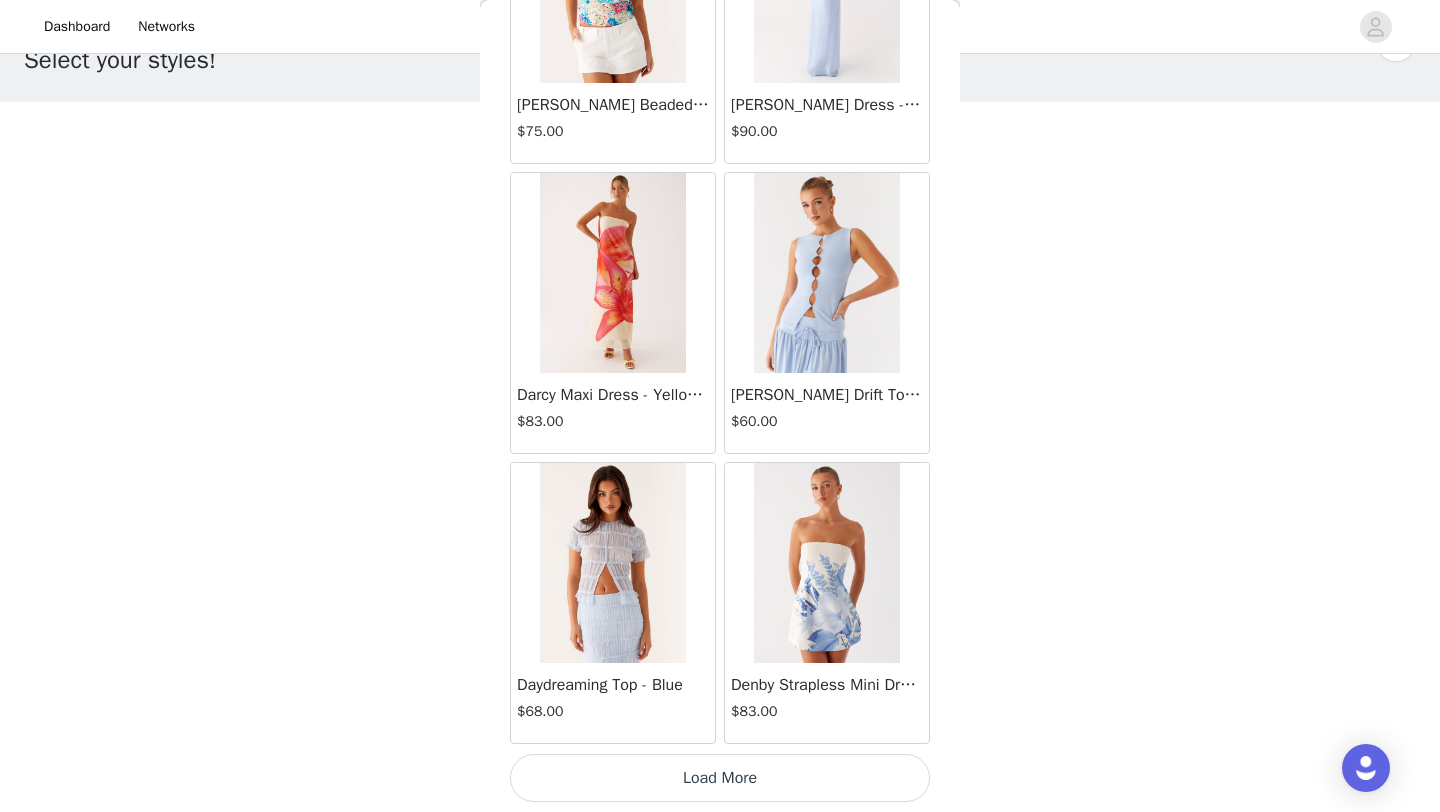 click on "Load More" at bounding box center (720, 778) 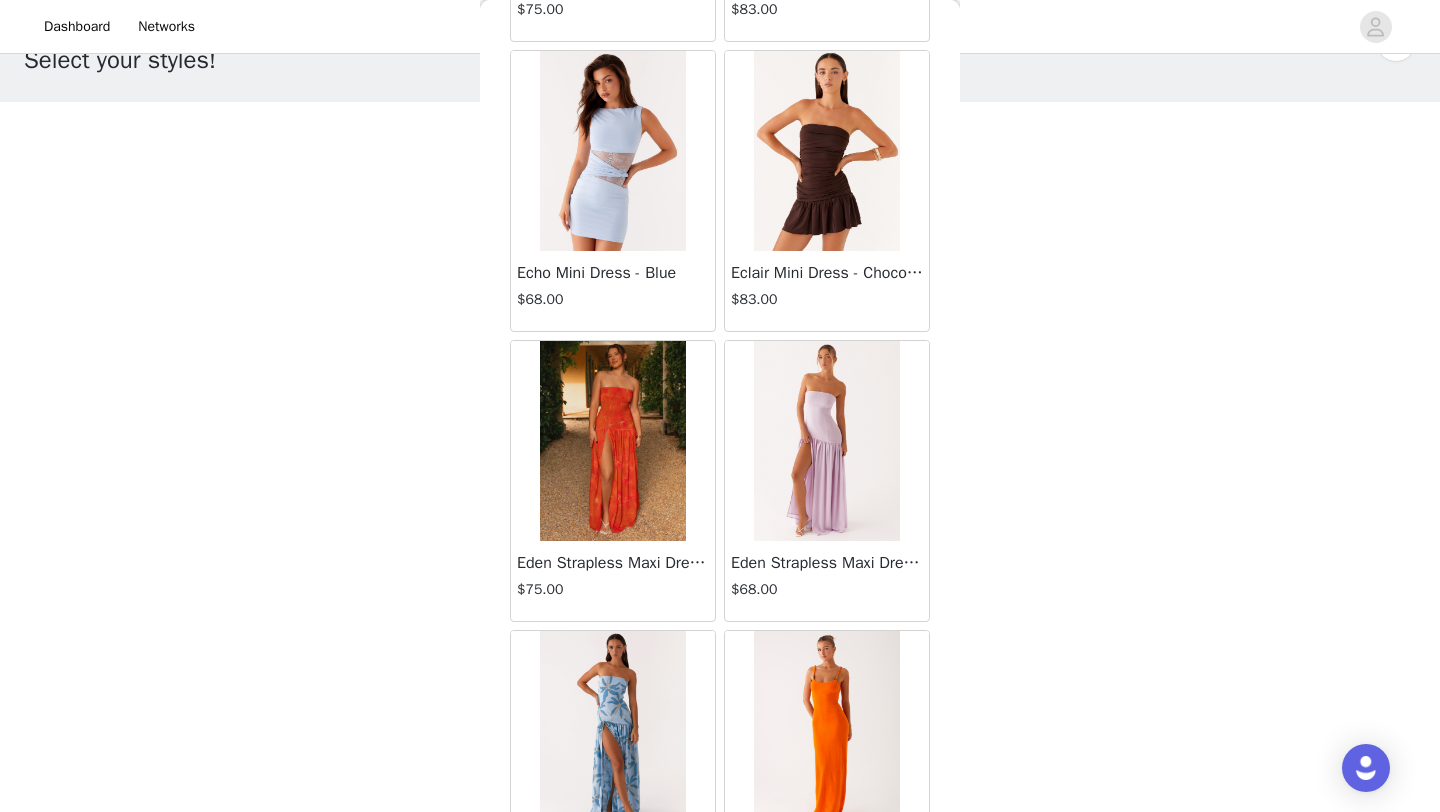 scroll, scrollTop: 18903, scrollLeft: 0, axis: vertical 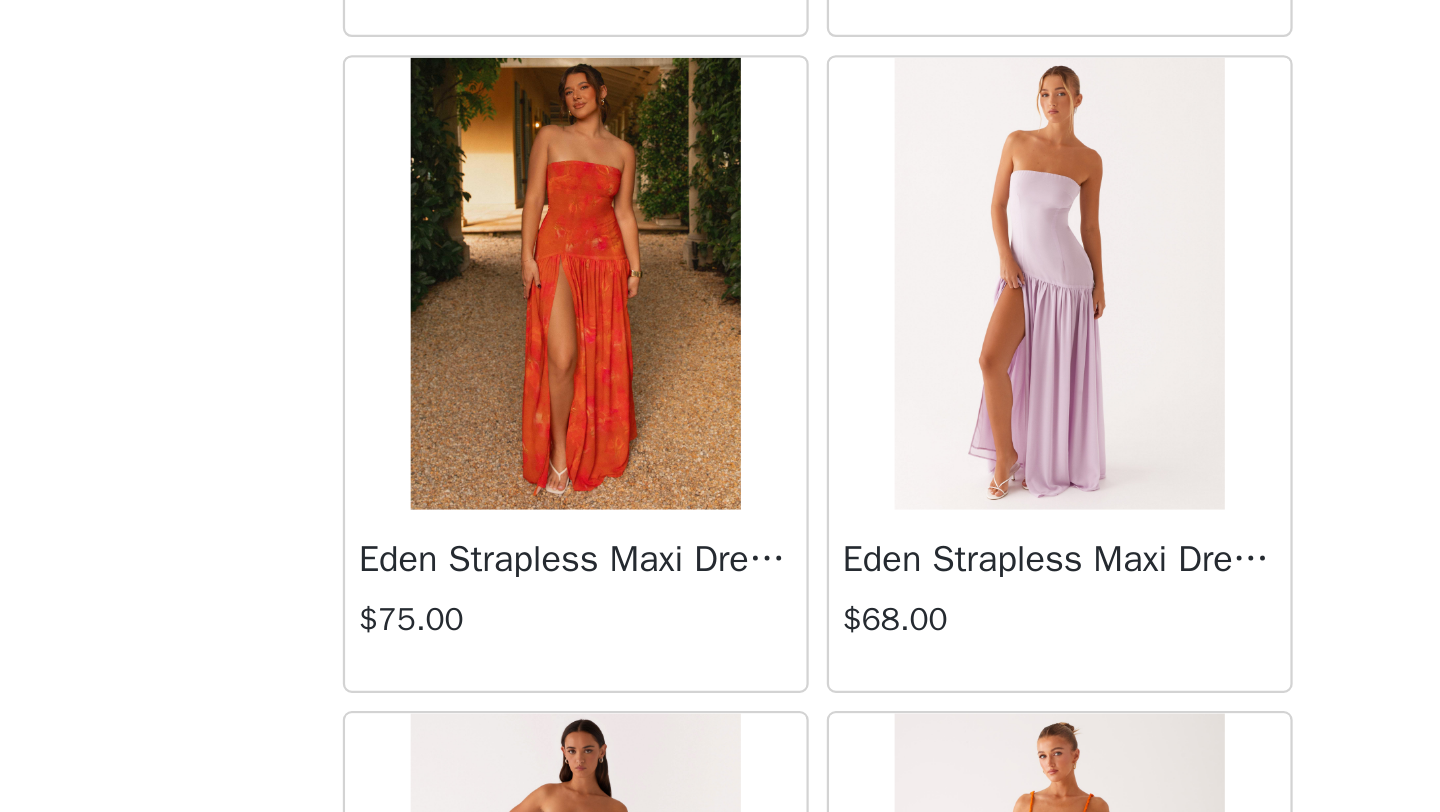 click at bounding box center (612, 438) 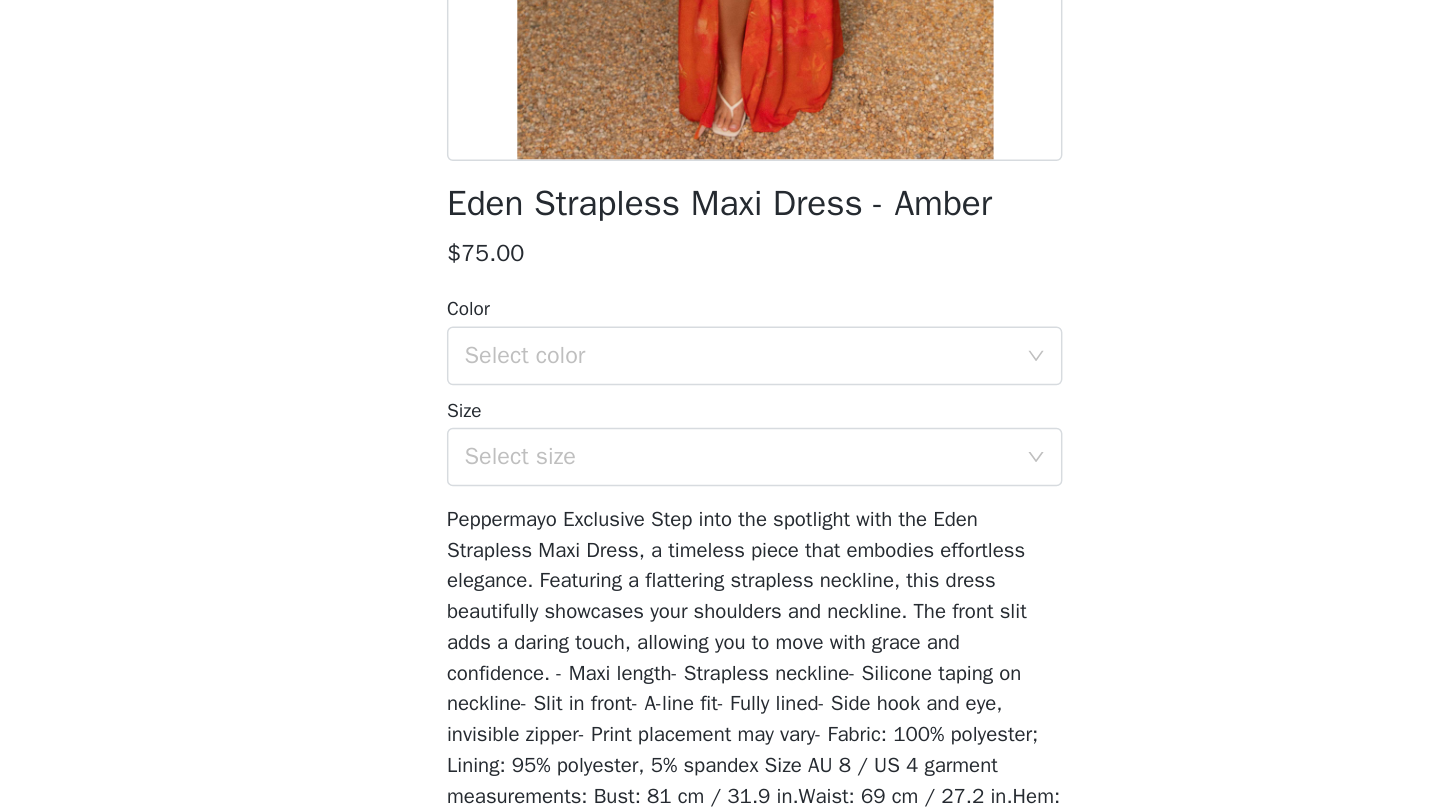 scroll, scrollTop: 264, scrollLeft: 0, axis: vertical 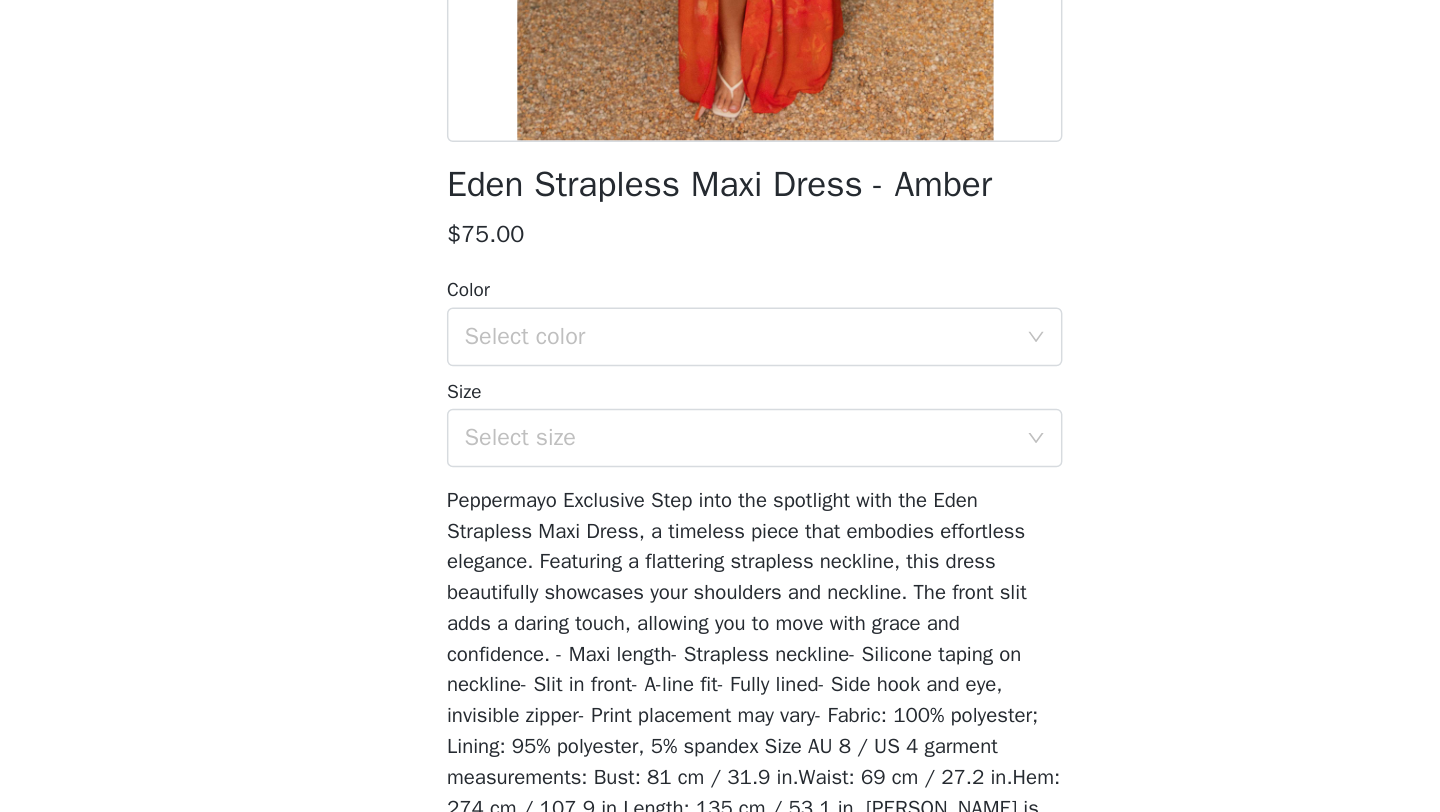 click on "Select color" at bounding box center (709, 419) 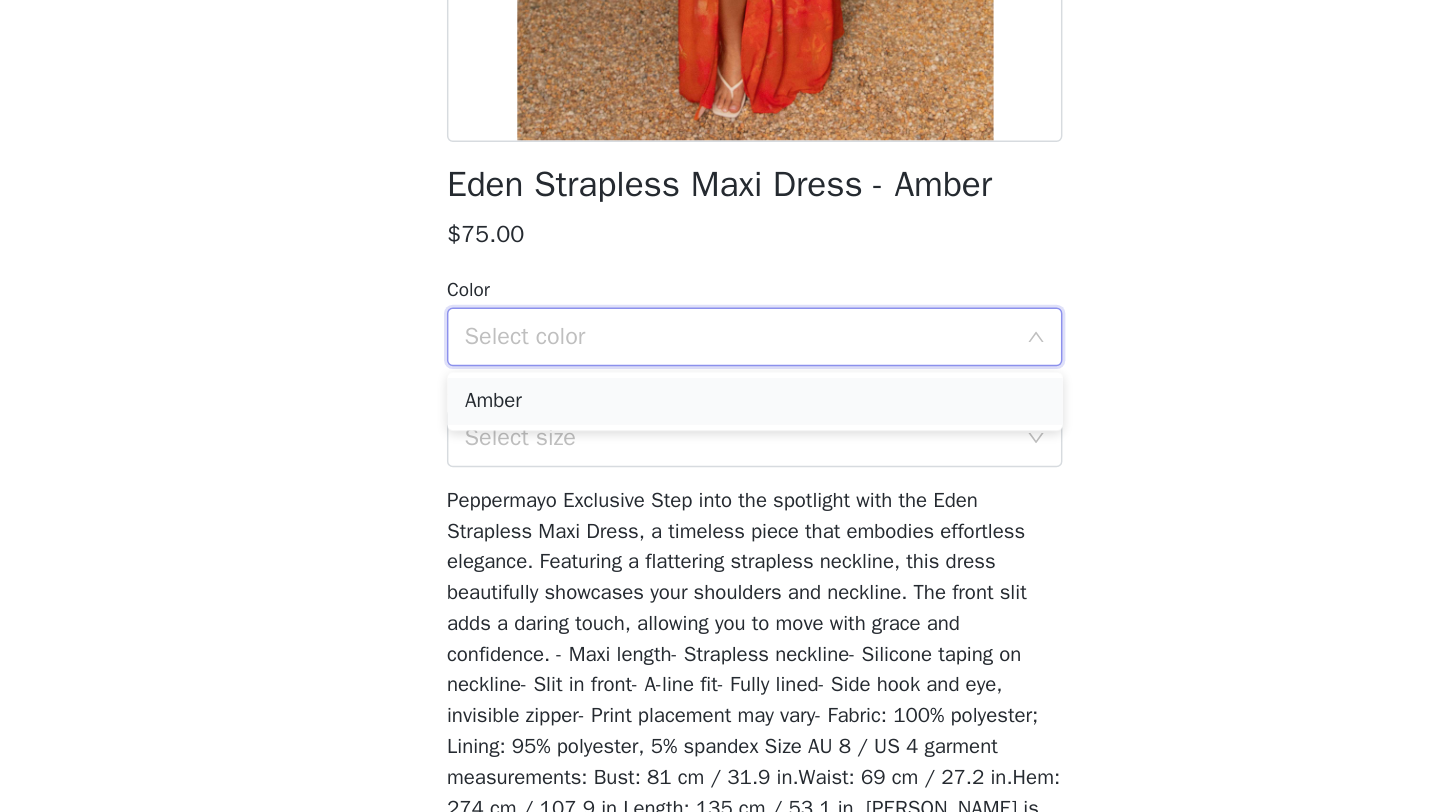 click on "Amber" at bounding box center [720, 463] 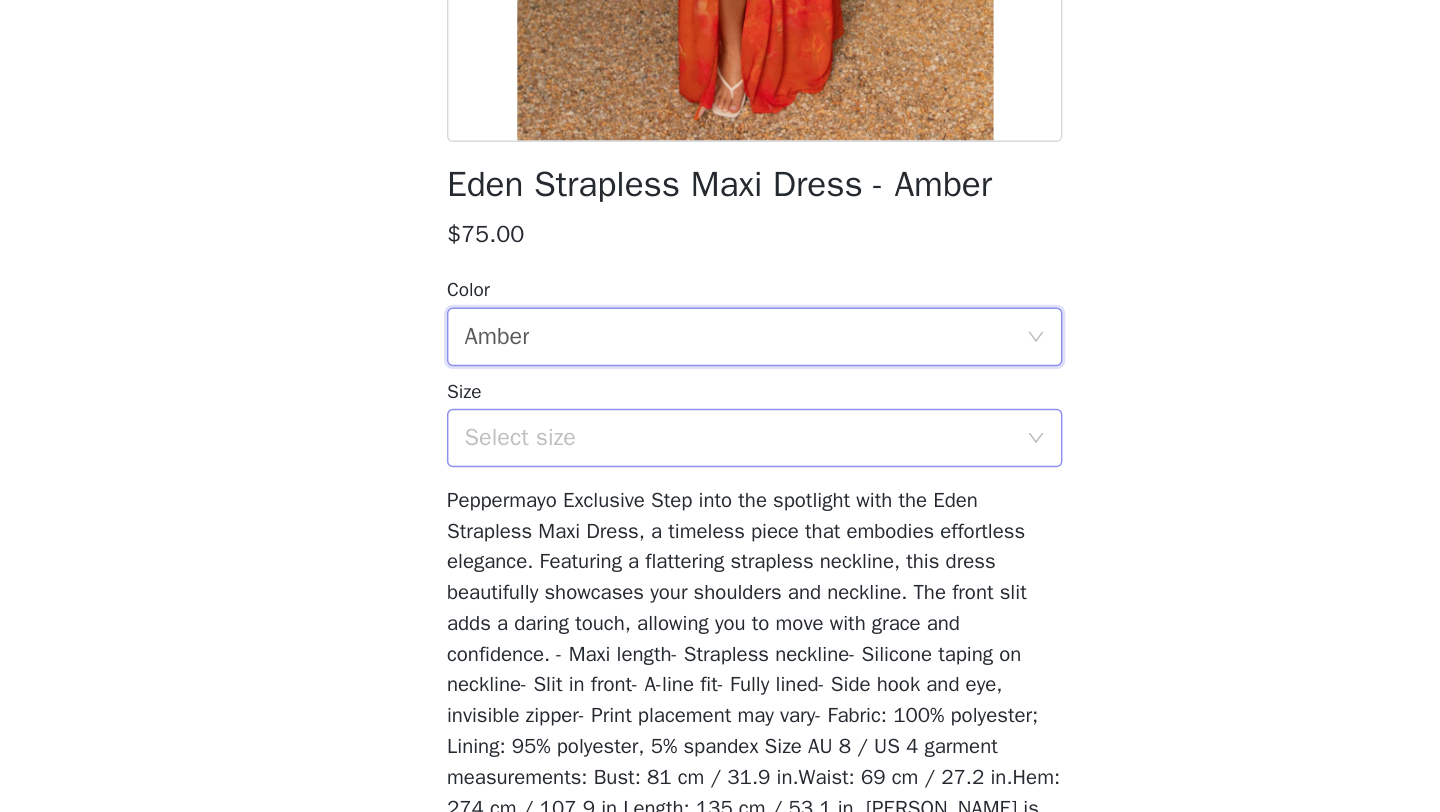 click on "Select size" at bounding box center [709, 488] 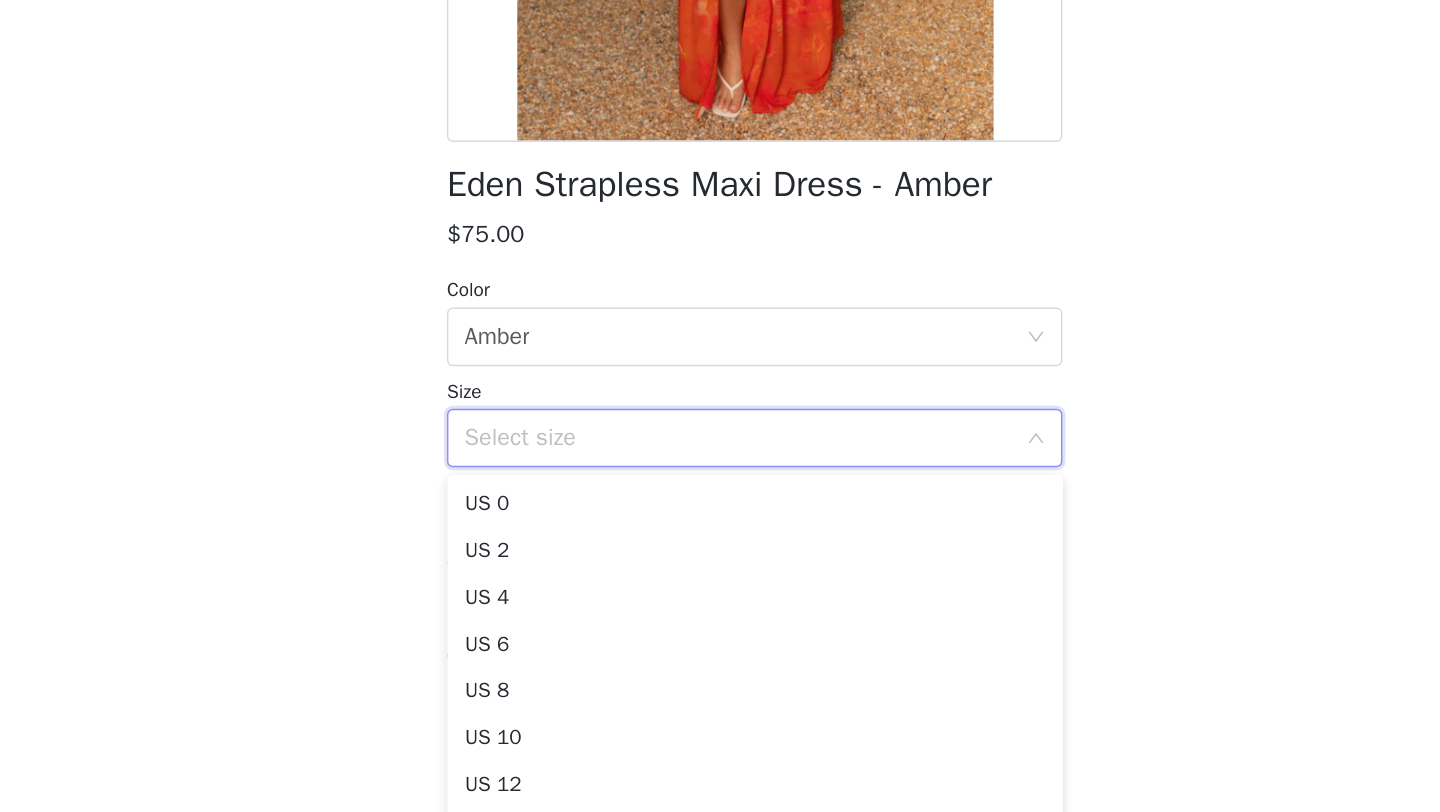click on "Color   Select color Amber" at bounding box center (720, 408) 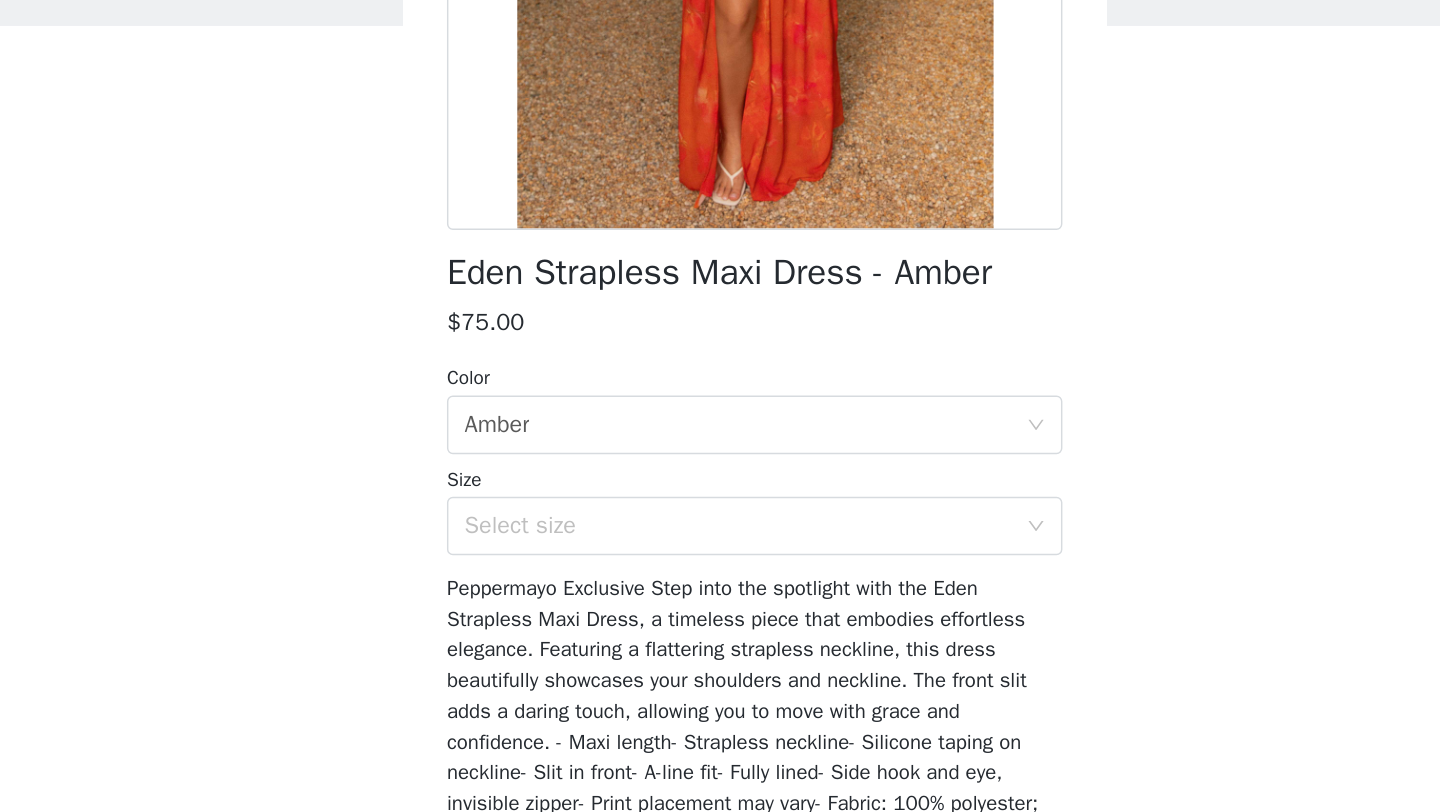 scroll, scrollTop: 307, scrollLeft: 0, axis: vertical 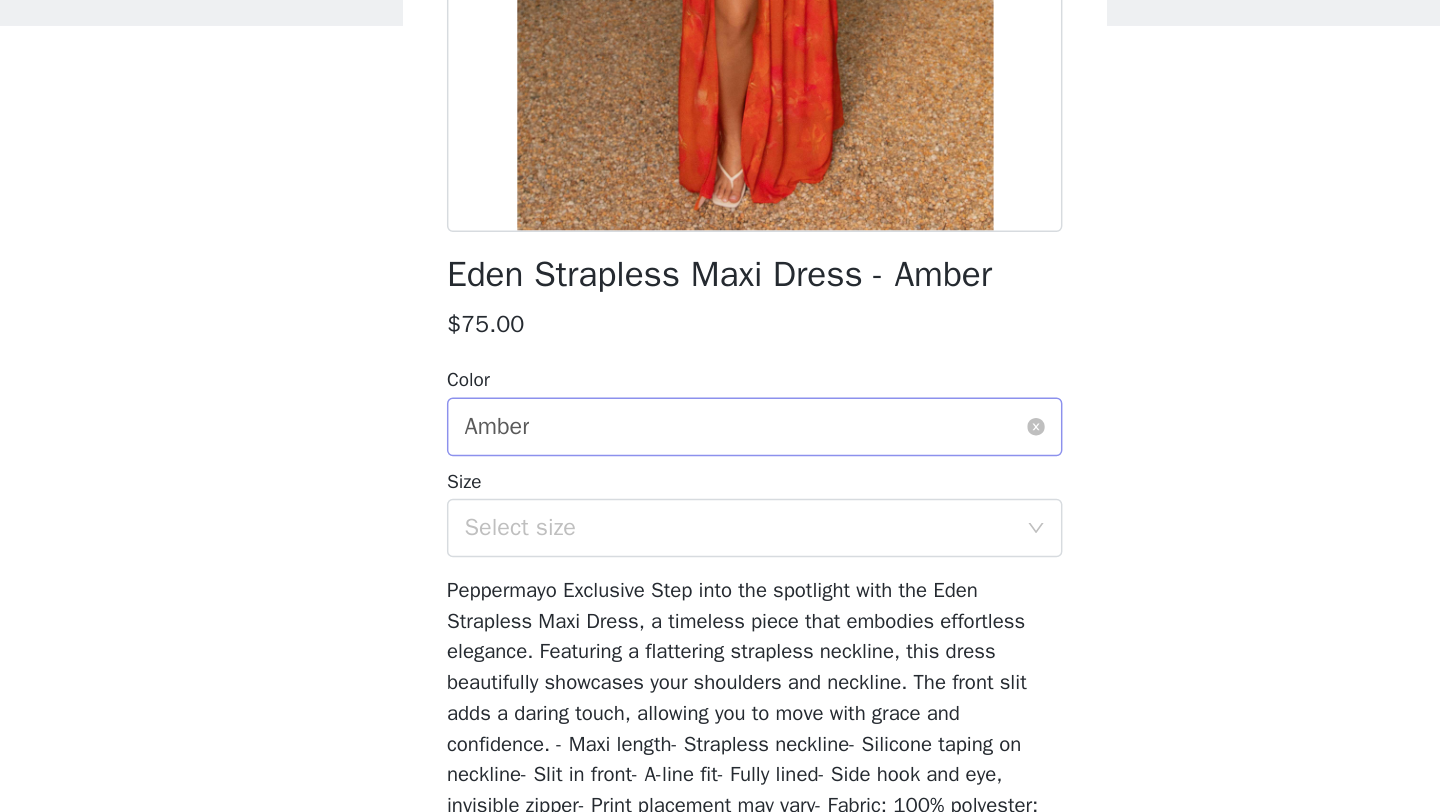click on "Select color Amber" at bounding box center [713, 376] 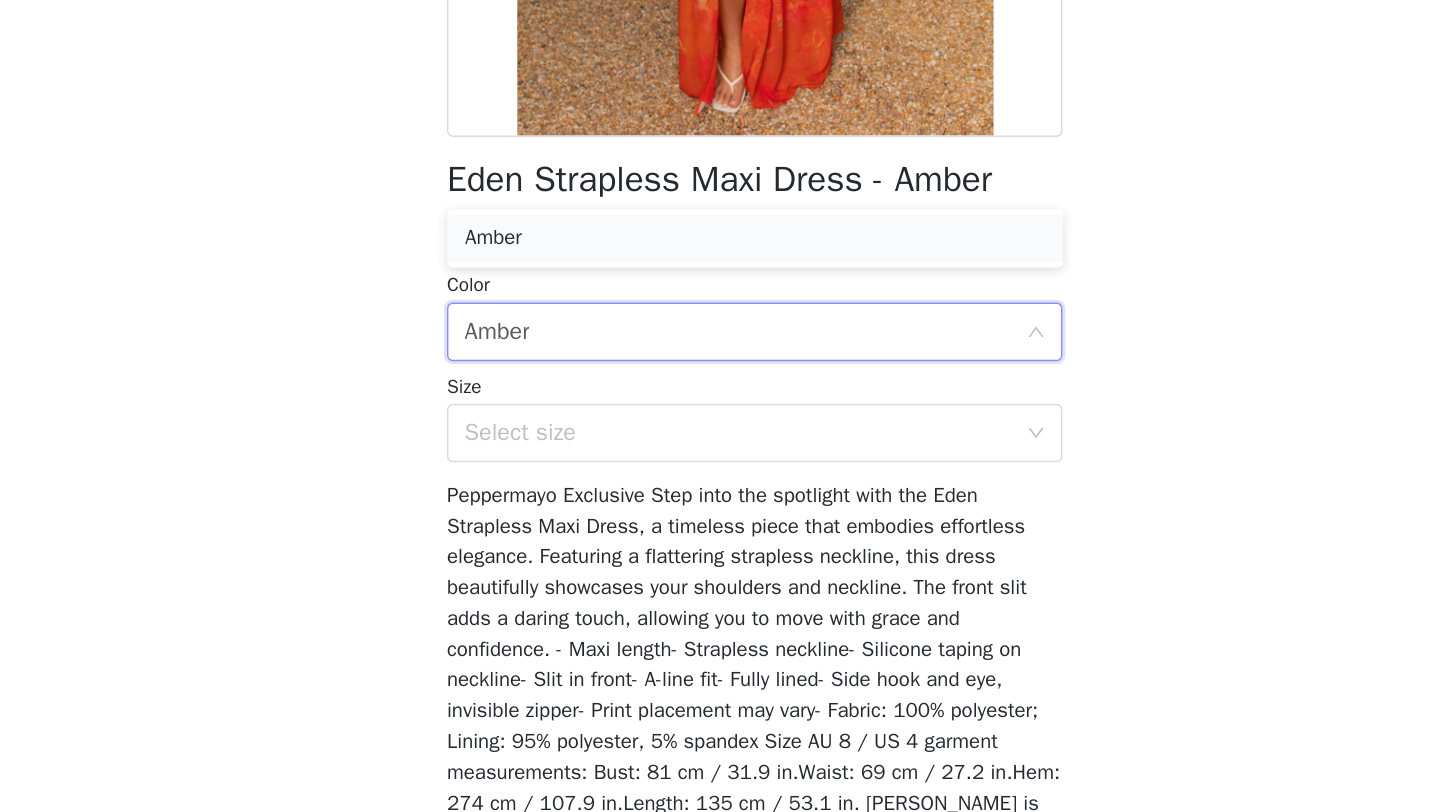 scroll, scrollTop: 158, scrollLeft: 0, axis: vertical 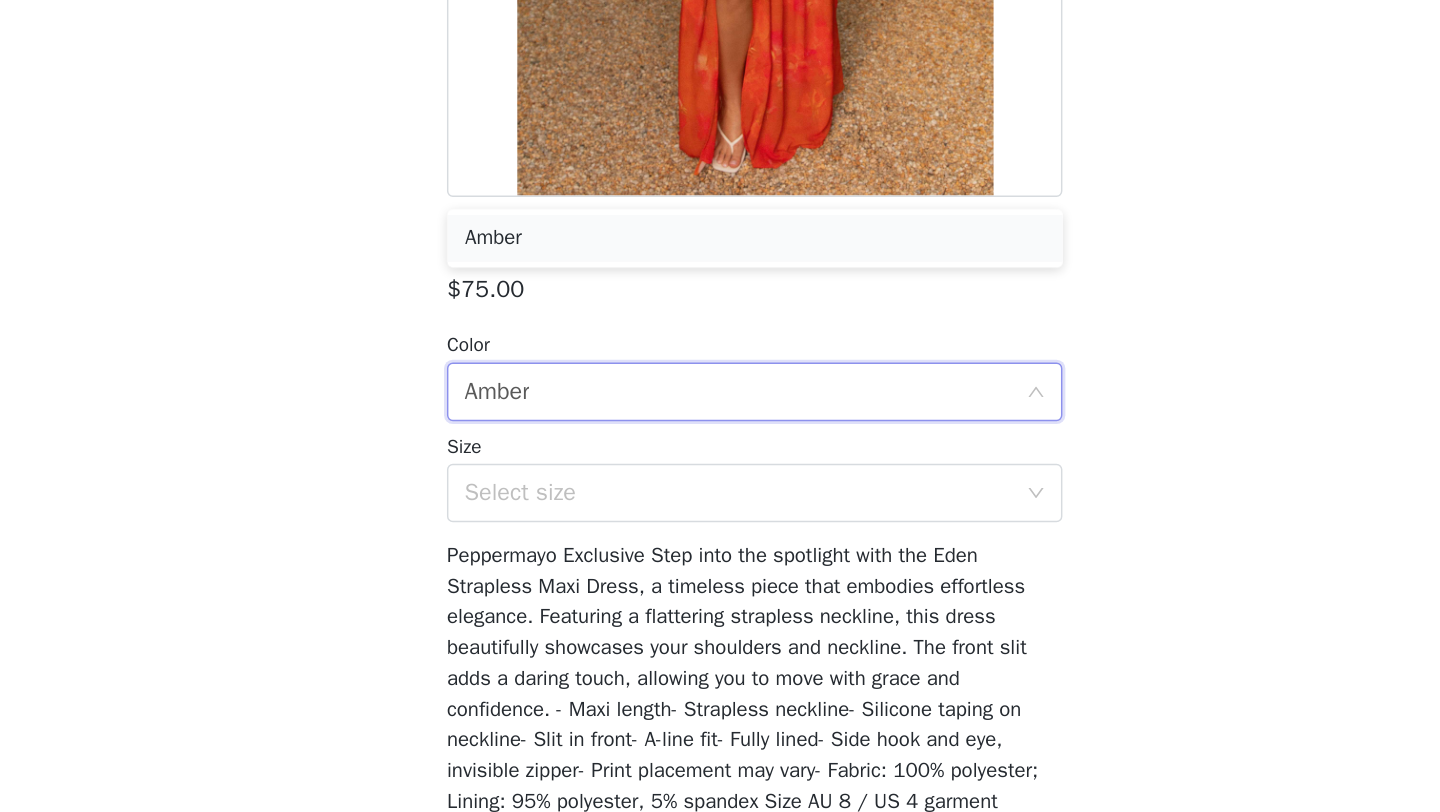click on "Select size" at bounding box center [709, 594] 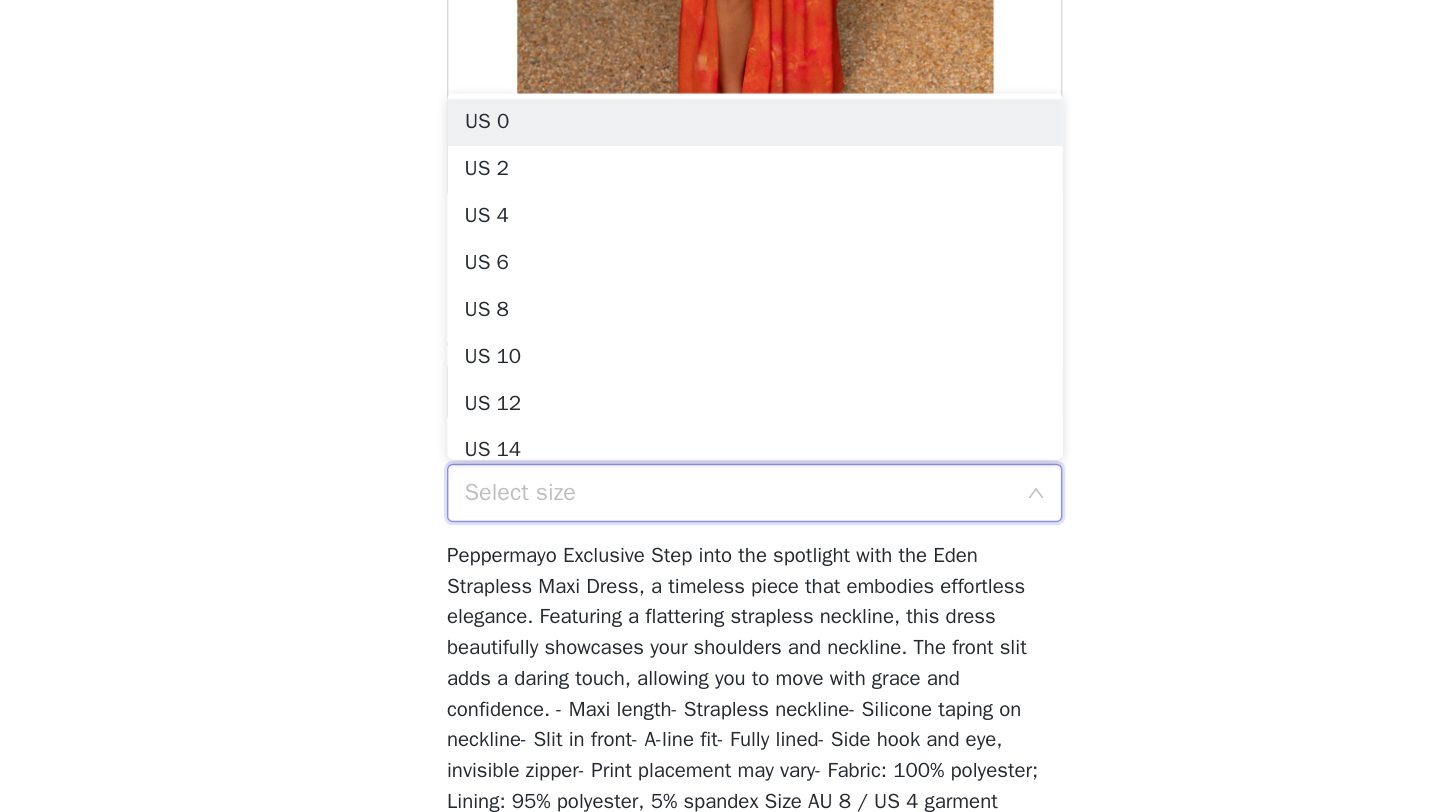scroll, scrollTop: 10, scrollLeft: 0, axis: vertical 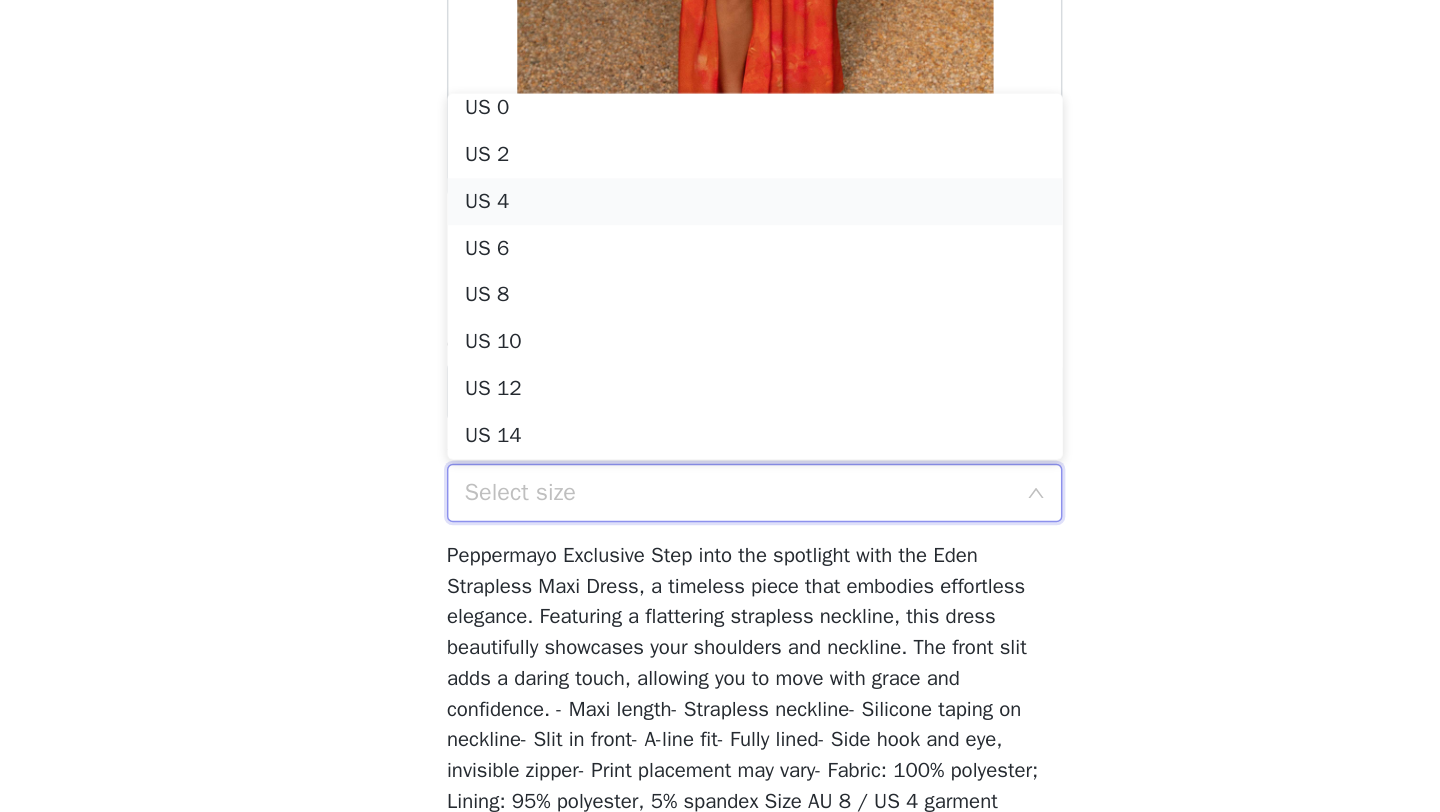 click on "US 4" at bounding box center (720, 395) 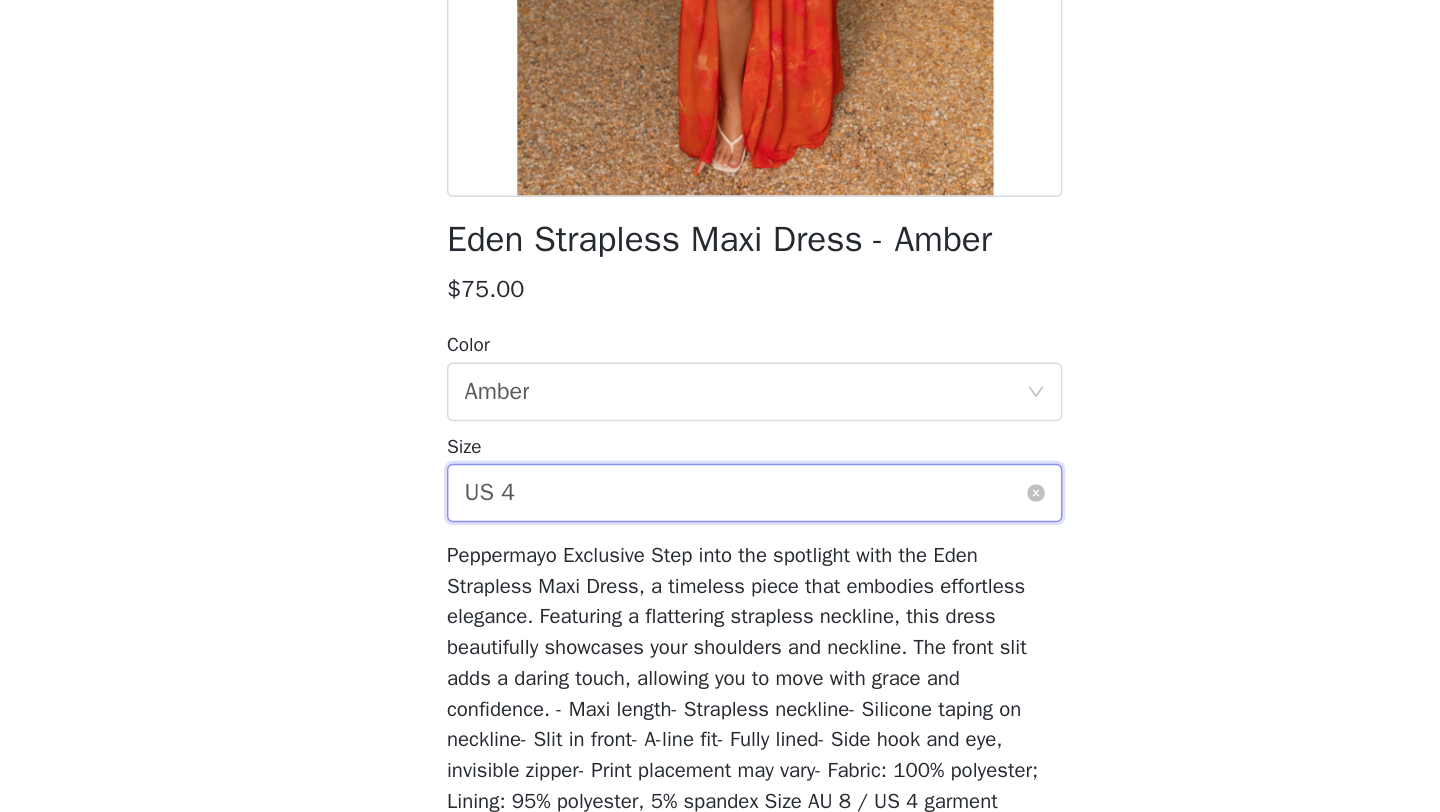 click on "Select size US 4" at bounding box center [713, 594] 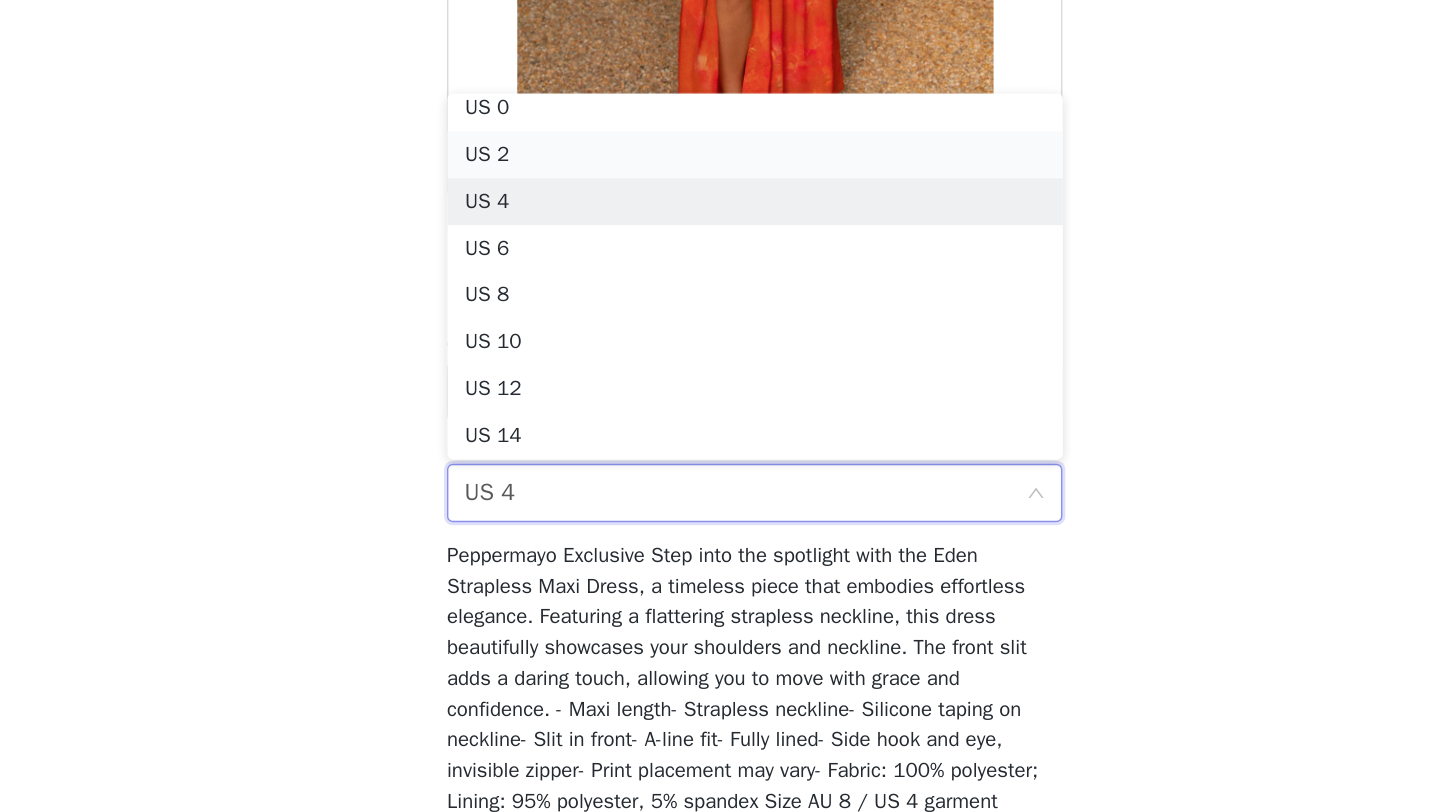 click on "US 2" at bounding box center [720, 363] 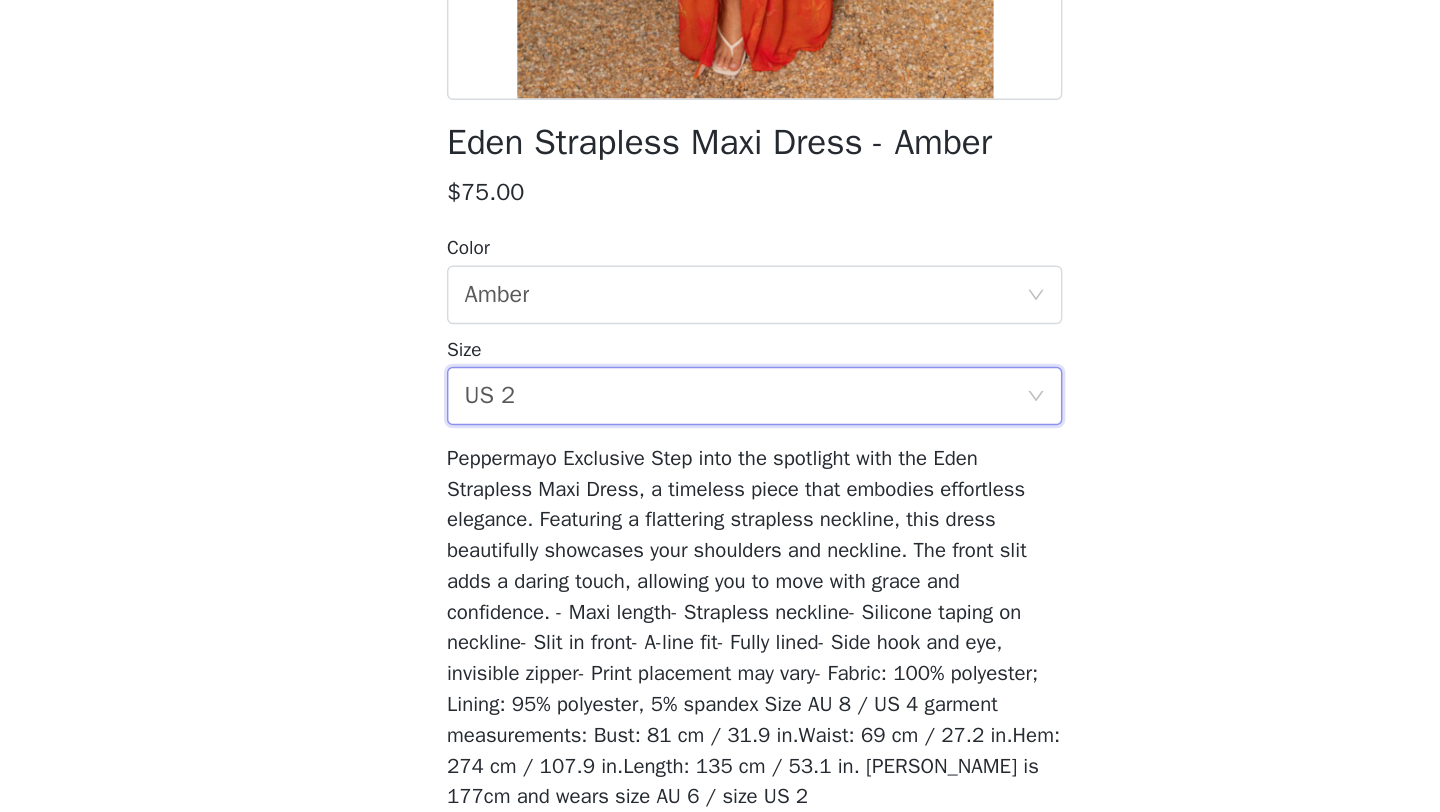 scroll, scrollTop: 308, scrollLeft: 0, axis: vertical 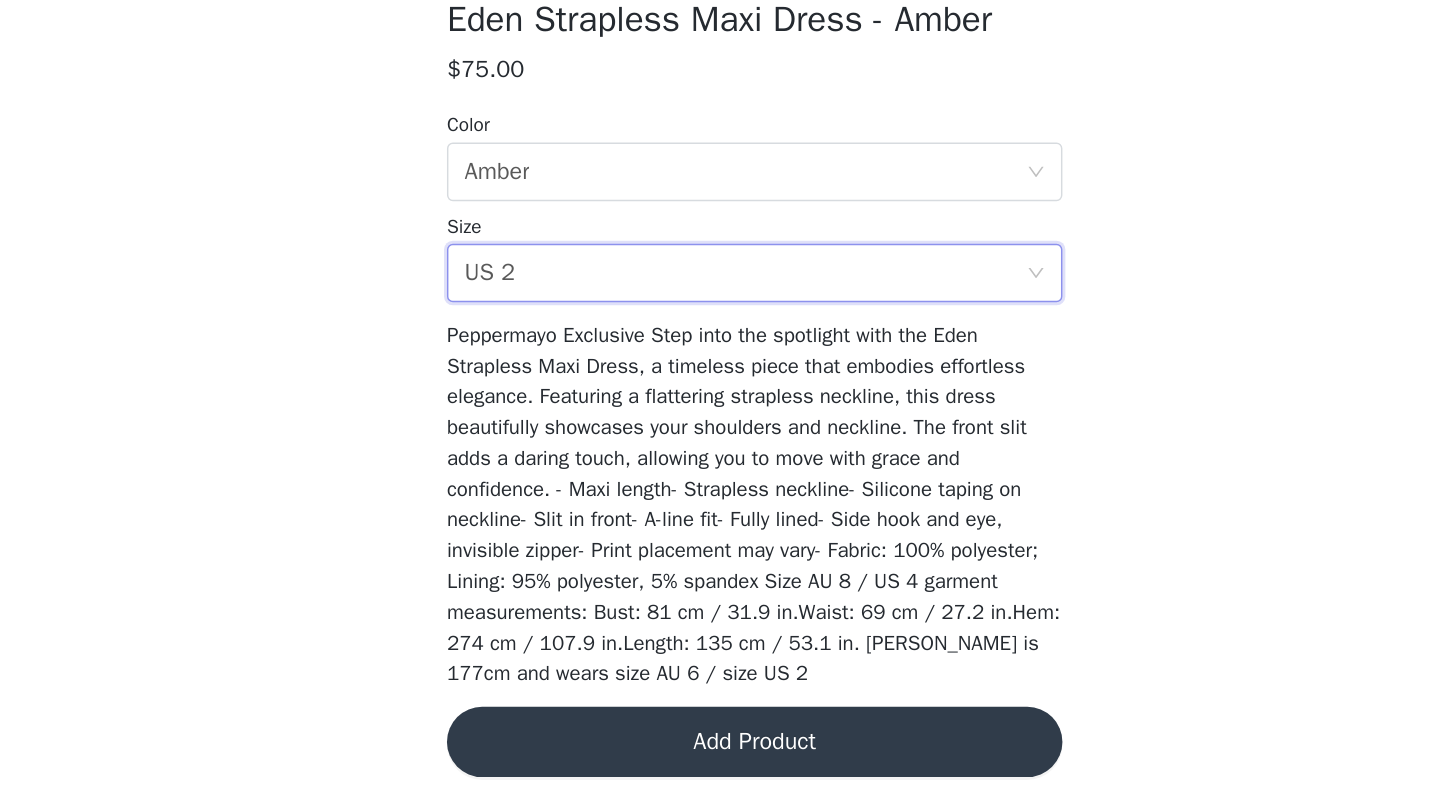 click on "Add Product" at bounding box center (720, 764) 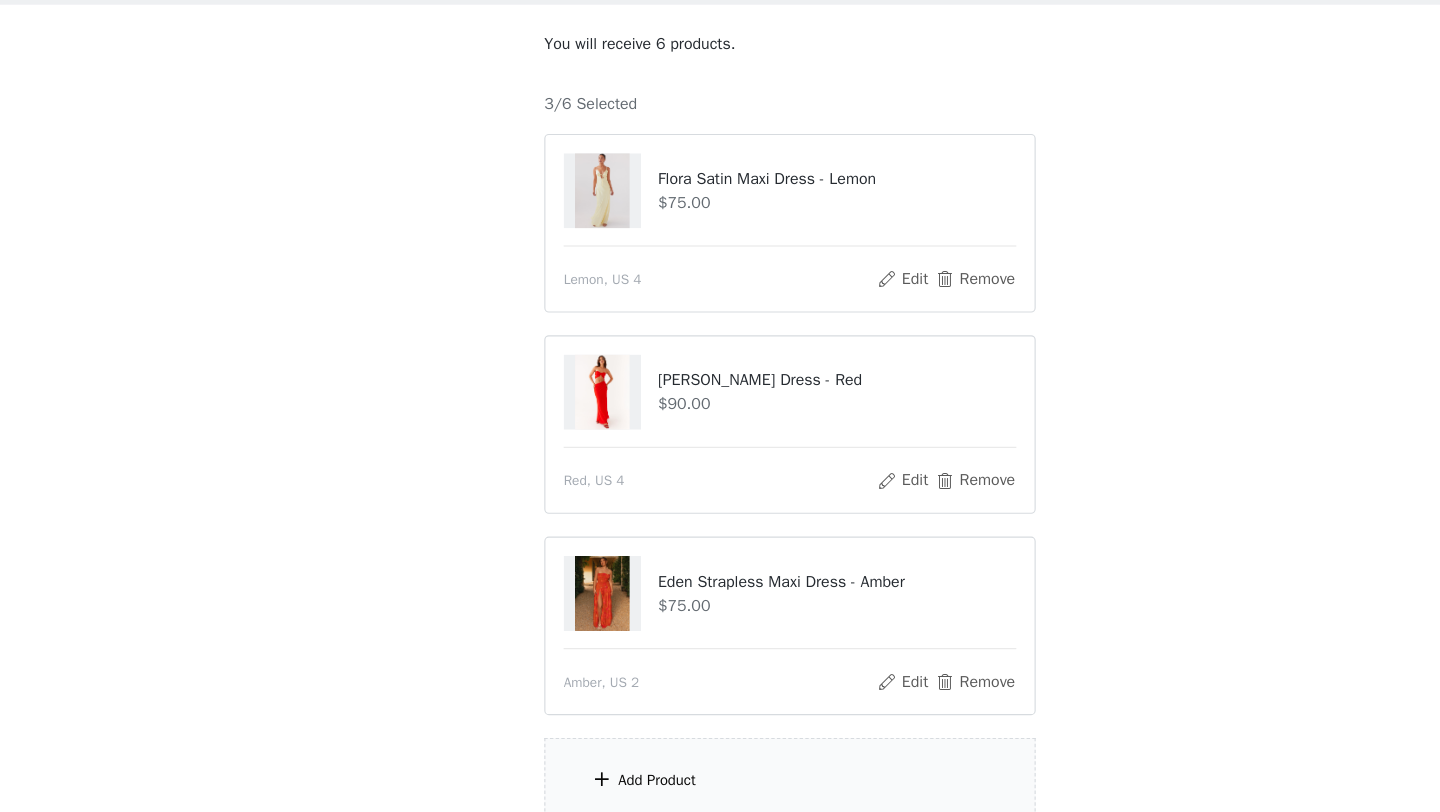 scroll, scrollTop: 59, scrollLeft: 0, axis: vertical 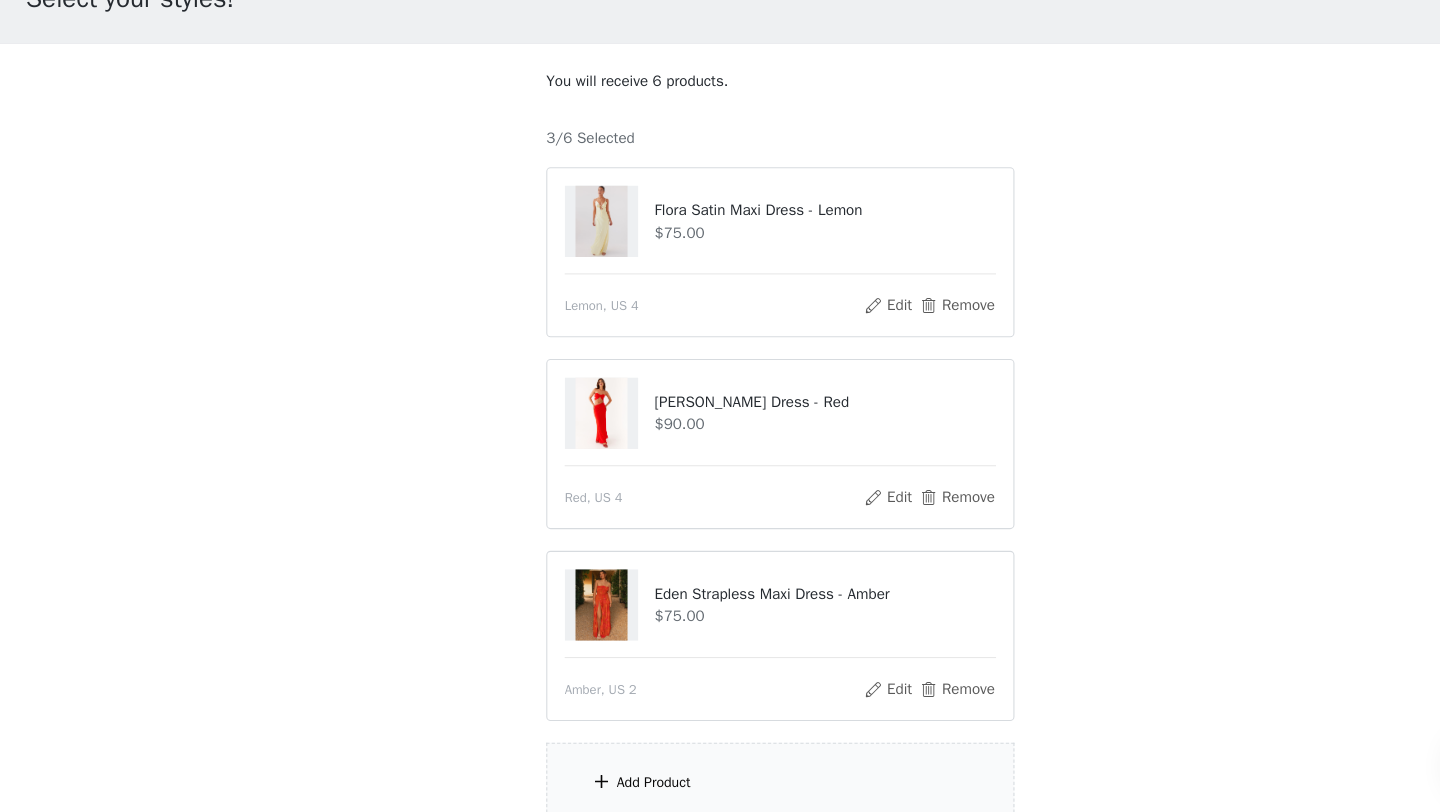 click on "Add Product" at bounding box center (720, 785) 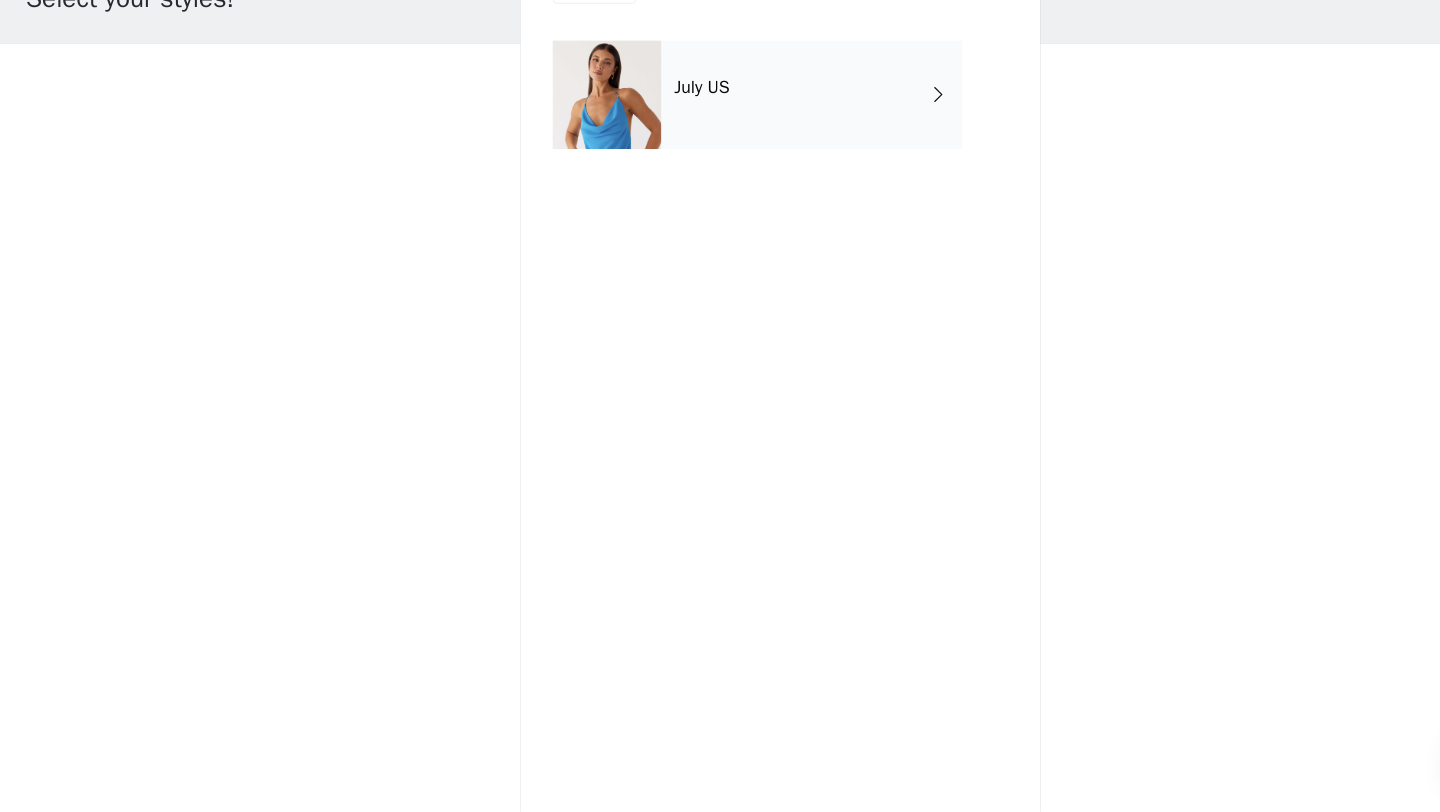 click on "July US" at bounding box center [749, 150] 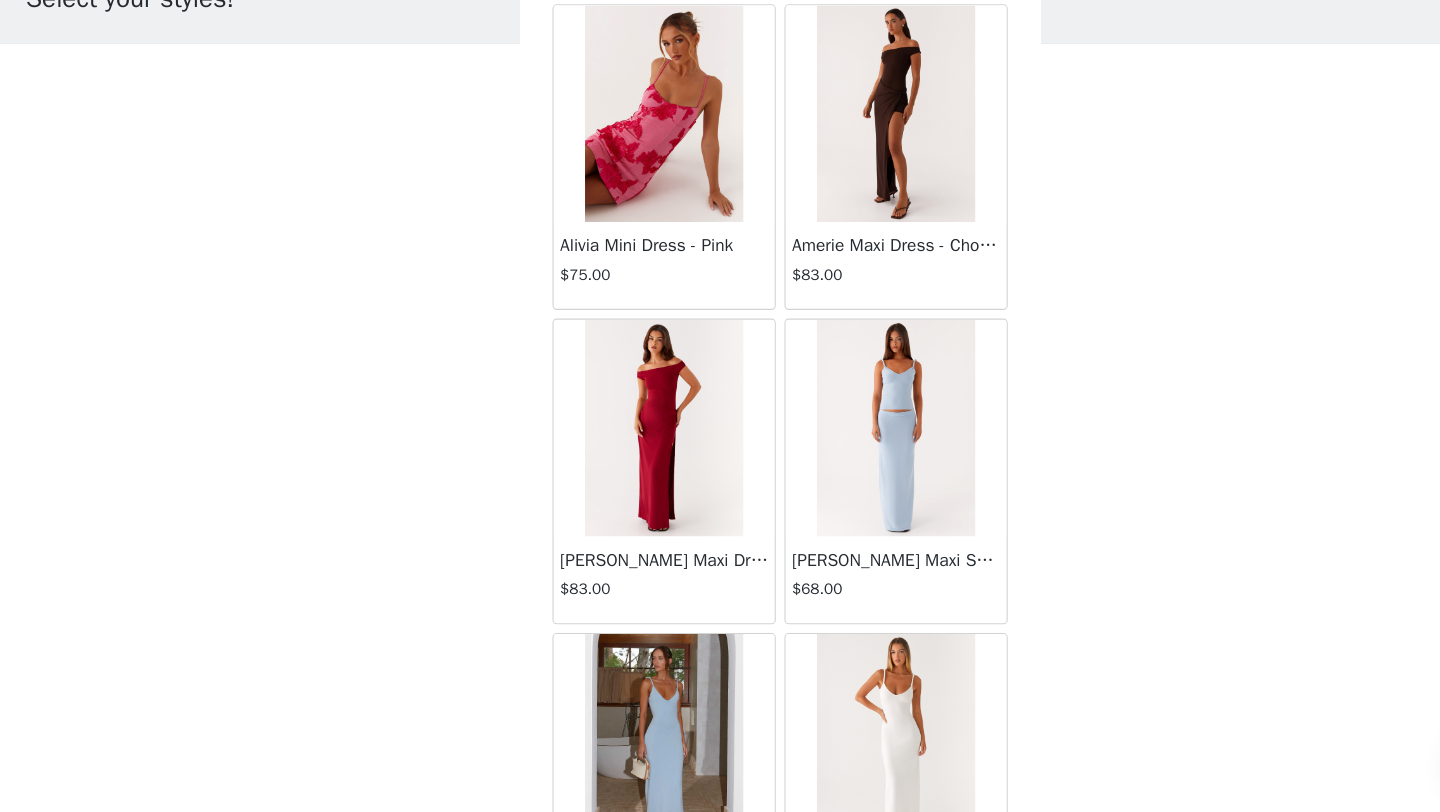 scroll, scrollTop: 2248, scrollLeft: 0, axis: vertical 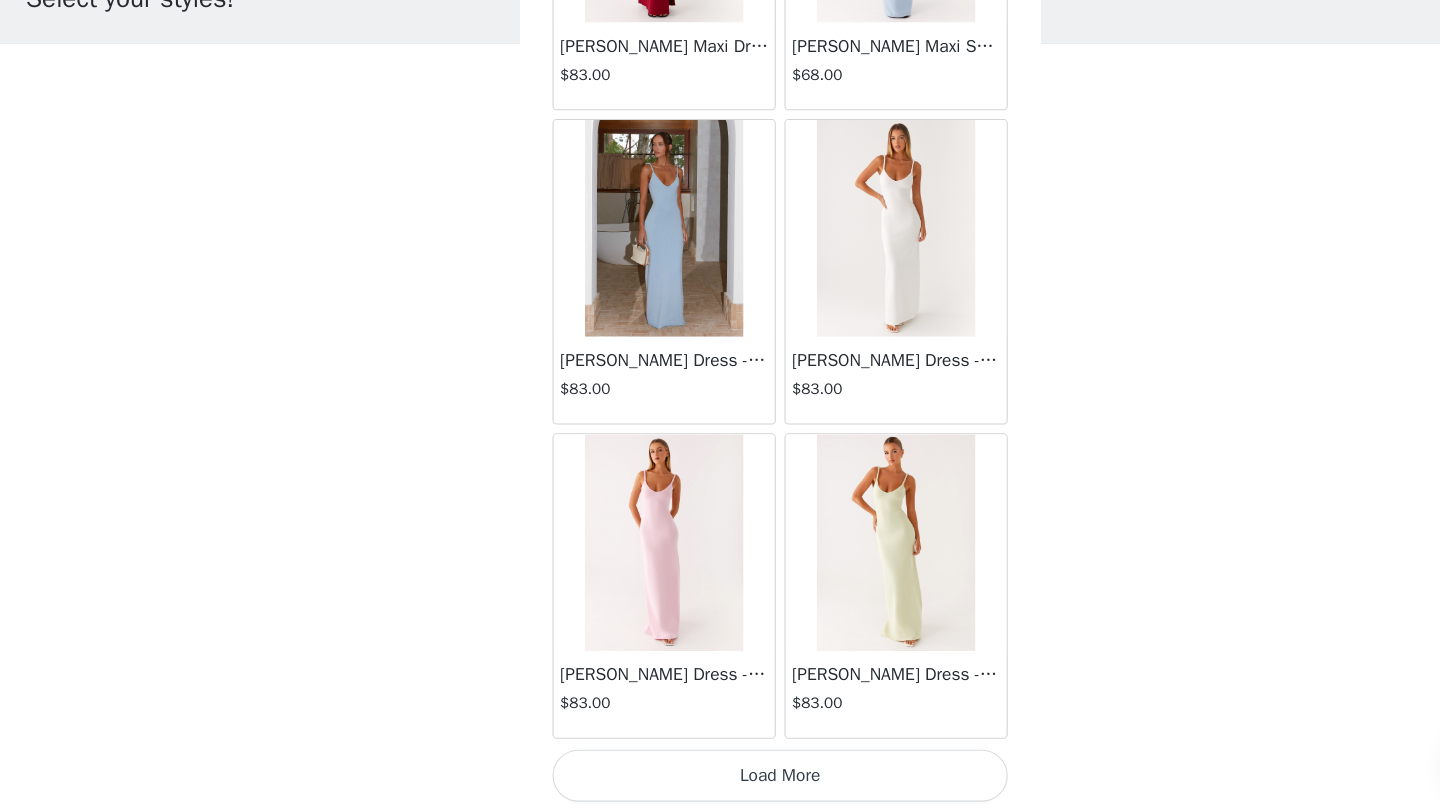 click on "Load More" at bounding box center (720, 778) 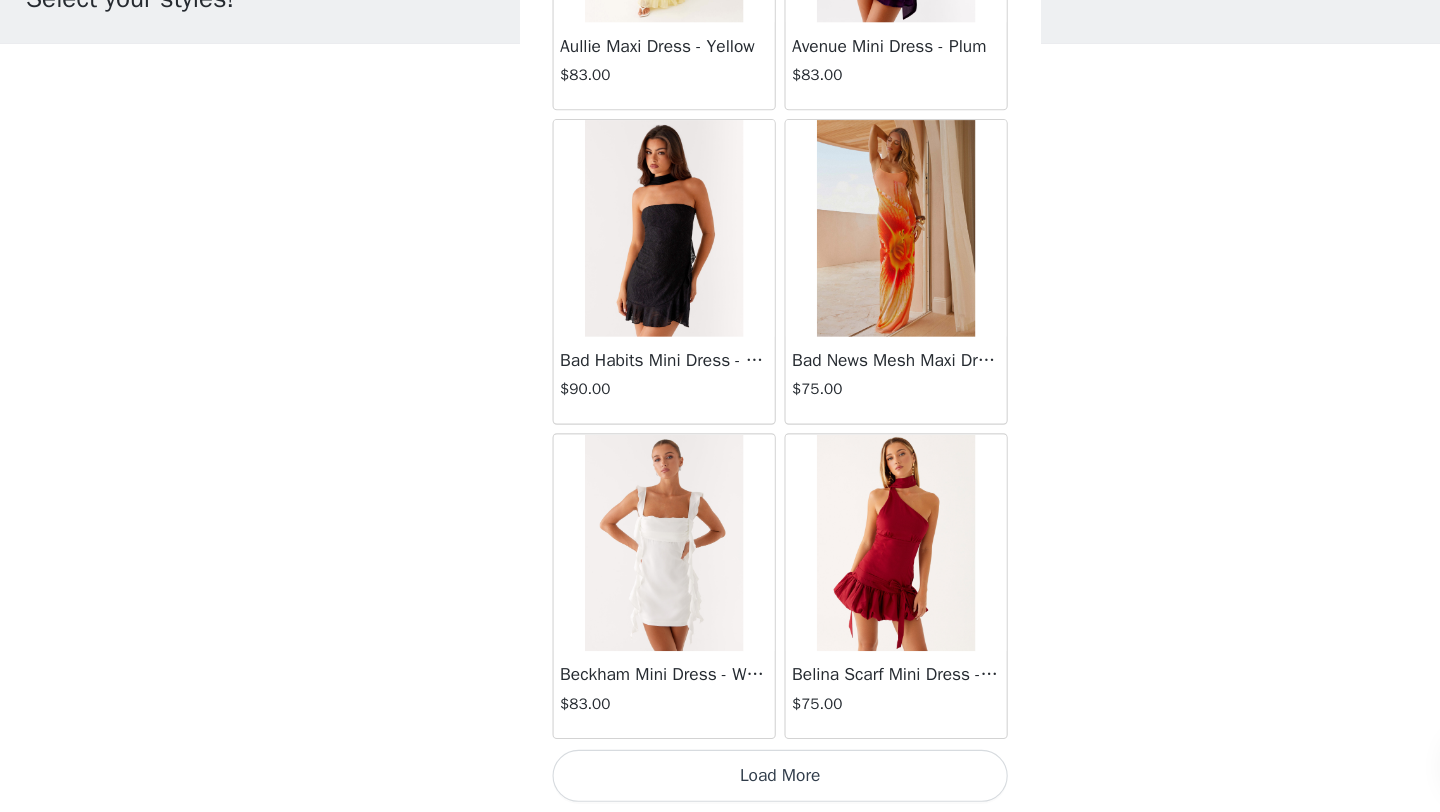 click on "Load More" at bounding box center (720, 778) 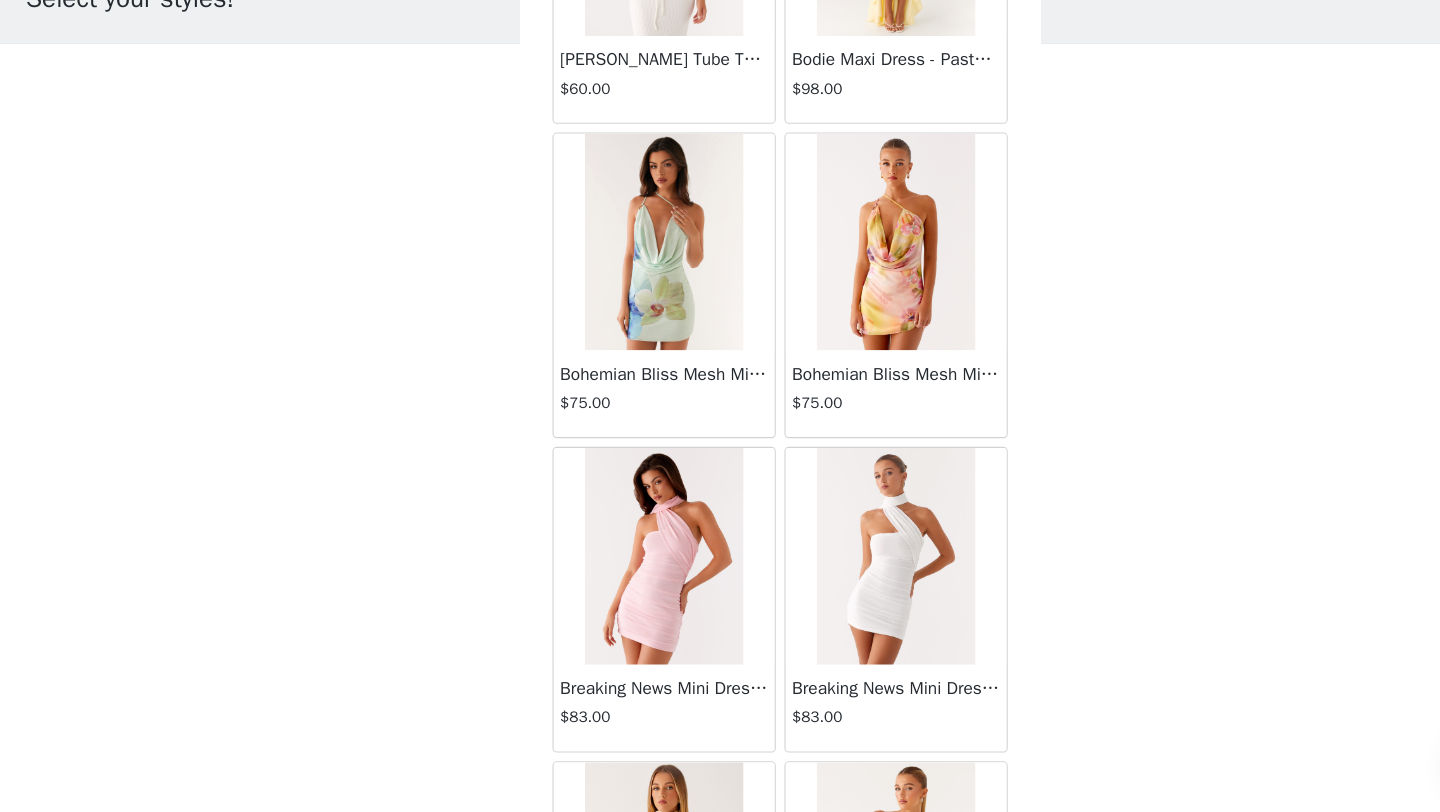 scroll, scrollTop: 8048, scrollLeft: 0, axis: vertical 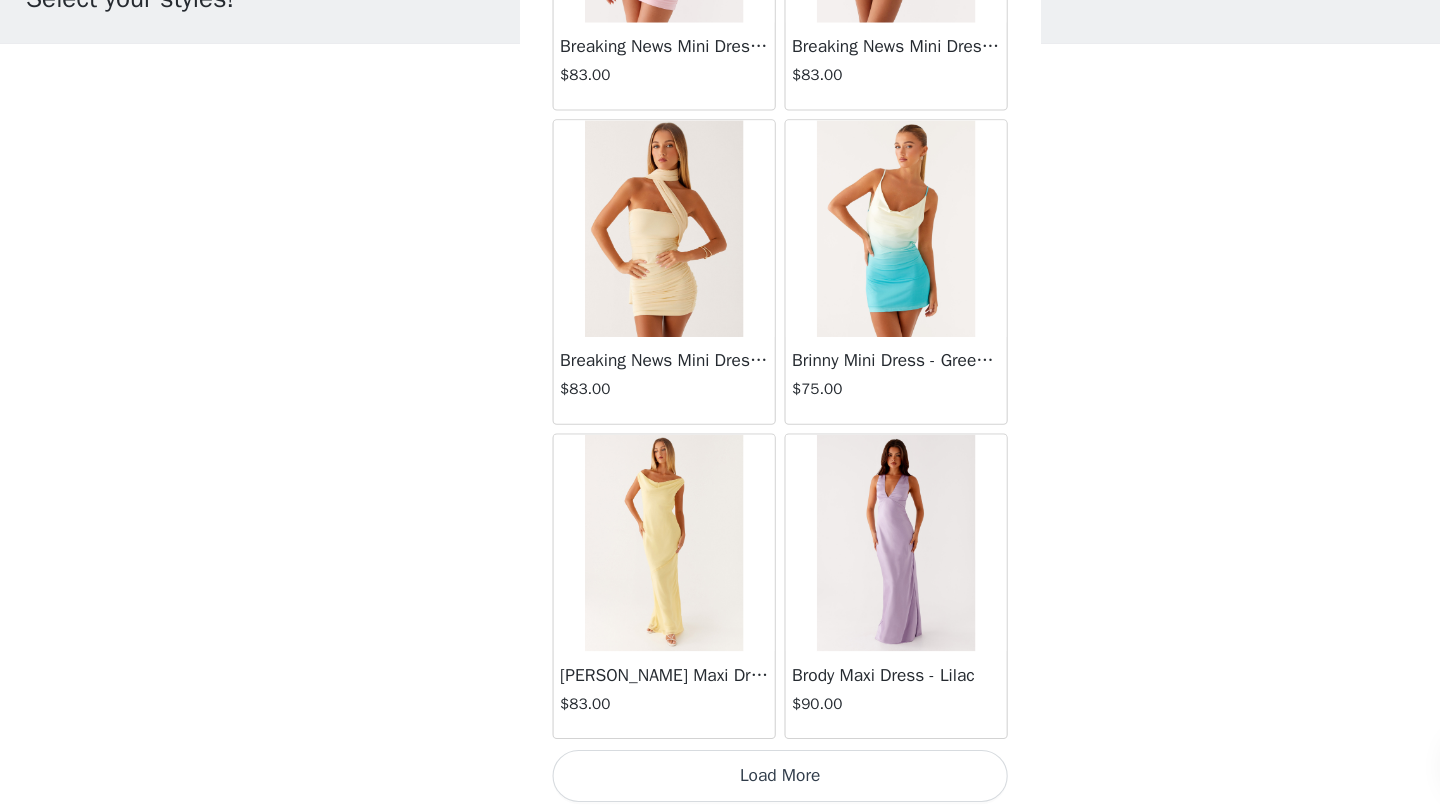 click on "Load More" at bounding box center [720, 778] 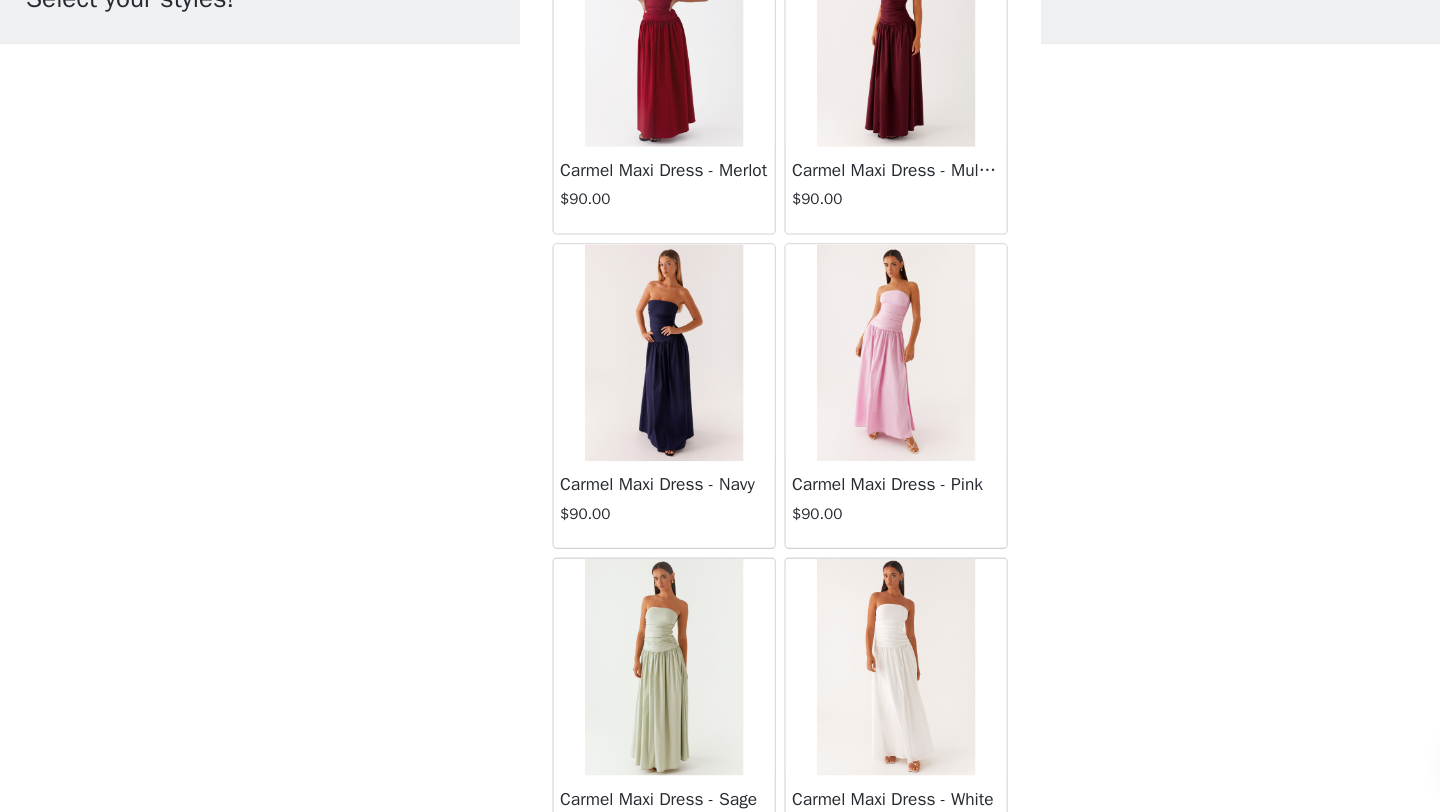 scroll, scrollTop: 10948, scrollLeft: 0, axis: vertical 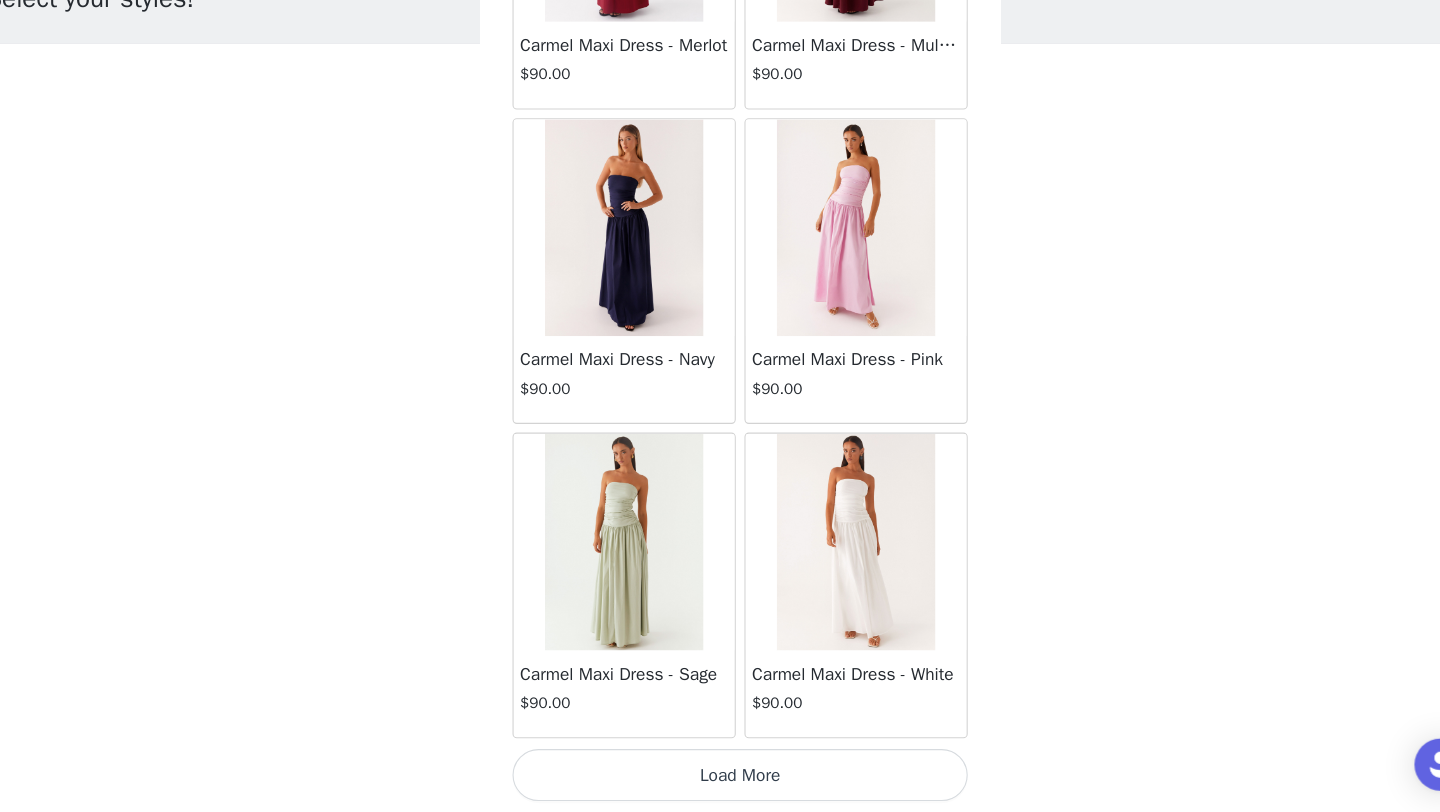 click on "Load More" at bounding box center (720, 778) 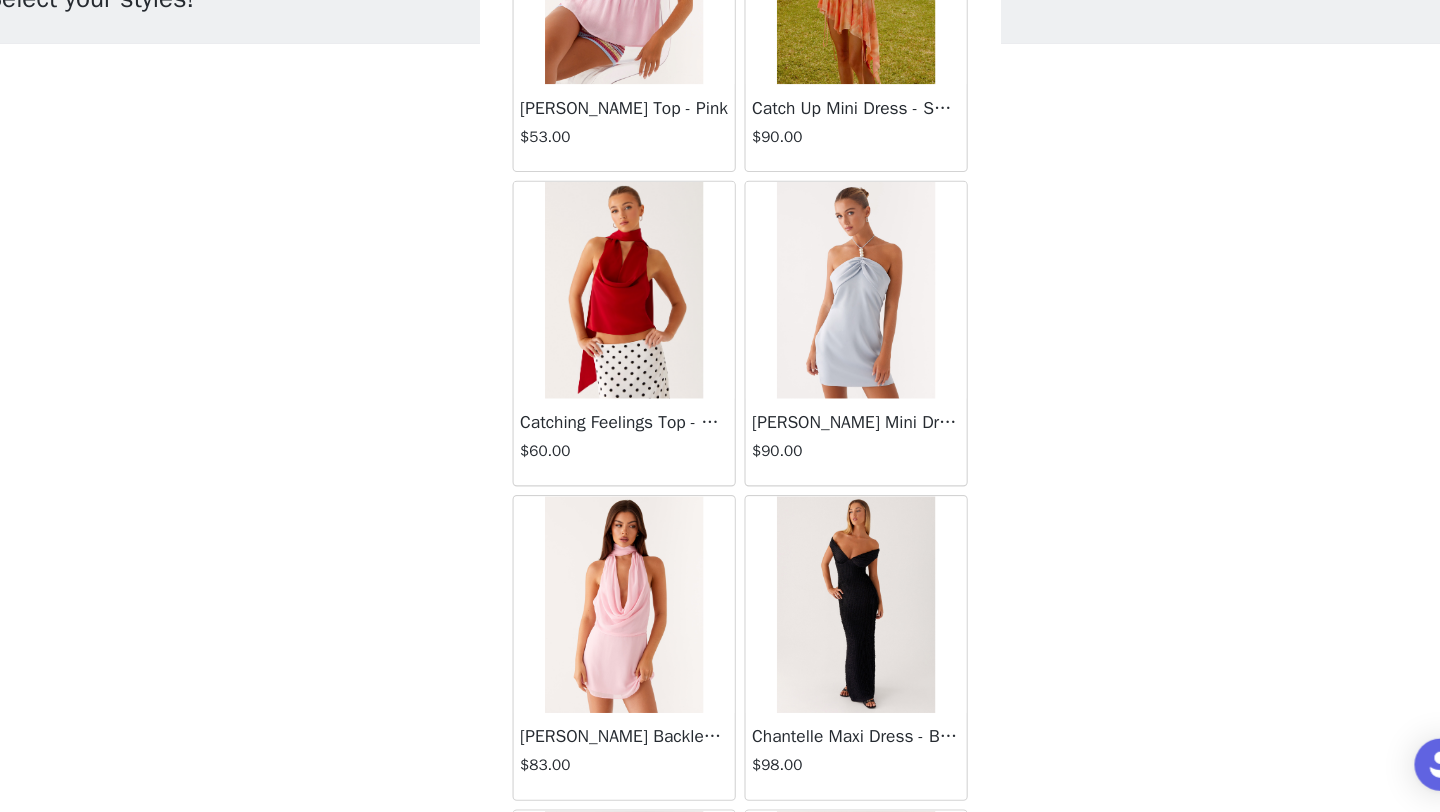 scroll, scrollTop: 13848, scrollLeft: 0, axis: vertical 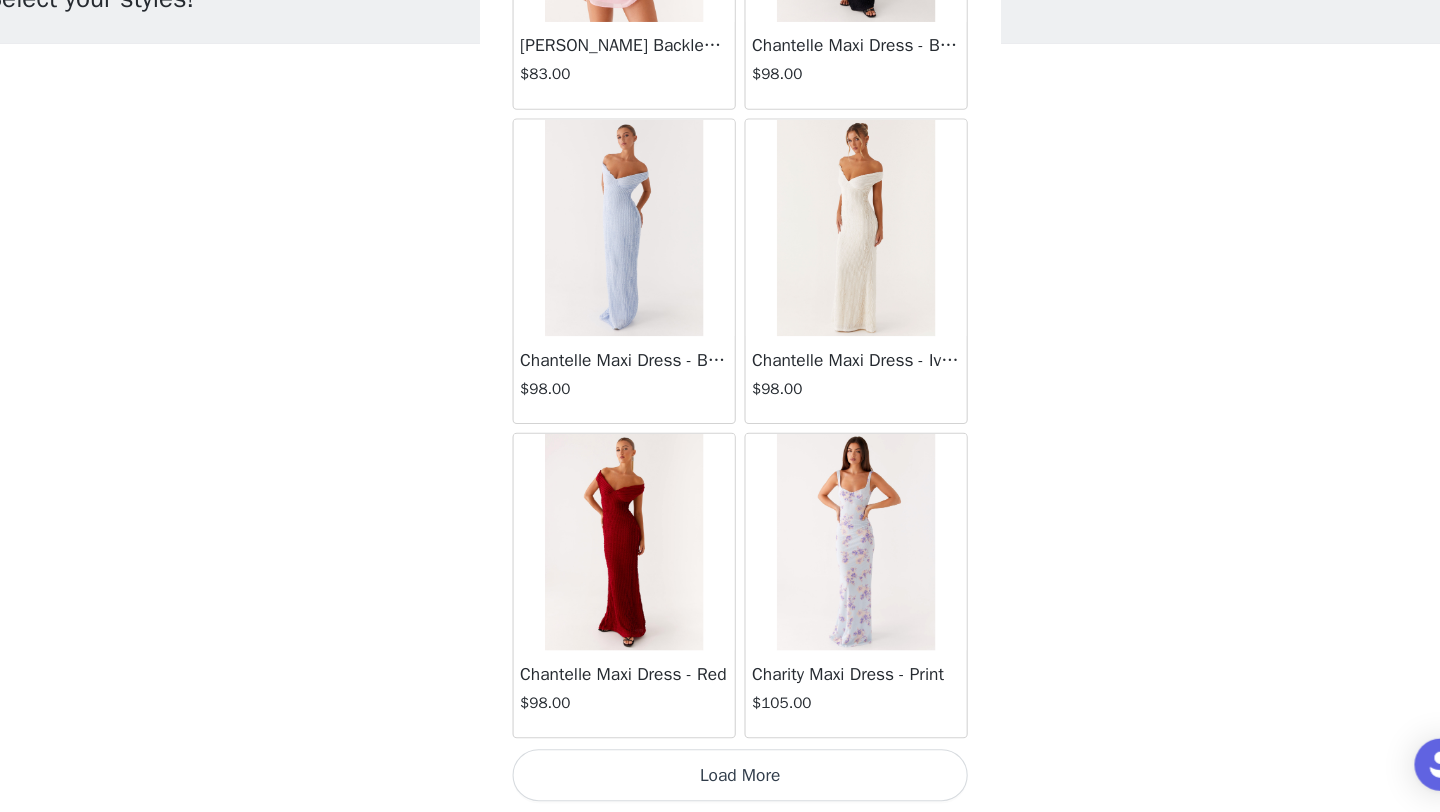 click on "Load More" at bounding box center (720, 778) 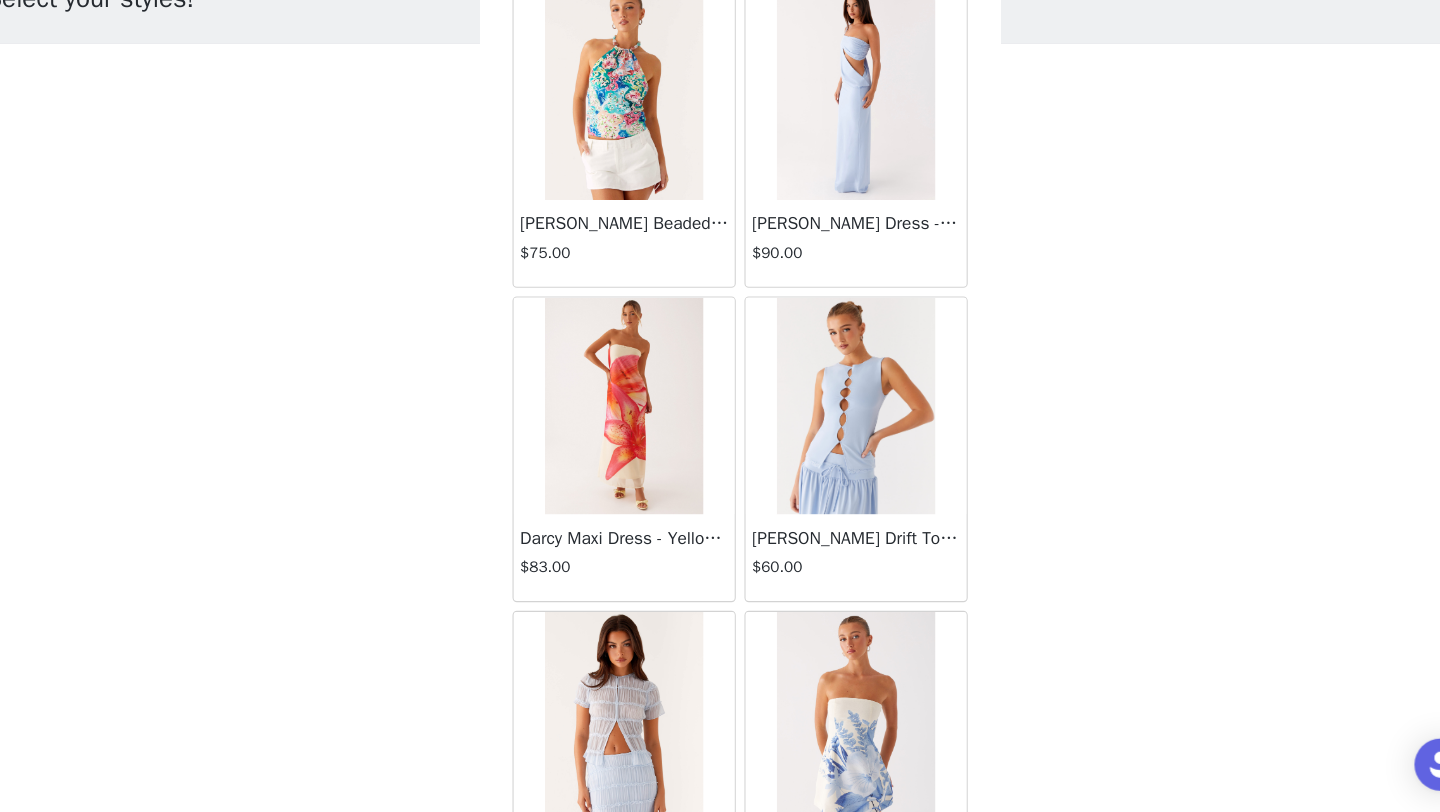 scroll, scrollTop: 16748, scrollLeft: 0, axis: vertical 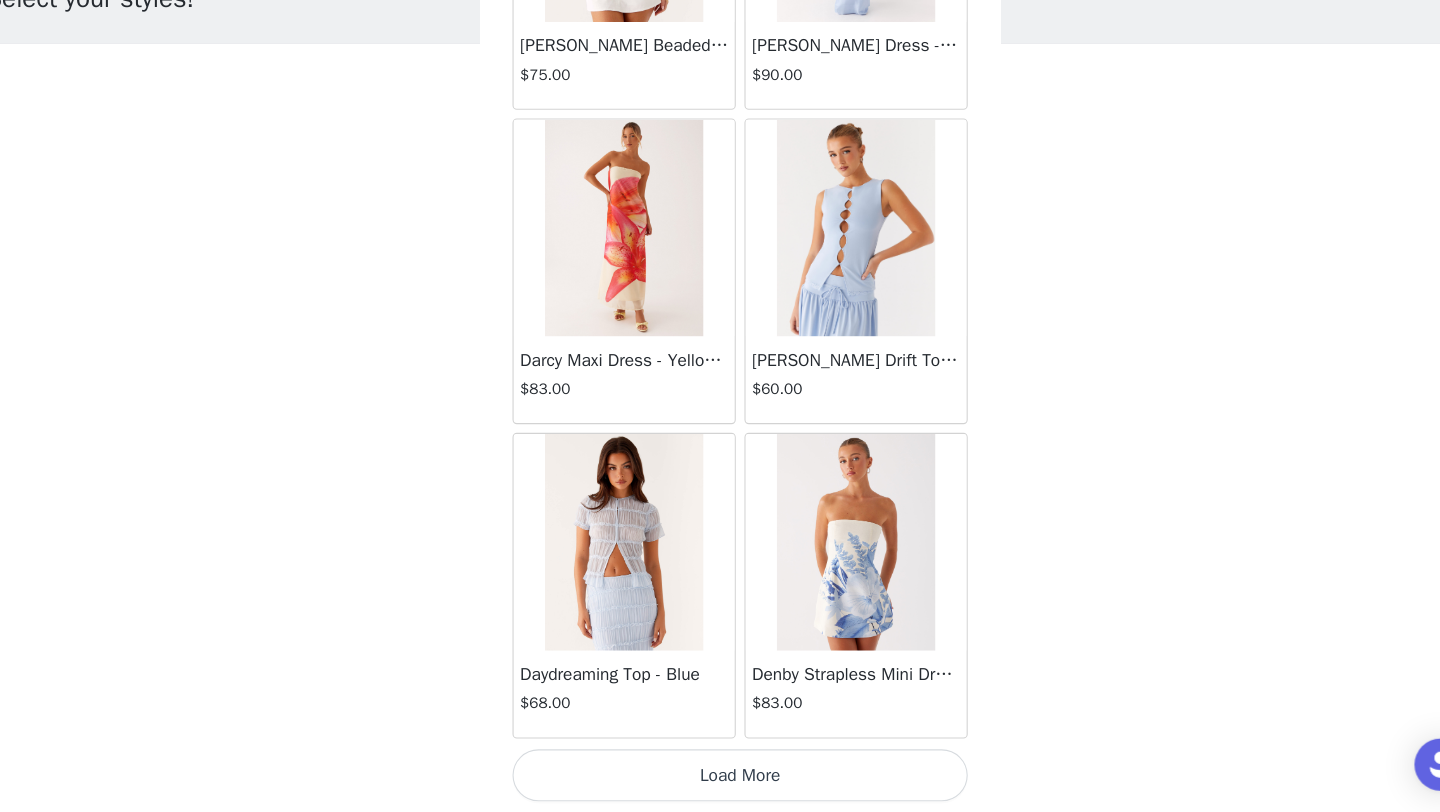click on "Load More" at bounding box center [720, 778] 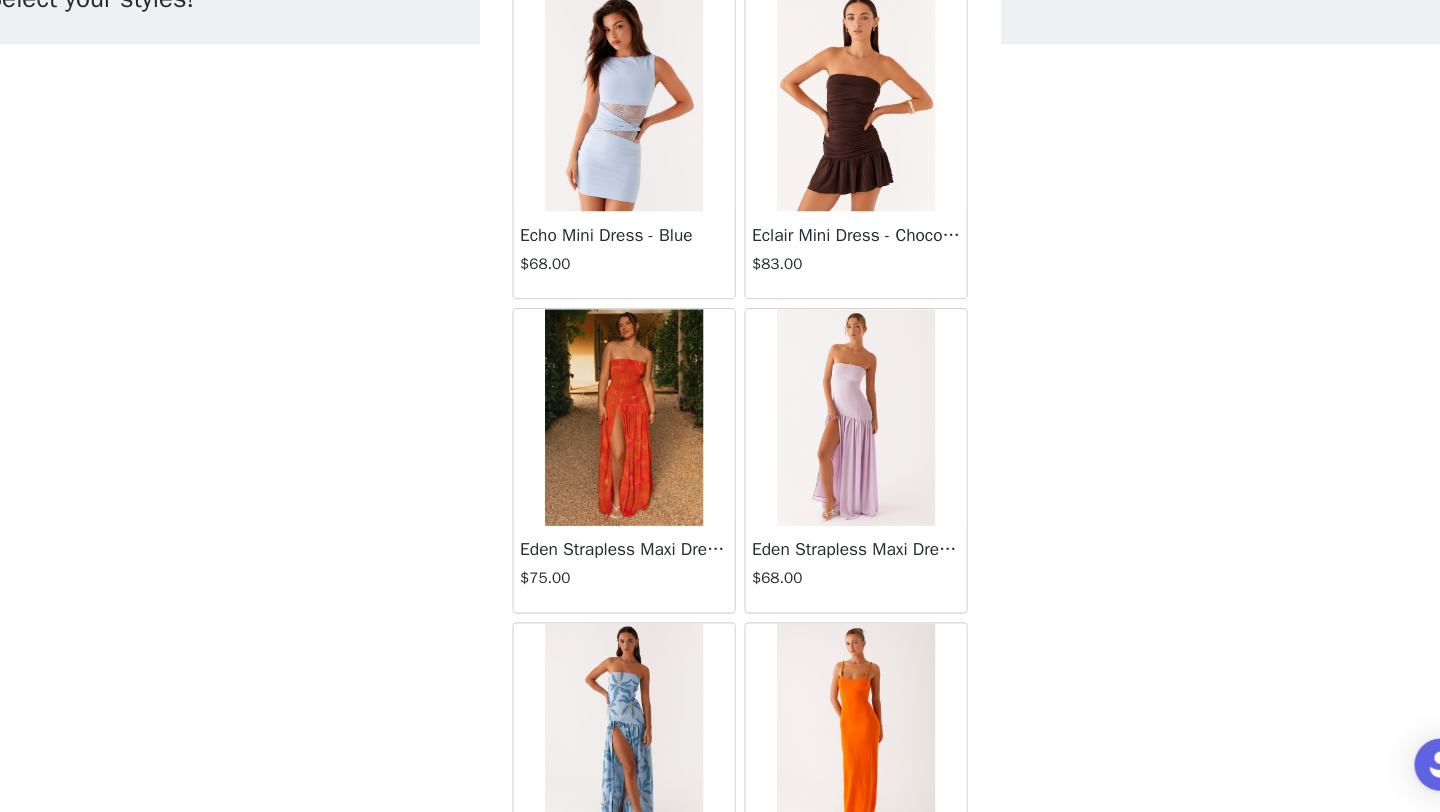 scroll, scrollTop: 18902, scrollLeft: 0, axis: vertical 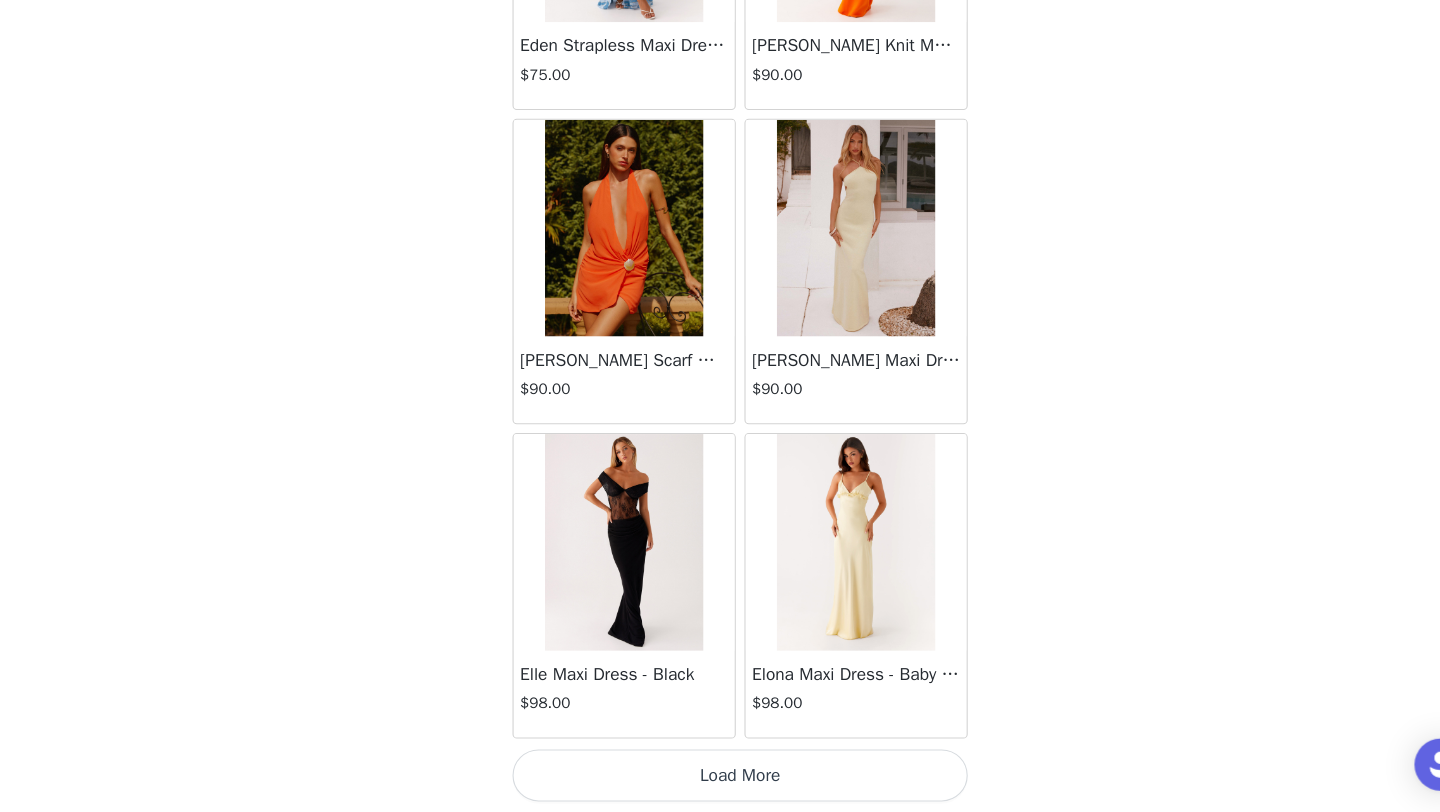 click on "Load More" at bounding box center [720, 778] 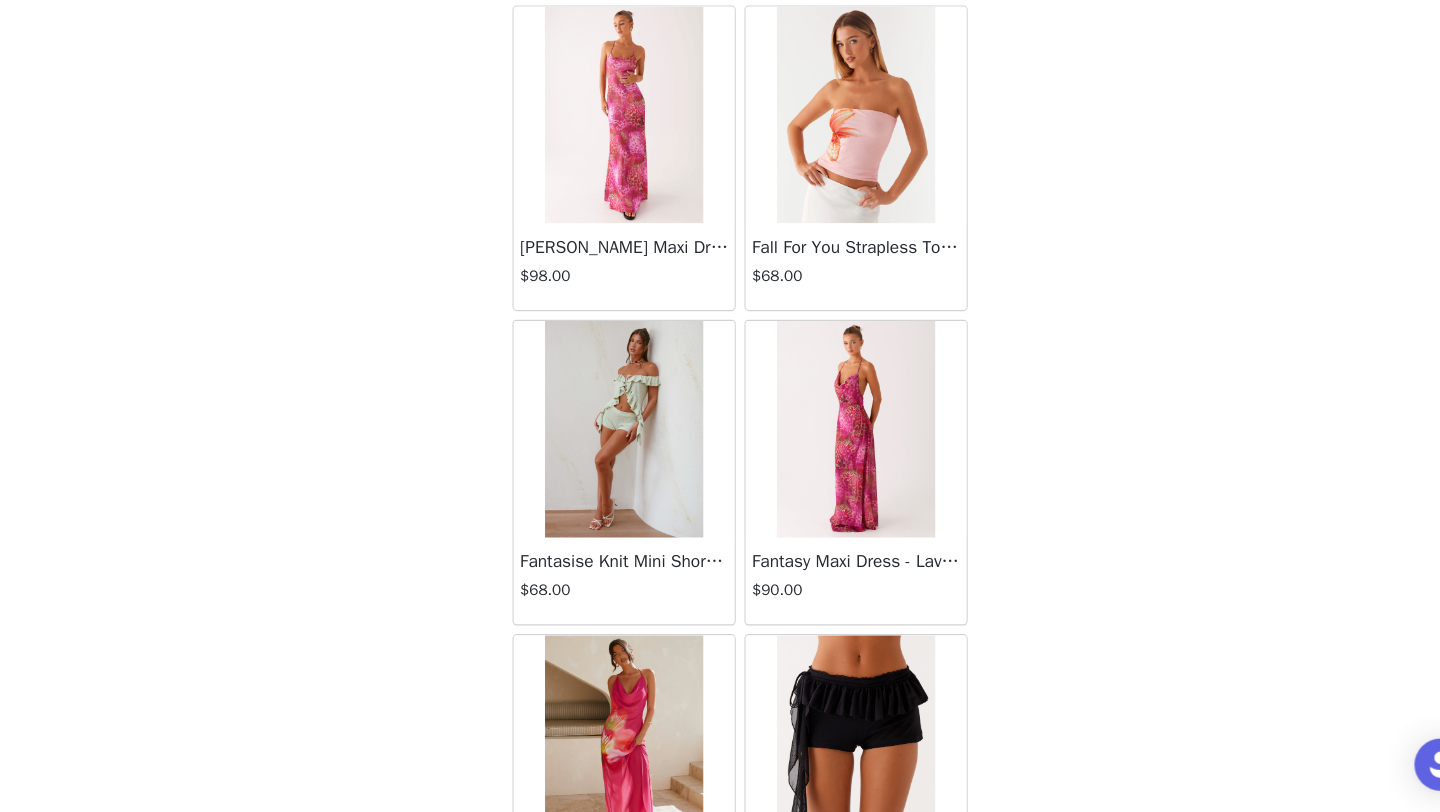 scroll, scrollTop: 22548, scrollLeft: 0, axis: vertical 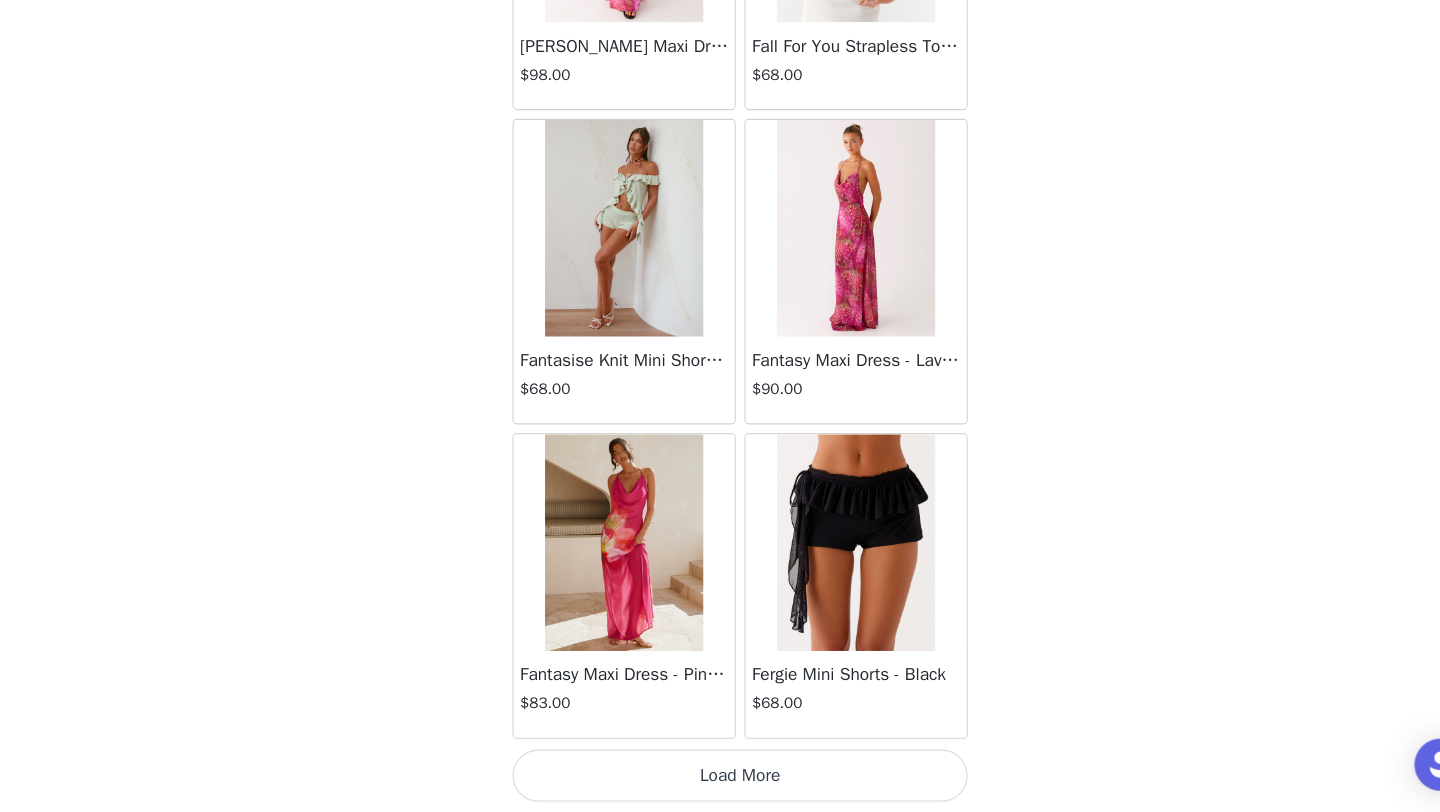 click on "Load More" at bounding box center (720, 778) 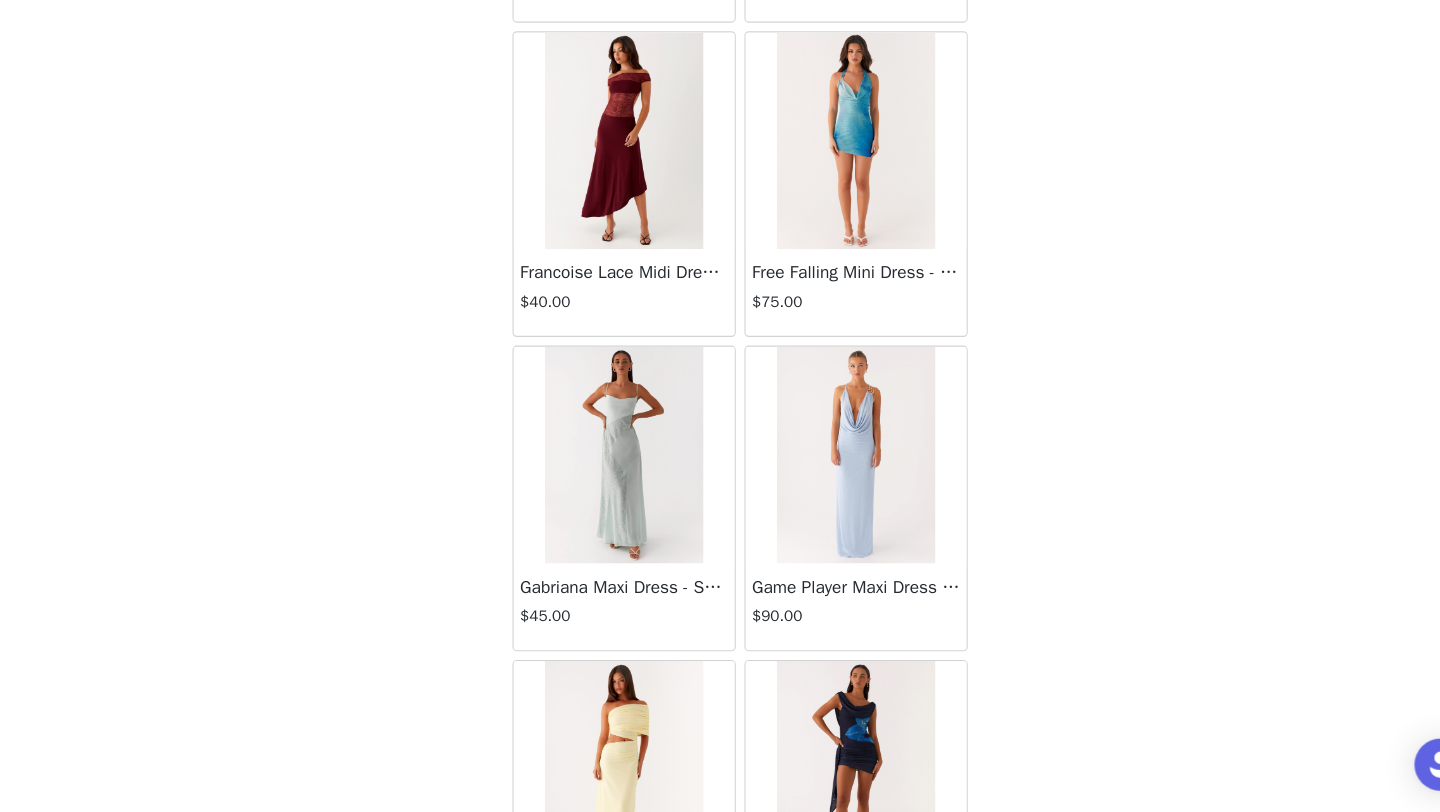 scroll, scrollTop: 24948, scrollLeft: 0, axis: vertical 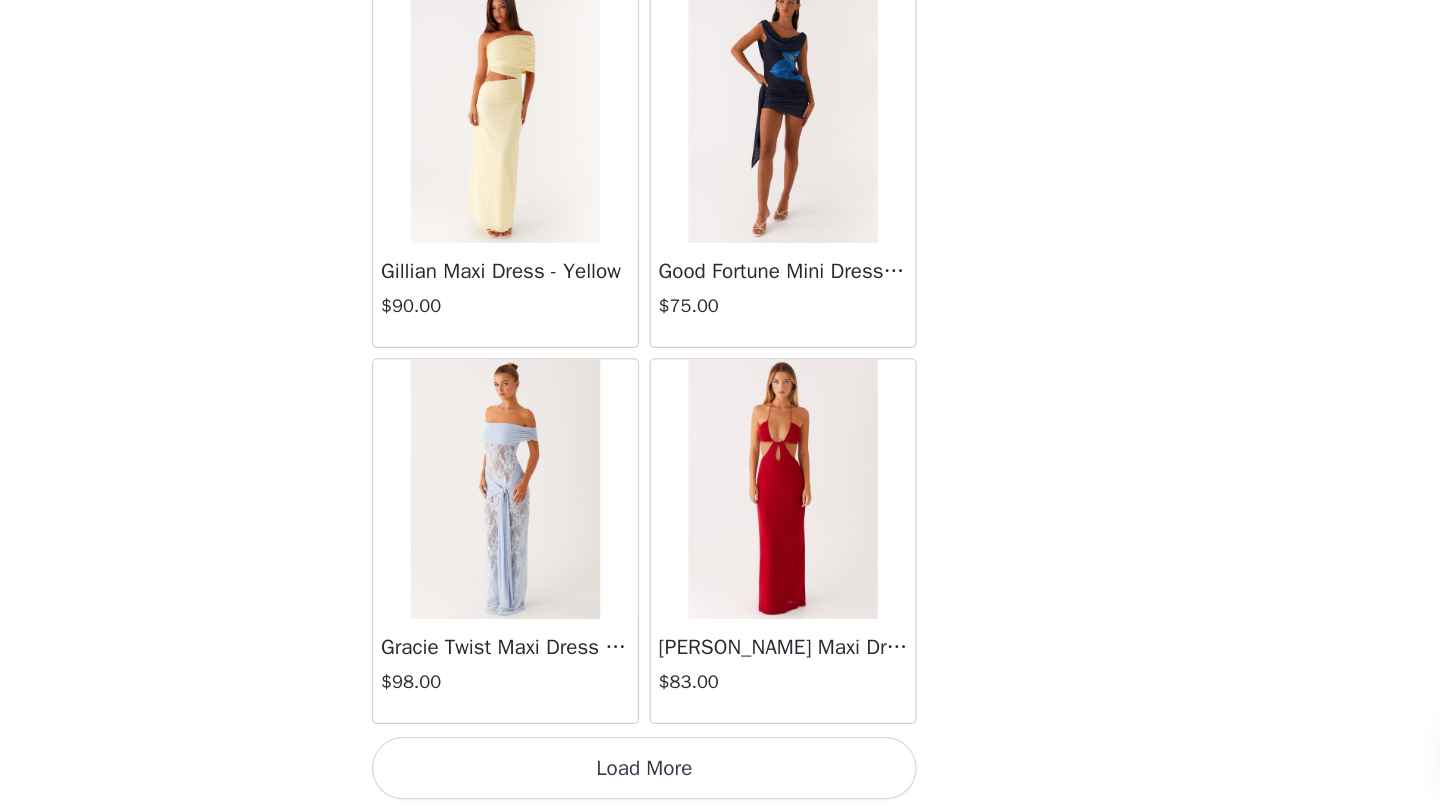 click on "Load More" at bounding box center (720, 778) 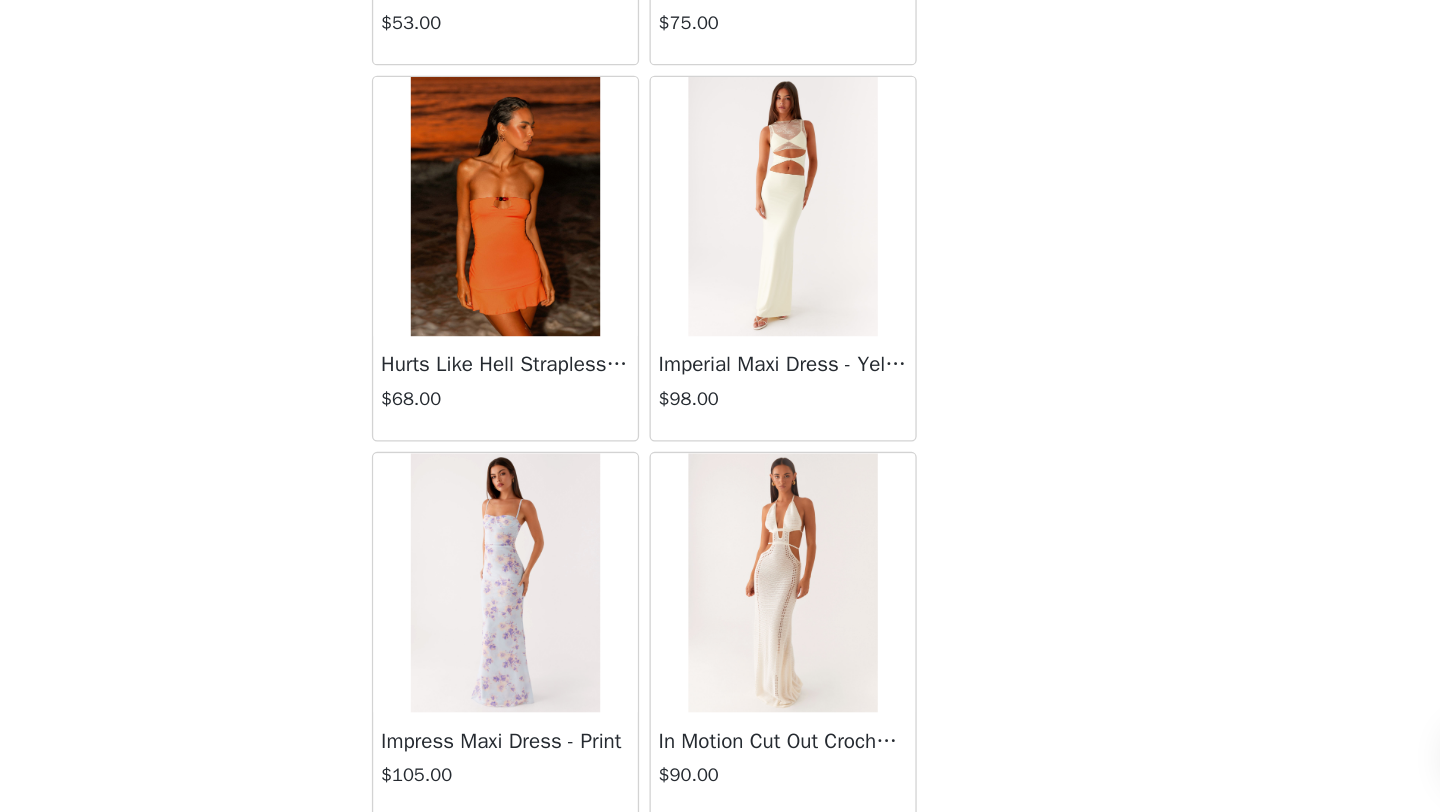 scroll, scrollTop: 28348, scrollLeft: 0, axis: vertical 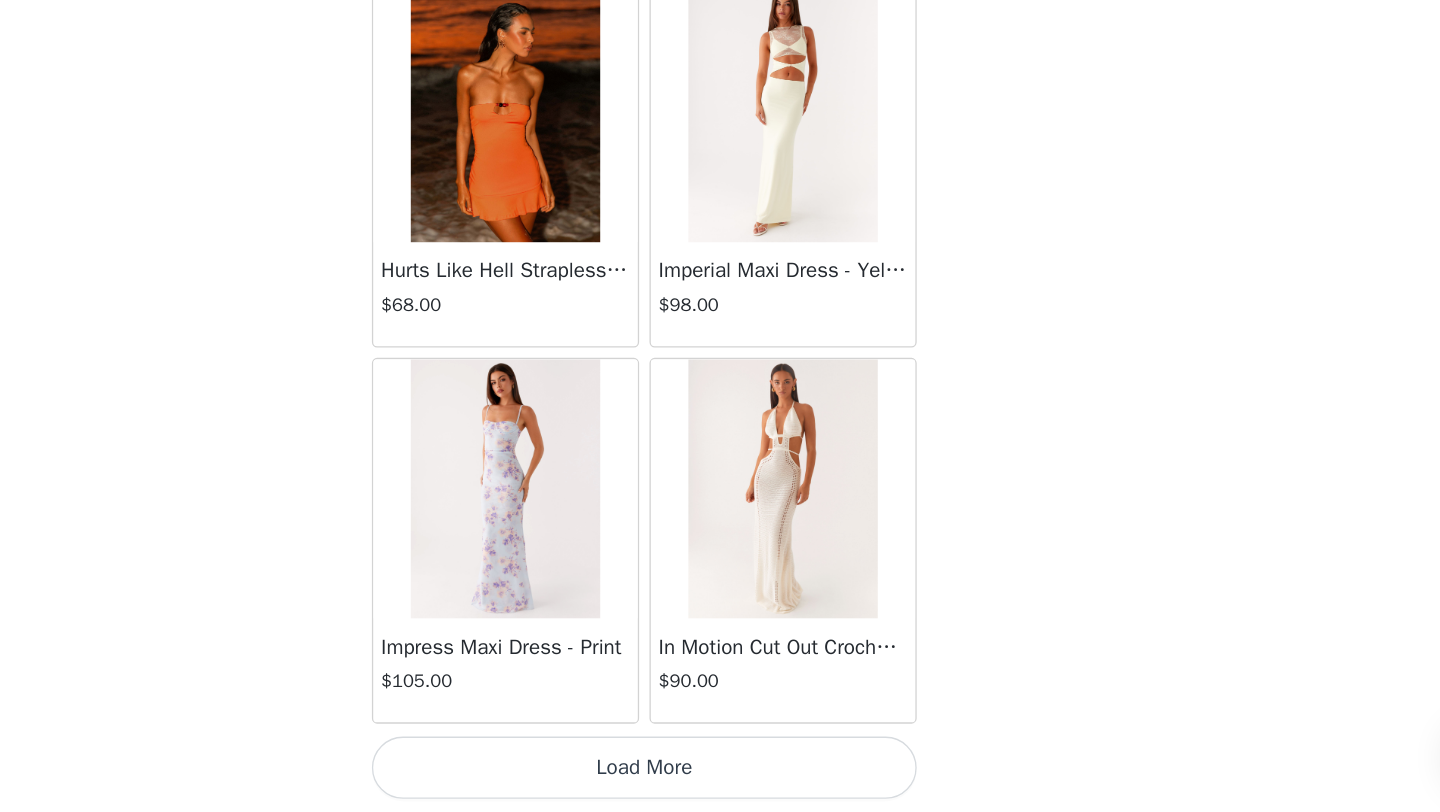 click on "Load More" at bounding box center (720, 778) 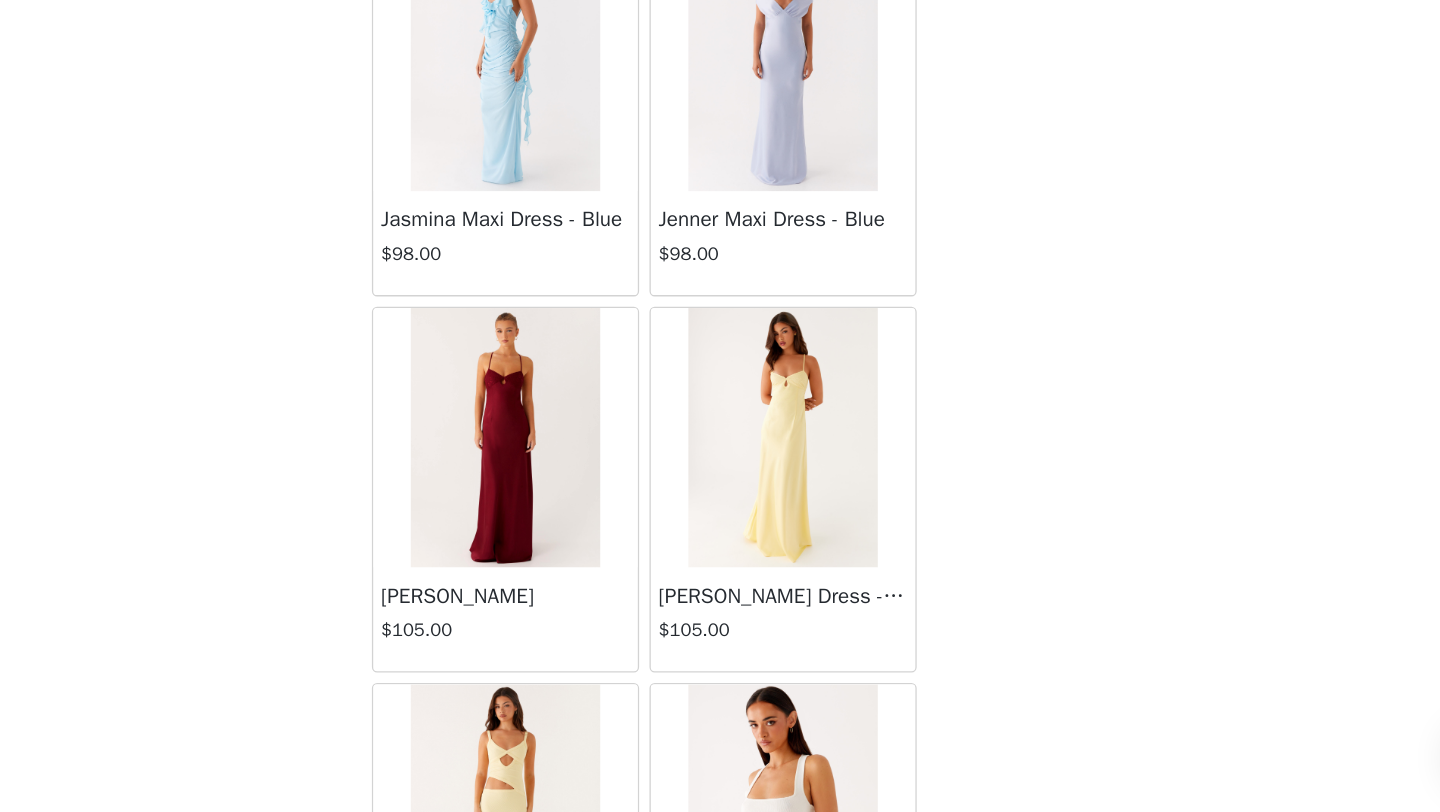 scroll, scrollTop: 30133, scrollLeft: 0, axis: vertical 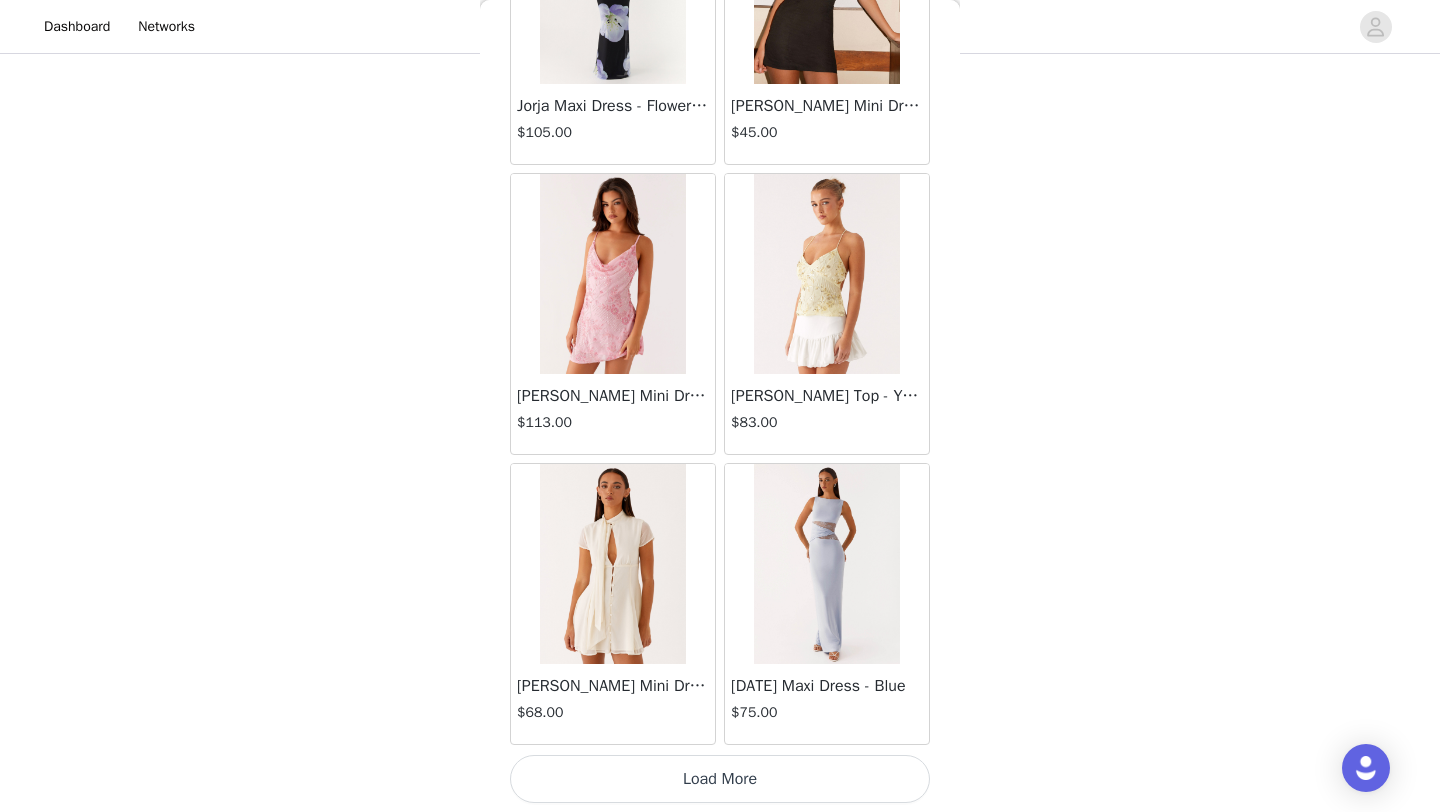 click on "Load More" at bounding box center (720, 779) 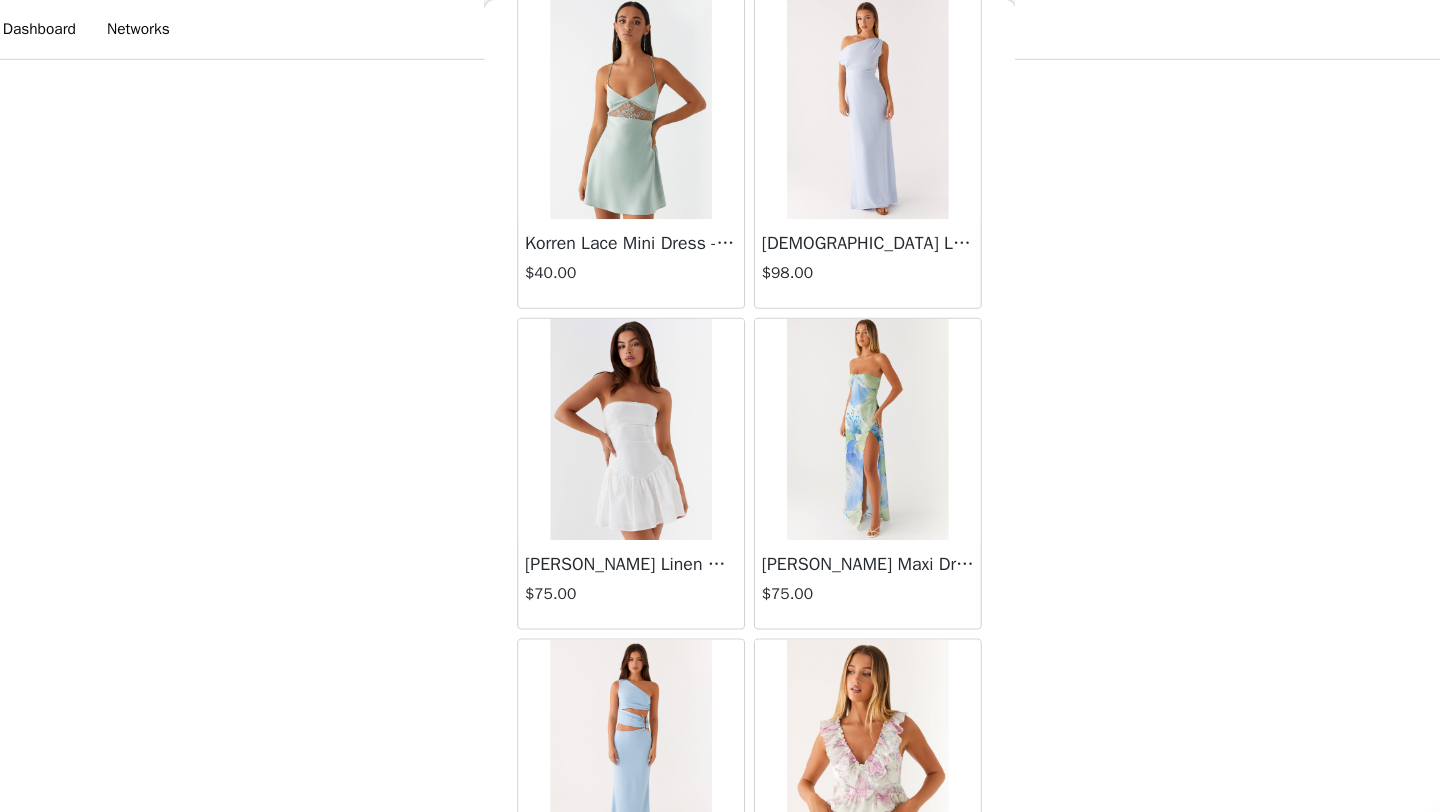 scroll, scrollTop: 34148, scrollLeft: 0, axis: vertical 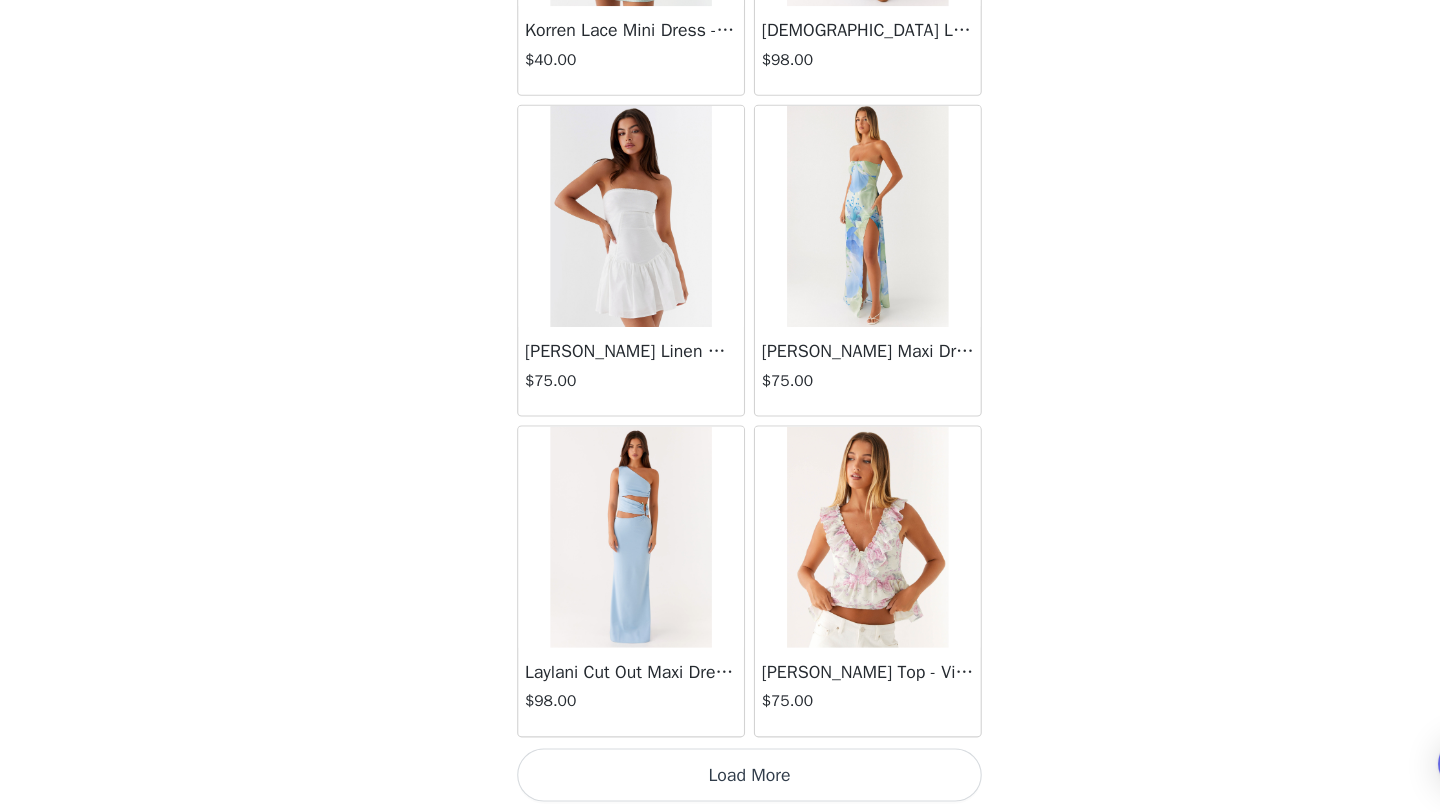click on "Load More" at bounding box center [720, 778] 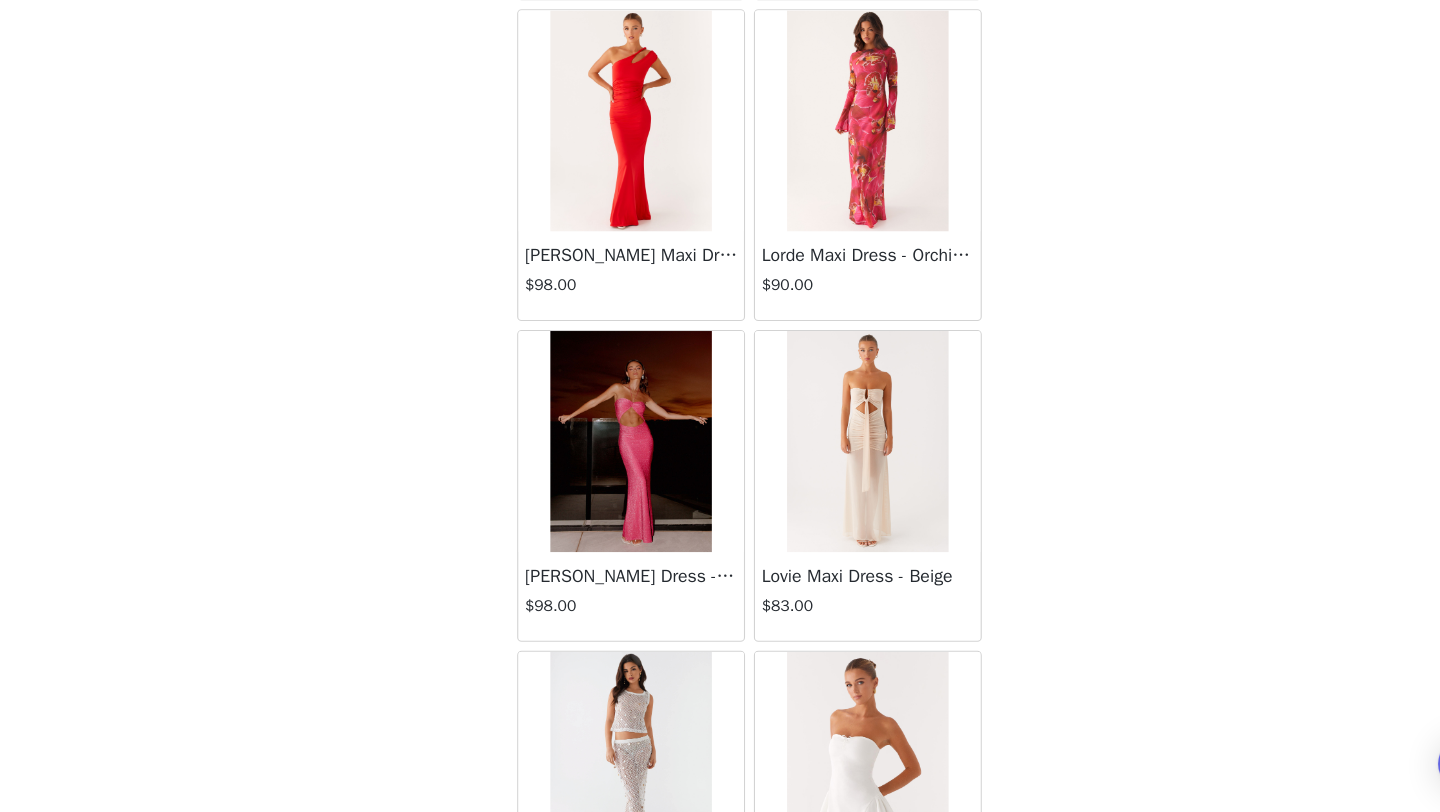 scroll, scrollTop: 36266, scrollLeft: 0, axis: vertical 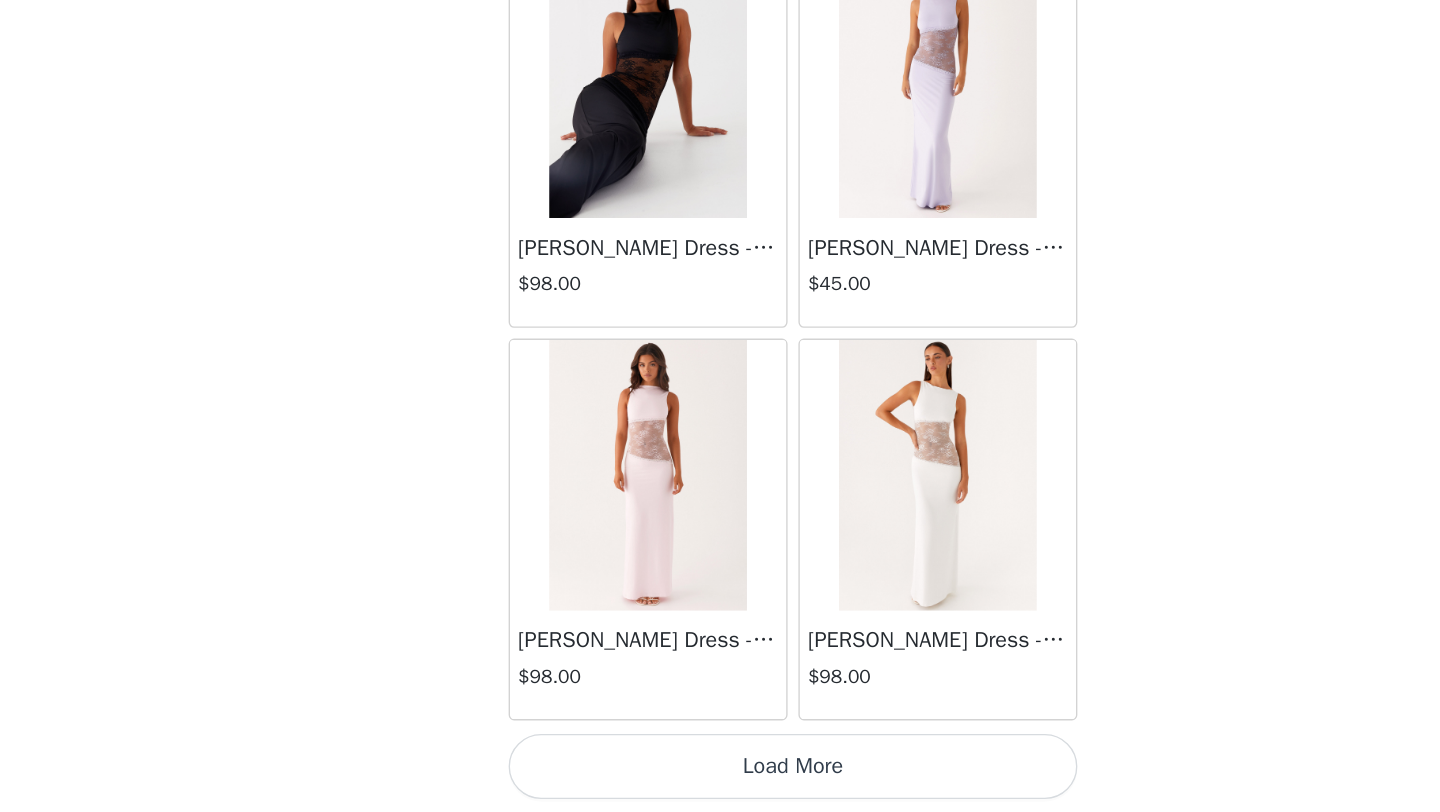 click on "Load More" at bounding box center [720, 778] 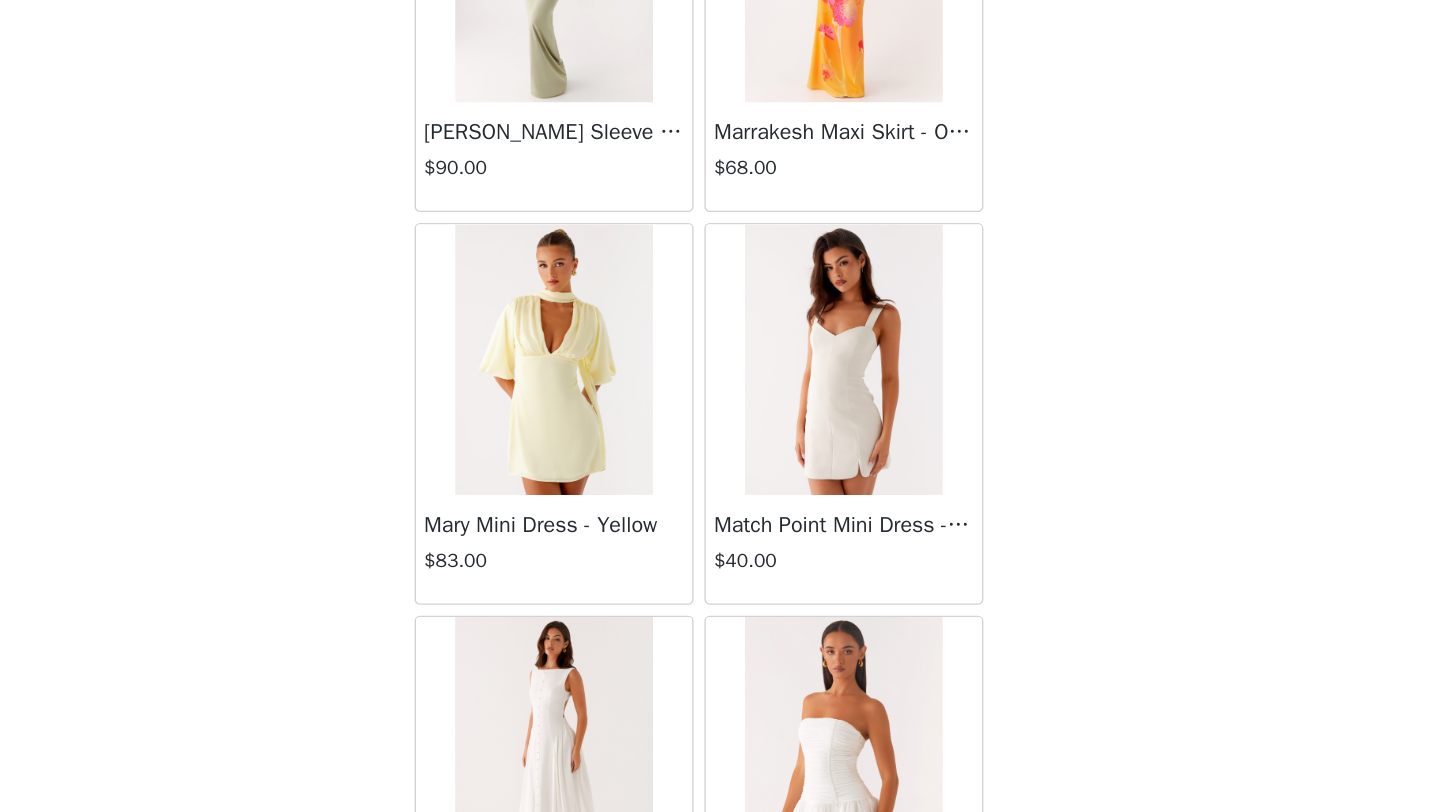 scroll, scrollTop: 39948, scrollLeft: 0, axis: vertical 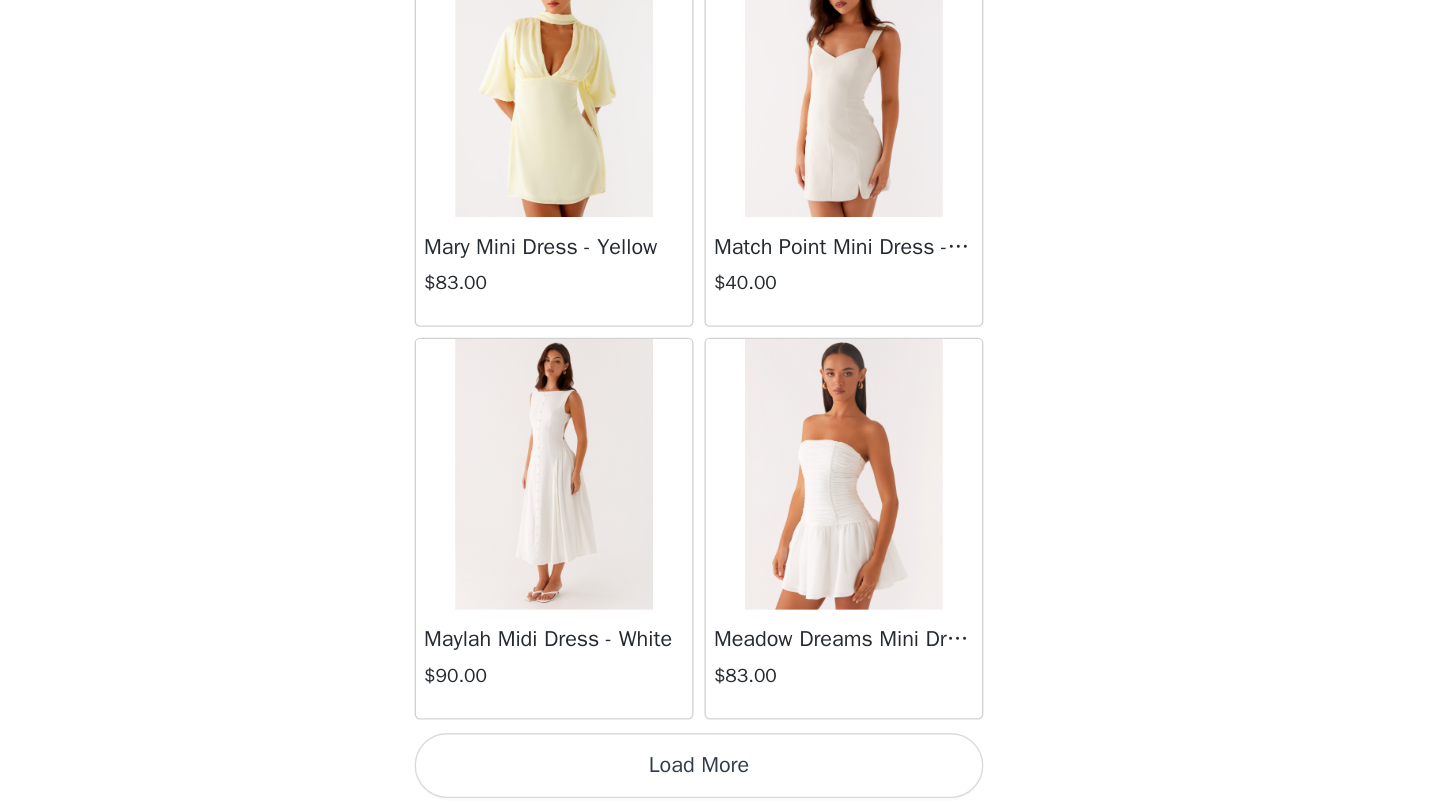 click on "Load More" at bounding box center (720, 778) 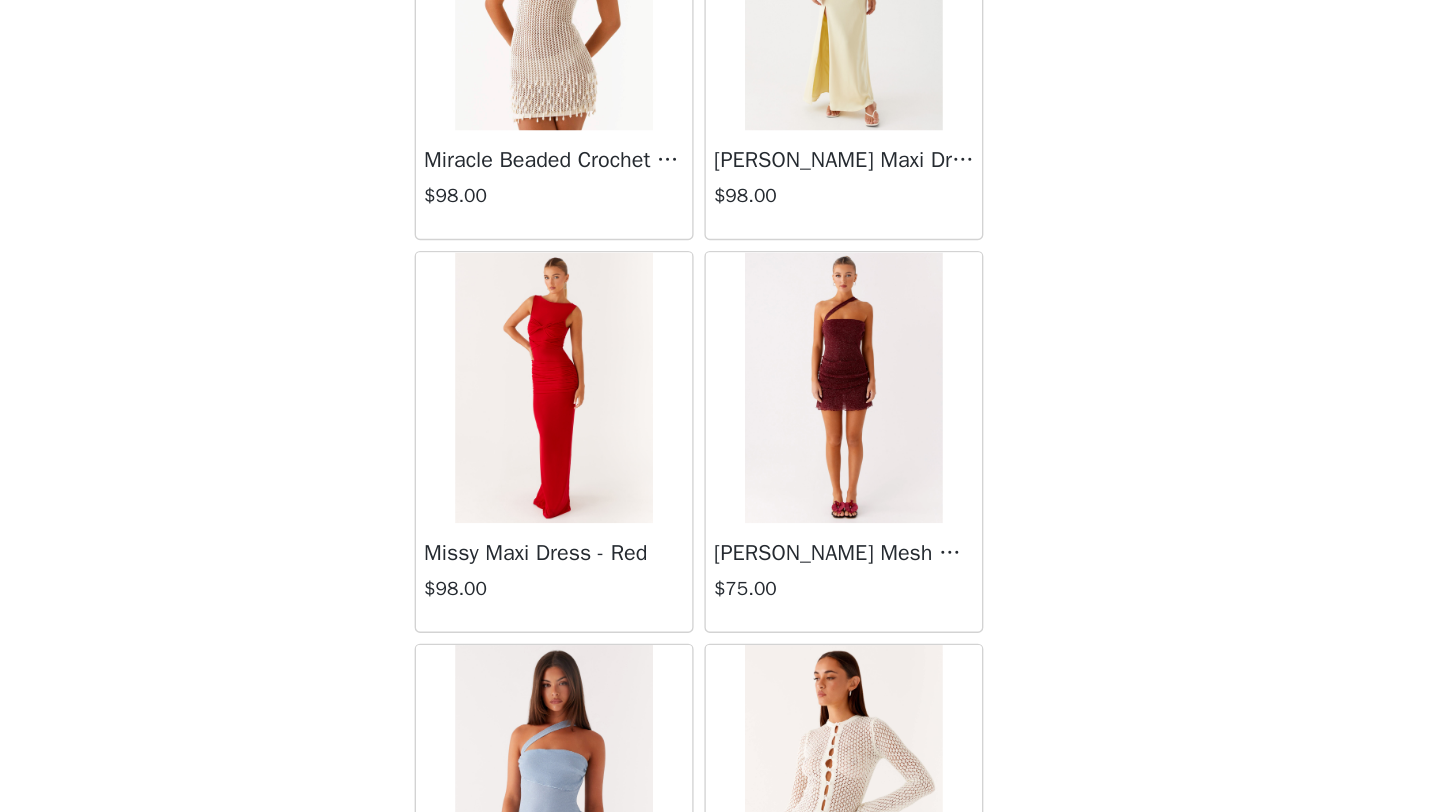 scroll, scrollTop: 42848, scrollLeft: 0, axis: vertical 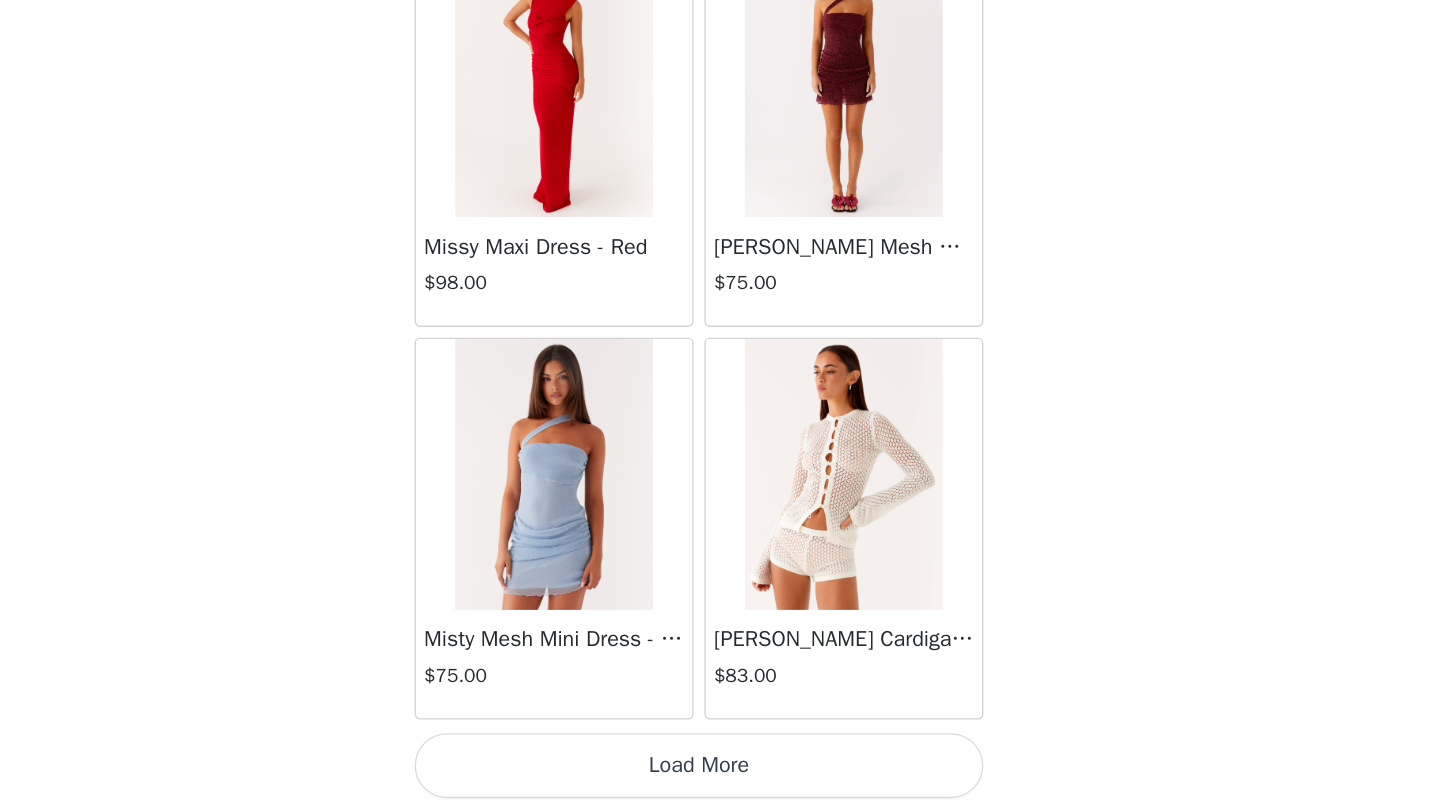 click on "Load More" at bounding box center [720, 778] 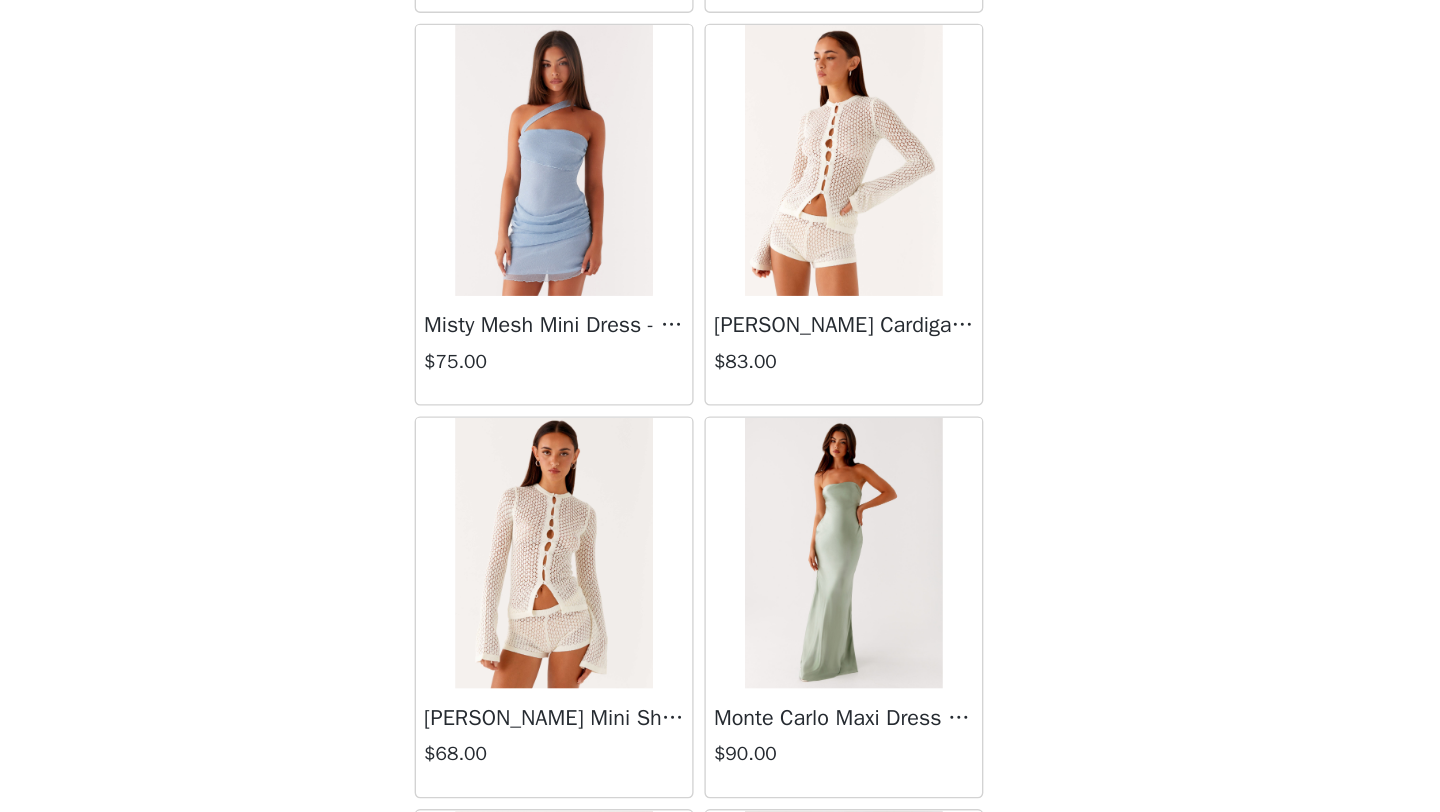 scroll, scrollTop: 43086, scrollLeft: 0, axis: vertical 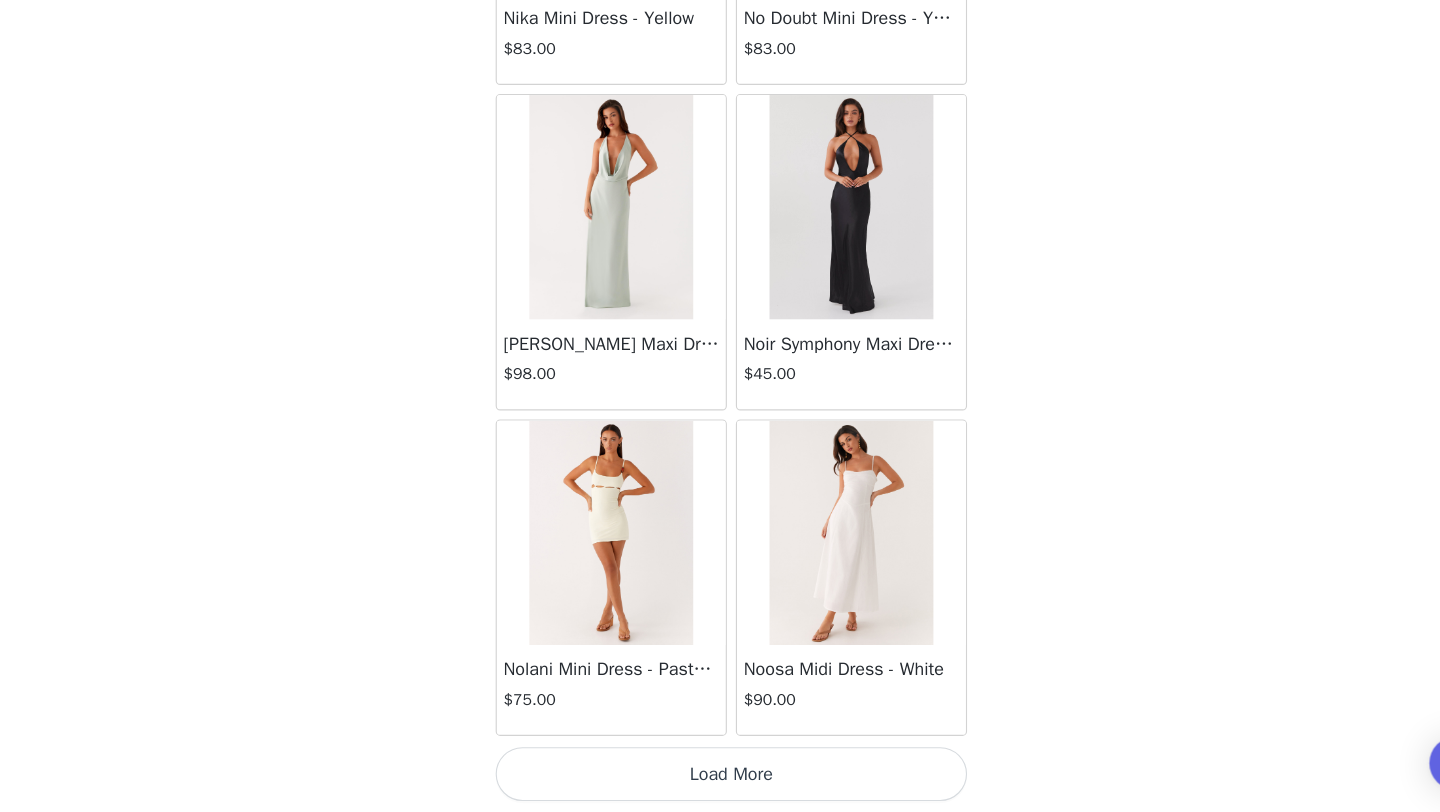 click on "Load More" at bounding box center (720, 778) 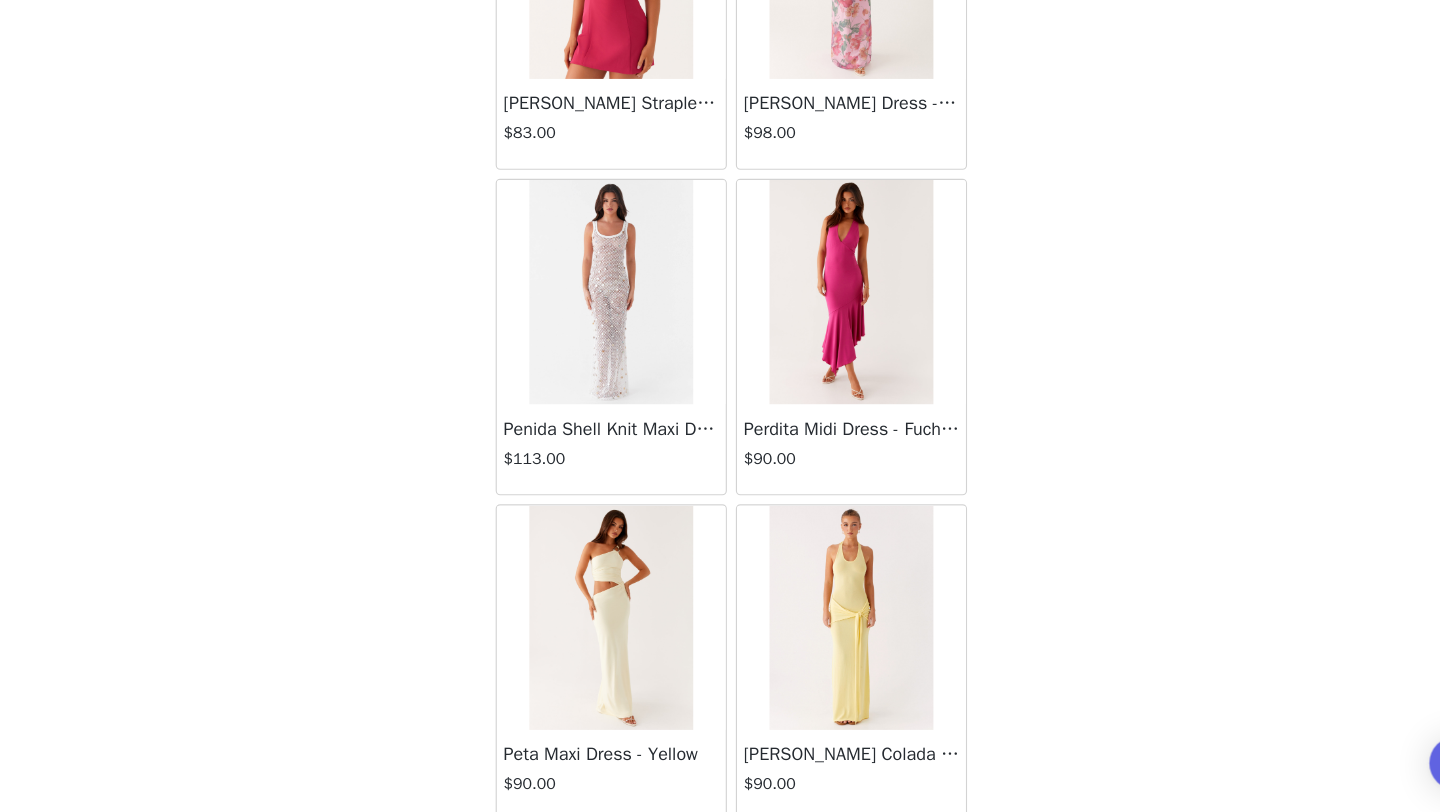 scroll, scrollTop: 48648, scrollLeft: 0, axis: vertical 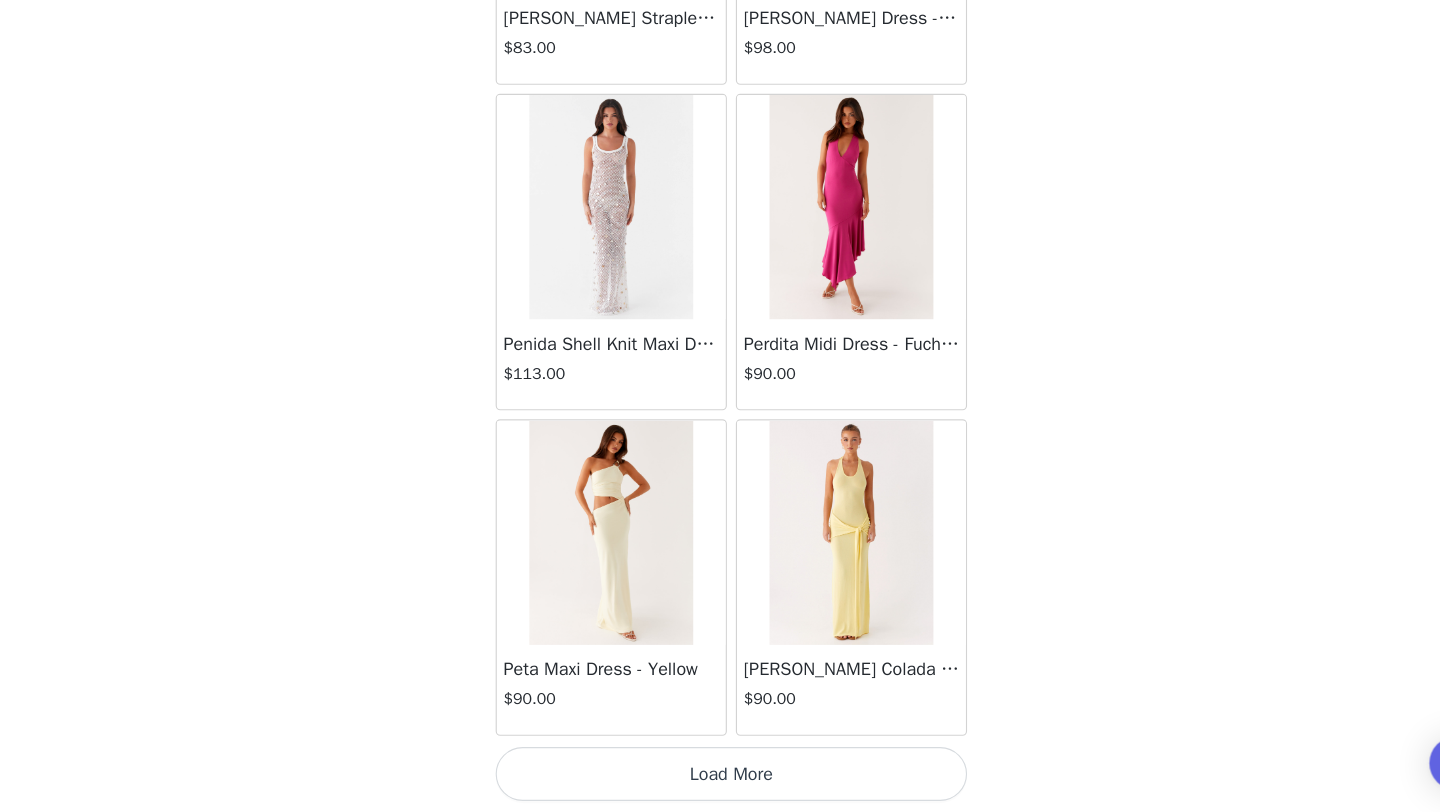 click on "Load More" at bounding box center (720, 778) 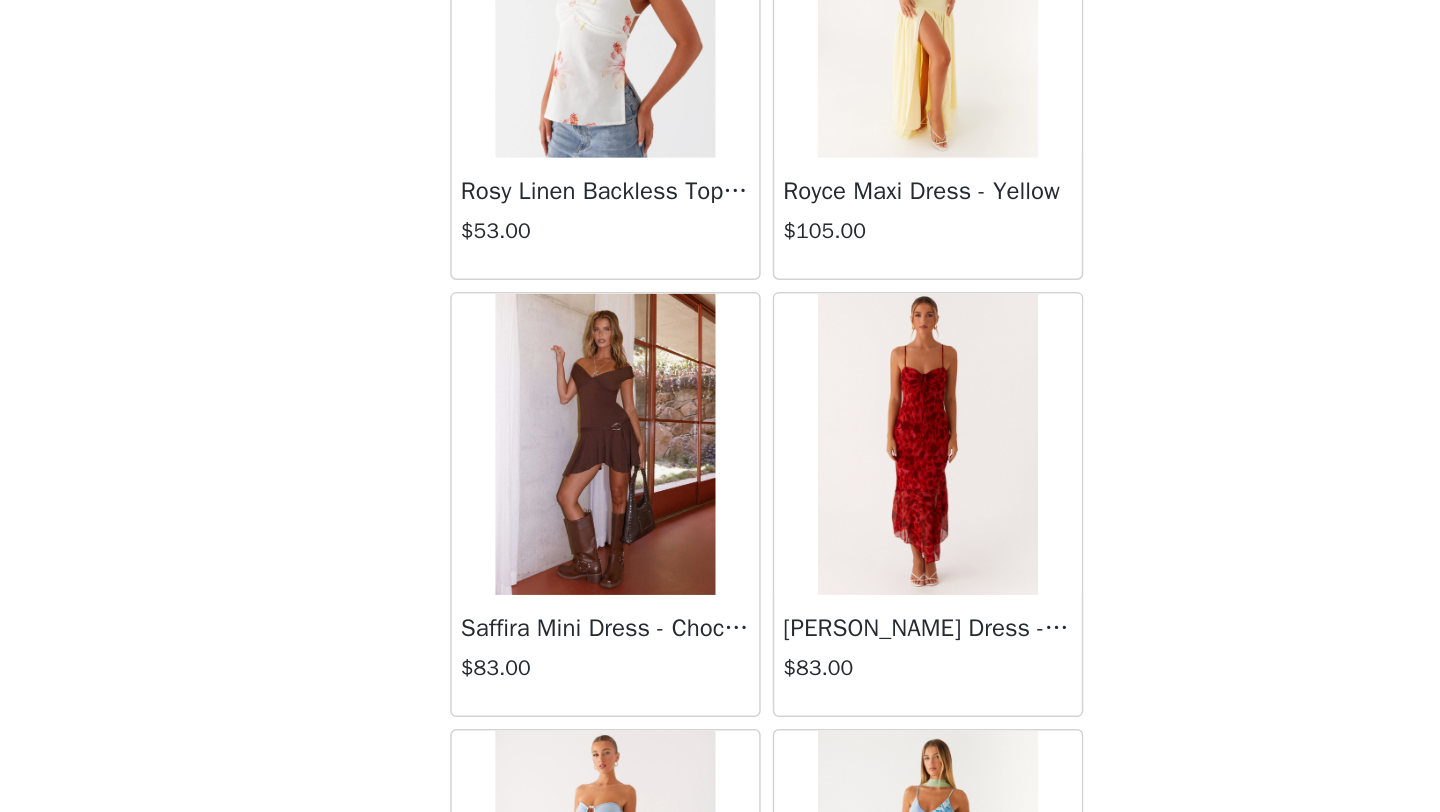 scroll, scrollTop: 51548, scrollLeft: 0, axis: vertical 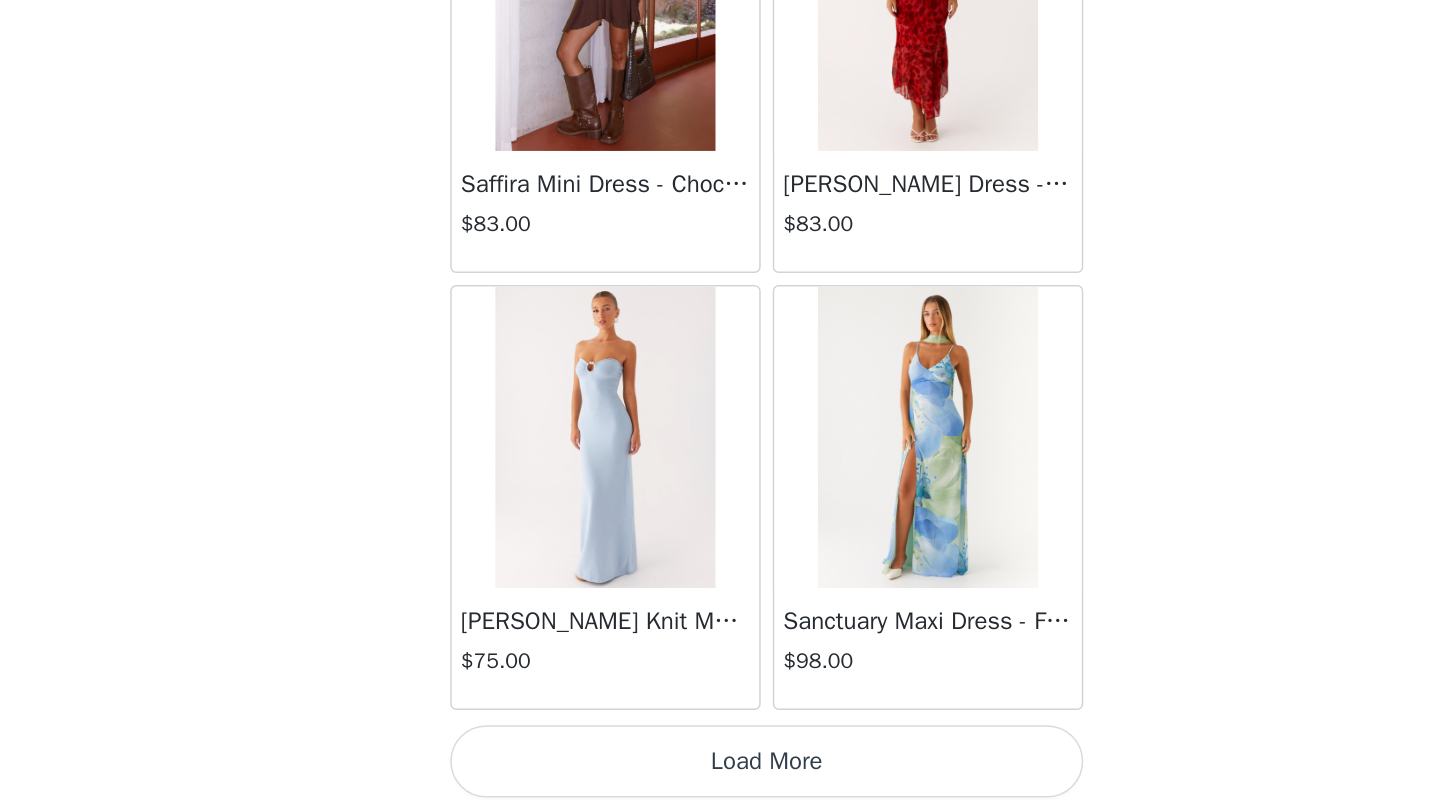 click on "Load More" at bounding box center (720, 778) 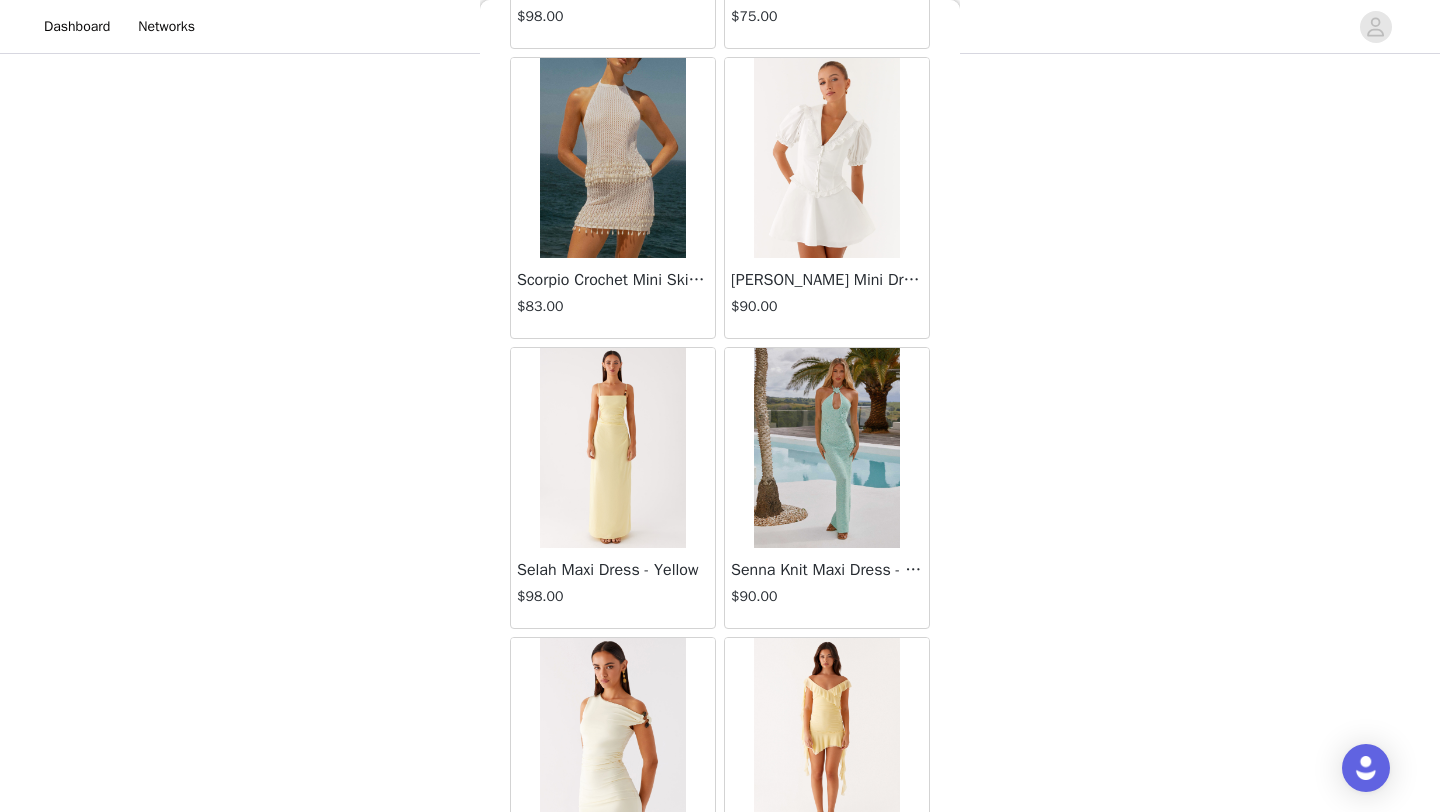 scroll, scrollTop: 52909, scrollLeft: 0, axis: vertical 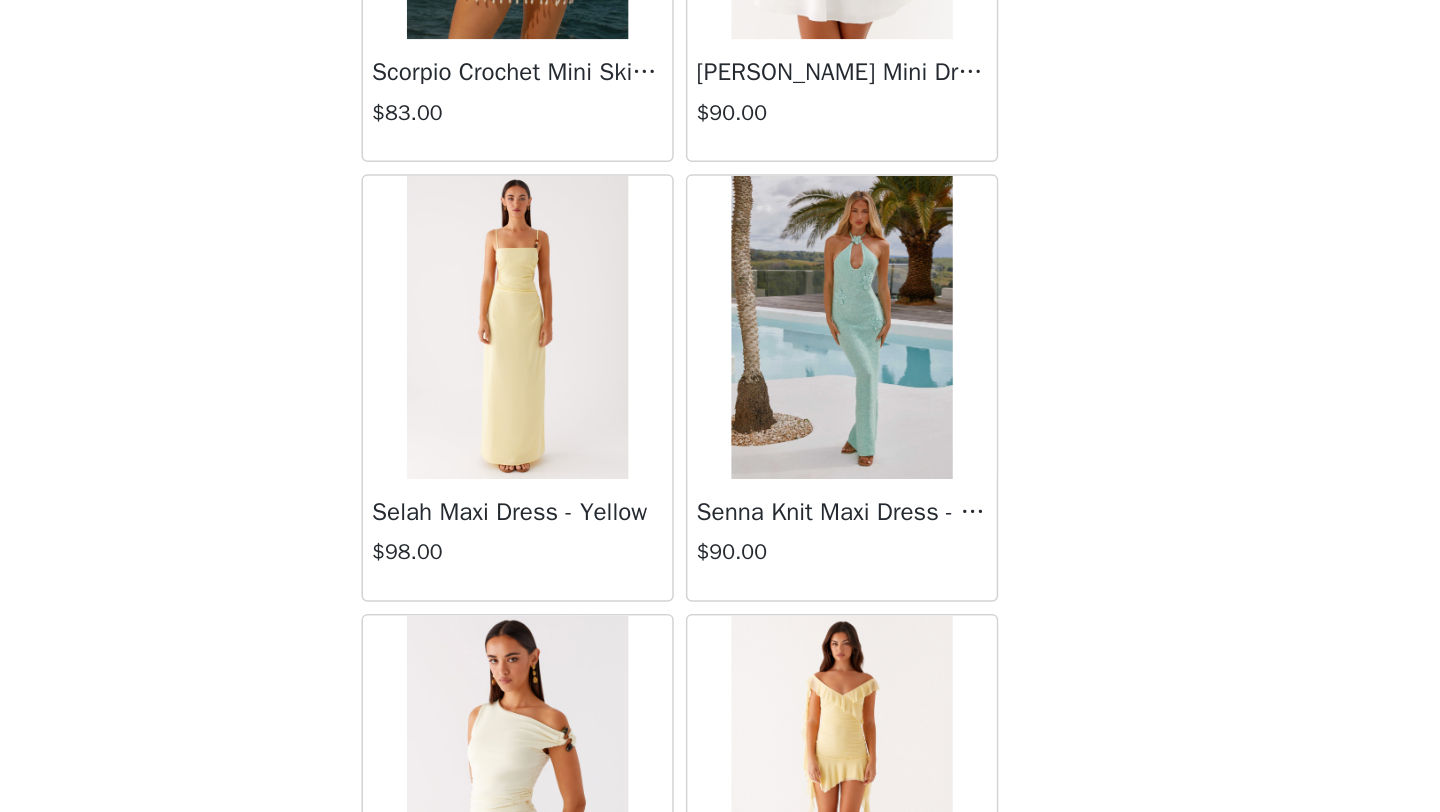 click at bounding box center [826, 362] 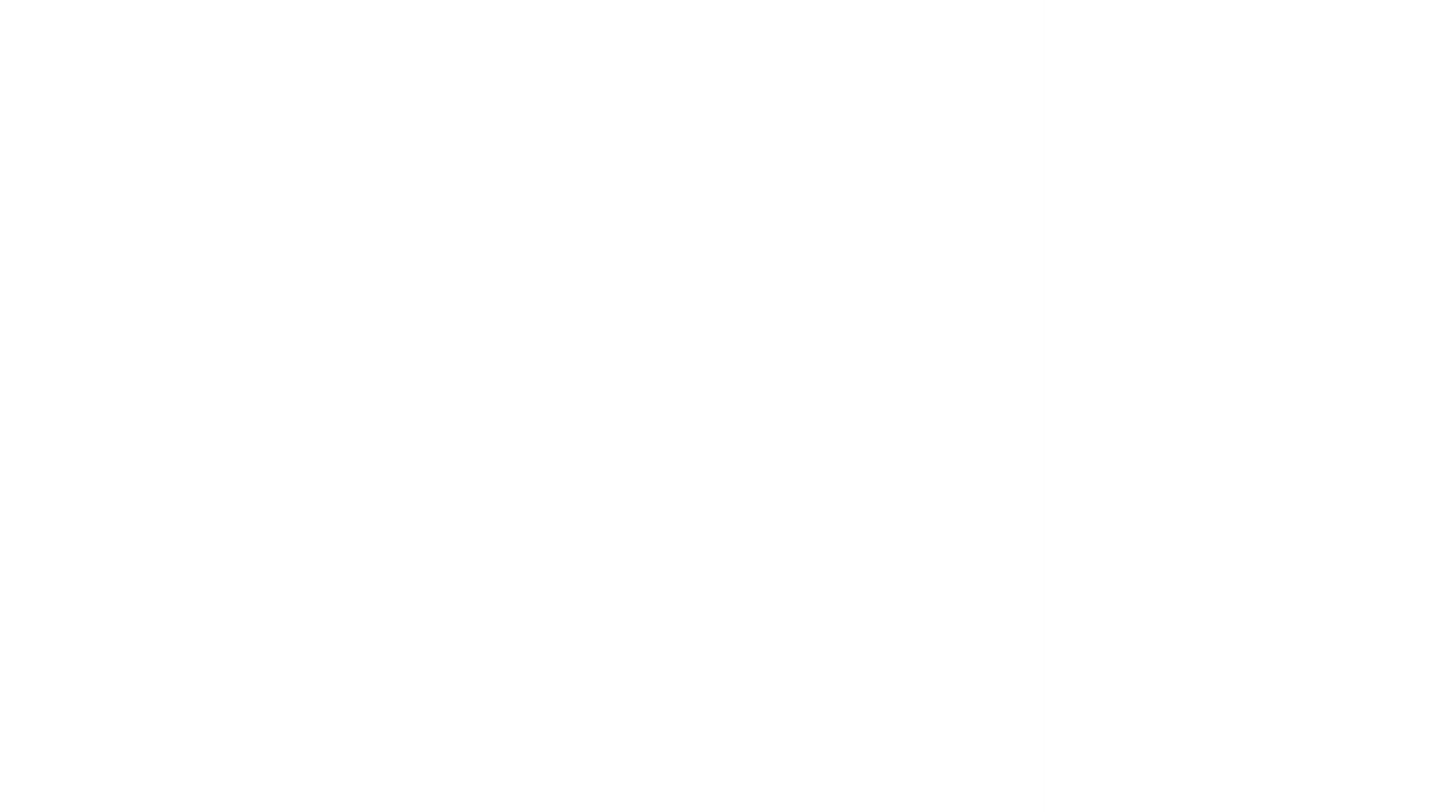 scroll, scrollTop: 203, scrollLeft: 0, axis: vertical 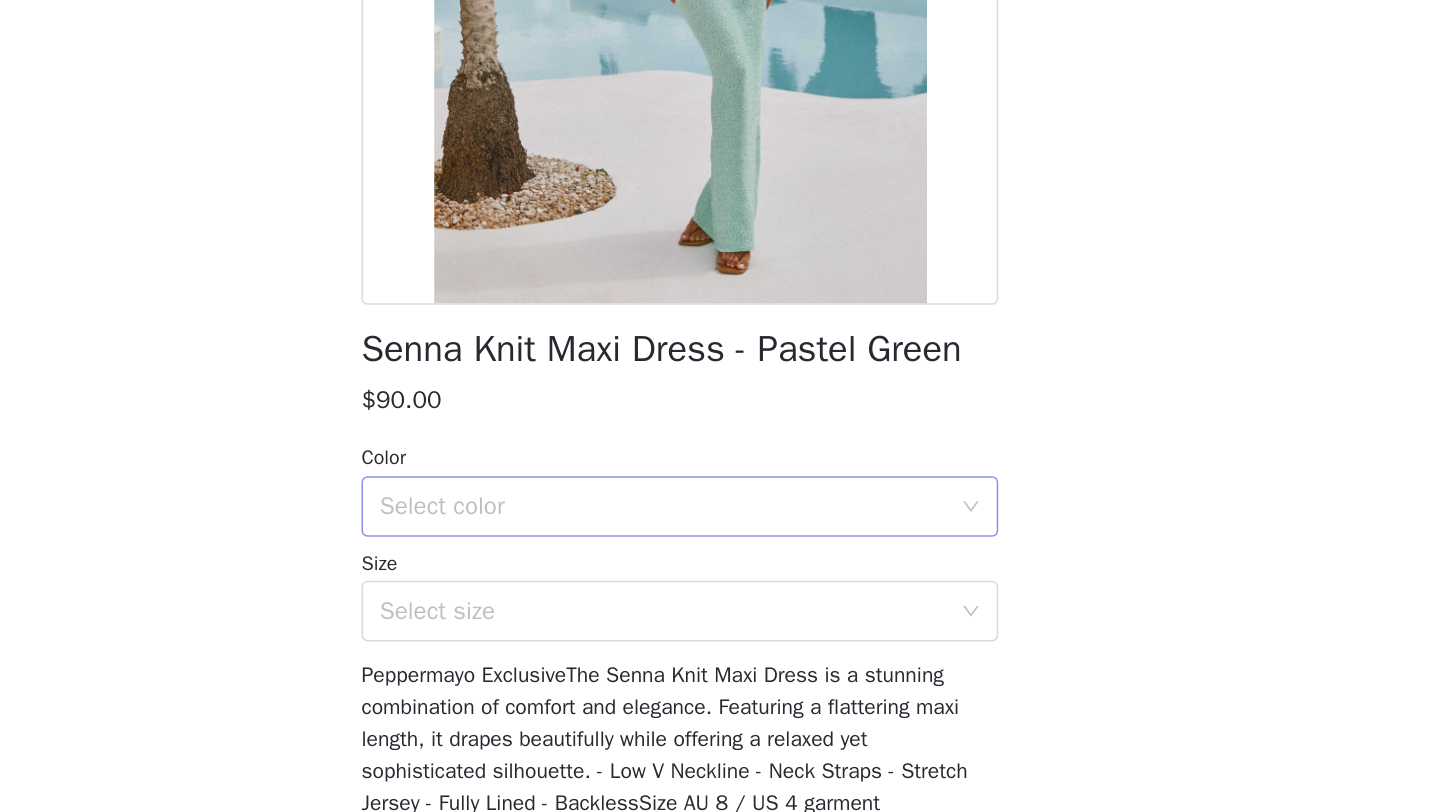 click on "Select color" at bounding box center (709, 480) 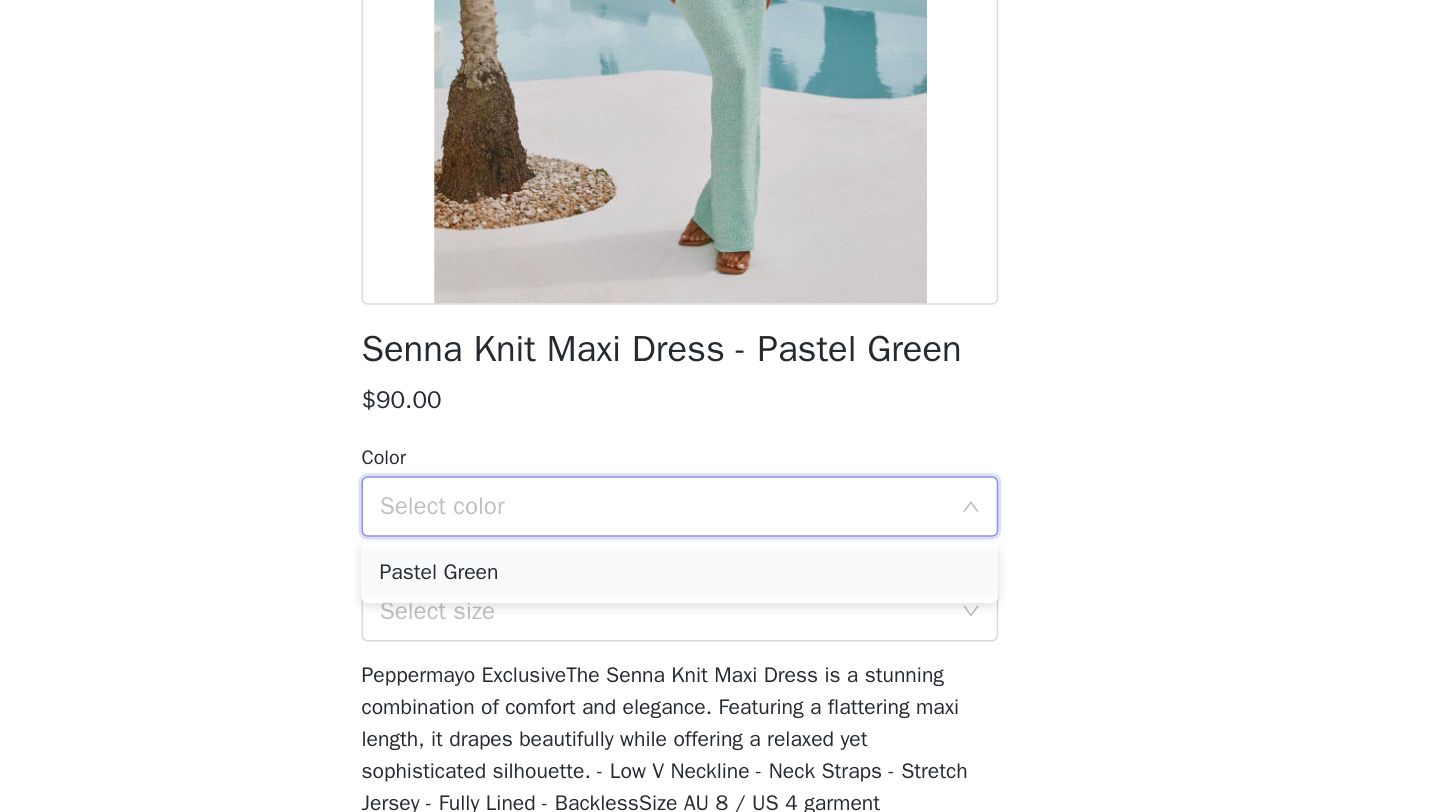 click on "Pastel Green" at bounding box center [720, 524] 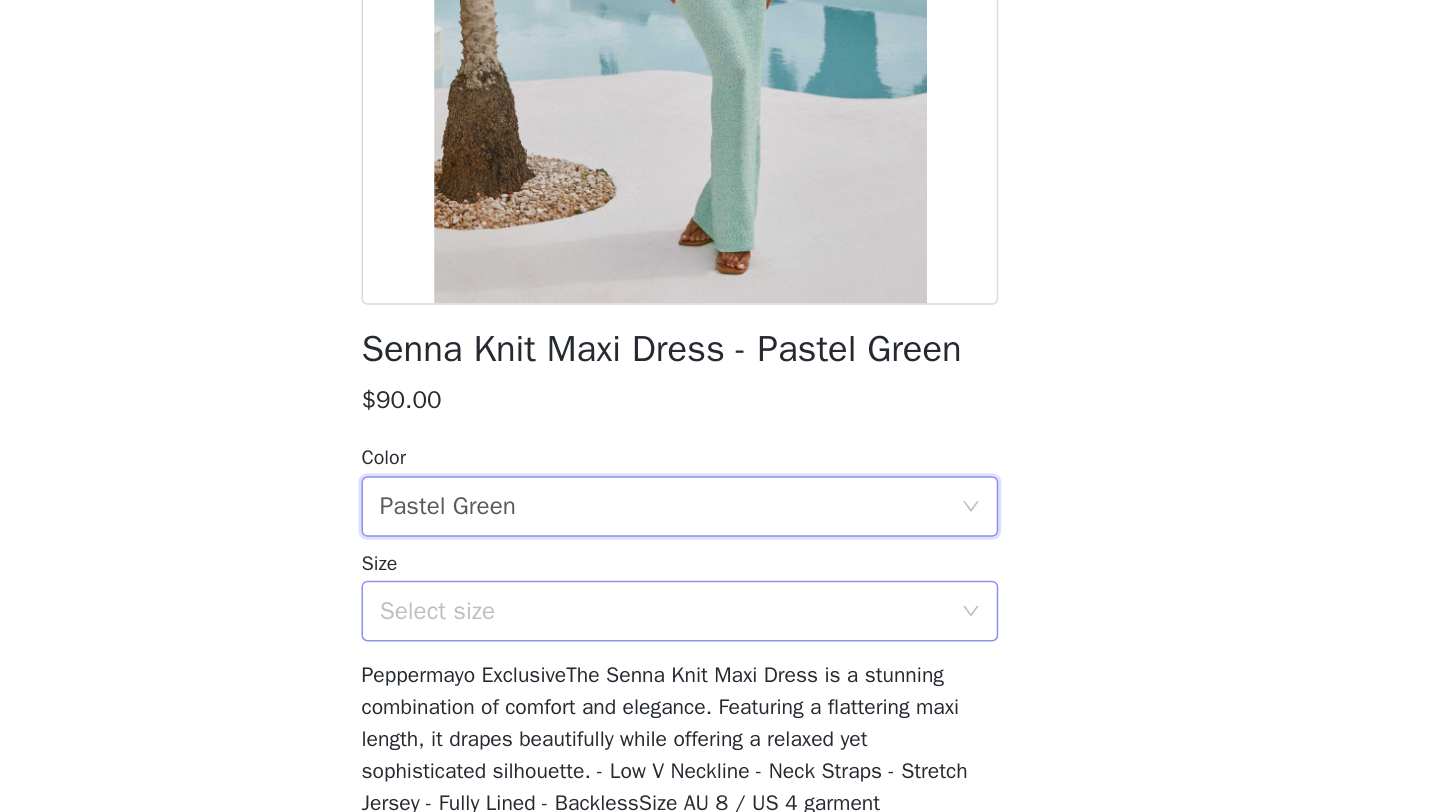 click on "Select size" at bounding box center (713, 549) 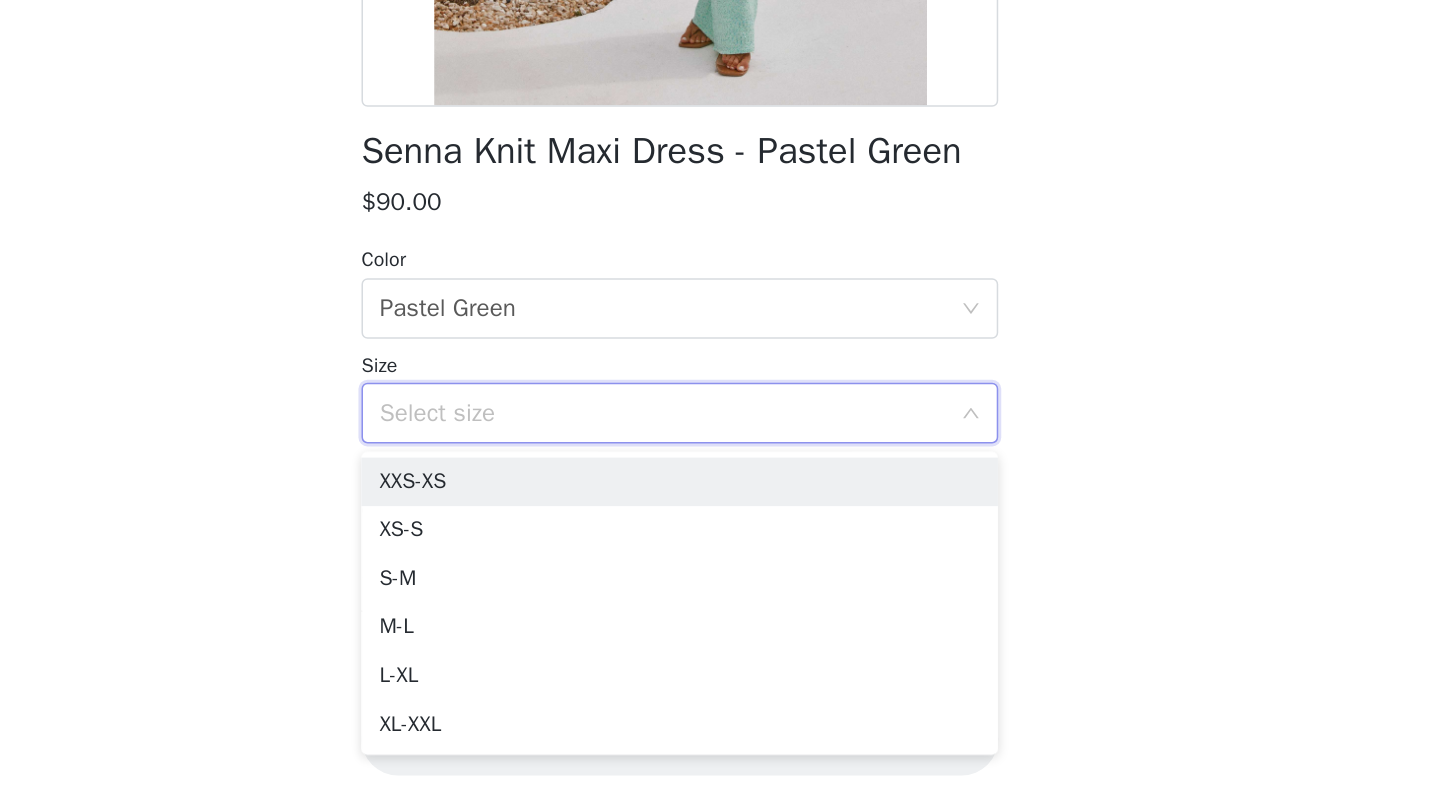 scroll, scrollTop: 237, scrollLeft: 0, axis: vertical 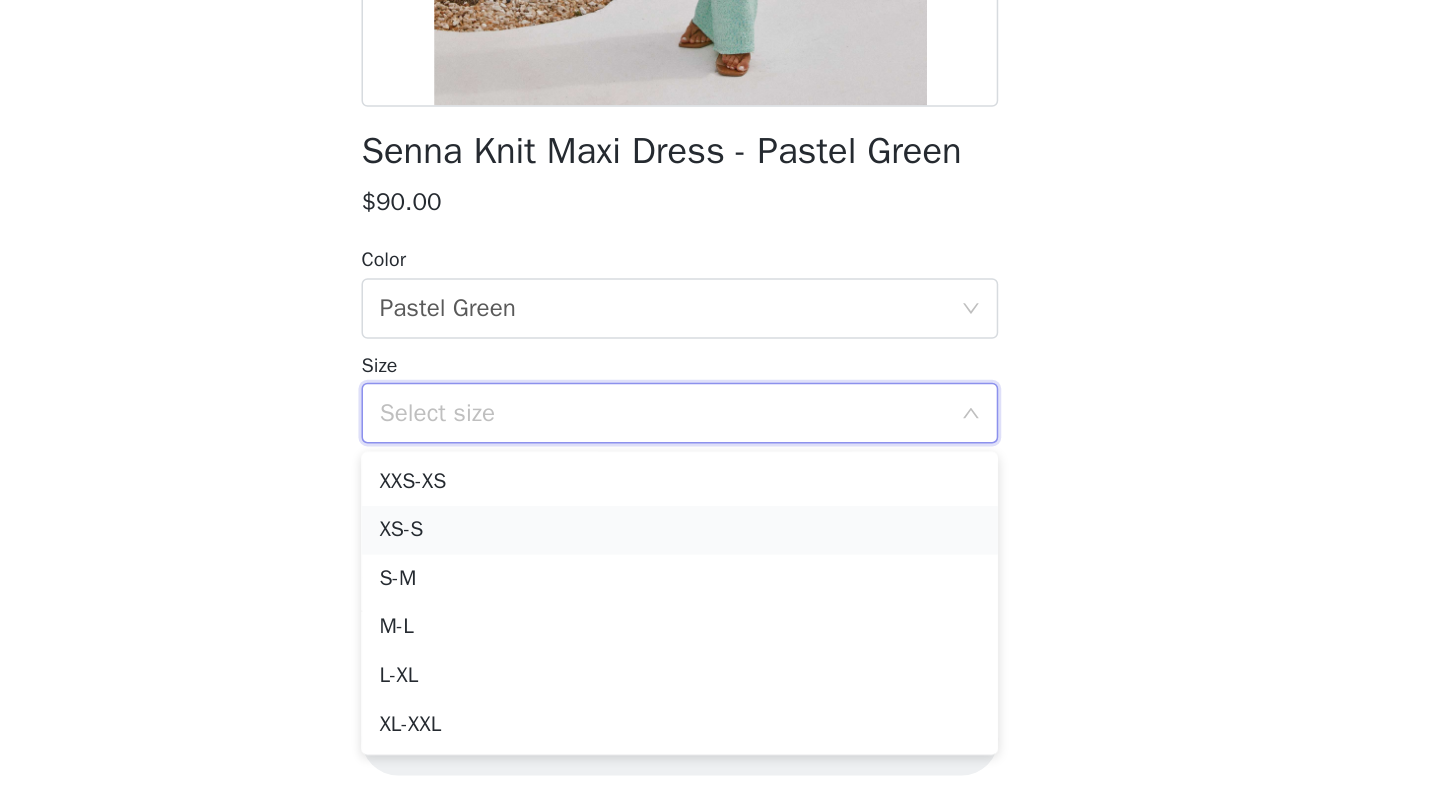 click on "XS-S" at bounding box center (720, 626) 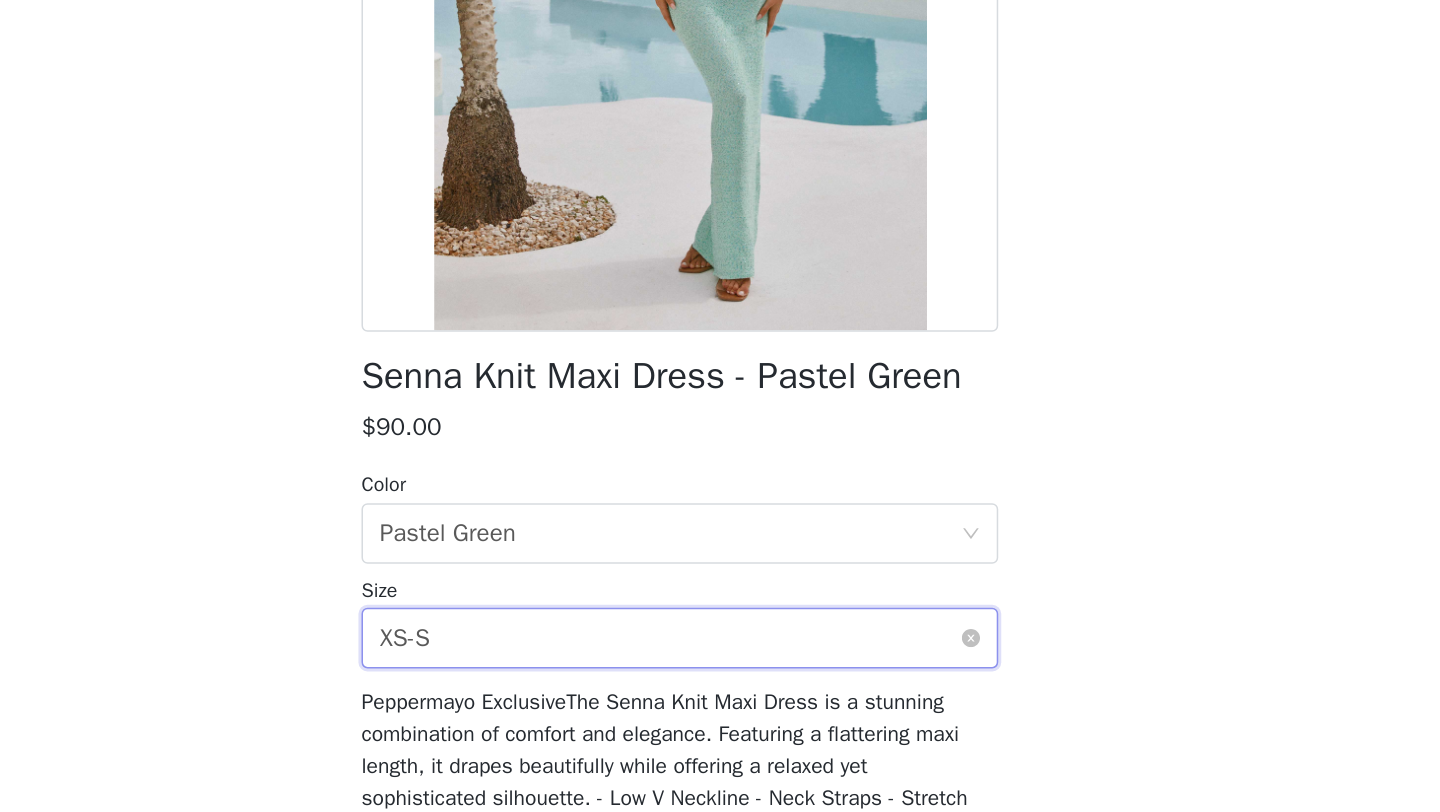 scroll, scrollTop: 0, scrollLeft: 0, axis: both 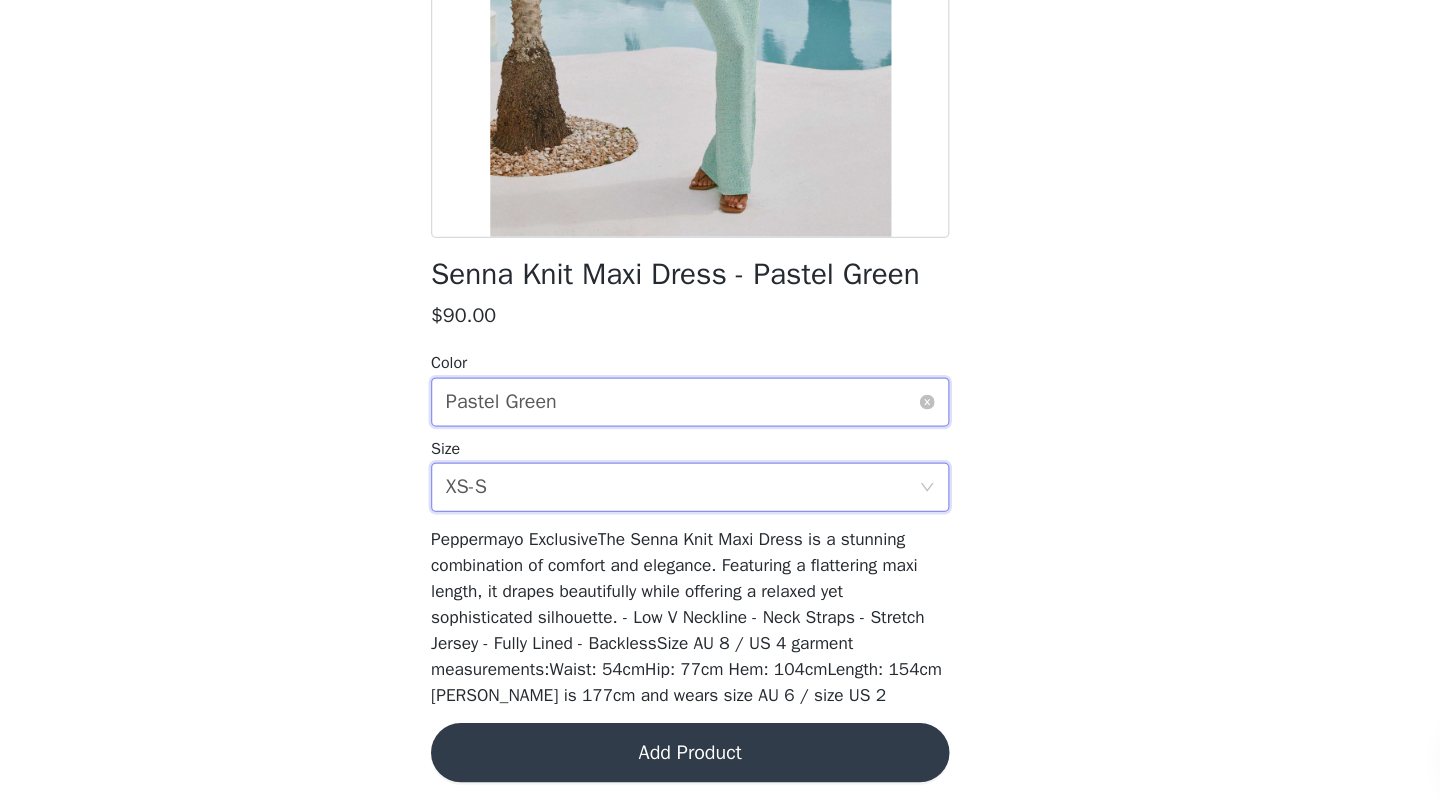 click on "Select color Pastel Green" at bounding box center [713, 480] 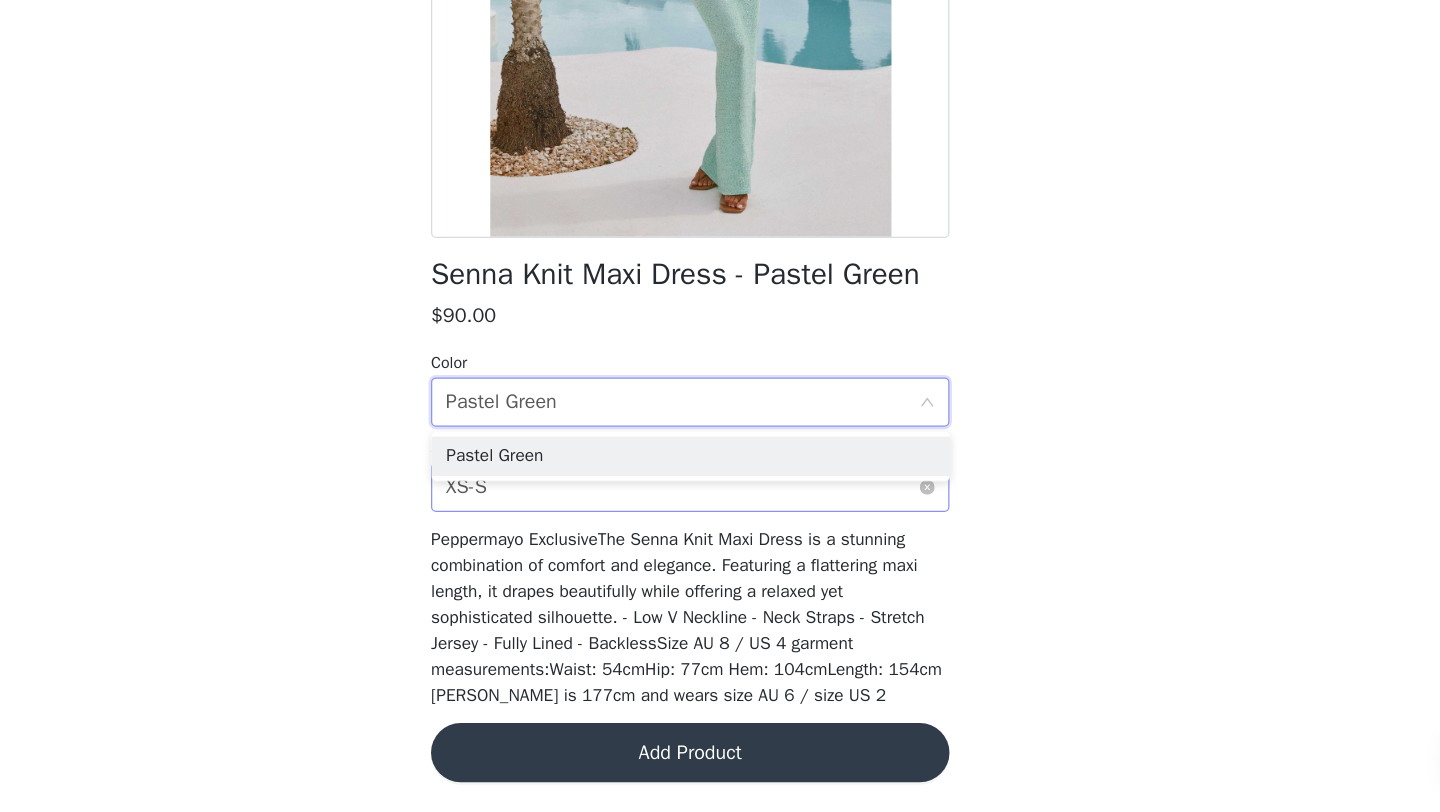 click on "Select size XS-S" at bounding box center (713, 549) 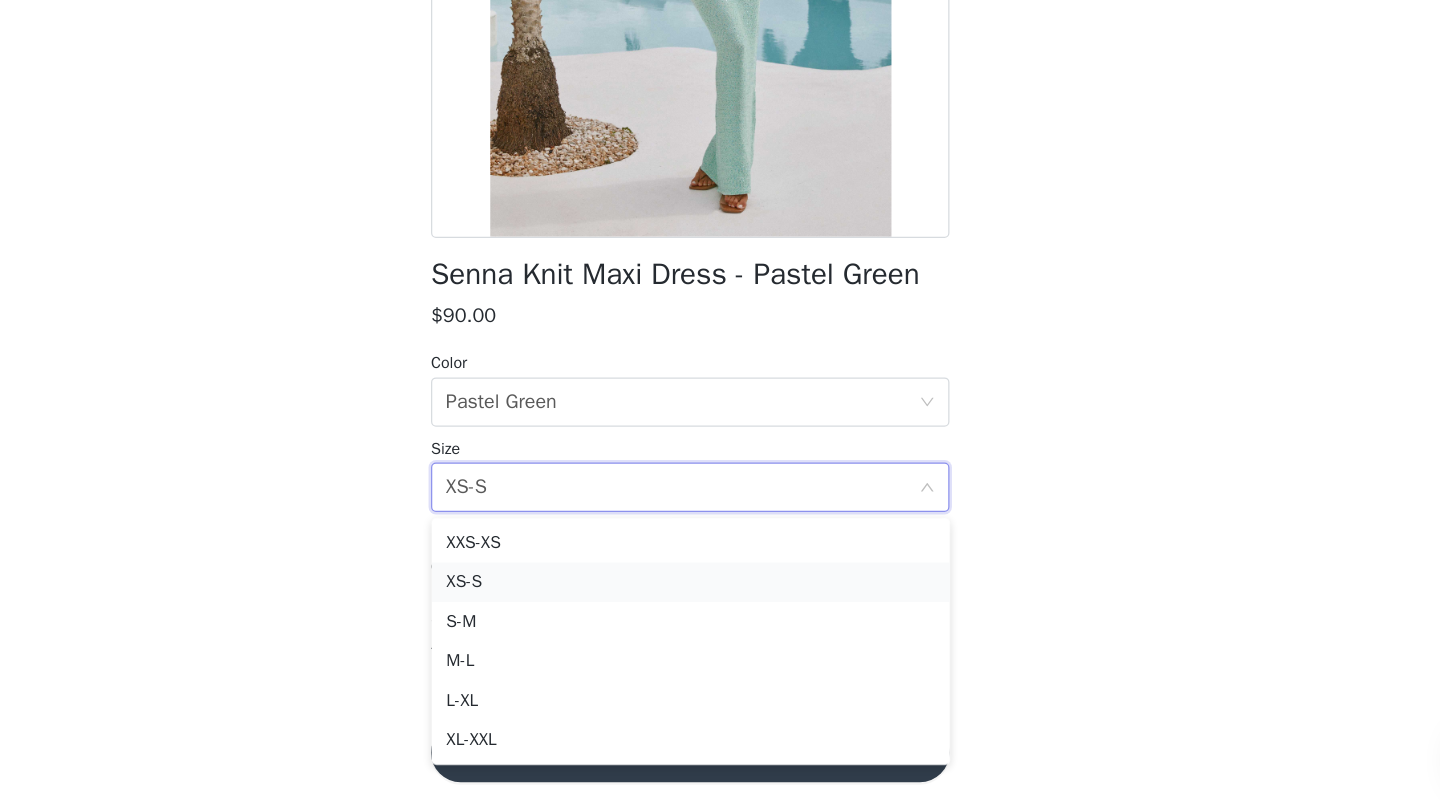 click on "XS-S" at bounding box center (720, 626) 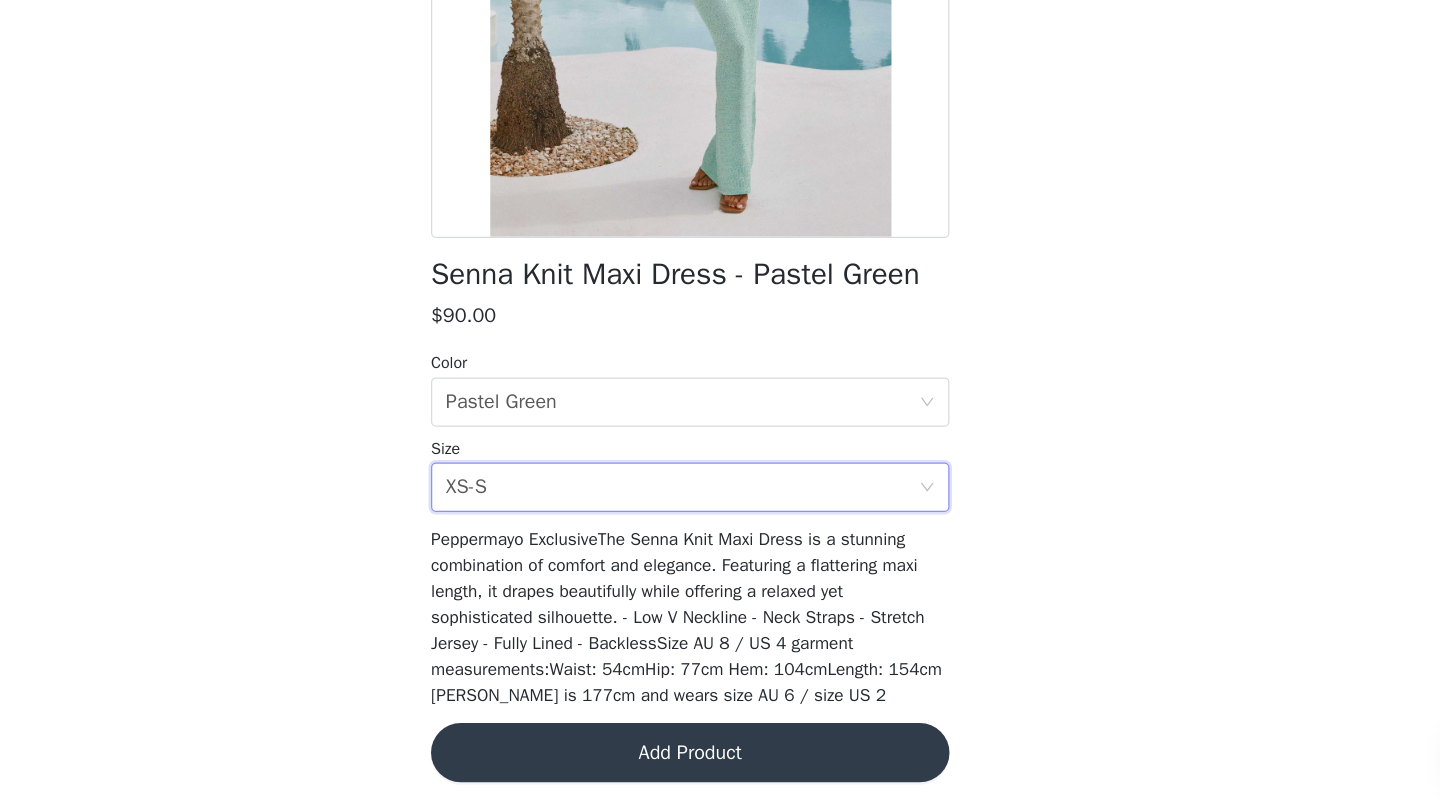 click on "Add Product" at bounding box center [720, 764] 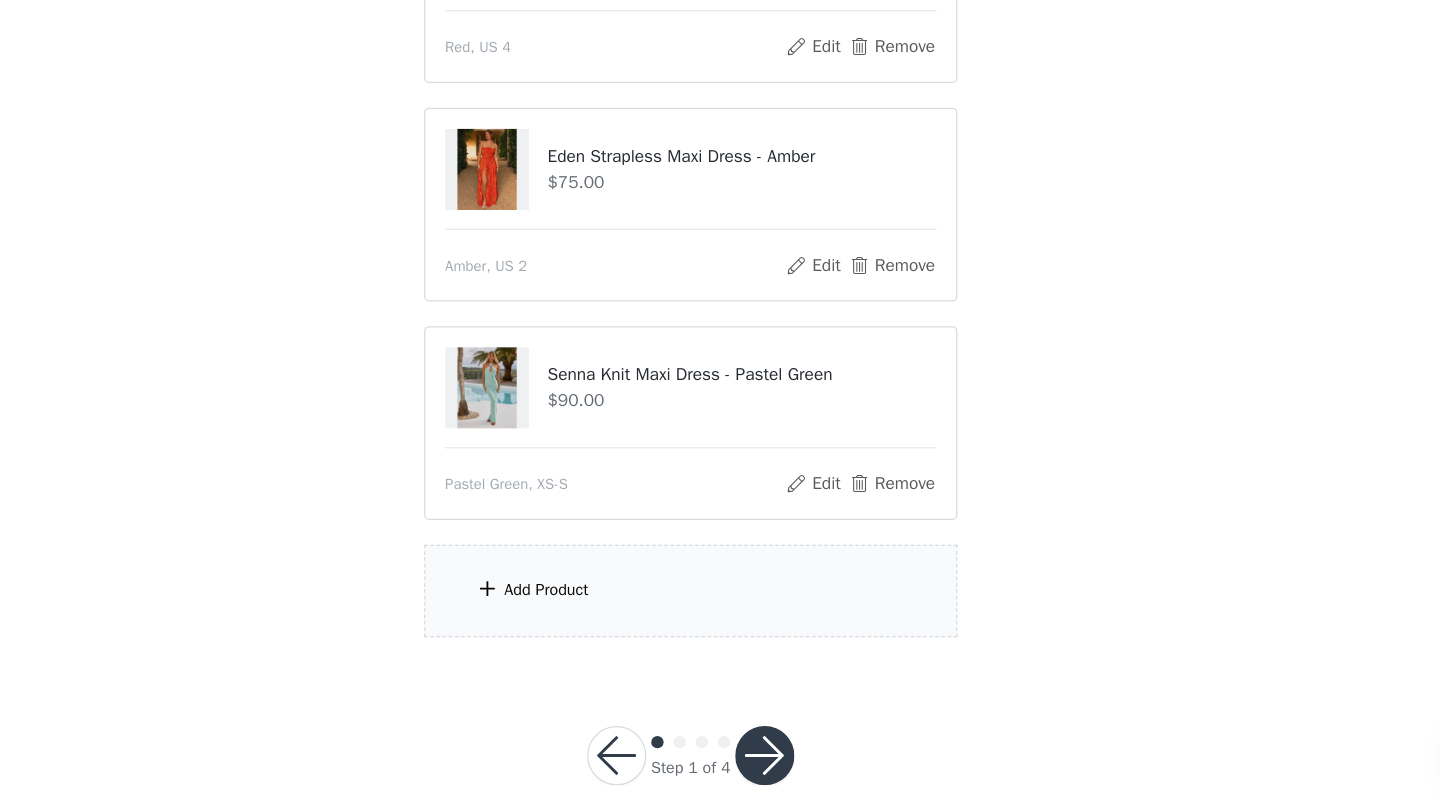 scroll, scrollTop: 414, scrollLeft: 0, axis: vertical 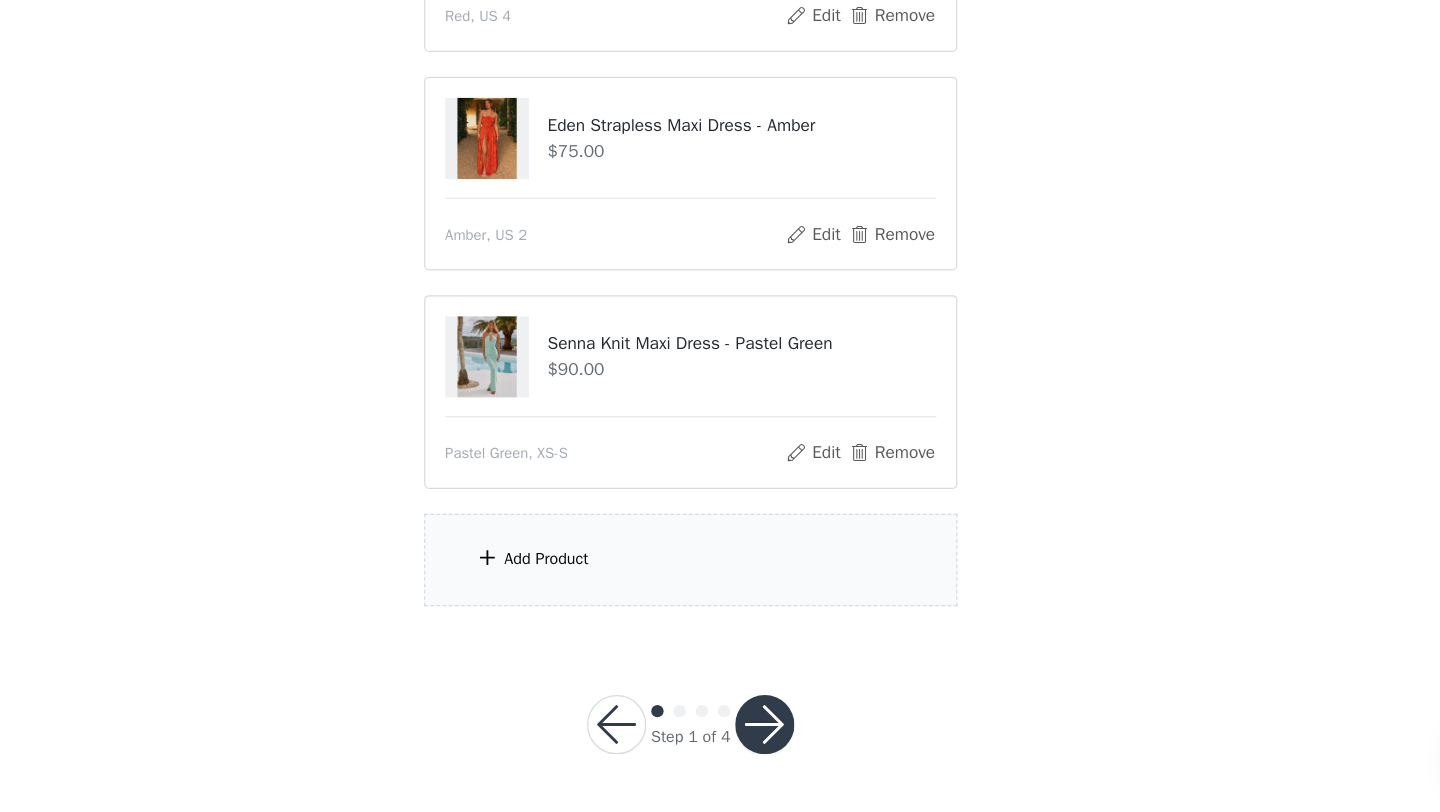 click on "Add Product" at bounding box center (720, 607) 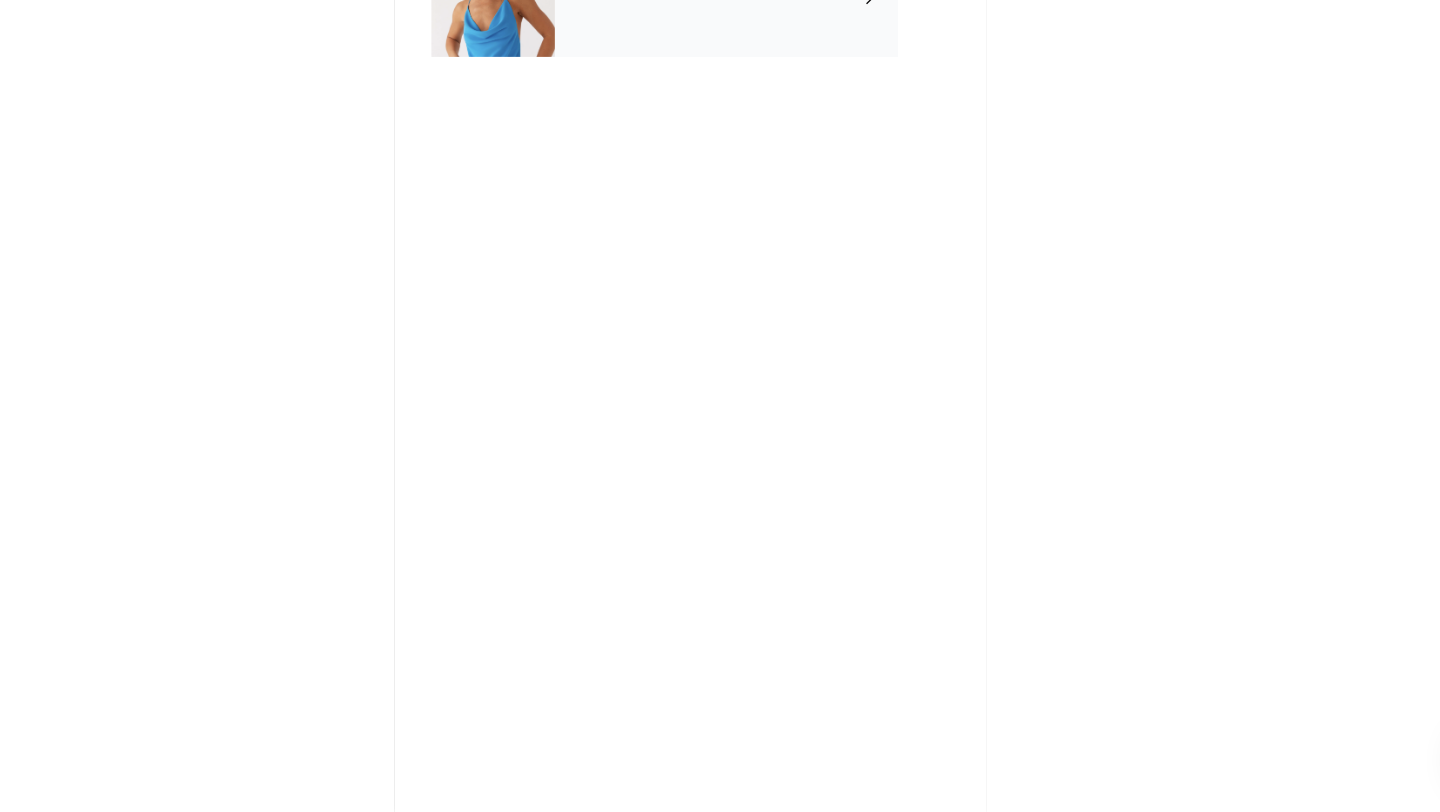 click on "July US" at bounding box center (749, 150) 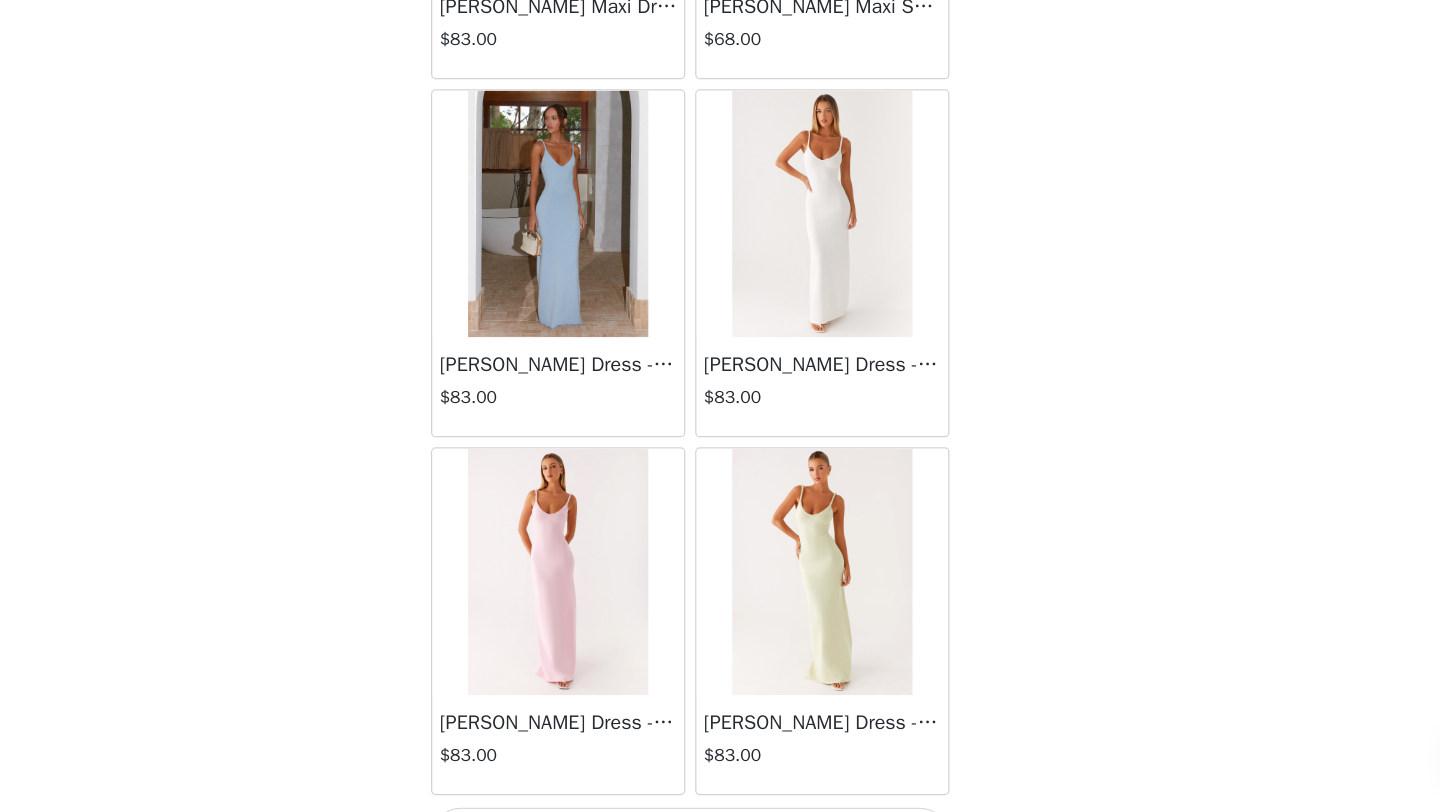 scroll, scrollTop: 2248, scrollLeft: 0, axis: vertical 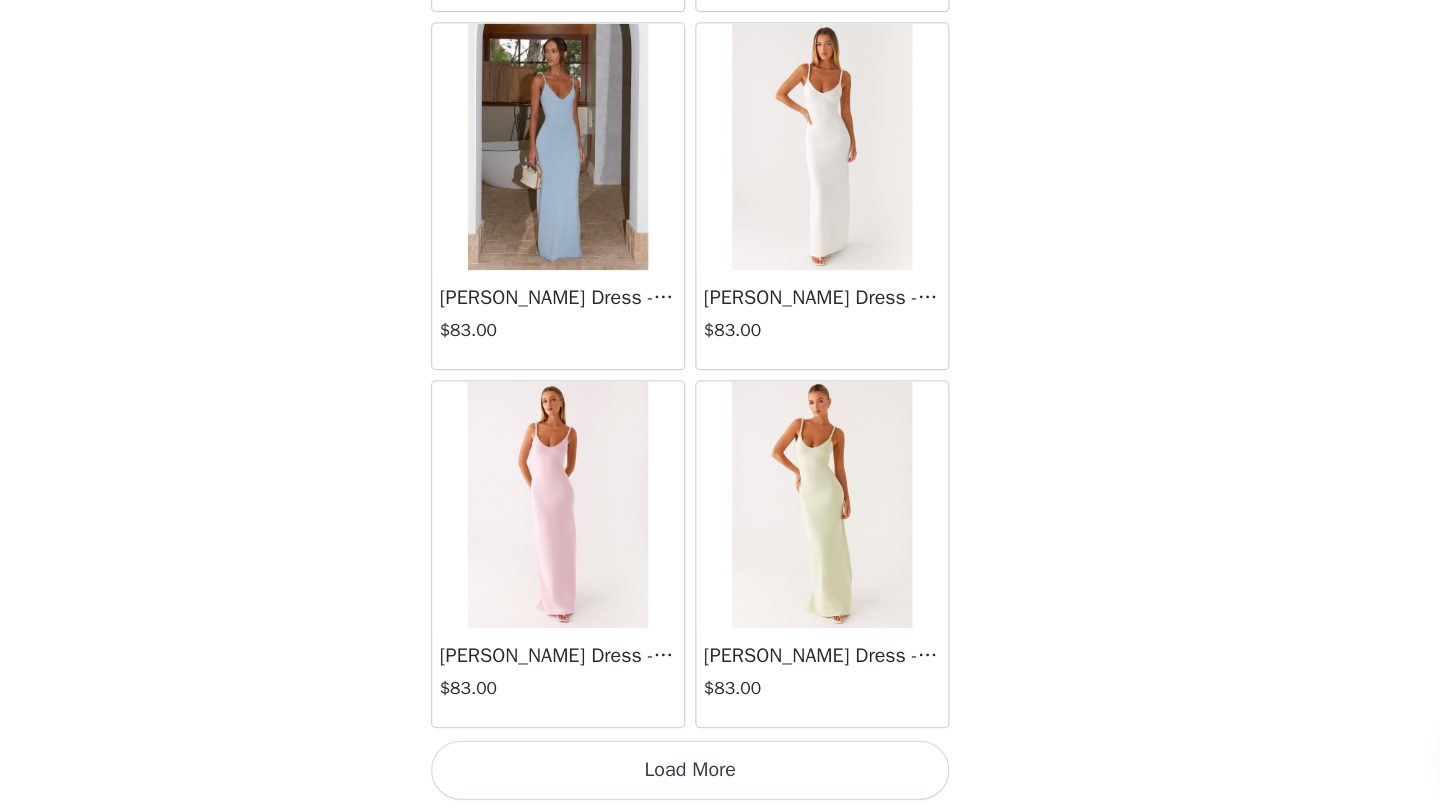 click on "Load More" at bounding box center (720, 778) 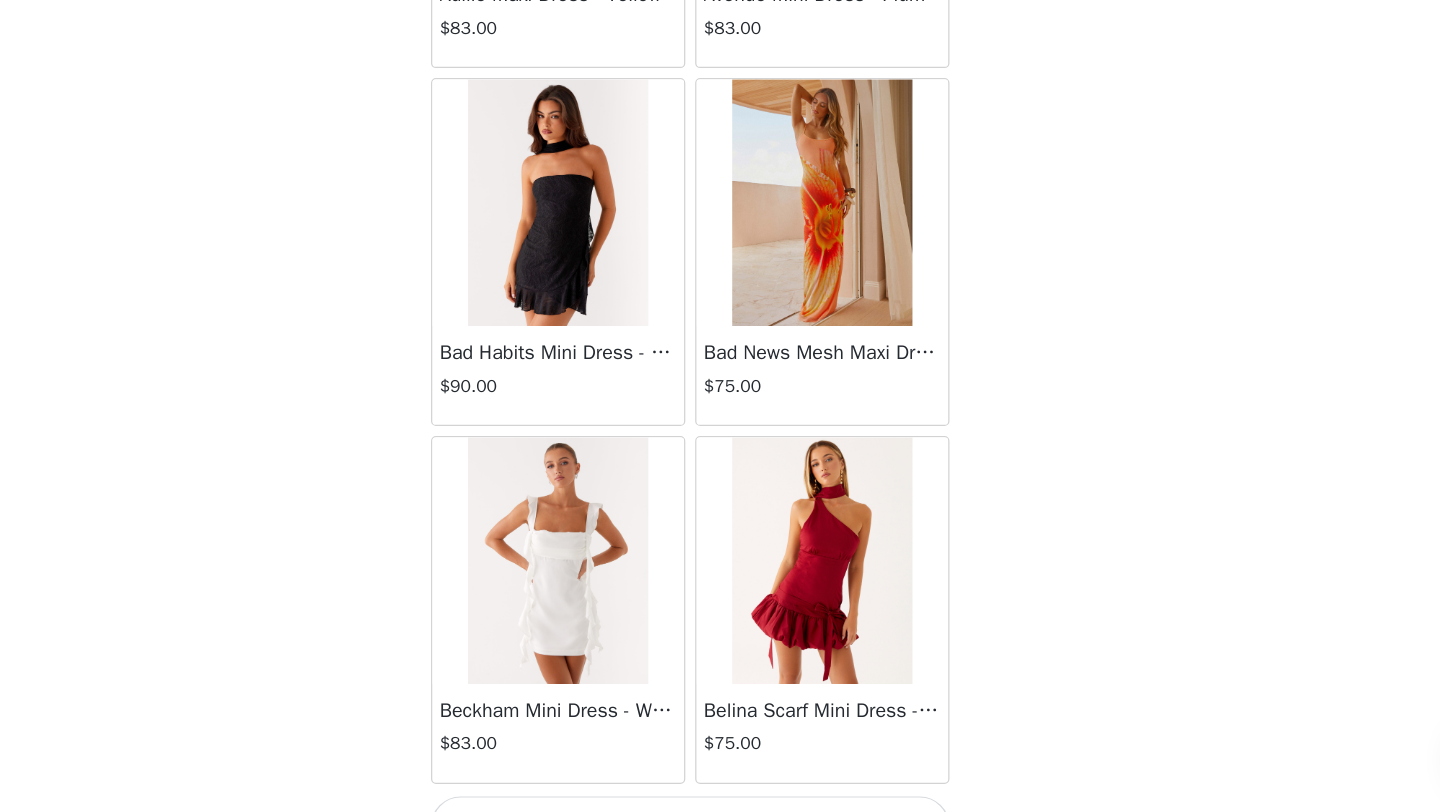 scroll, scrollTop: 5148, scrollLeft: 0, axis: vertical 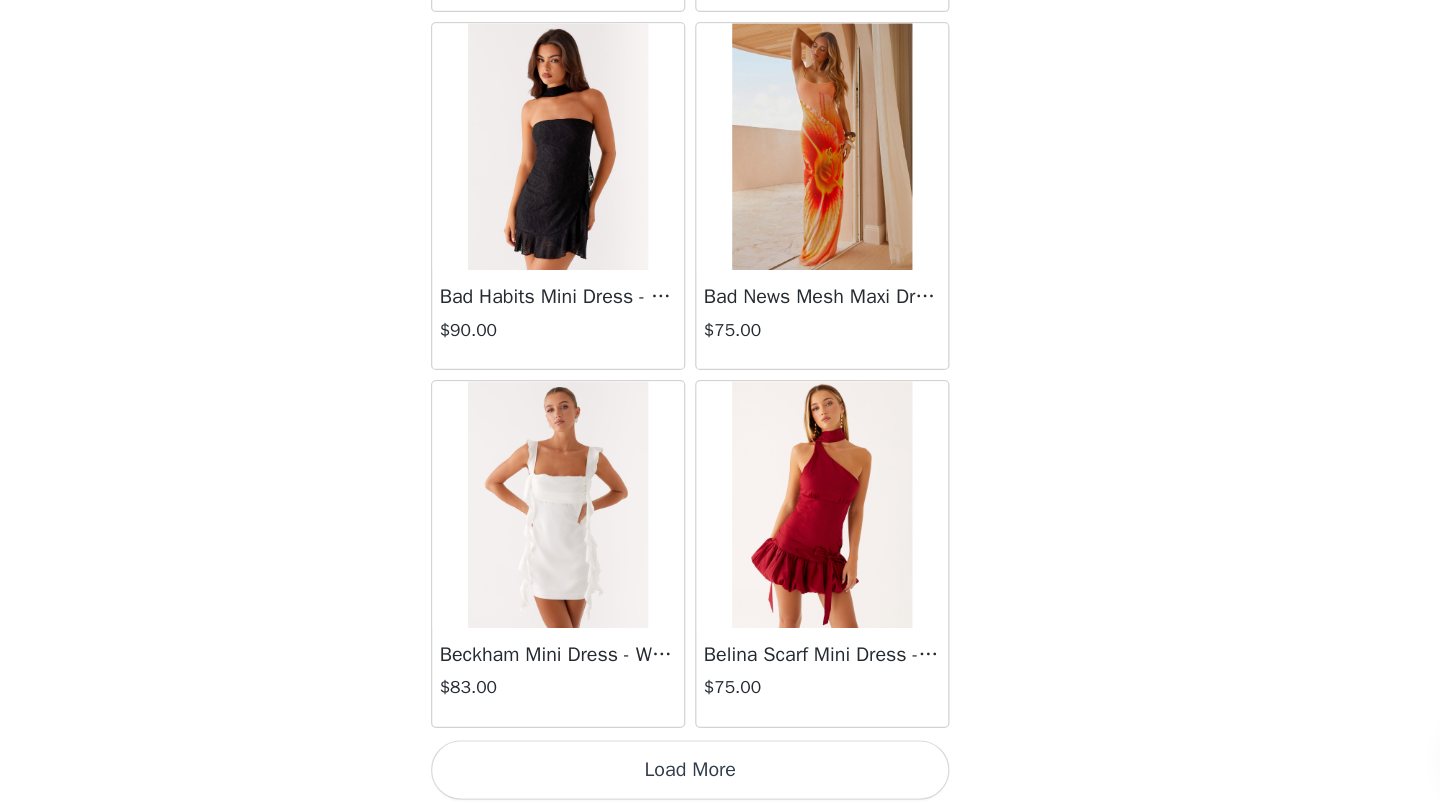 click on "Load More" at bounding box center (720, 778) 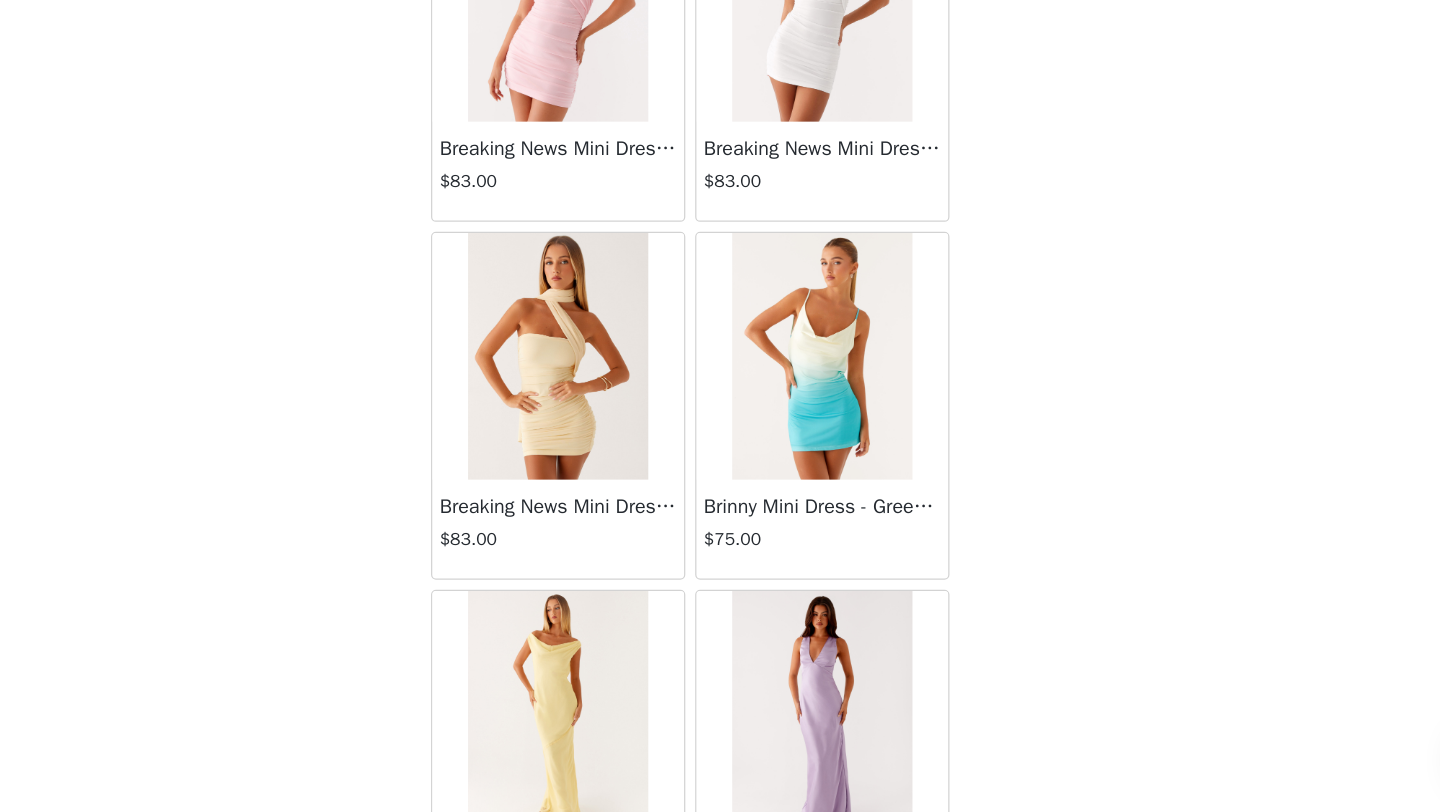 scroll, scrollTop: 8048, scrollLeft: 0, axis: vertical 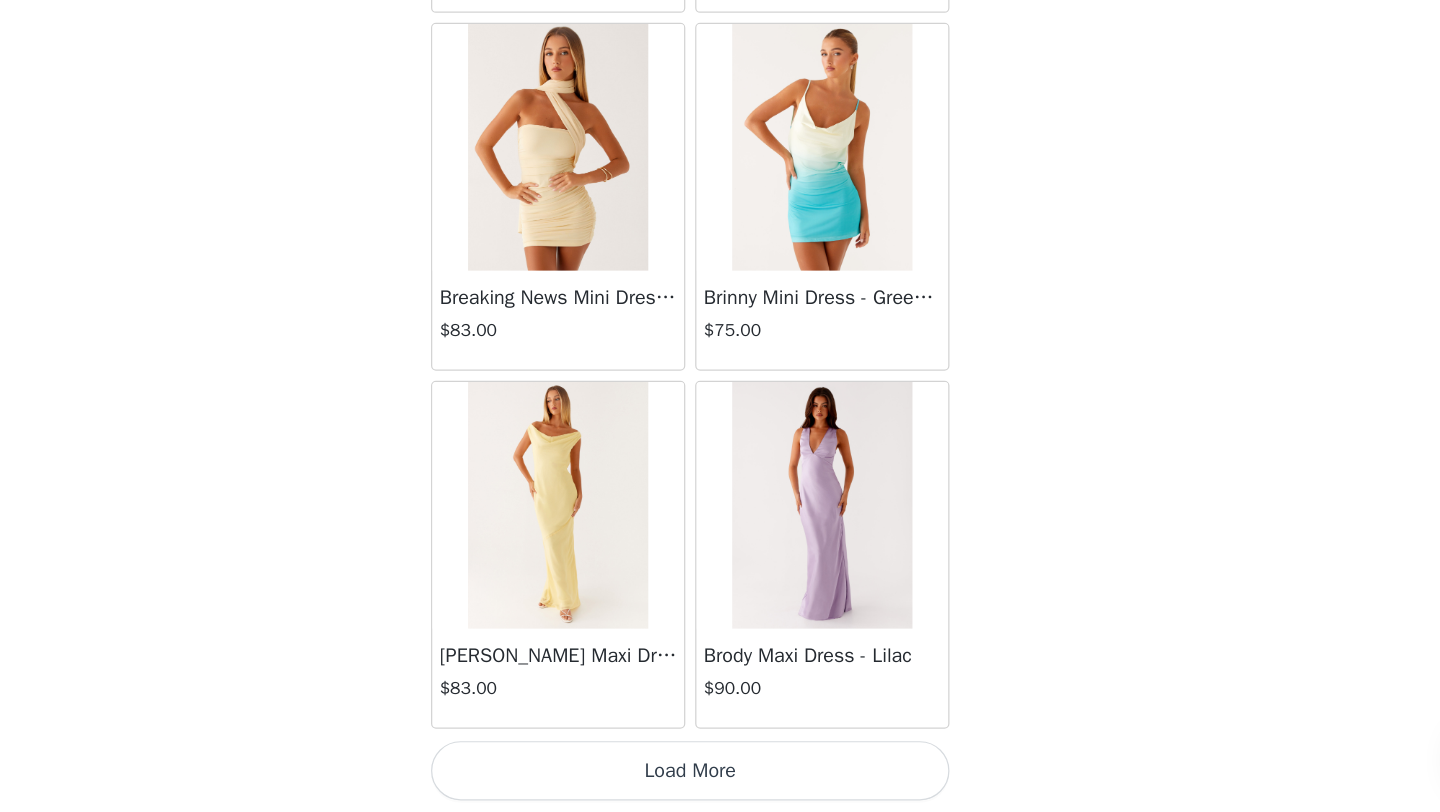 click on "Load More" at bounding box center [720, 778] 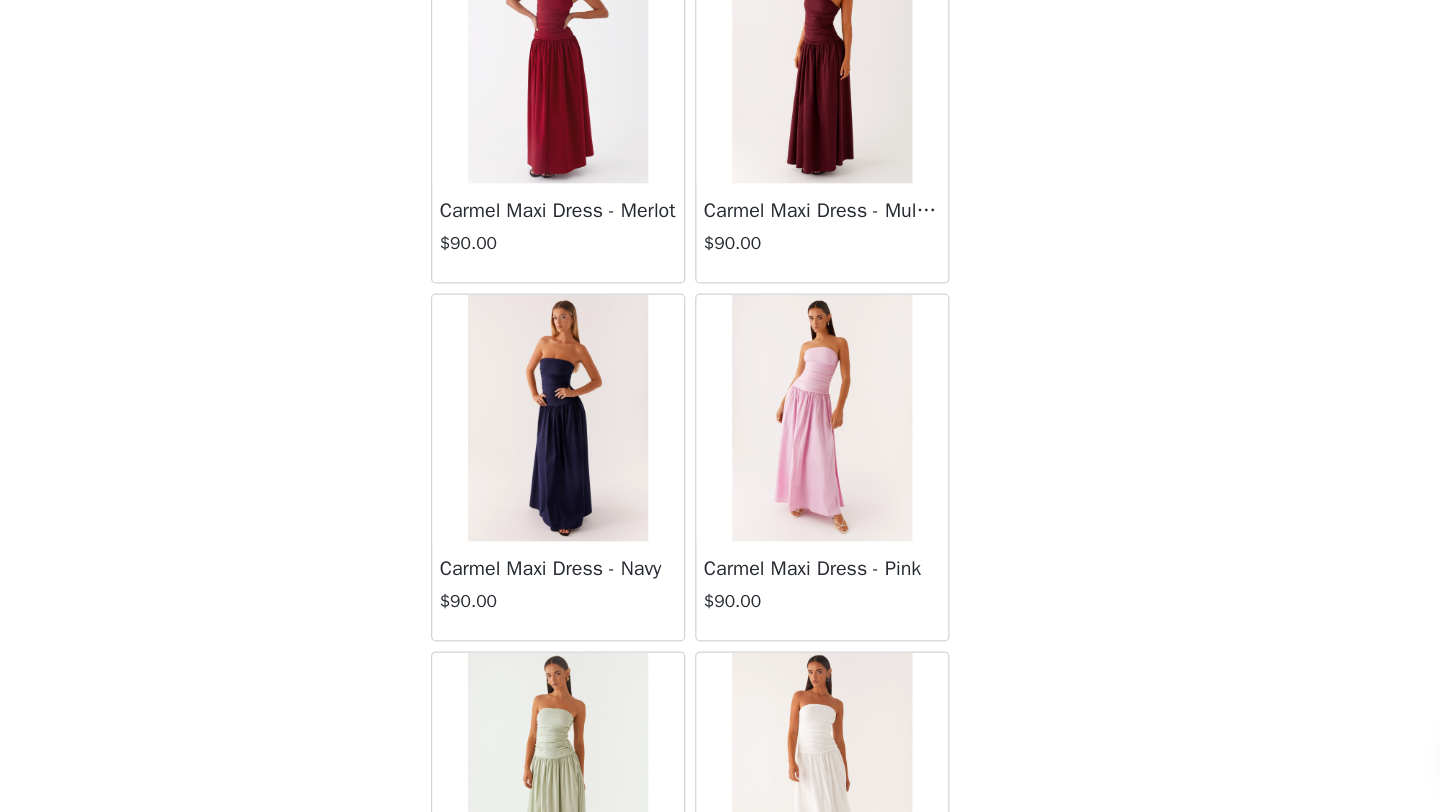 scroll, scrollTop: 10948, scrollLeft: 0, axis: vertical 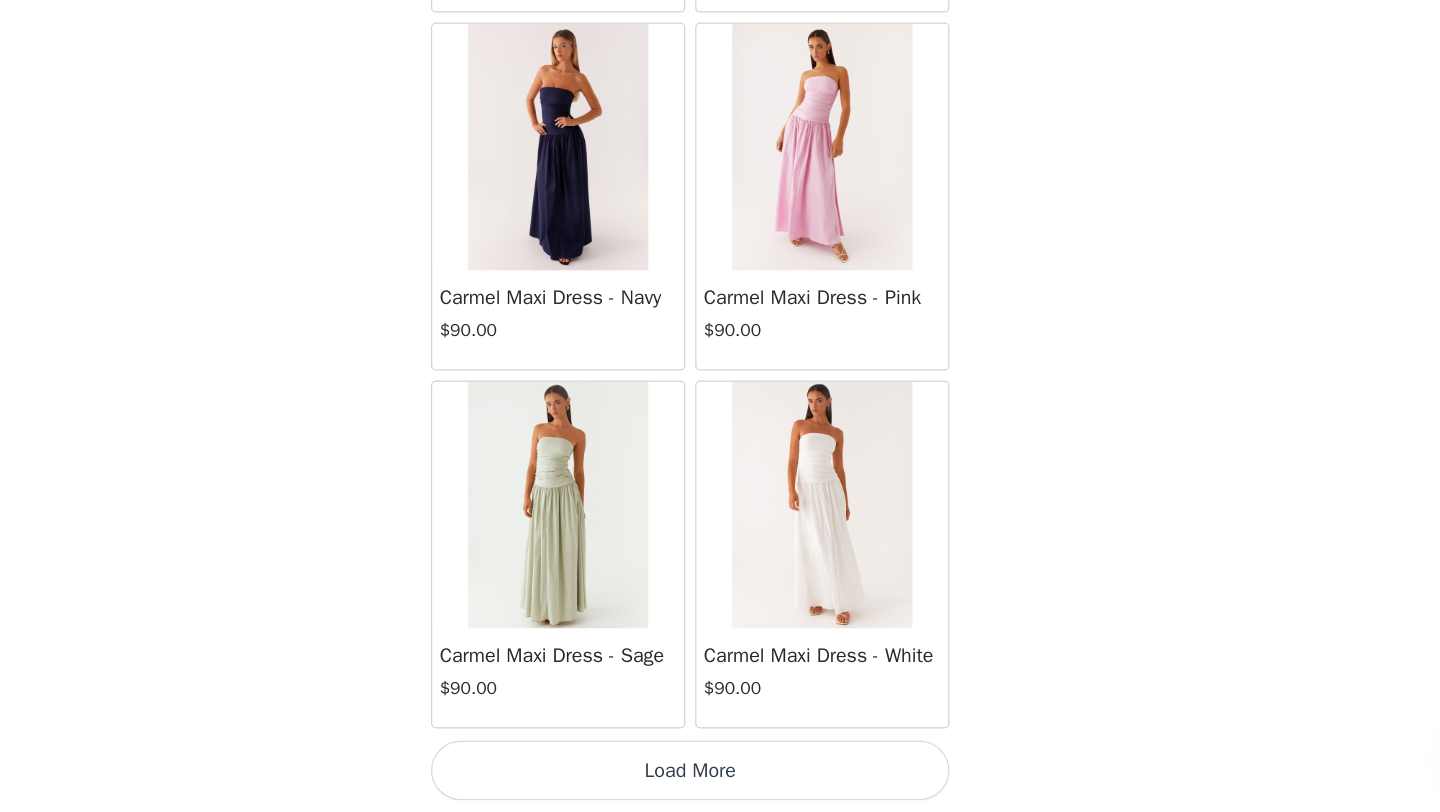click on "Load More" at bounding box center (720, 778) 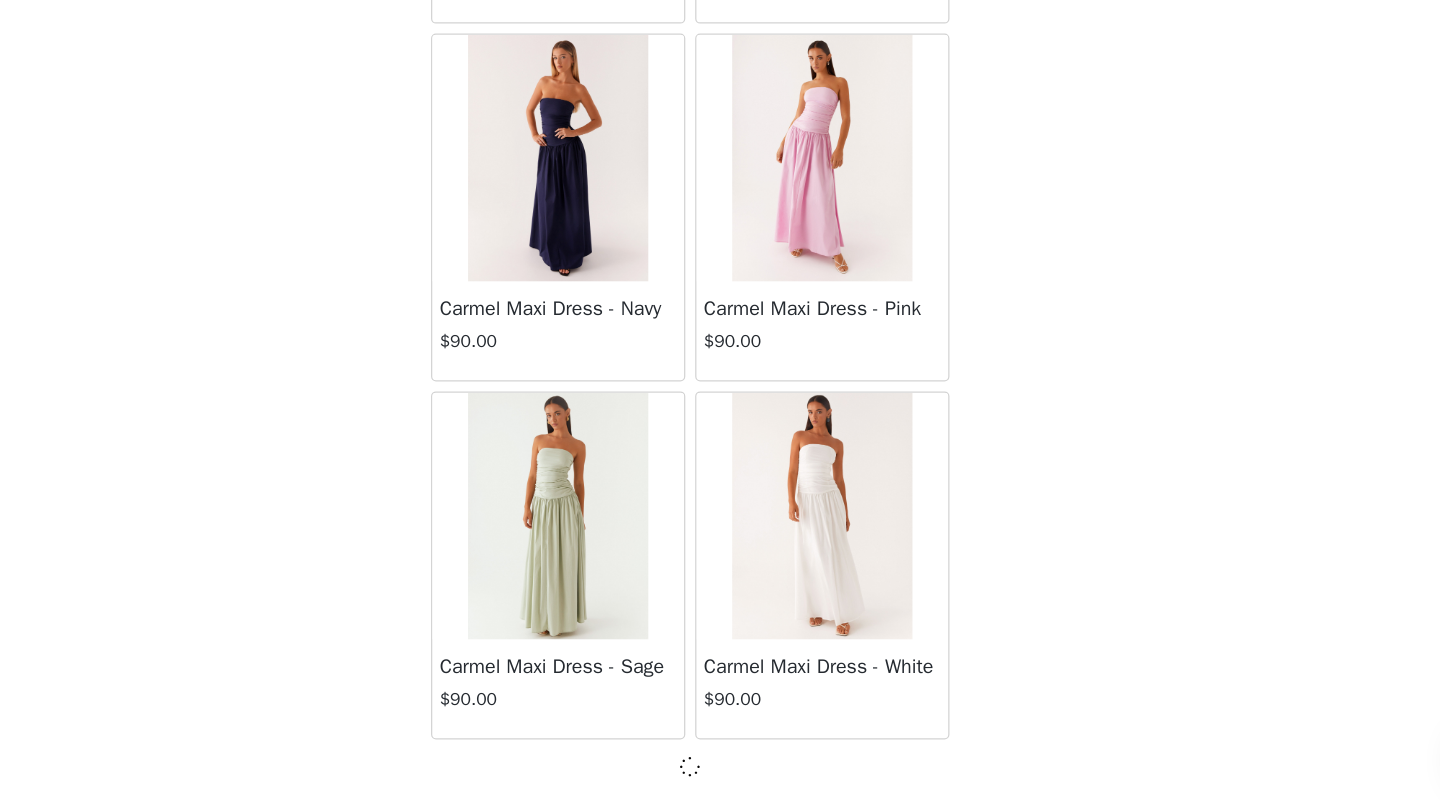 scroll, scrollTop: 10939, scrollLeft: 0, axis: vertical 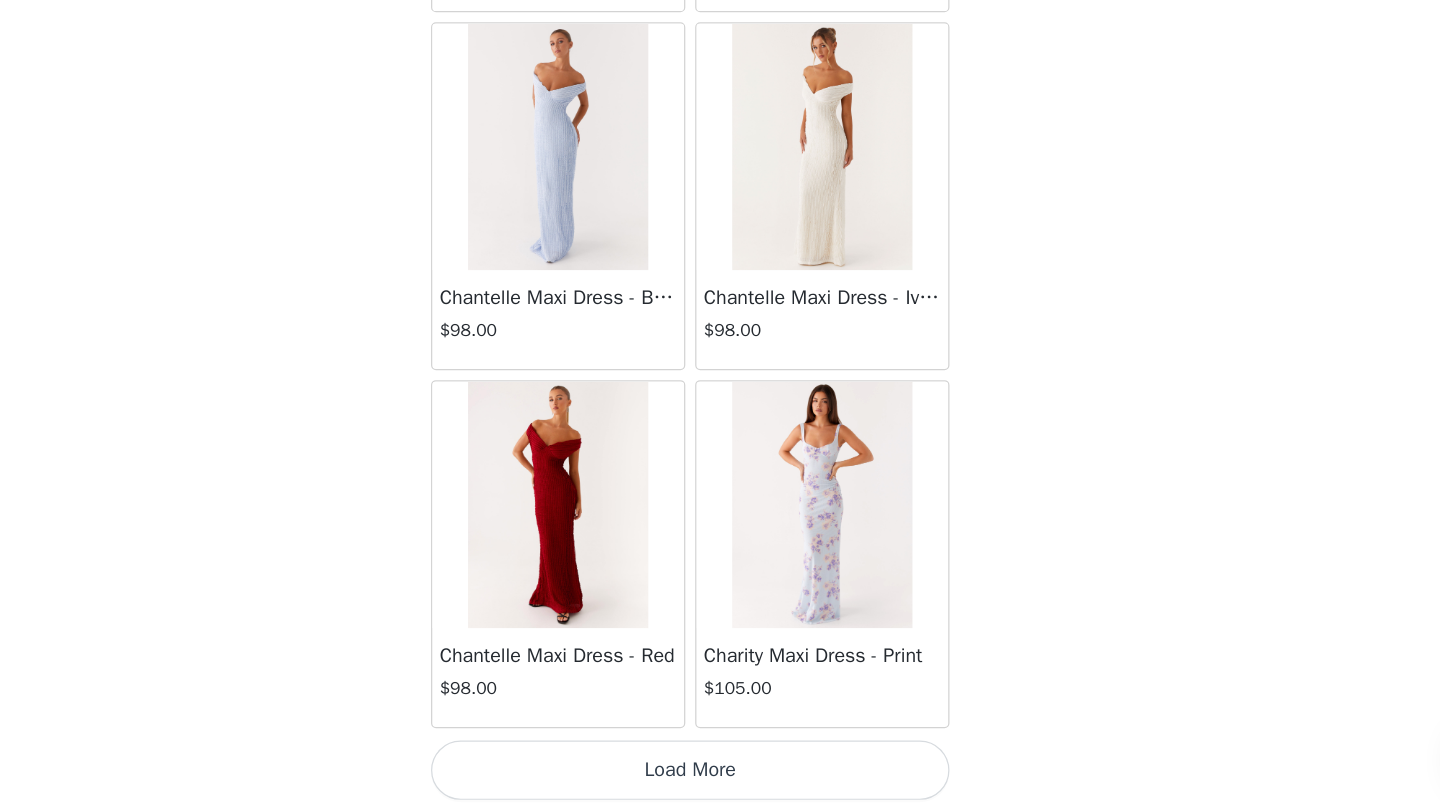 click on "Load More" at bounding box center [720, 778] 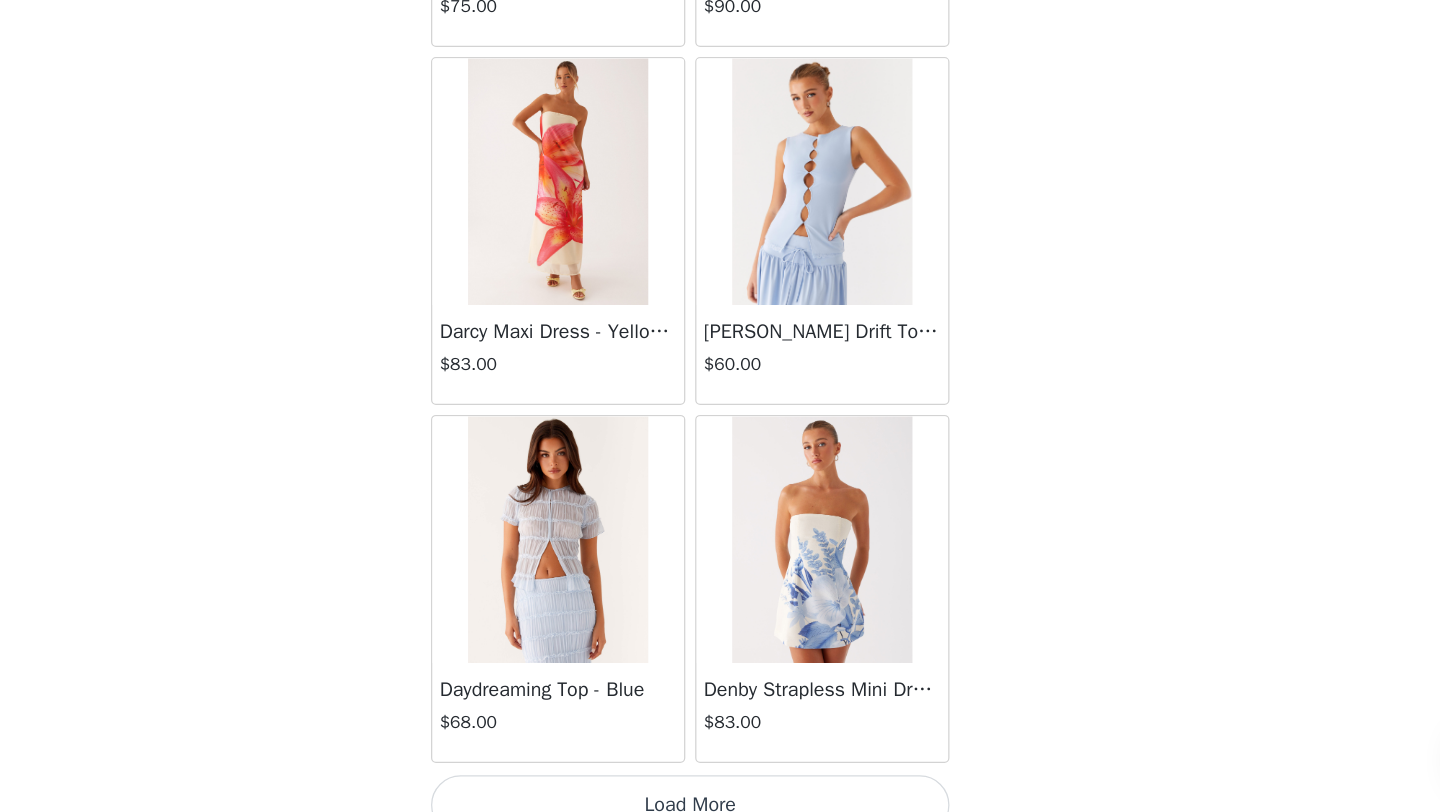 scroll, scrollTop: 16748, scrollLeft: 0, axis: vertical 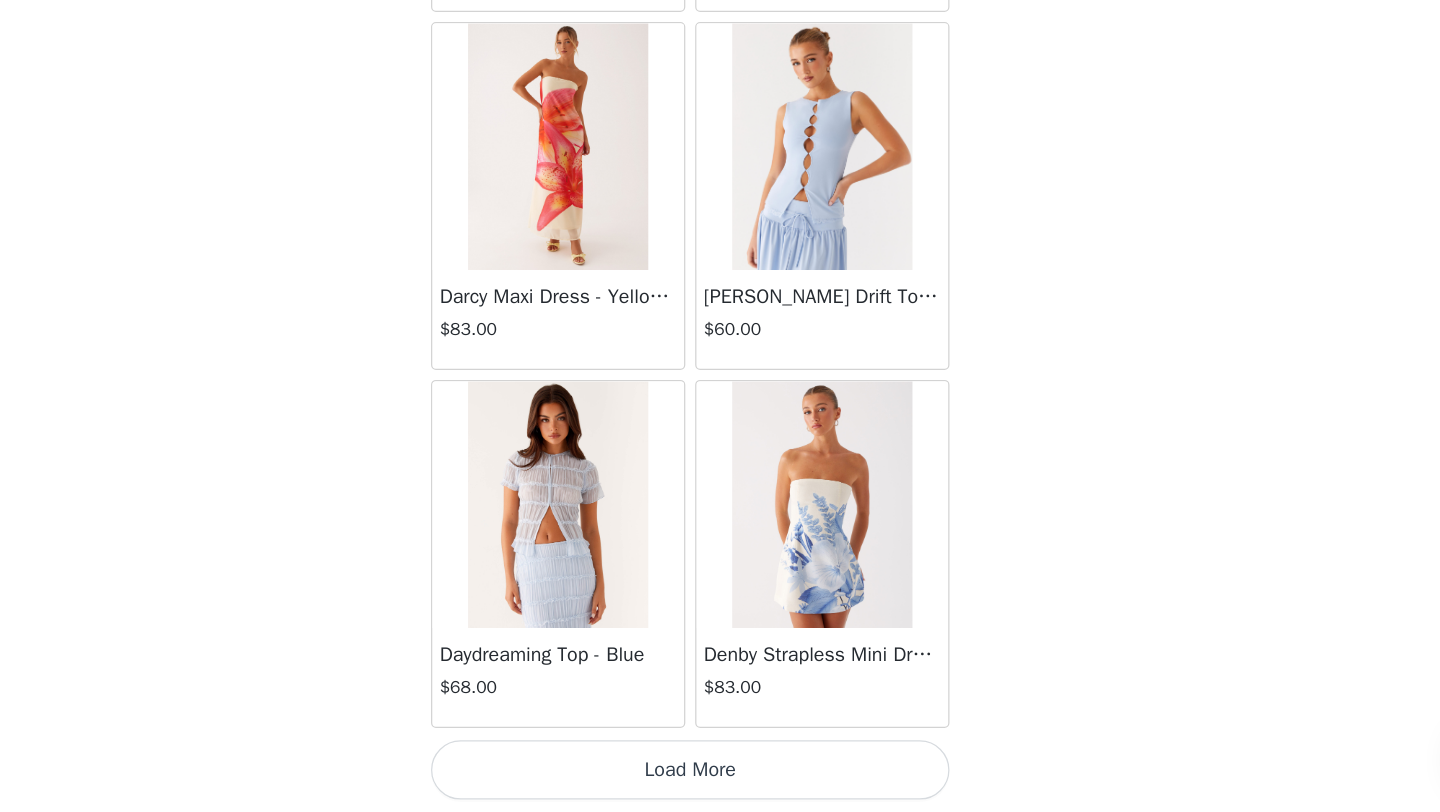 click on "Load More" at bounding box center [720, 778] 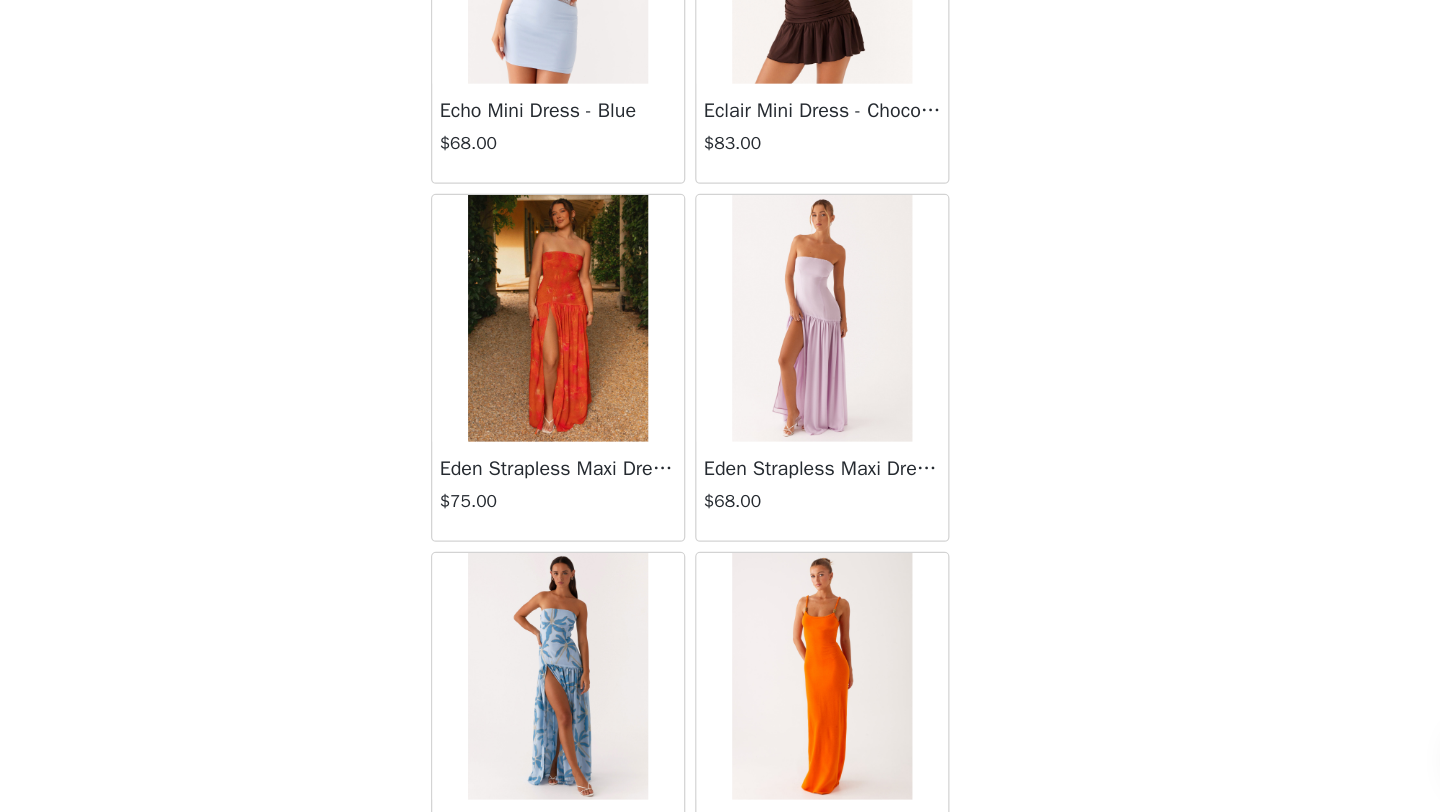 scroll, scrollTop: 18932, scrollLeft: 0, axis: vertical 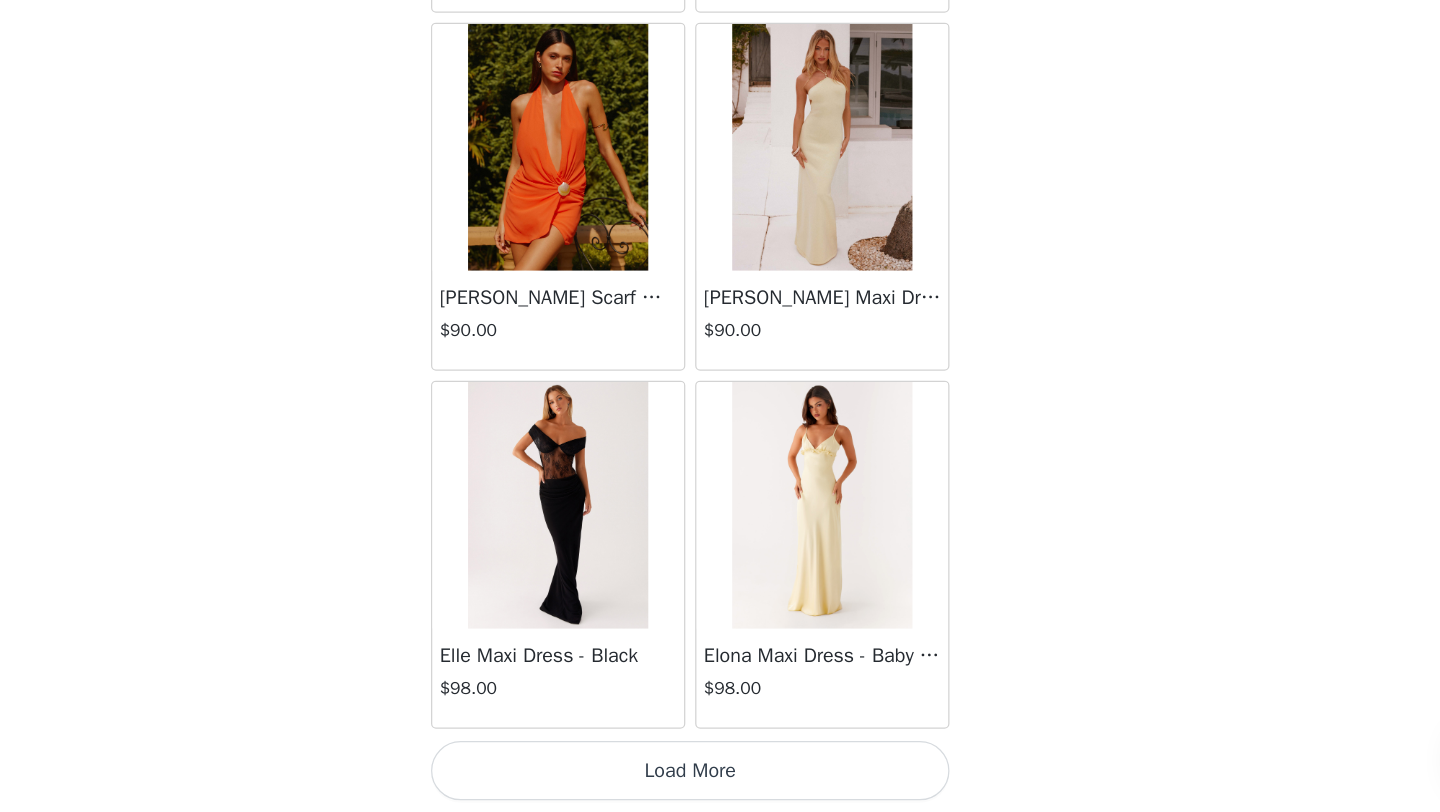 click on "Load More" at bounding box center (720, 778) 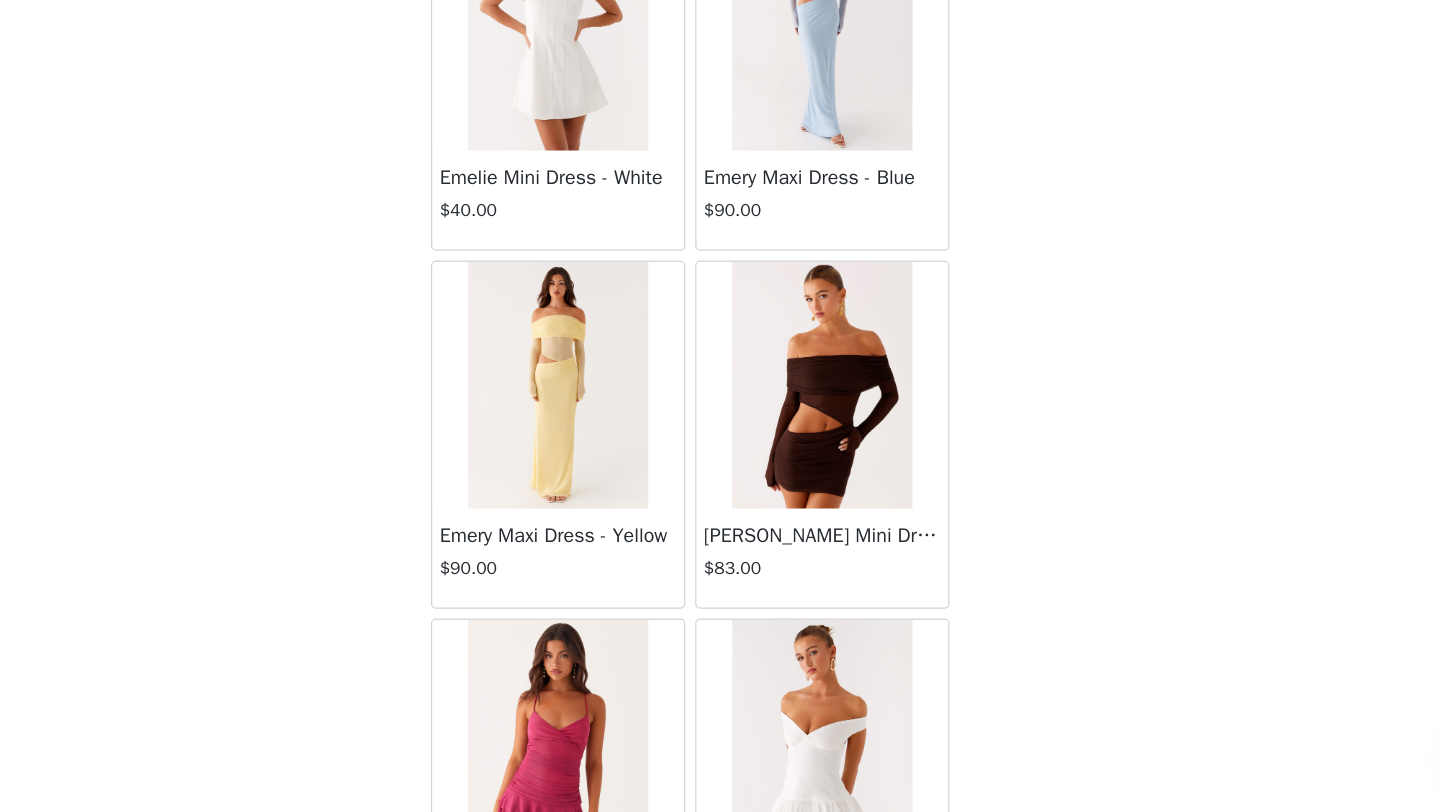 scroll, scrollTop: 20621, scrollLeft: 0, axis: vertical 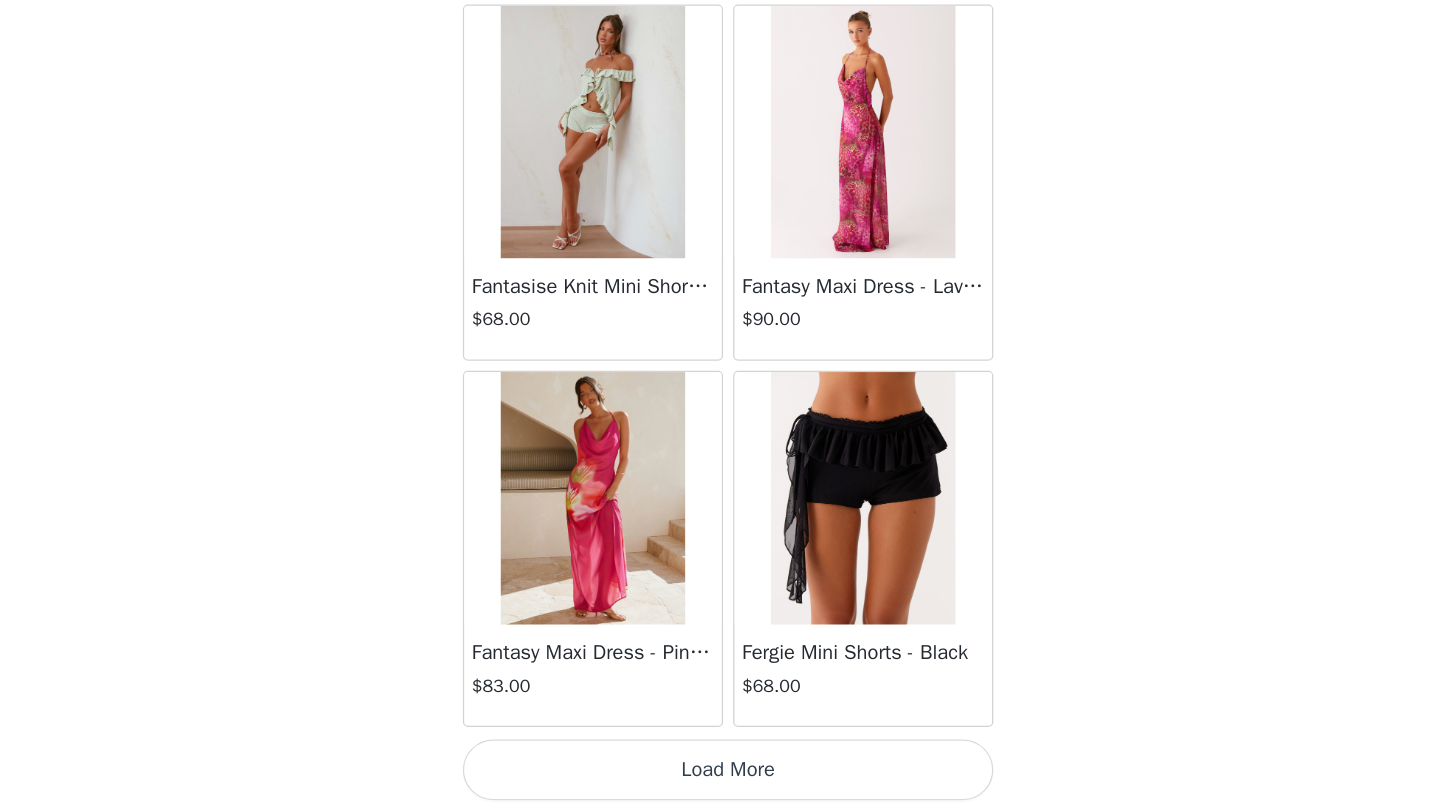 click on "Load More" at bounding box center (720, 778) 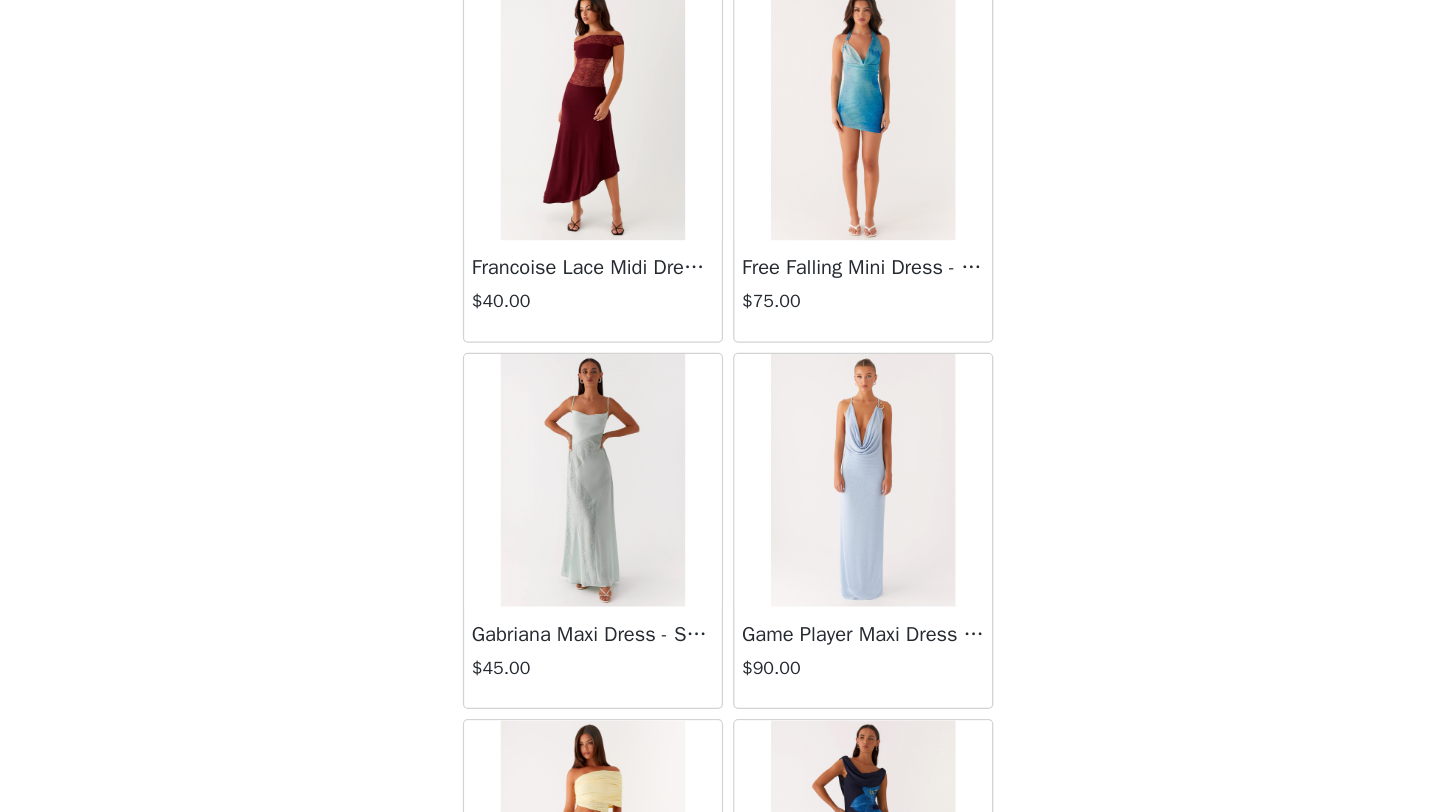 scroll, scrollTop: 25007, scrollLeft: 0, axis: vertical 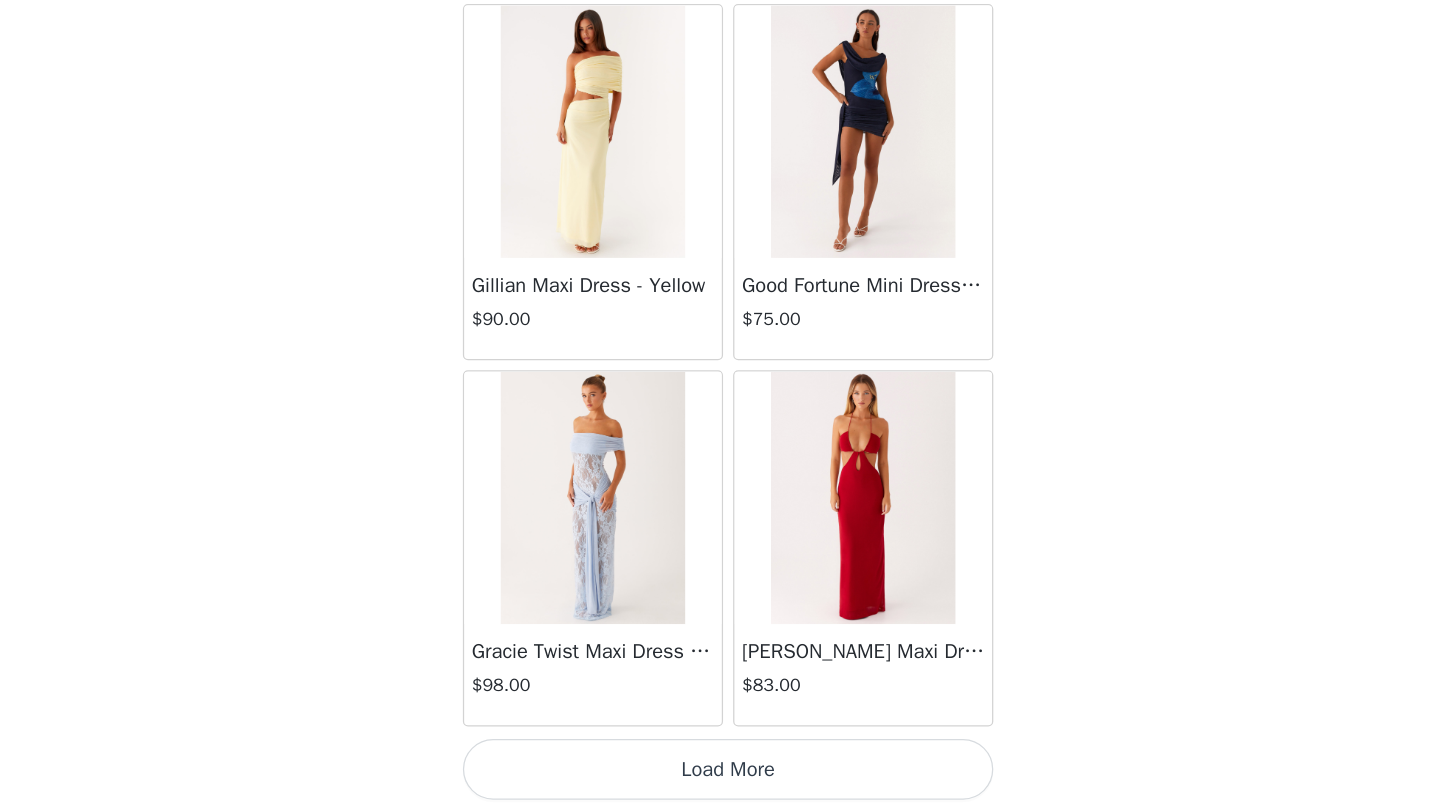 click on "Load More" at bounding box center (720, 778) 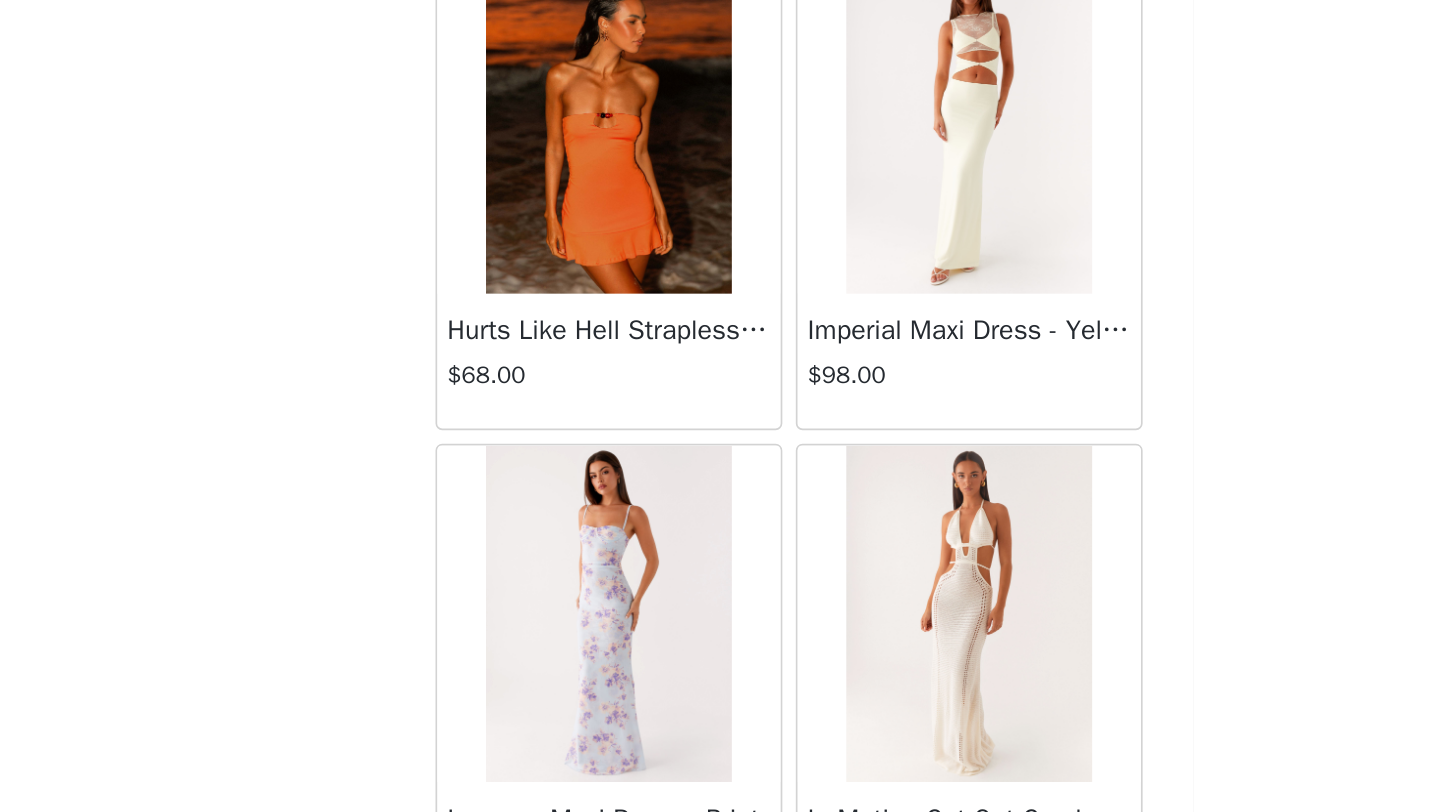 scroll, scrollTop: 28348, scrollLeft: 0, axis: vertical 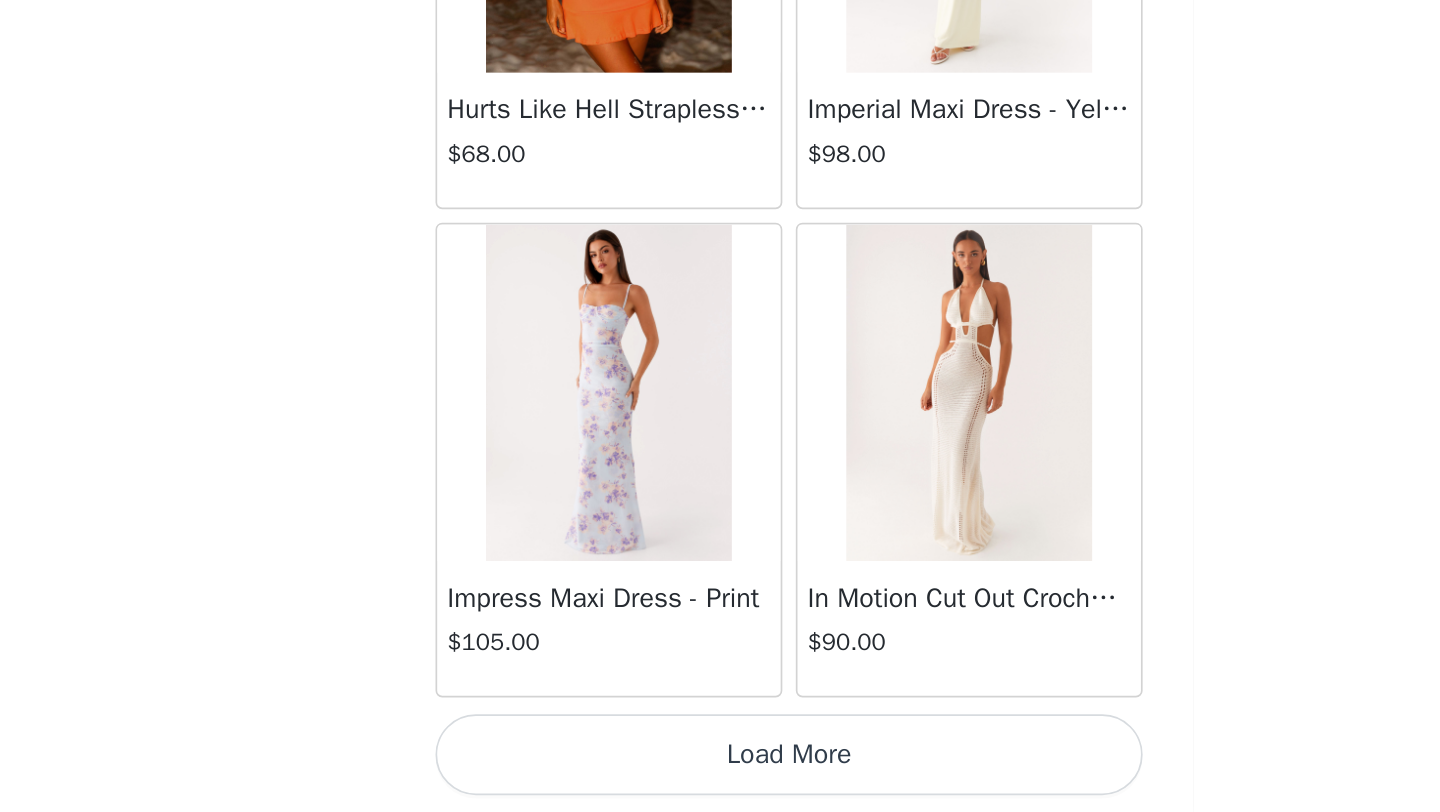 click on "Load More" at bounding box center [720, 778] 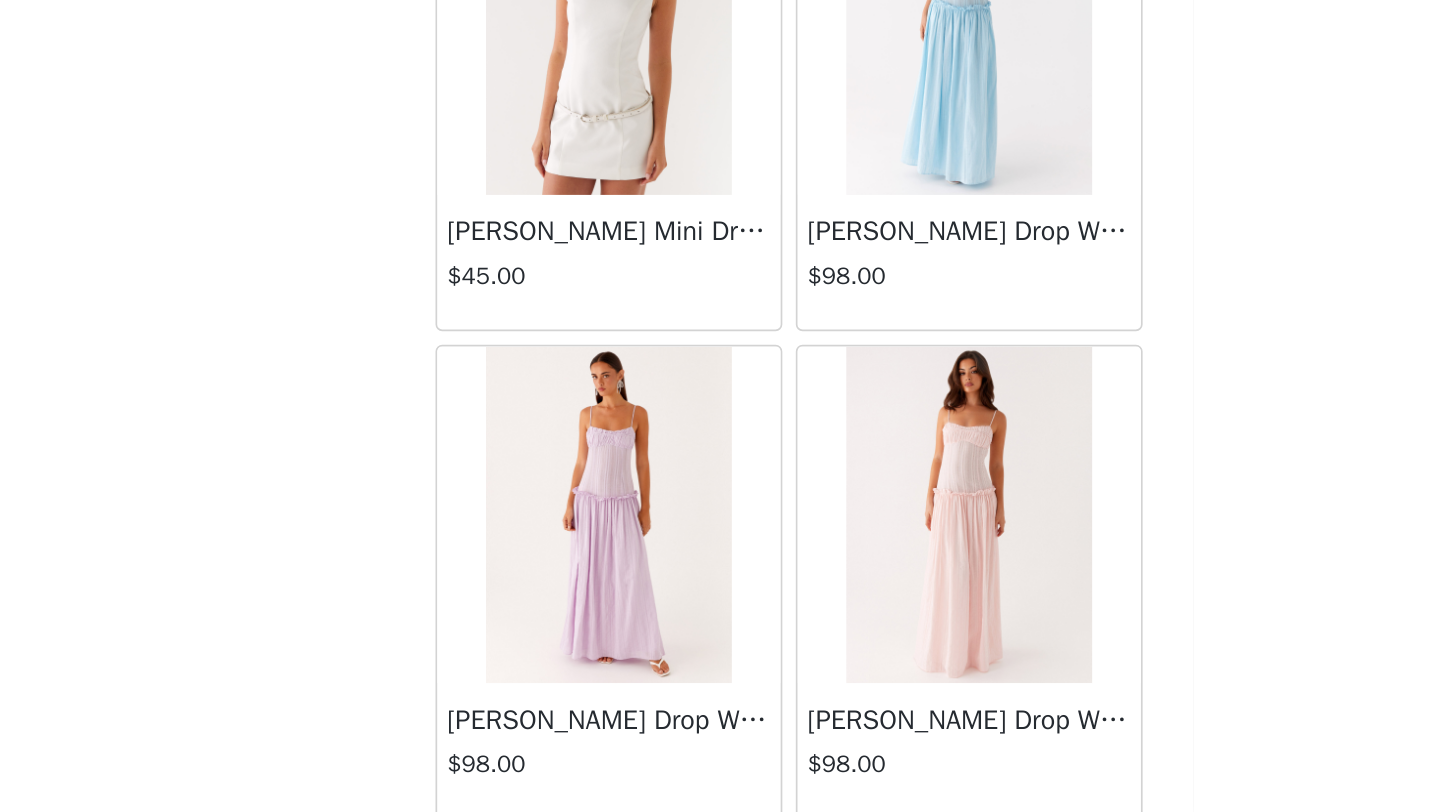 scroll, scrollTop: 29438, scrollLeft: 0, axis: vertical 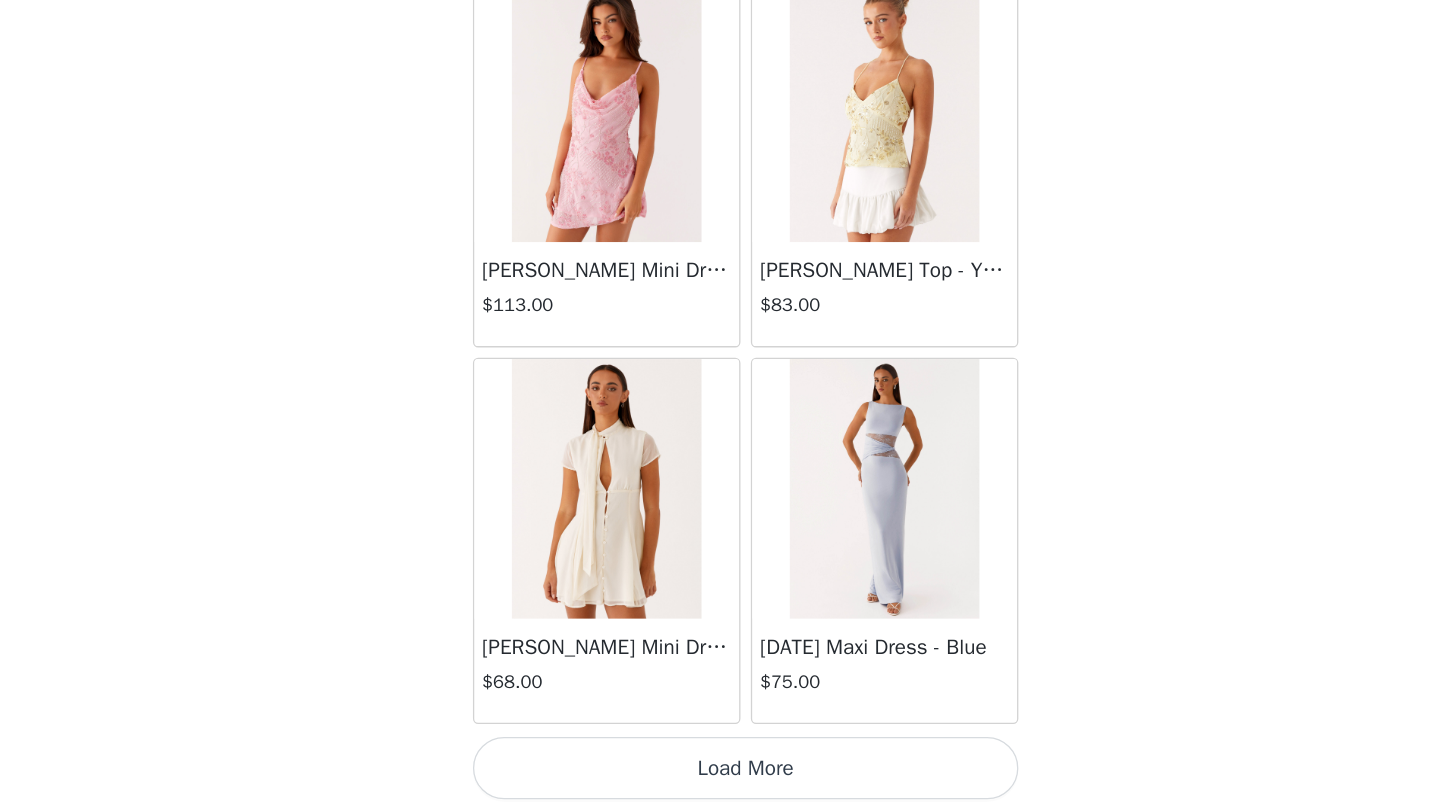 click on "Load More" at bounding box center (720, 778) 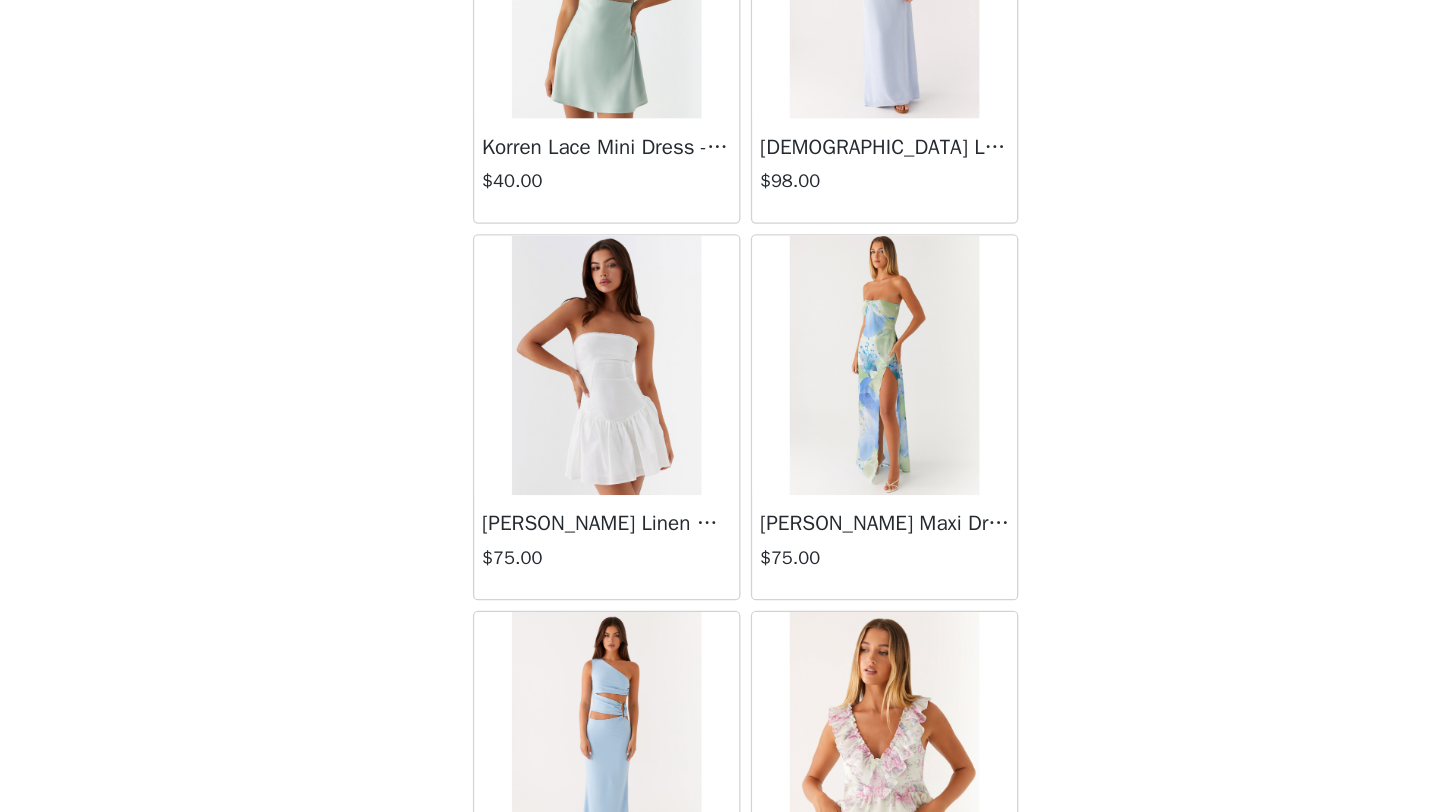 scroll, scrollTop: 34148, scrollLeft: 0, axis: vertical 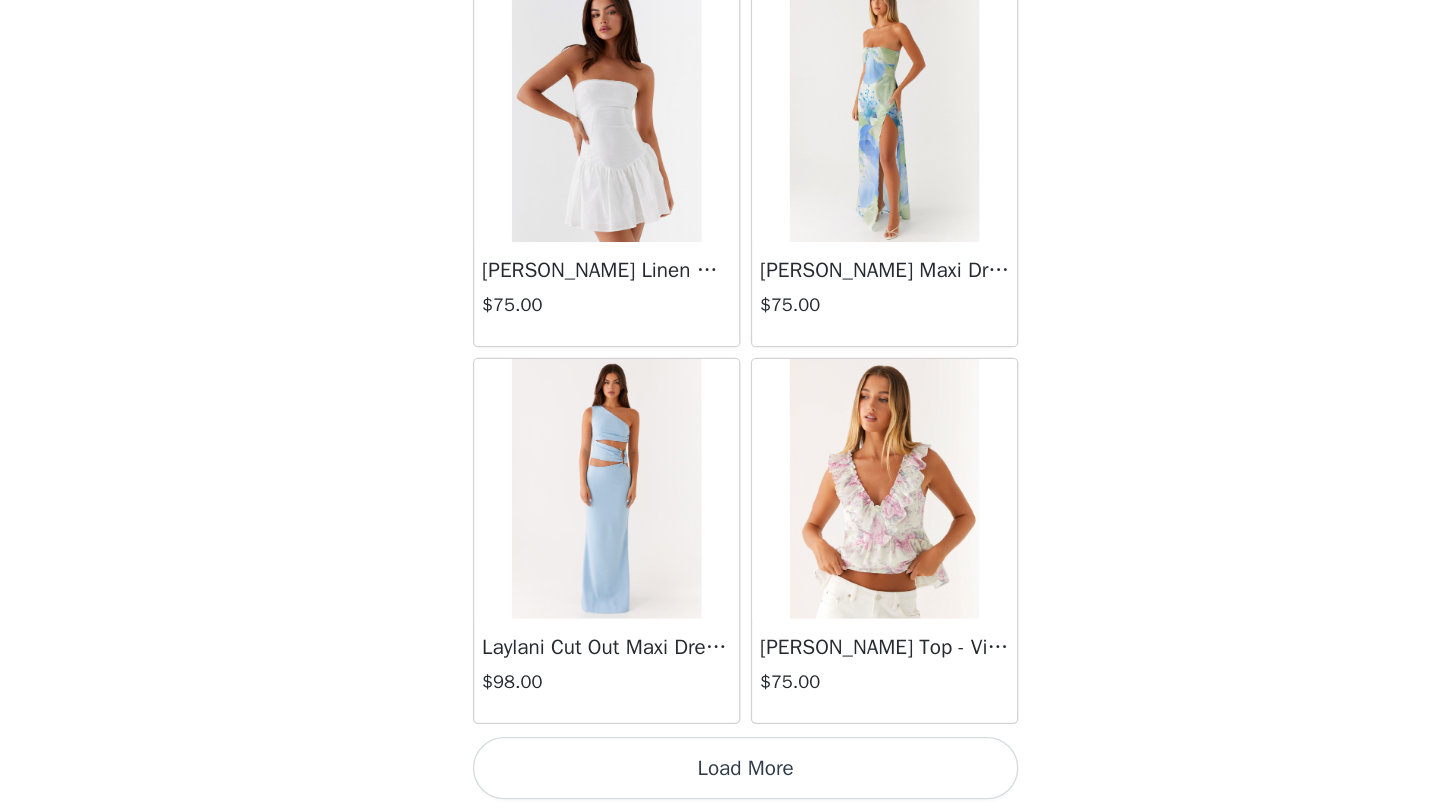 click on "Load More" at bounding box center (720, 778) 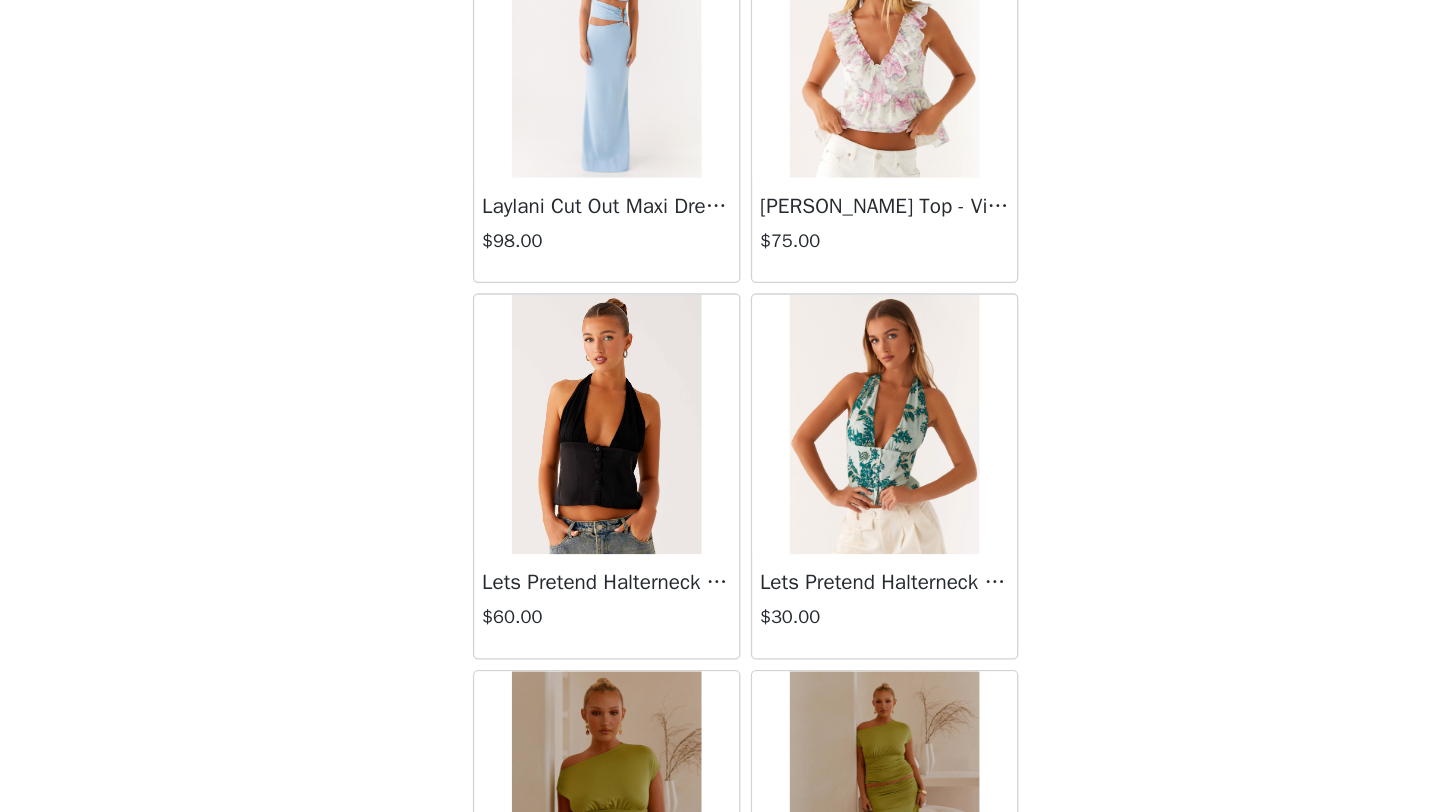 scroll, scrollTop: 34489, scrollLeft: 0, axis: vertical 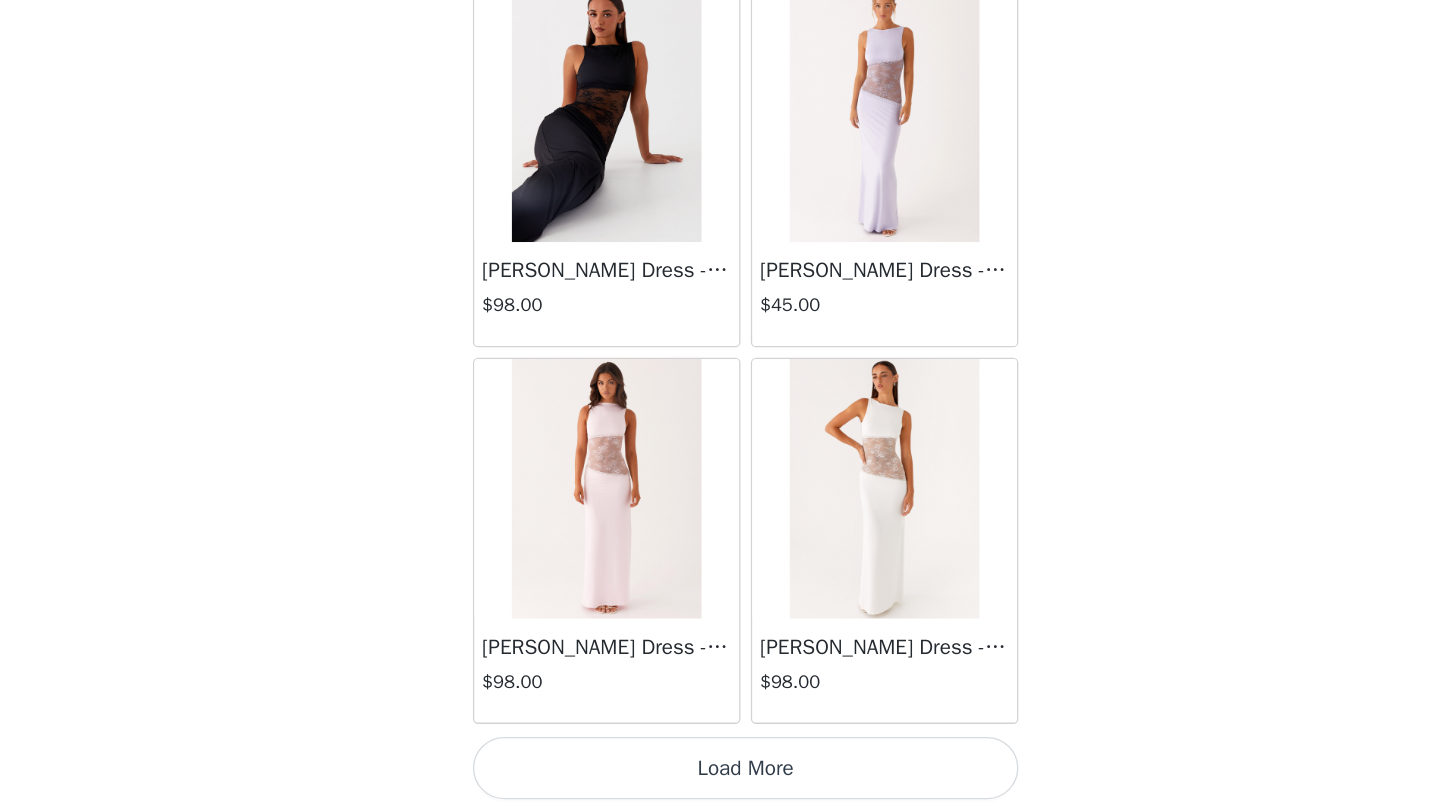 click on "Load More" at bounding box center (720, 778) 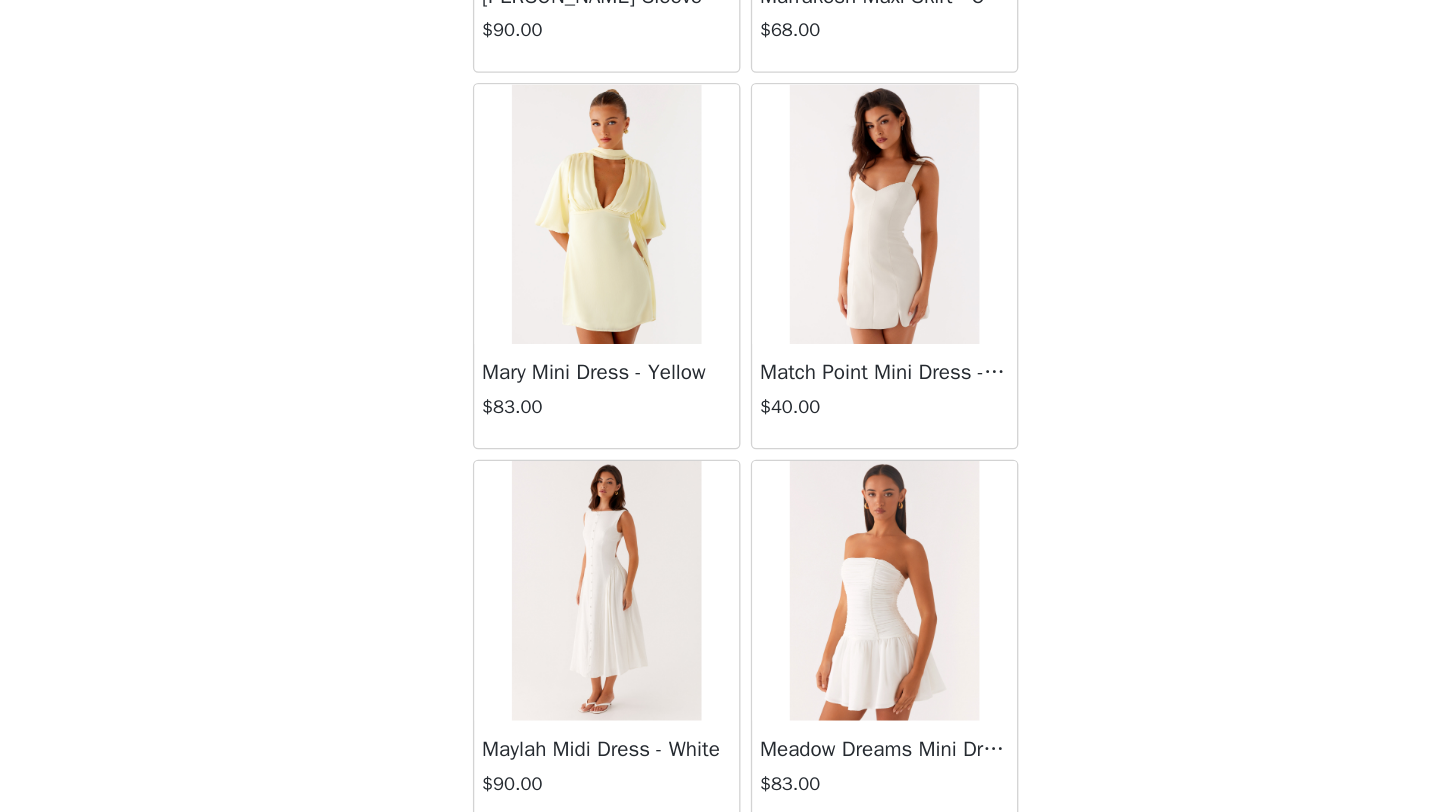 scroll, scrollTop: 39948, scrollLeft: 0, axis: vertical 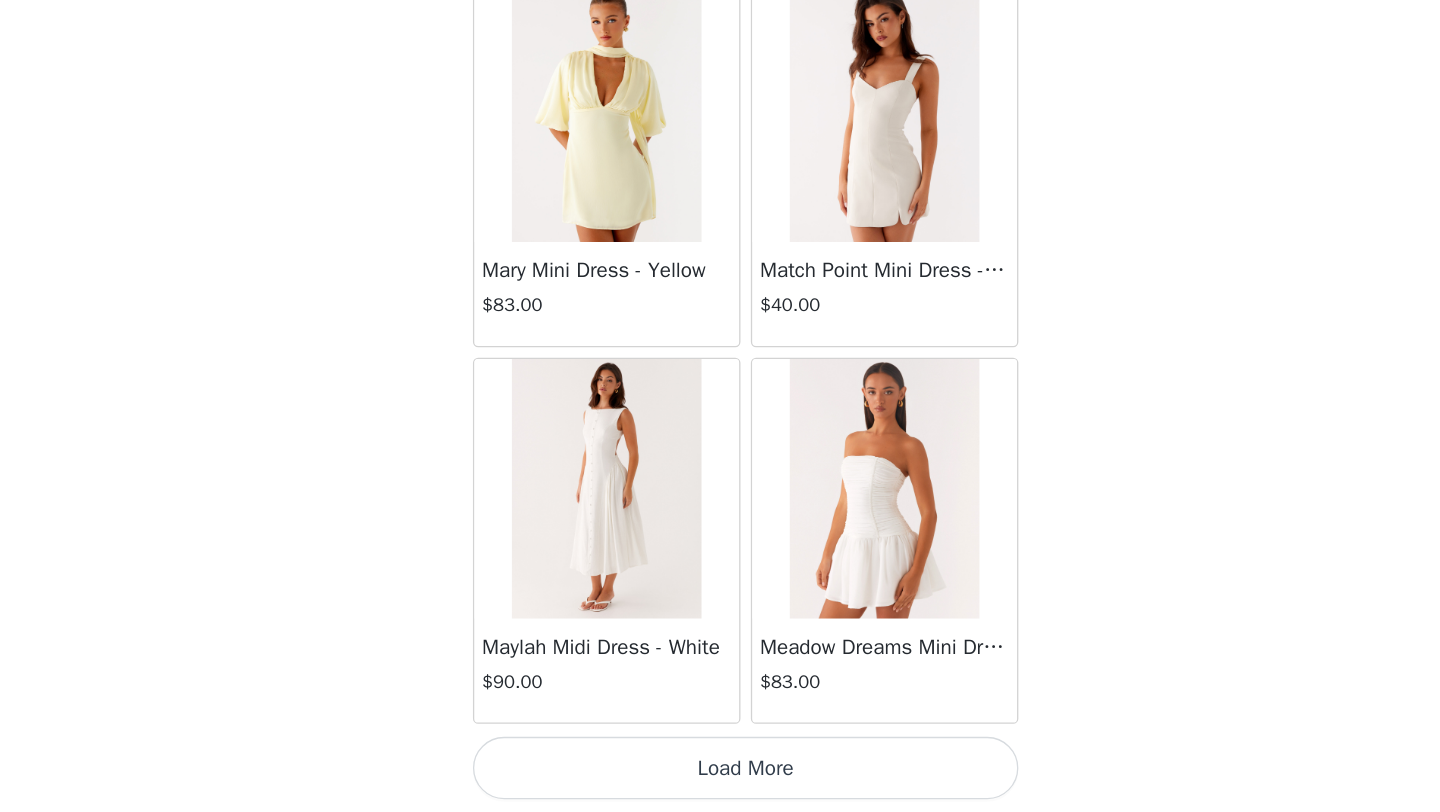 click on "Load More" at bounding box center (720, 778) 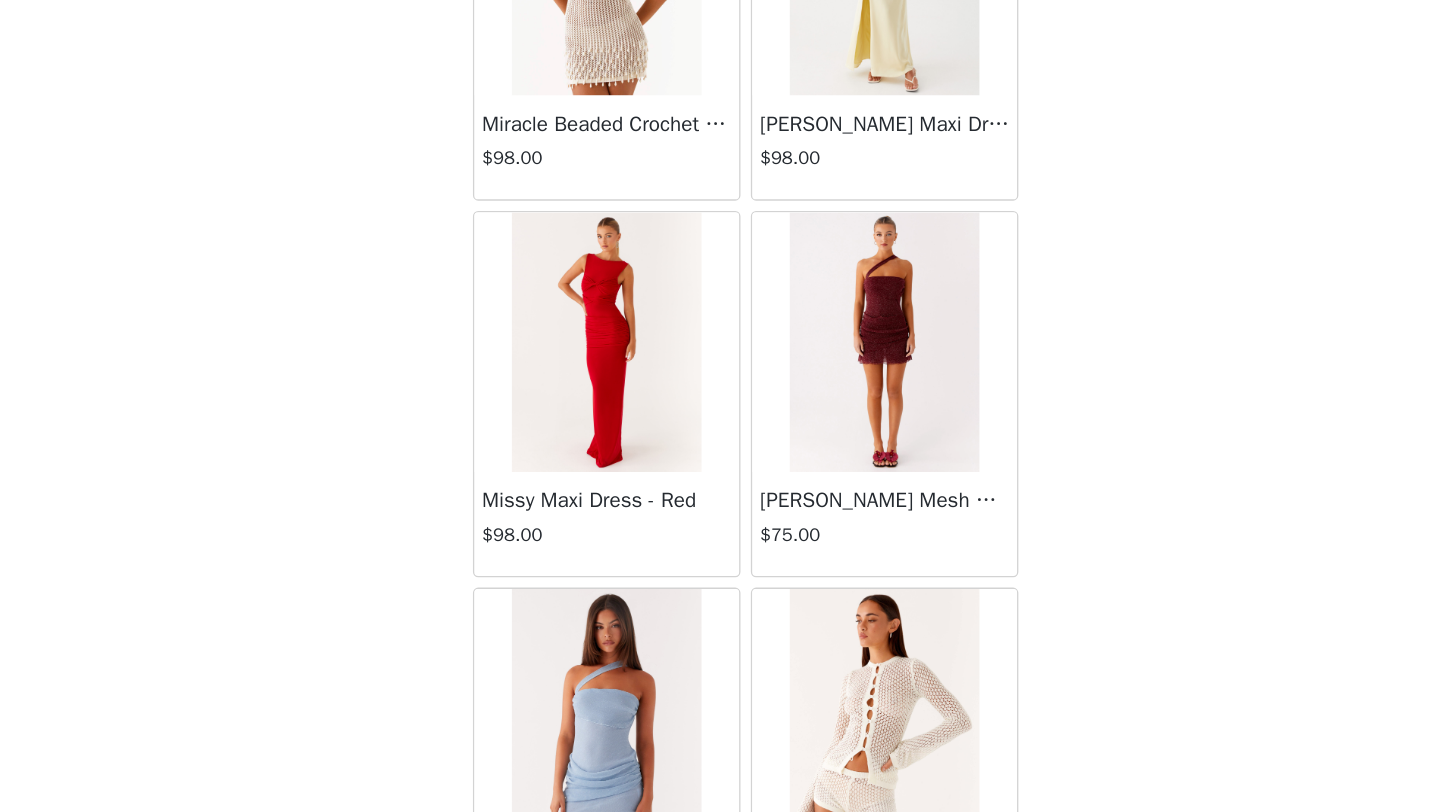 scroll, scrollTop: 42674, scrollLeft: 0, axis: vertical 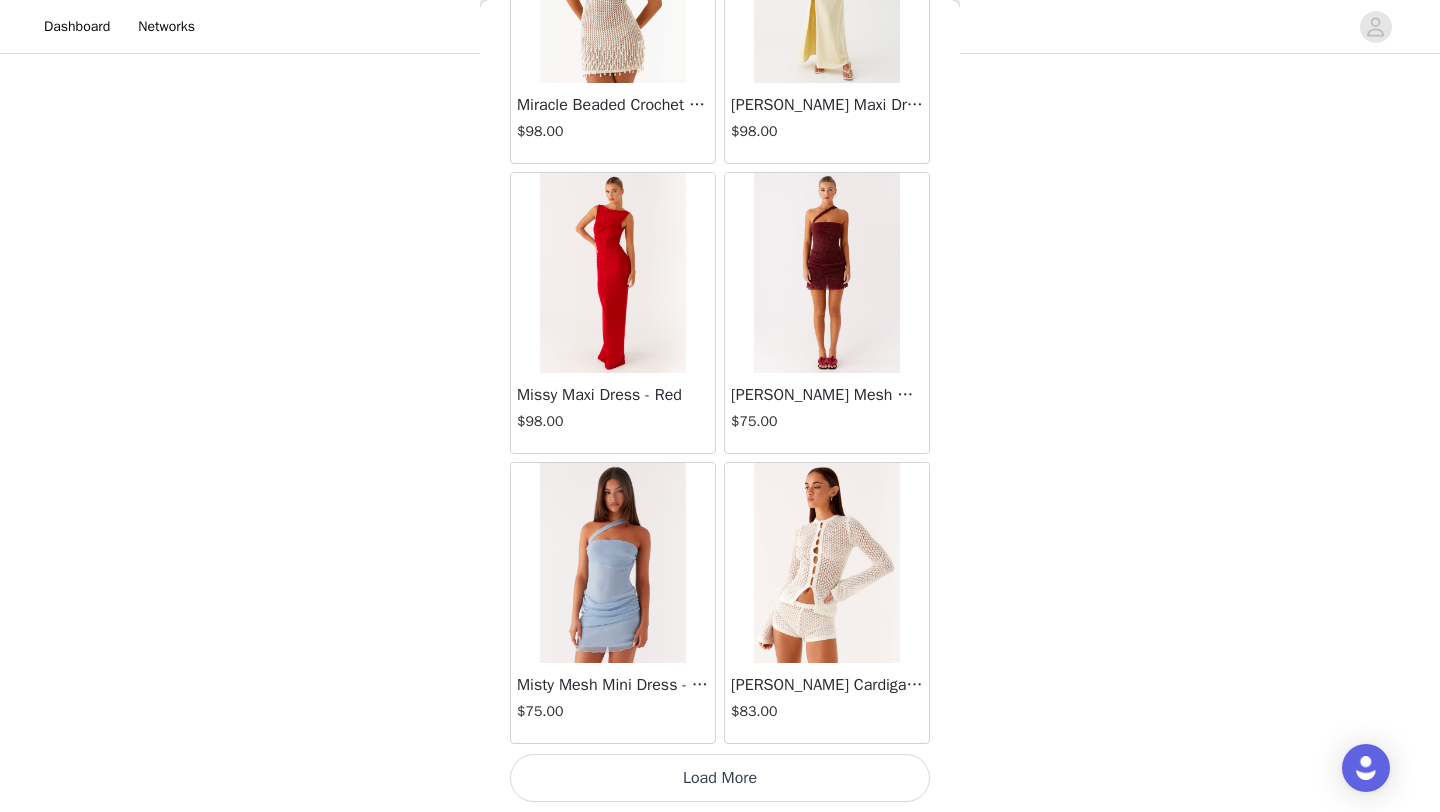 click on "Load More" at bounding box center (720, 778) 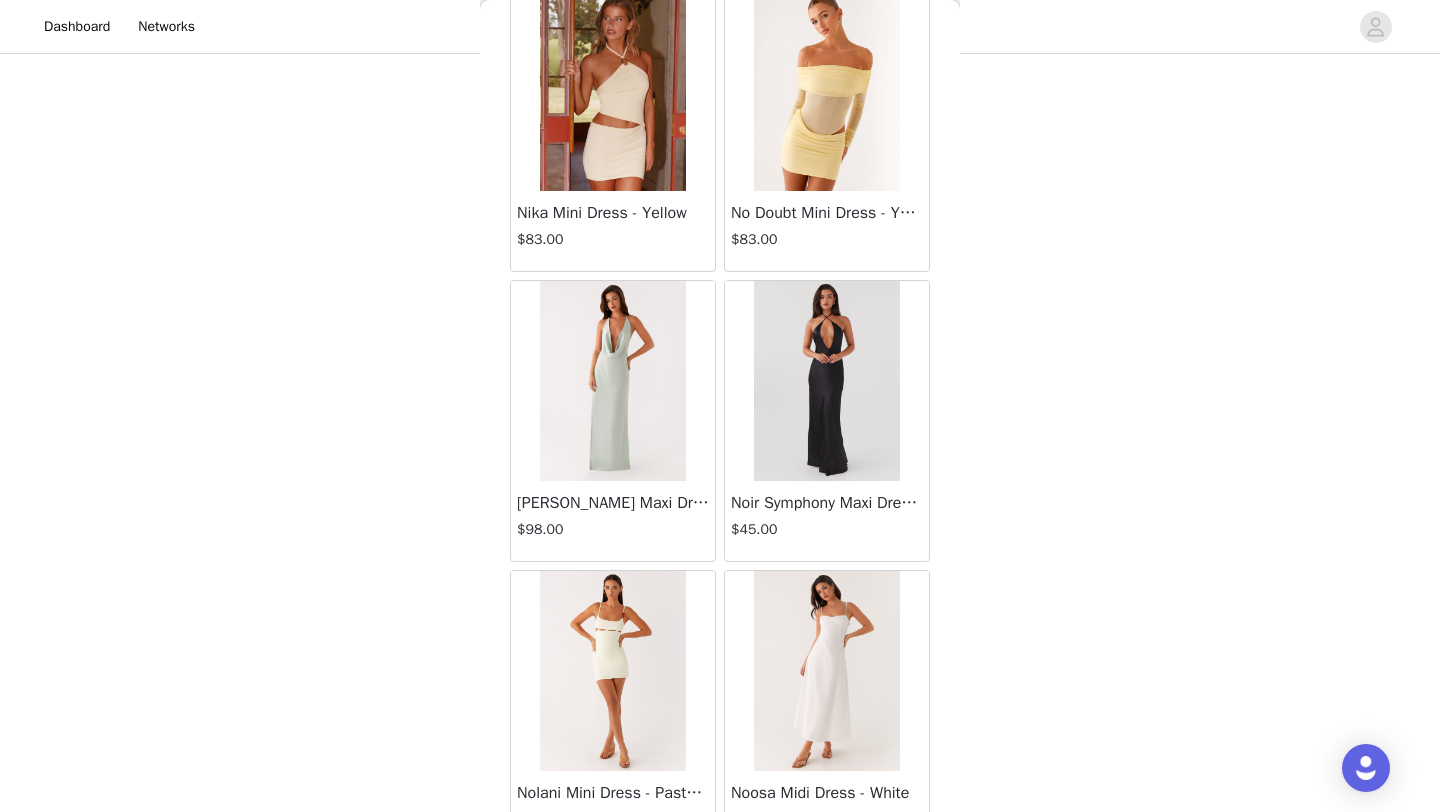 scroll, scrollTop: 45748, scrollLeft: 0, axis: vertical 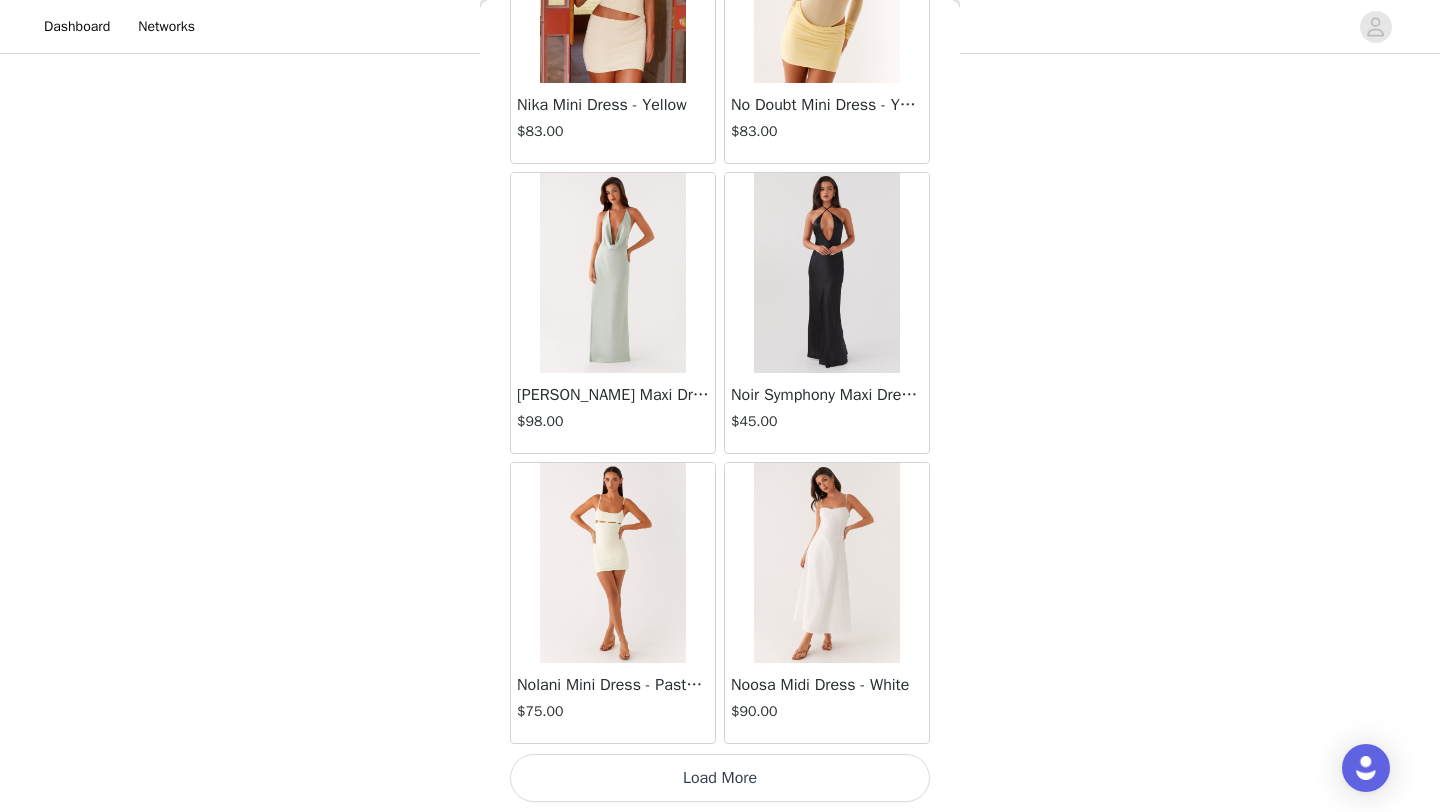 click on "Load More" at bounding box center (720, 778) 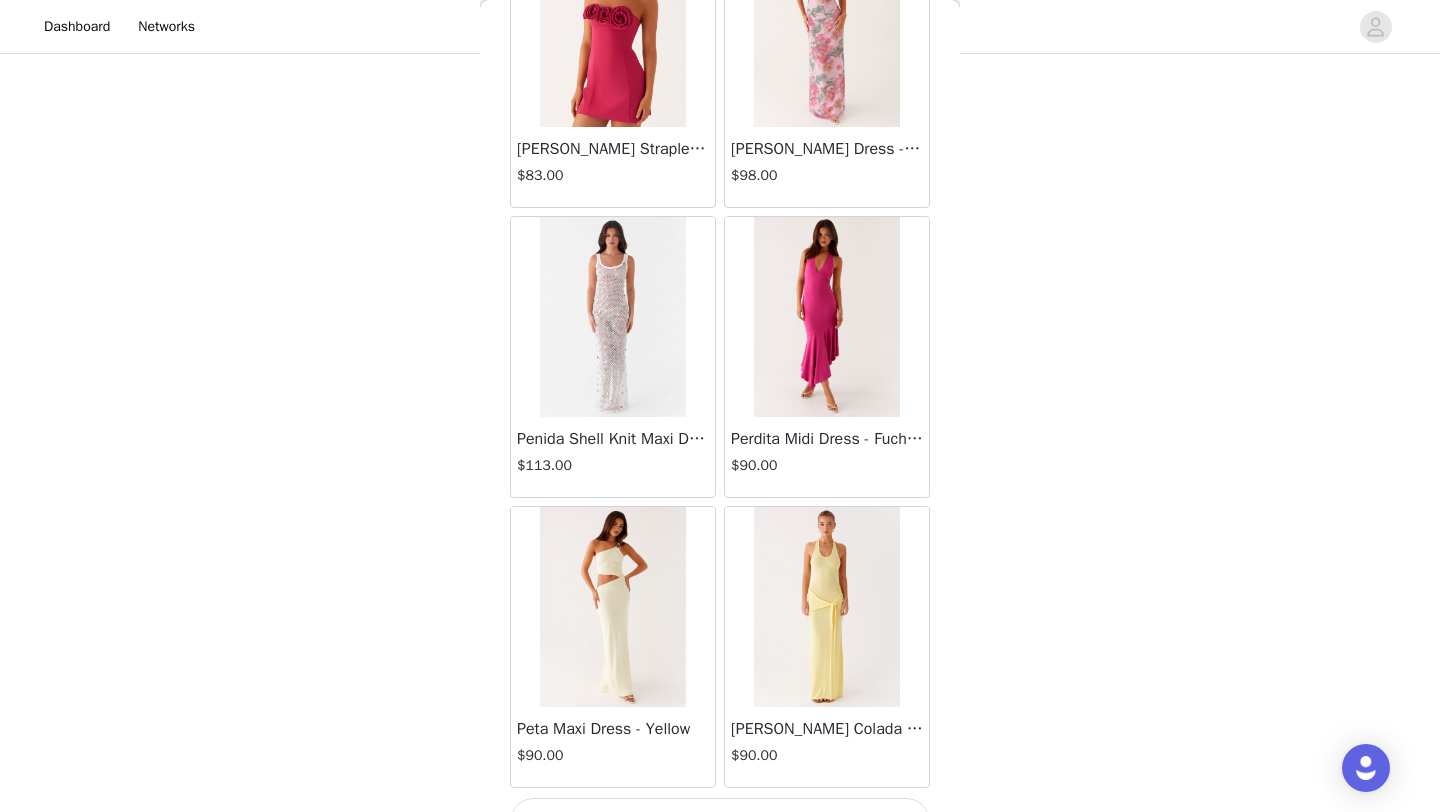 scroll, scrollTop: 48648, scrollLeft: 0, axis: vertical 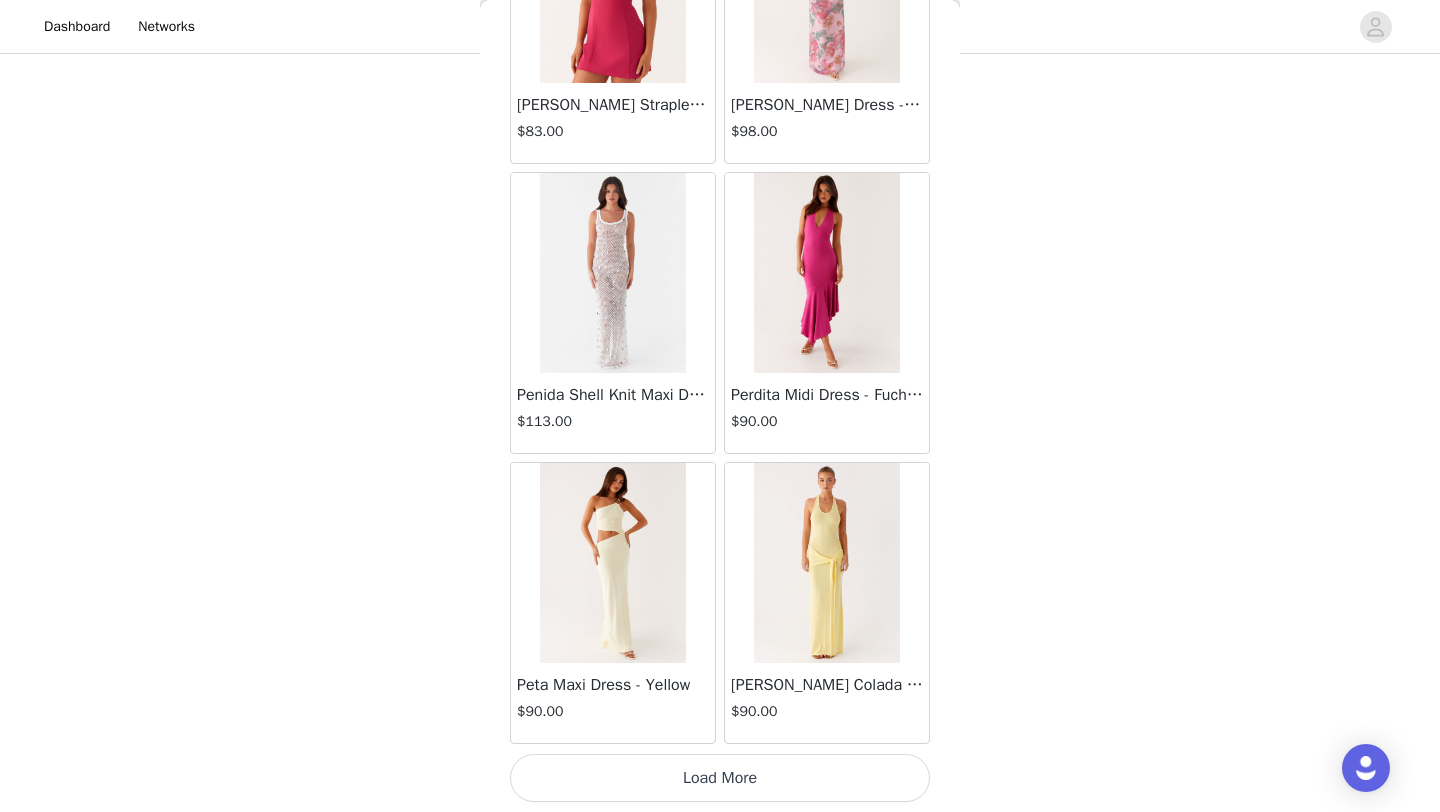 click on "Load More" at bounding box center (720, 778) 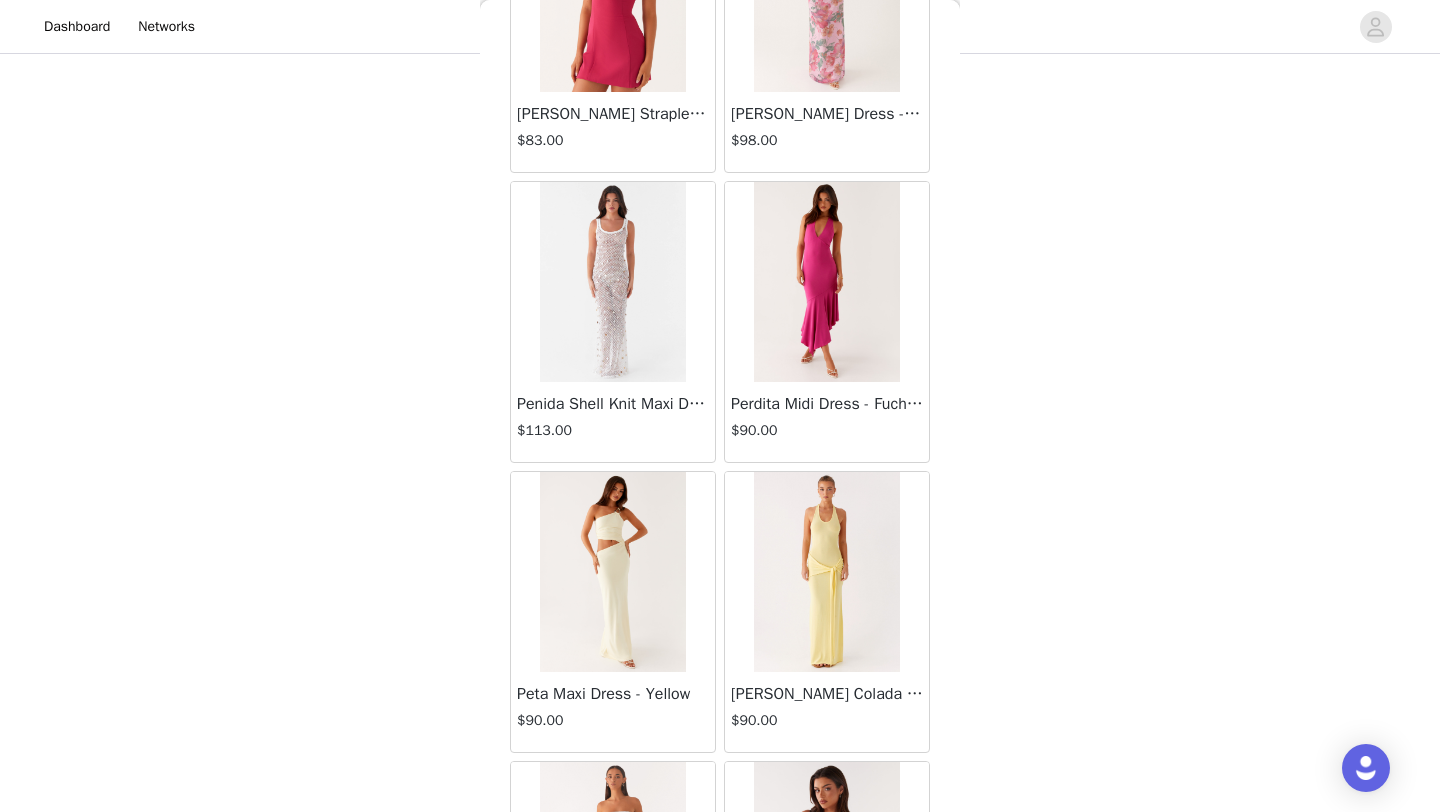 scroll, scrollTop: 48648, scrollLeft: 0, axis: vertical 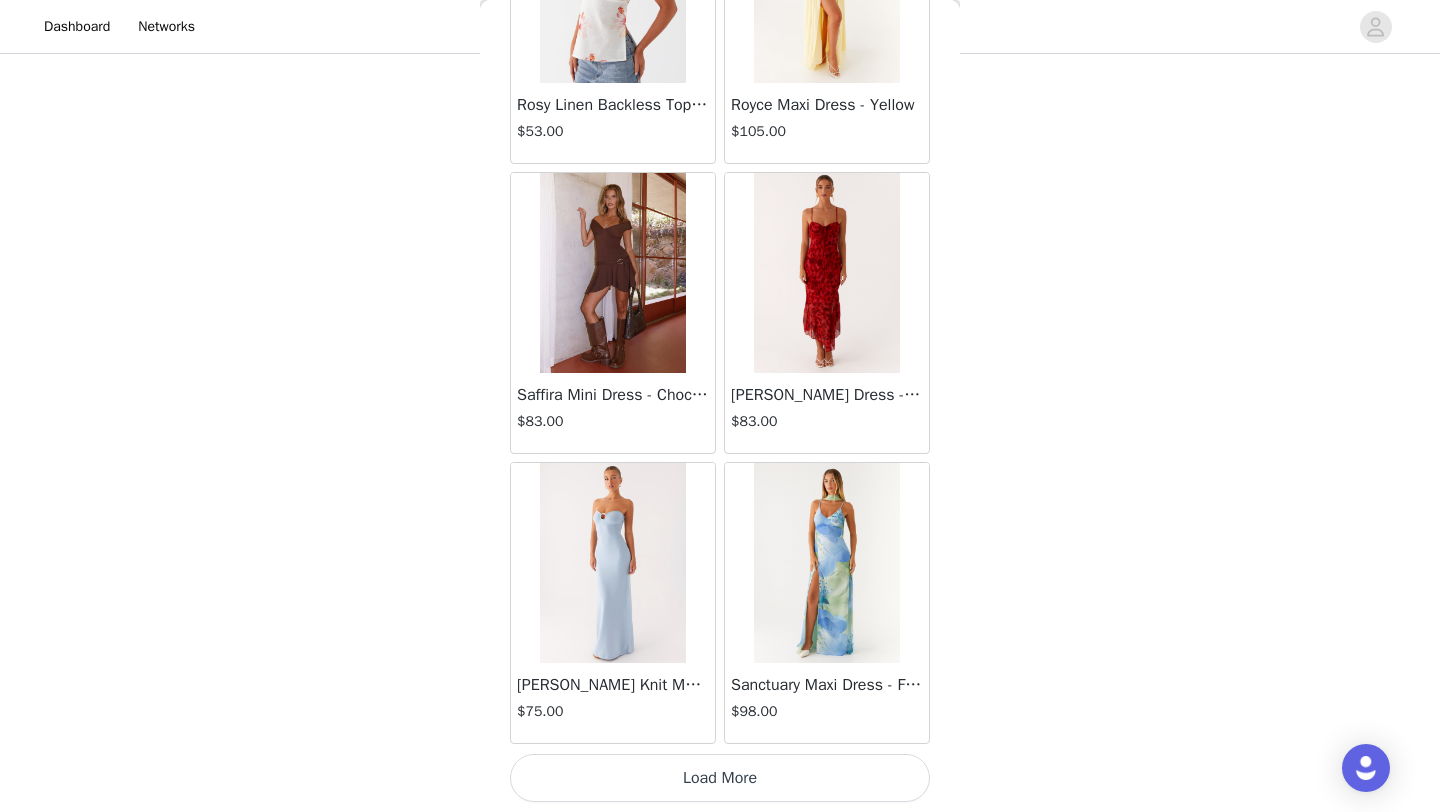 click on "Load More" at bounding box center [720, 778] 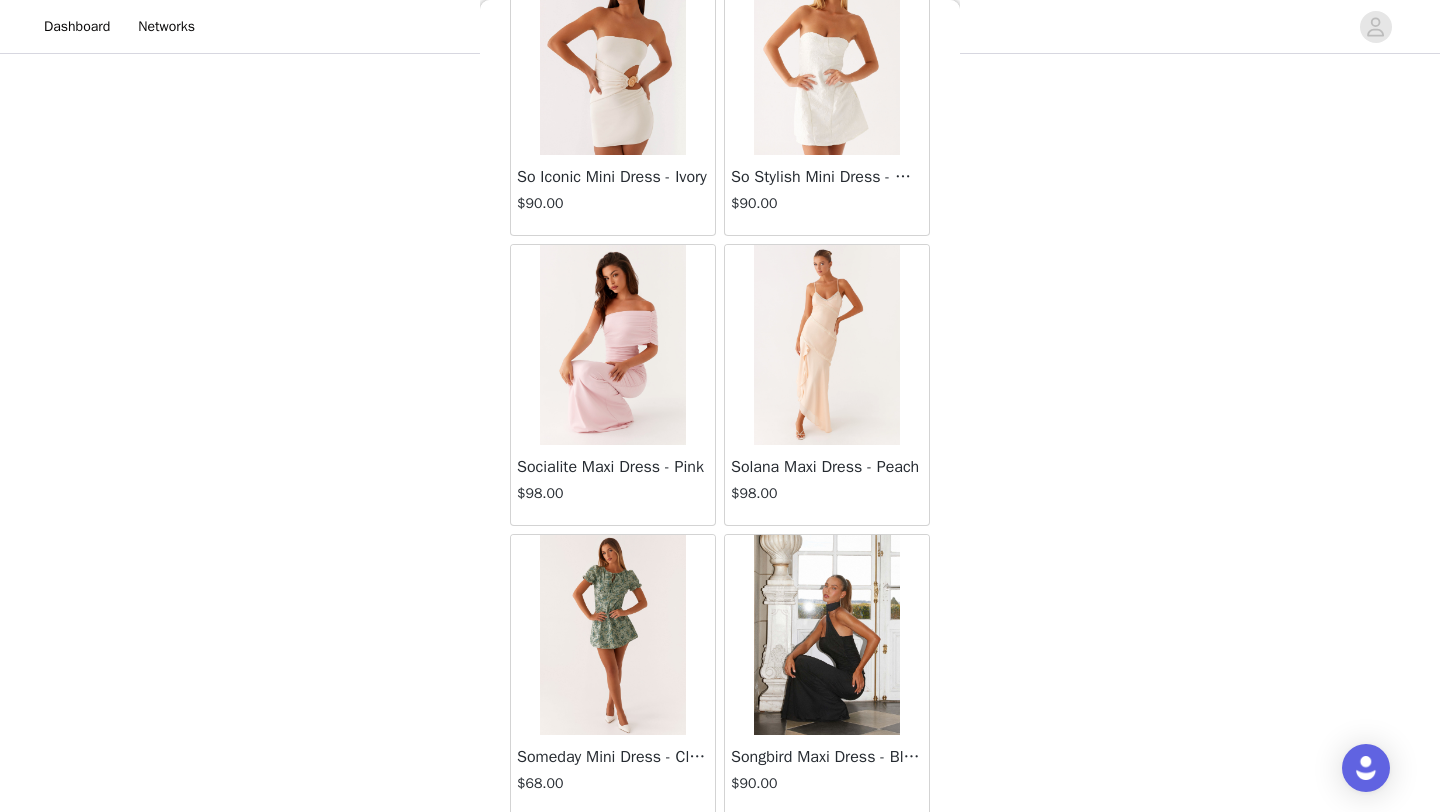 scroll, scrollTop: 54448, scrollLeft: 0, axis: vertical 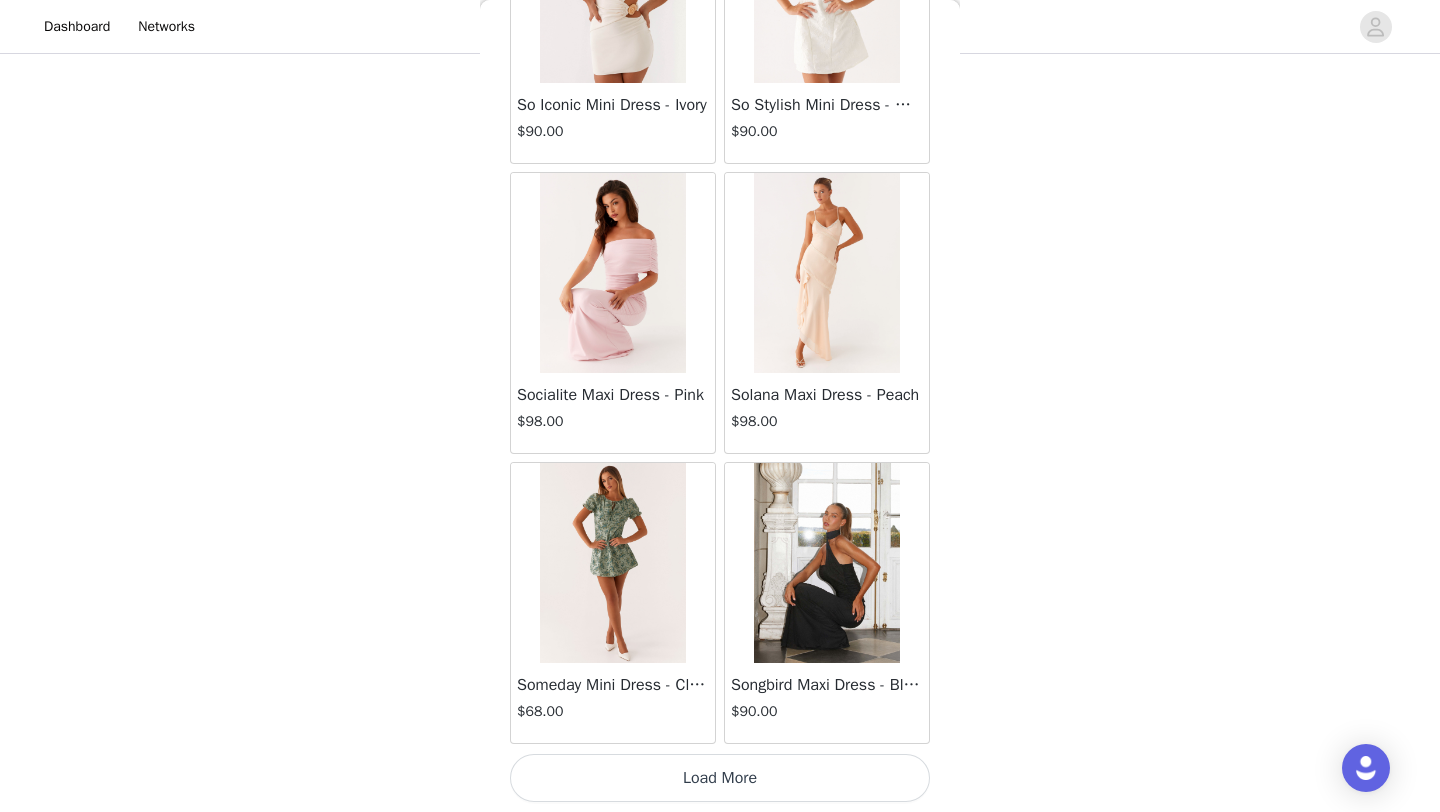 click on "Load More" at bounding box center [720, 778] 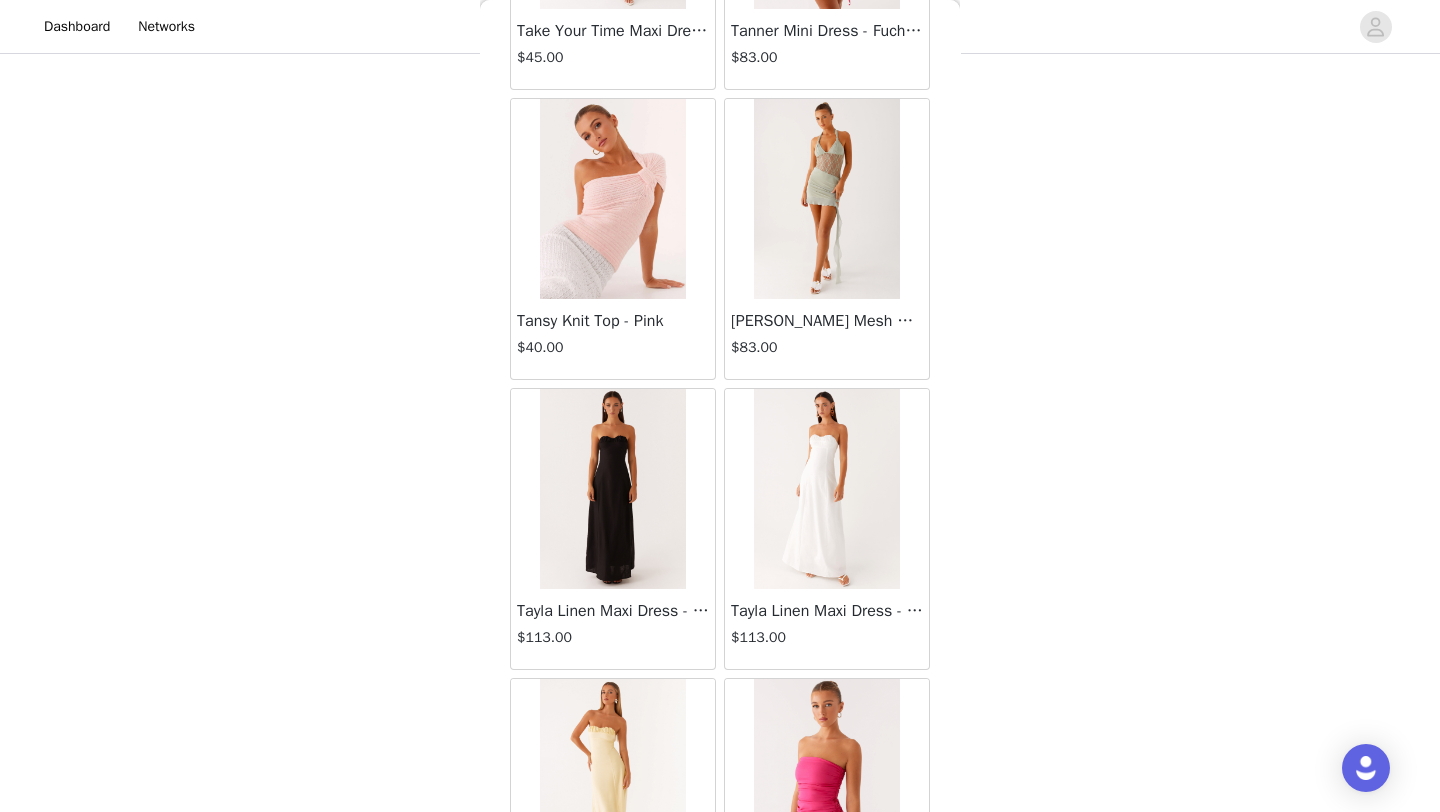 scroll, scrollTop: 57348, scrollLeft: 0, axis: vertical 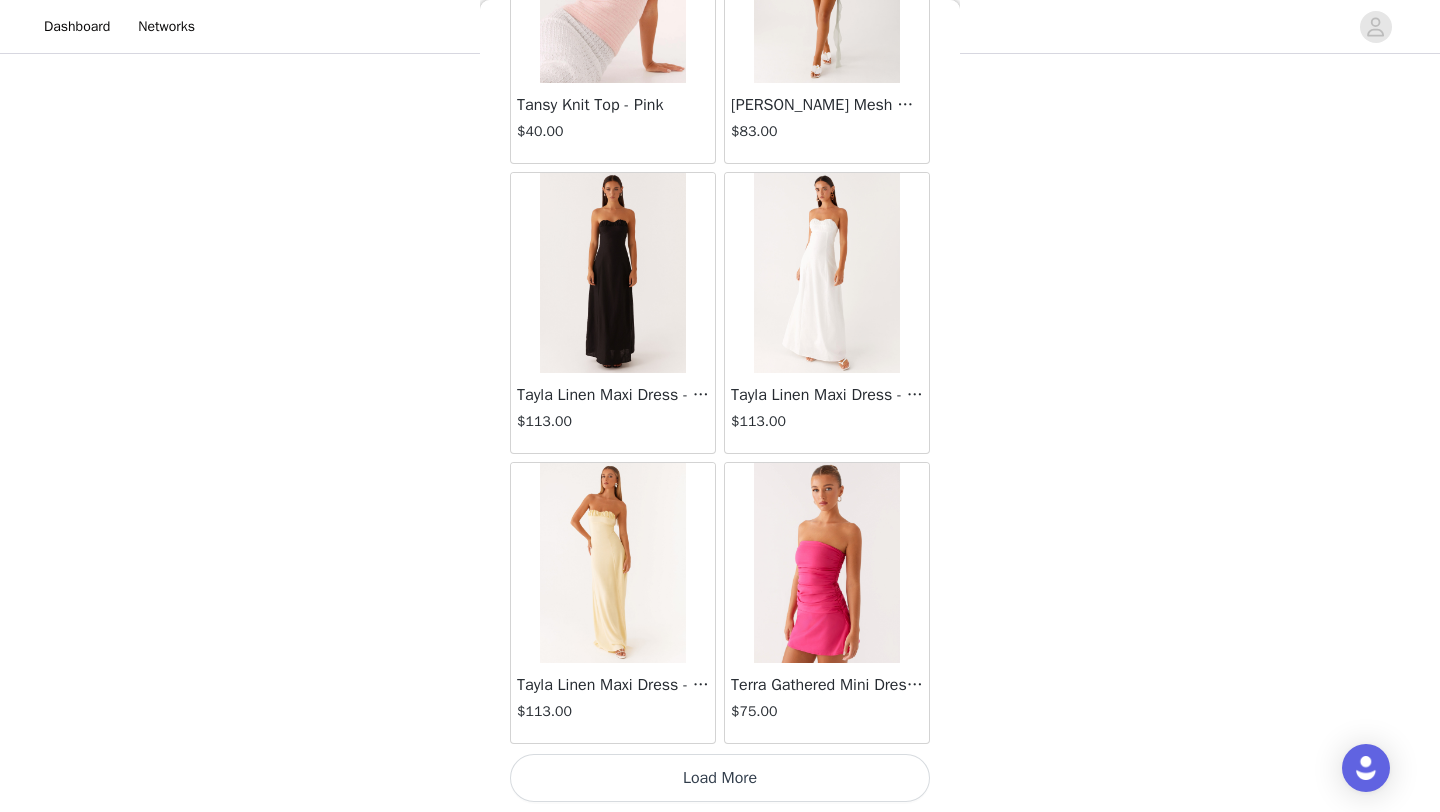 click on "Load More" at bounding box center (720, 778) 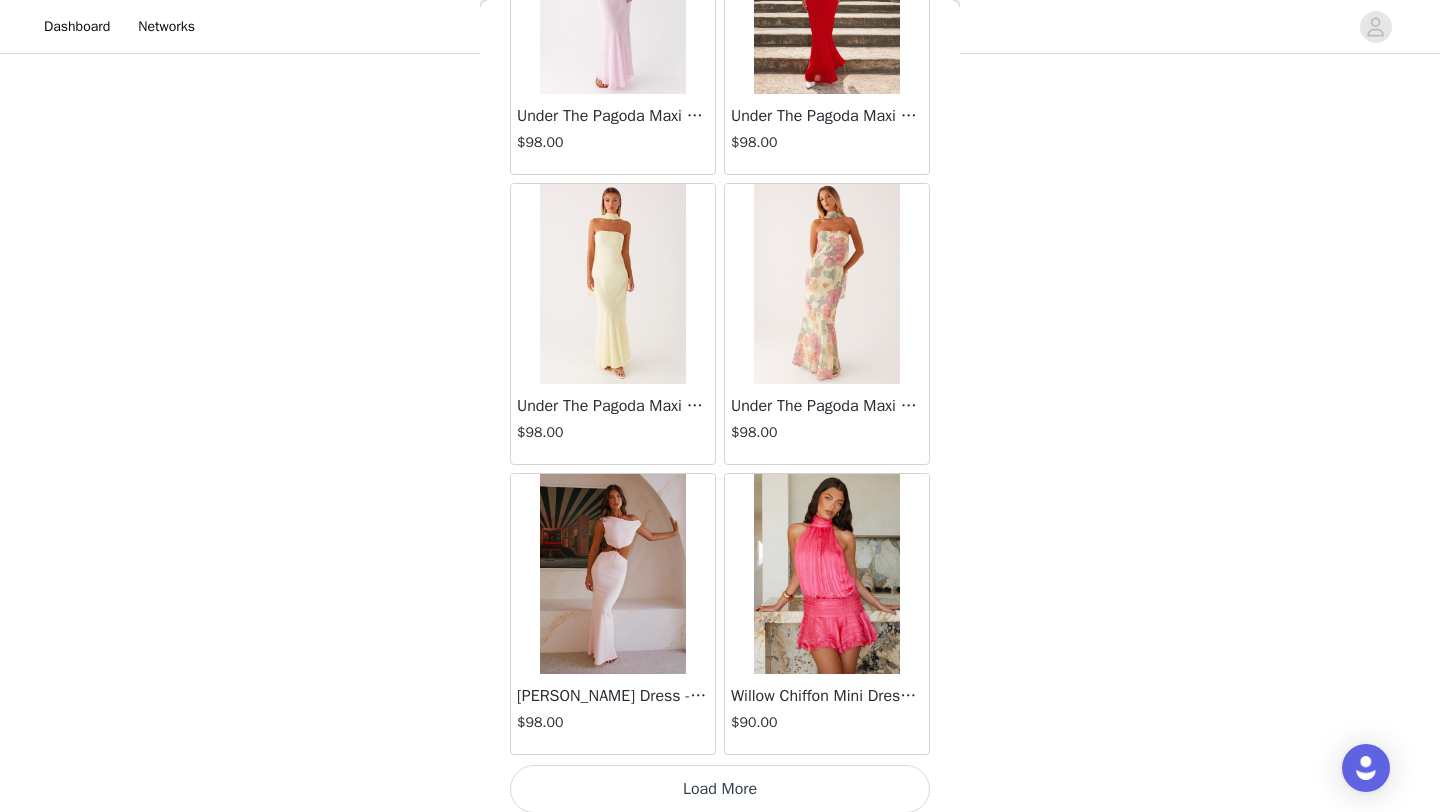 scroll, scrollTop: 60248, scrollLeft: 0, axis: vertical 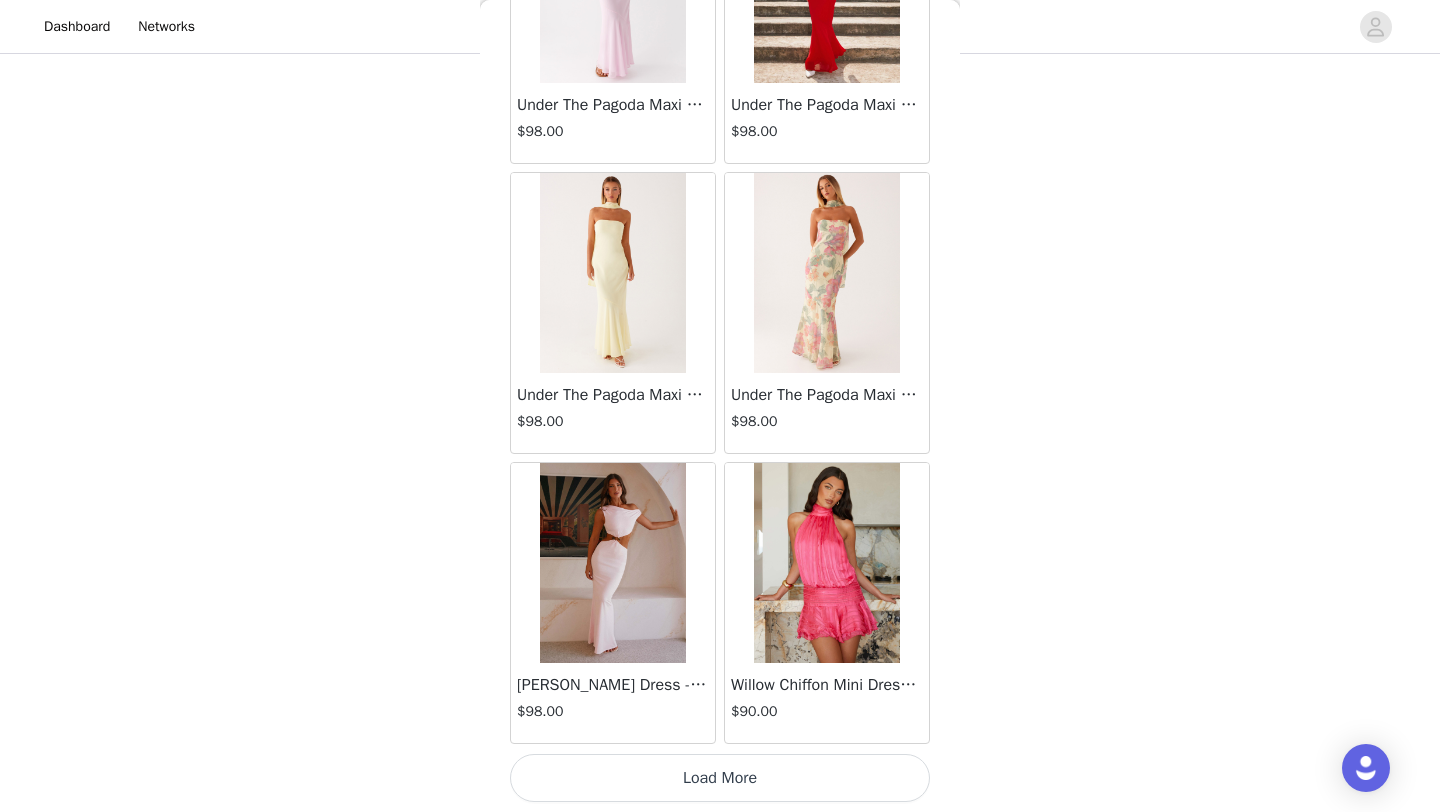 click on "Load More" at bounding box center [720, 778] 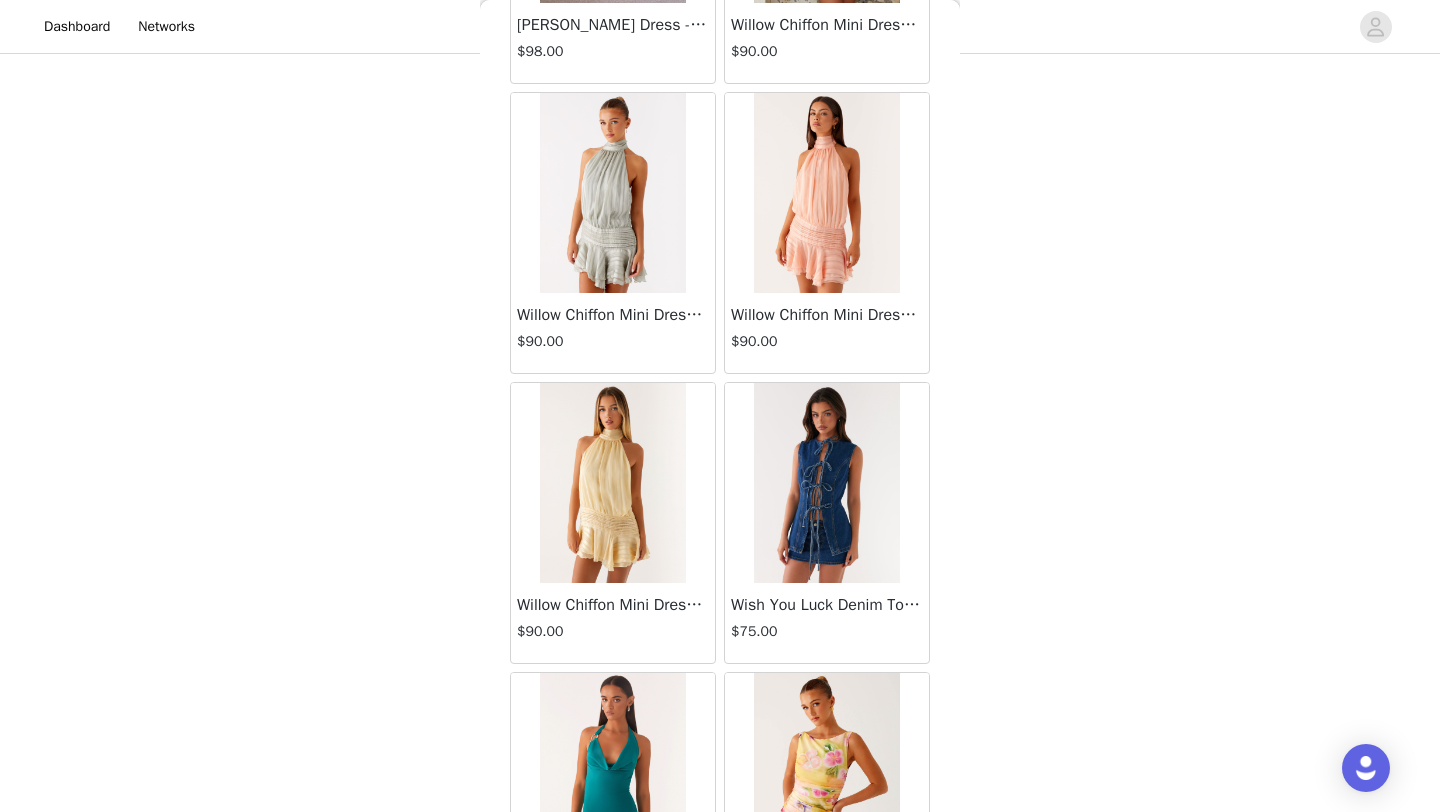 scroll, scrollTop: 60903, scrollLeft: 0, axis: vertical 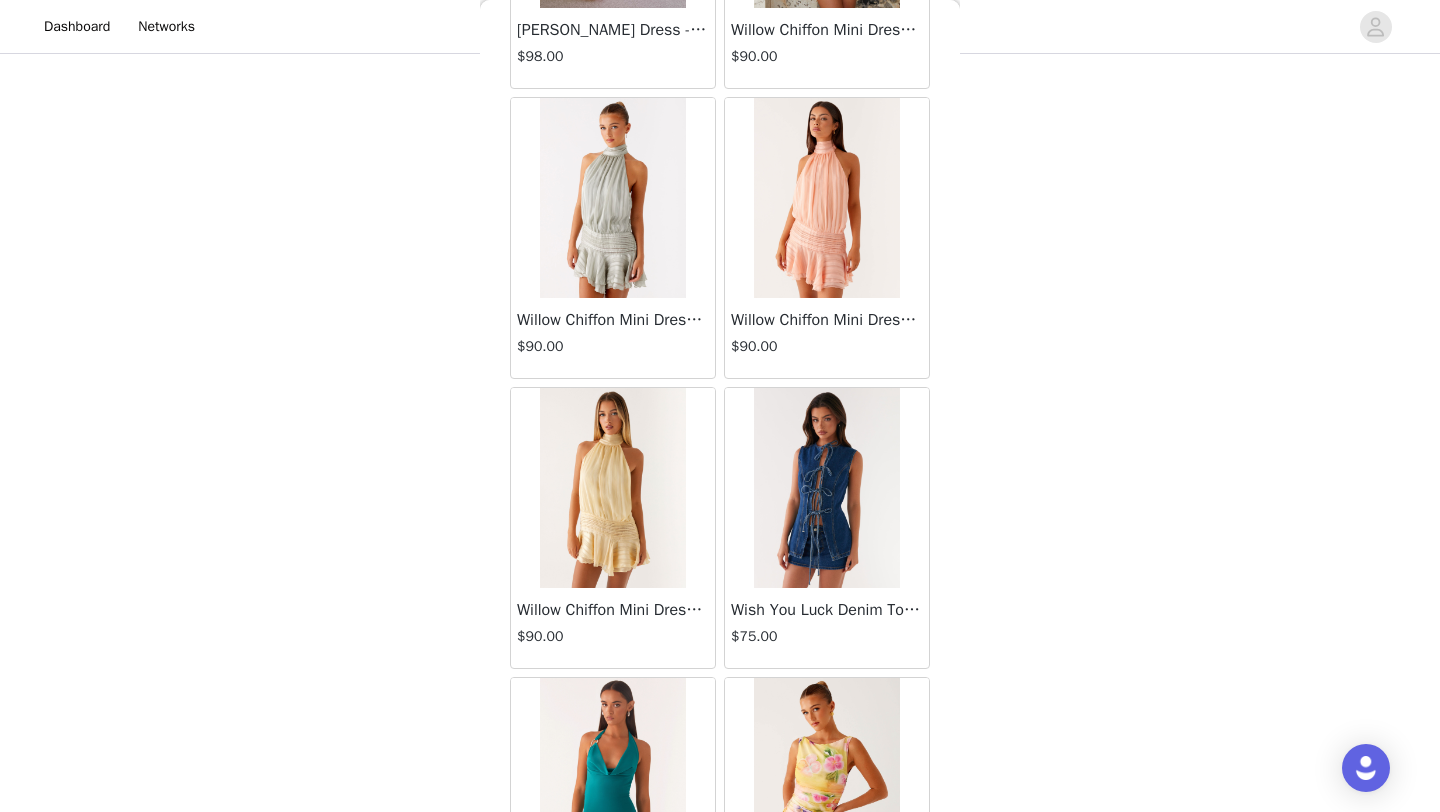 click at bounding box center [612, 488] 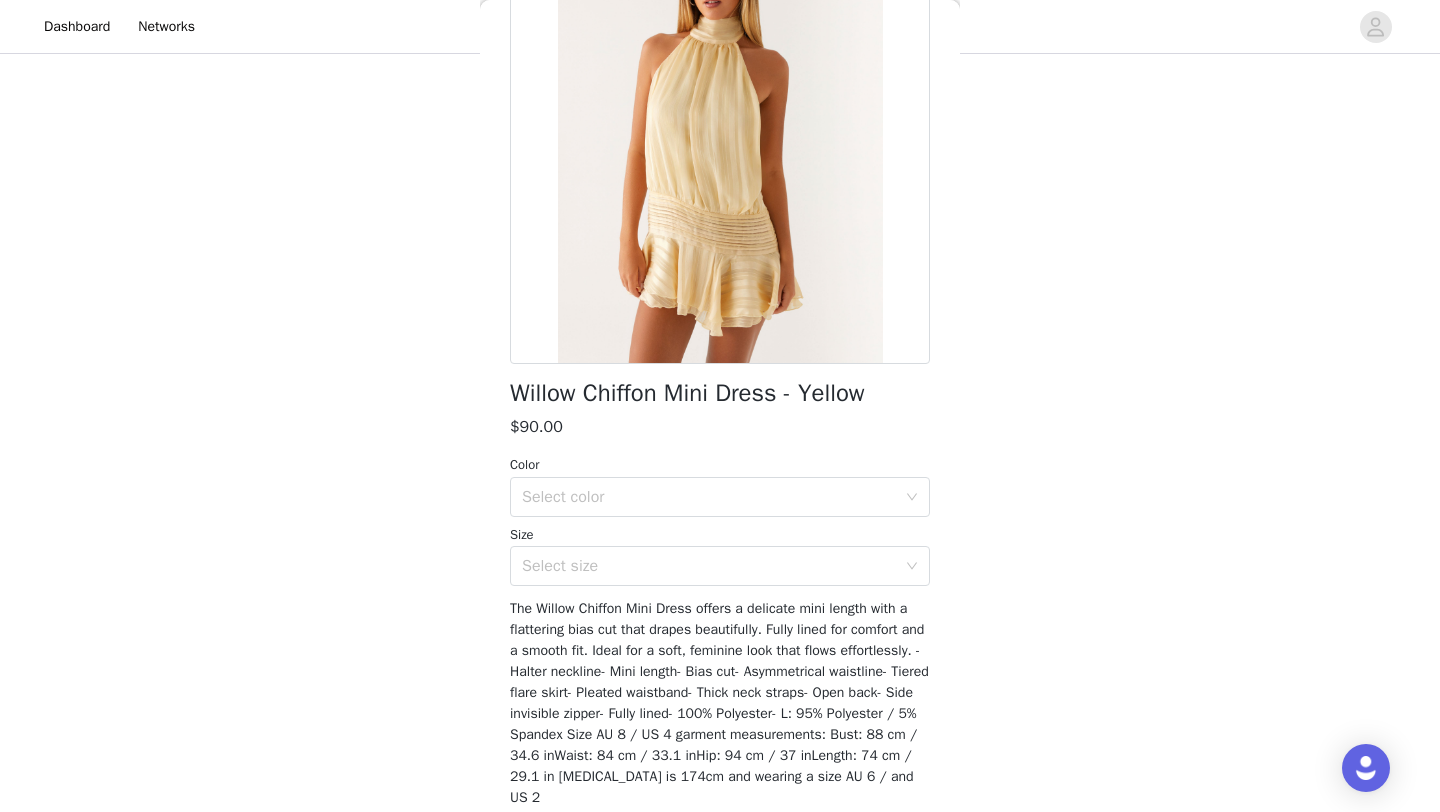 scroll, scrollTop: 199, scrollLeft: 0, axis: vertical 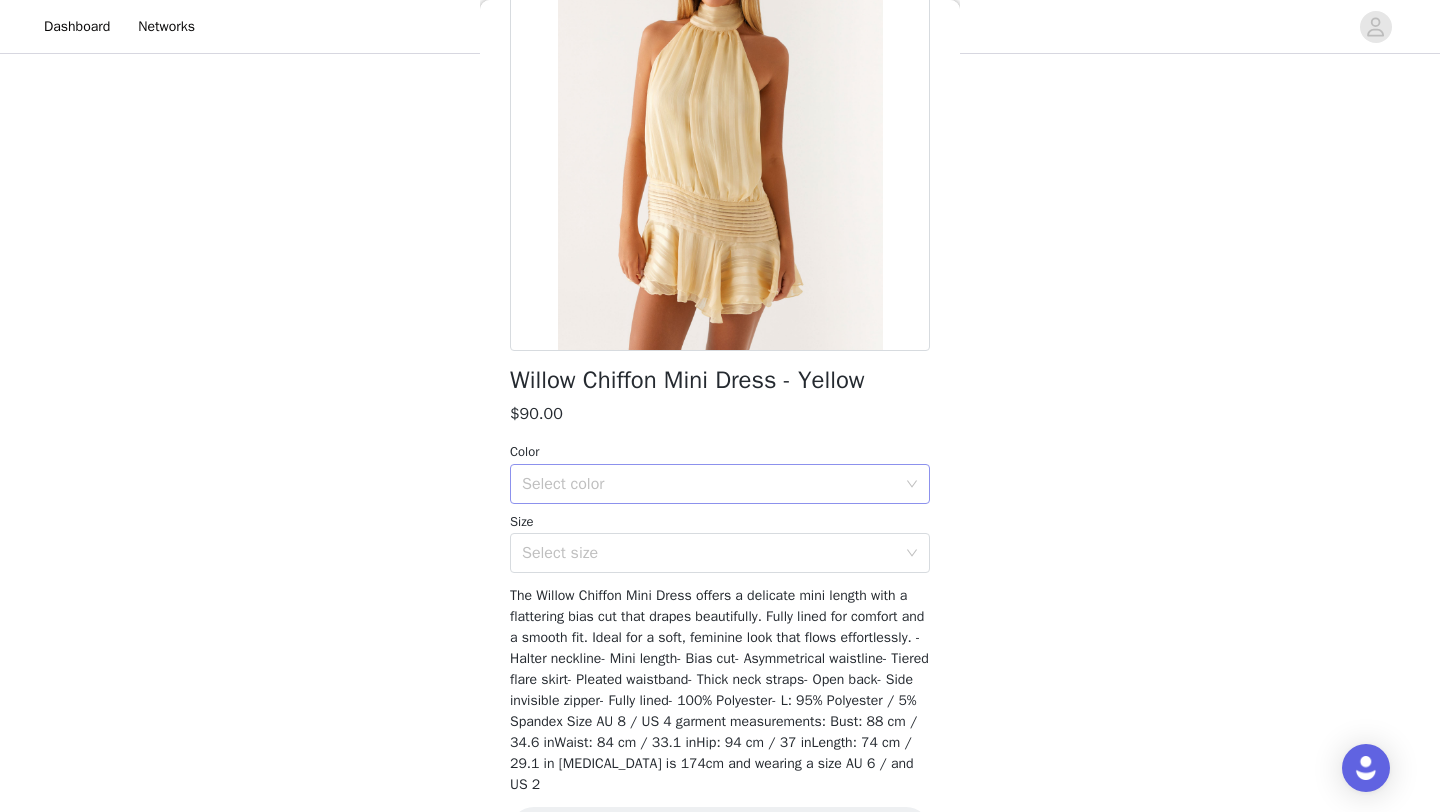click on "Select color" at bounding box center (709, 484) 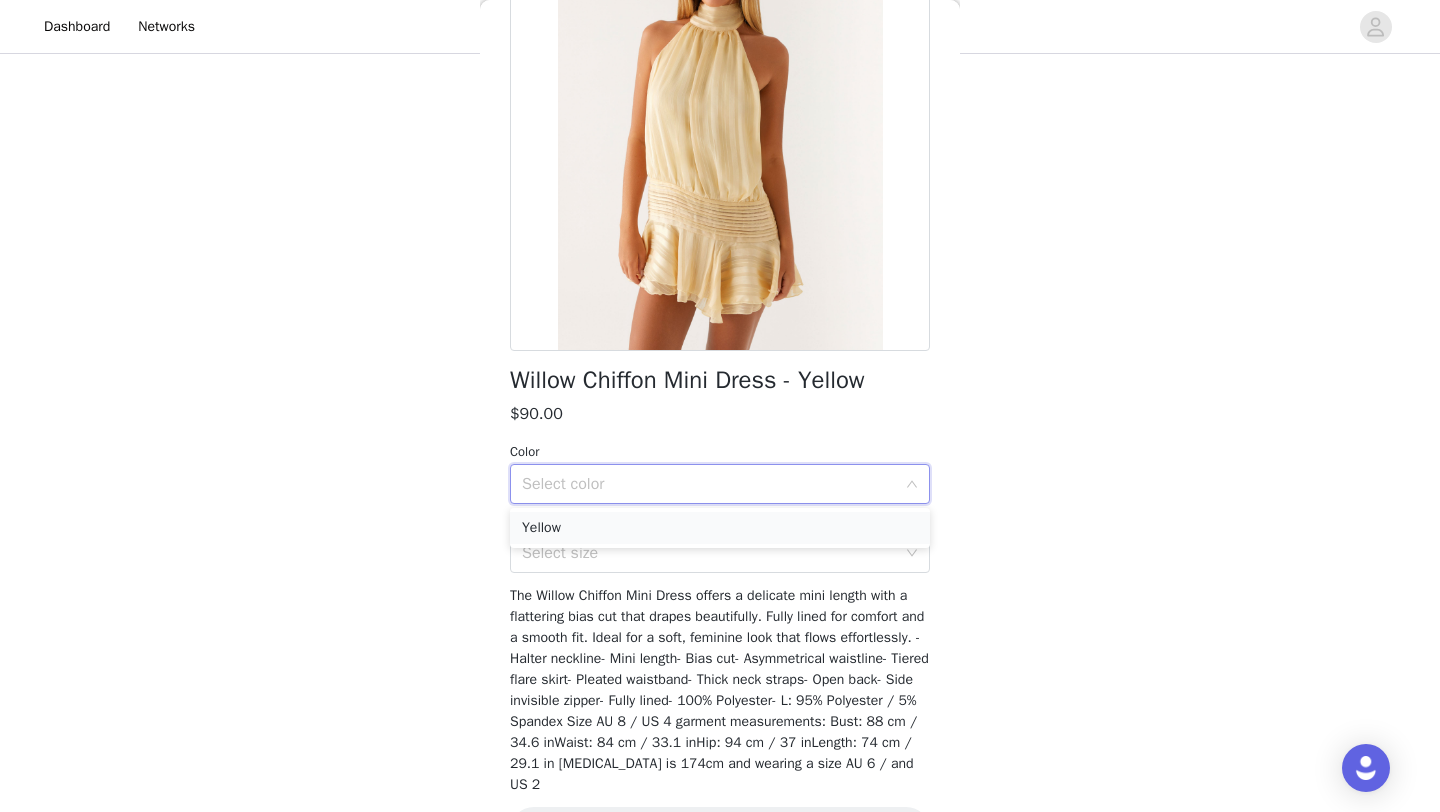 click on "Yellow" at bounding box center [720, 528] 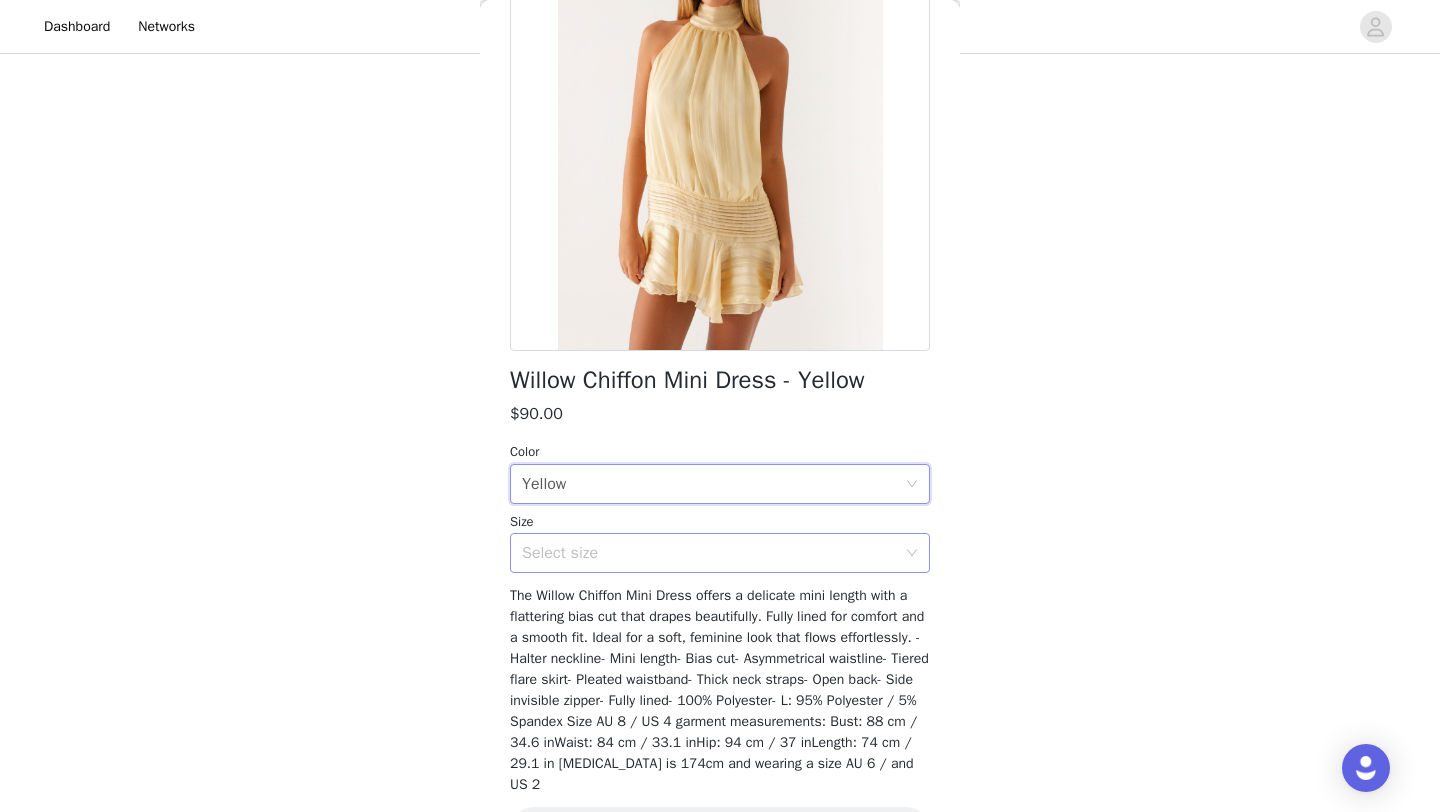 click on "Select size" at bounding box center [709, 553] 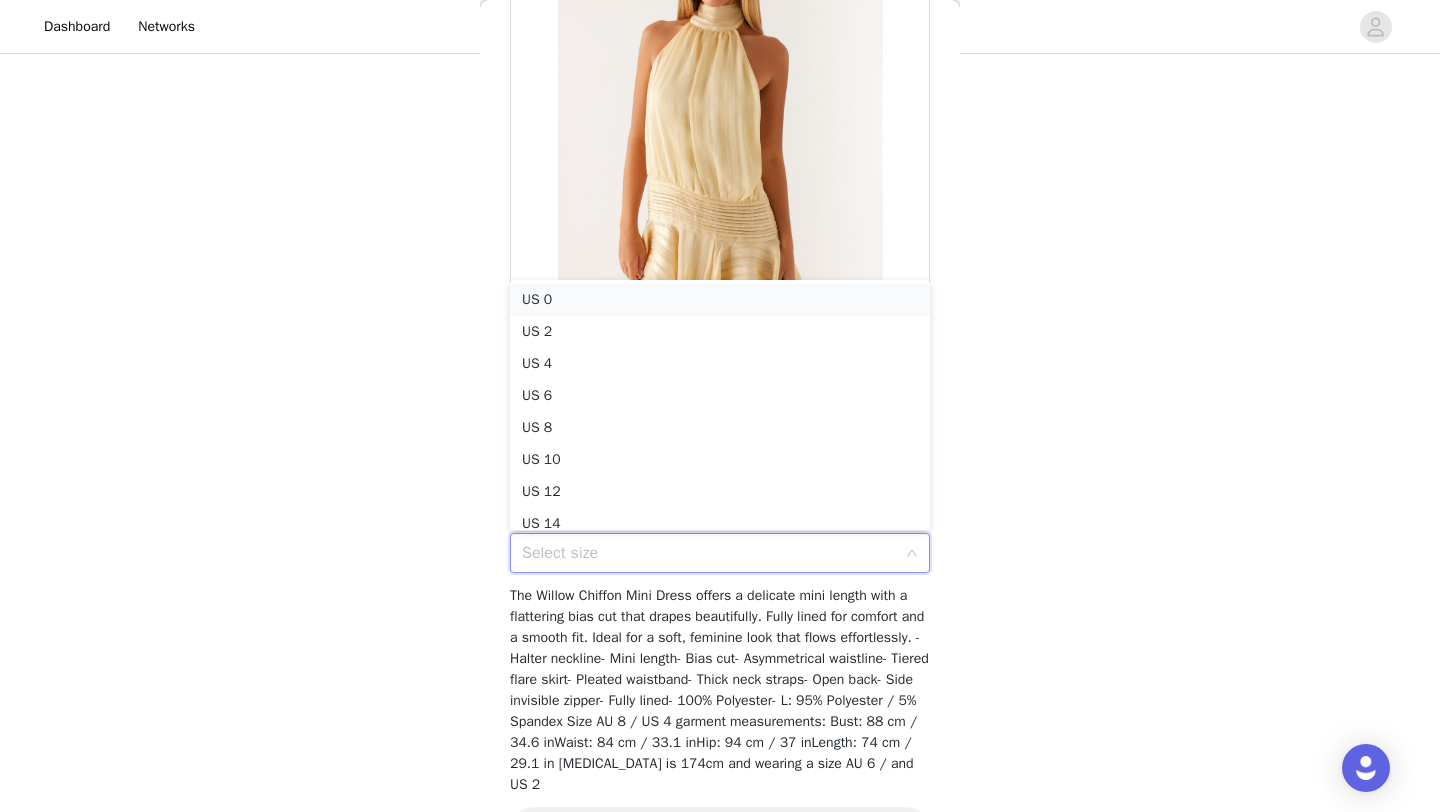 scroll, scrollTop: 4, scrollLeft: 0, axis: vertical 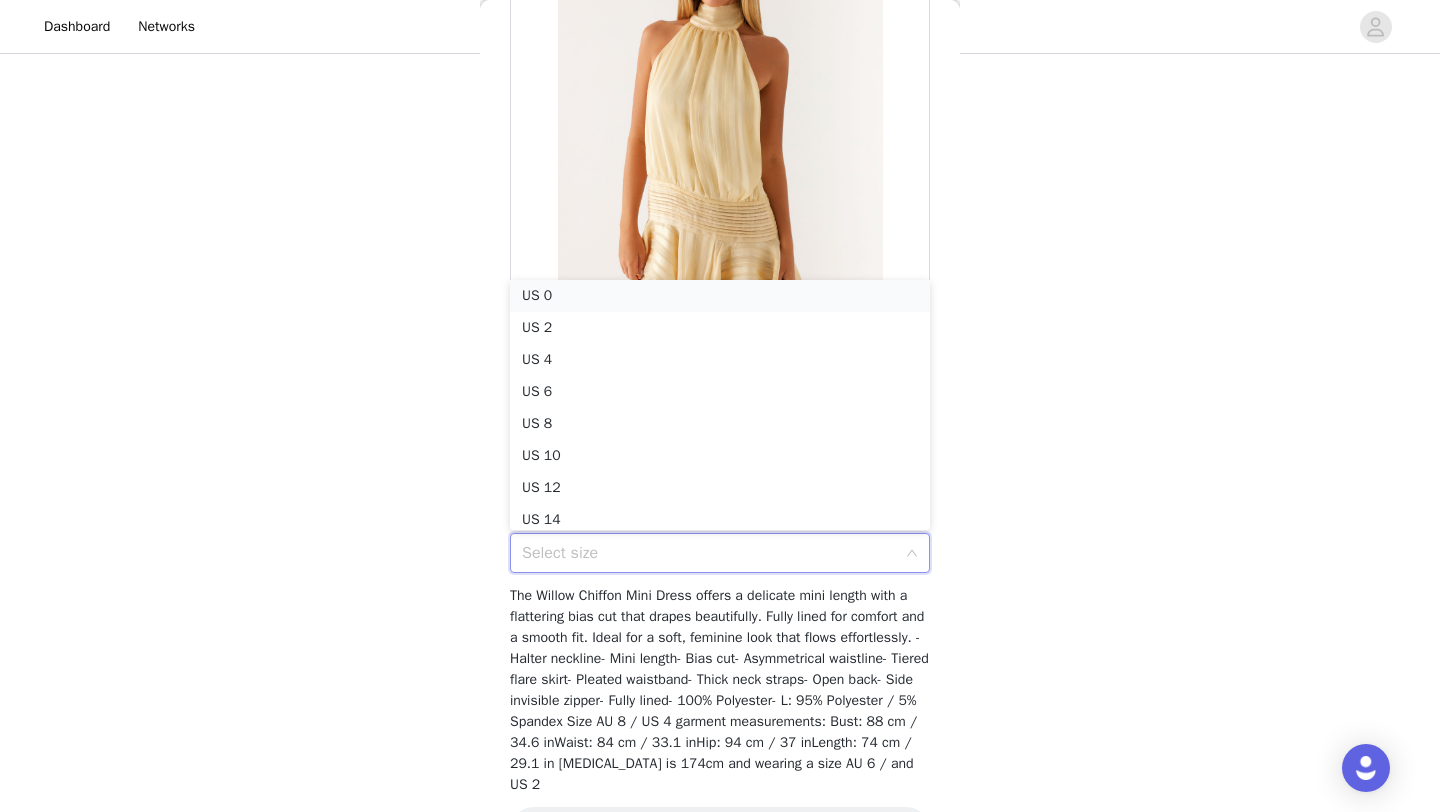click on "US 0" at bounding box center [720, 296] 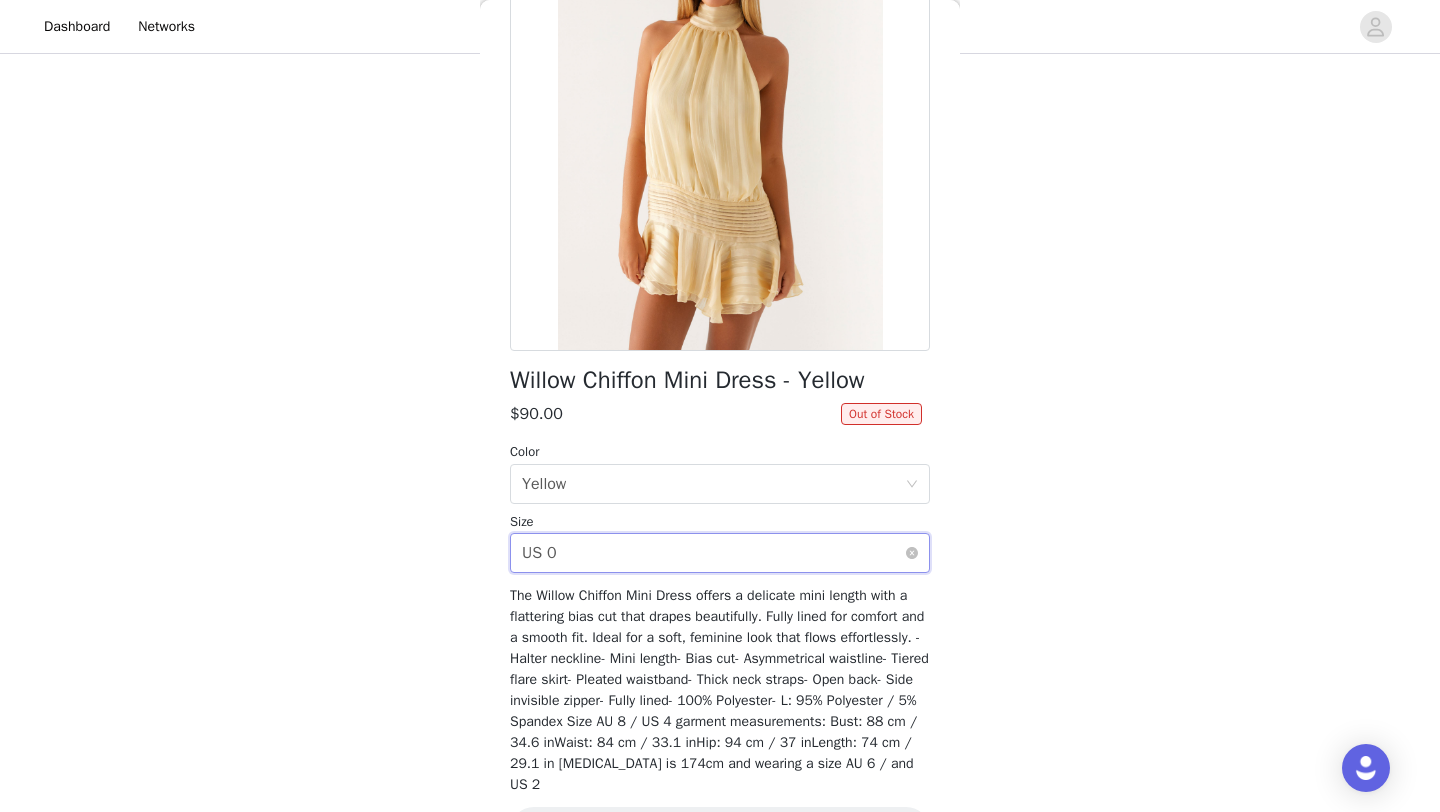 click on "Select size US 0" at bounding box center [713, 553] 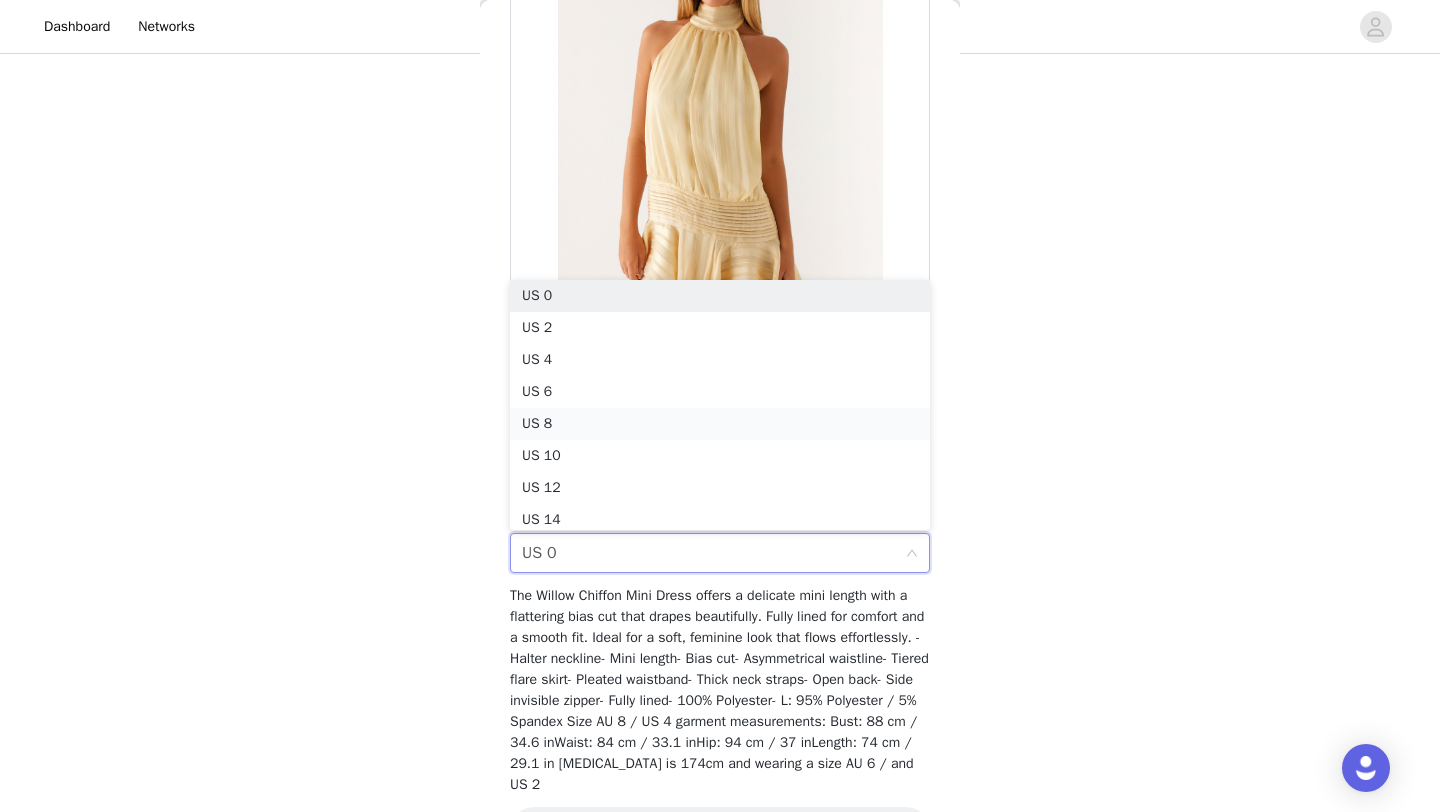 scroll, scrollTop: 10, scrollLeft: 0, axis: vertical 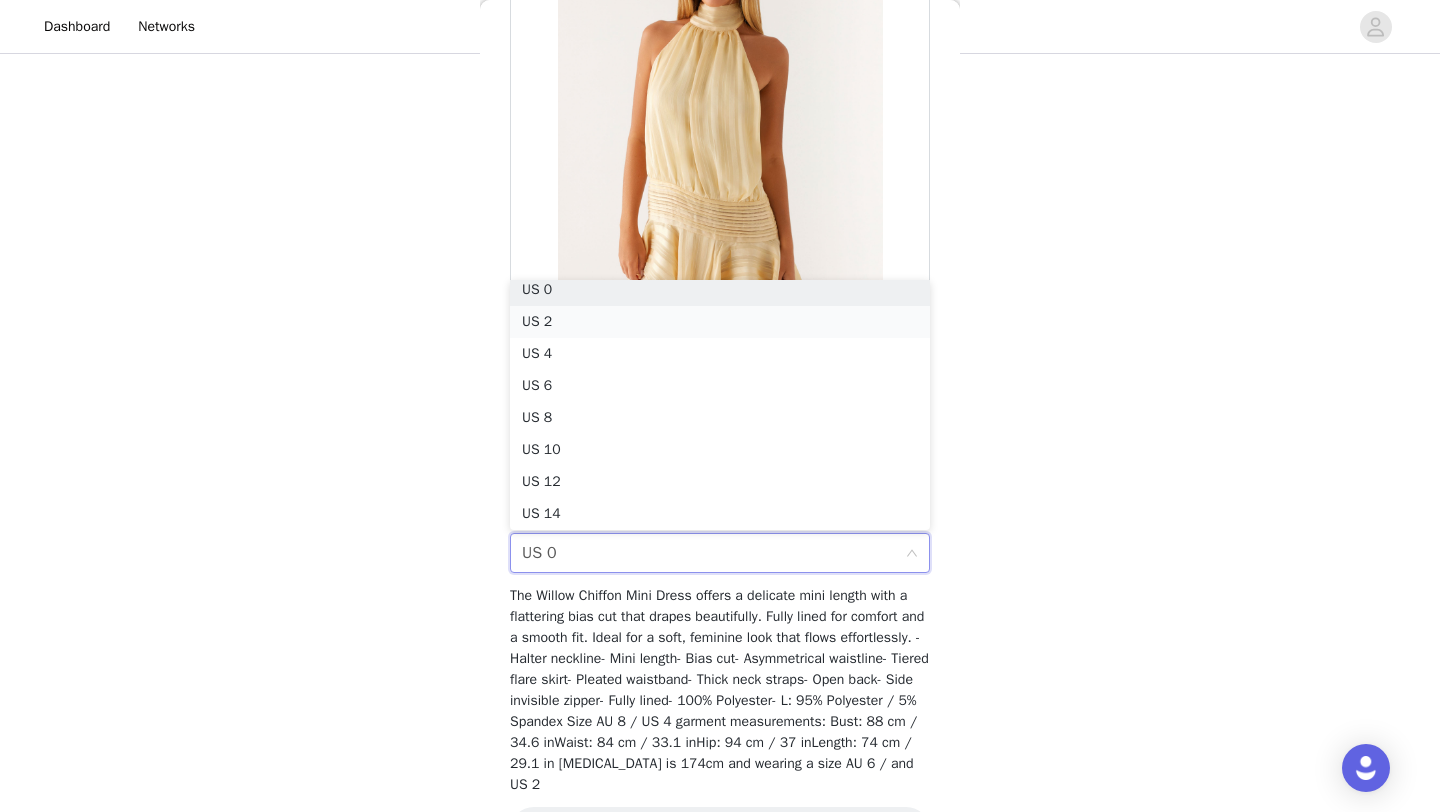 click on "US 2" at bounding box center (720, 322) 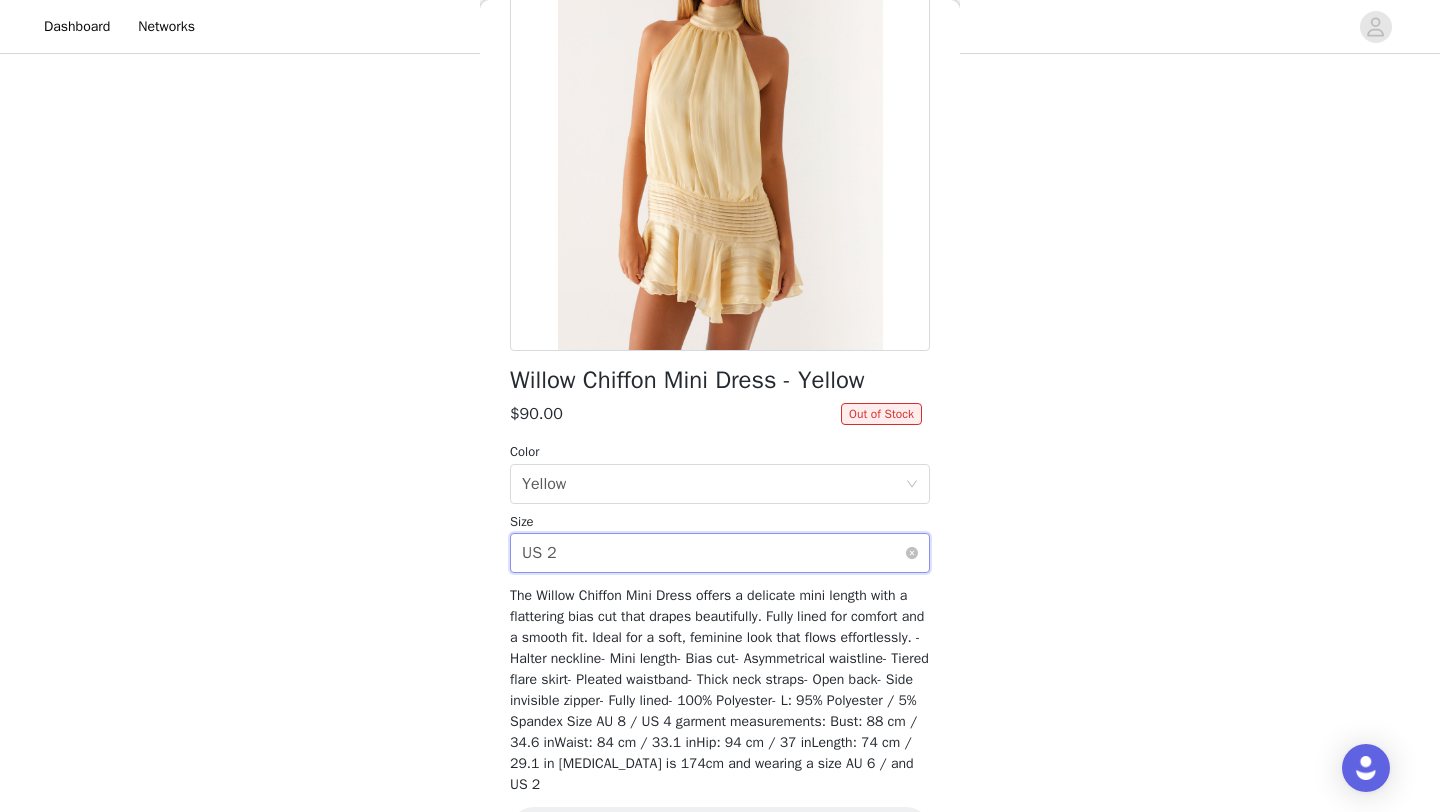 click on "Select size US 2" at bounding box center (713, 553) 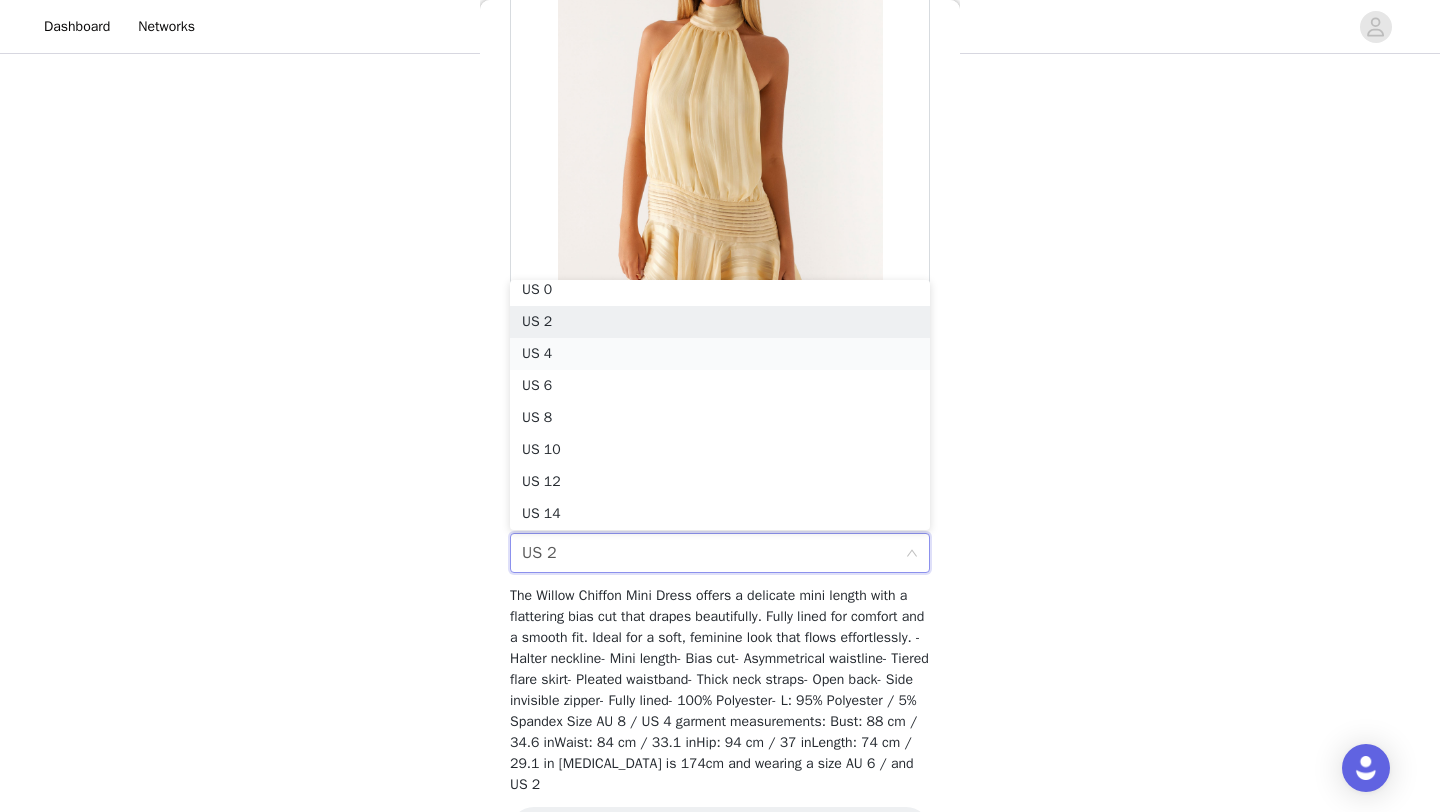 click on "US 4" at bounding box center (720, 354) 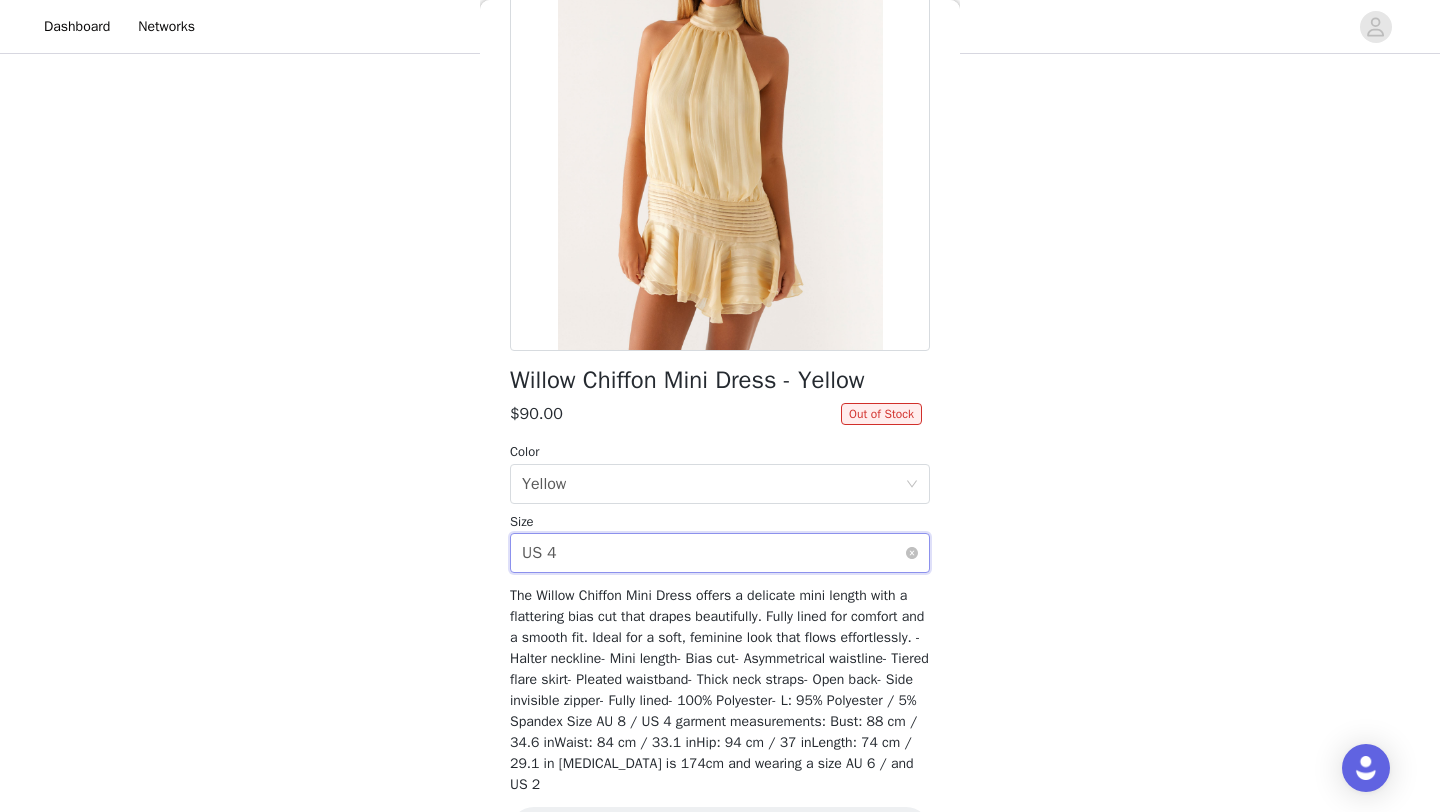 click on "Select size US 4" at bounding box center (713, 553) 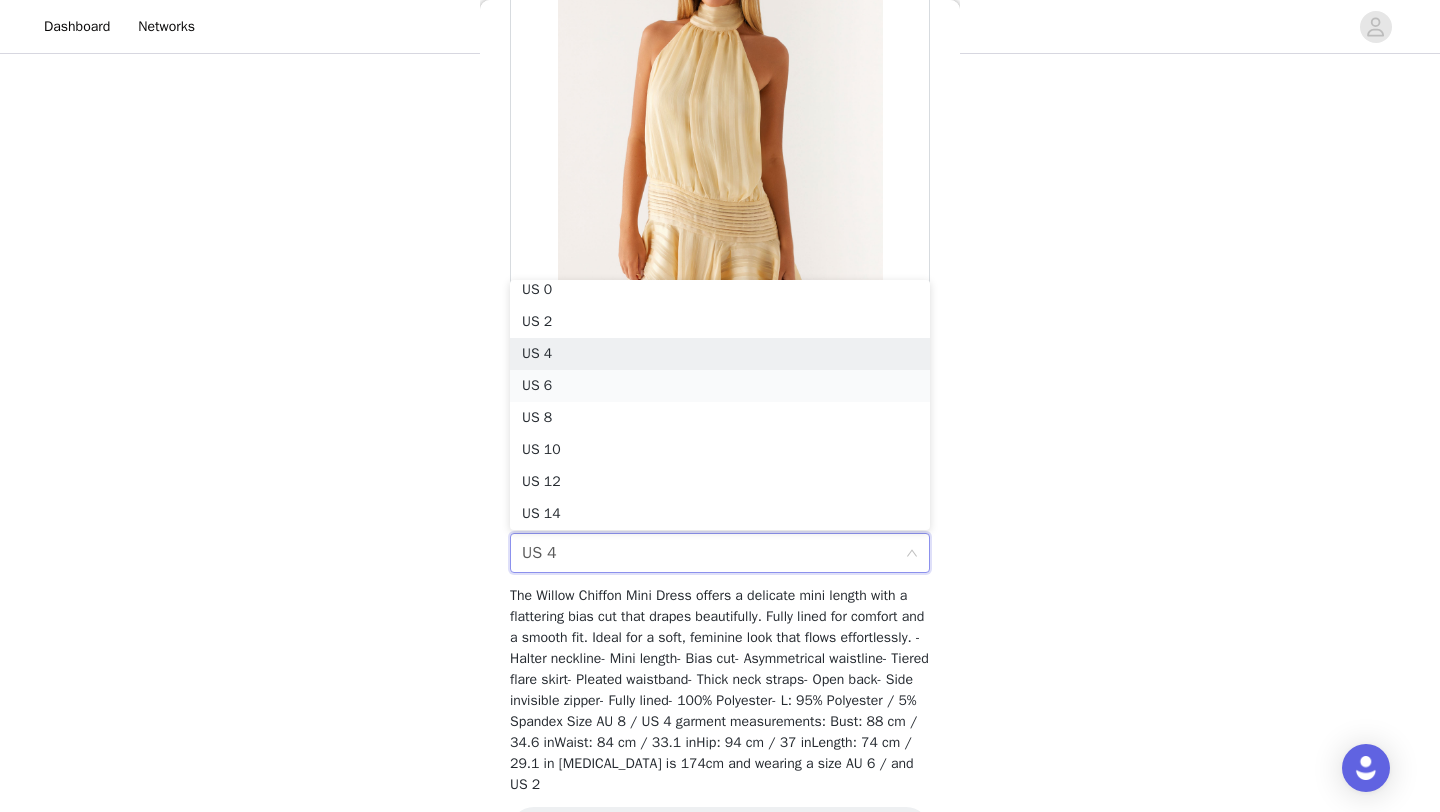 click on "US 6" at bounding box center [720, 386] 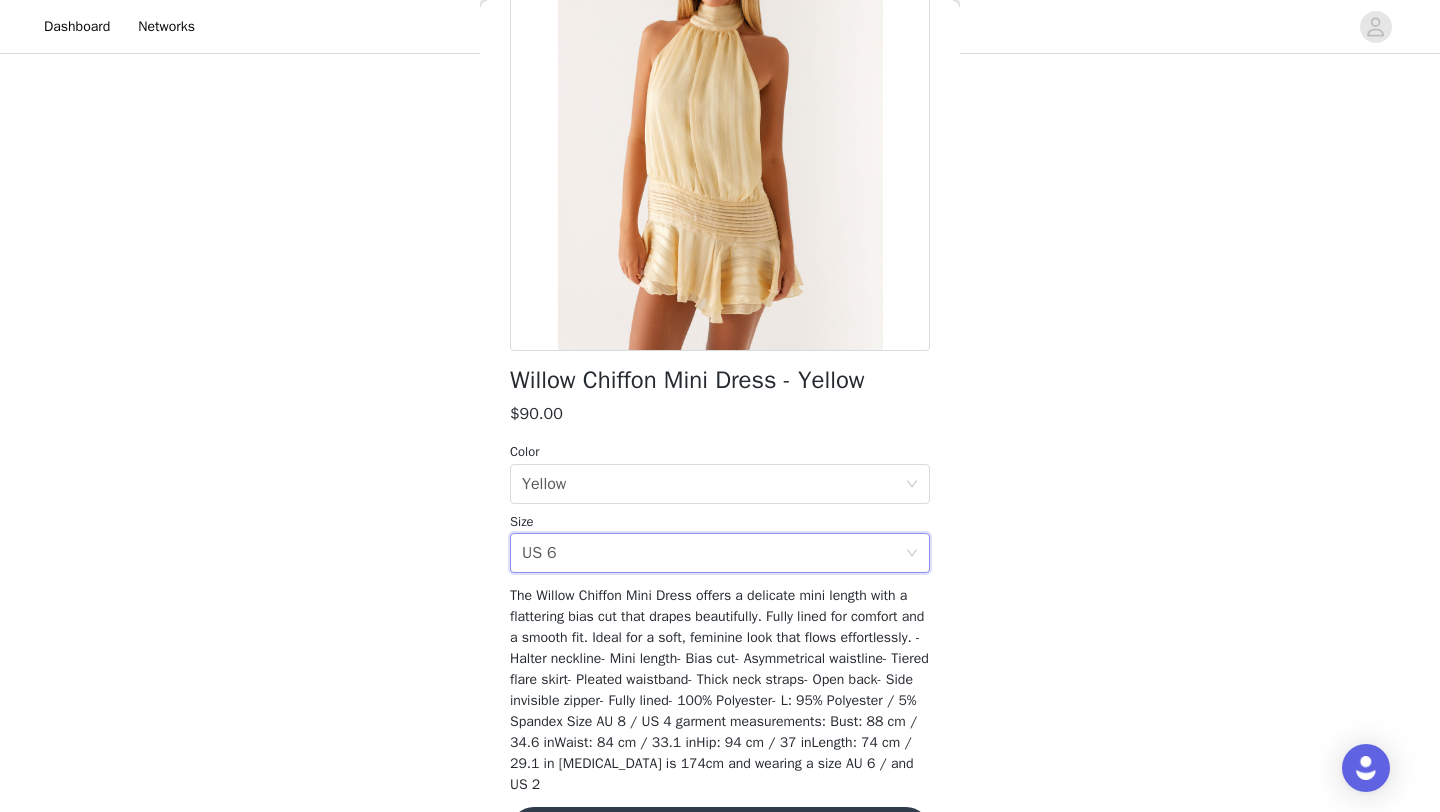 scroll, scrollTop: 266, scrollLeft: 0, axis: vertical 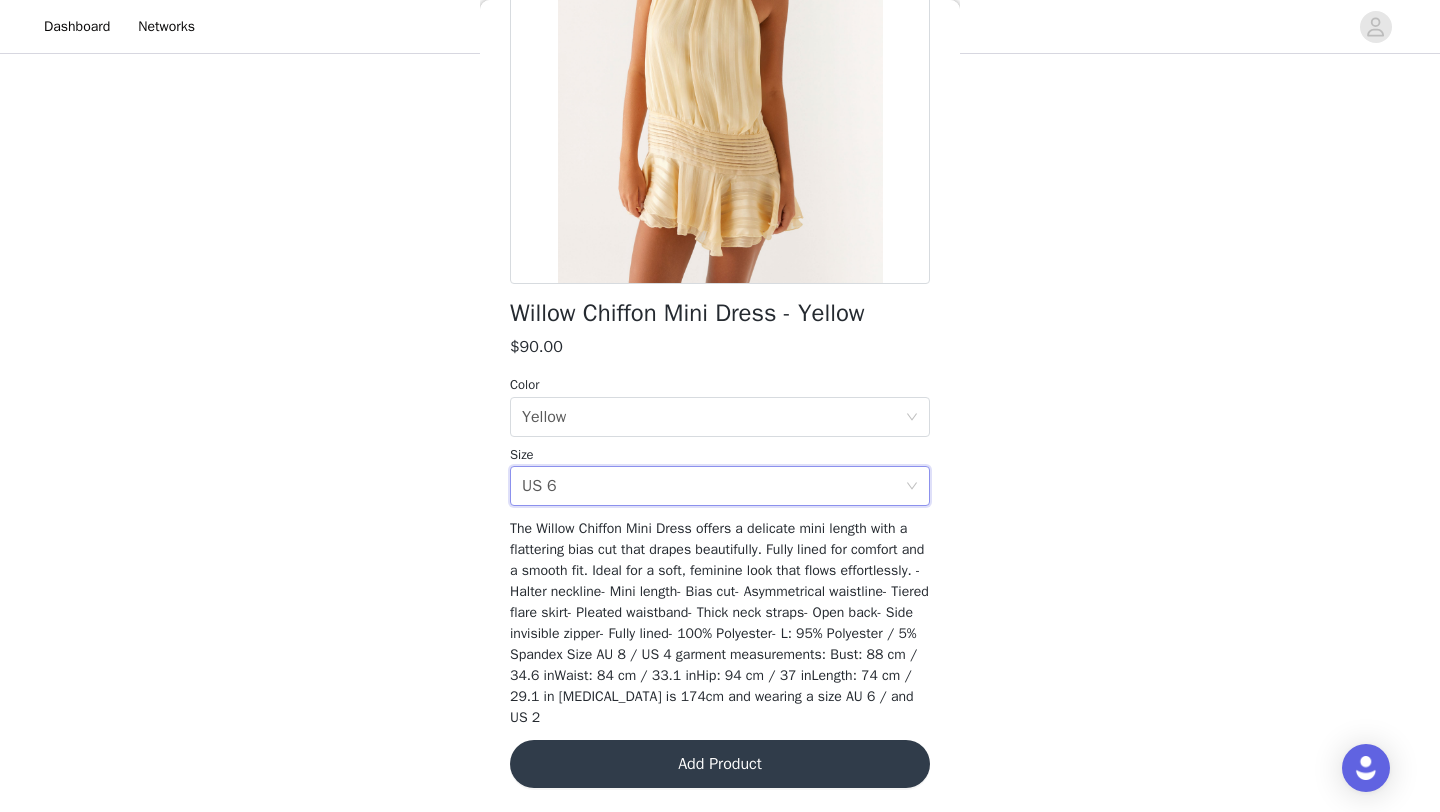 click on "Add Product" at bounding box center [720, 764] 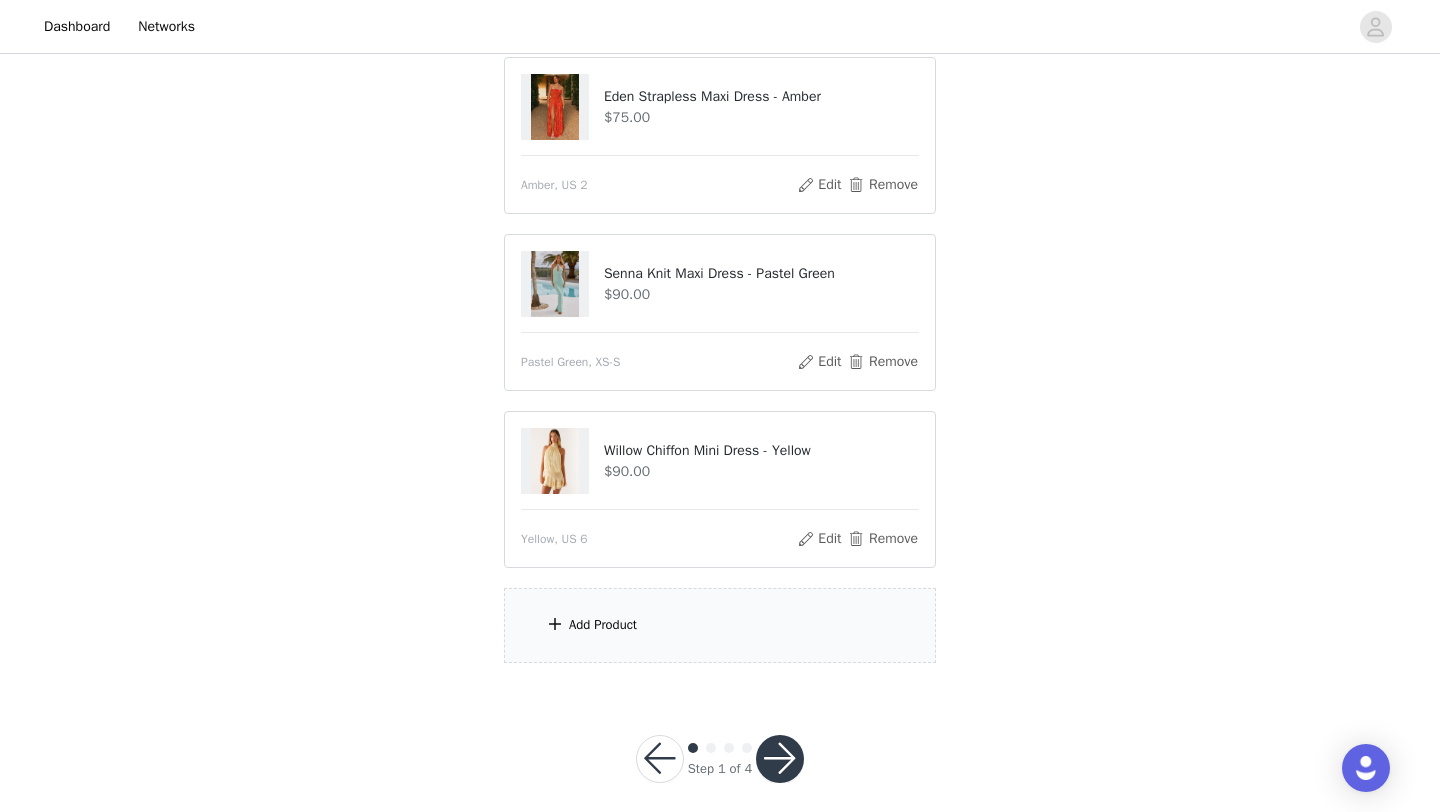 scroll, scrollTop: 591, scrollLeft: 0, axis: vertical 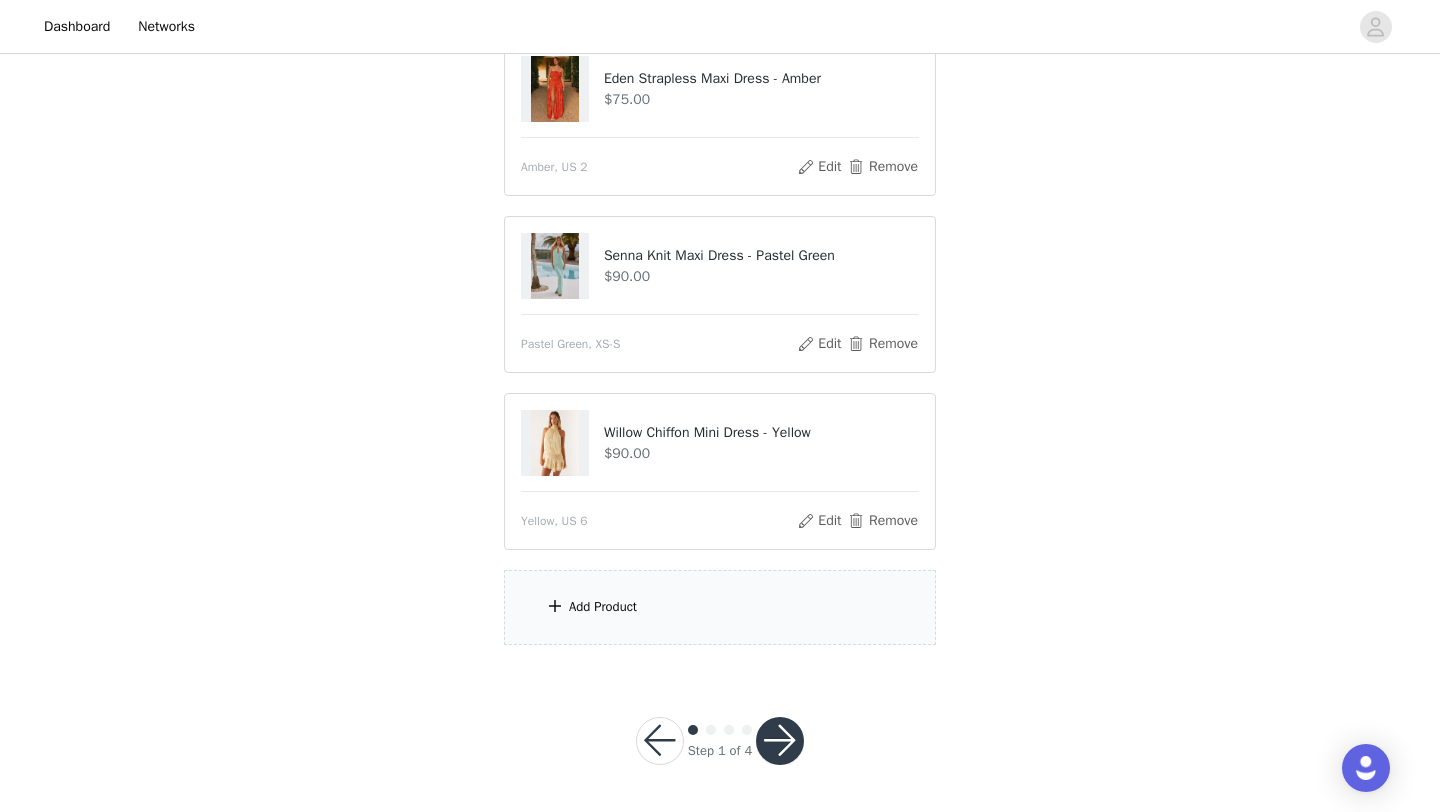 click on "Add Product" at bounding box center [720, 607] 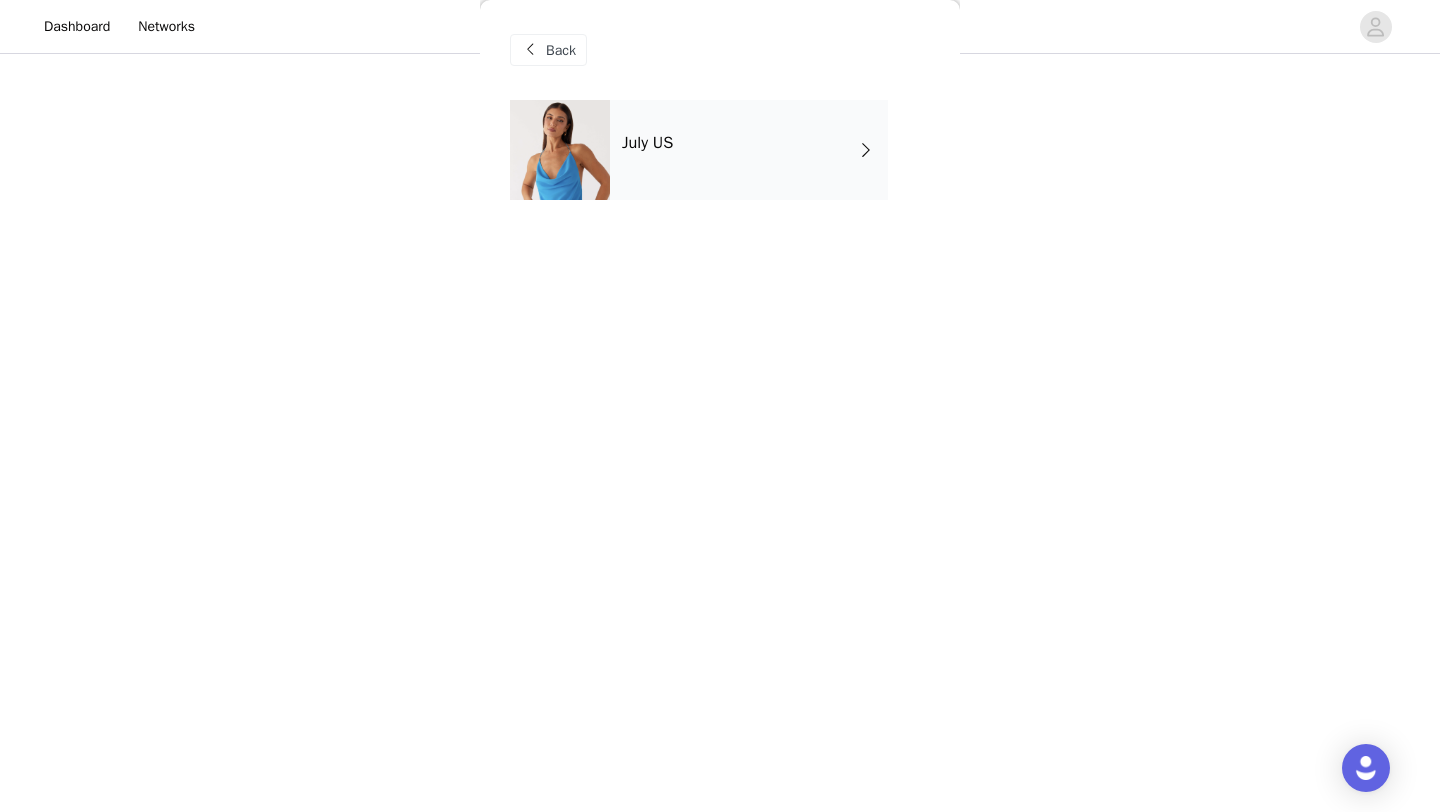 click on "Back" at bounding box center (720, 50) 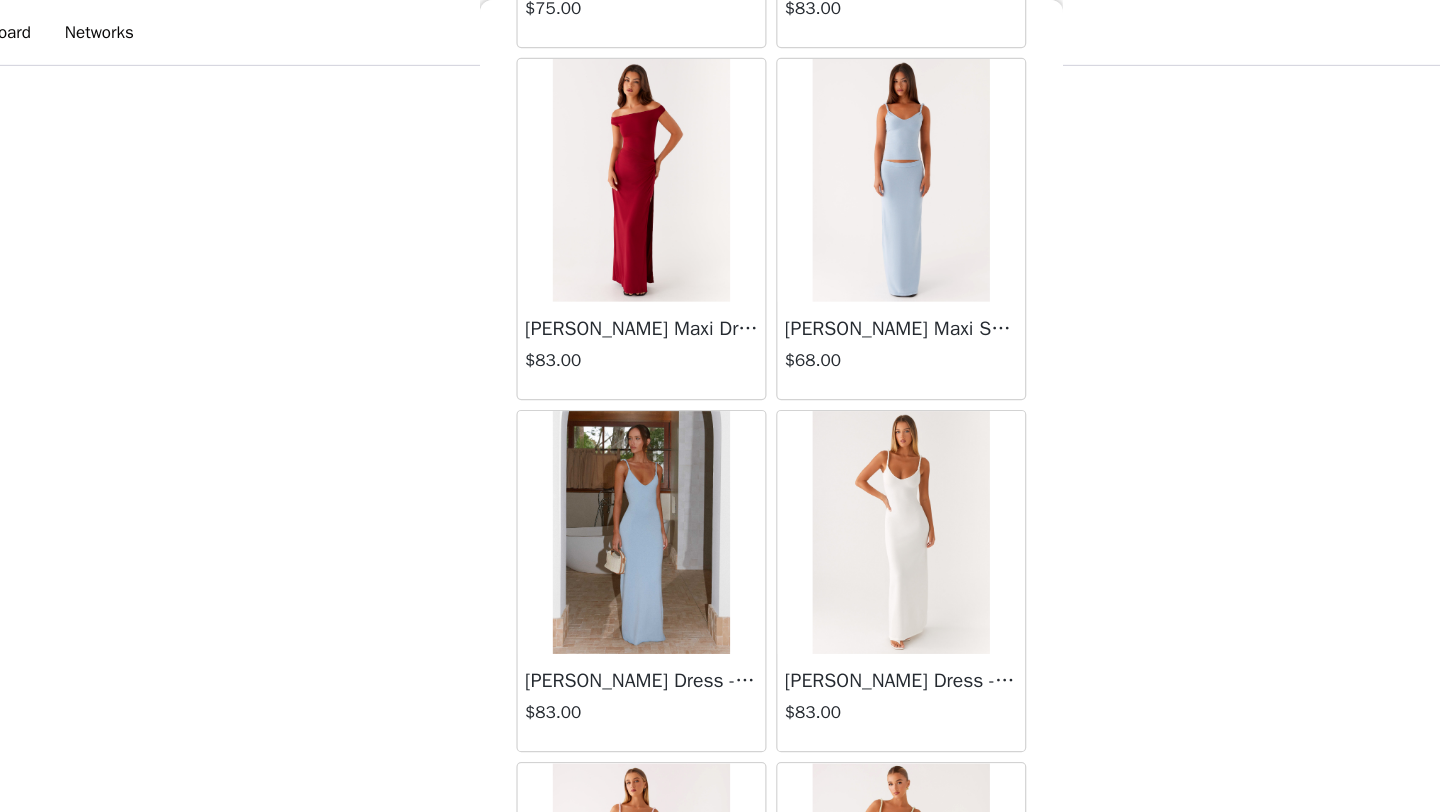 scroll, scrollTop: 2248, scrollLeft: 0, axis: vertical 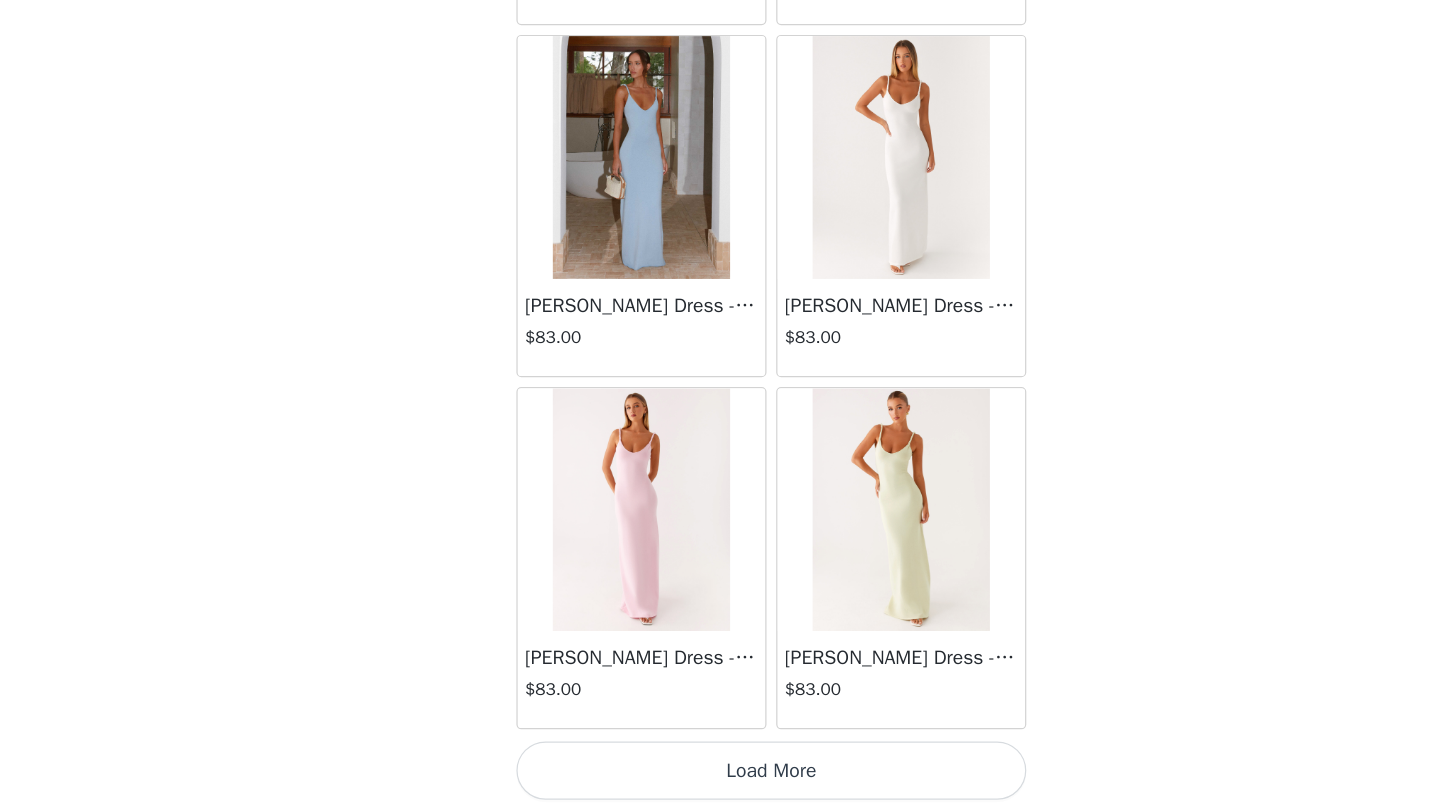 click on "Load More" at bounding box center [720, 778] 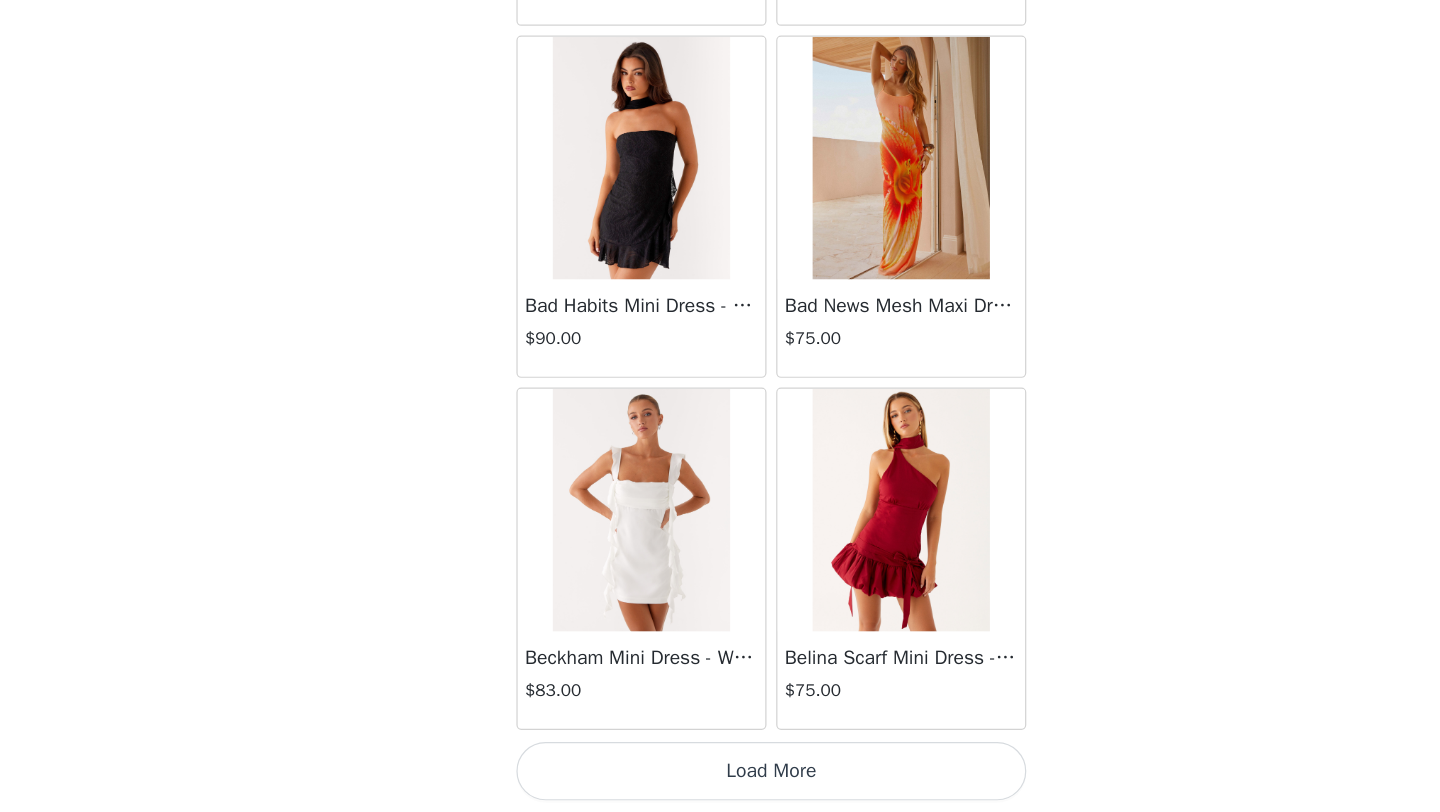 click on "Load More" at bounding box center [720, 778] 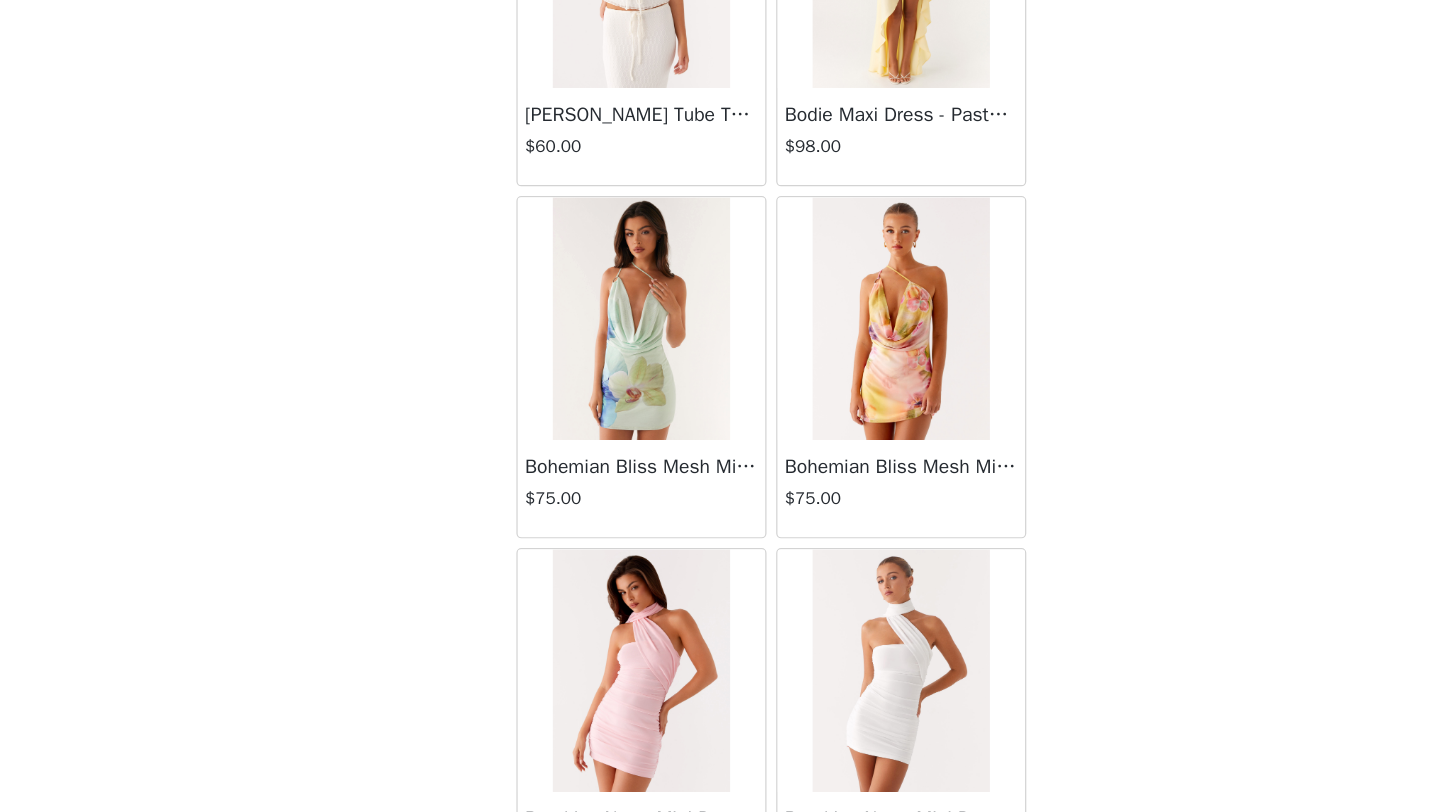scroll, scrollTop: 8048, scrollLeft: 0, axis: vertical 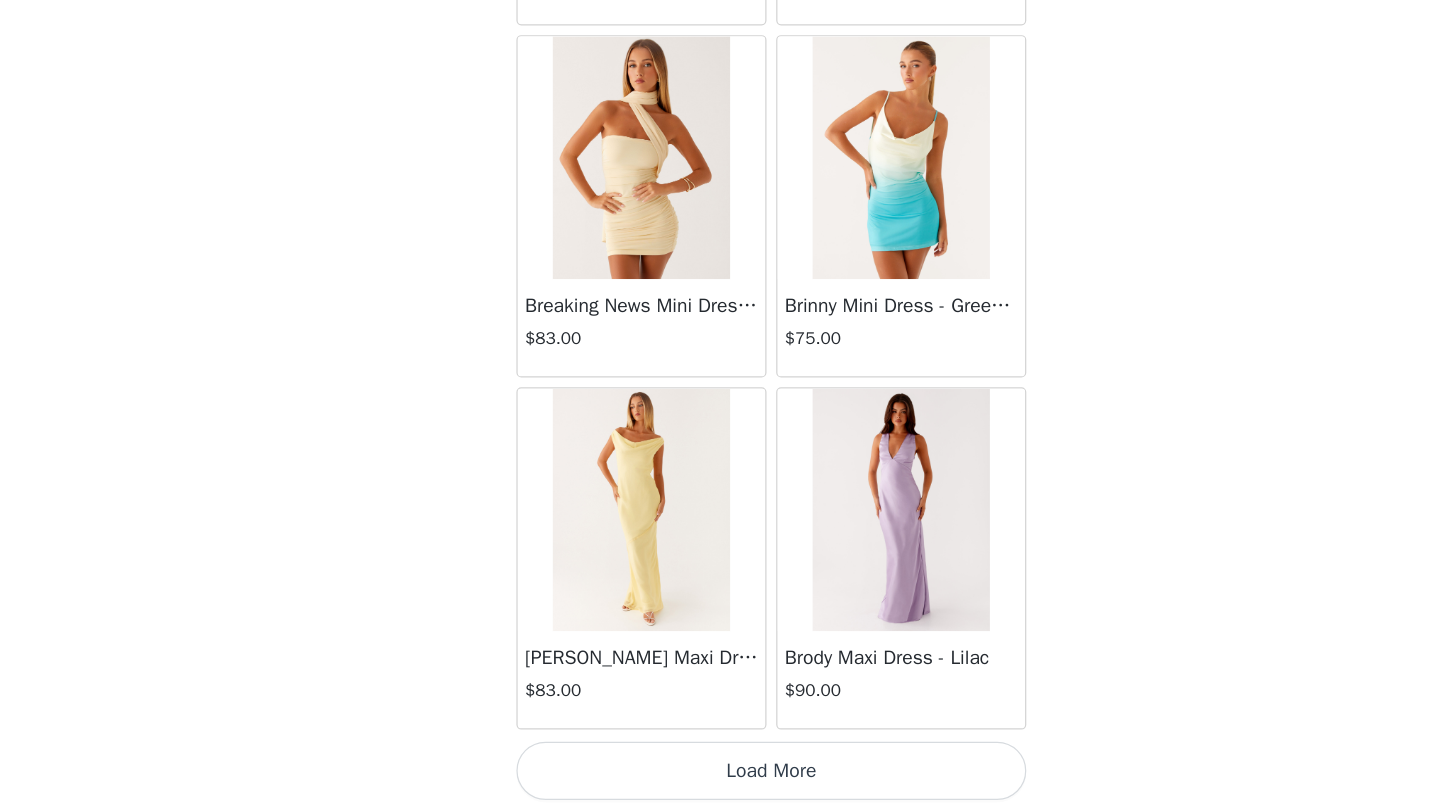 click on "Load More" at bounding box center [720, 778] 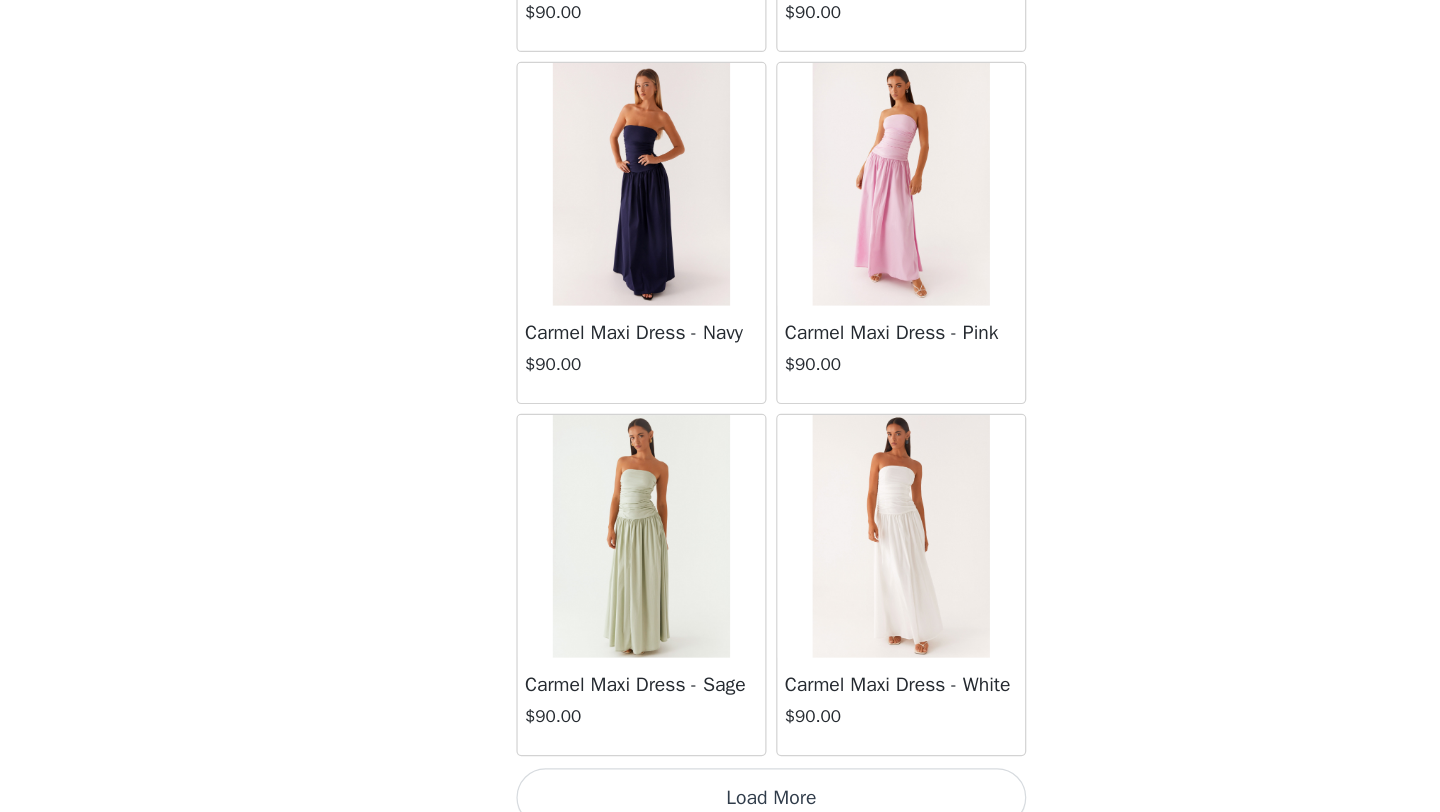 scroll, scrollTop: 10948, scrollLeft: 0, axis: vertical 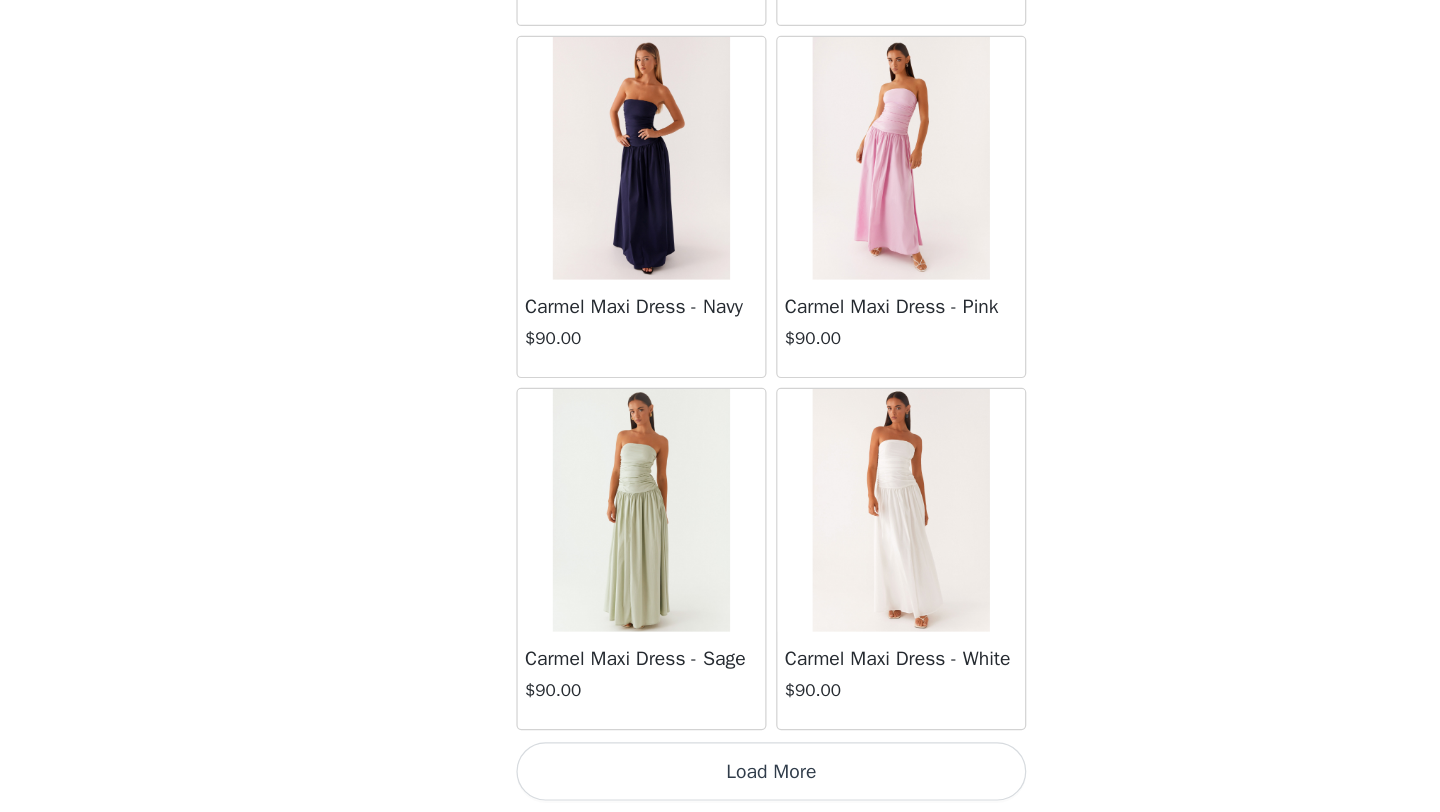 click on "Load More" at bounding box center [720, 778] 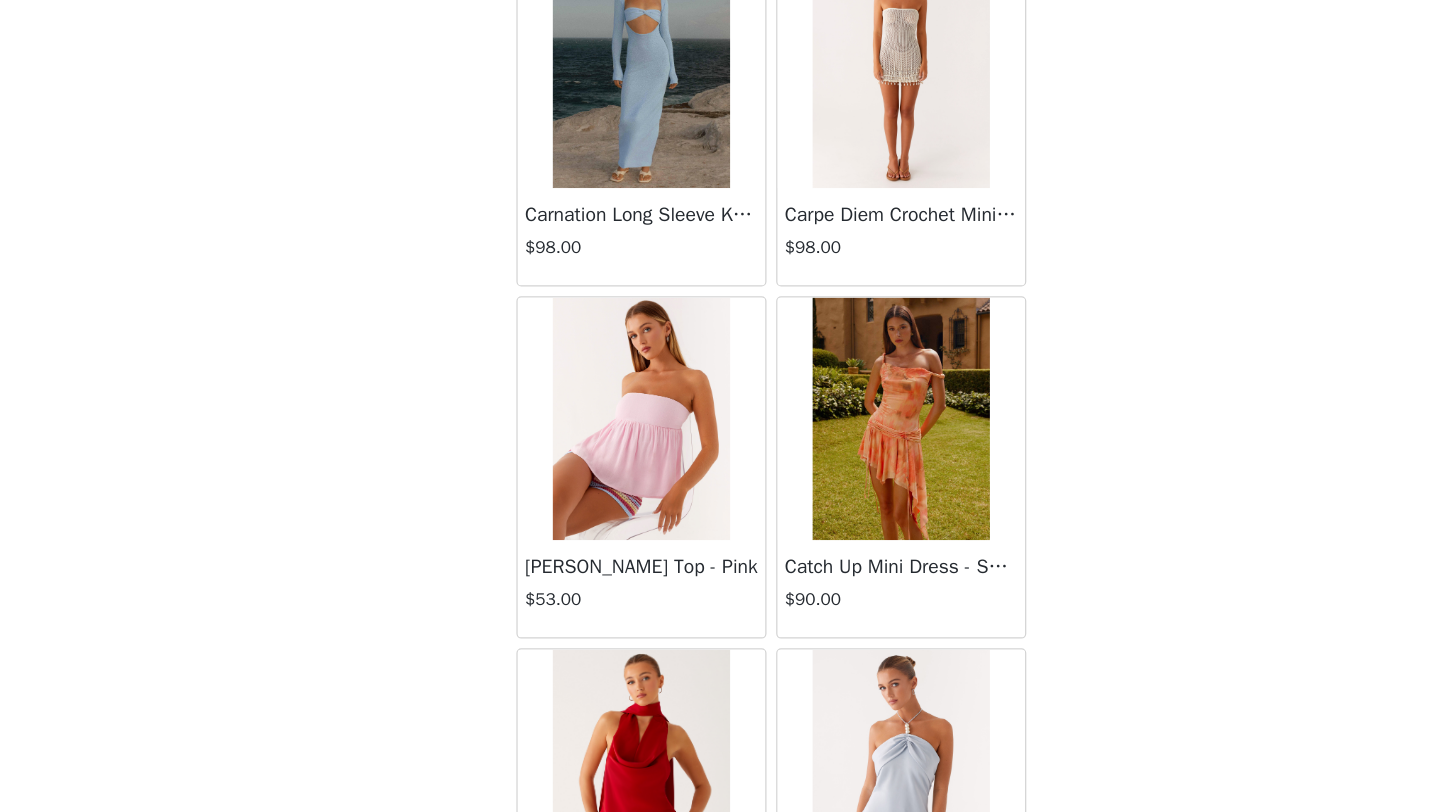 scroll, scrollTop: 13848, scrollLeft: 0, axis: vertical 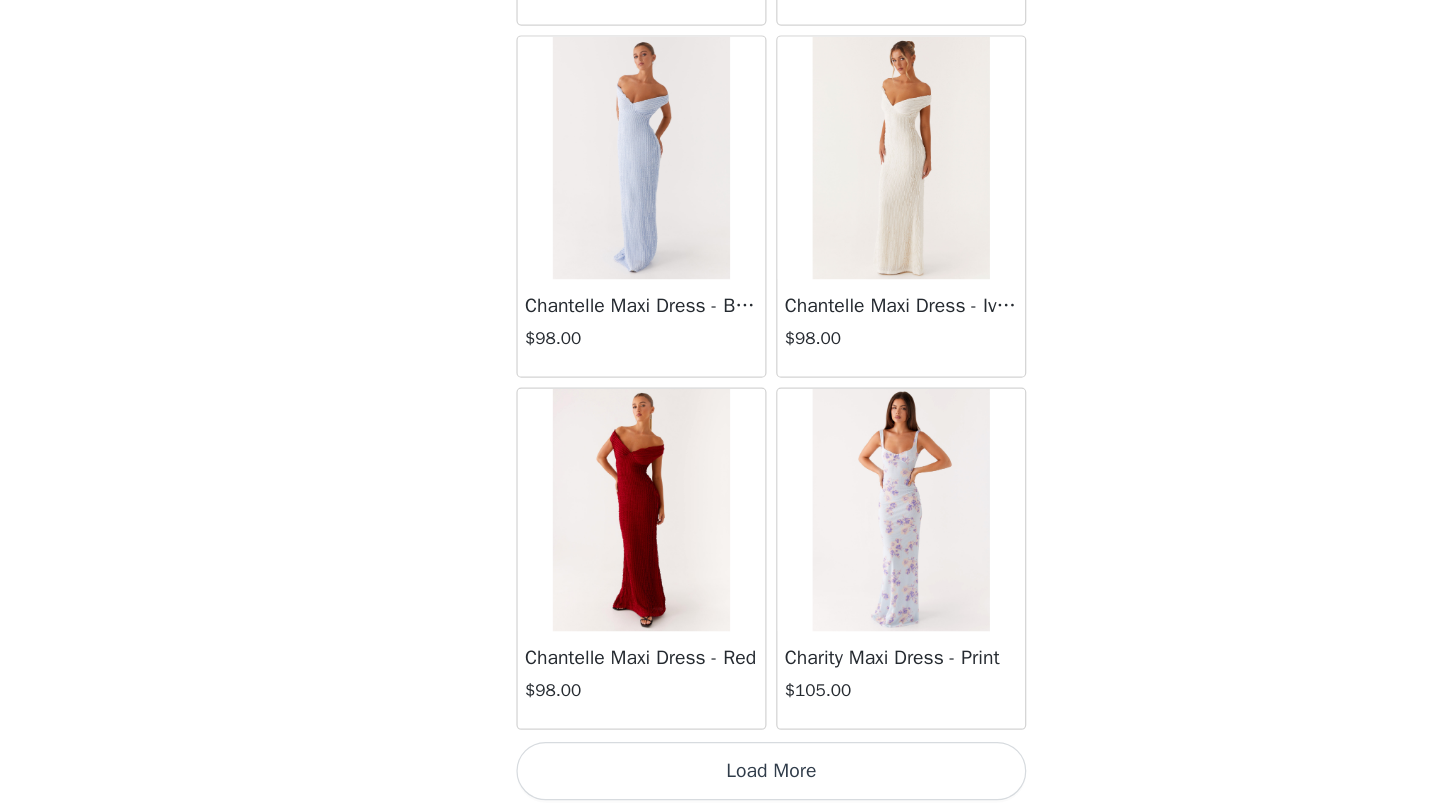 click on "Load More" at bounding box center (720, 778) 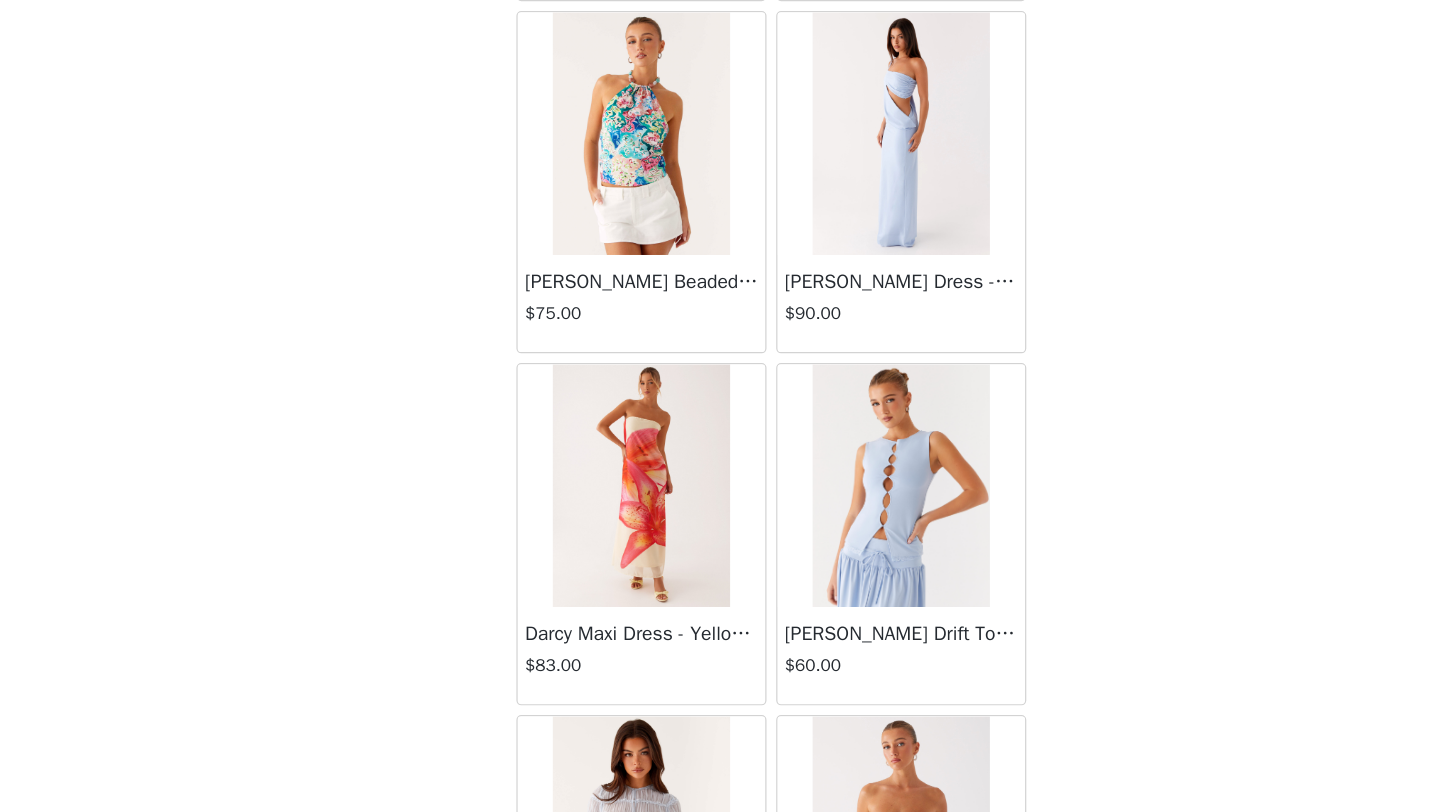 scroll, scrollTop: 16748, scrollLeft: 0, axis: vertical 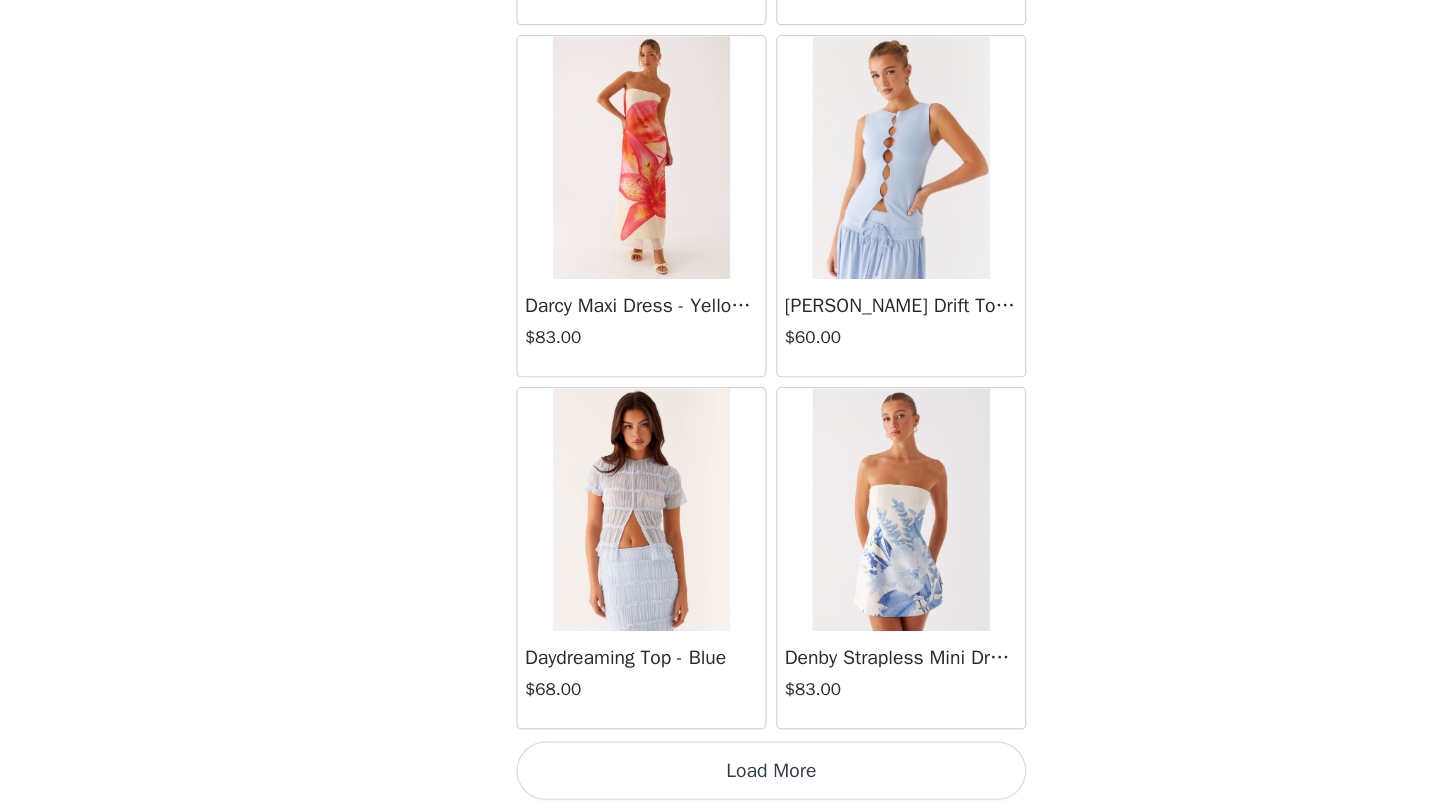 click on "Load More" at bounding box center [720, 778] 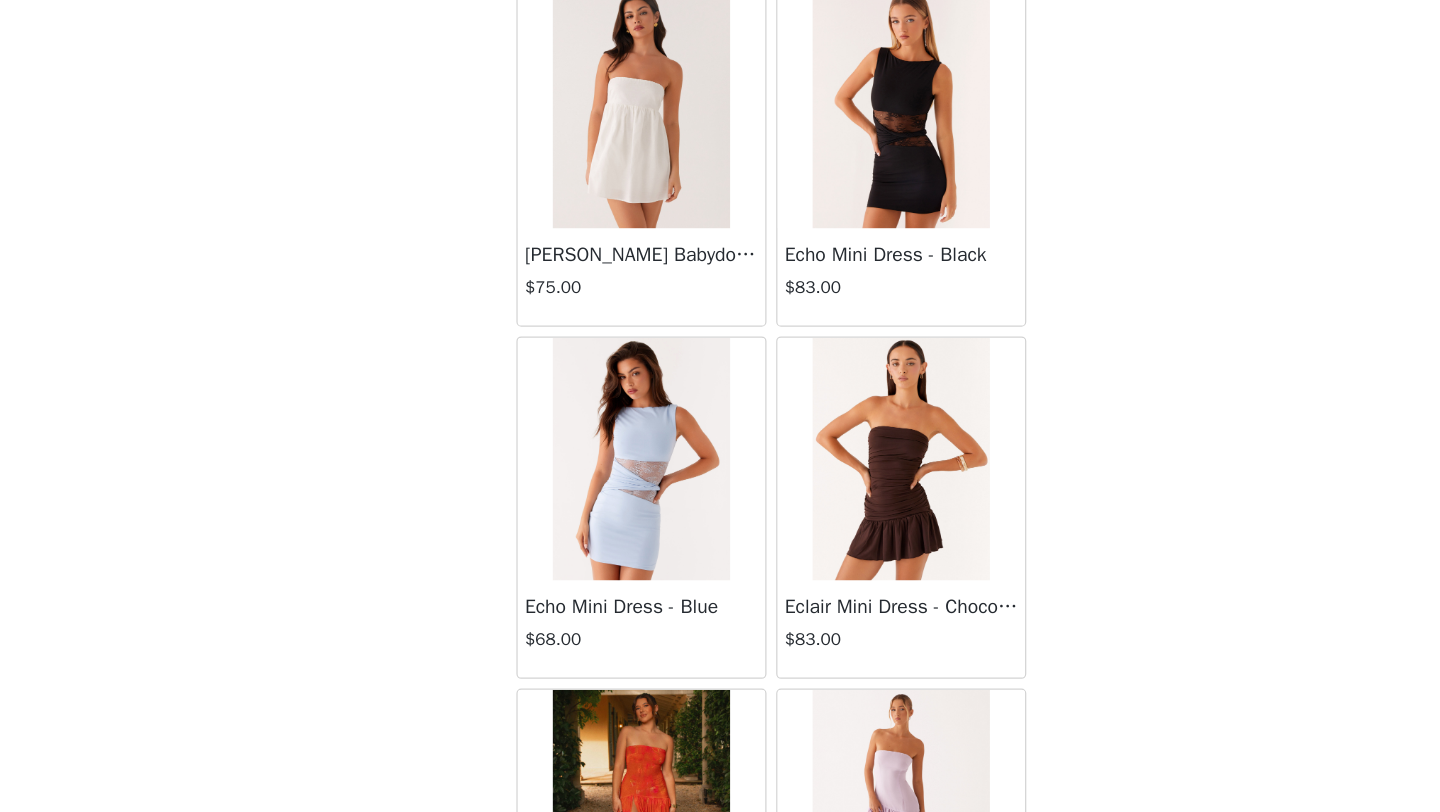 scroll, scrollTop: 19648, scrollLeft: 0, axis: vertical 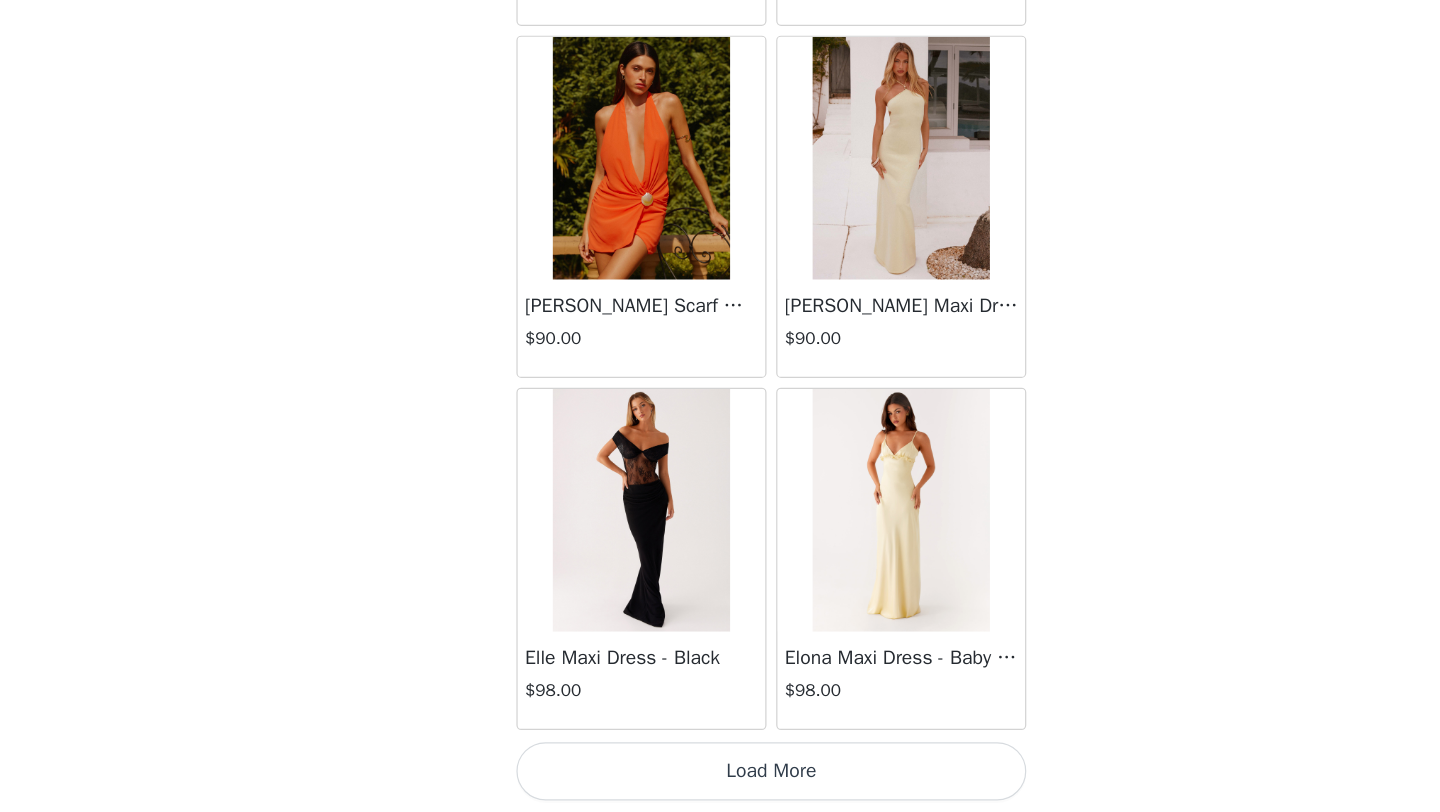 click on "Load More" at bounding box center [720, 778] 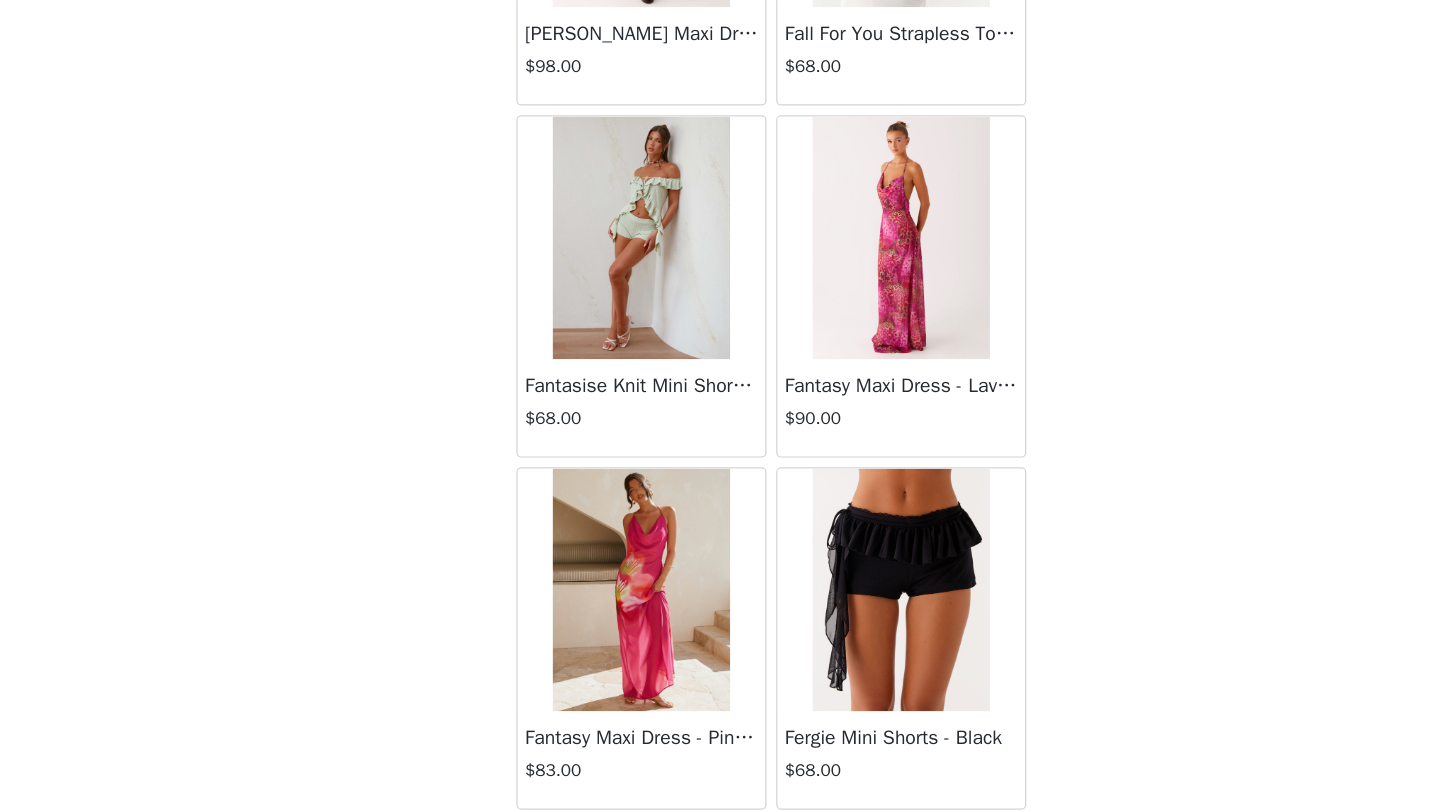 scroll, scrollTop: 22548, scrollLeft: 0, axis: vertical 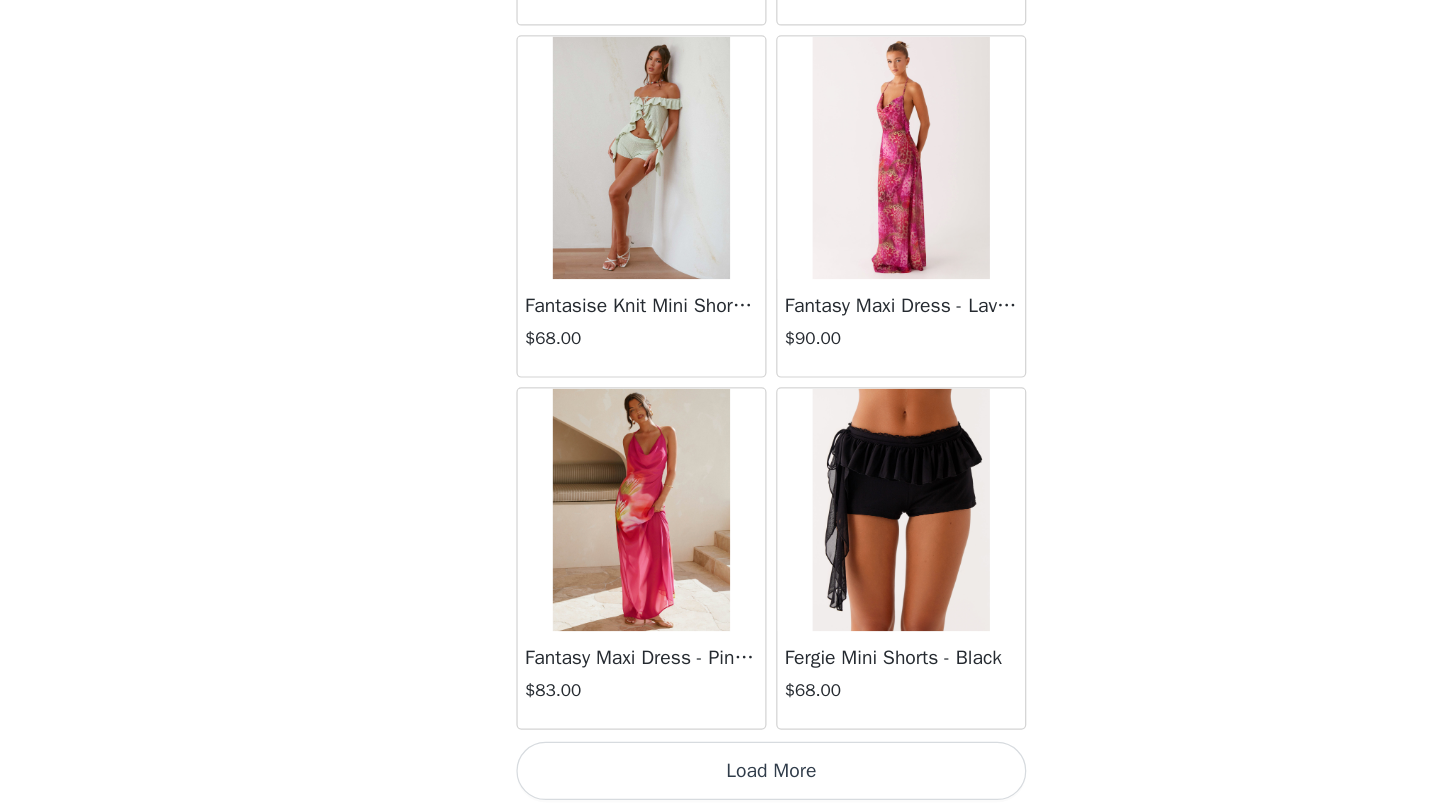 click on "Load More" at bounding box center (720, 778) 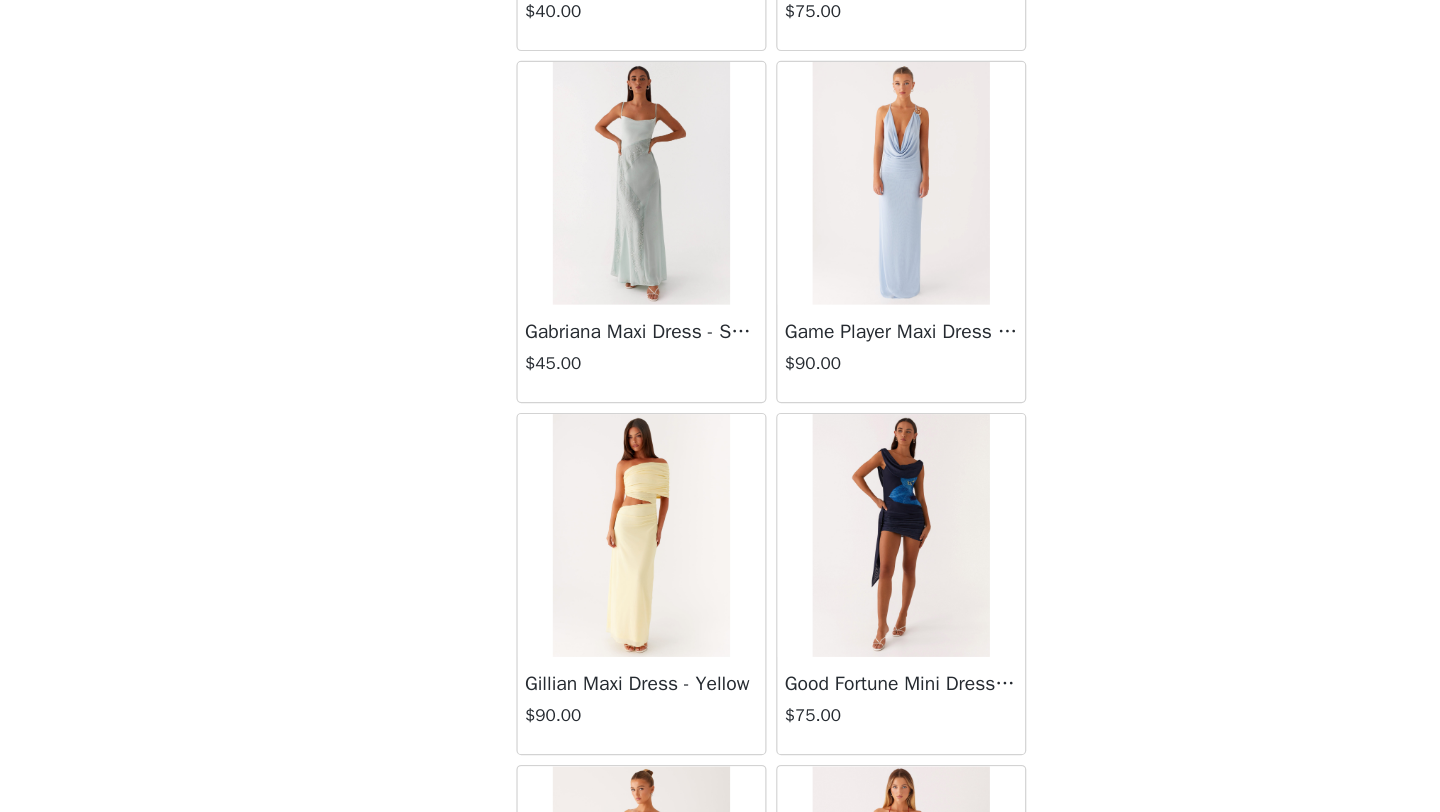 scroll, scrollTop: 25448, scrollLeft: 0, axis: vertical 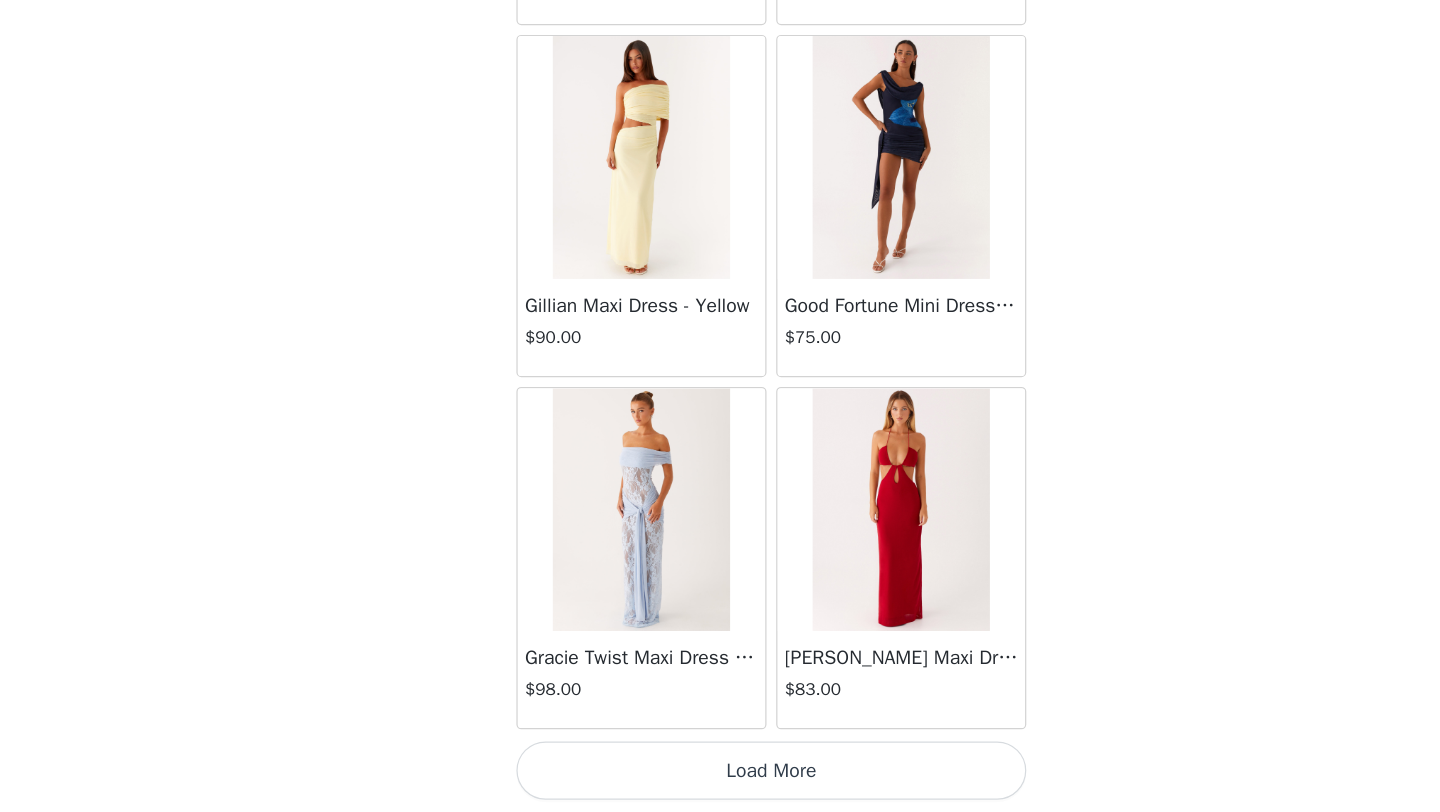 click on "Load More" at bounding box center [720, 778] 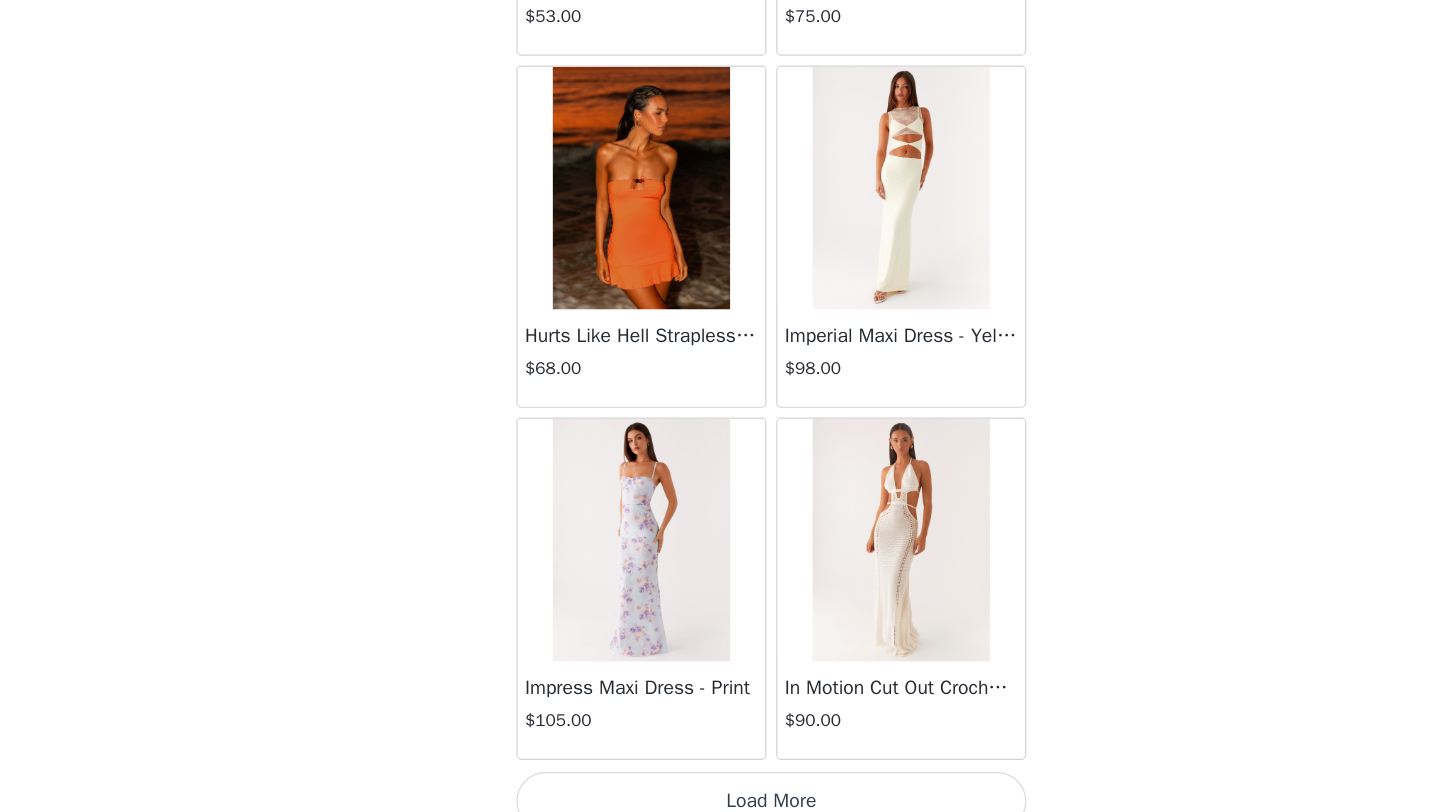 scroll, scrollTop: 28348, scrollLeft: 0, axis: vertical 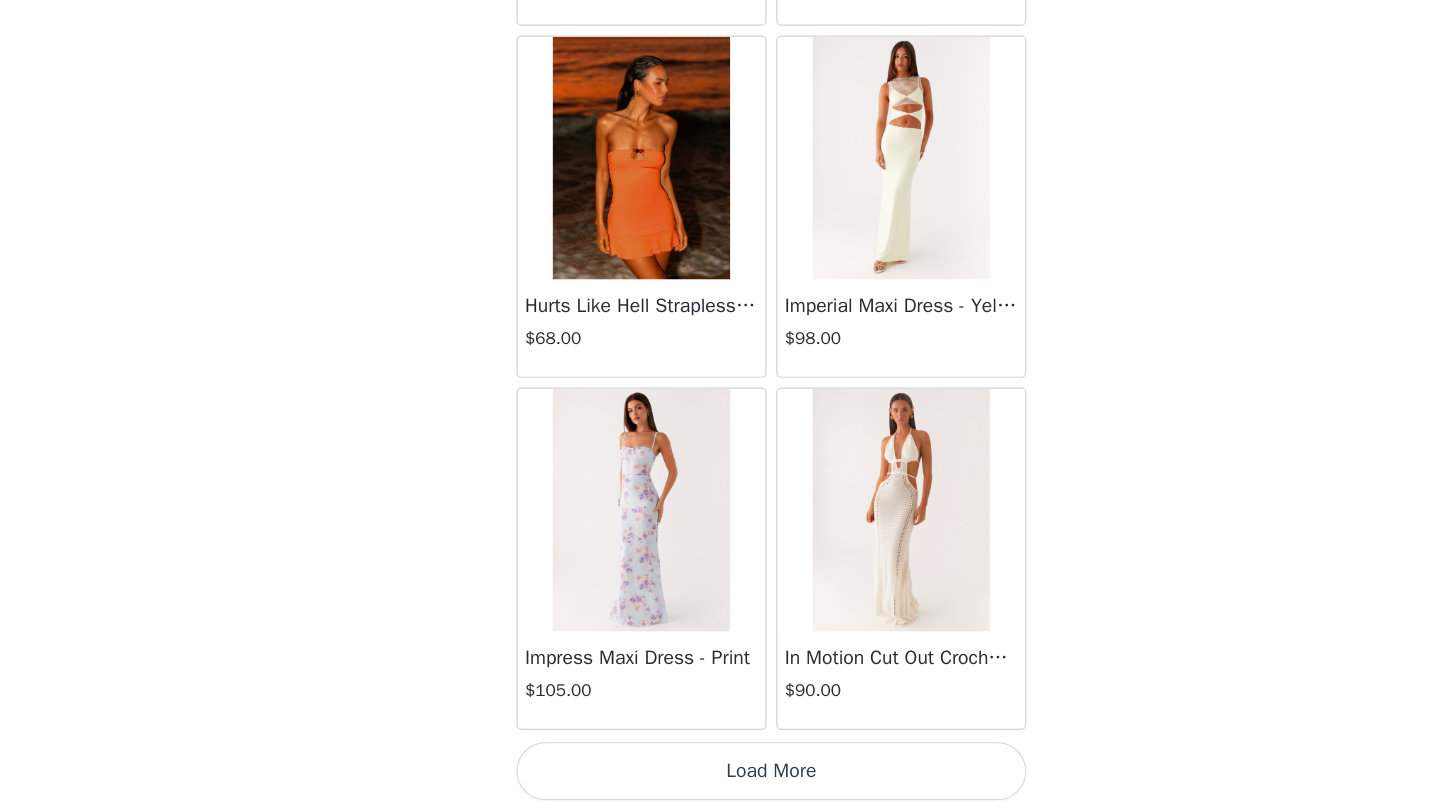 click on "Load More" at bounding box center (720, 778) 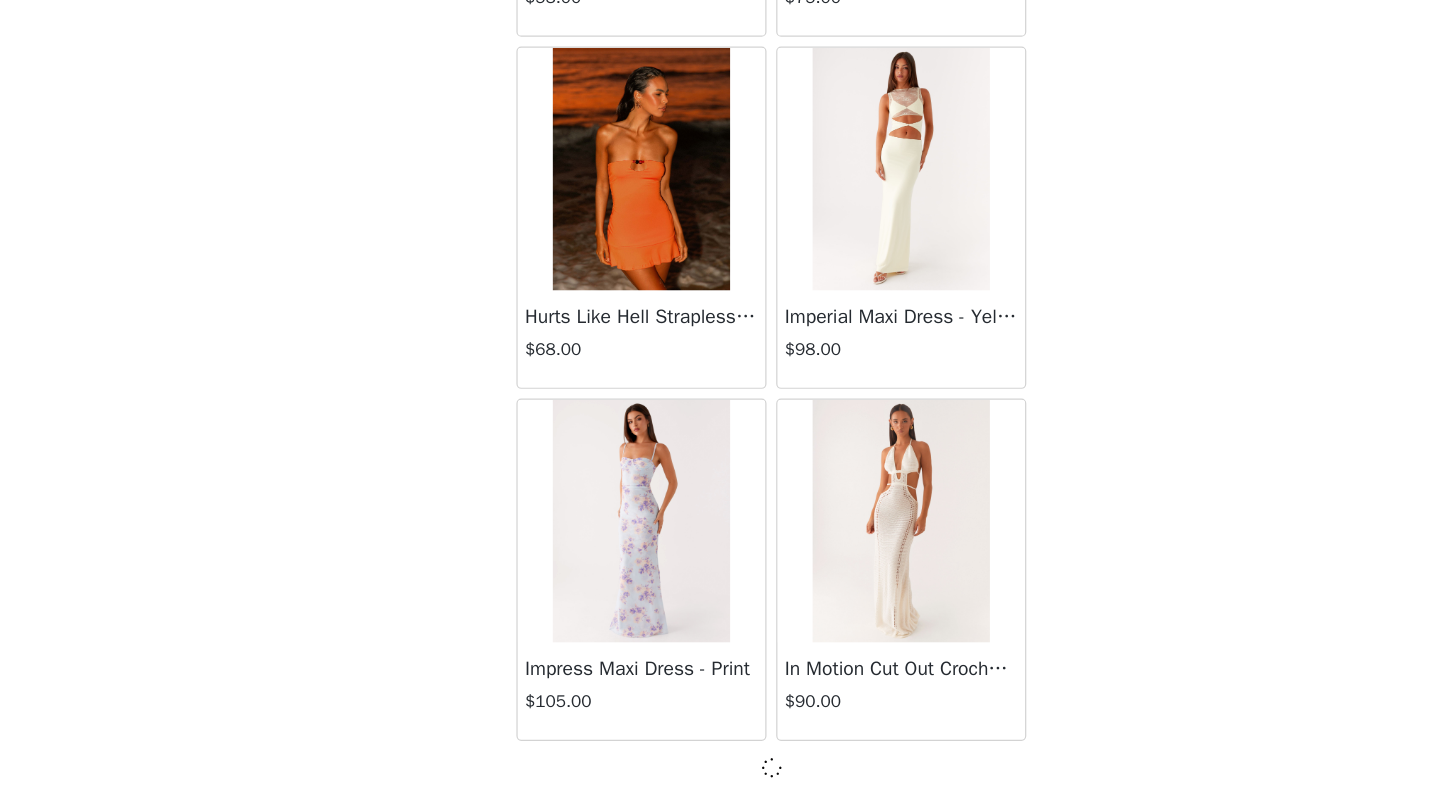 scroll, scrollTop: 28339, scrollLeft: 0, axis: vertical 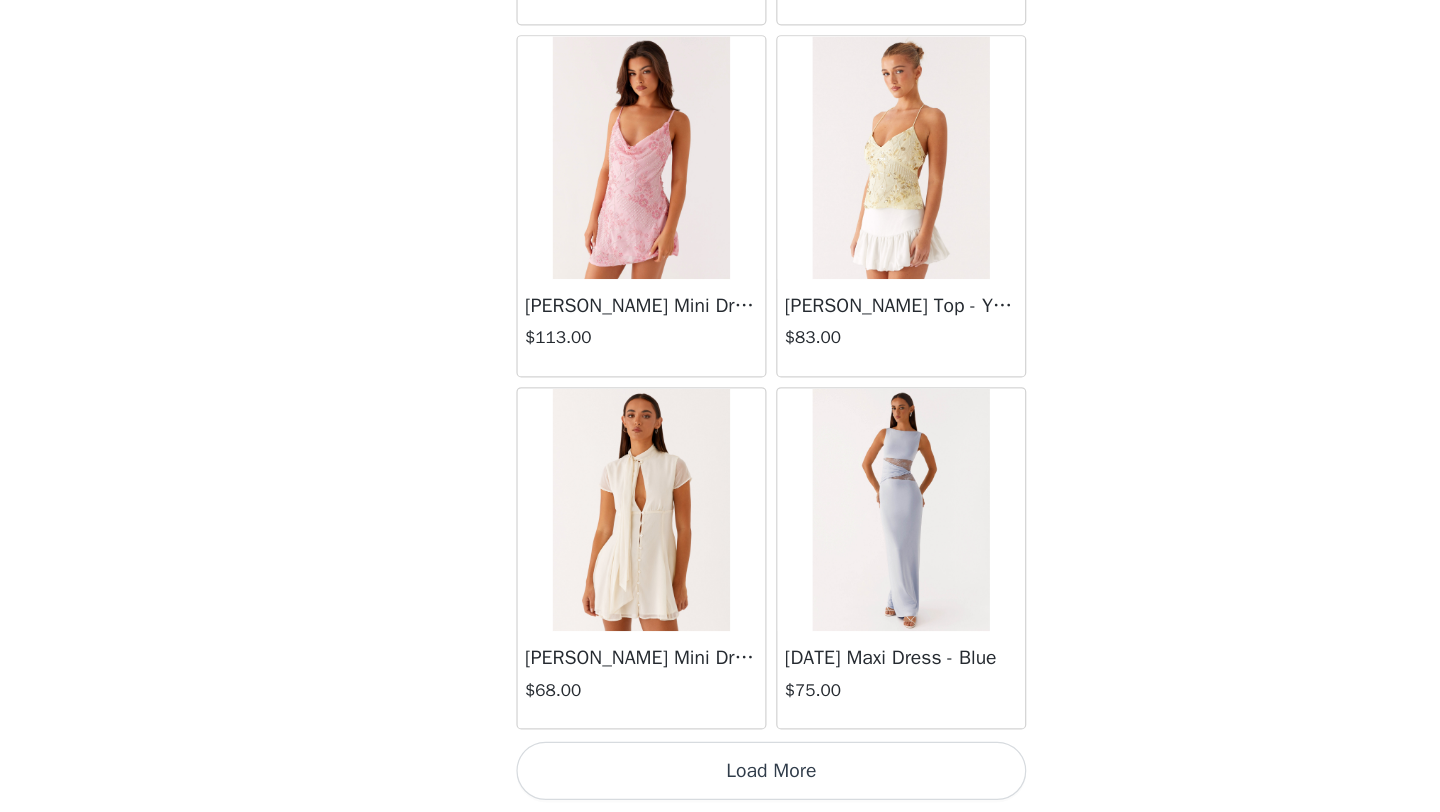 click on "Load More" at bounding box center (720, 778) 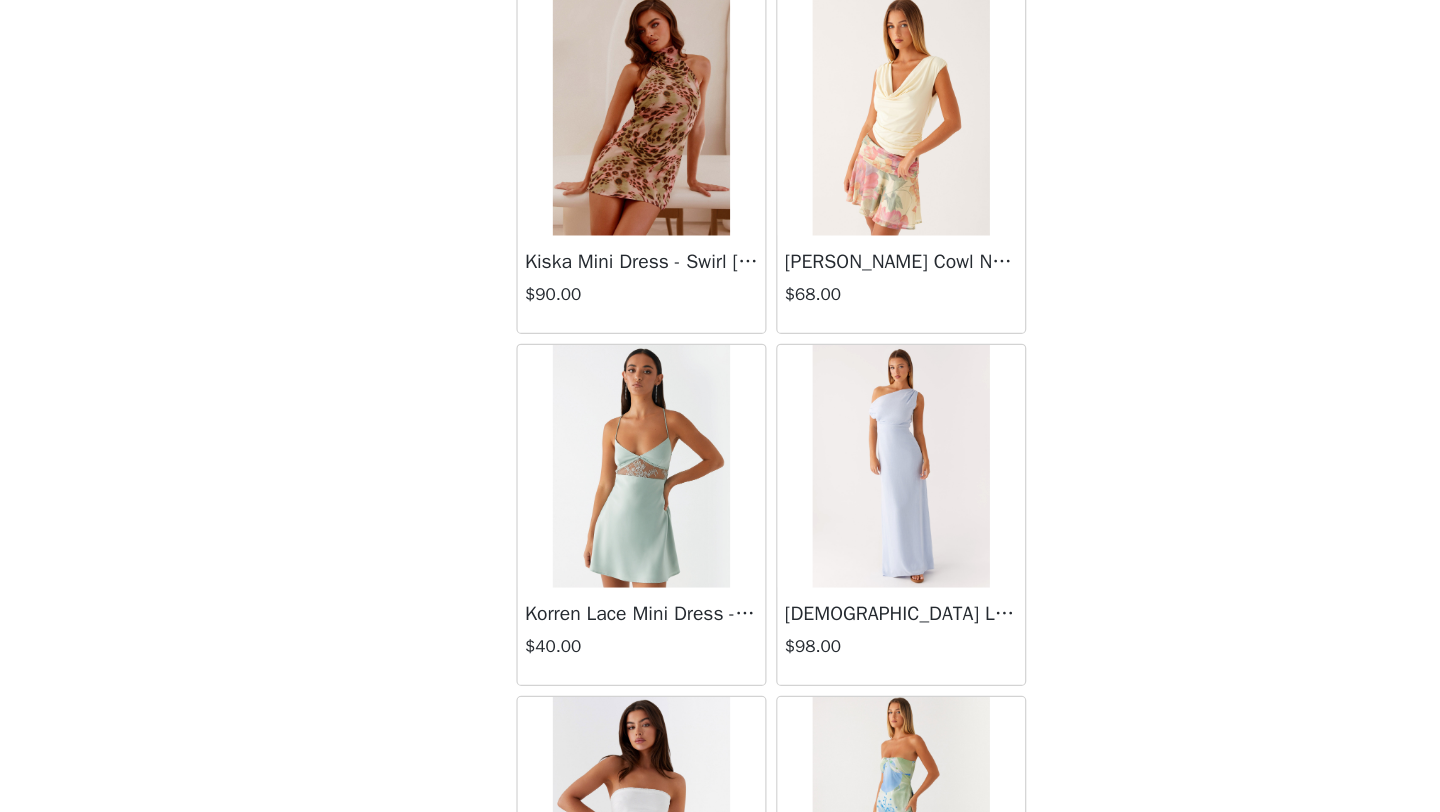 scroll, scrollTop: 34148, scrollLeft: 0, axis: vertical 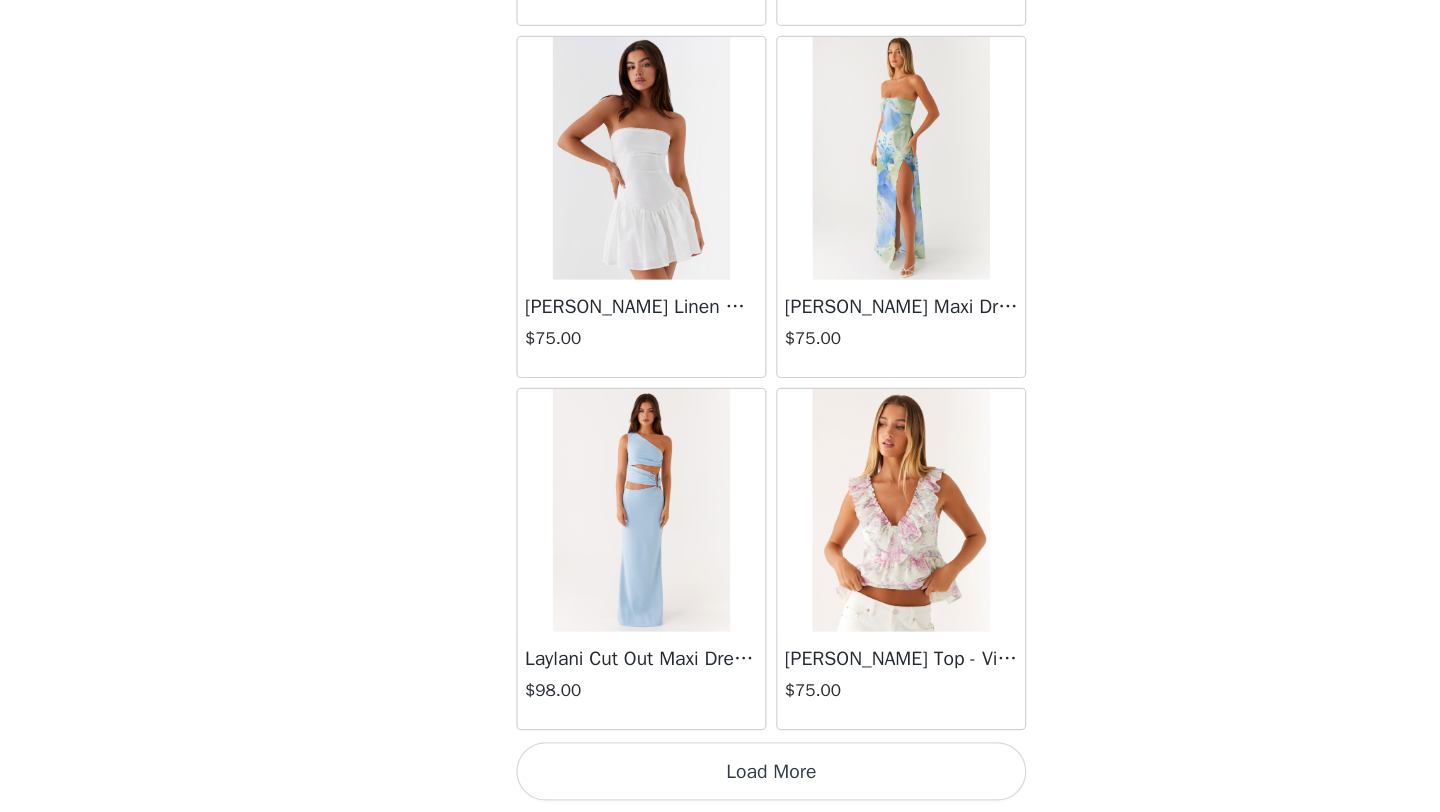 click on "Load More" at bounding box center [720, 778] 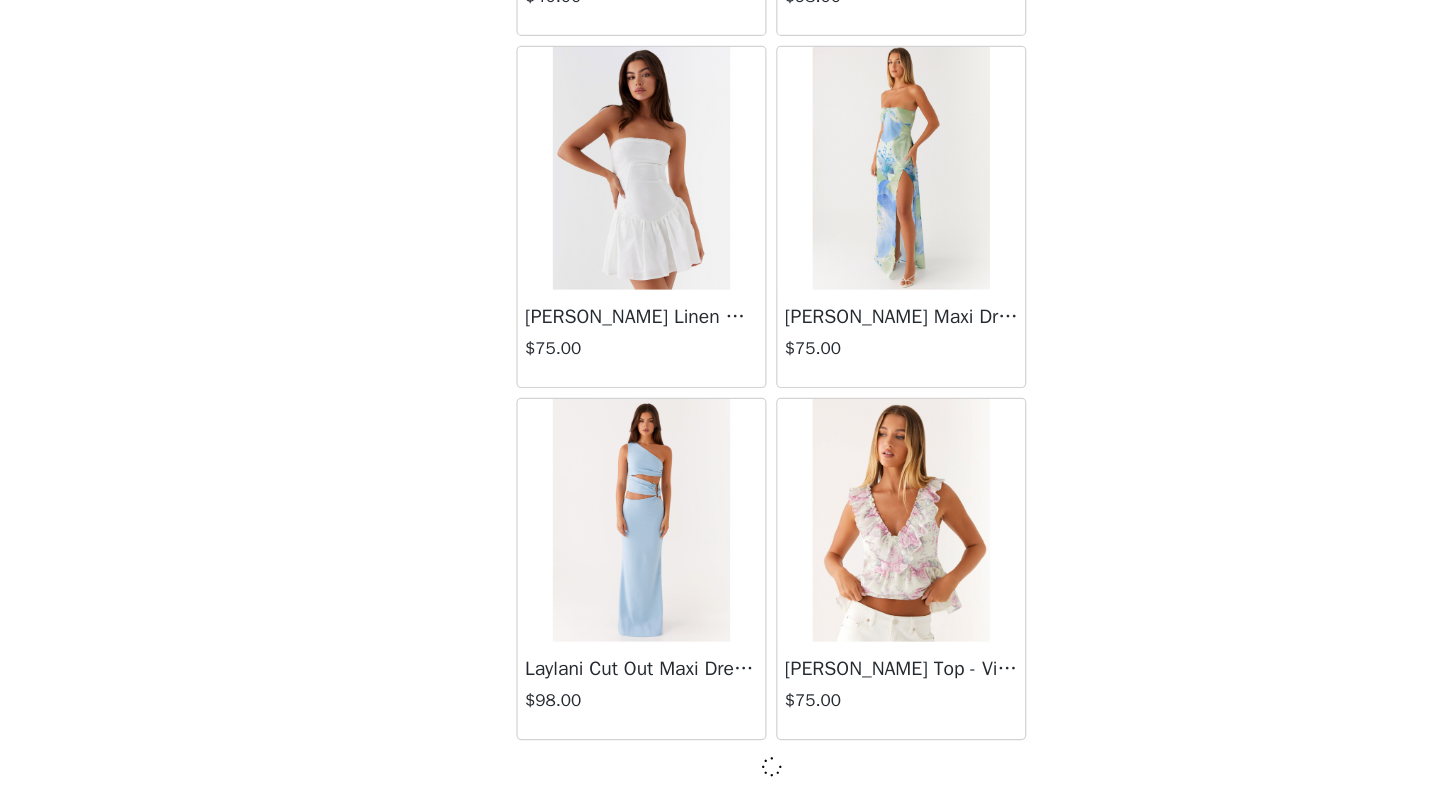scroll, scrollTop: 34139, scrollLeft: 0, axis: vertical 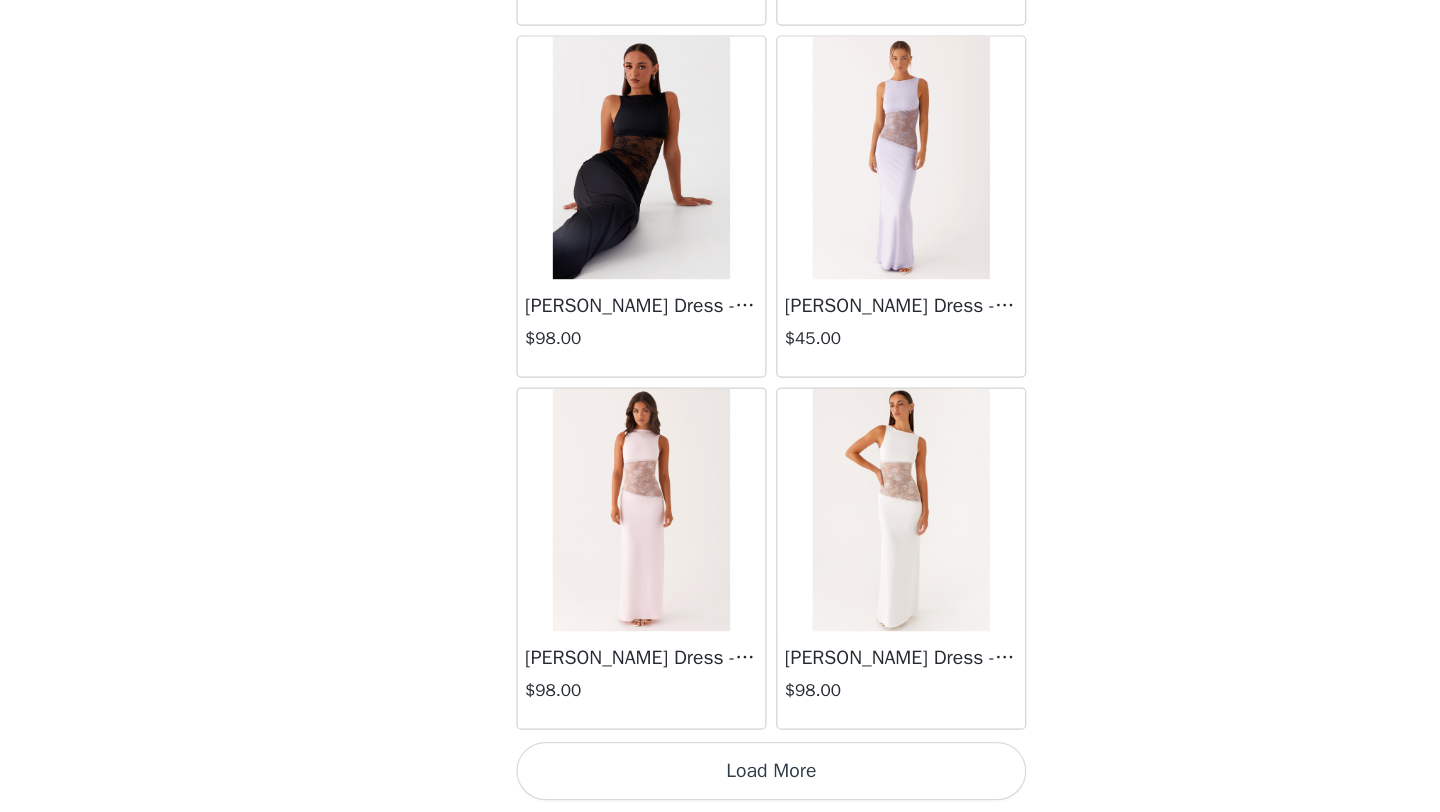 click on "Load More" at bounding box center [720, 778] 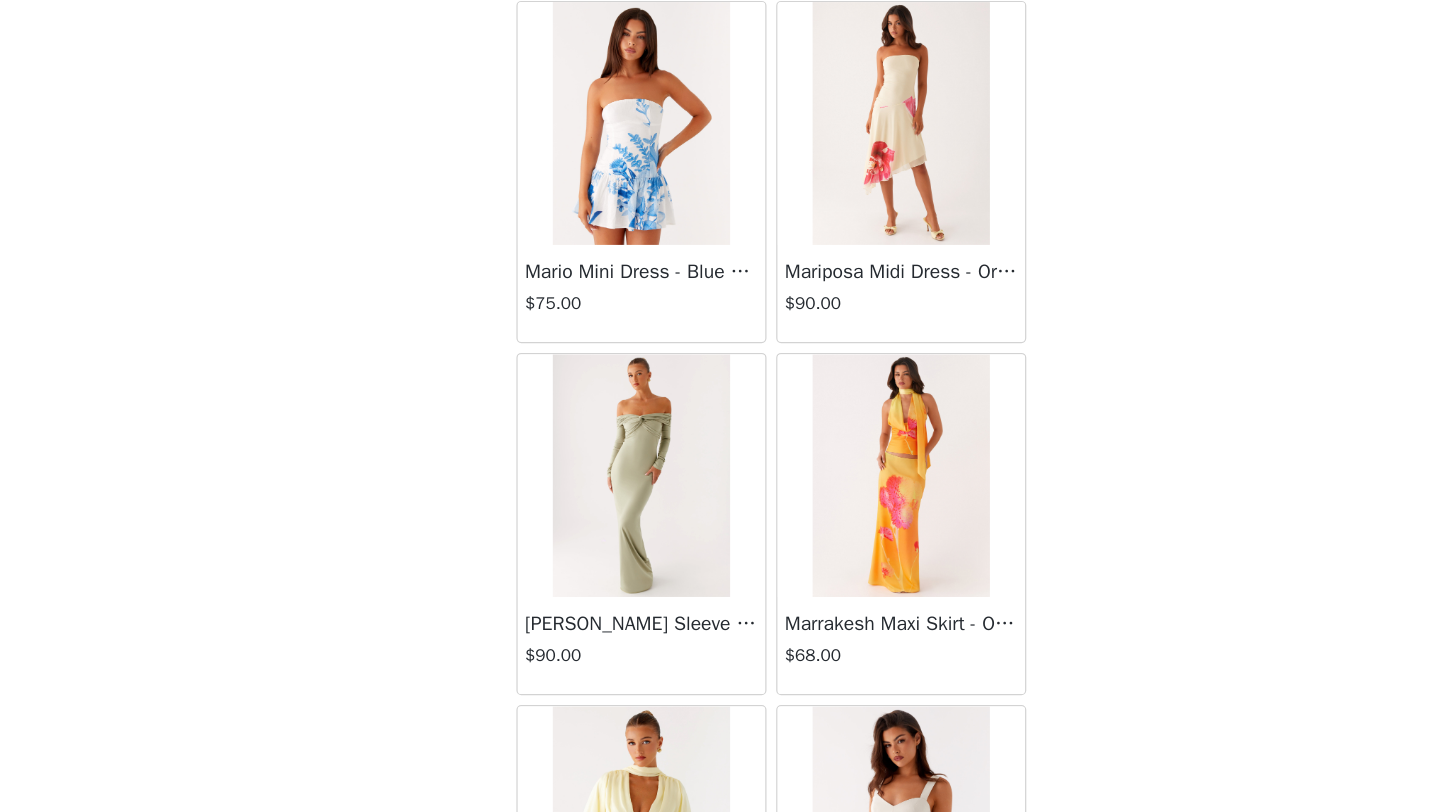 scroll, scrollTop: 39948, scrollLeft: 0, axis: vertical 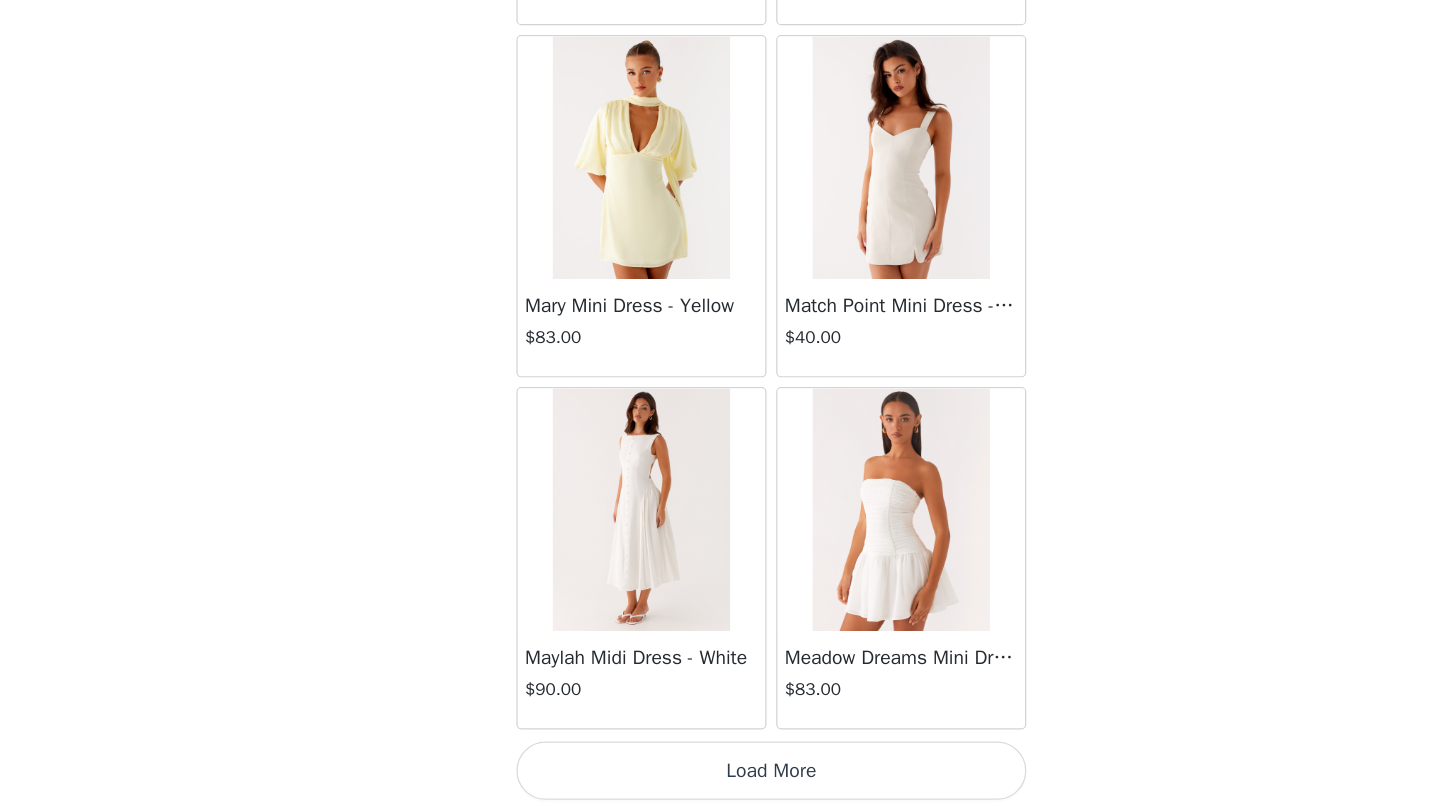 click on "Load More" at bounding box center (720, 778) 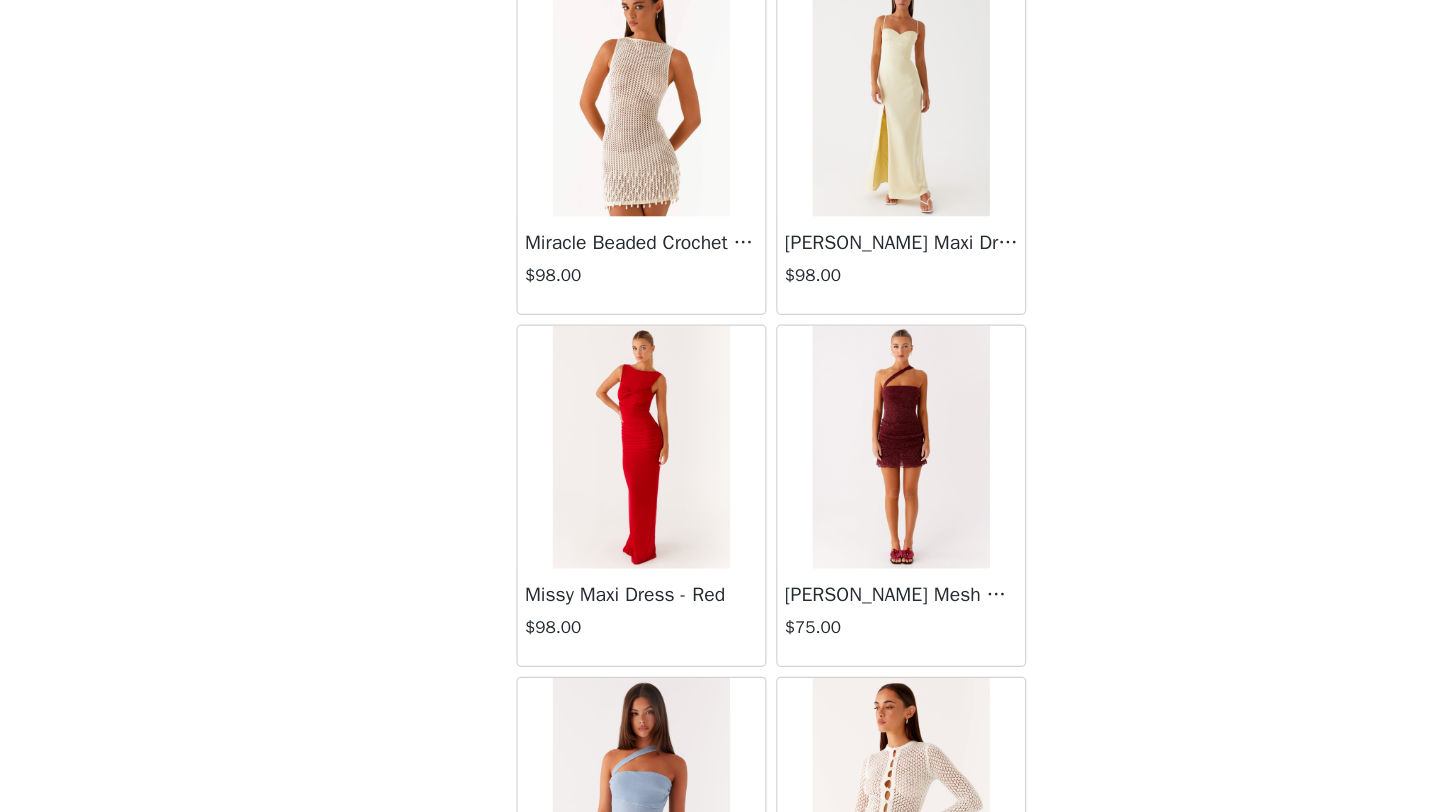 scroll, scrollTop: 42848, scrollLeft: 0, axis: vertical 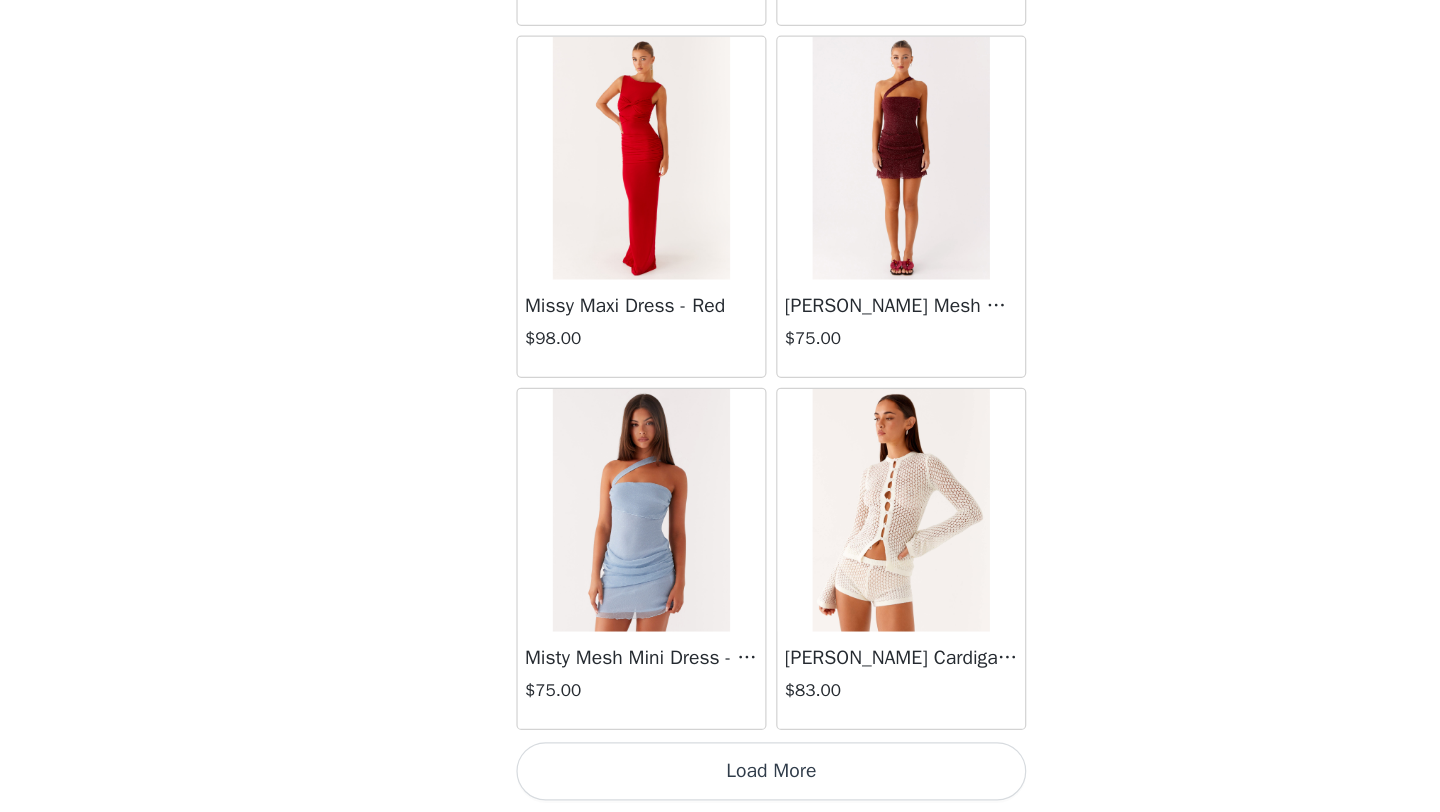 click on "Load More" at bounding box center (720, 778) 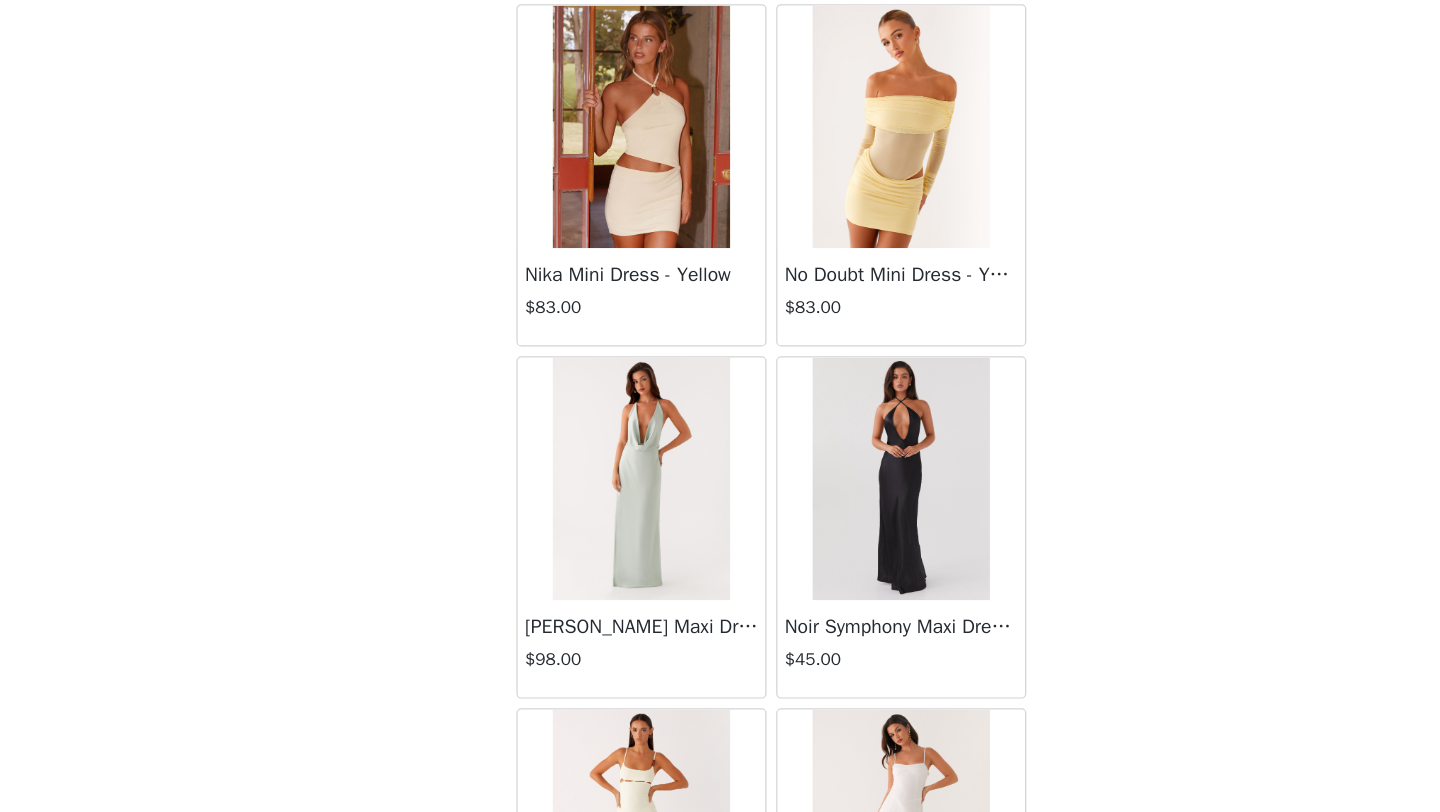 scroll, scrollTop: 45748, scrollLeft: 0, axis: vertical 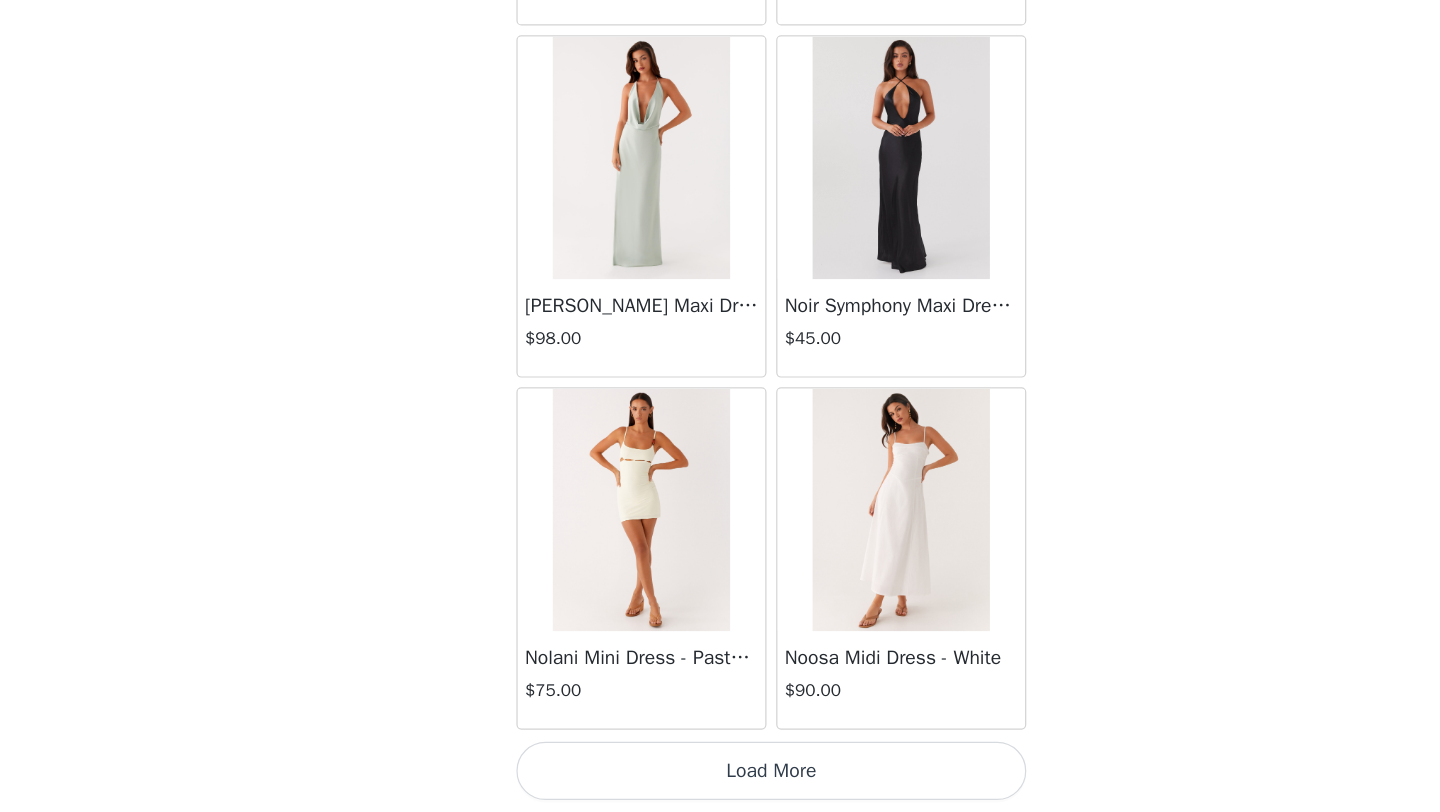 click on "Load More" at bounding box center (720, 778) 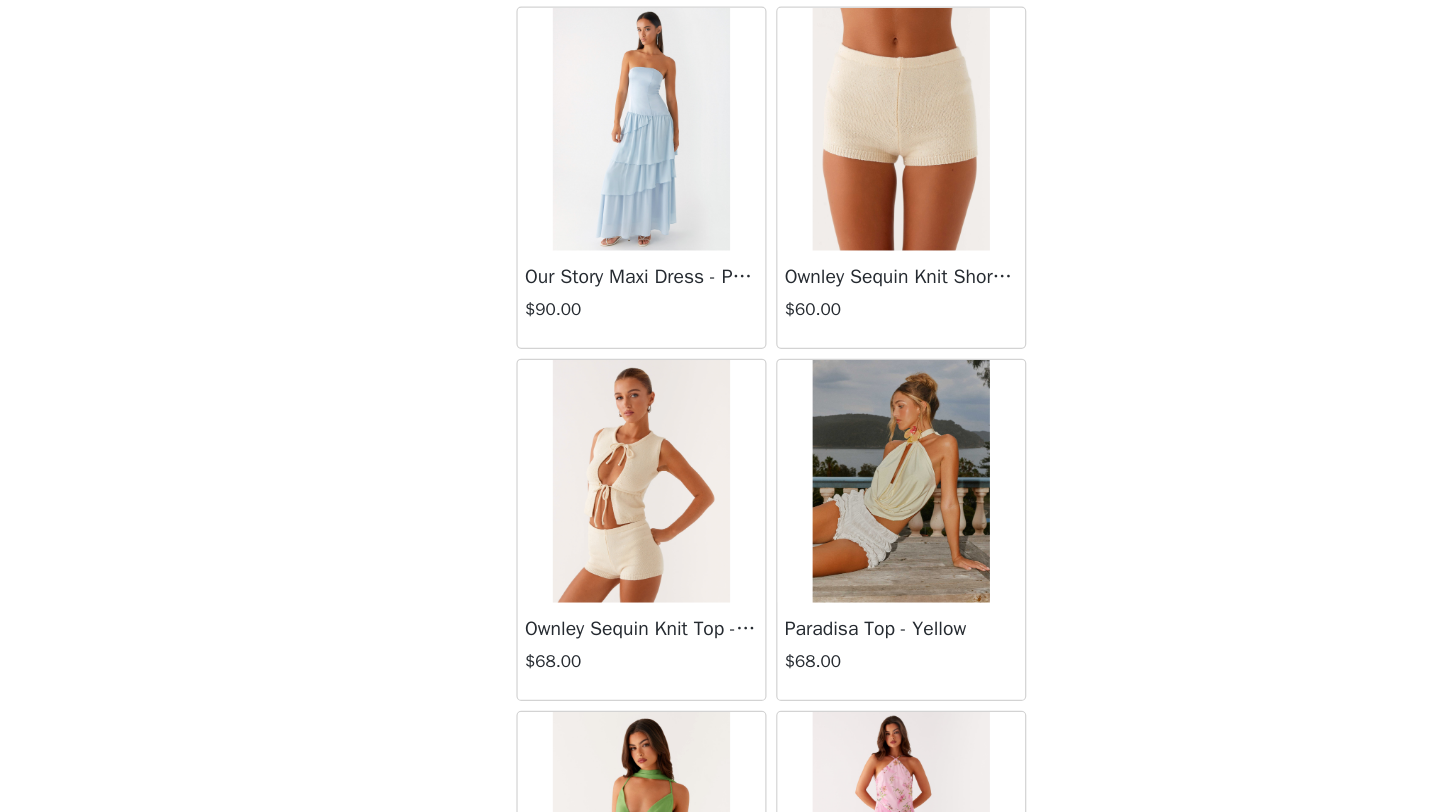 scroll, scrollTop: 48648, scrollLeft: 0, axis: vertical 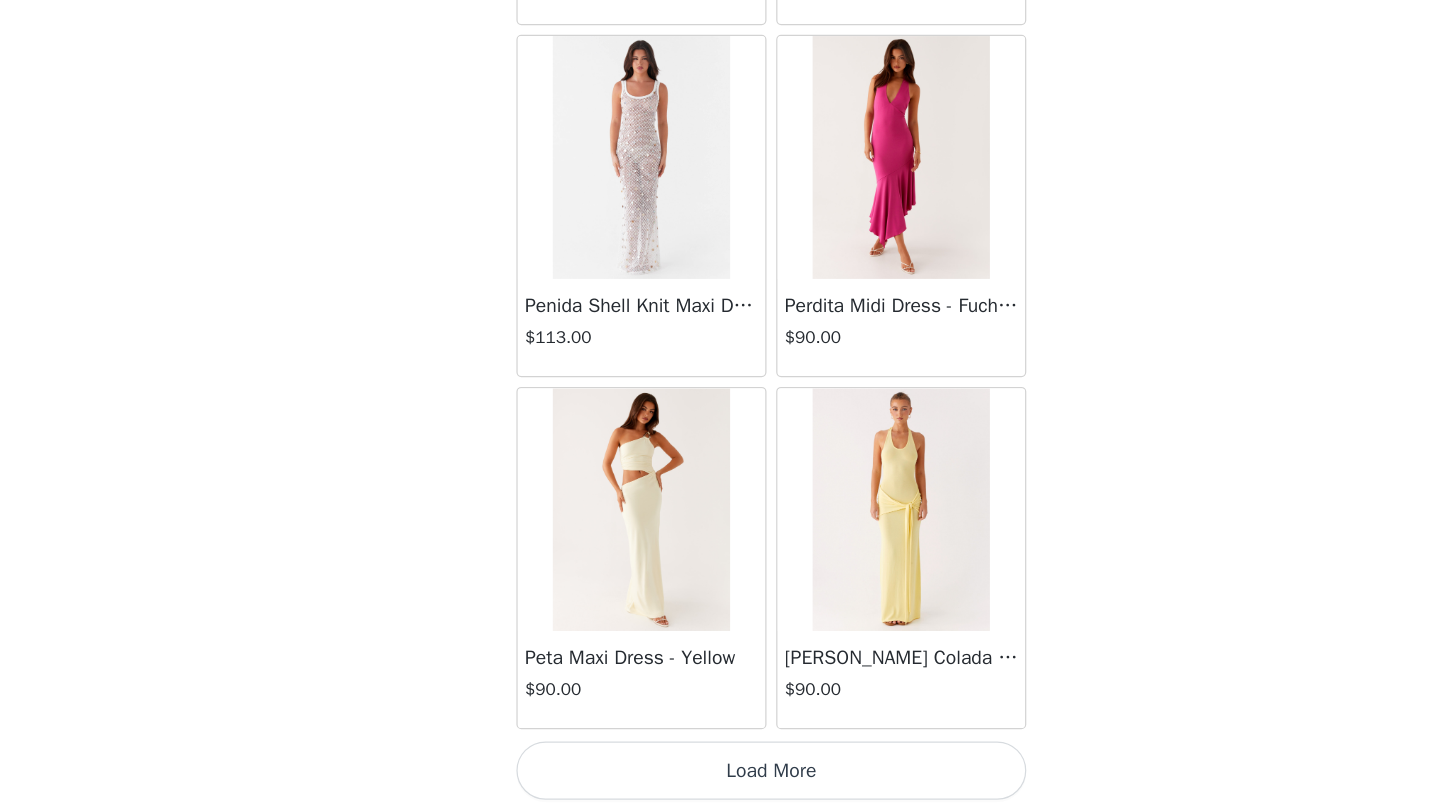 click on "Load More" at bounding box center [720, 778] 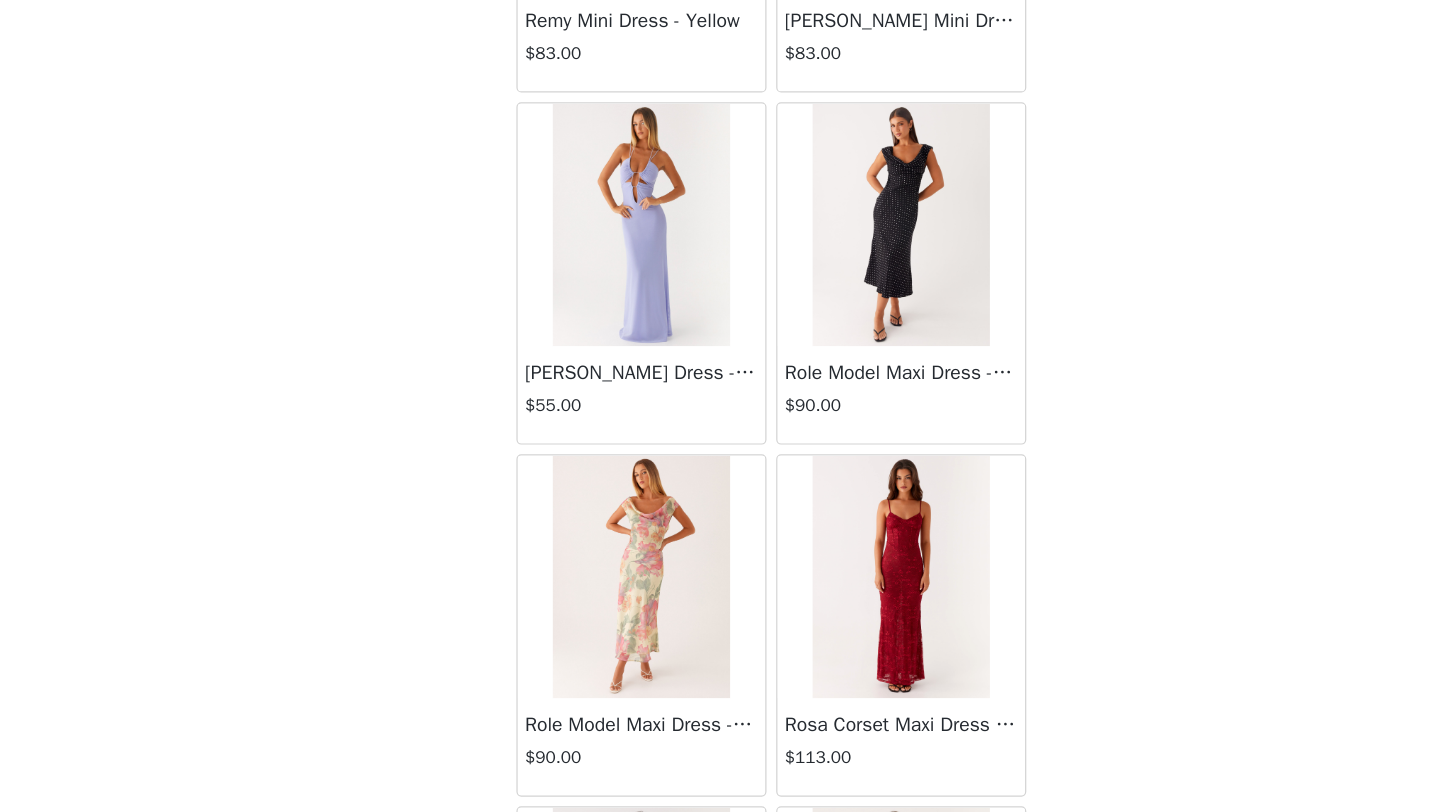 scroll, scrollTop: 51548, scrollLeft: 0, axis: vertical 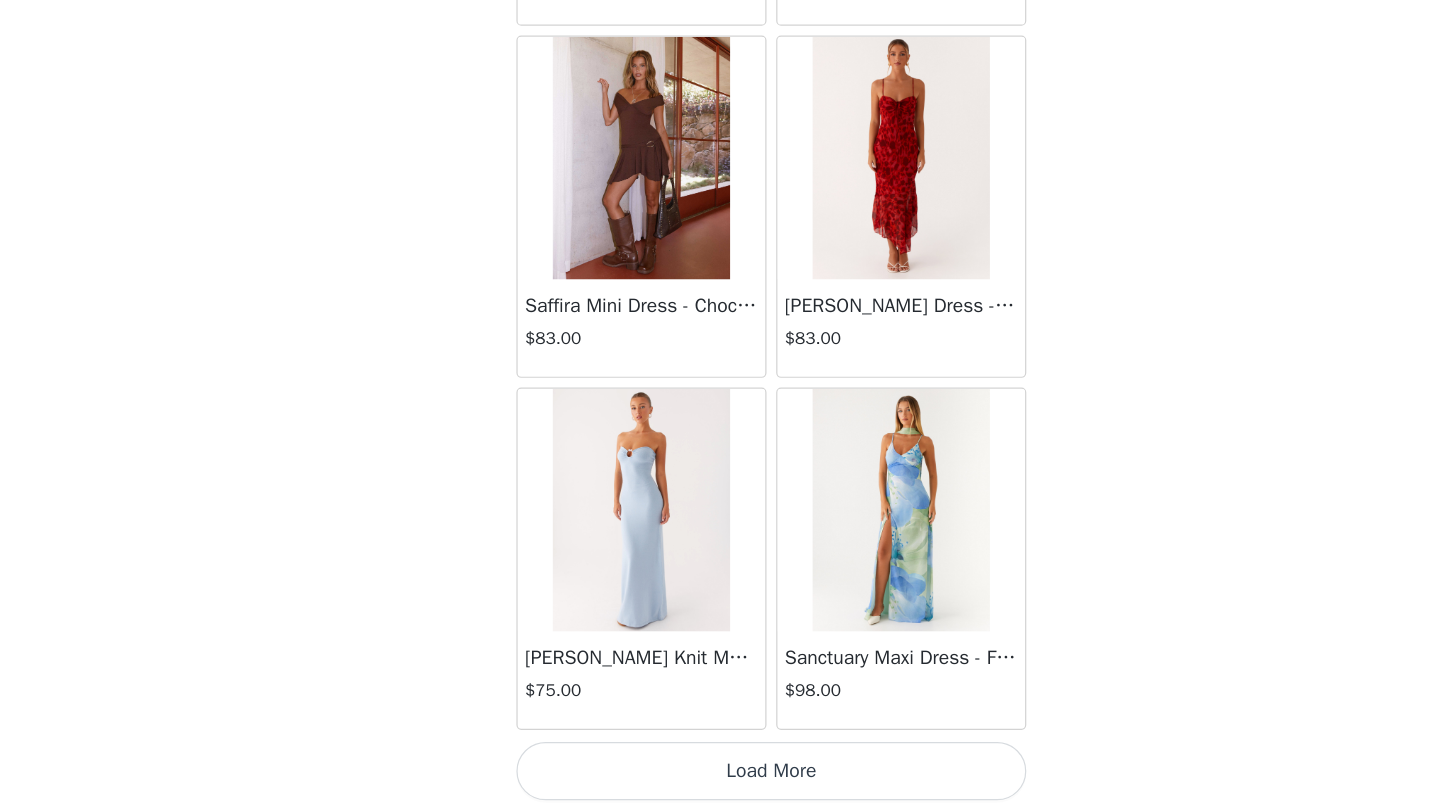 click on "Load More" at bounding box center (720, 778) 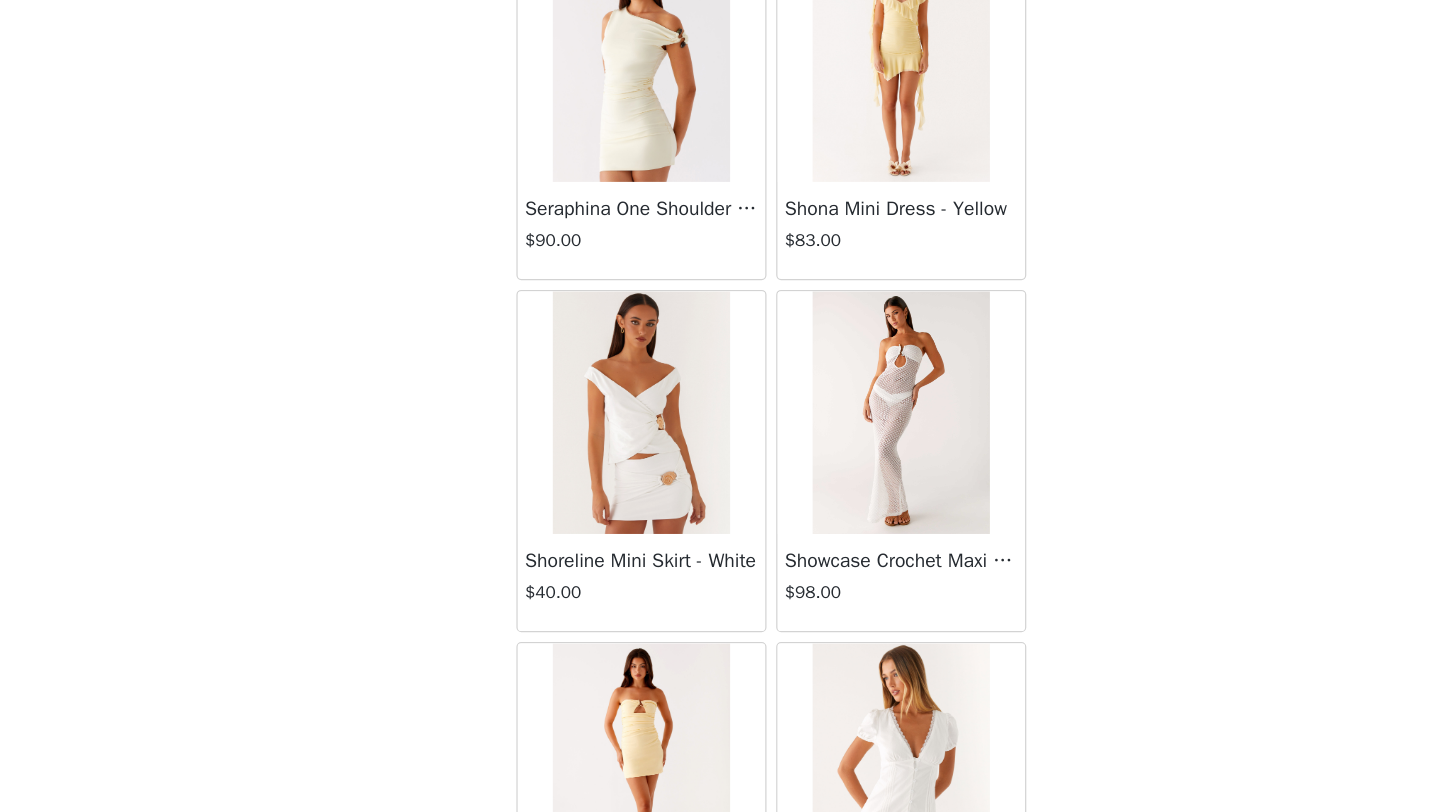 scroll, scrollTop: 54448, scrollLeft: 0, axis: vertical 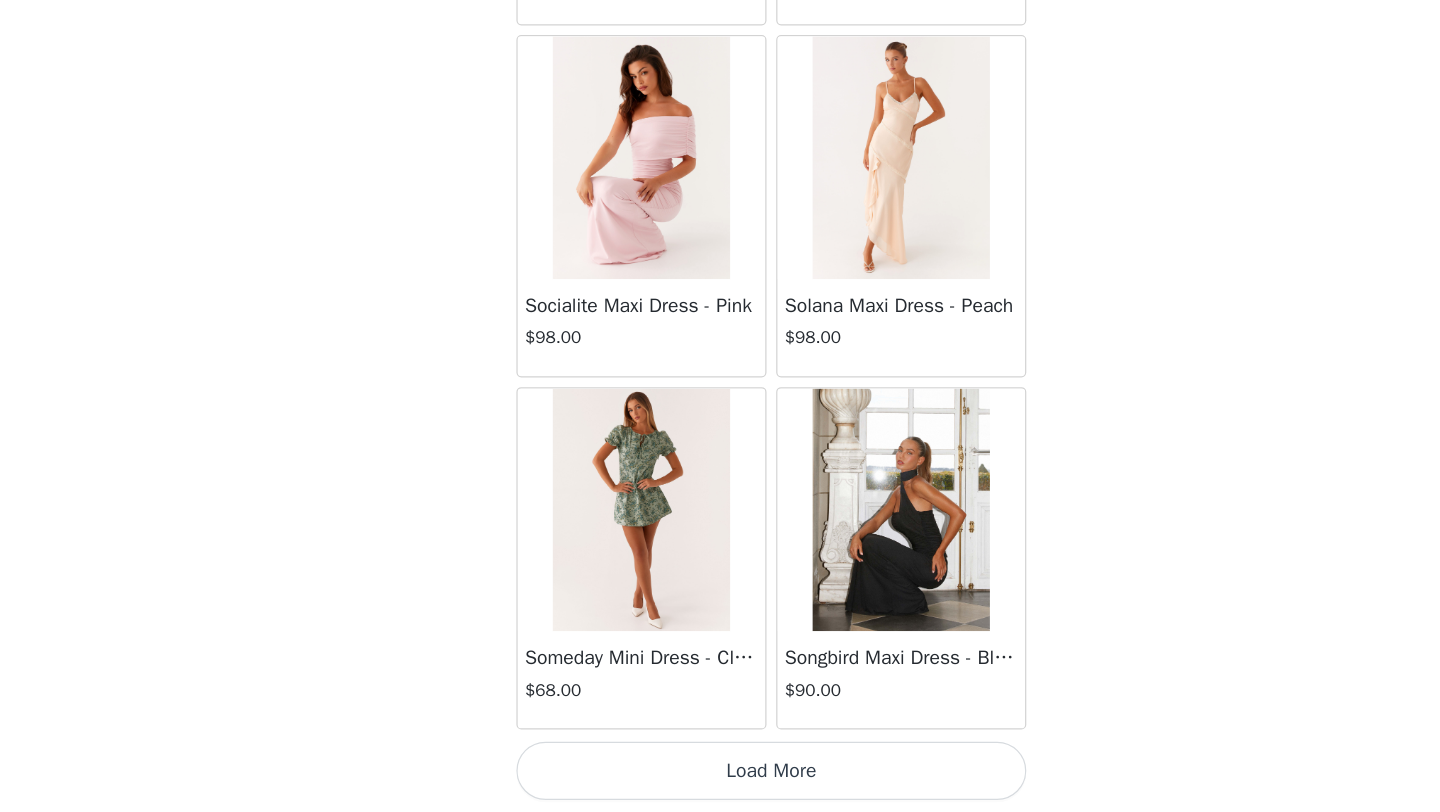 click on "Load More" at bounding box center [720, 778] 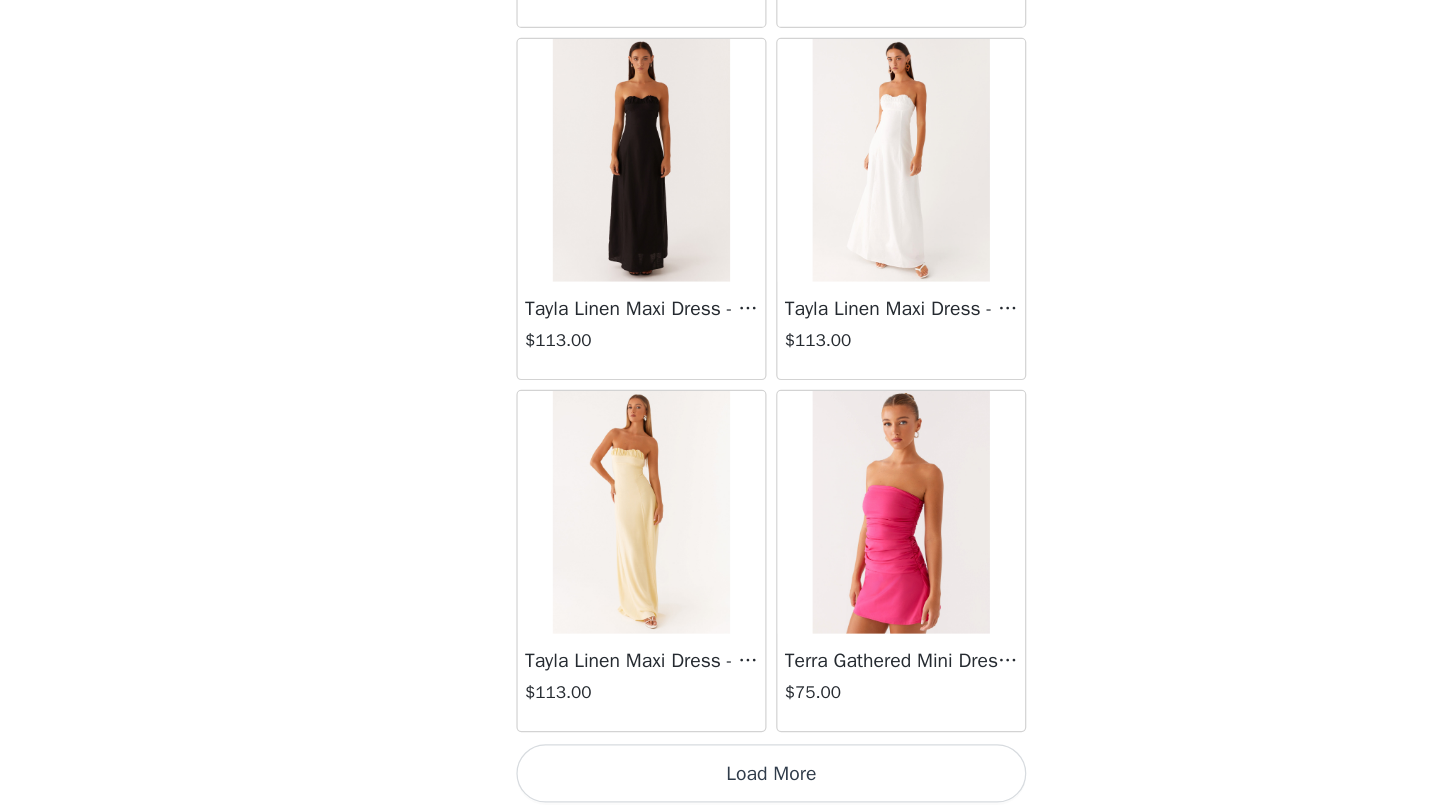 scroll, scrollTop: 57348, scrollLeft: 0, axis: vertical 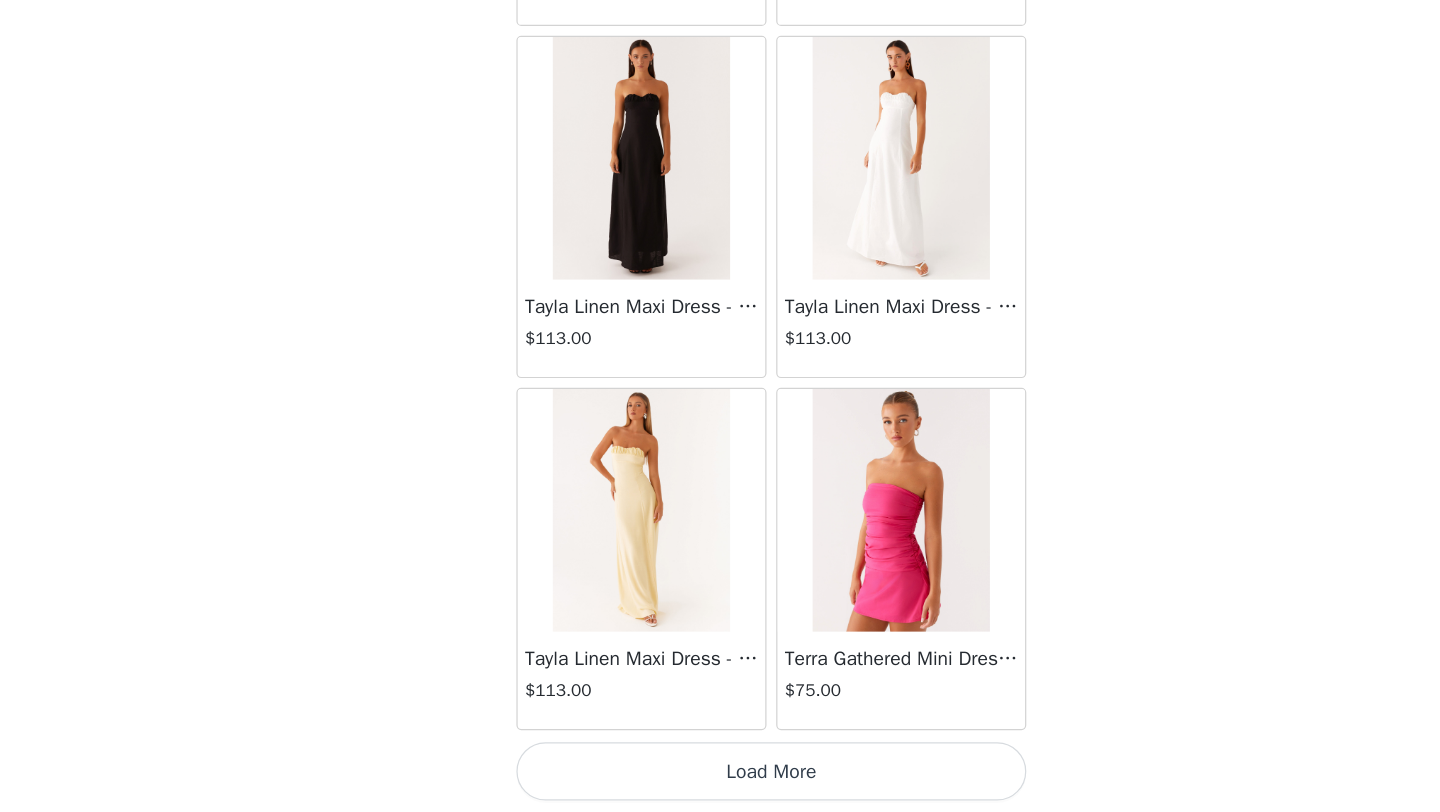 click on "Load More" at bounding box center (720, 778) 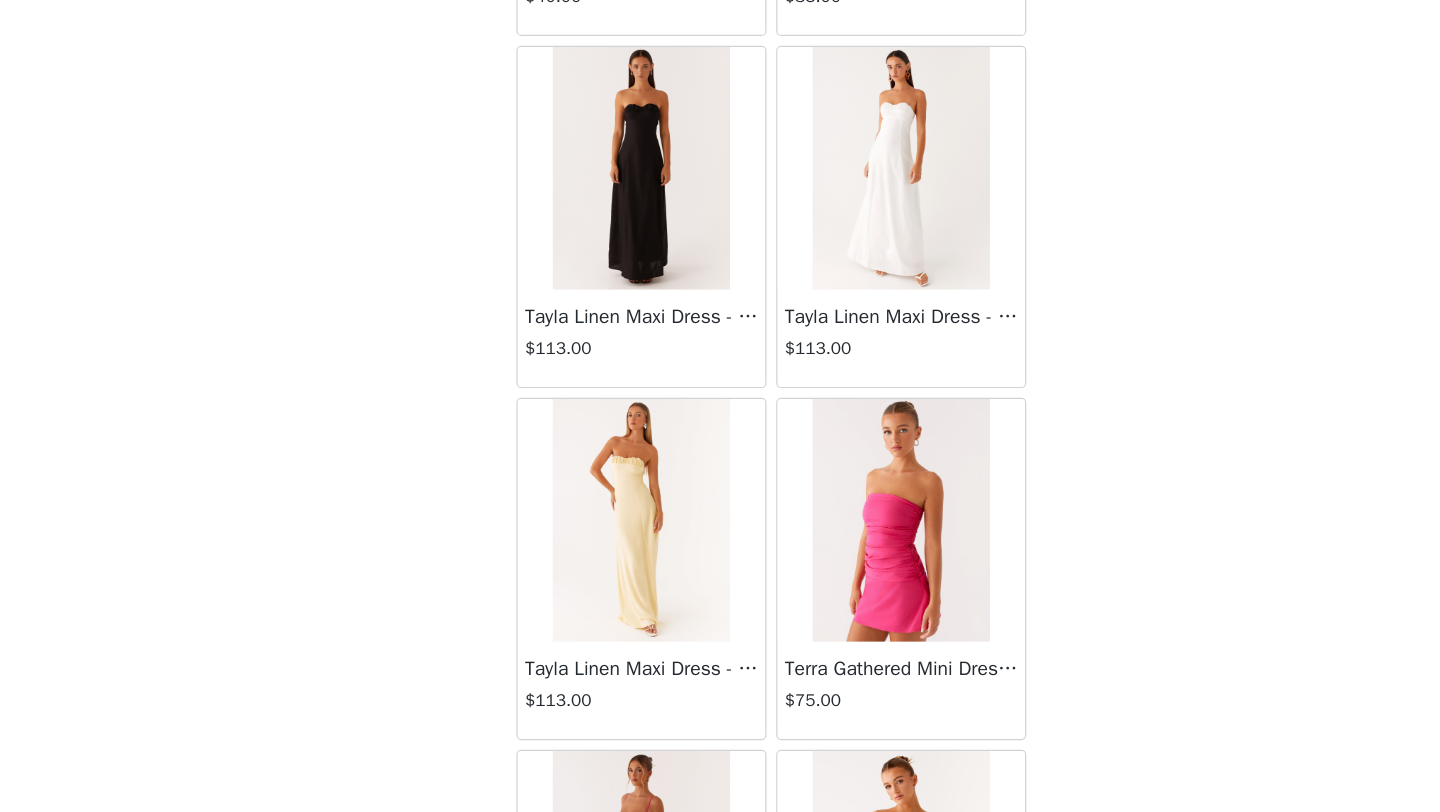 scroll, scrollTop: 57348, scrollLeft: 0, axis: vertical 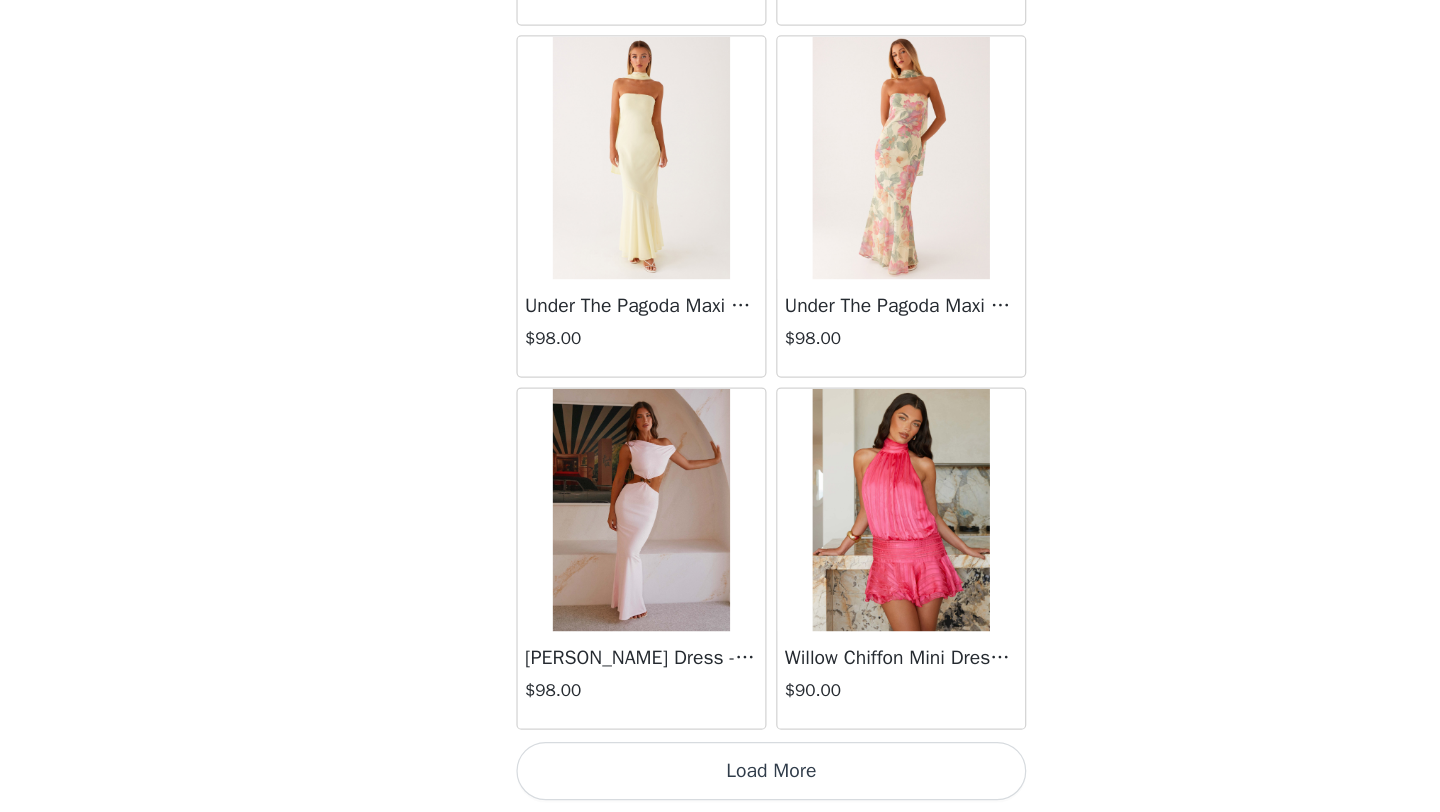 click on "Load More" at bounding box center [720, 778] 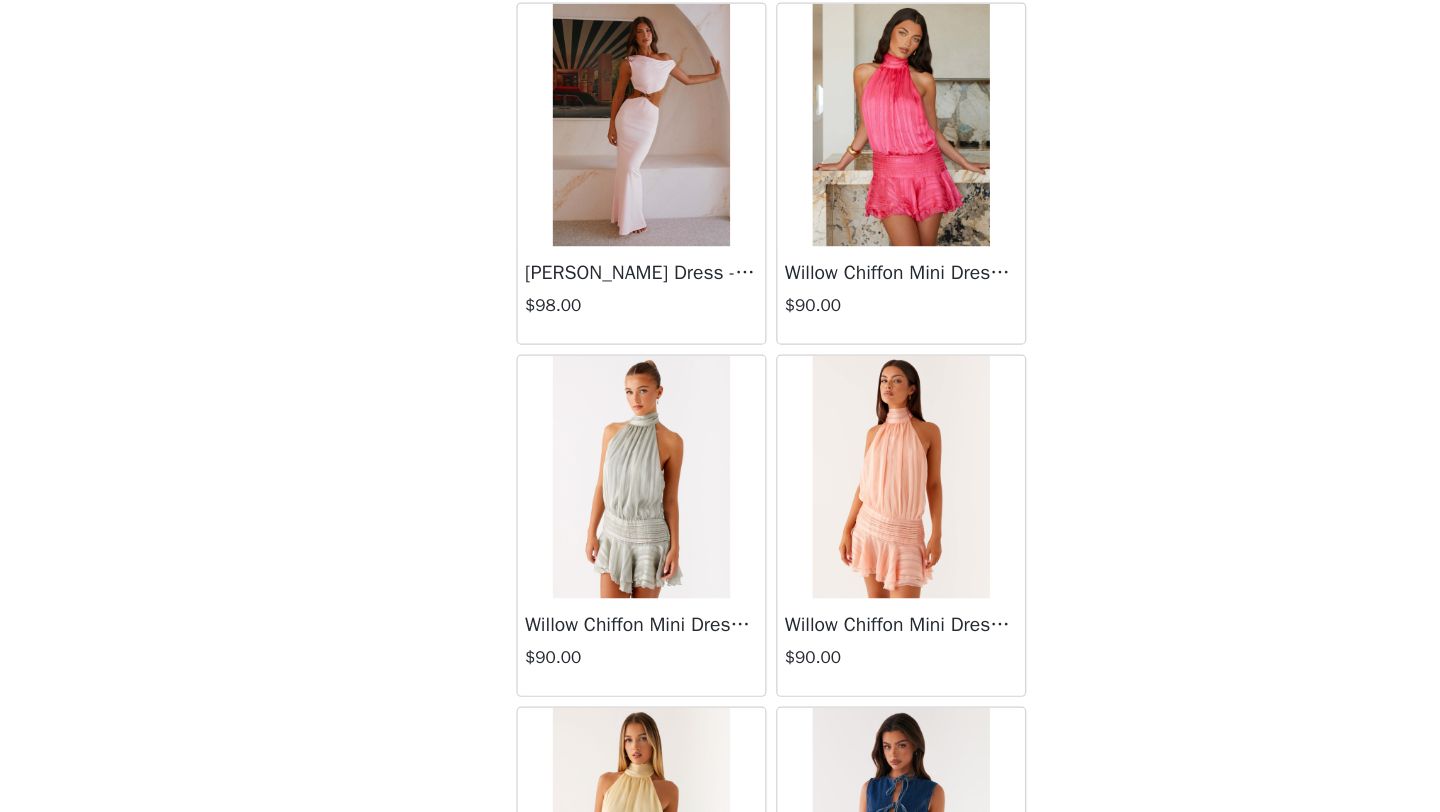 scroll, scrollTop: 60666, scrollLeft: 0, axis: vertical 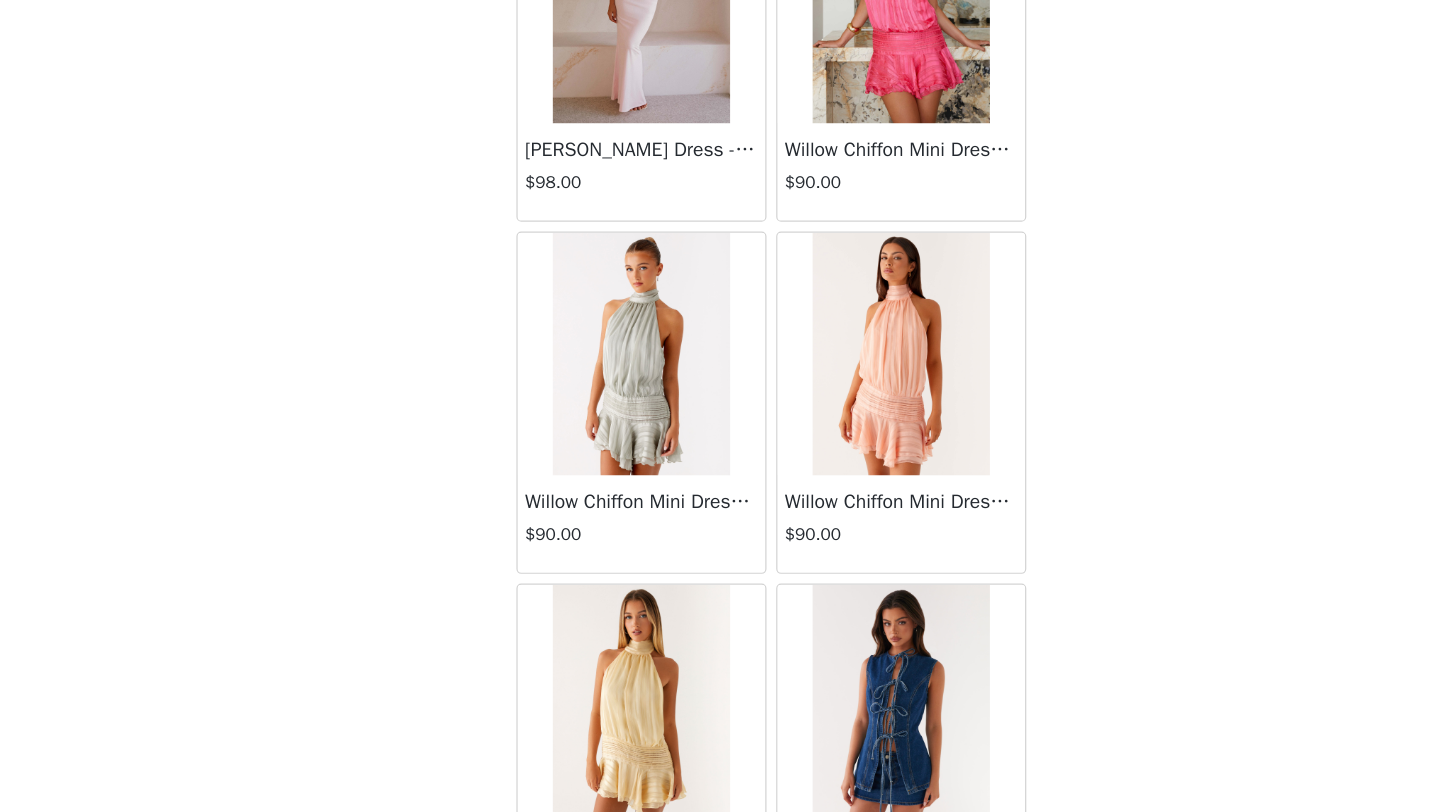 click at bounding box center (826, 435) 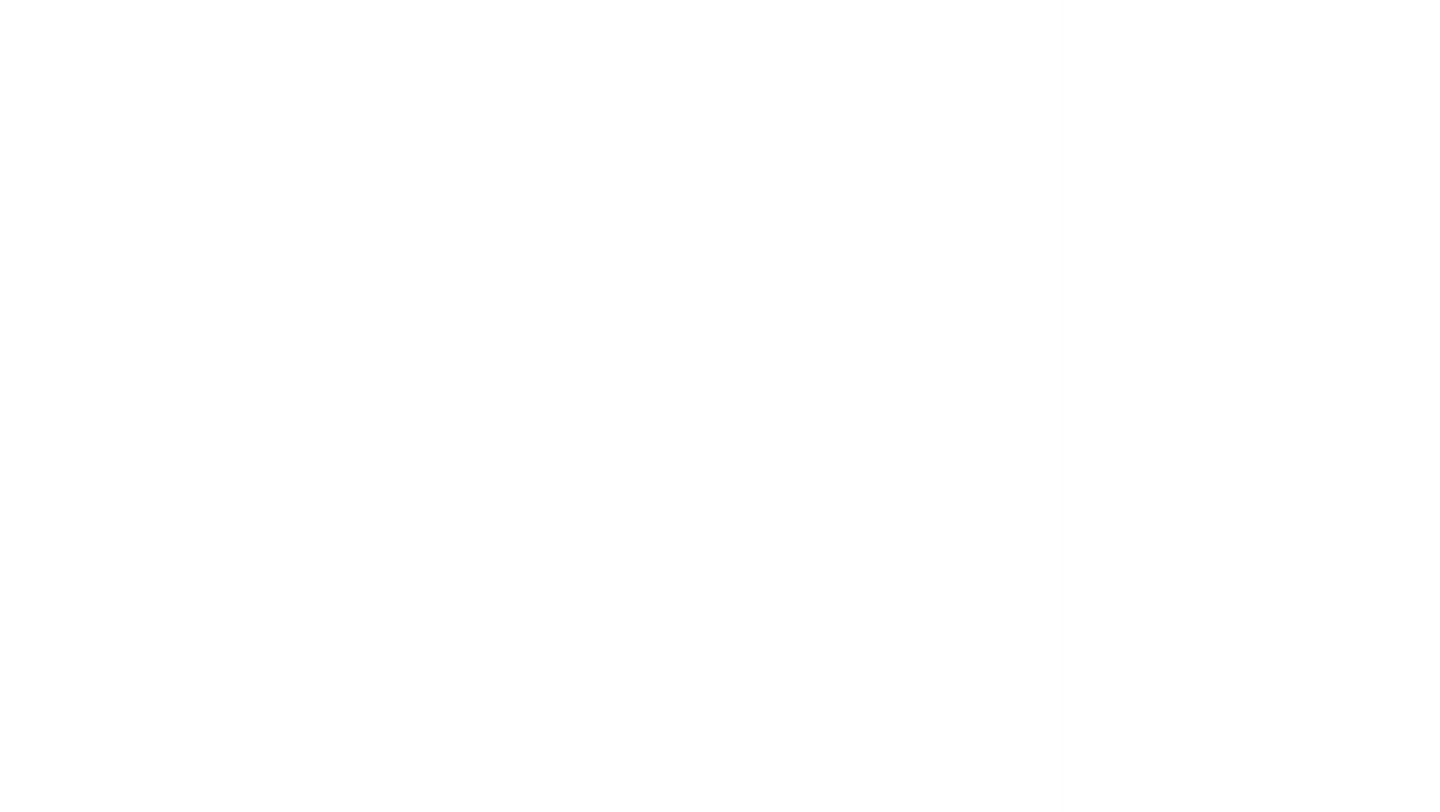 scroll, scrollTop: 287, scrollLeft: 0, axis: vertical 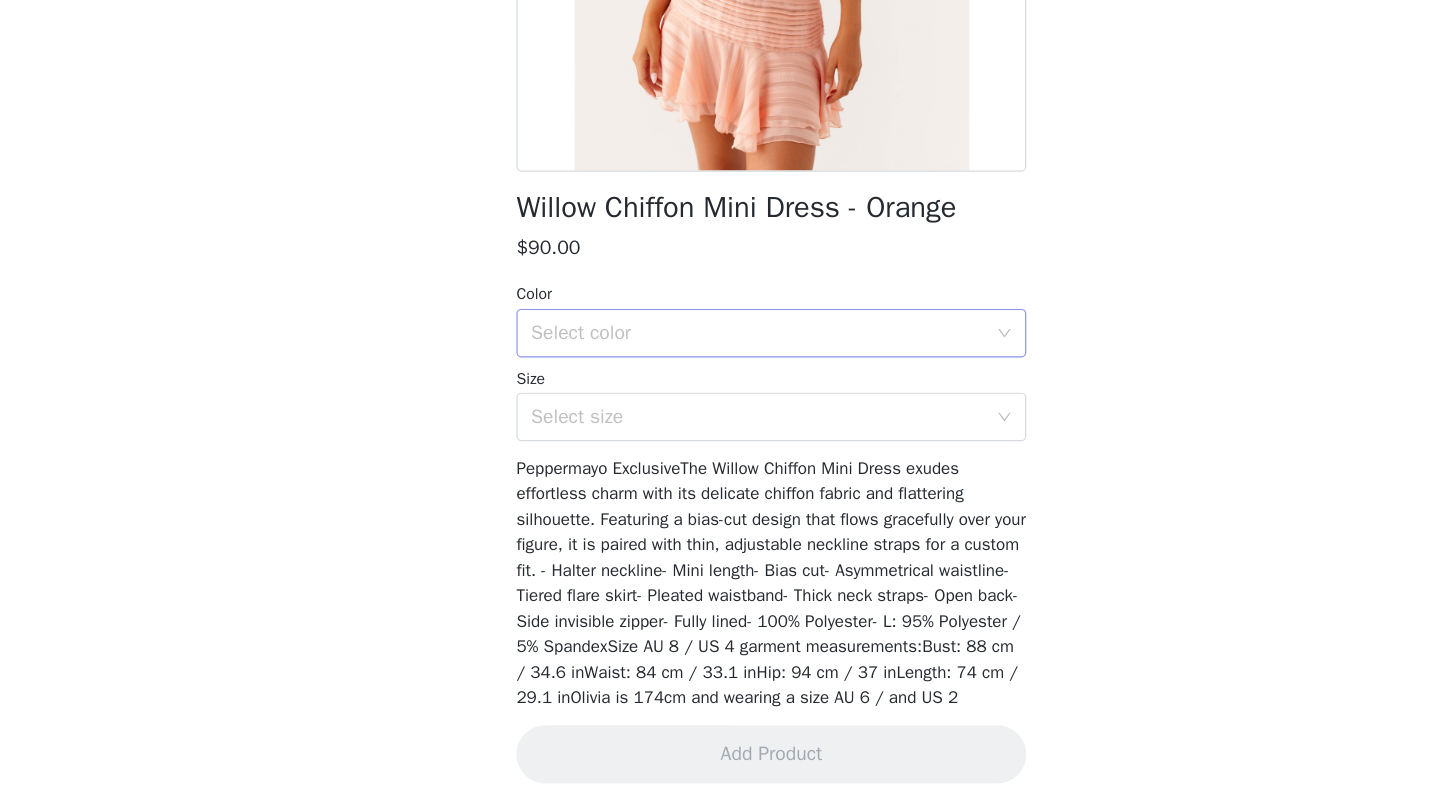click on "Select color" at bounding box center [709, 417] 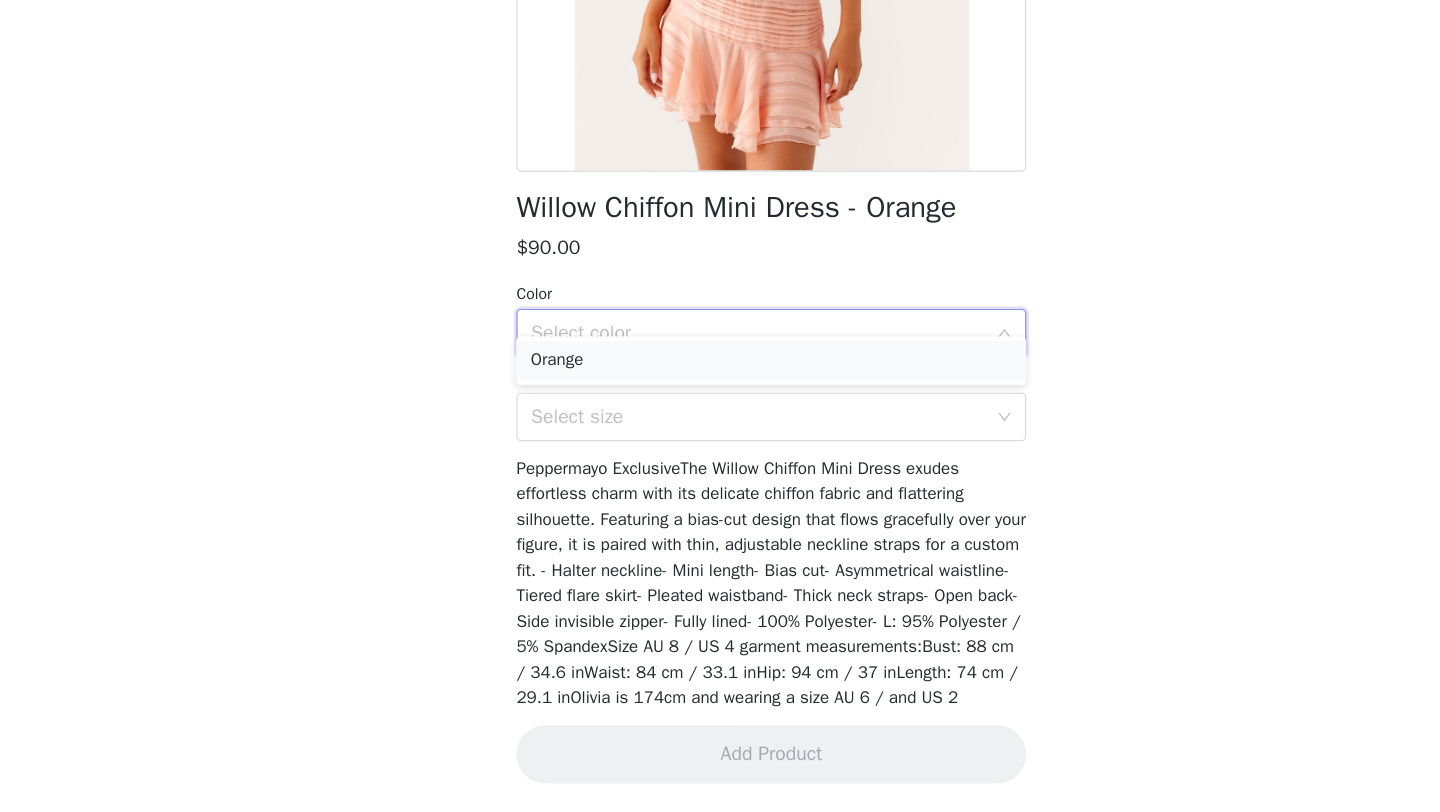 click on "Orange" at bounding box center [720, 440] 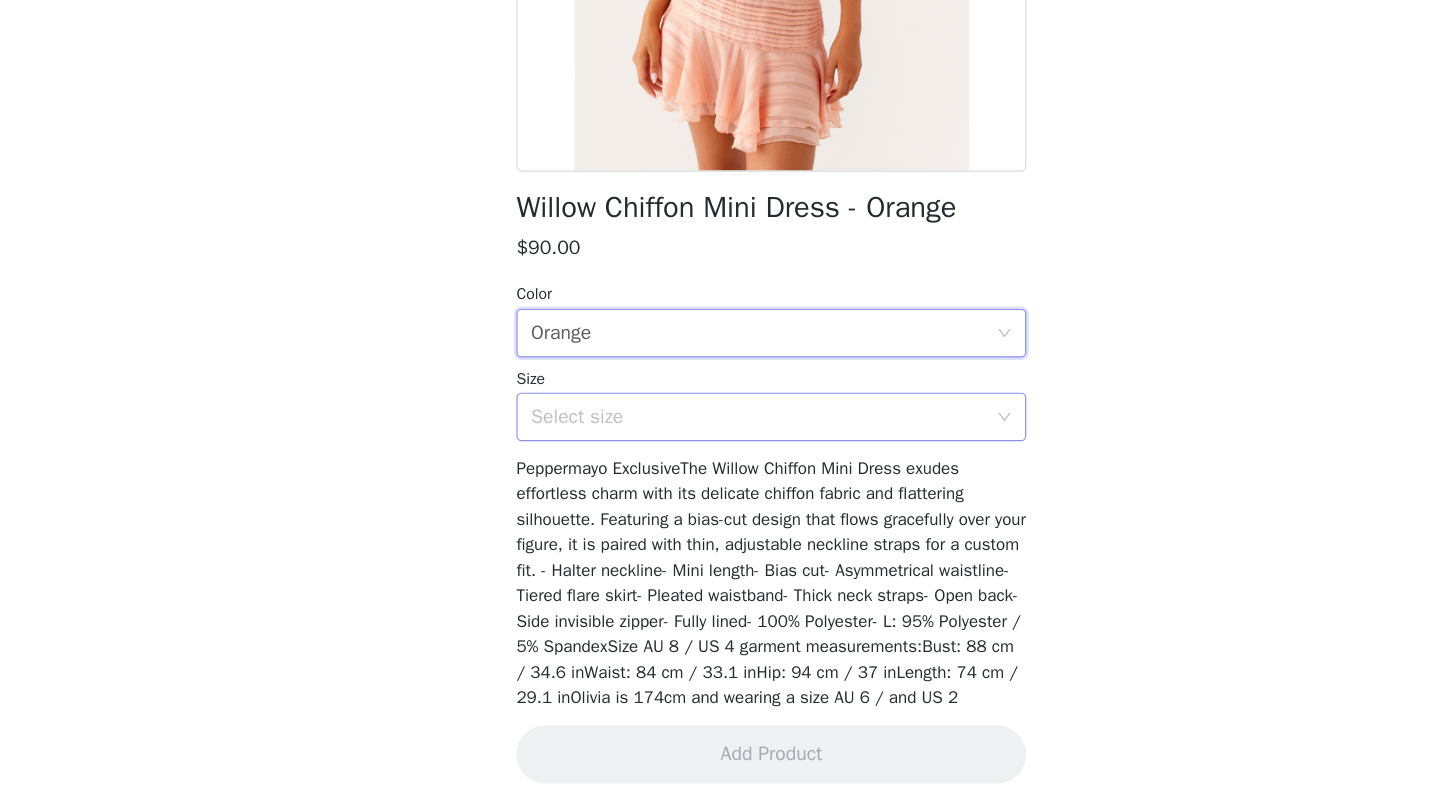 click on "Select size" at bounding box center (713, 486) 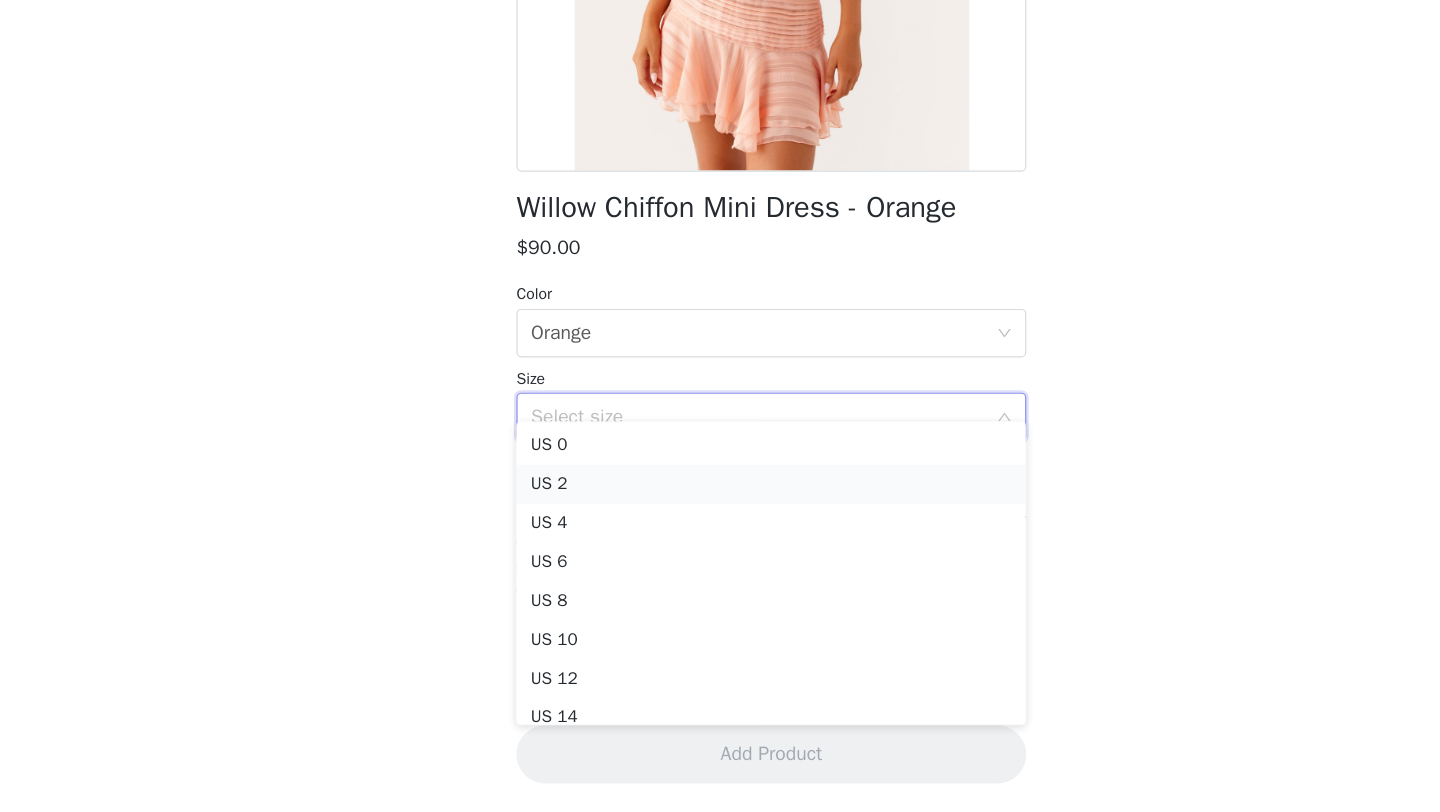 click on "US 2" at bounding box center (720, 542) 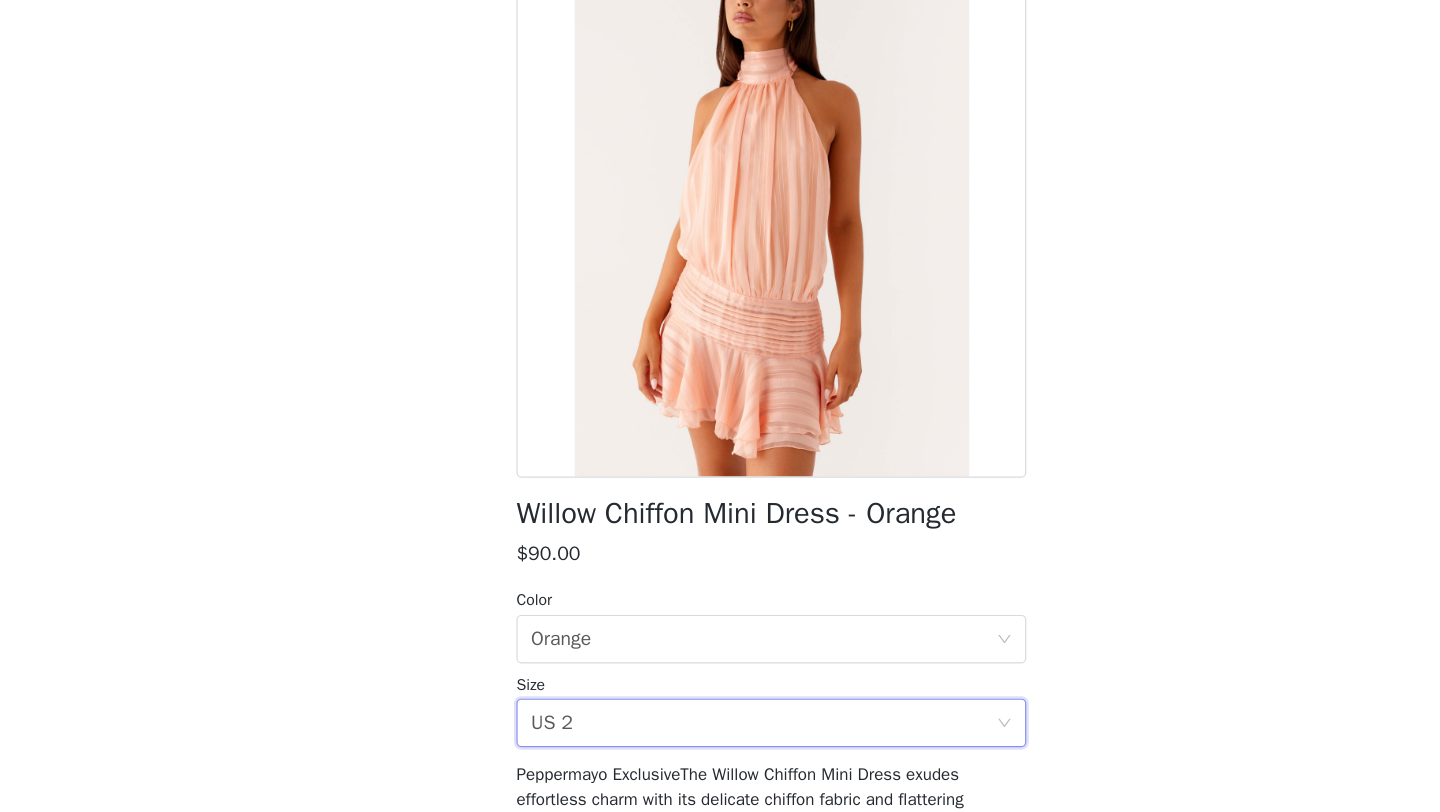 scroll, scrollTop: 0, scrollLeft: 0, axis: both 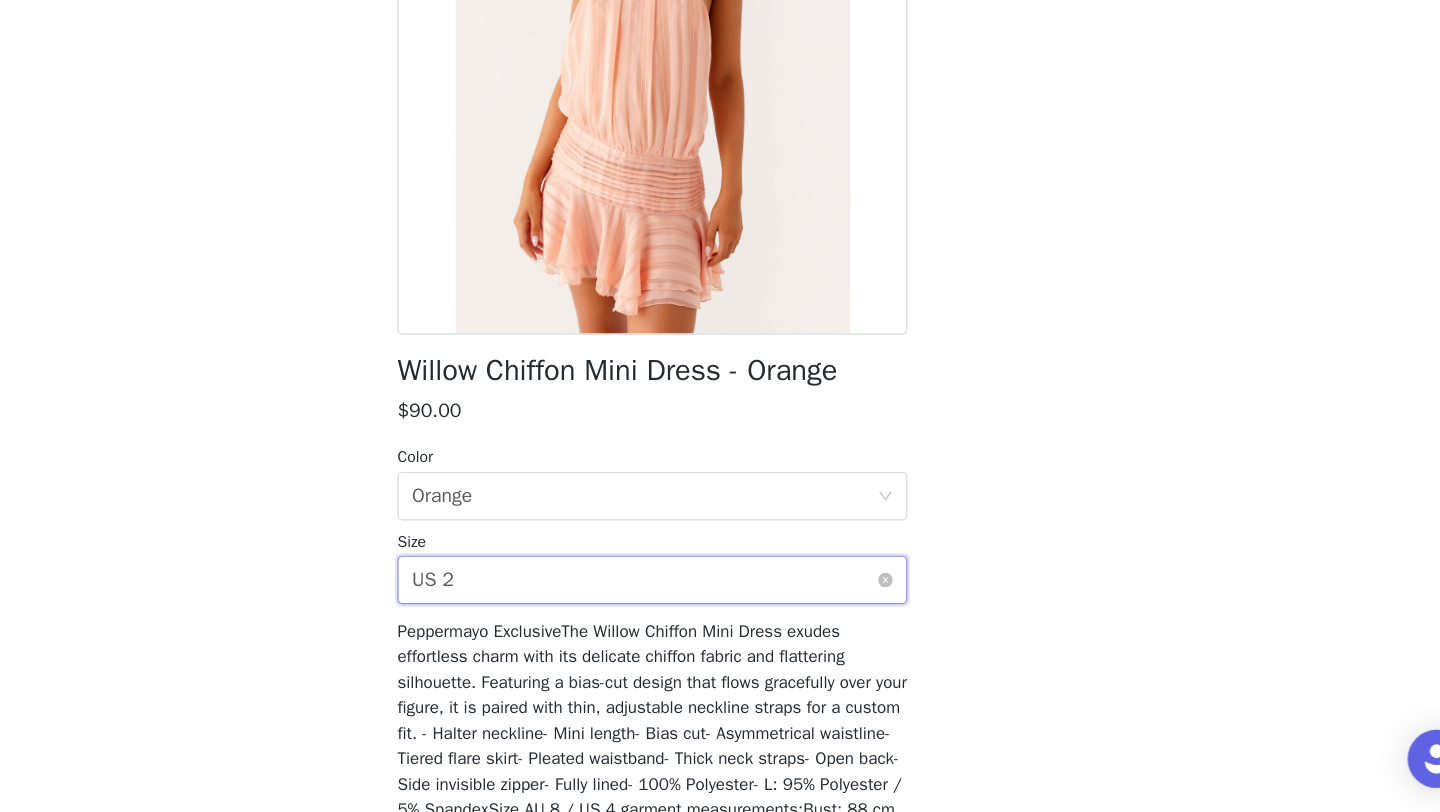 click on "Select size US 2" at bounding box center (713, 621) 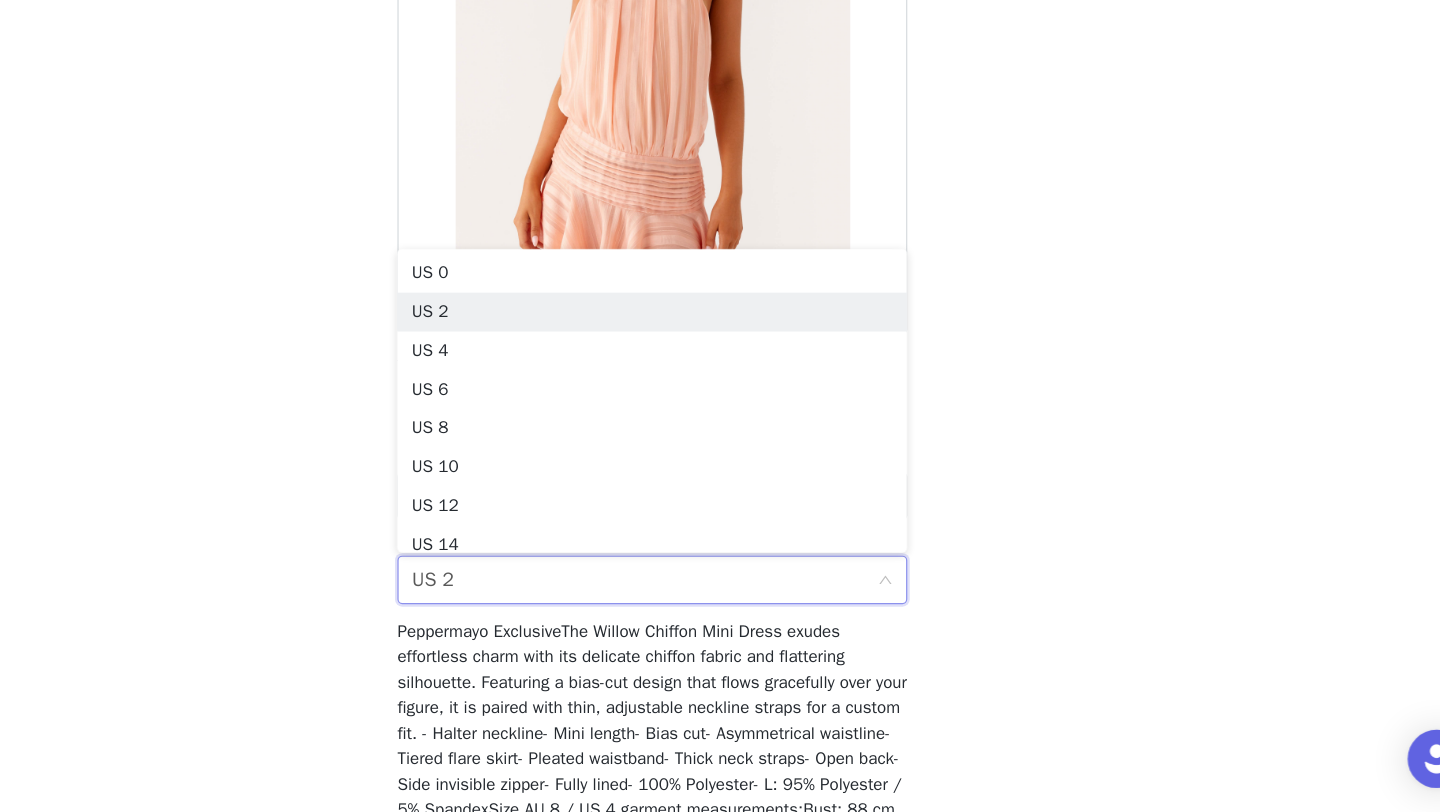 click on "STEP 1 OF 4
Select your styles!
You will receive 6 products.       5/6 Selected           Flora Satin Maxi Dress - Lemon     $75.00       Lemon, [GEOGRAPHIC_DATA] 4       Edit   Remove     [PERSON_NAME] Maxi Dress - Red     $90.00       Red, [GEOGRAPHIC_DATA] 4       Edit   Remove     Eden Strapless Maxi Dress - Amber     $75.00       Amber, [GEOGRAPHIC_DATA] 2       Edit   Remove     Senna Knit Maxi Dress - Pastel Green     $90.00       Pastel Green, XS-S       Edit   Remove     Willow Chiffon Mini Dress - Yellow     $90.00       Yellow, US 6       Edit   Remove     Add Product       Back     Willow Chiffon Mini Dress - Orange       $90.00         Color   Select color Orange Size   Select size US 2     Add Product" at bounding box center [720, 68] 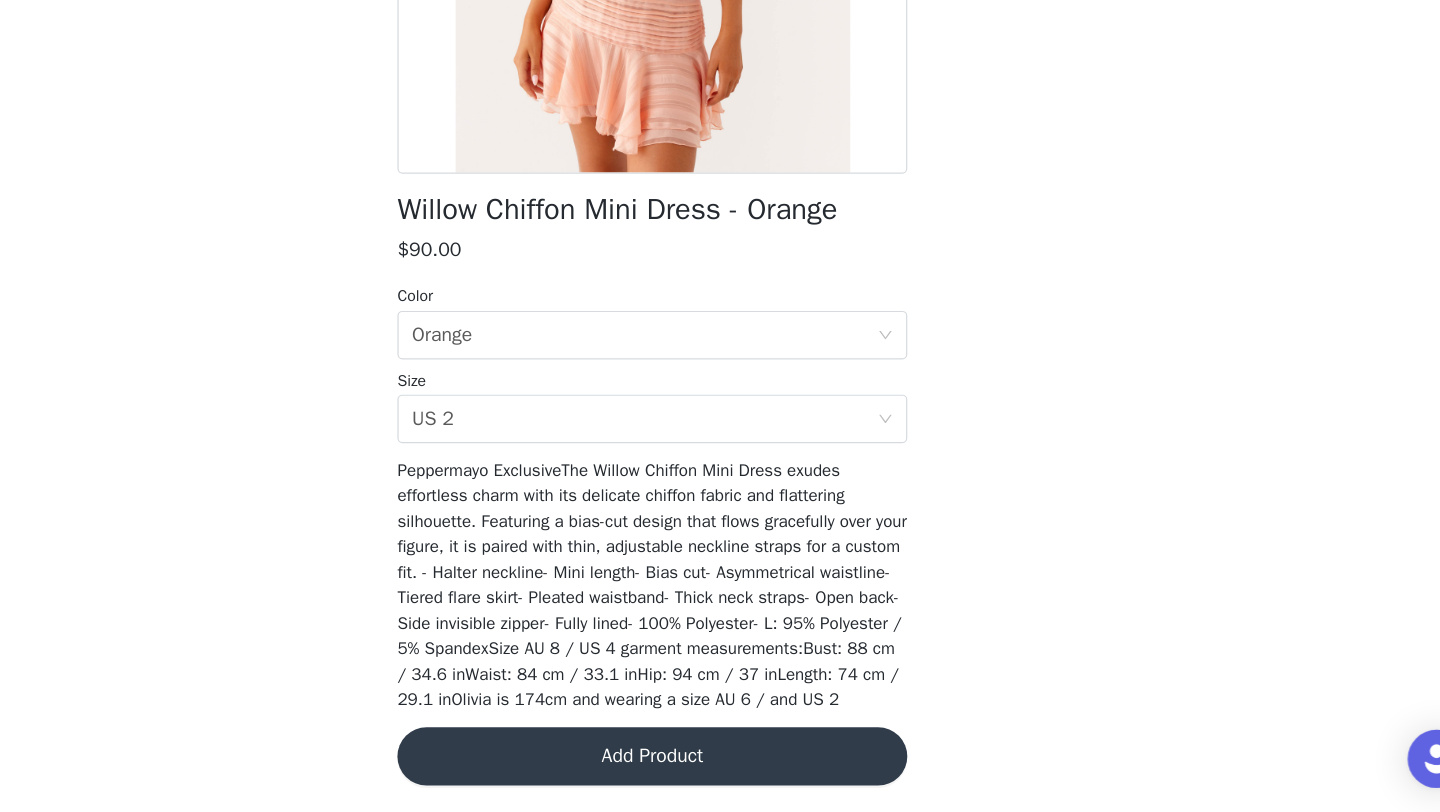 scroll, scrollTop: 258, scrollLeft: 0, axis: vertical 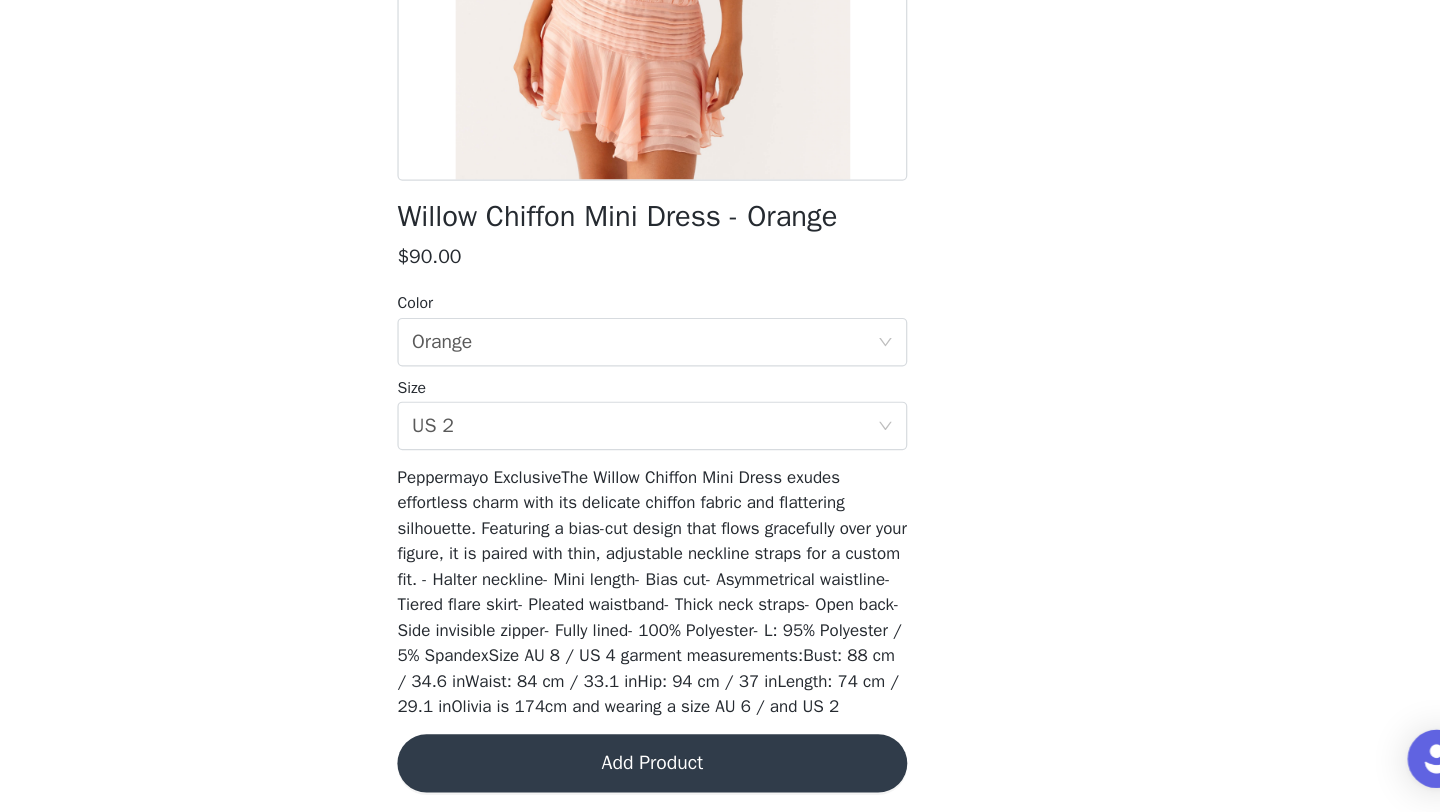 click on "STEP 1 OF 4
Select your styles!
You will receive 6 products.       5/6 Selected           Flora Satin Maxi Dress - Lemon     $75.00       Lemon, [GEOGRAPHIC_DATA] 4       Edit   Remove     [PERSON_NAME] Maxi Dress - Red     $90.00       Red, [GEOGRAPHIC_DATA] 4       Edit   Remove     Eden Strapless Maxi Dress - Amber     $75.00       Amber, [GEOGRAPHIC_DATA] 2       Edit   Remove     Senna Knit Maxi Dress - Pastel Green     $90.00       Pastel Green, XS-S       Edit   Remove     Willow Chiffon Mini Dress - Yellow     $90.00       Yellow, US 6       Edit   Remove     Add Product       Back     Willow Chiffon Mini Dress - Orange       $90.00         Color   Select color Orange Size   Select size US 2     Add Product
Step 1 of 4" at bounding box center [720, 140] 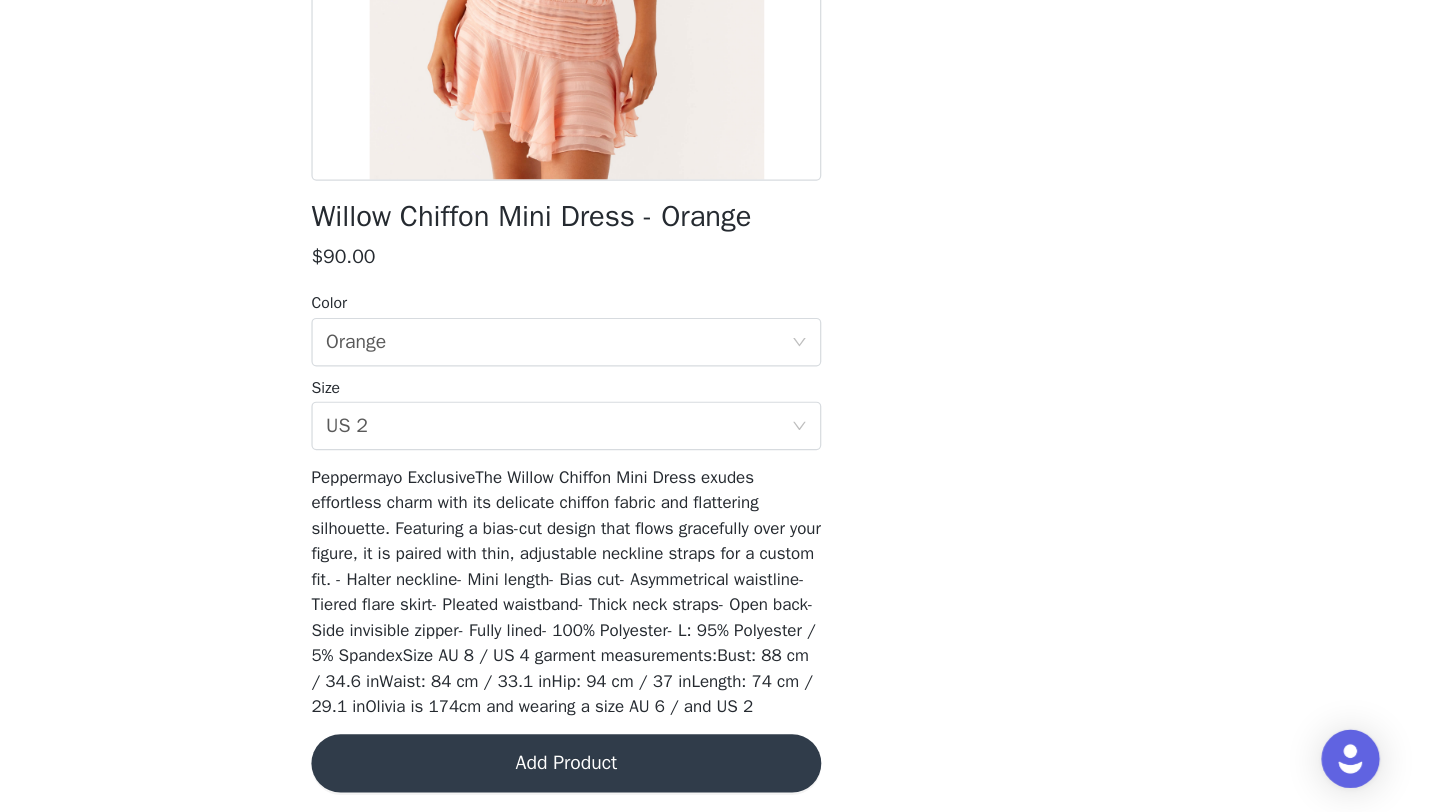 click on "Add Product" at bounding box center [720, 772] 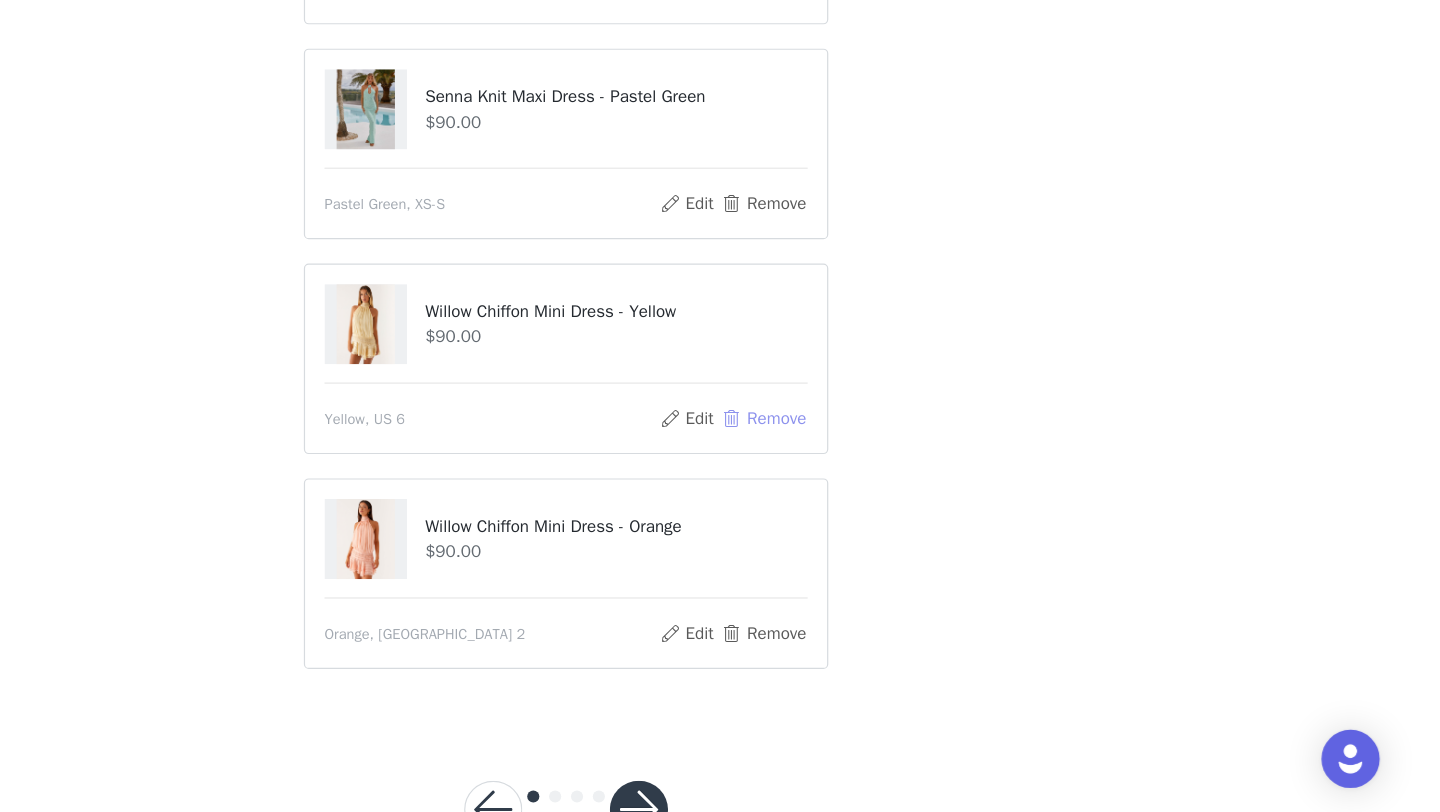 click on "Remove" at bounding box center (883, 488) 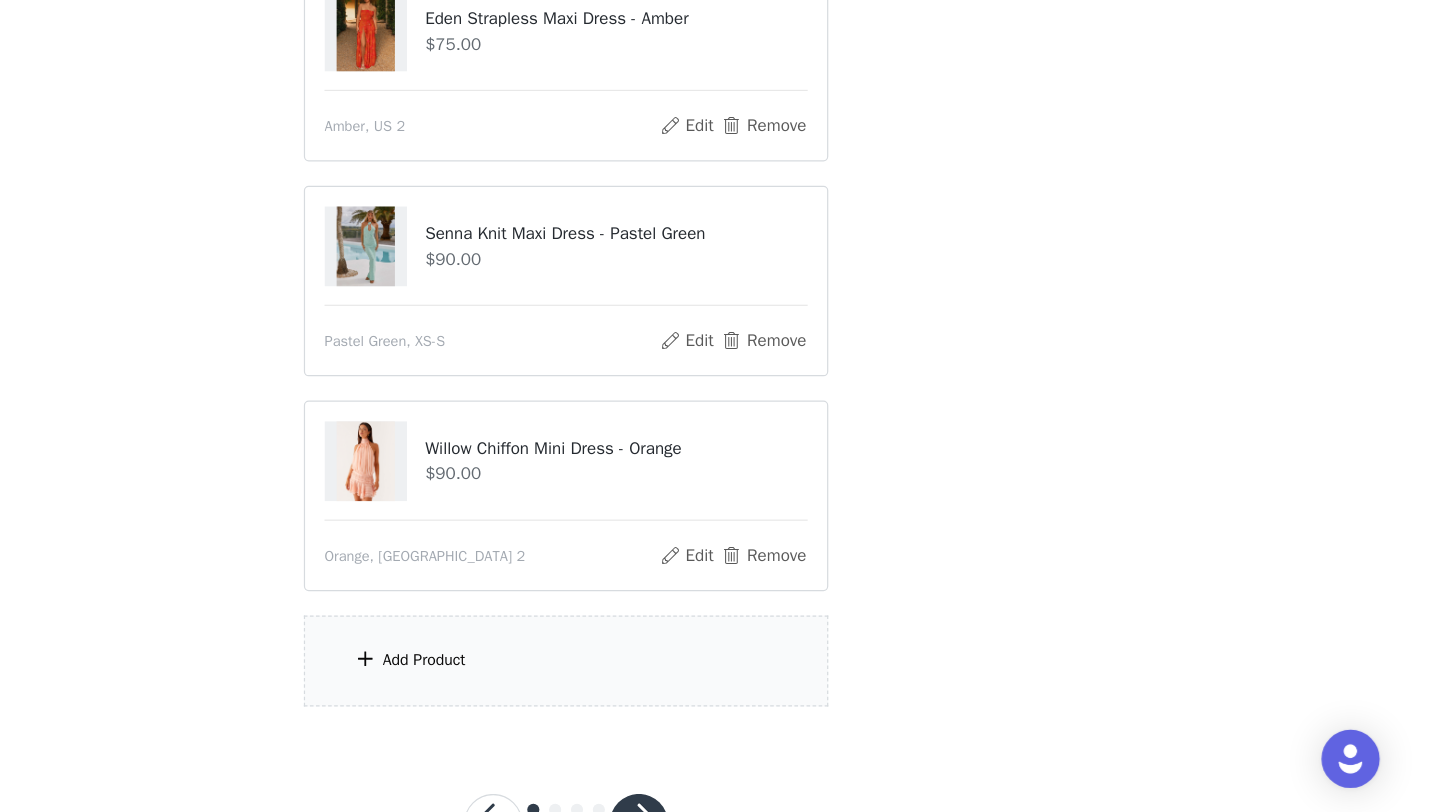 scroll, scrollTop: 571, scrollLeft: 0, axis: vertical 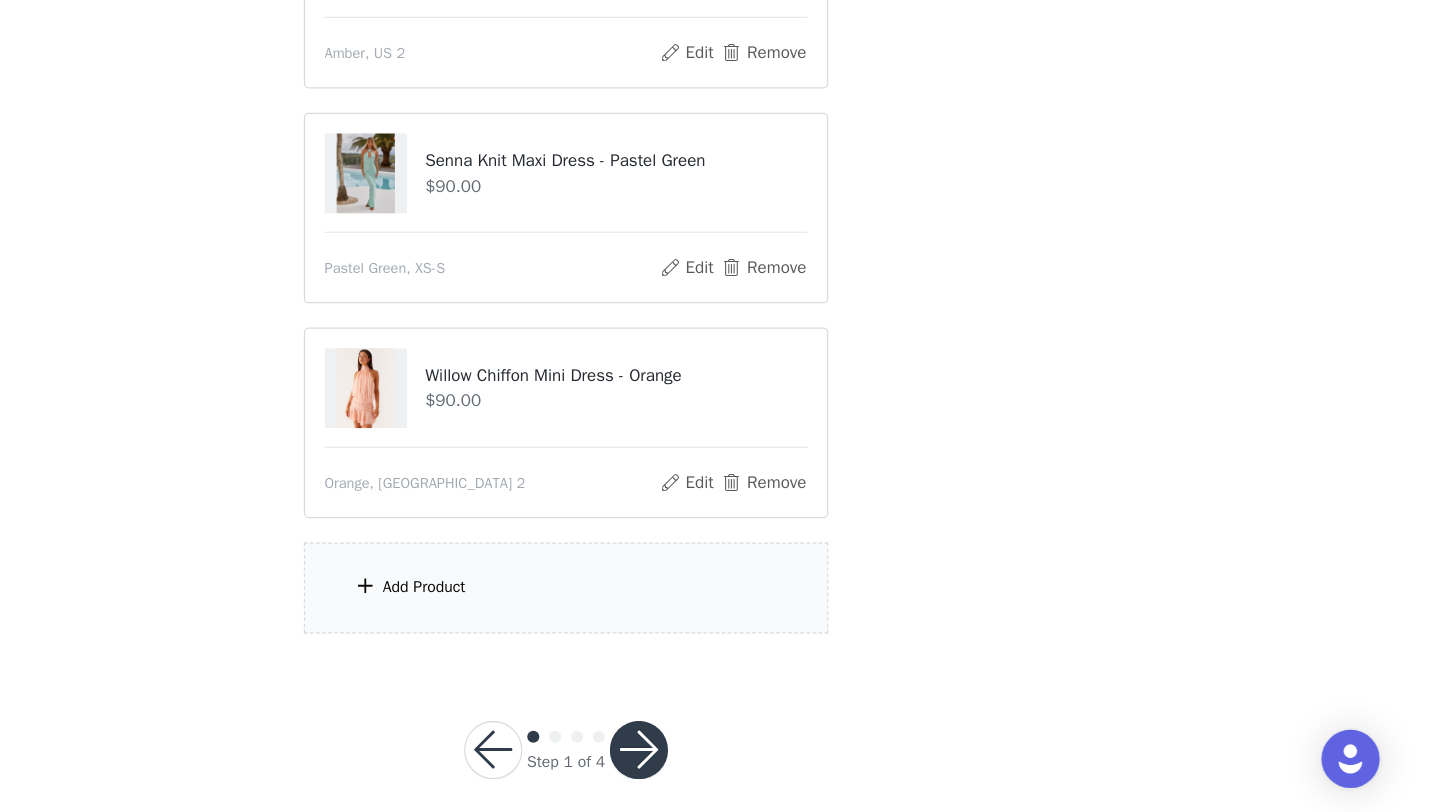 click on "Add Product" at bounding box center (720, 627) 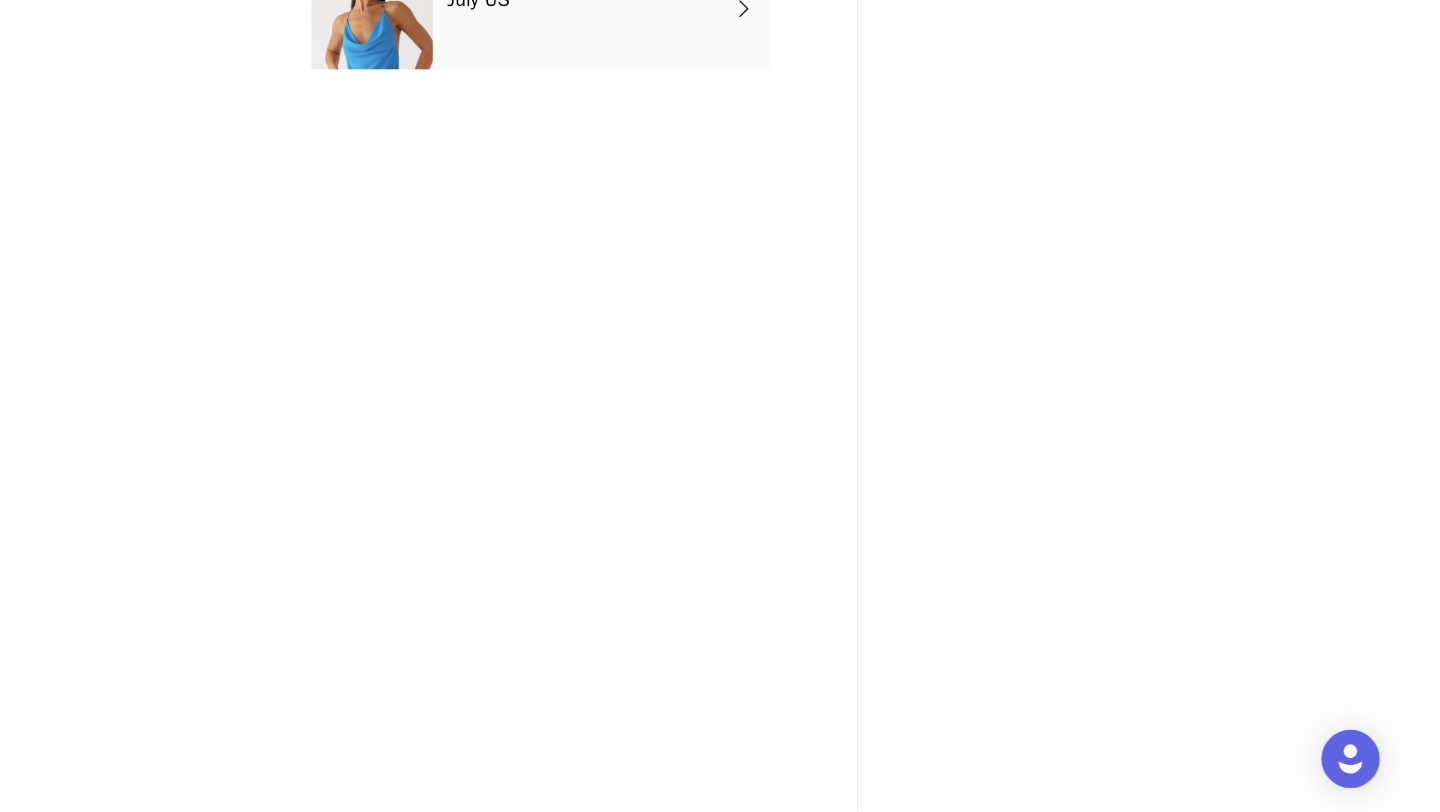 click on "July US" at bounding box center (749, 150) 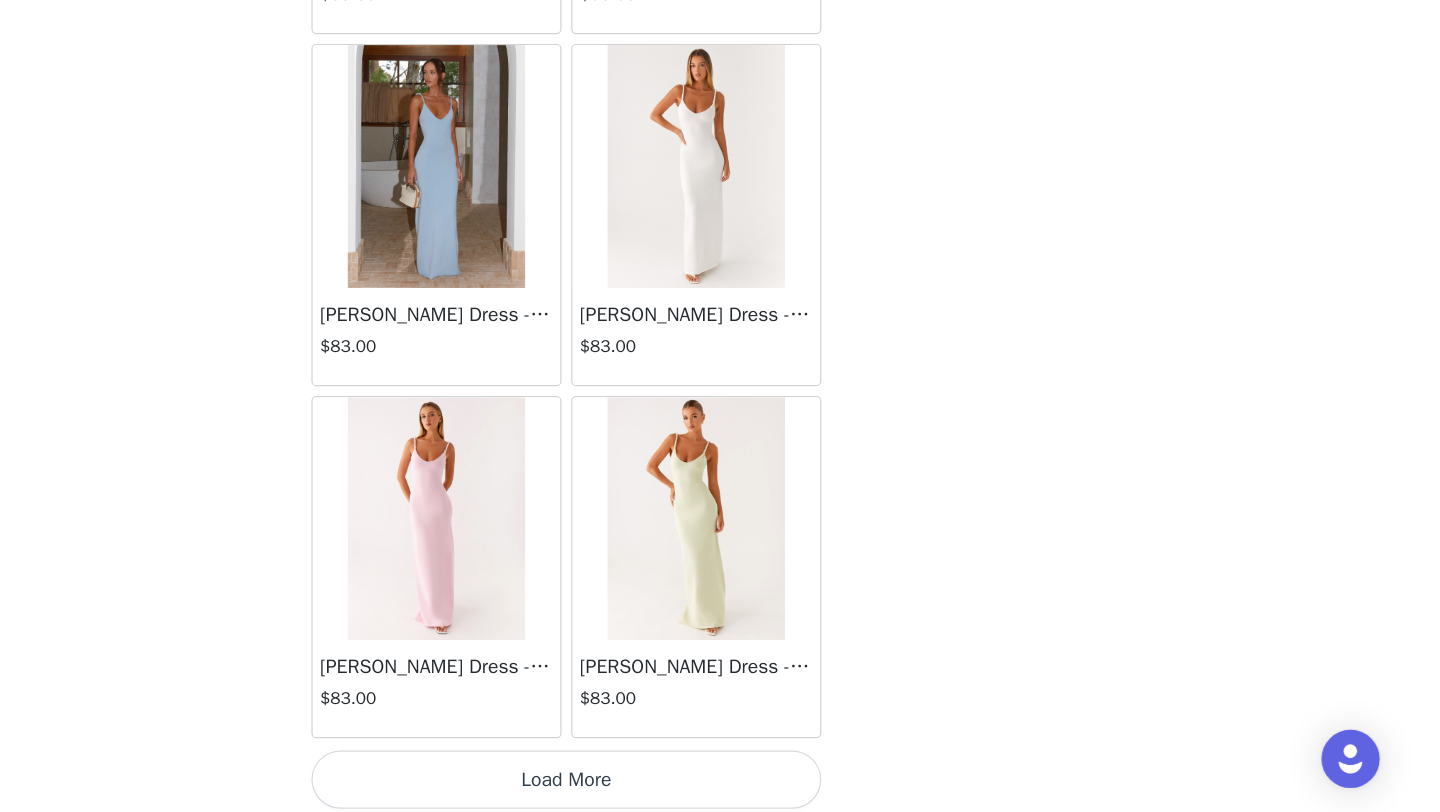 scroll, scrollTop: 2248, scrollLeft: 0, axis: vertical 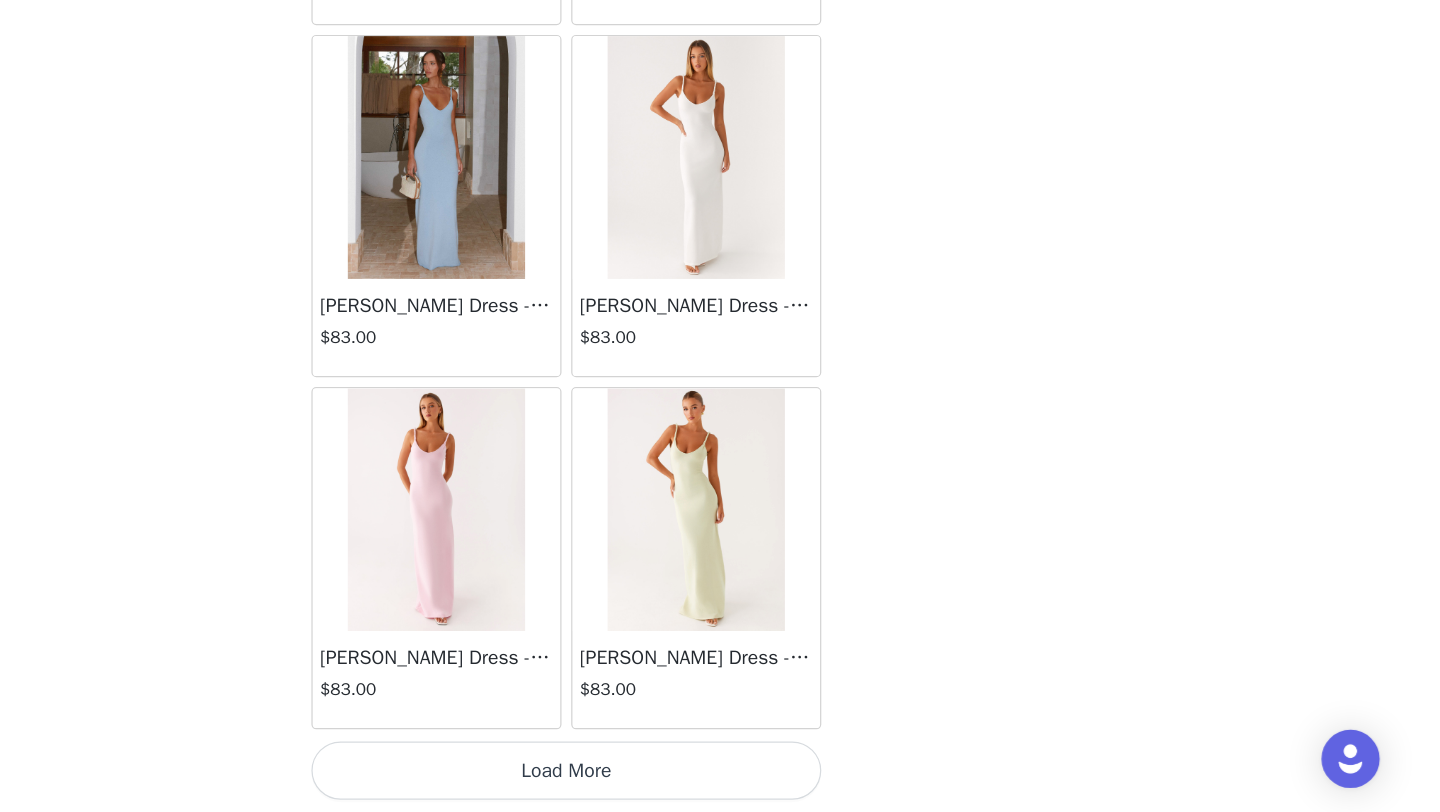 click on "Load More" at bounding box center [720, 778] 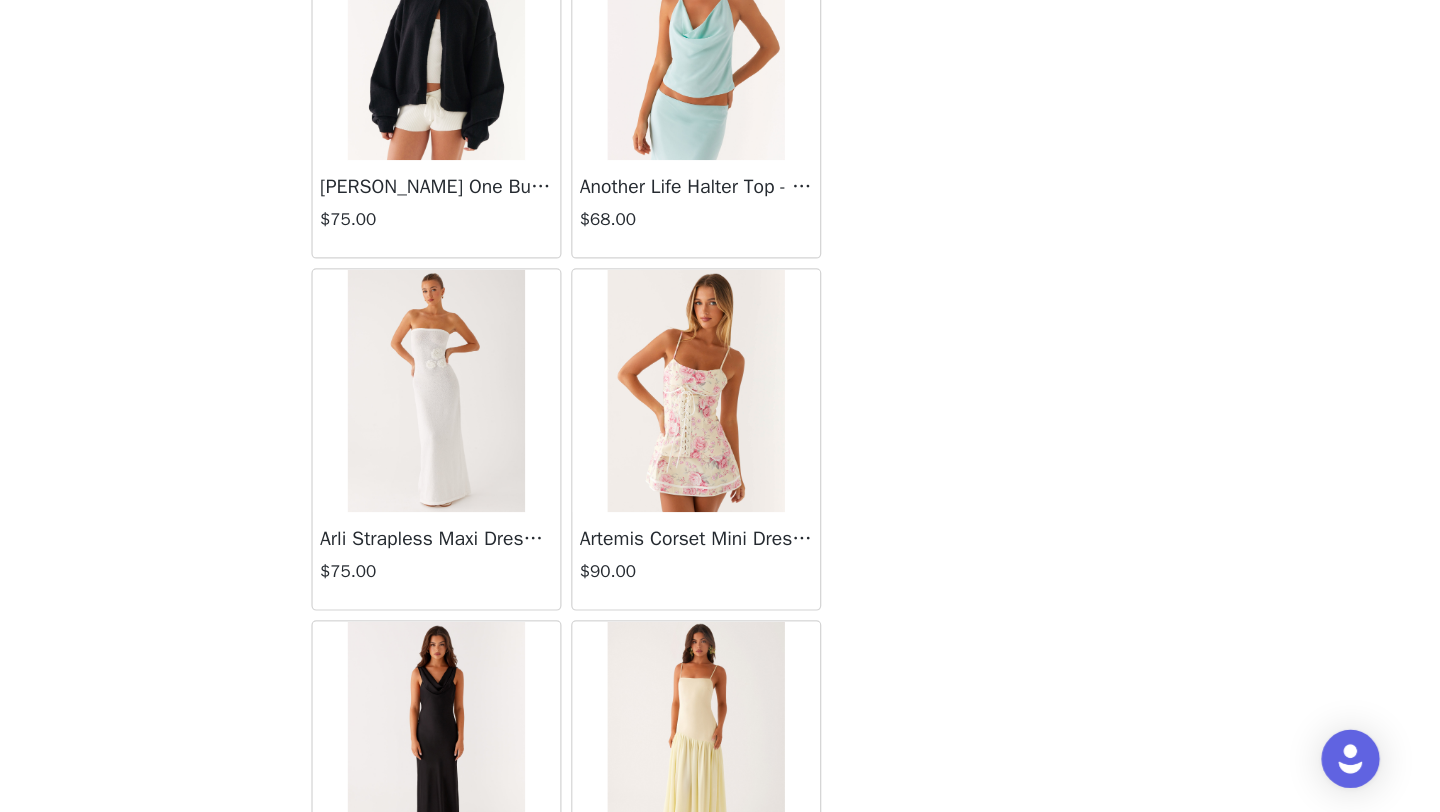 scroll, scrollTop: 5148, scrollLeft: 0, axis: vertical 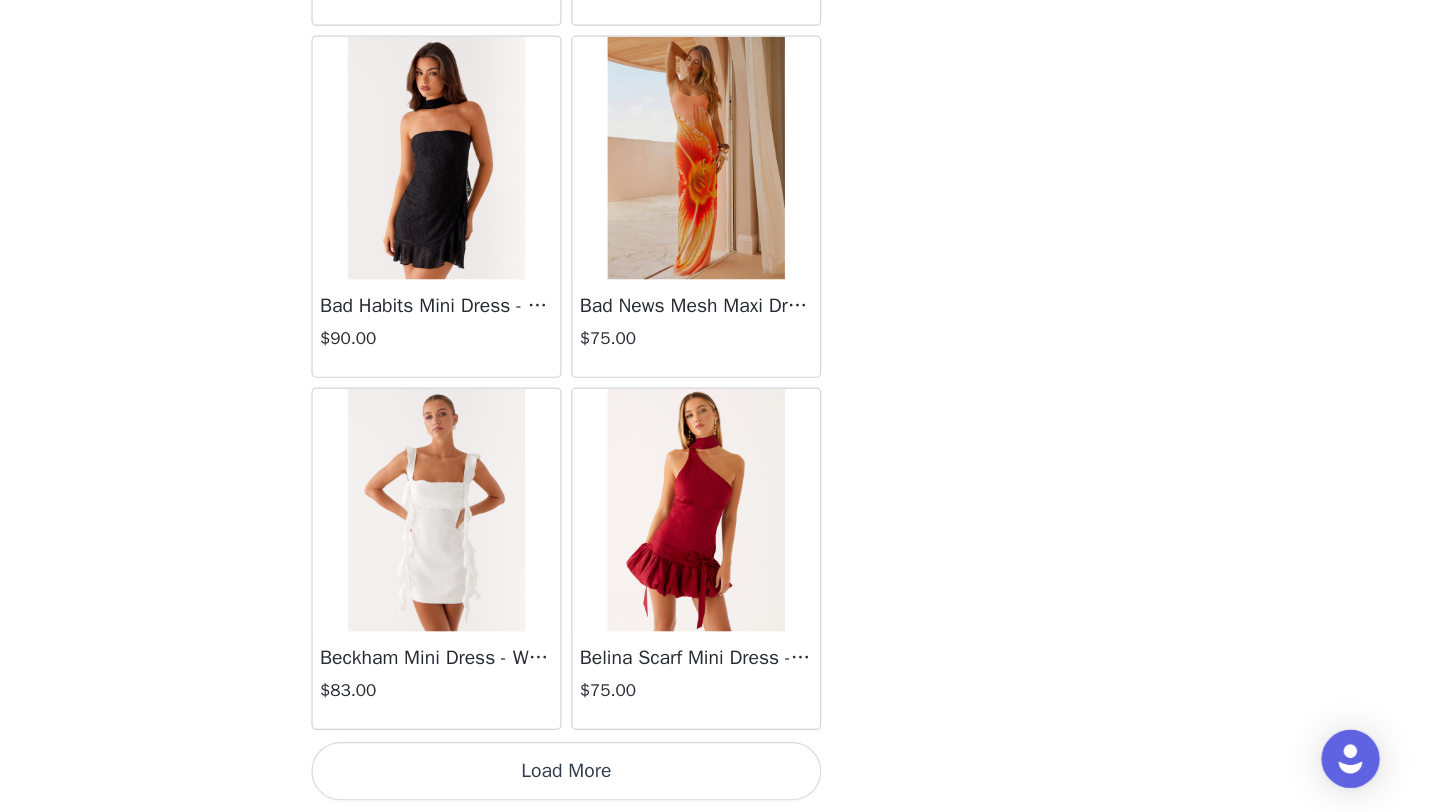 click on "Load More" at bounding box center [720, 778] 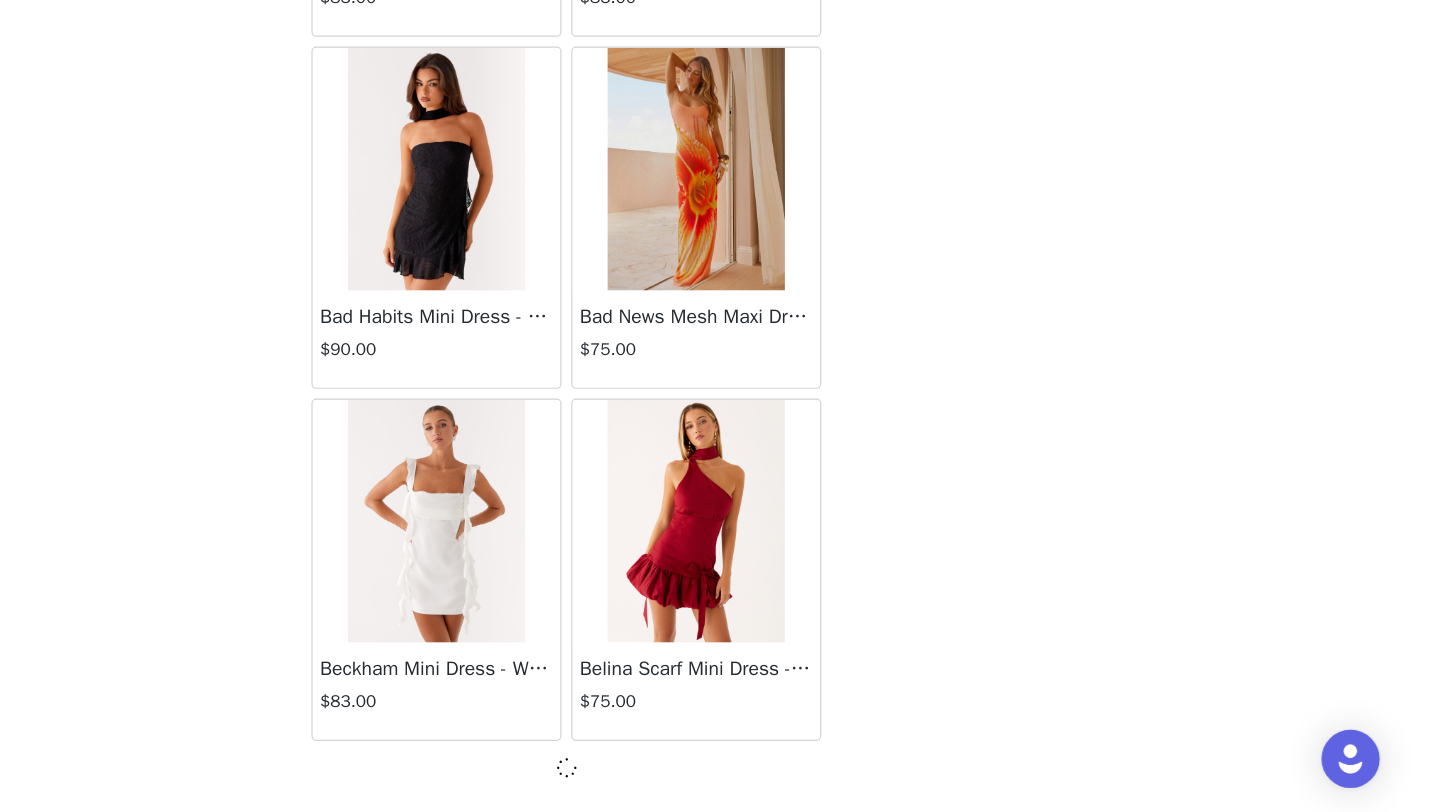 scroll, scrollTop: 591, scrollLeft: 0, axis: vertical 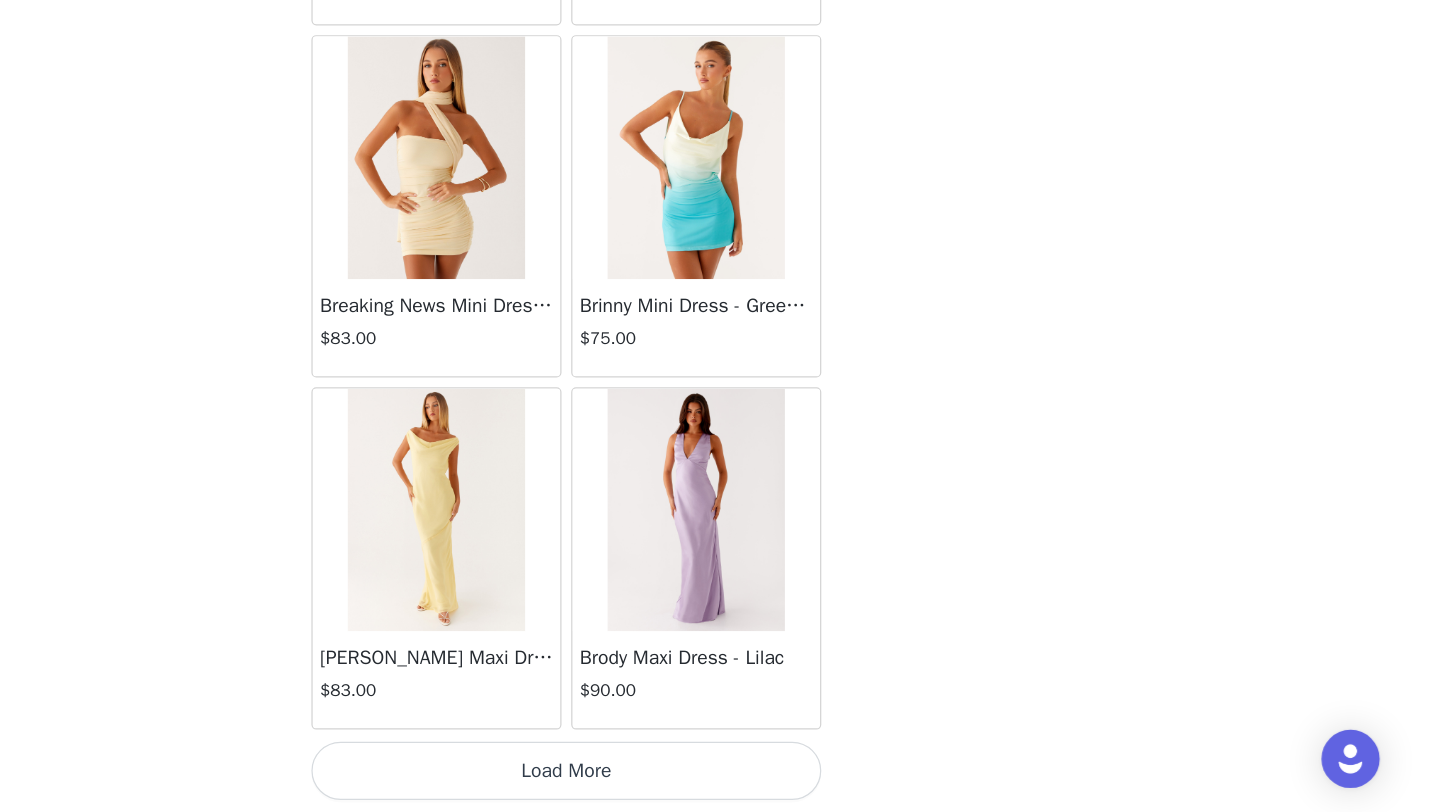 click on "Load More" at bounding box center [720, 778] 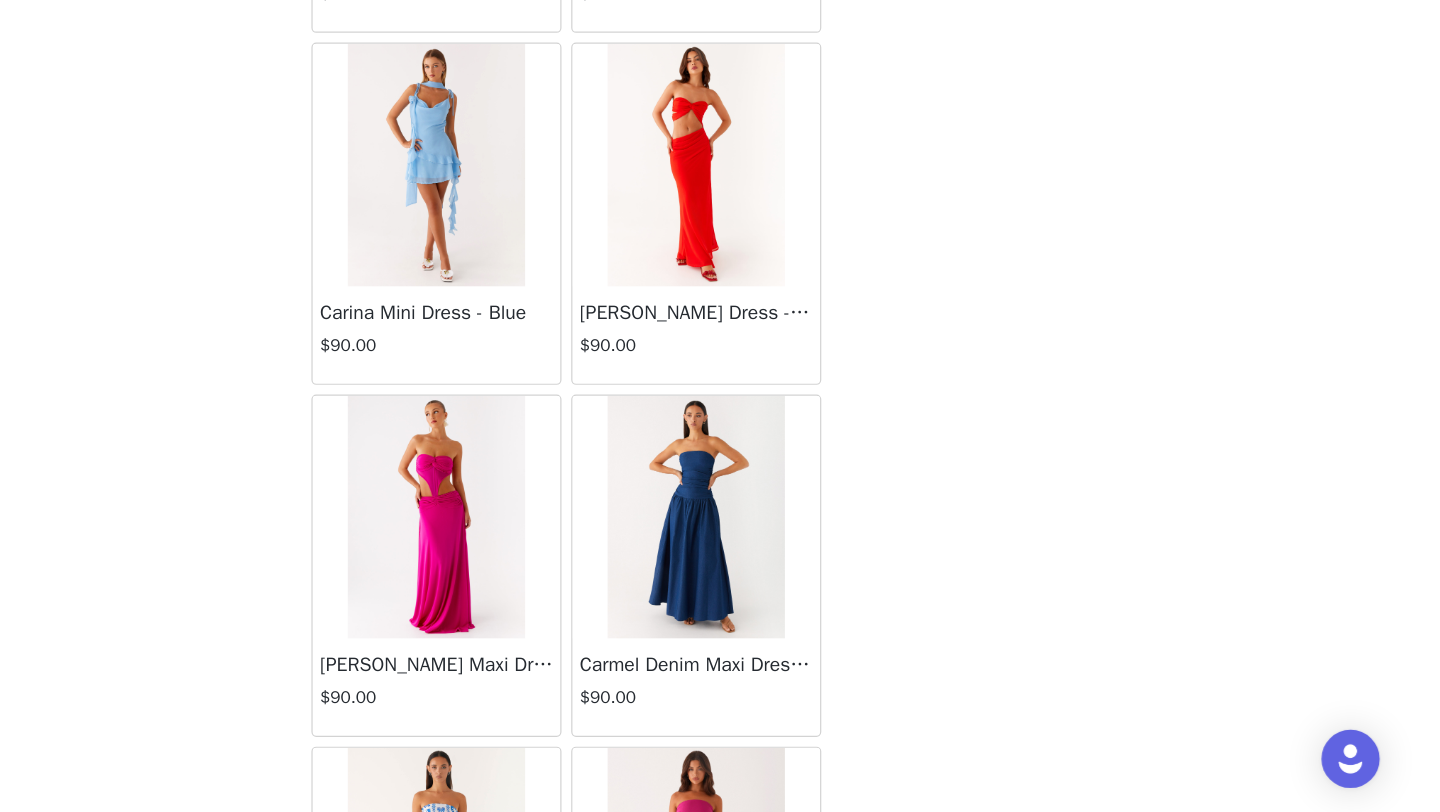 scroll, scrollTop: 10948, scrollLeft: 0, axis: vertical 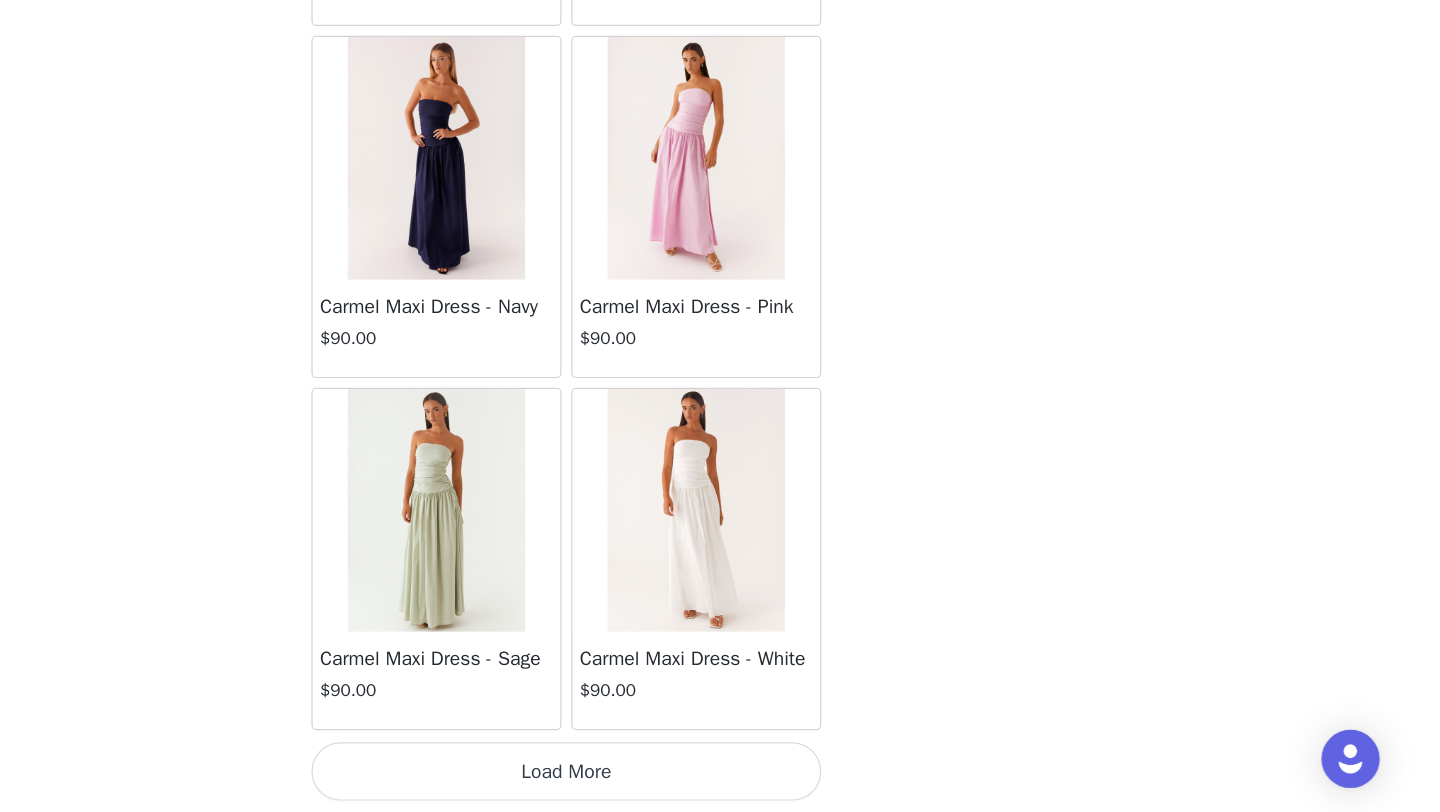 click on "Load More" at bounding box center [720, 778] 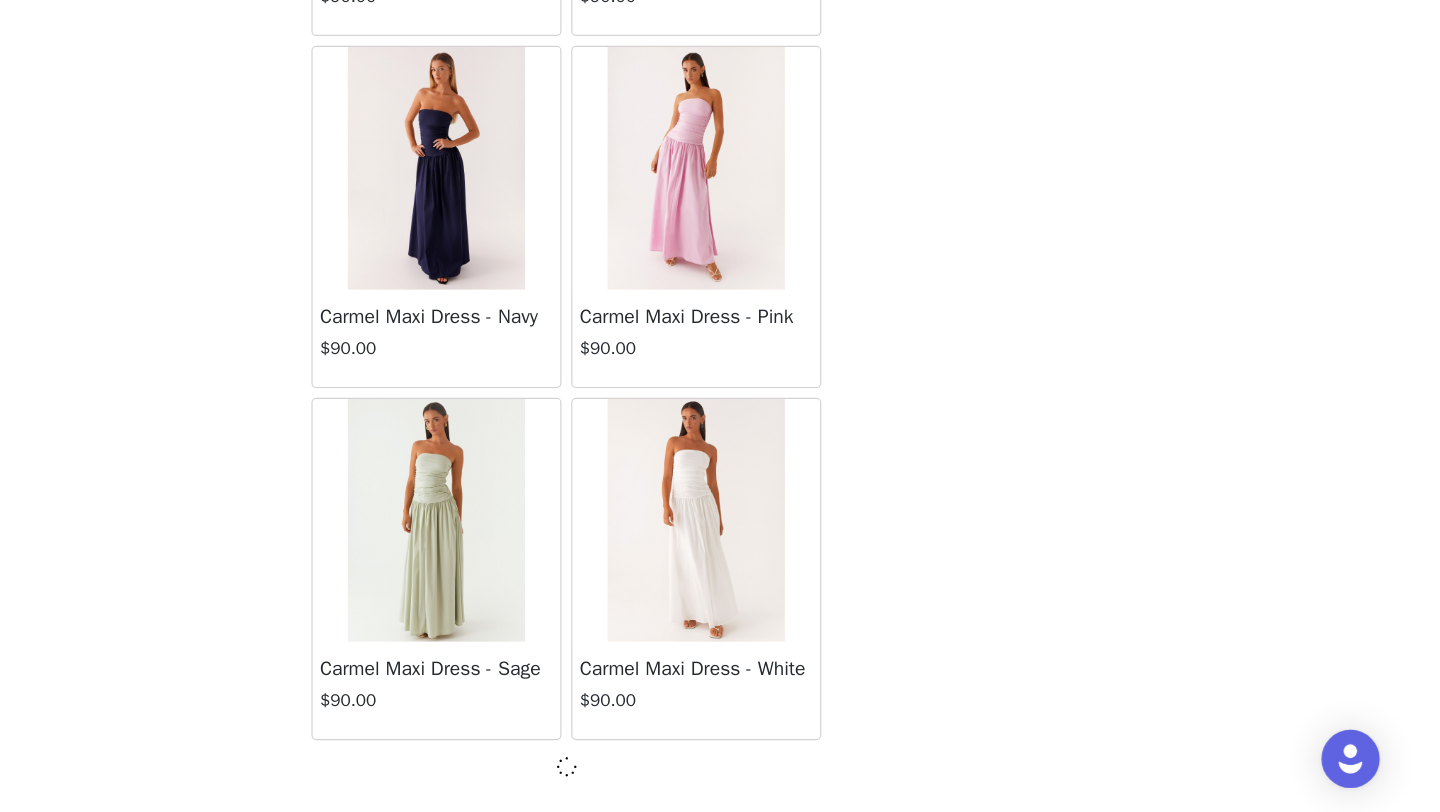 scroll, scrollTop: 10939, scrollLeft: 0, axis: vertical 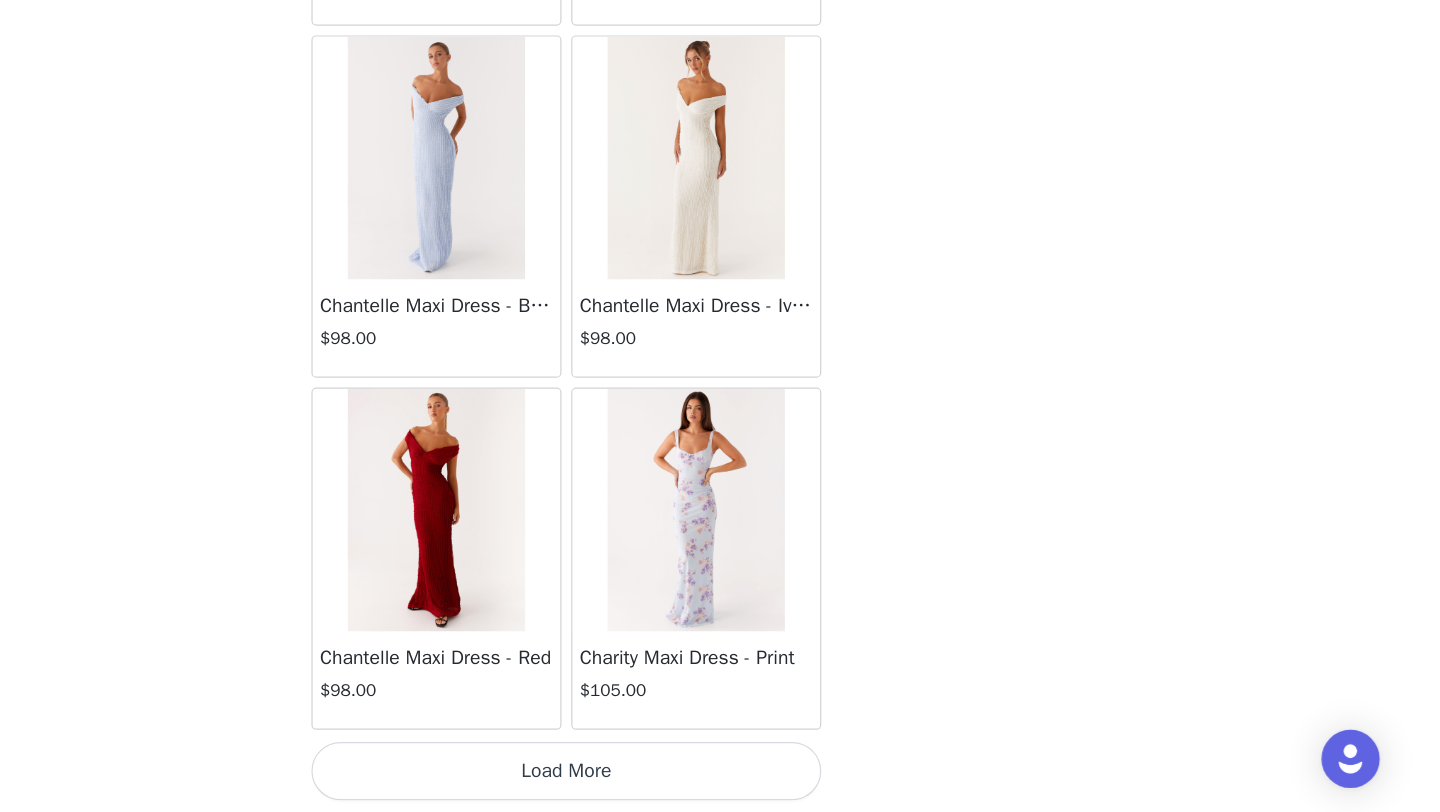 click on "Load More" at bounding box center (720, 778) 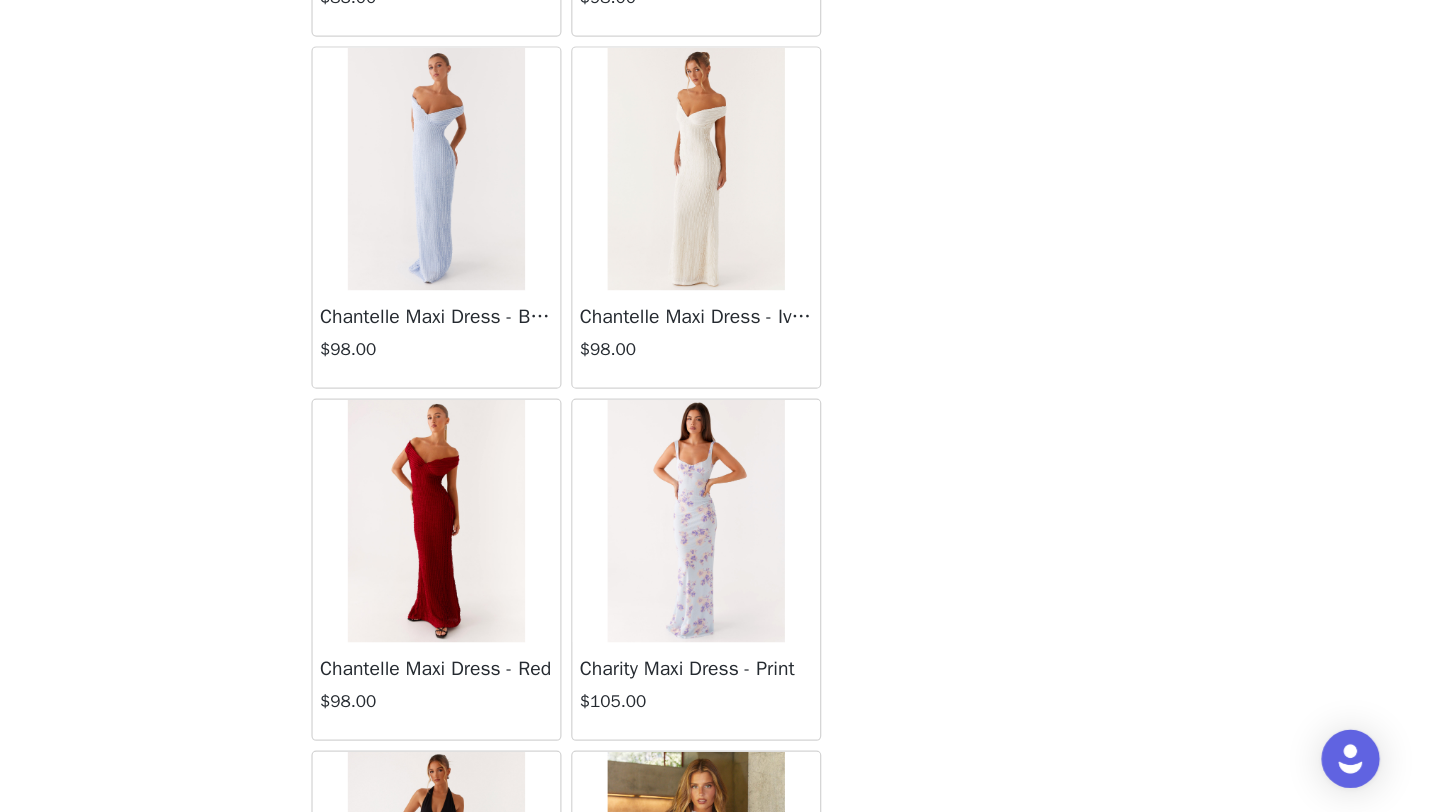 scroll, scrollTop: 13848, scrollLeft: 0, axis: vertical 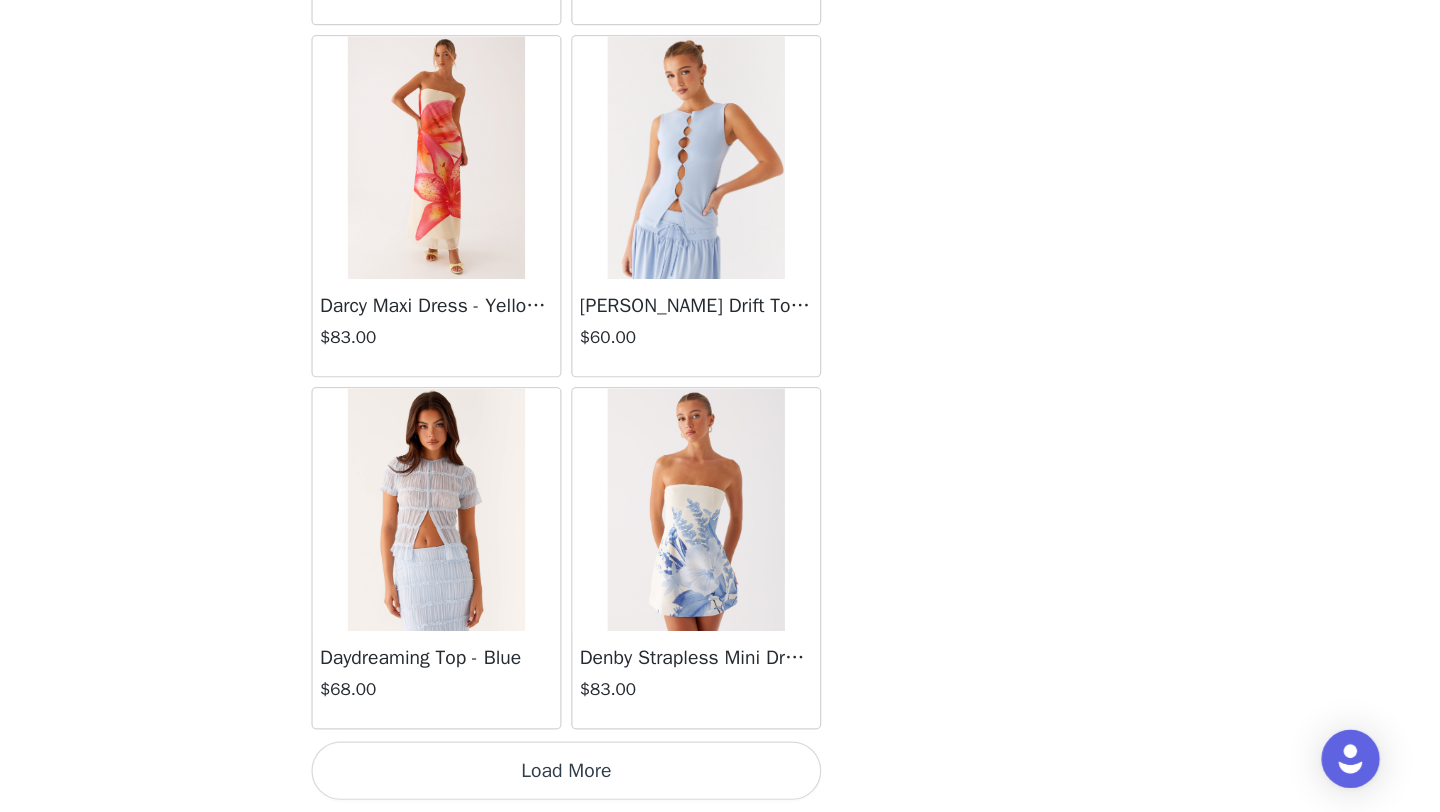 click on "Load More" at bounding box center [720, 778] 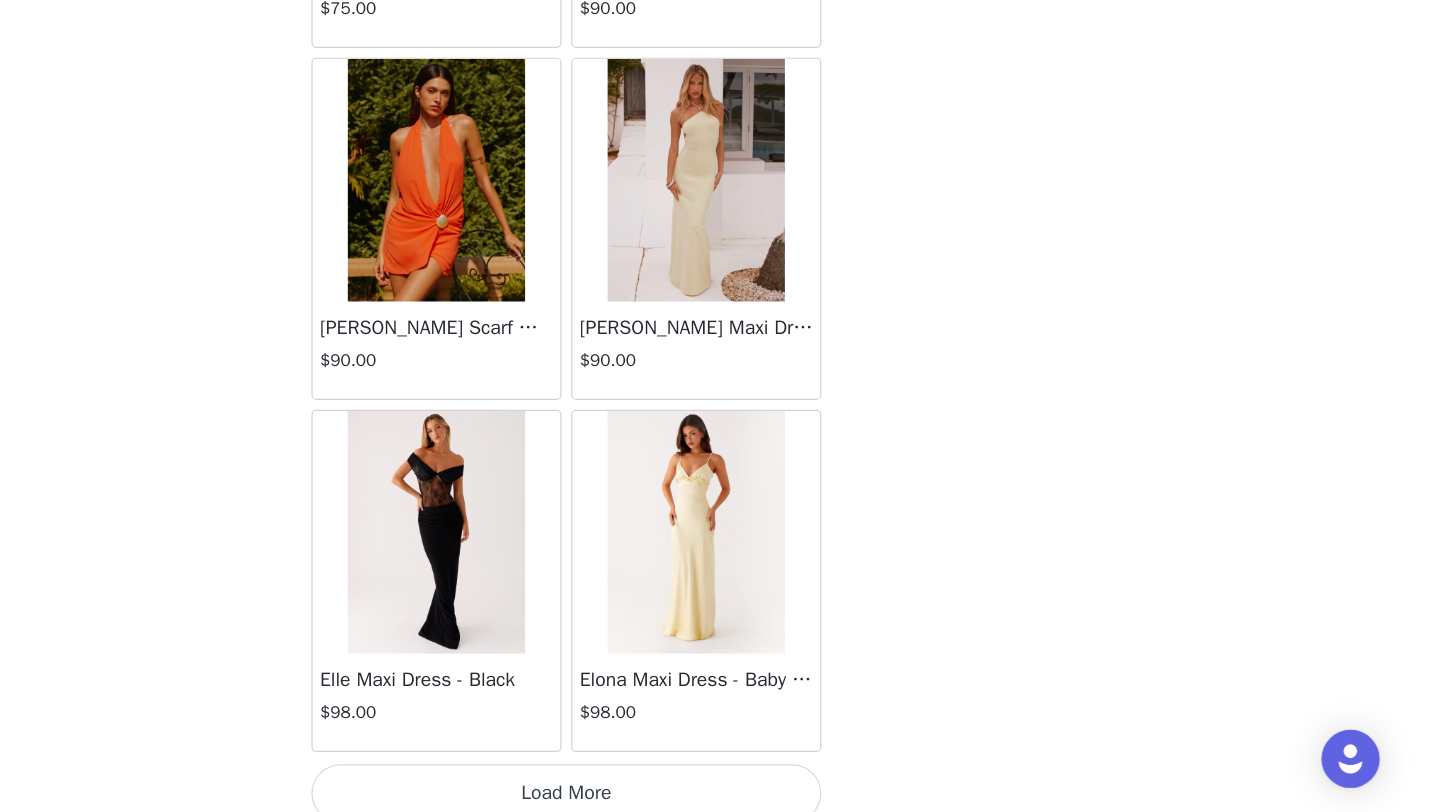 scroll, scrollTop: 19648, scrollLeft: 0, axis: vertical 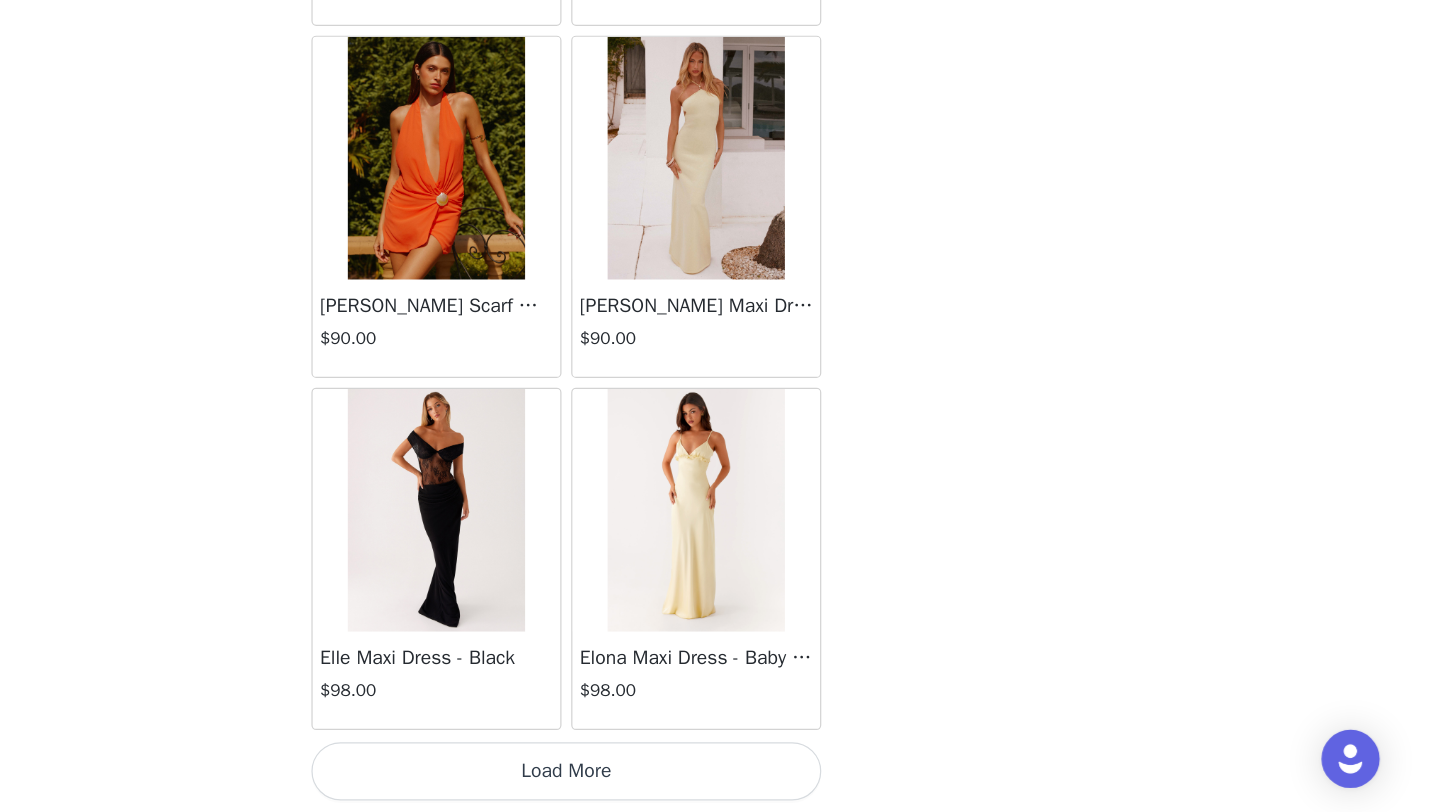 click on "Load More" at bounding box center [720, 778] 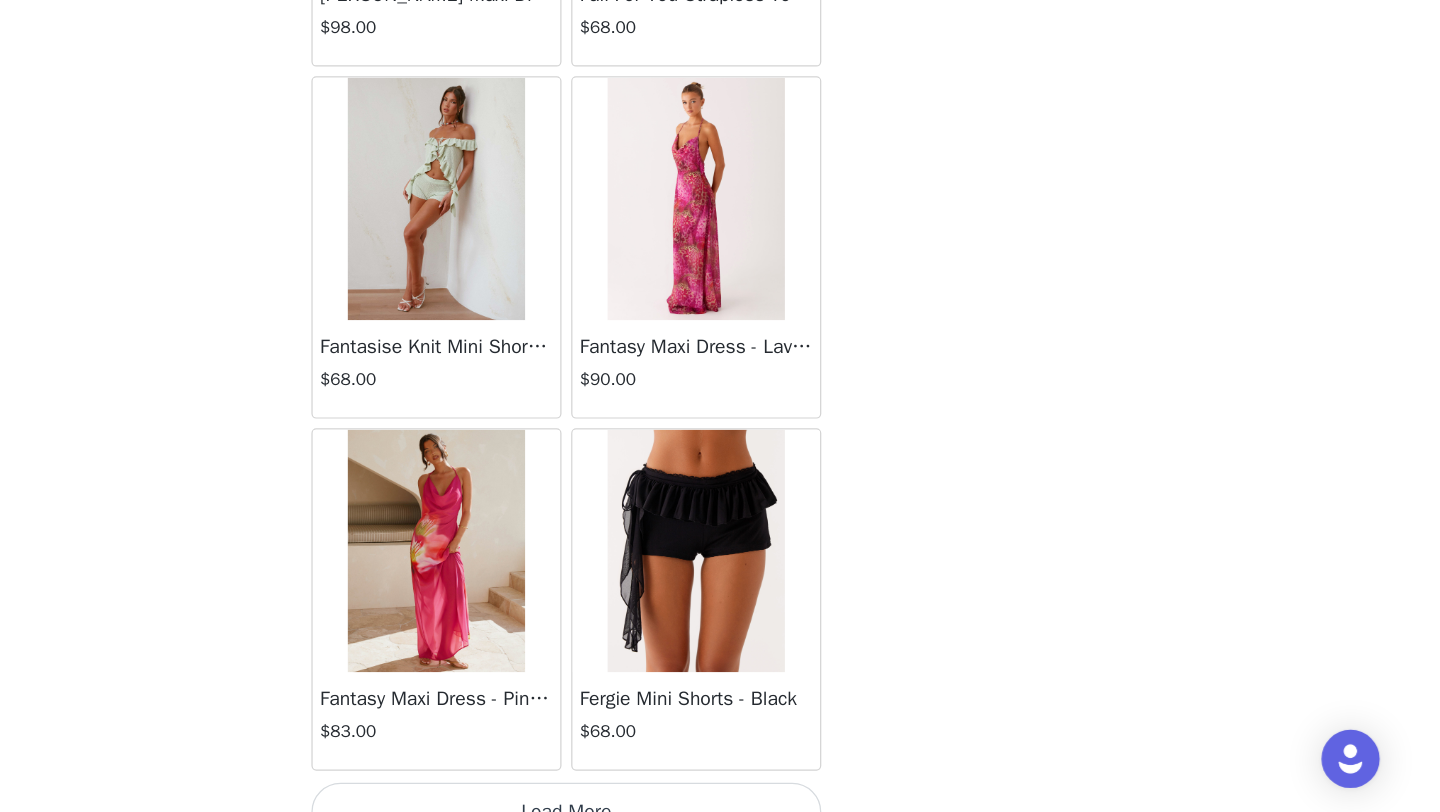 scroll, scrollTop: 22548, scrollLeft: 0, axis: vertical 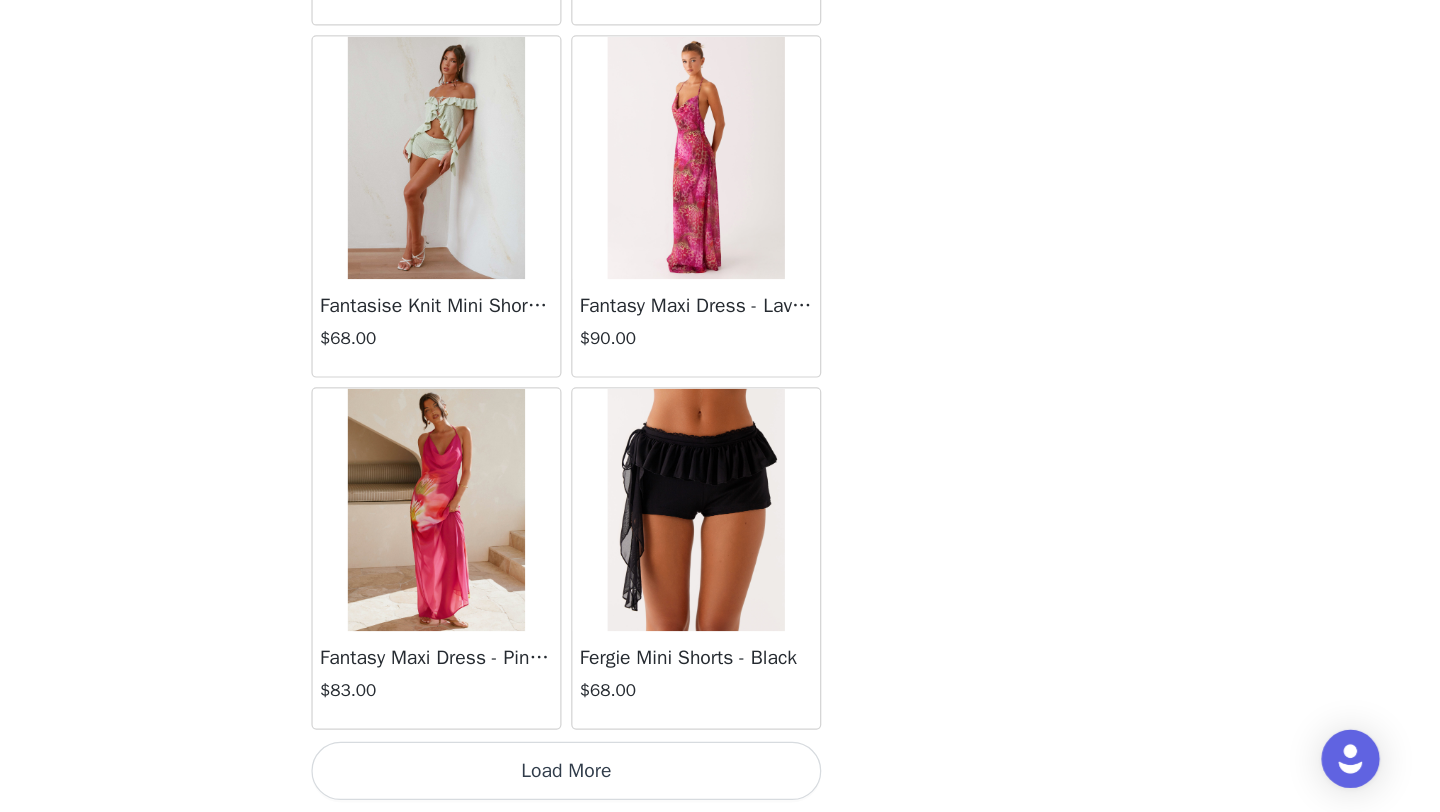 click on "Load More" at bounding box center [720, 778] 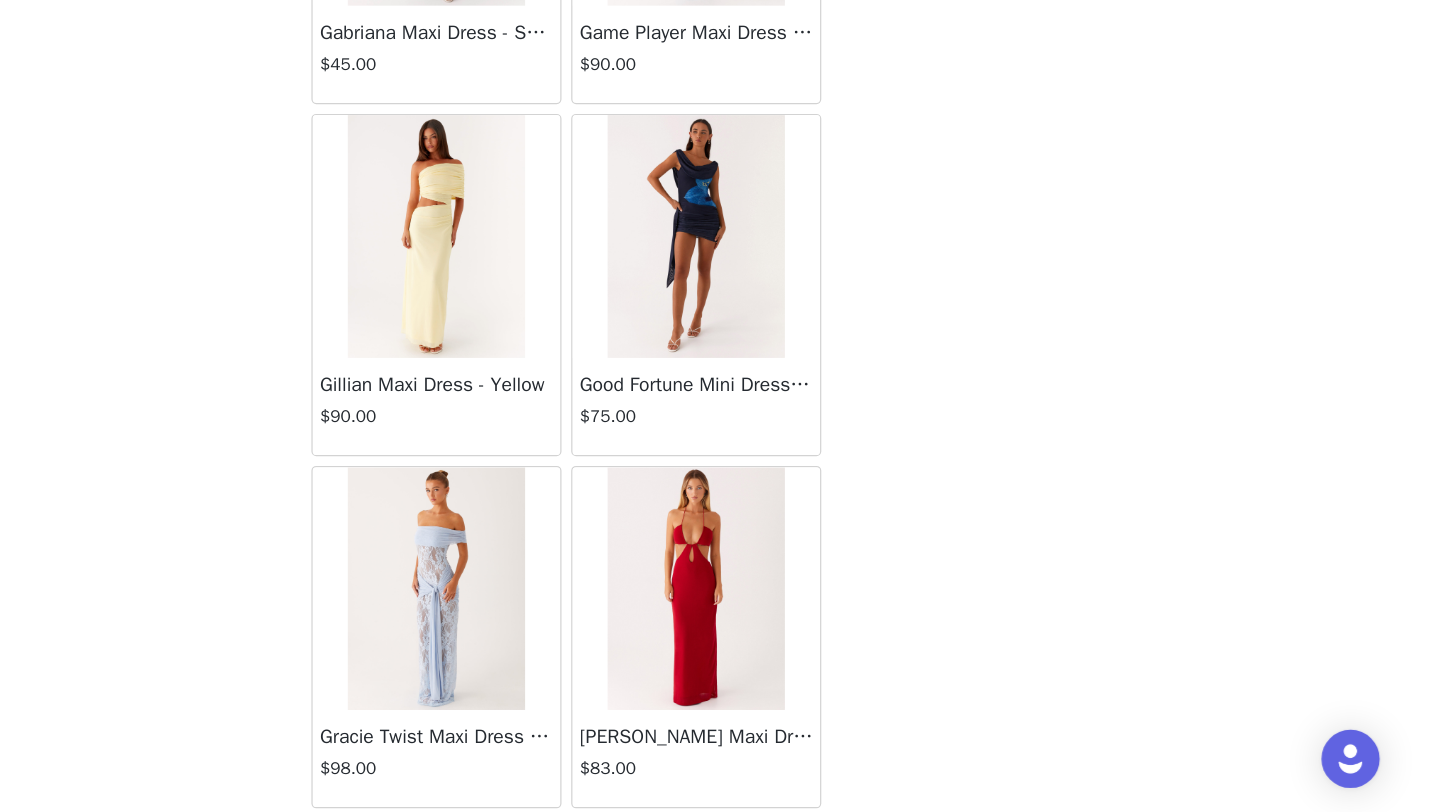 scroll, scrollTop: 25448, scrollLeft: 0, axis: vertical 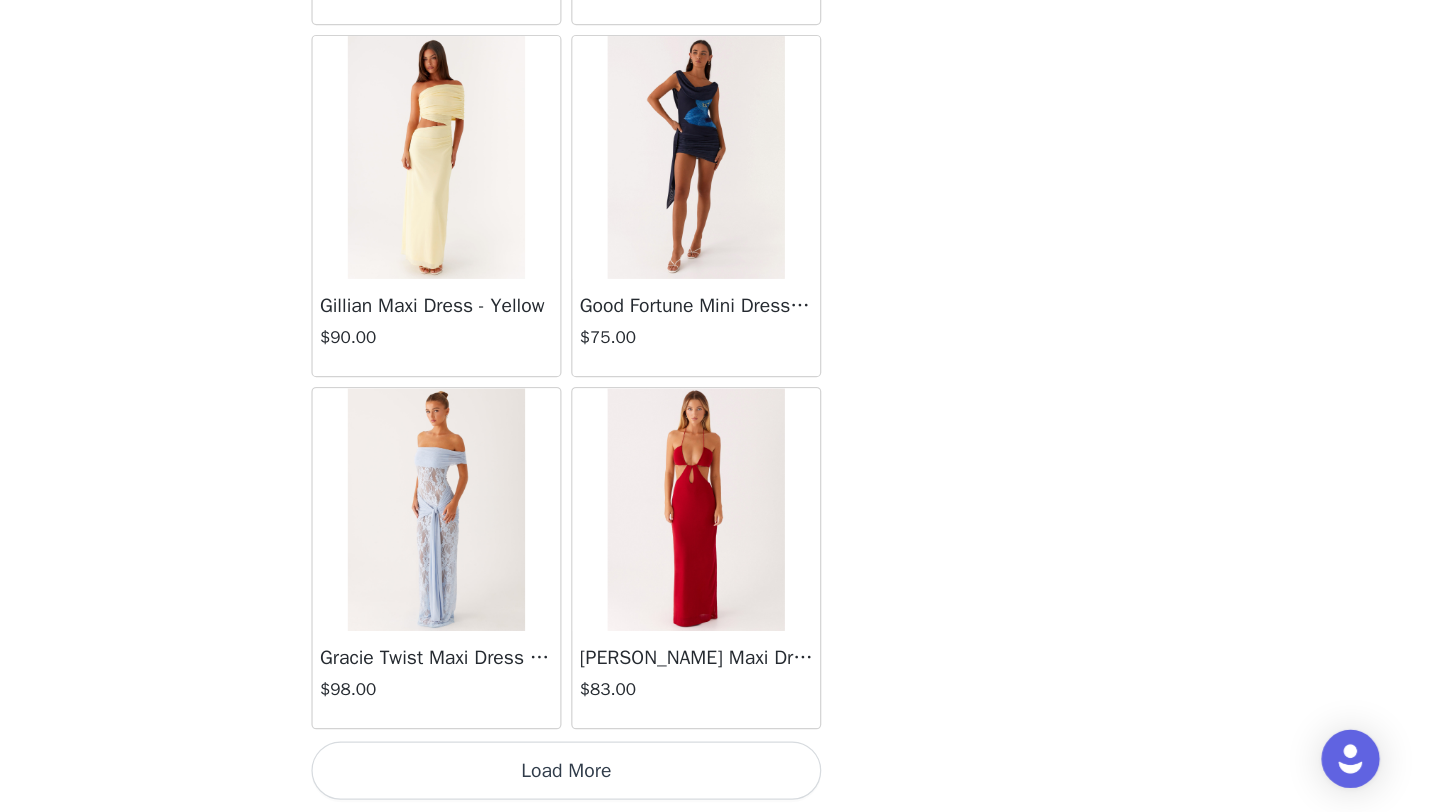 click on "Load More" at bounding box center (720, 778) 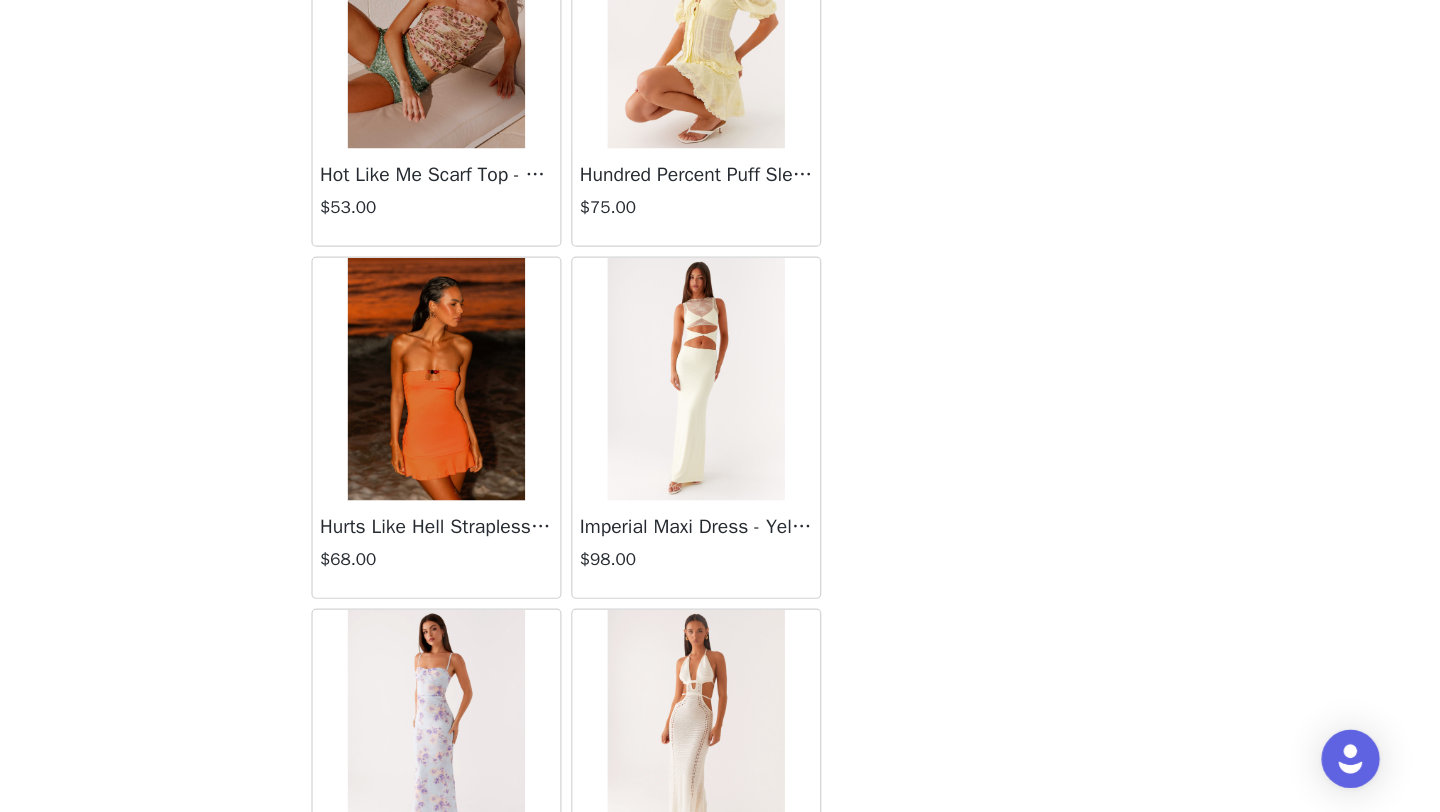 scroll, scrollTop: 28348, scrollLeft: 0, axis: vertical 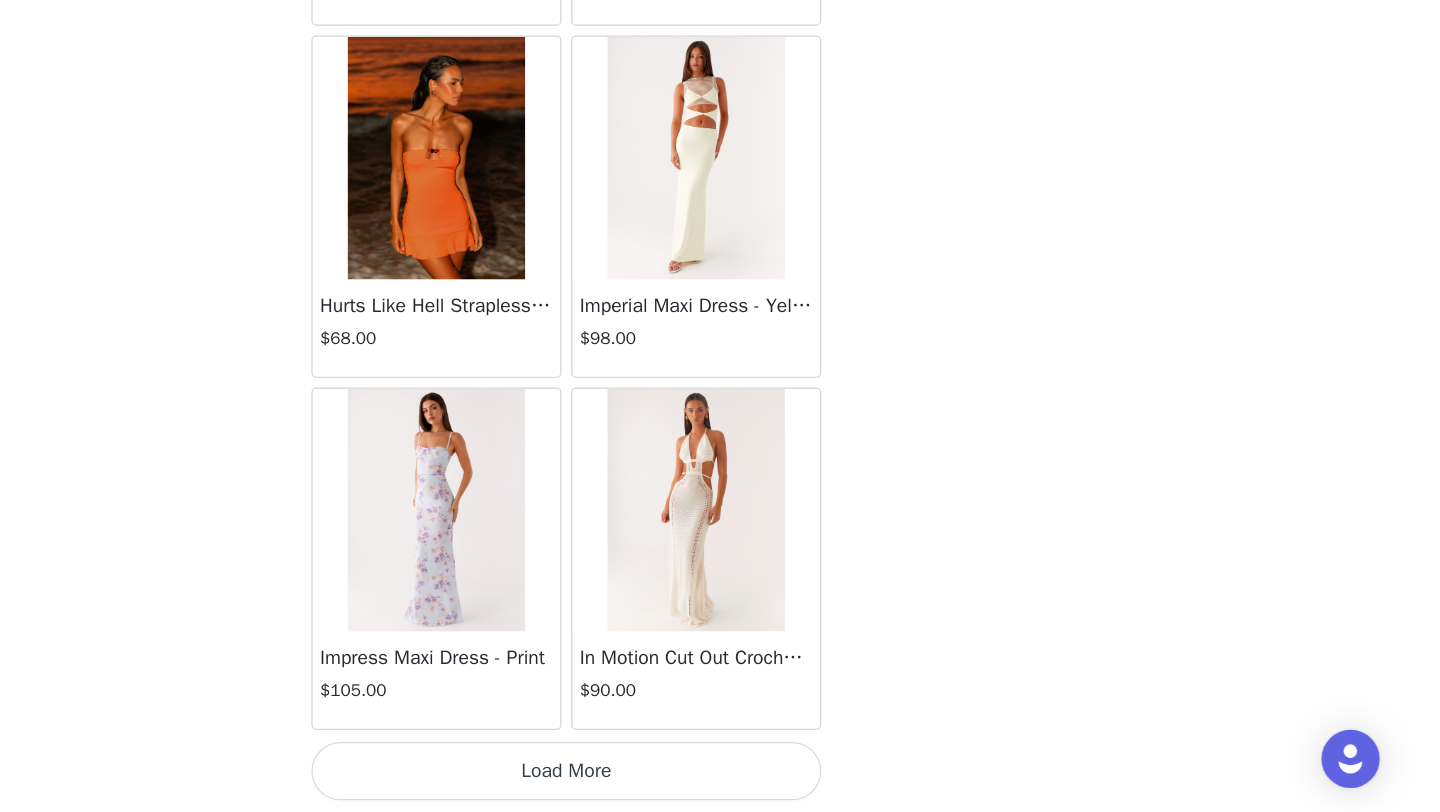 click on "Load More" at bounding box center (720, 778) 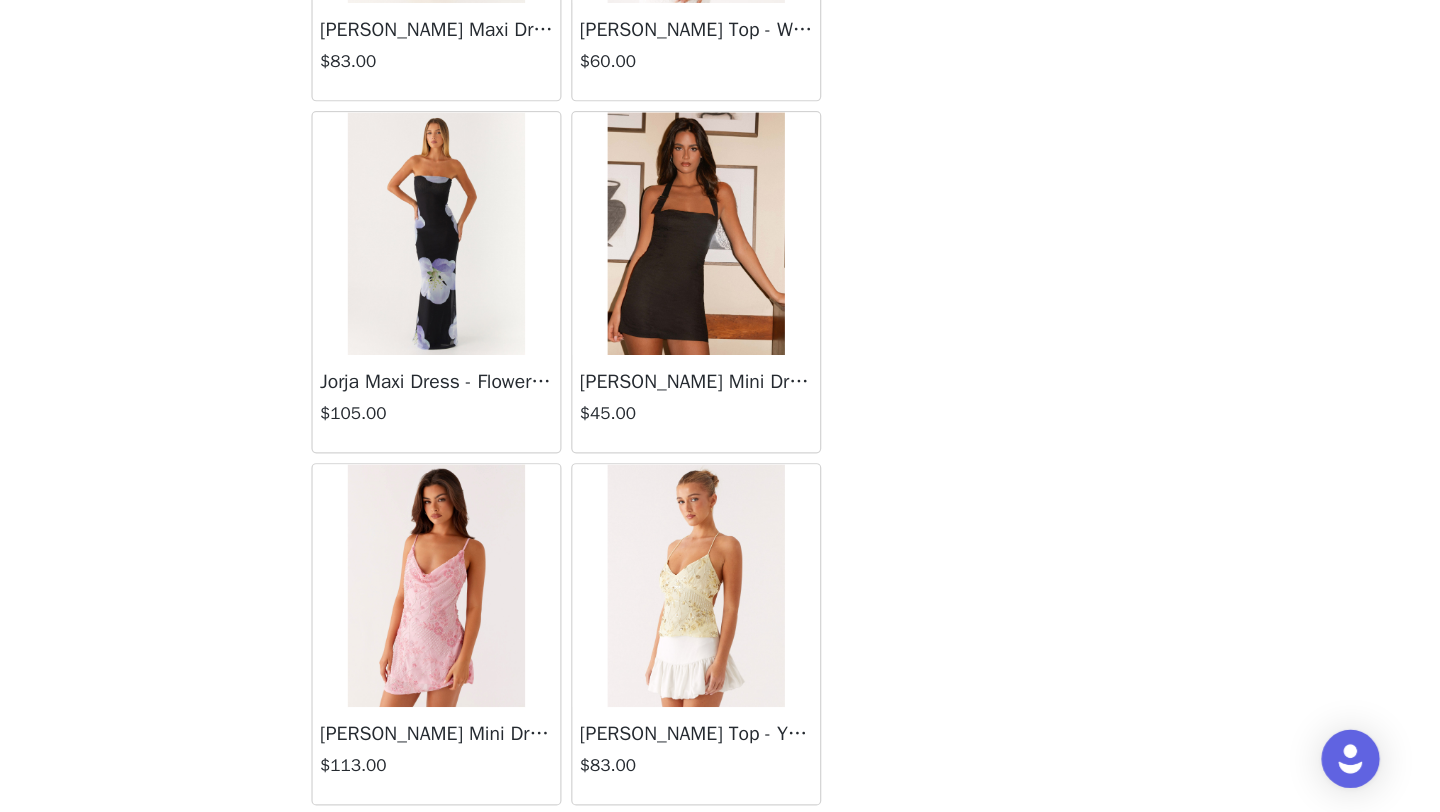 scroll, scrollTop: 31248, scrollLeft: 0, axis: vertical 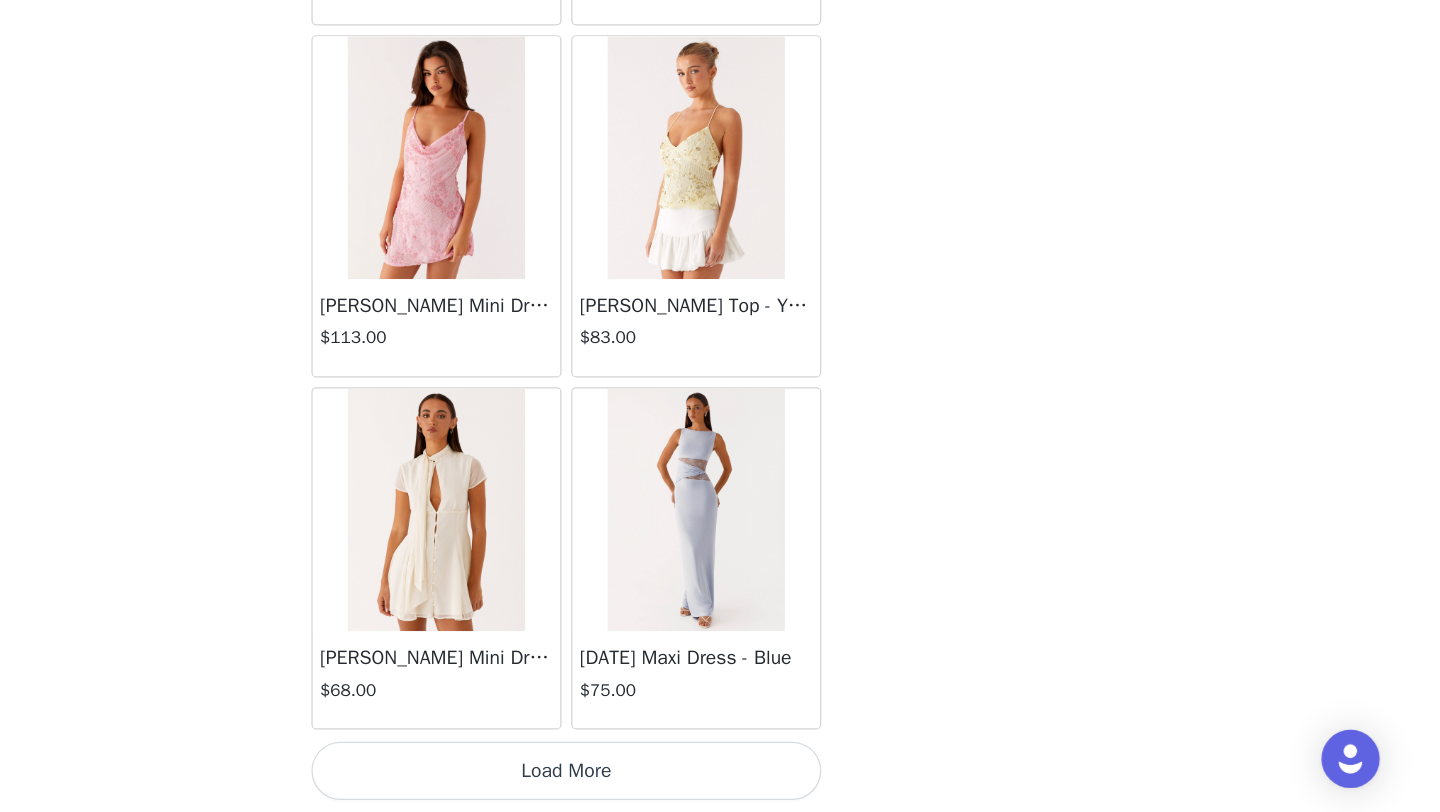 click on "Load More" at bounding box center [720, 778] 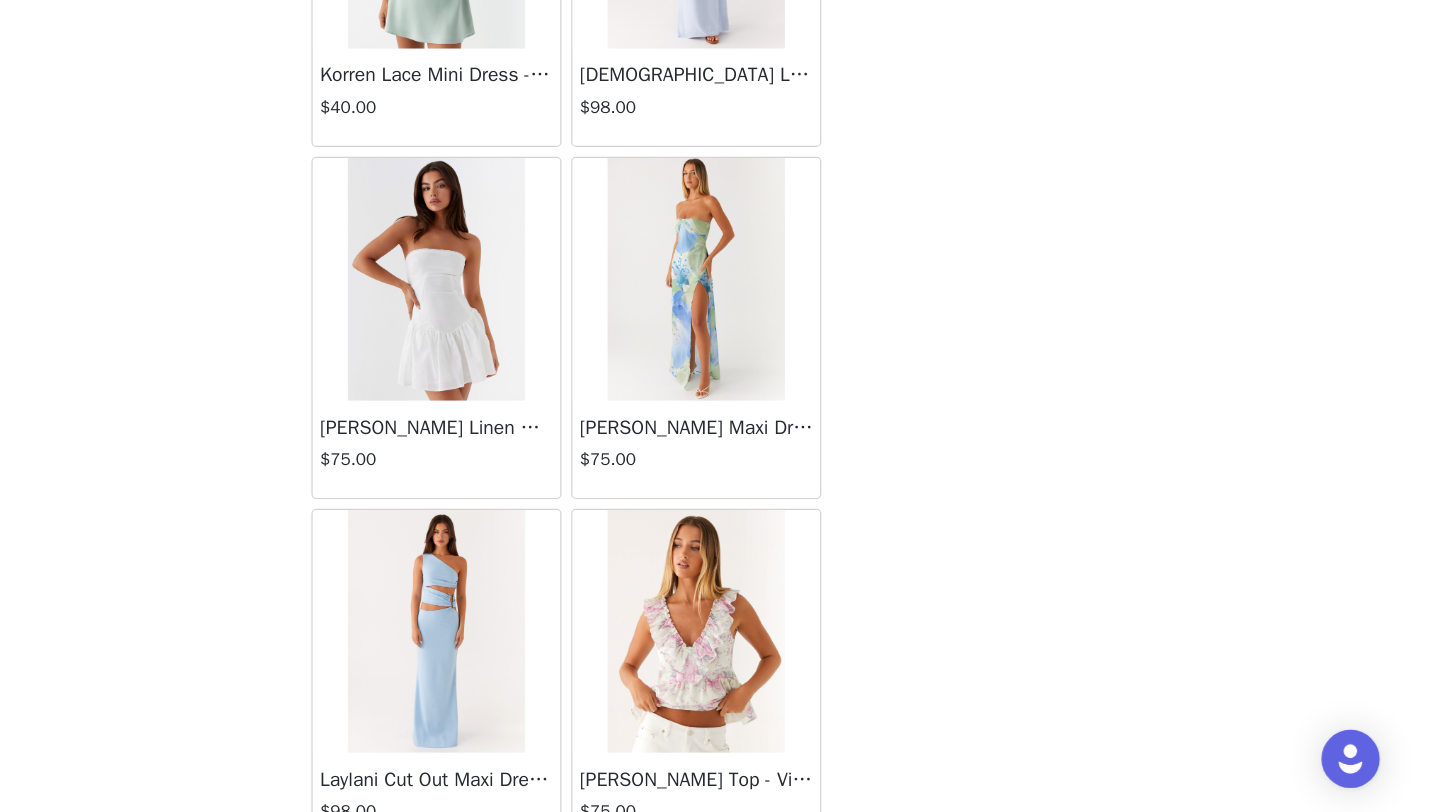 scroll, scrollTop: 34148, scrollLeft: 0, axis: vertical 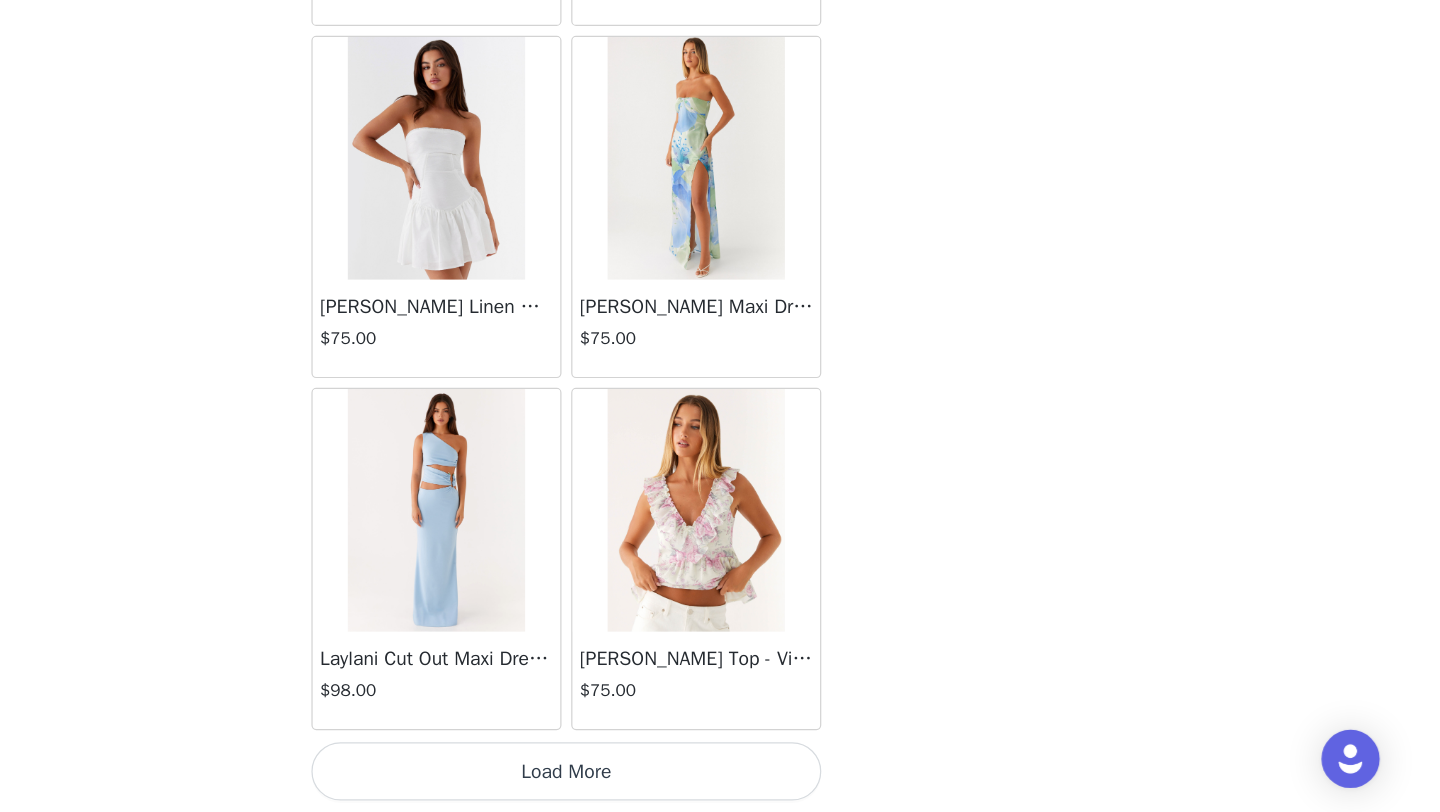 click on "Load More" at bounding box center (720, 778) 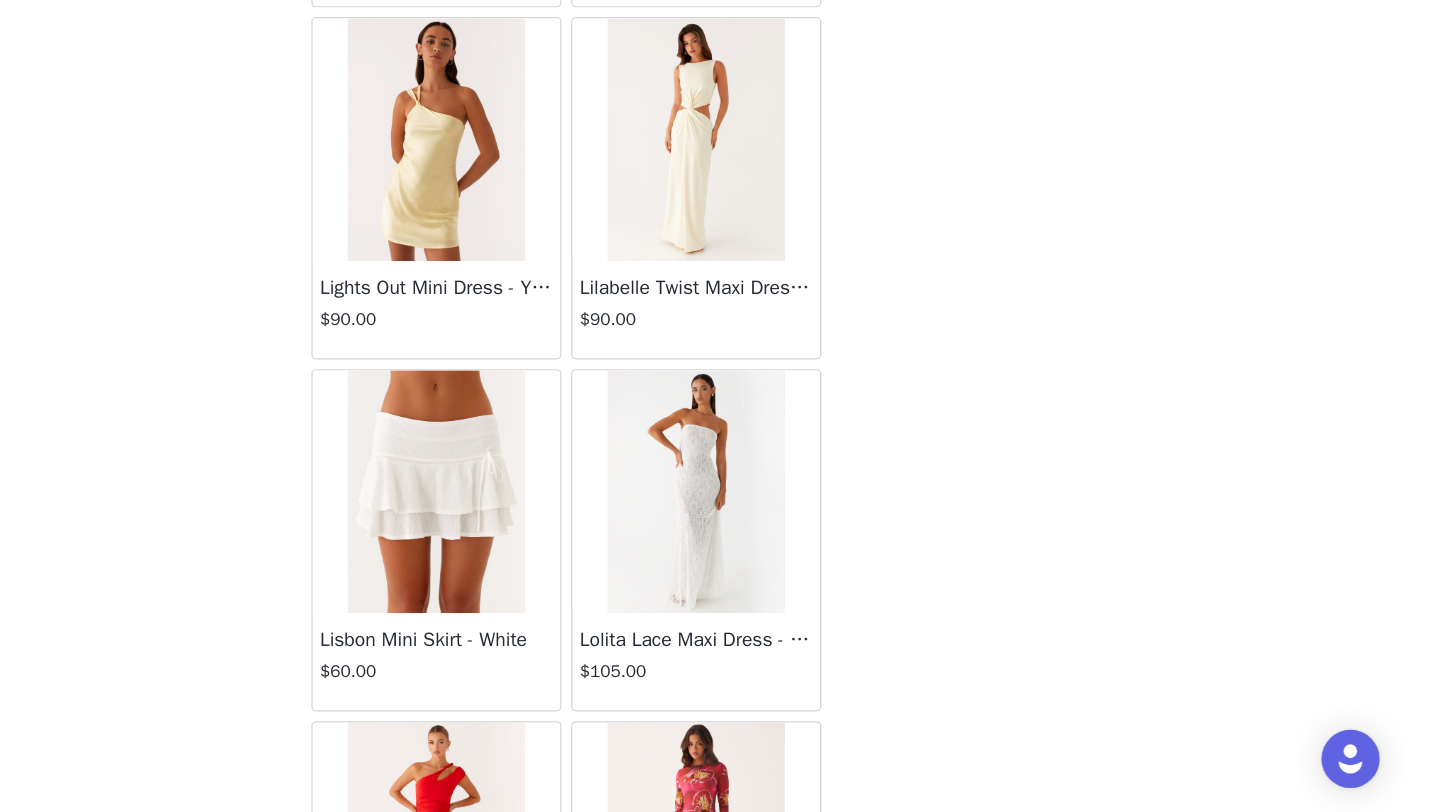scroll, scrollTop: 35625, scrollLeft: 0, axis: vertical 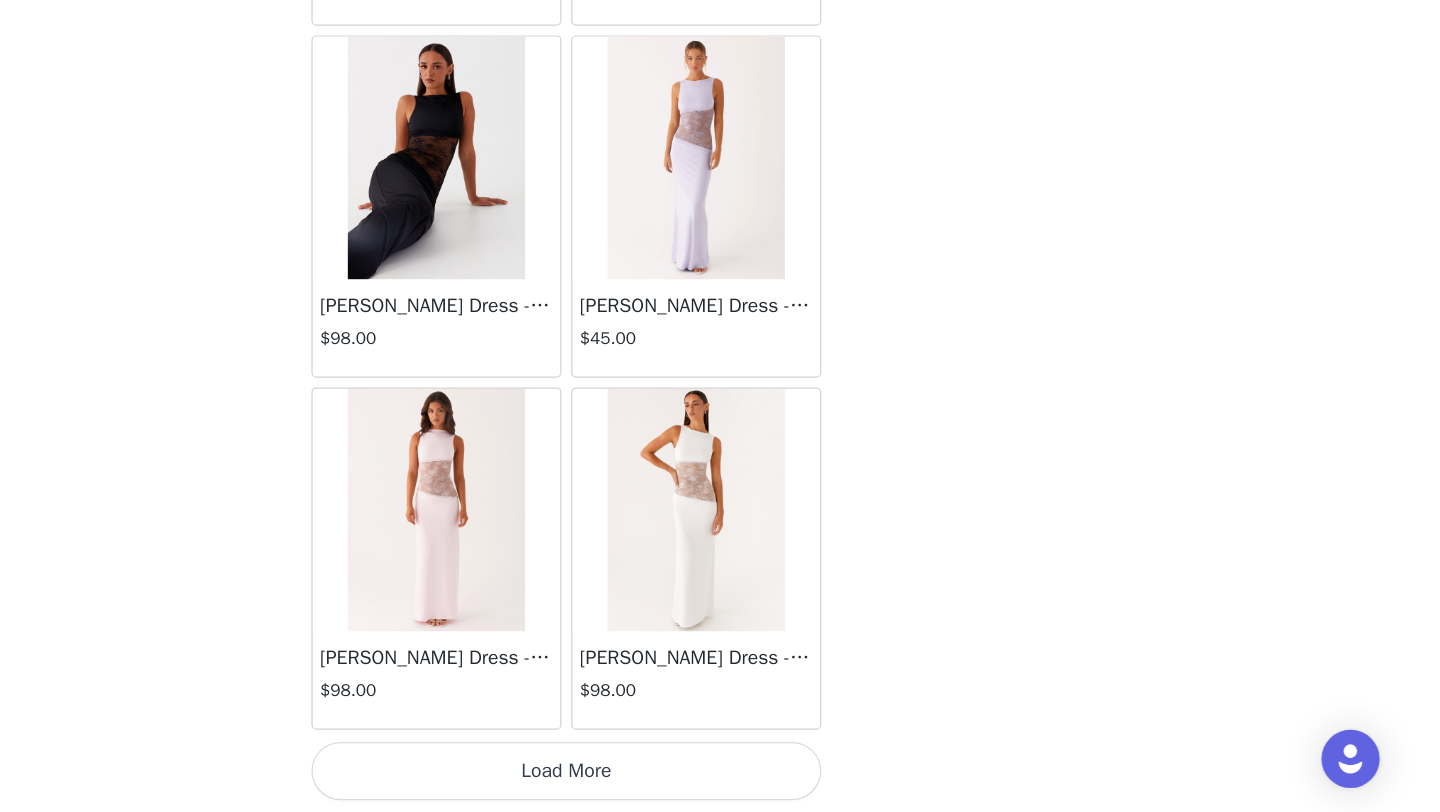 click on "Load More" at bounding box center (720, 778) 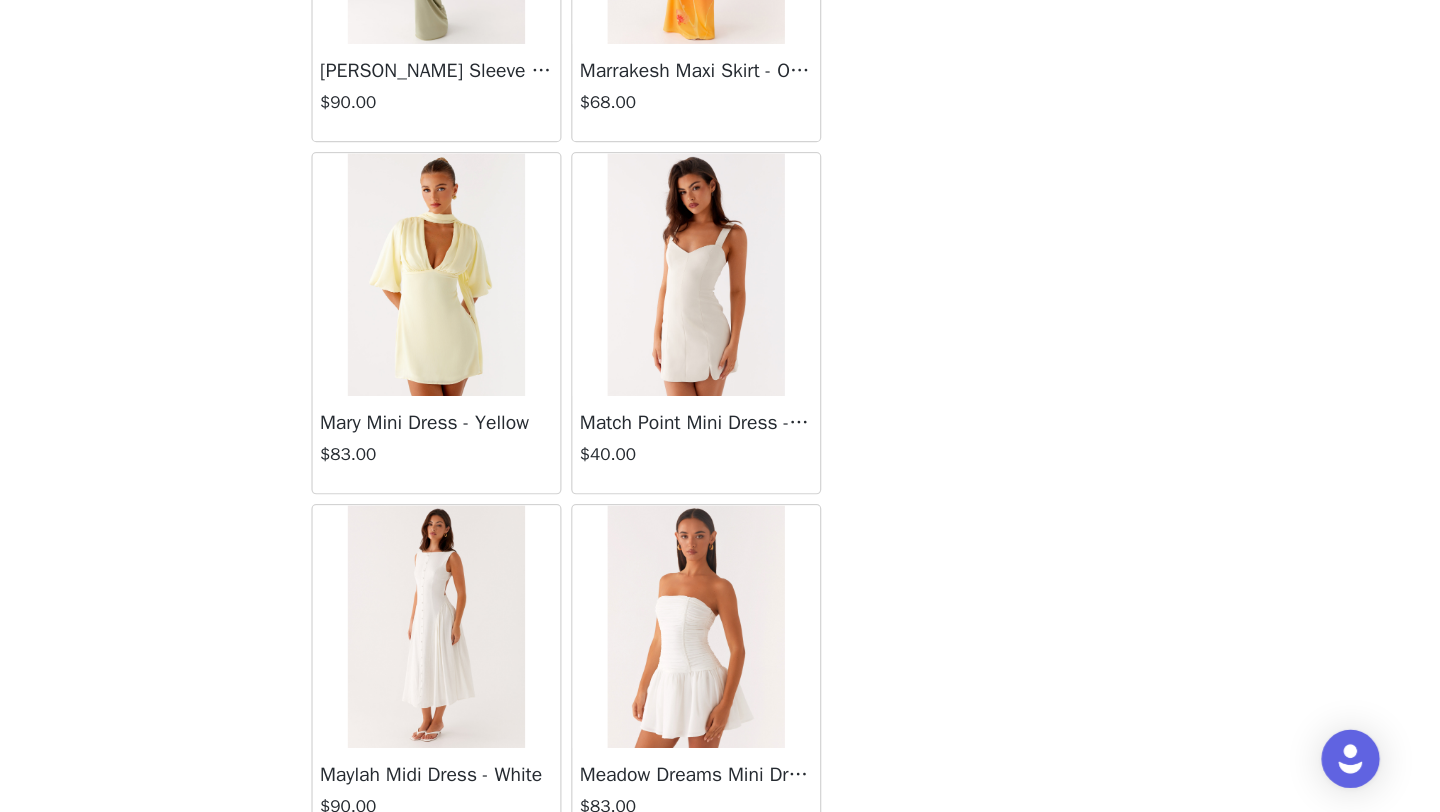 scroll, scrollTop: 39948, scrollLeft: 0, axis: vertical 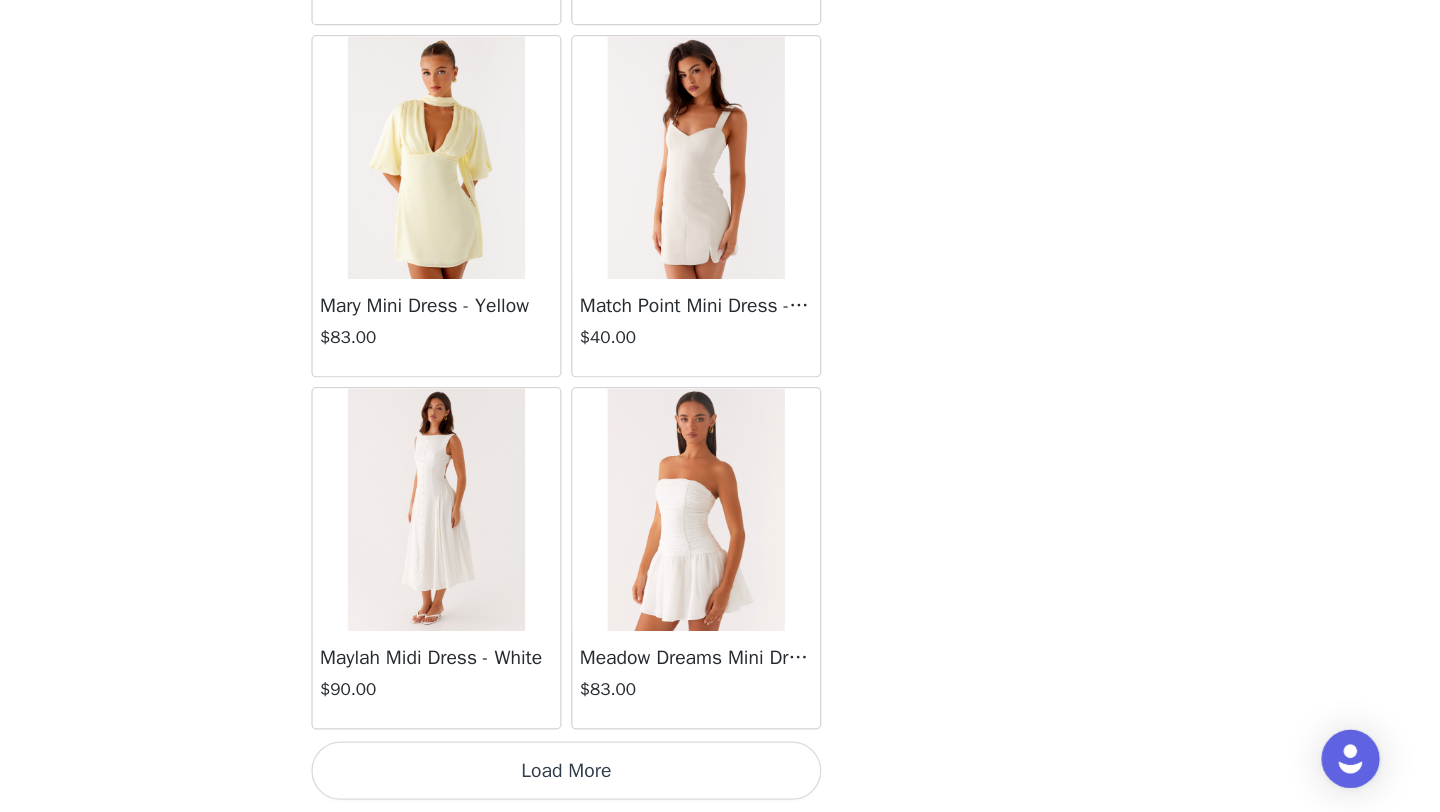 click on "Load More" at bounding box center (720, 778) 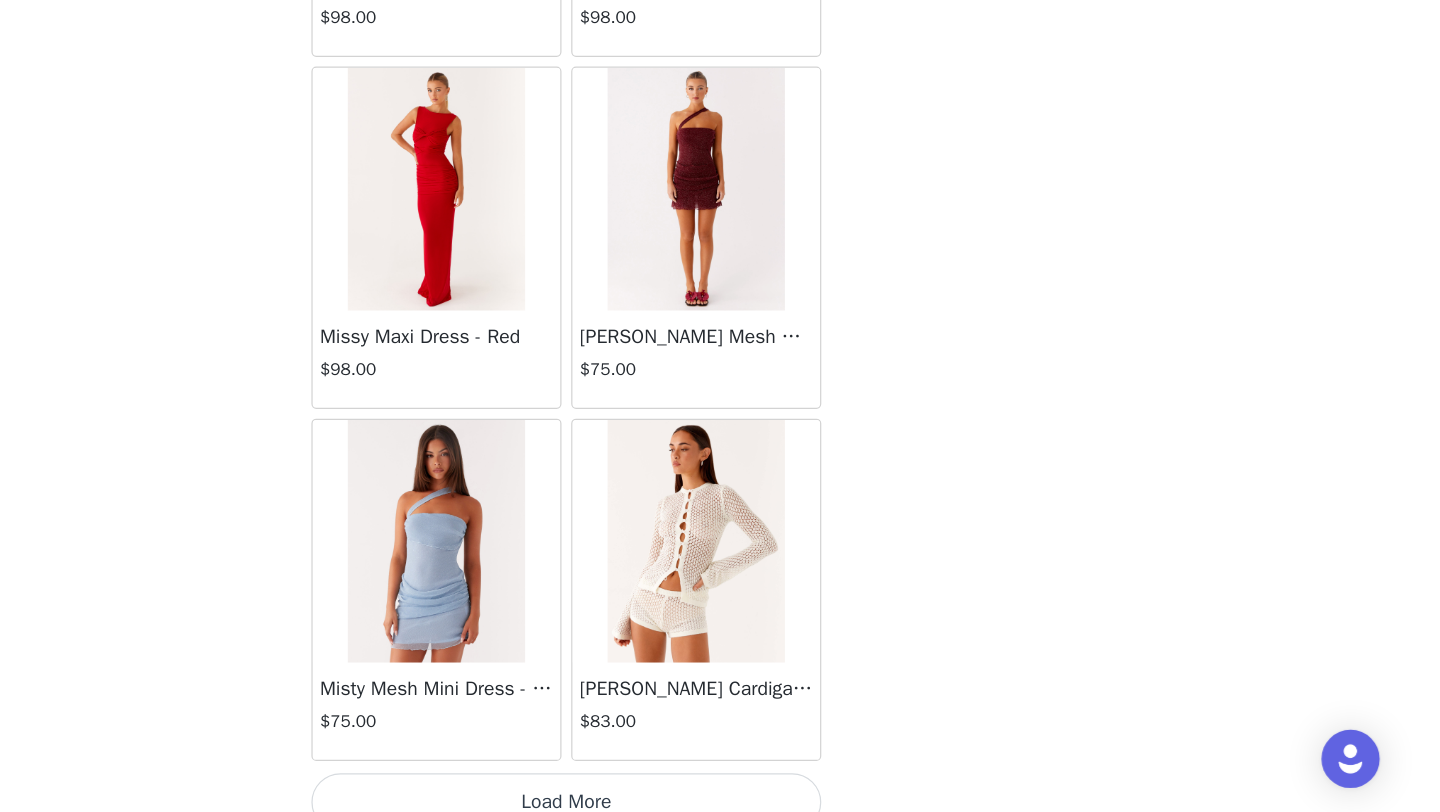 scroll, scrollTop: 42848, scrollLeft: 0, axis: vertical 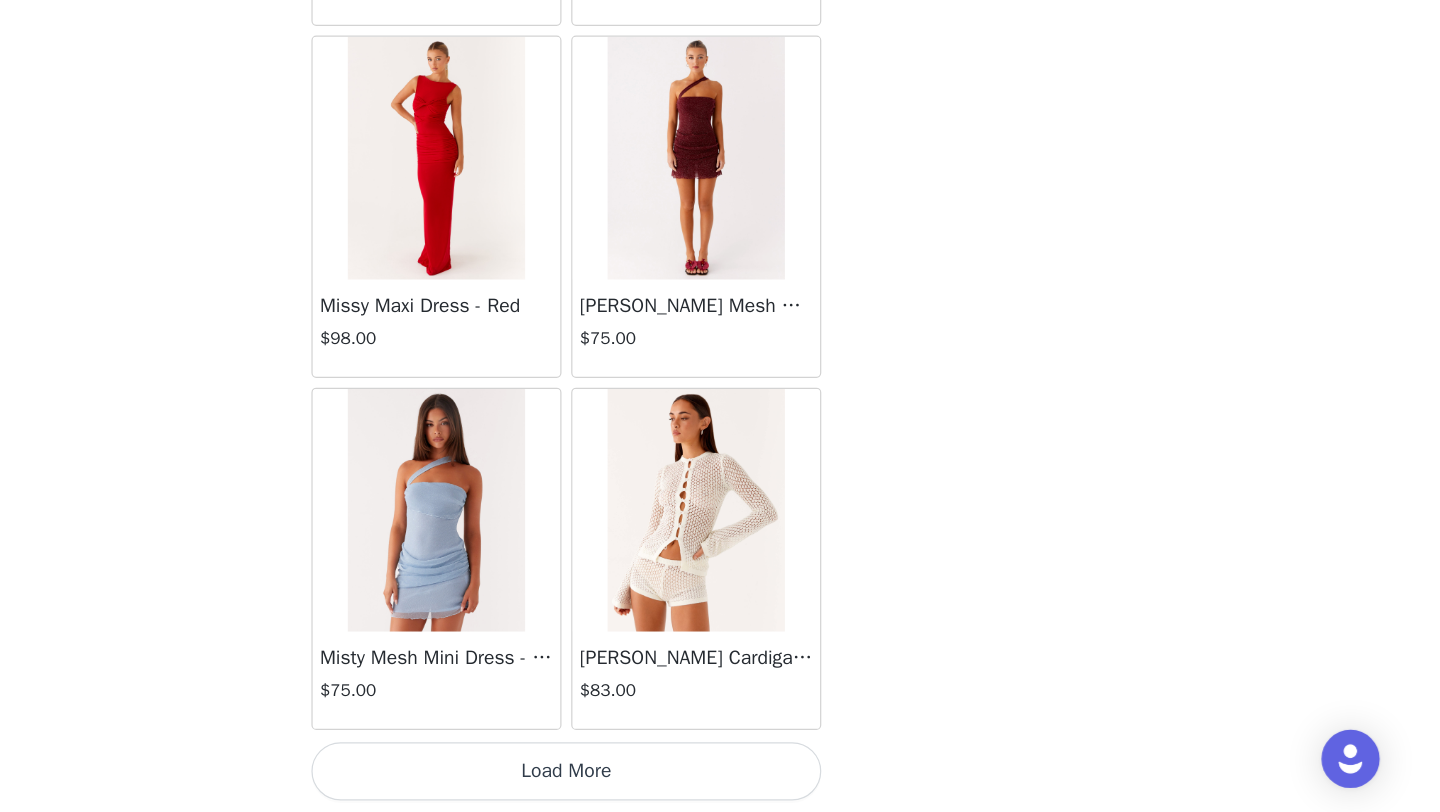 click on "Load More" at bounding box center [720, 778] 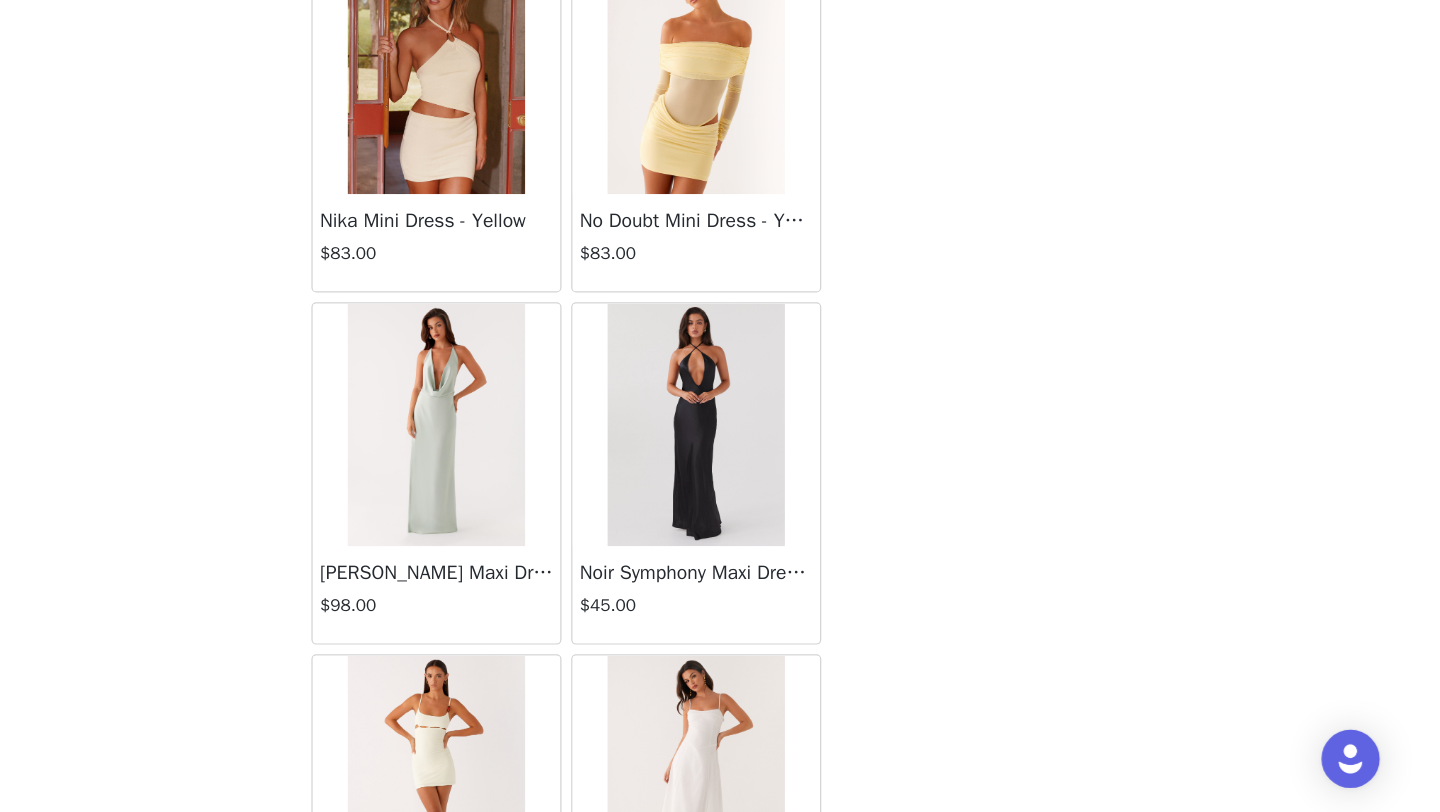 scroll, scrollTop: 45748, scrollLeft: 0, axis: vertical 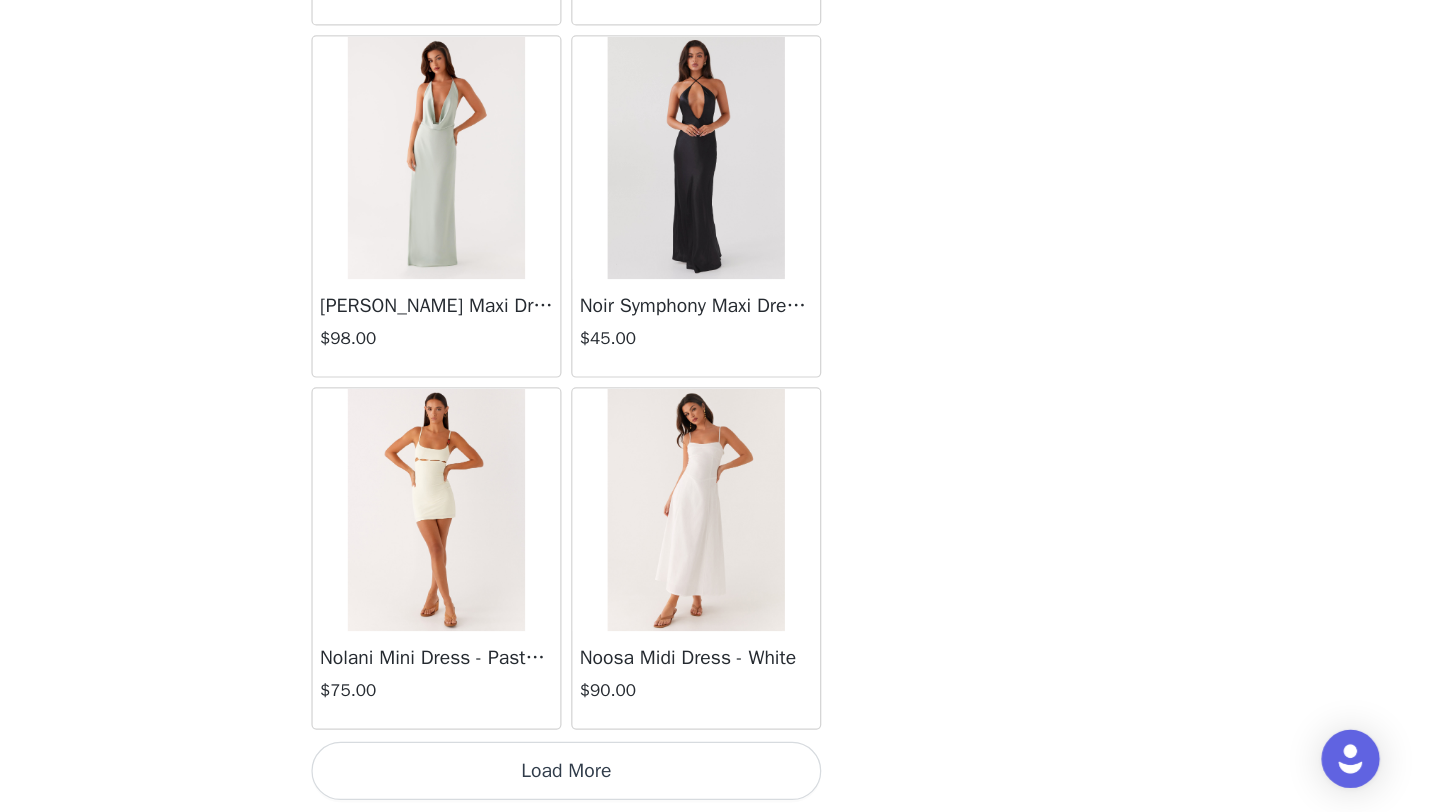 click on "Load More" at bounding box center (720, 778) 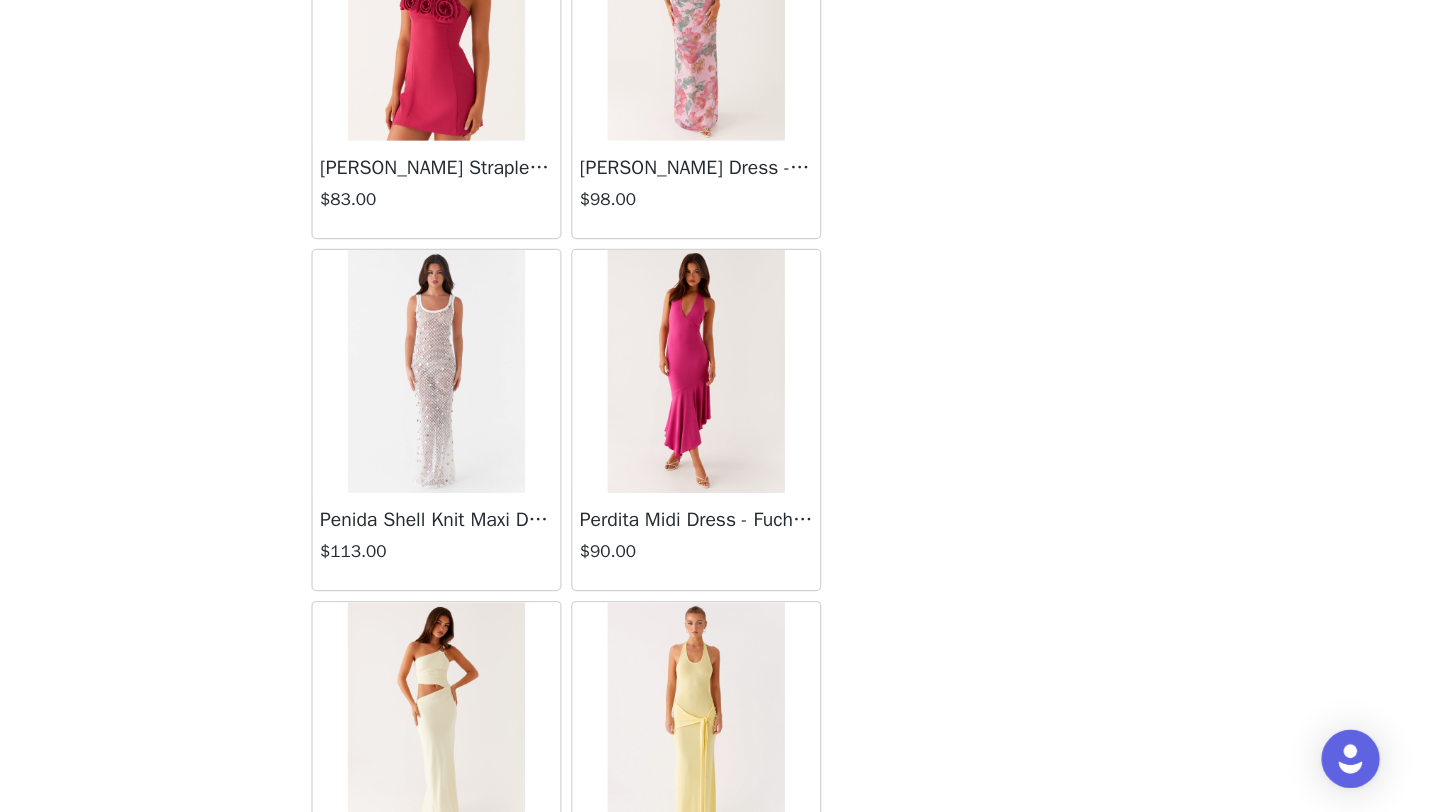 scroll, scrollTop: 48648, scrollLeft: 0, axis: vertical 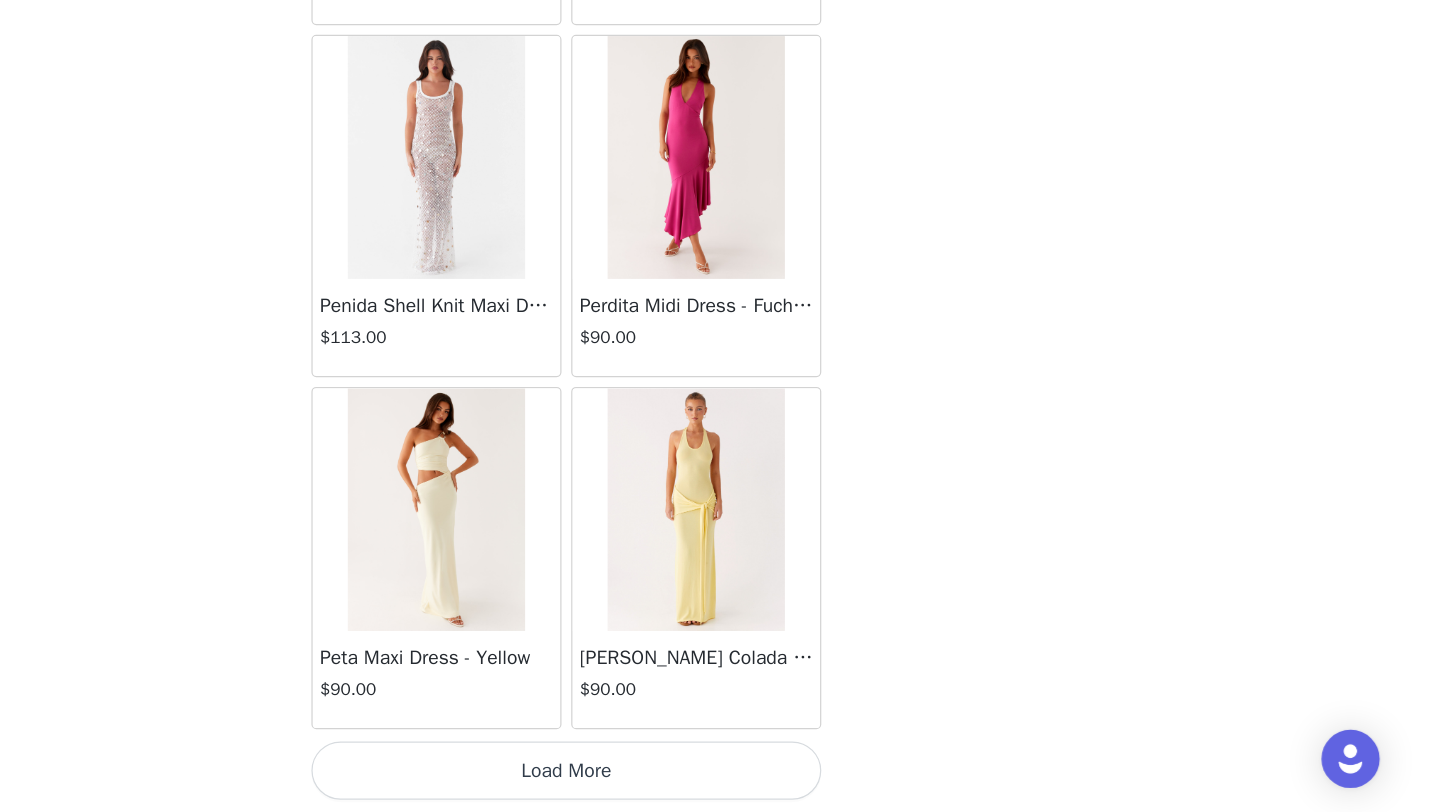 click on "Load More" at bounding box center [720, 778] 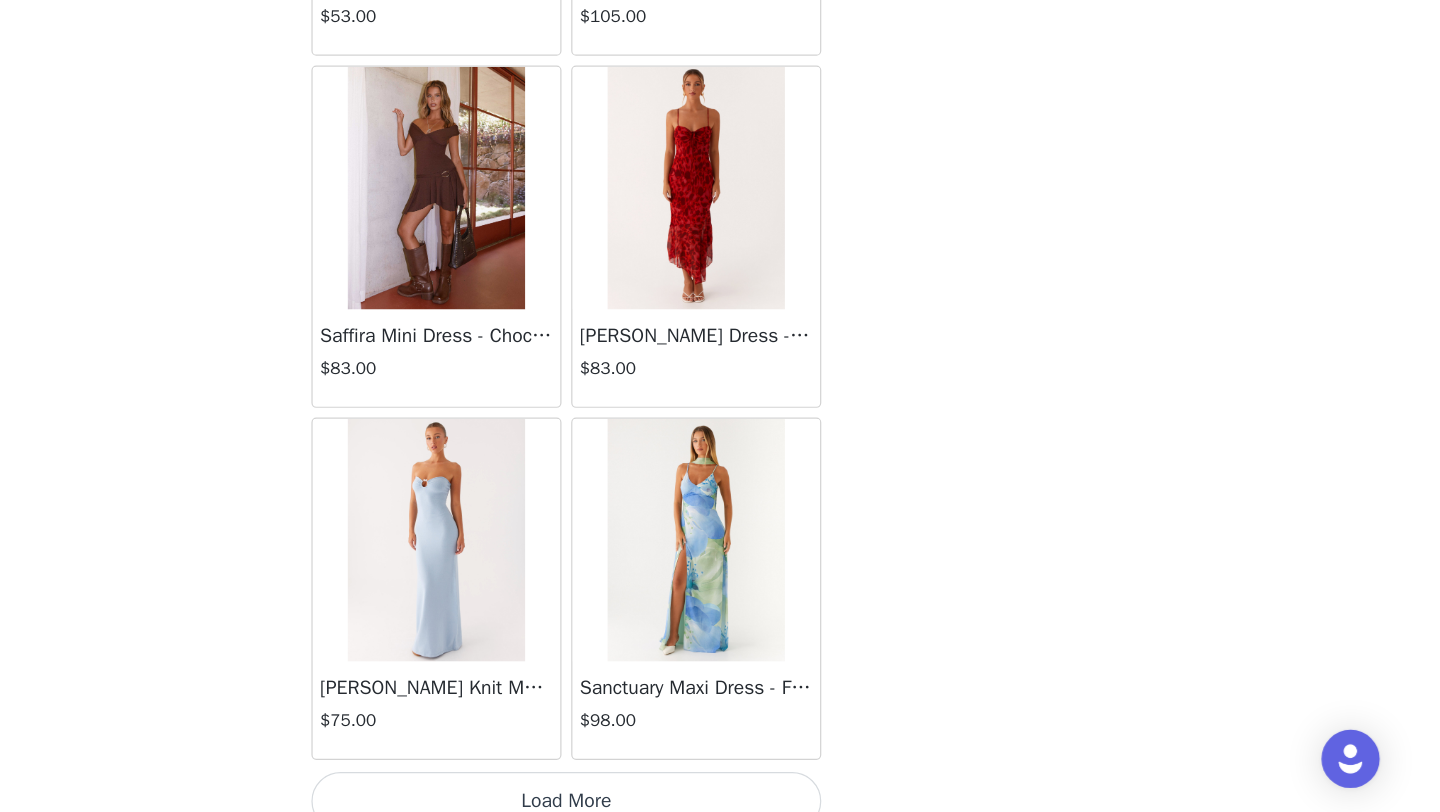 scroll, scrollTop: 51548, scrollLeft: 0, axis: vertical 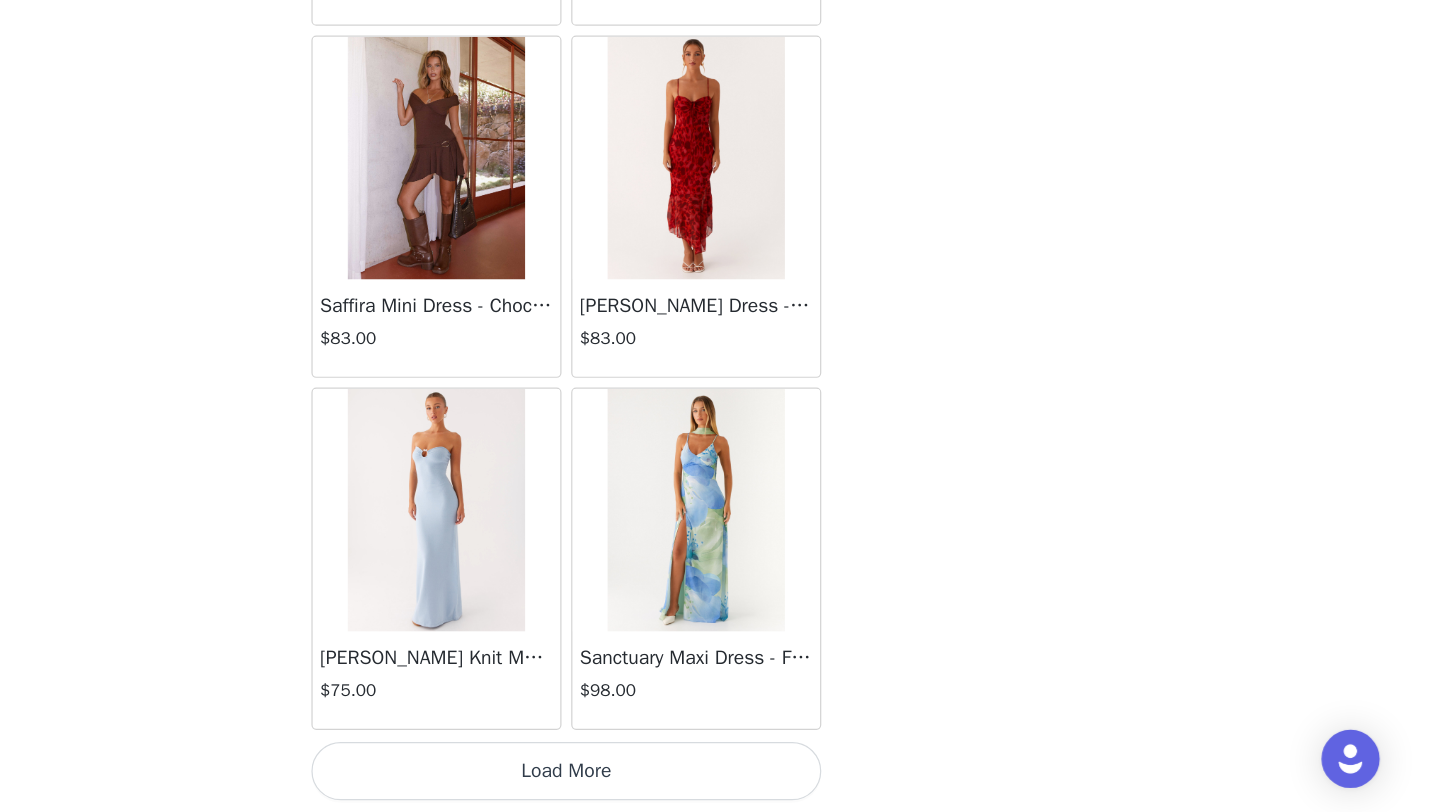 click on "Load More" at bounding box center [720, 778] 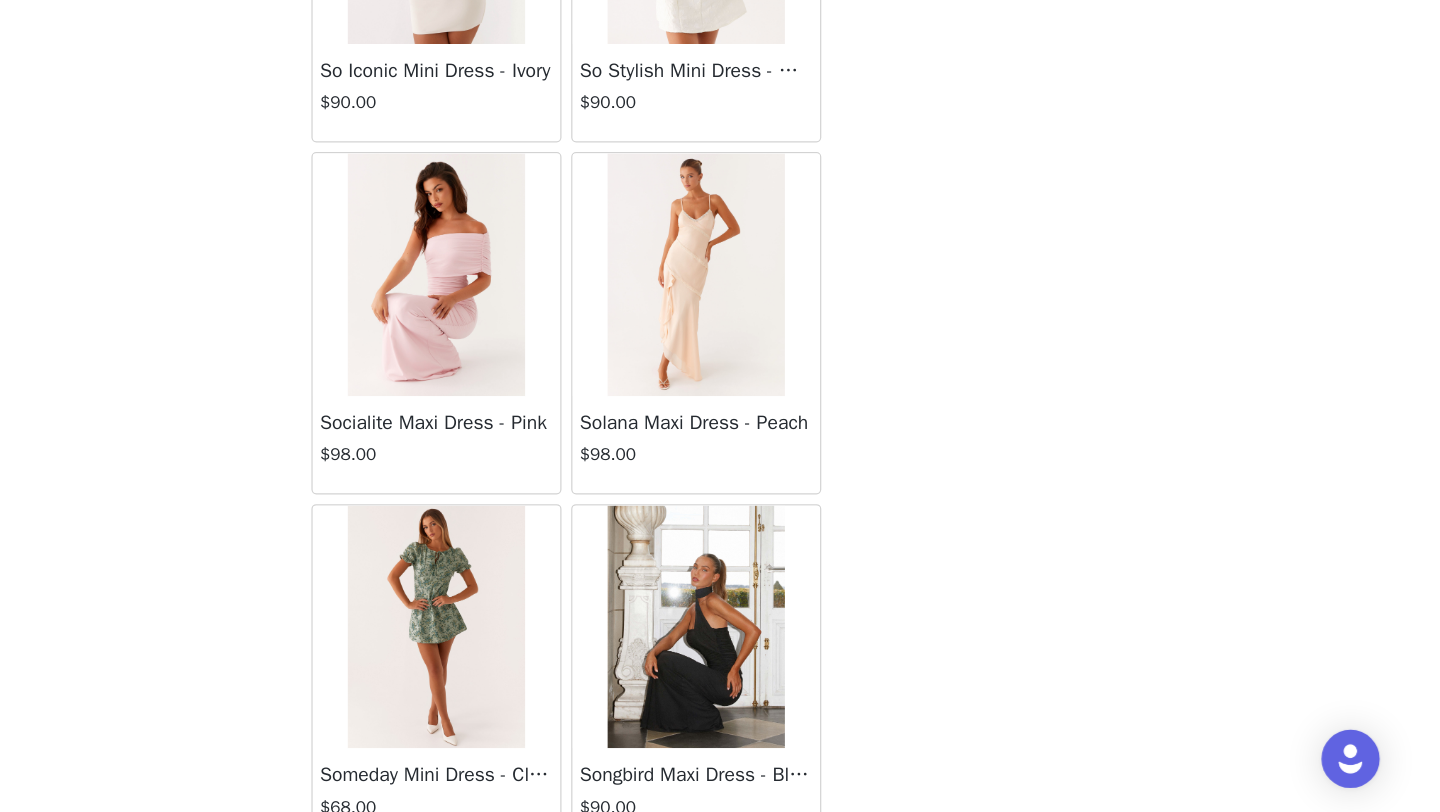 scroll, scrollTop: 54448, scrollLeft: 0, axis: vertical 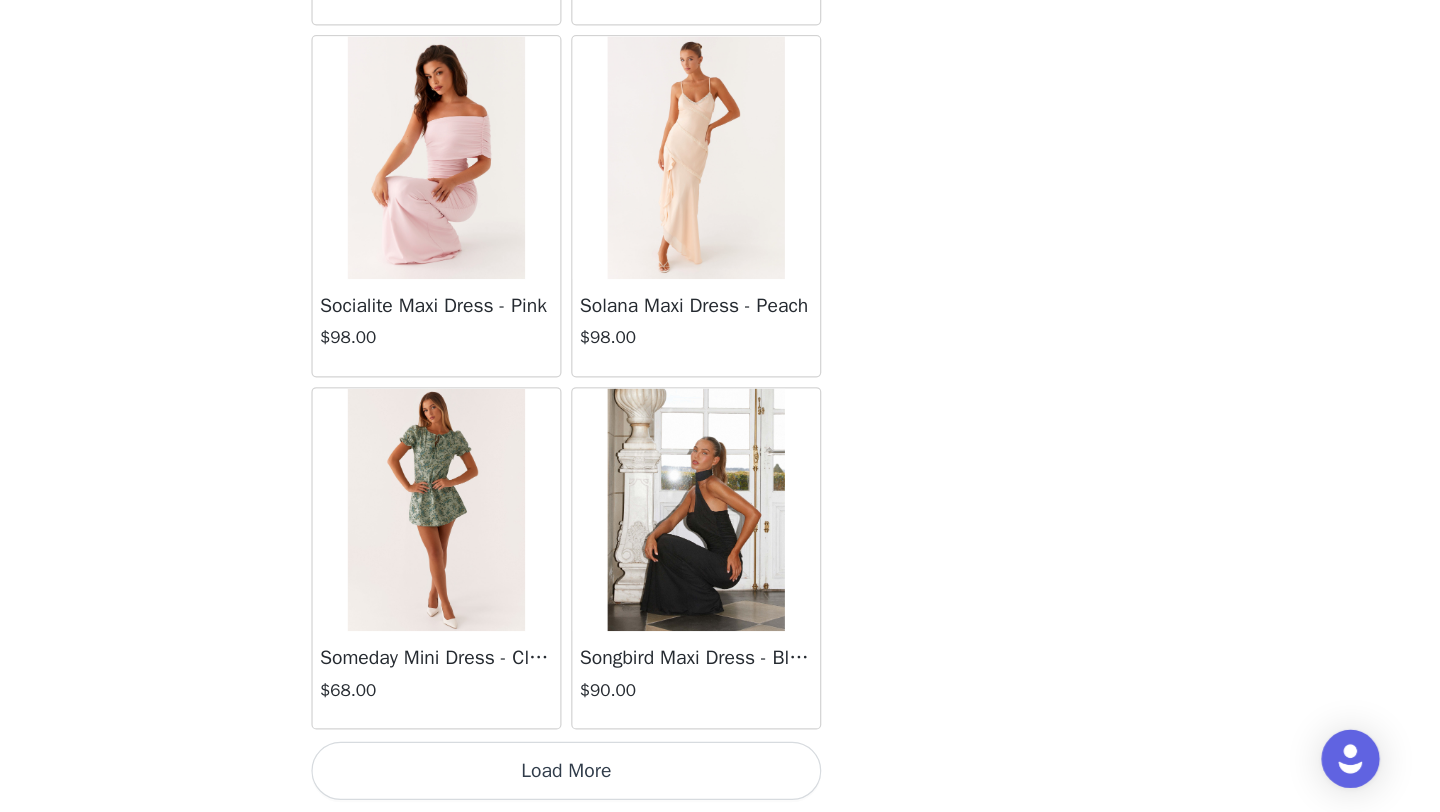 click on "Load More" at bounding box center [720, 778] 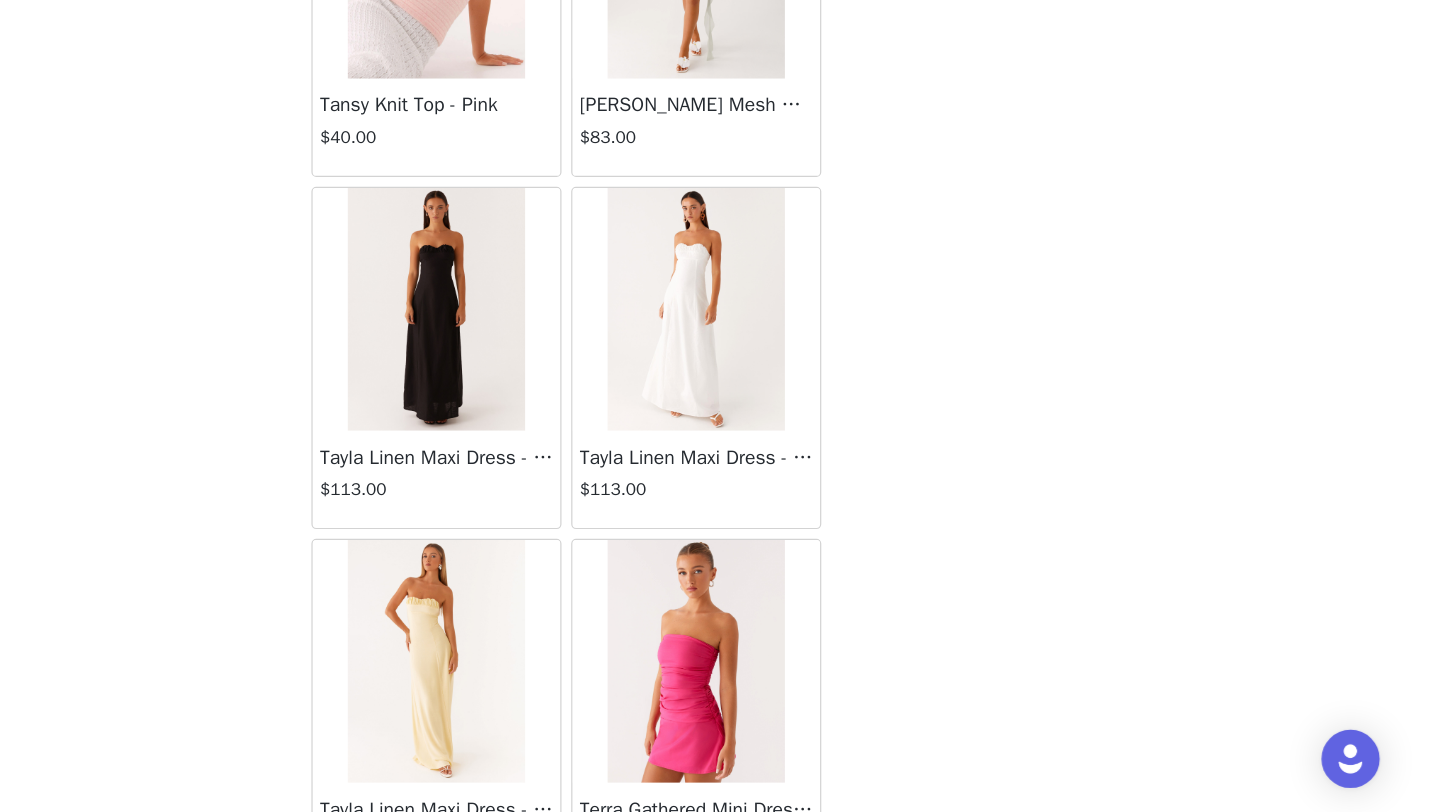 scroll, scrollTop: 57348, scrollLeft: 0, axis: vertical 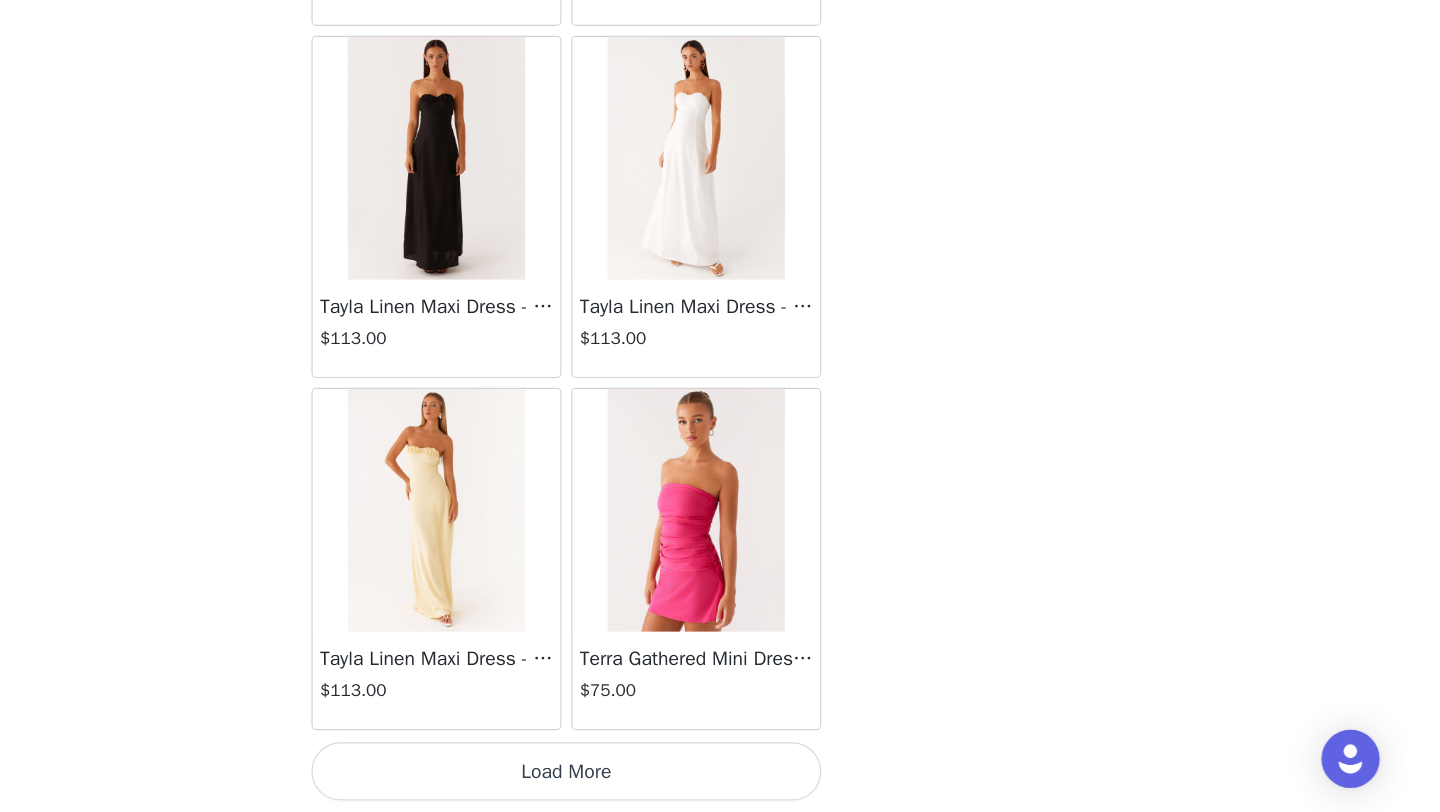 click on "Load More" at bounding box center (720, 778) 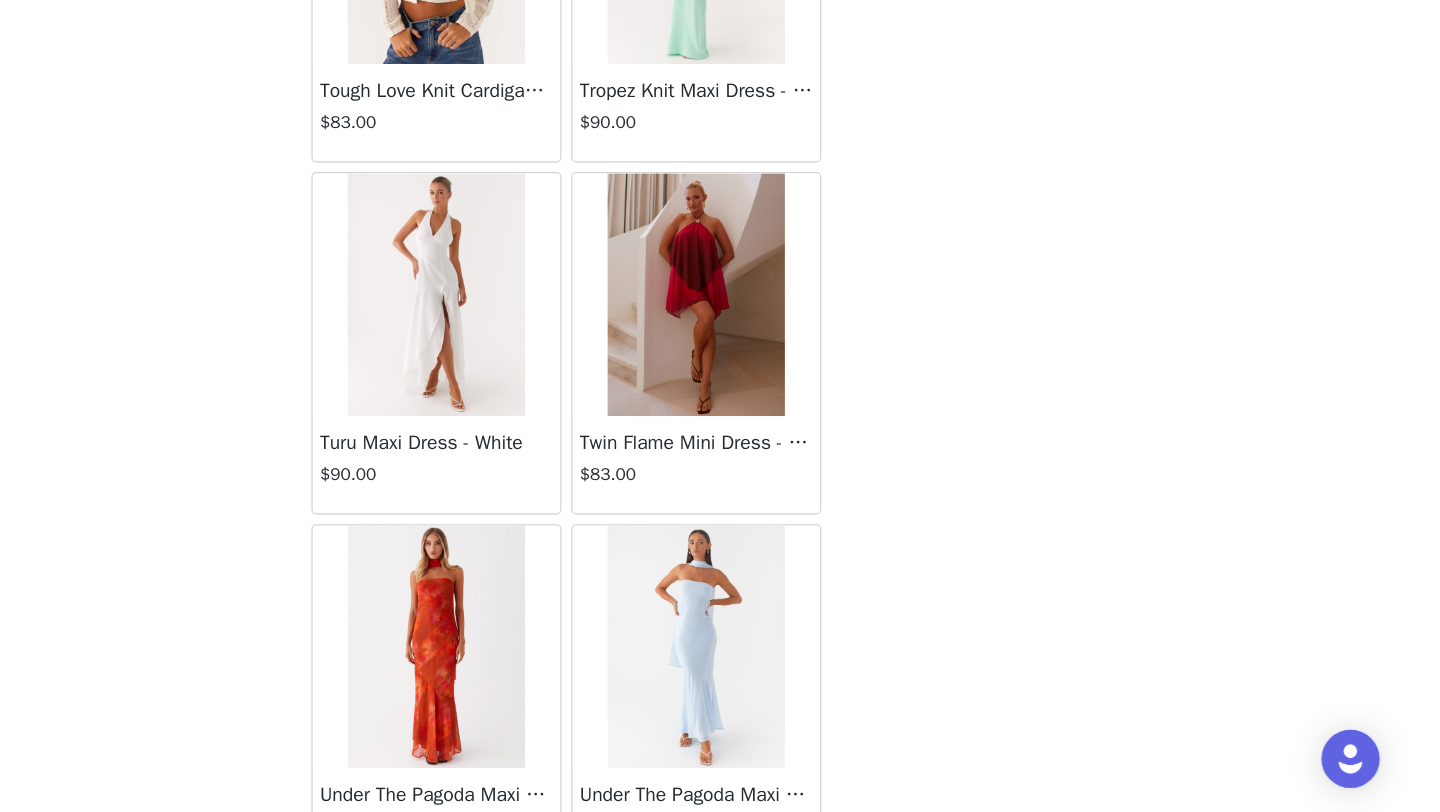 scroll, scrollTop: 58985, scrollLeft: 0, axis: vertical 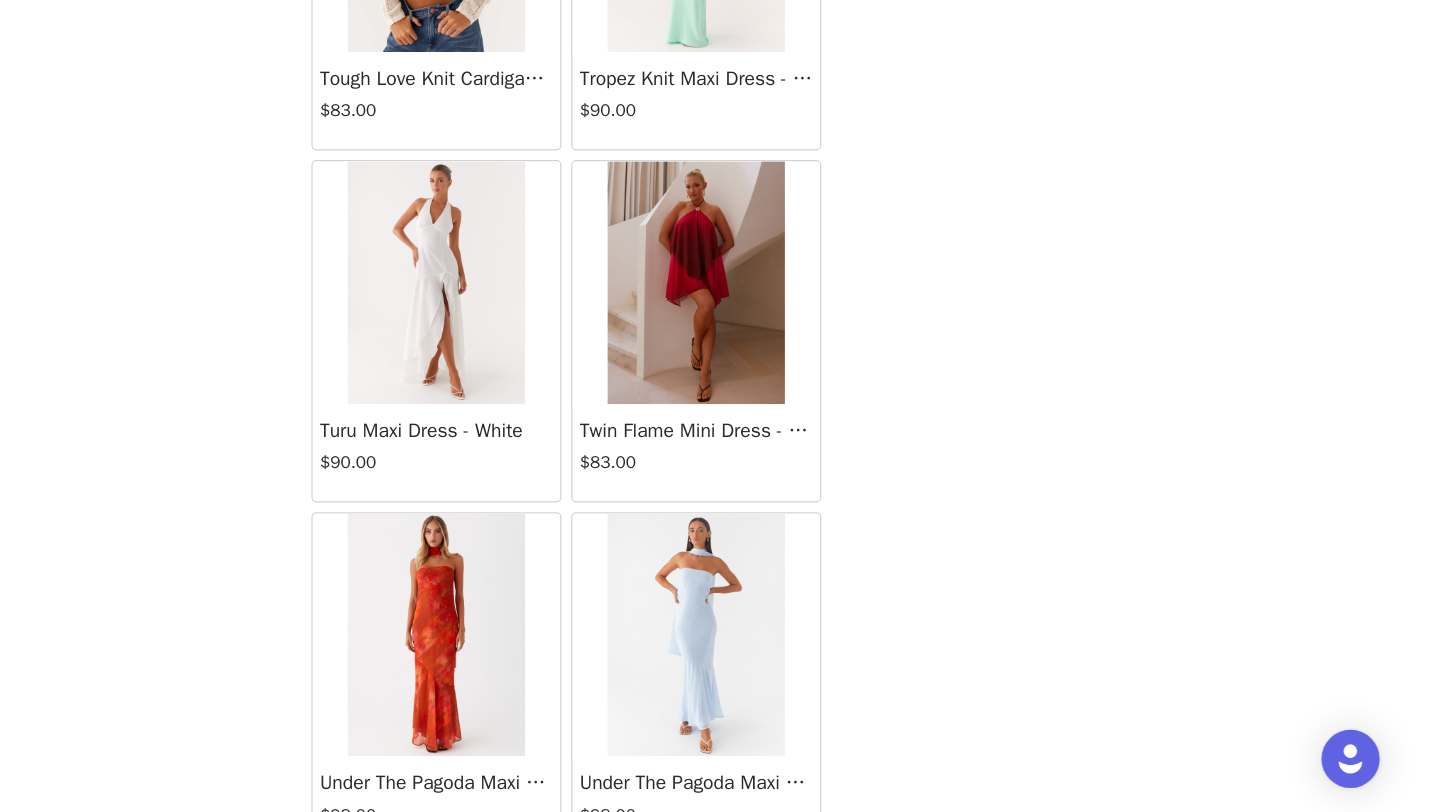 click at bounding box center [826, 376] 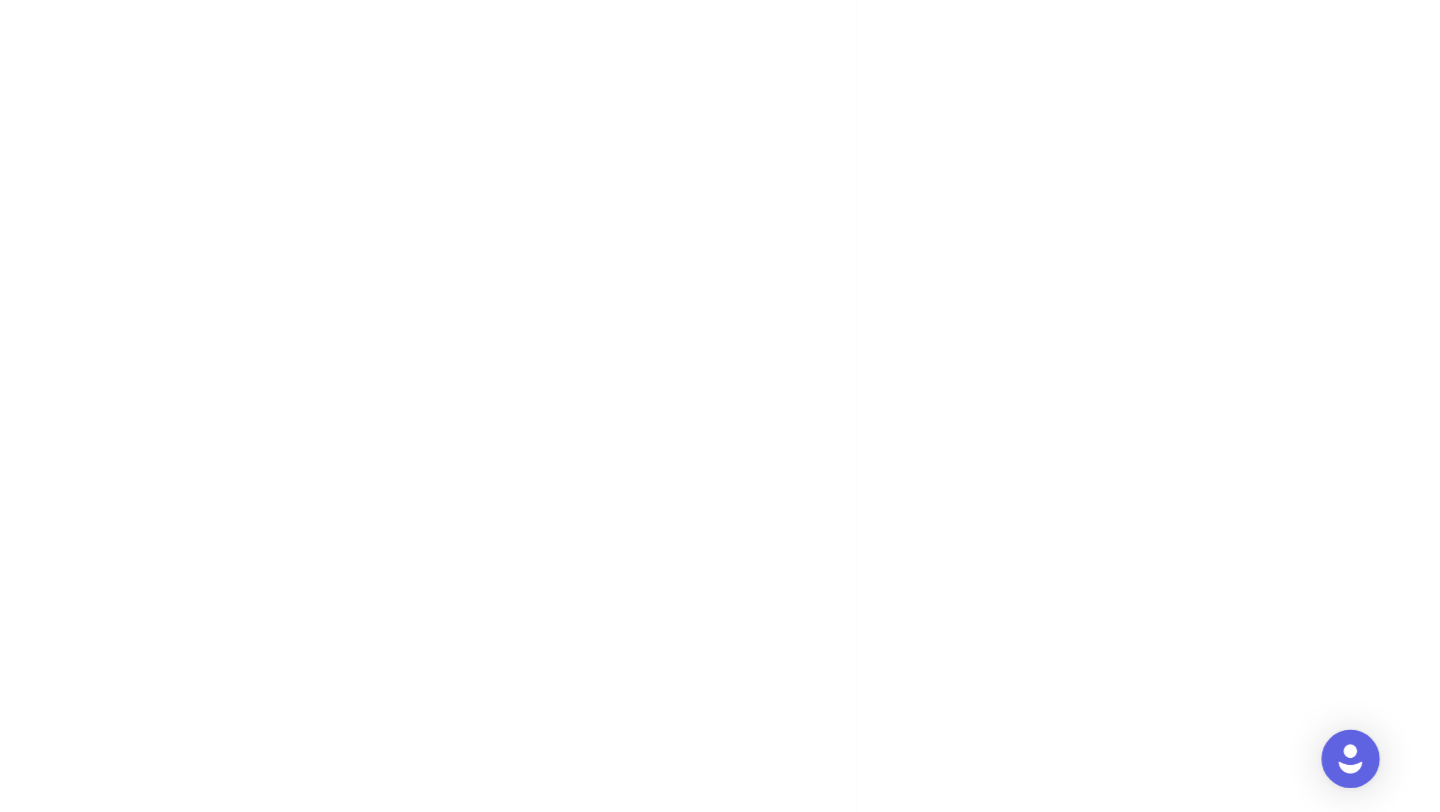 scroll, scrollTop: 0, scrollLeft: 0, axis: both 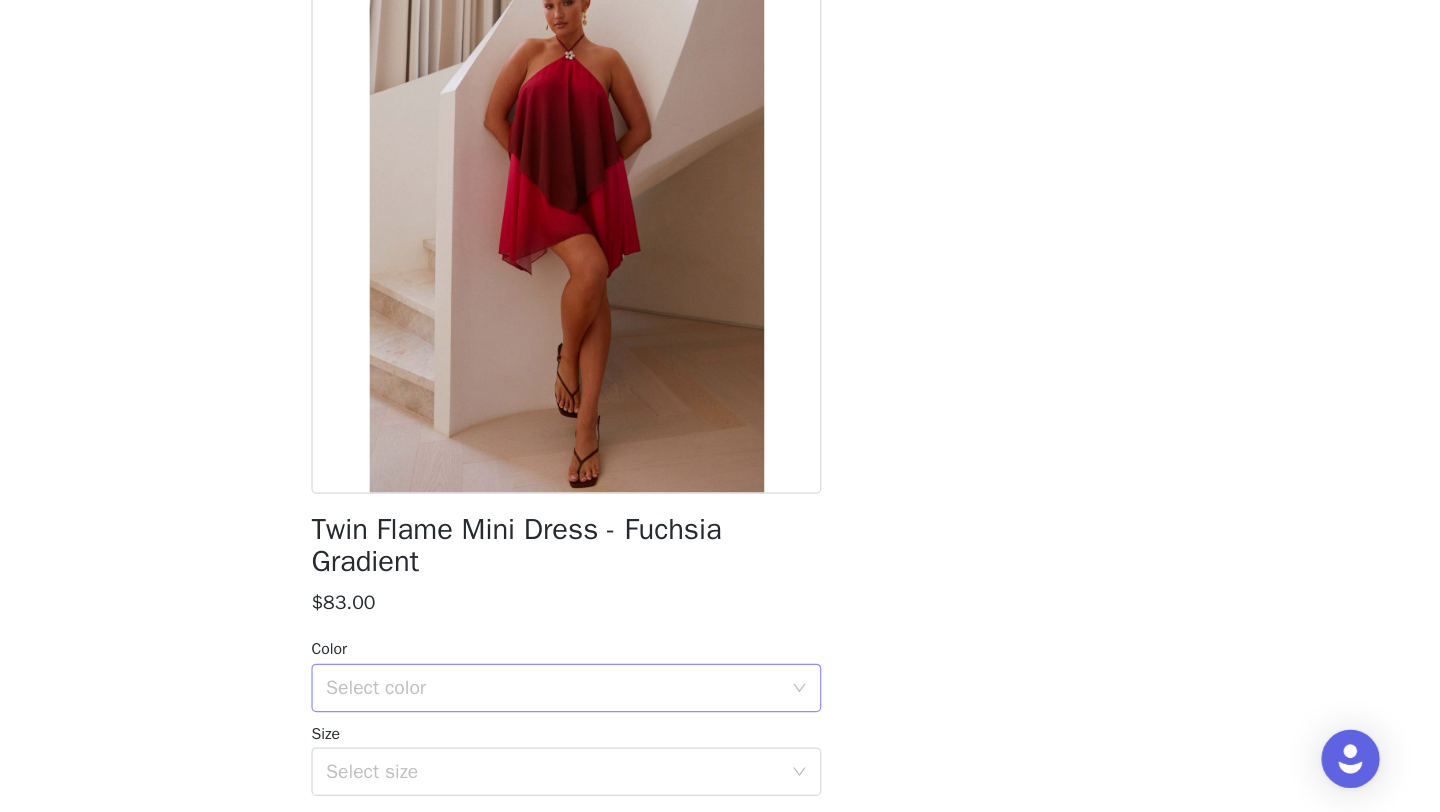 click on "Select color" at bounding box center (709, 710) 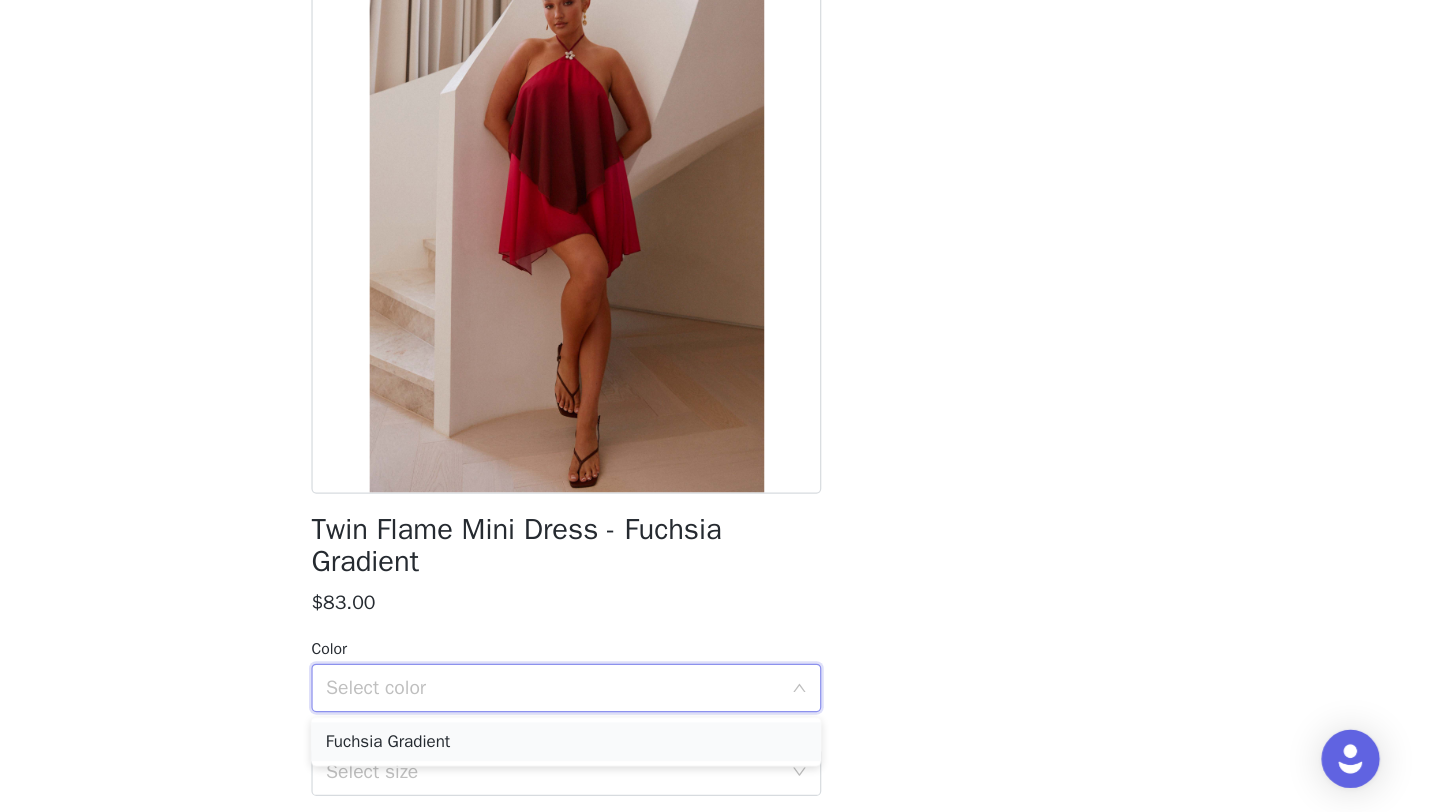 click on "Fuchsia Gradient" at bounding box center (720, 754) 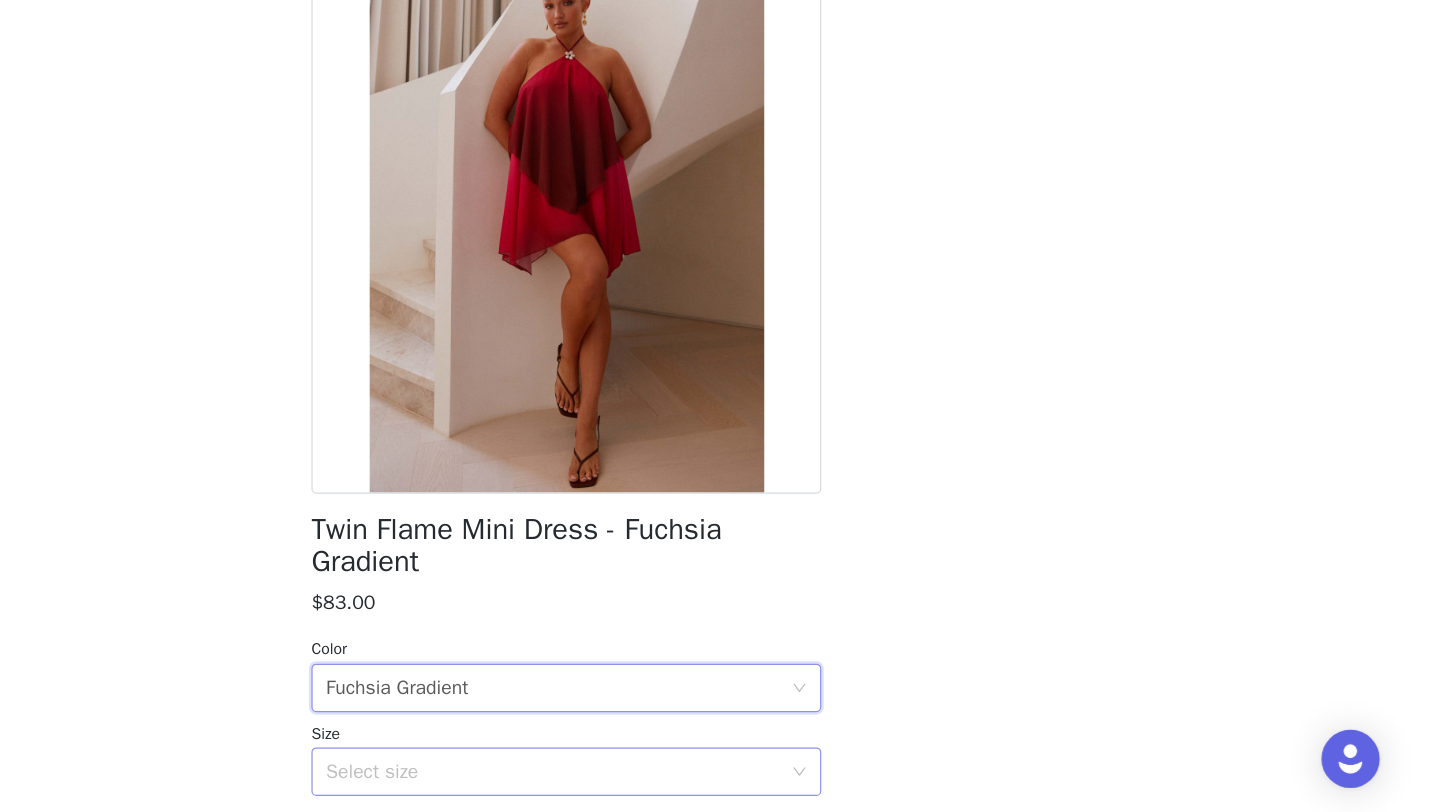 click on "Select size" at bounding box center [709, 779] 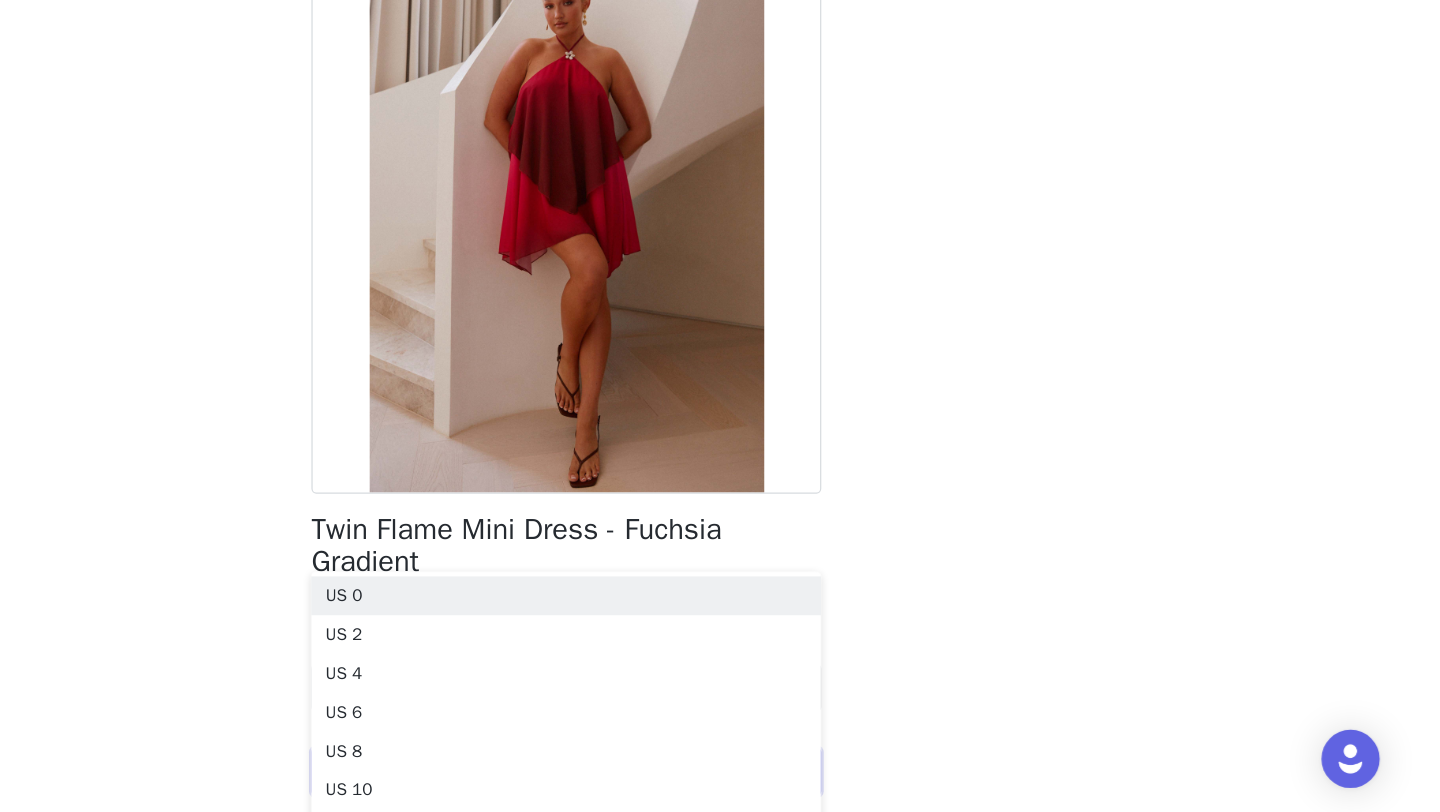 scroll, scrollTop: 833, scrollLeft: 0, axis: vertical 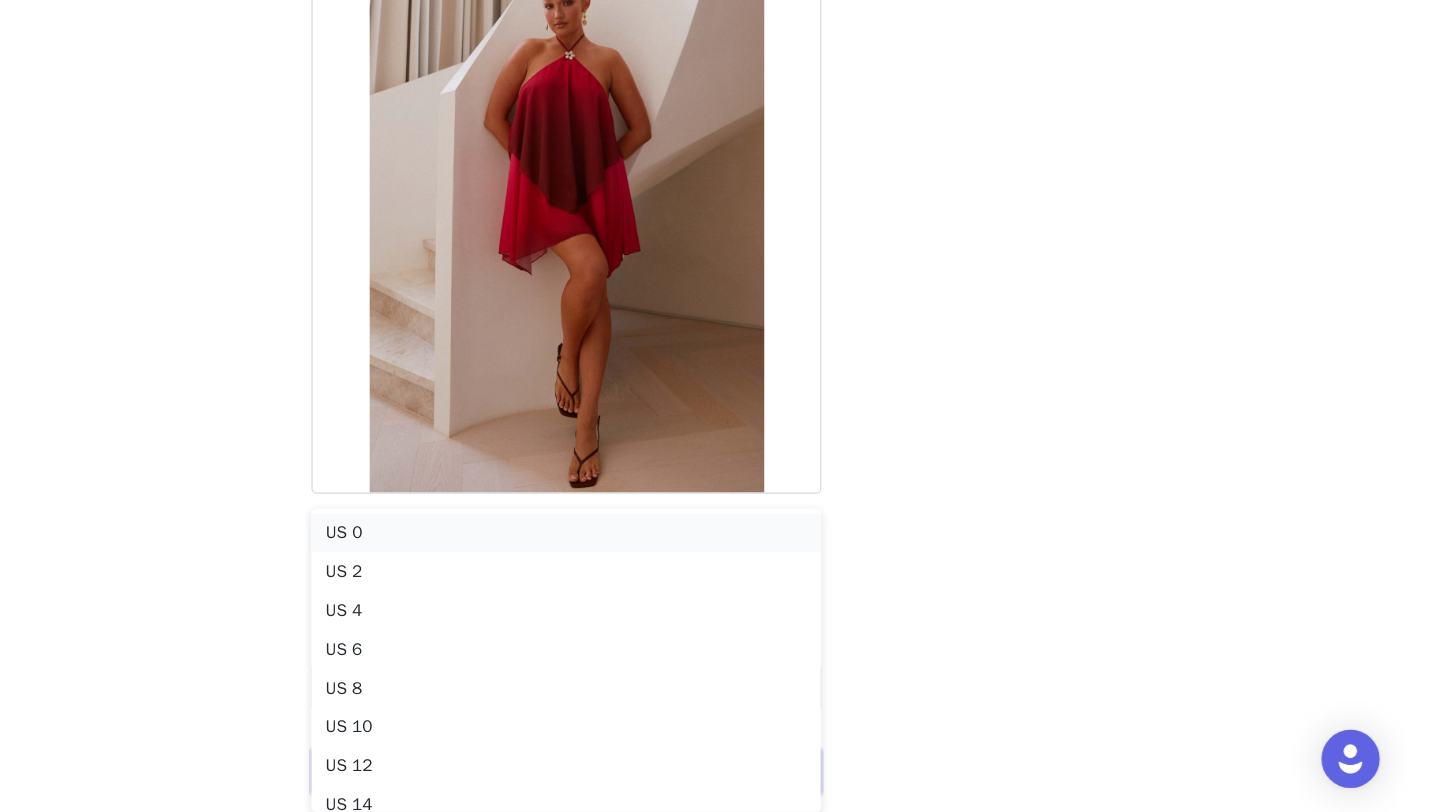 click on "US 0" at bounding box center (720, 582) 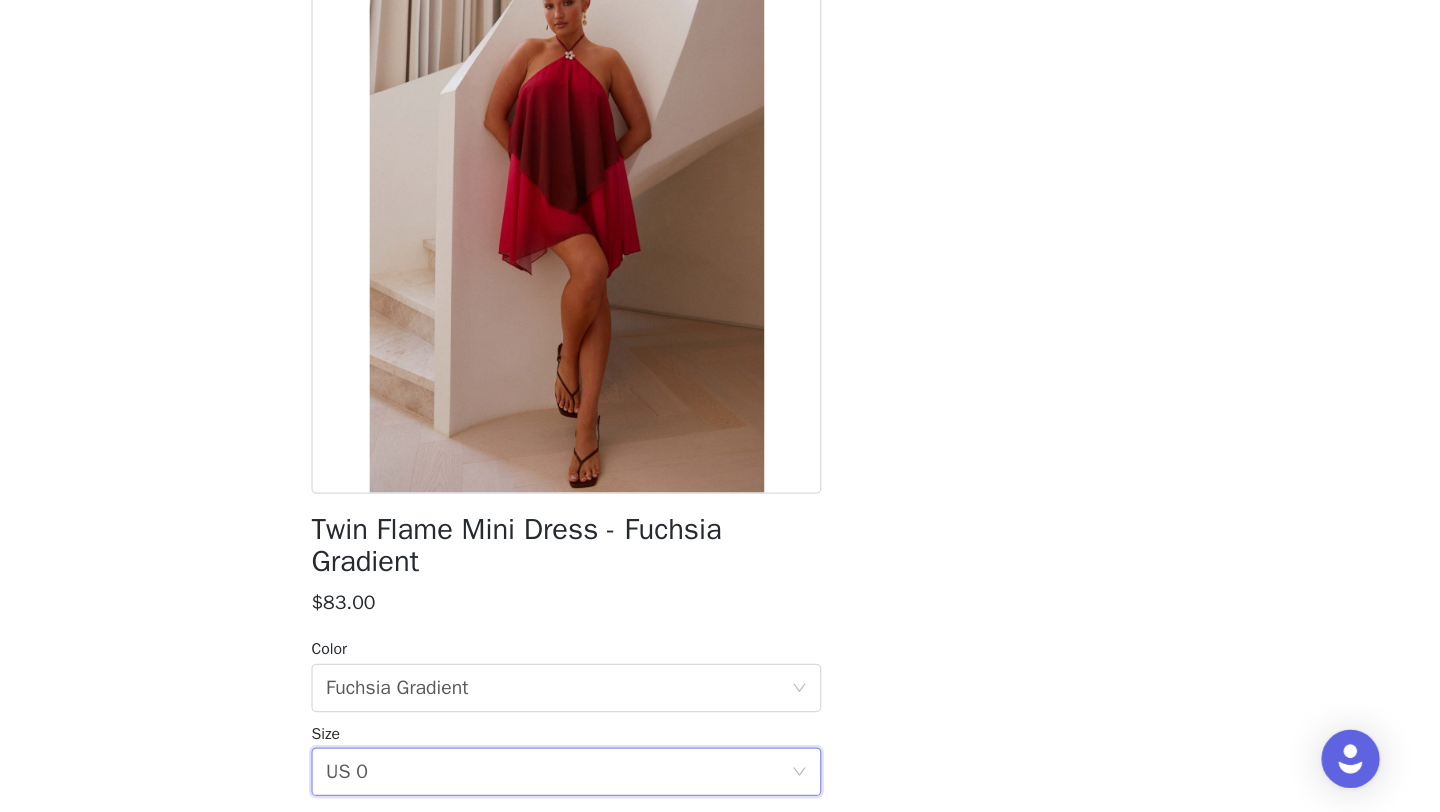 scroll, scrollTop: 591, scrollLeft: 0, axis: vertical 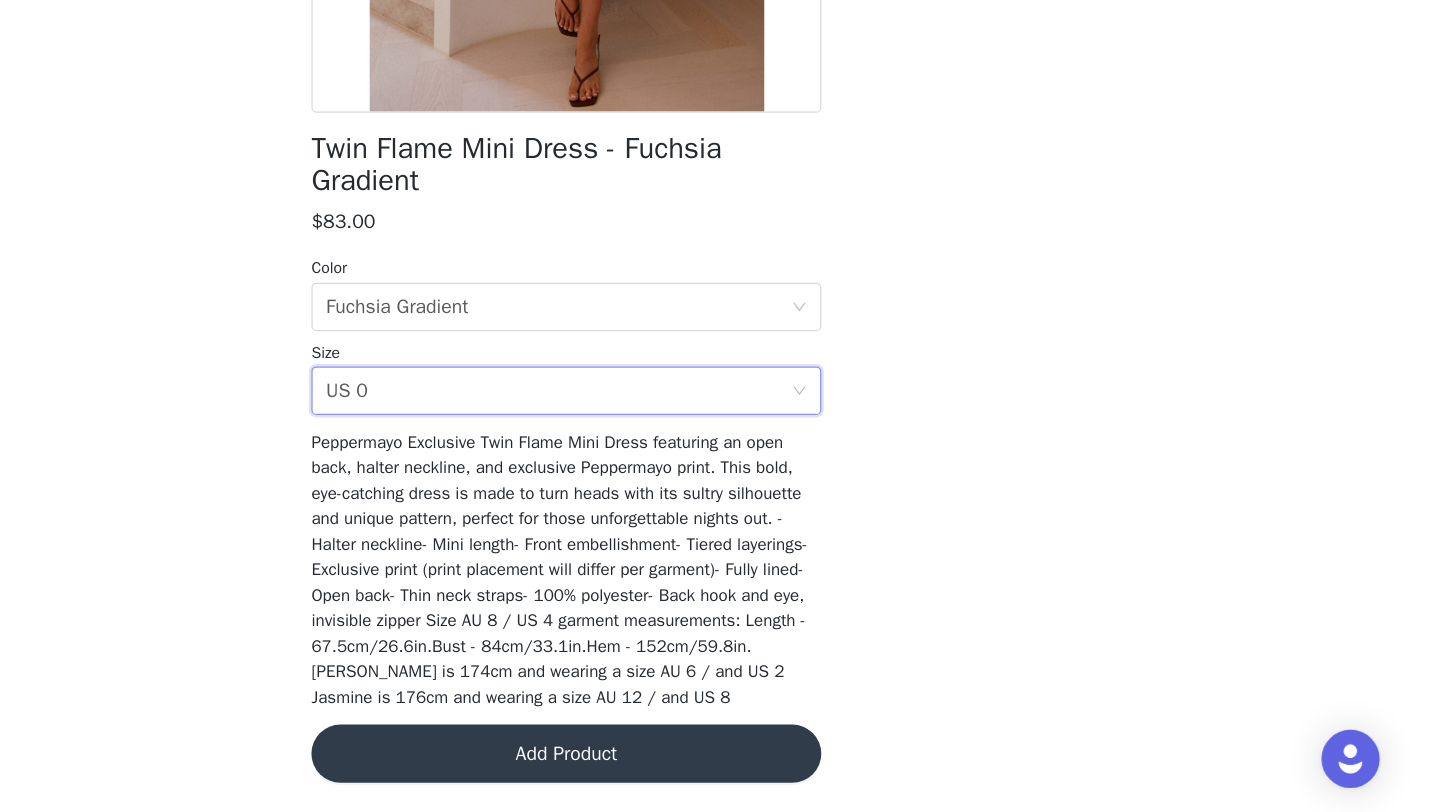 click on "Add Product" at bounding box center (720, 764) 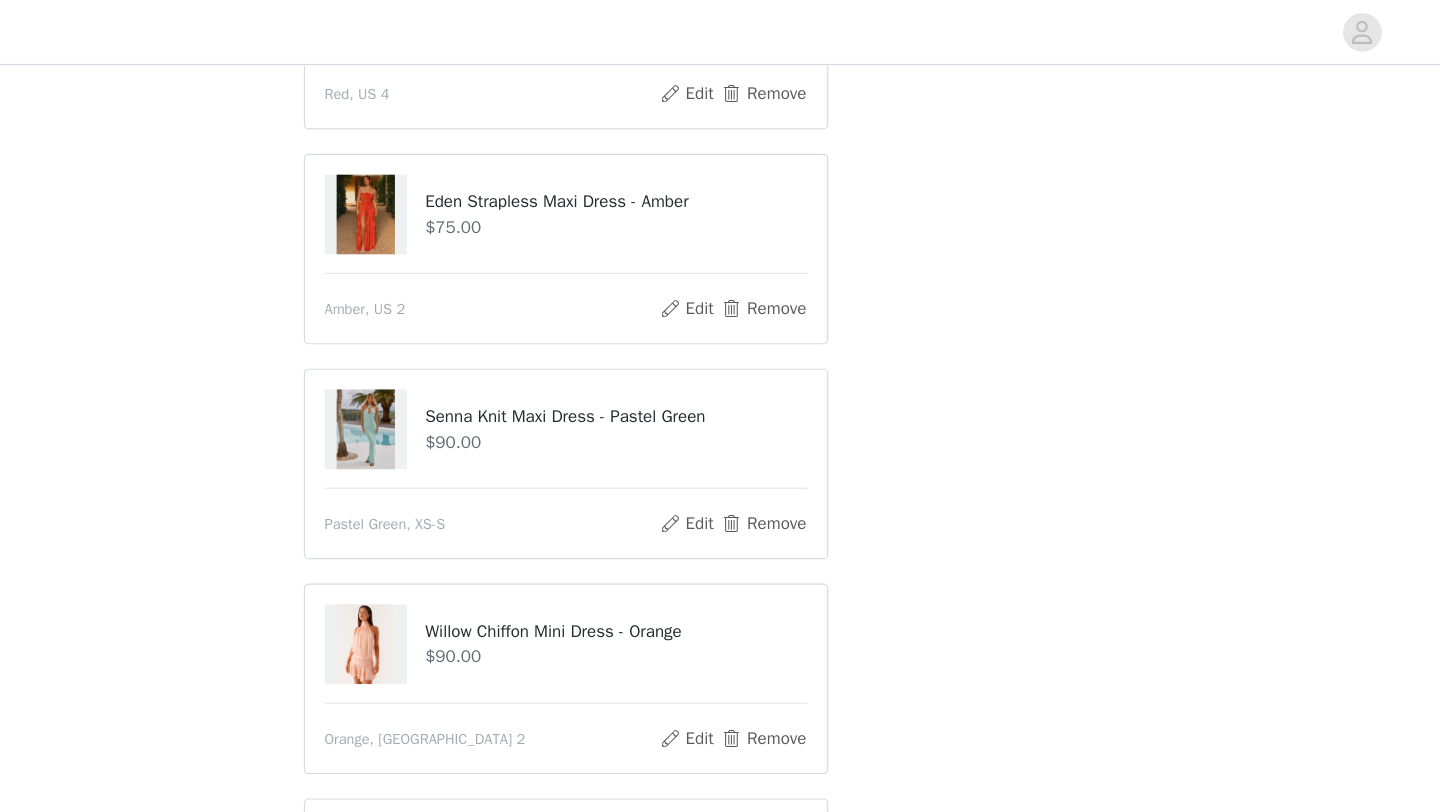 scroll, scrollTop: 467, scrollLeft: 0, axis: vertical 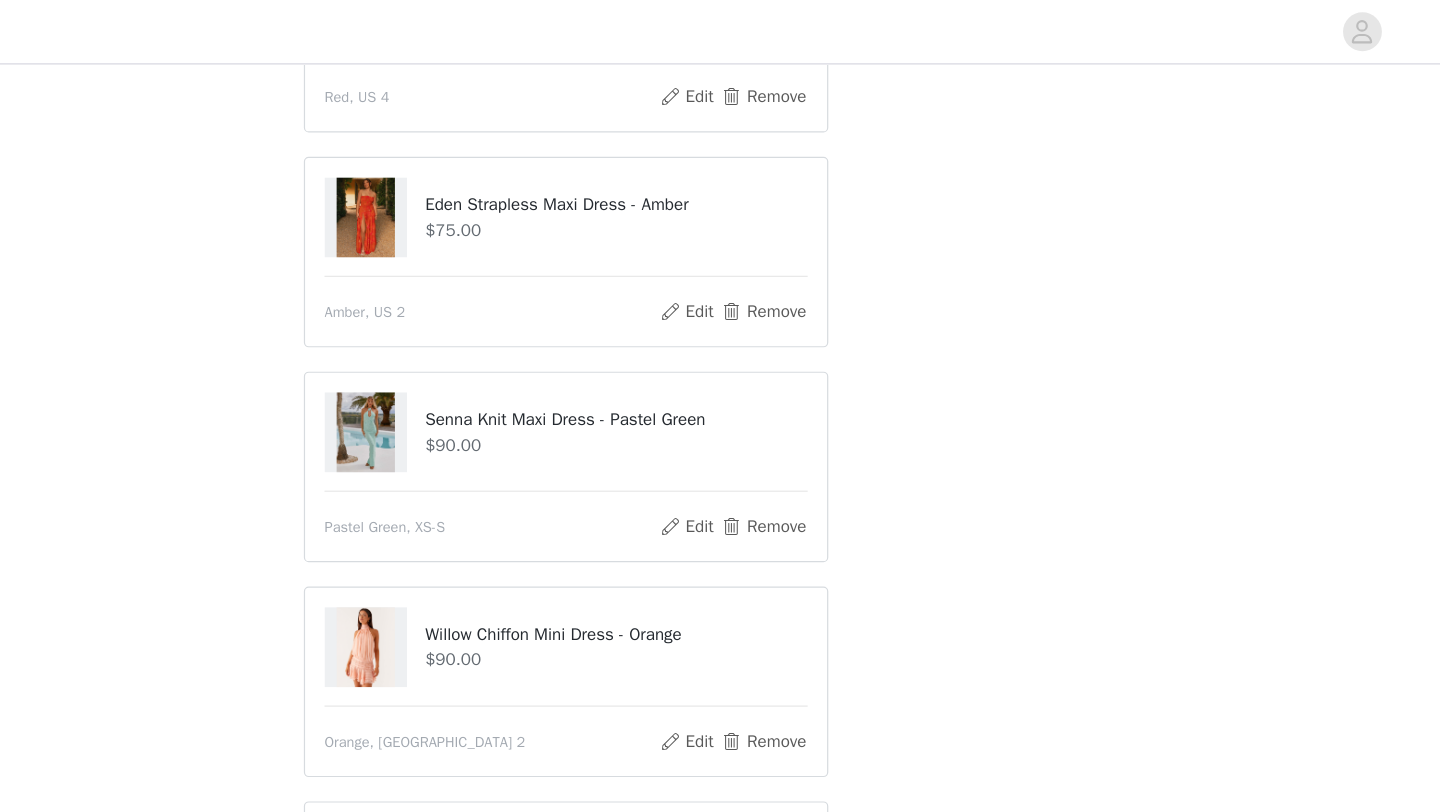 click on "Eden Strapless Maxi Dress - [PERSON_NAME]     $75.00       Amber, [GEOGRAPHIC_DATA] 2       Edit   Remove" at bounding box center (720, 208) 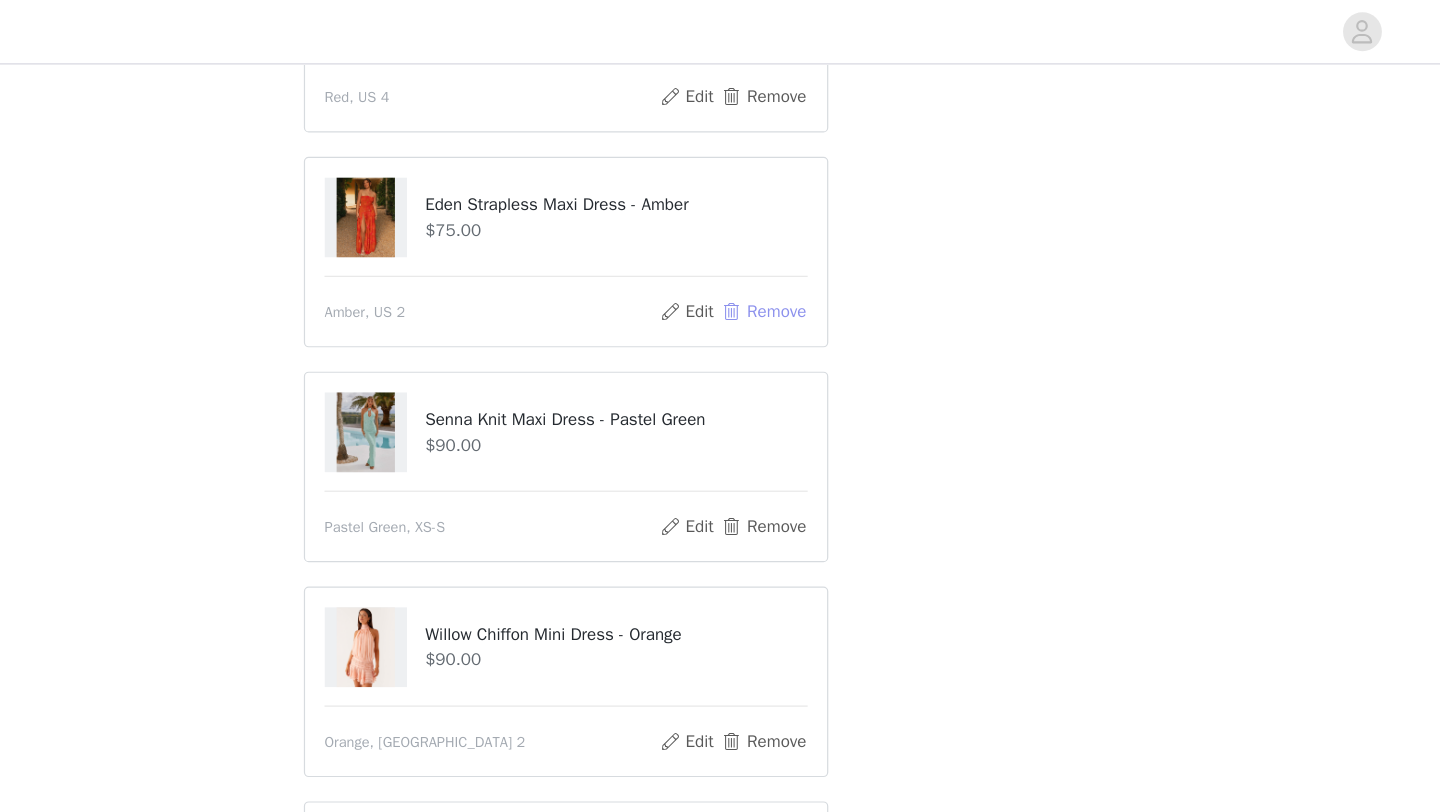 click on "Remove" at bounding box center [883, 258] 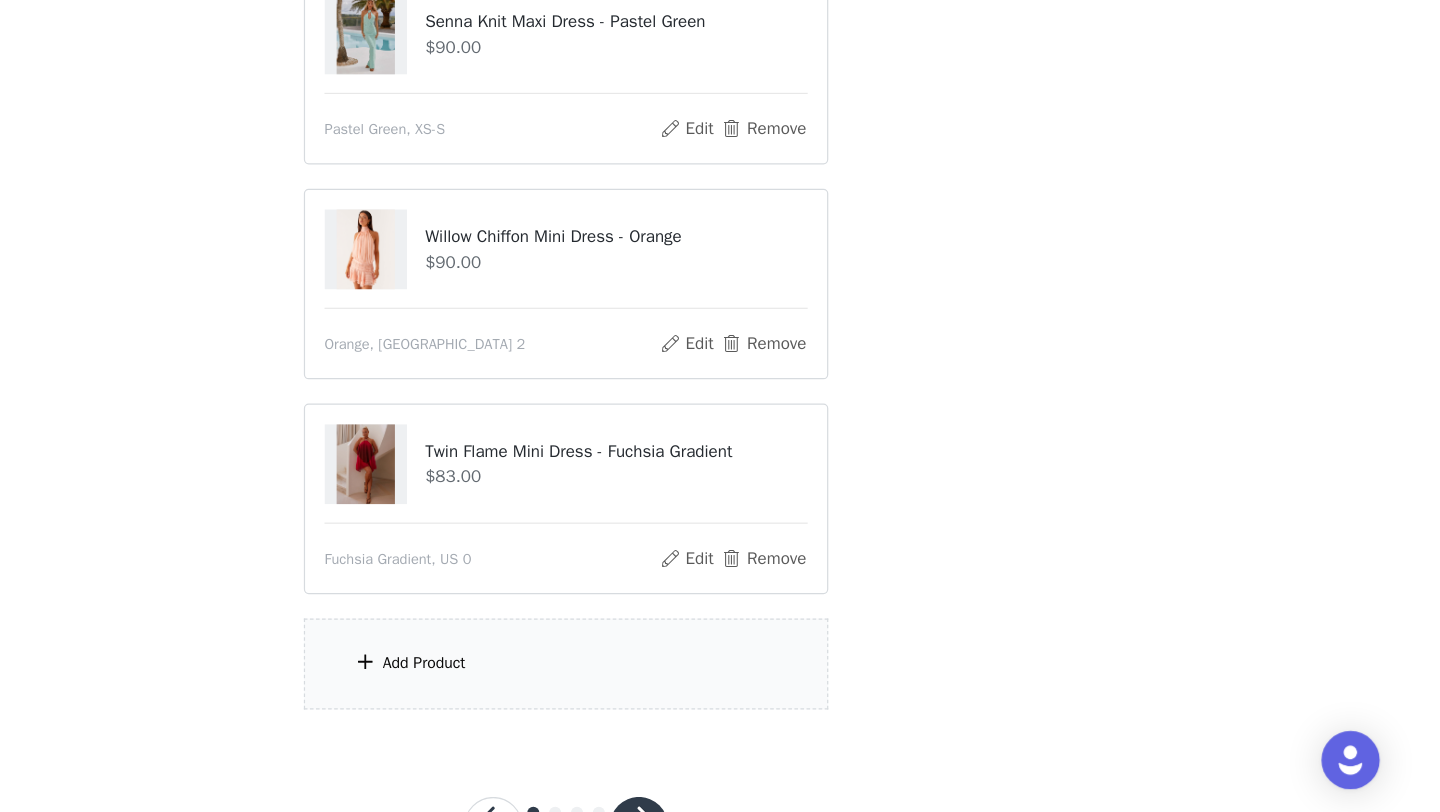 scroll, scrollTop: 591, scrollLeft: 0, axis: vertical 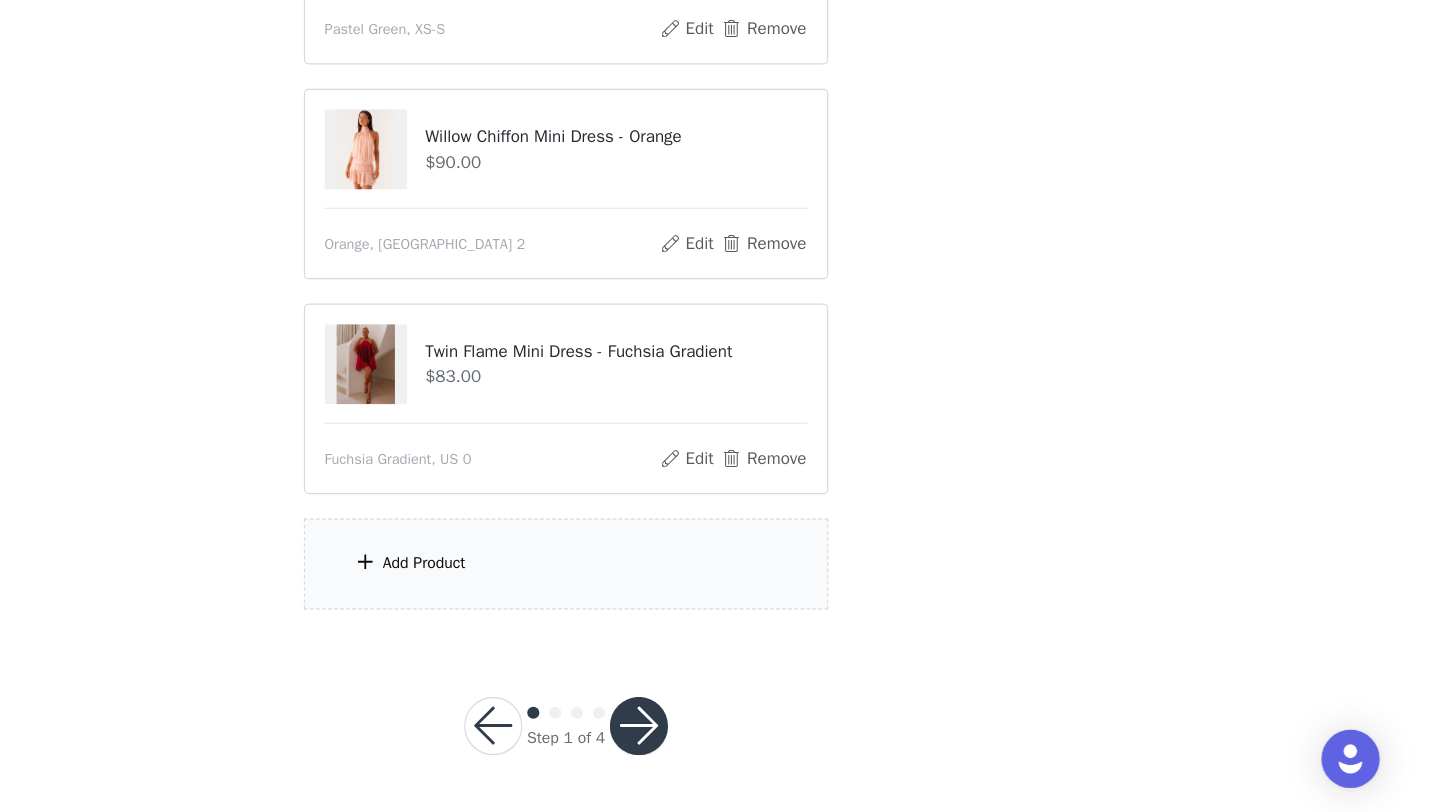 click on "Add Product" at bounding box center [720, 607] 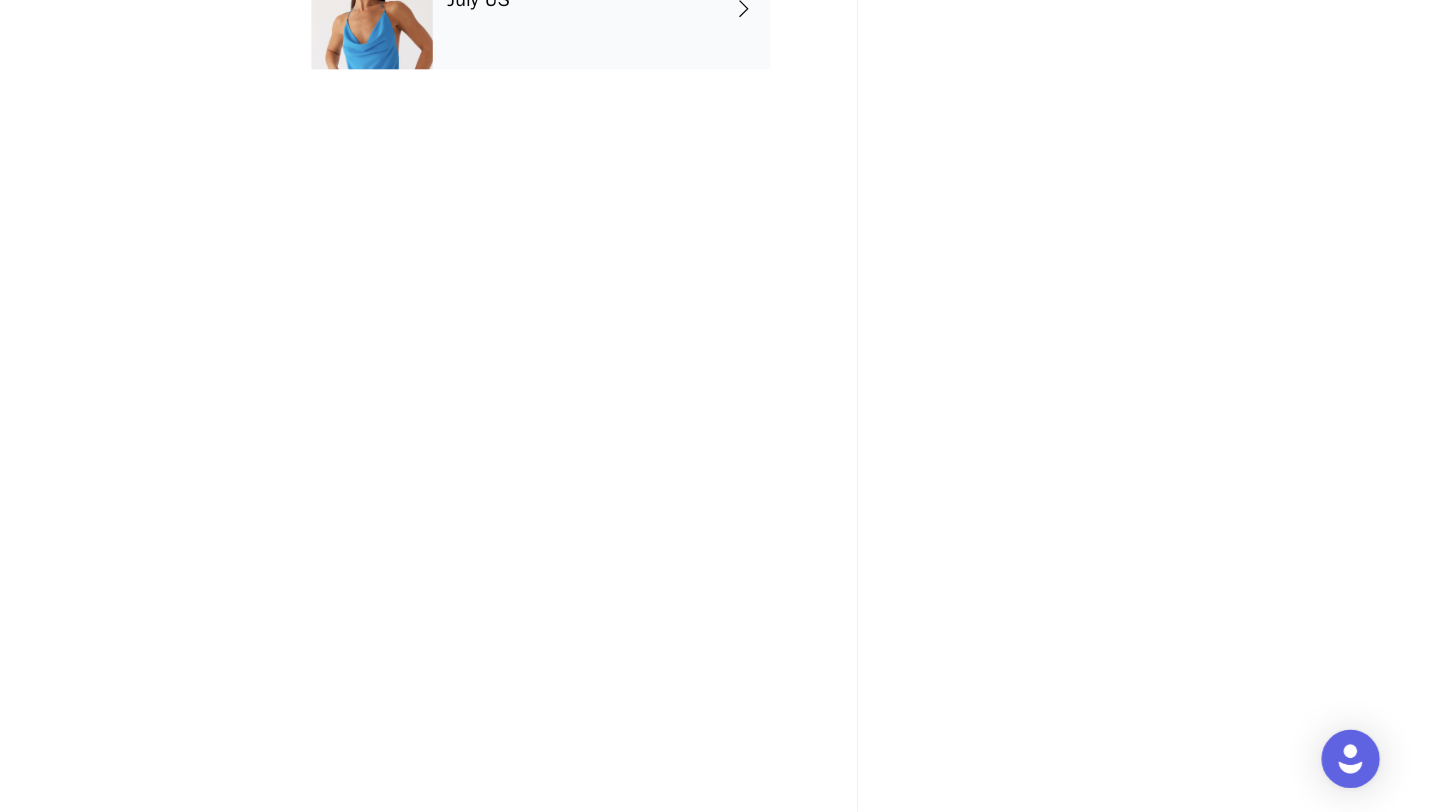 click on "July US" at bounding box center (720, 165) 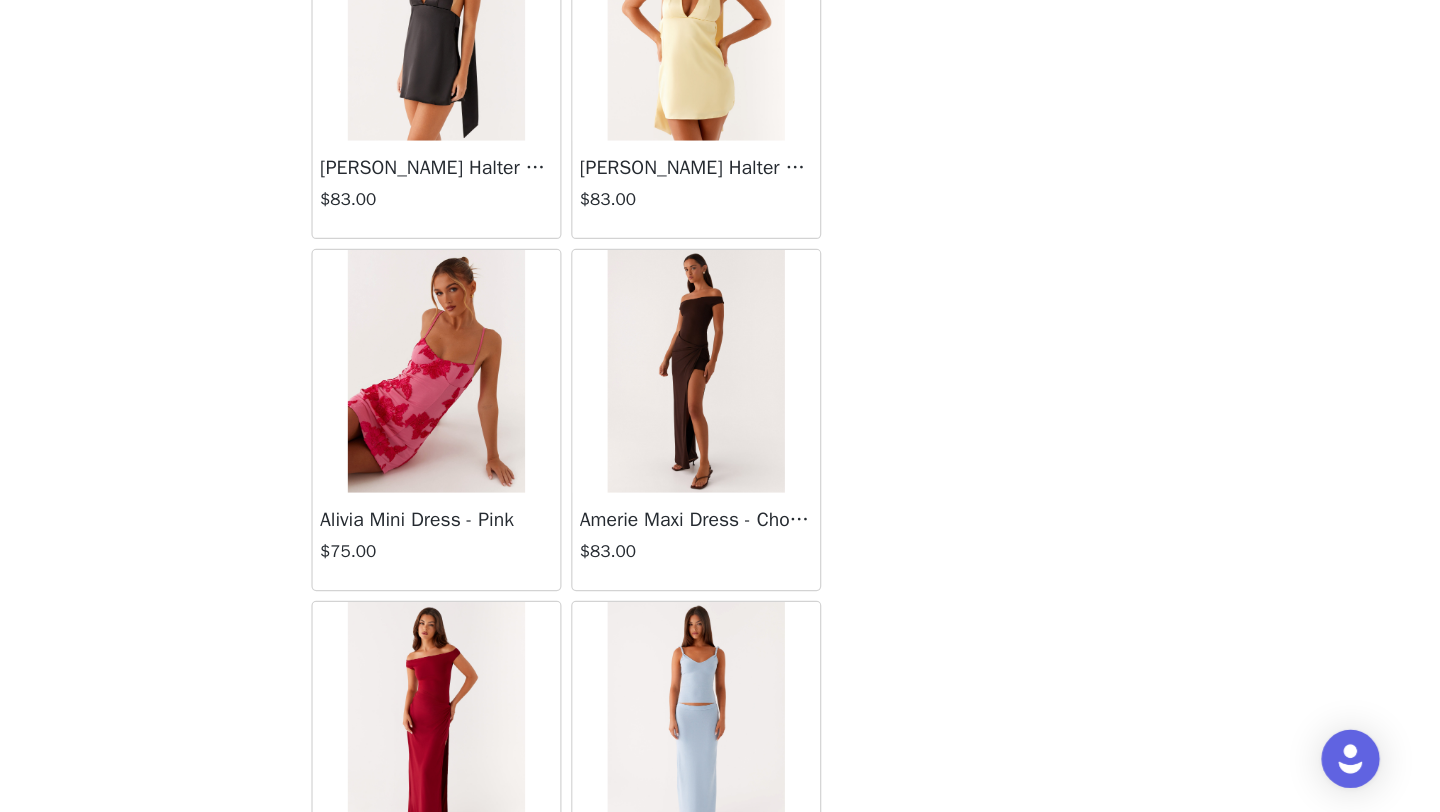 scroll, scrollTop: 2248, scrollLeft: 0, axis: vertical 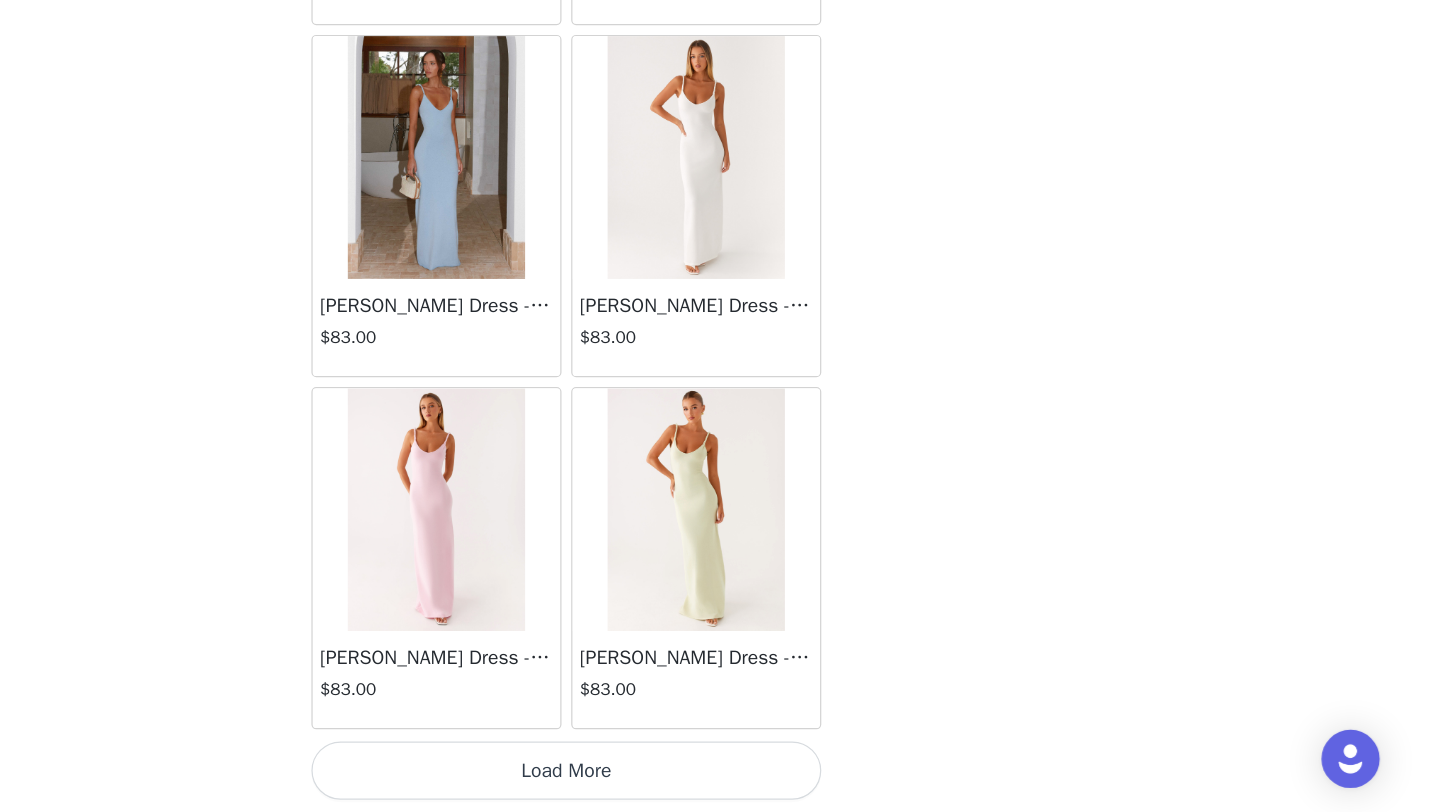 click on "Load More" at bounding box center (720, 778) 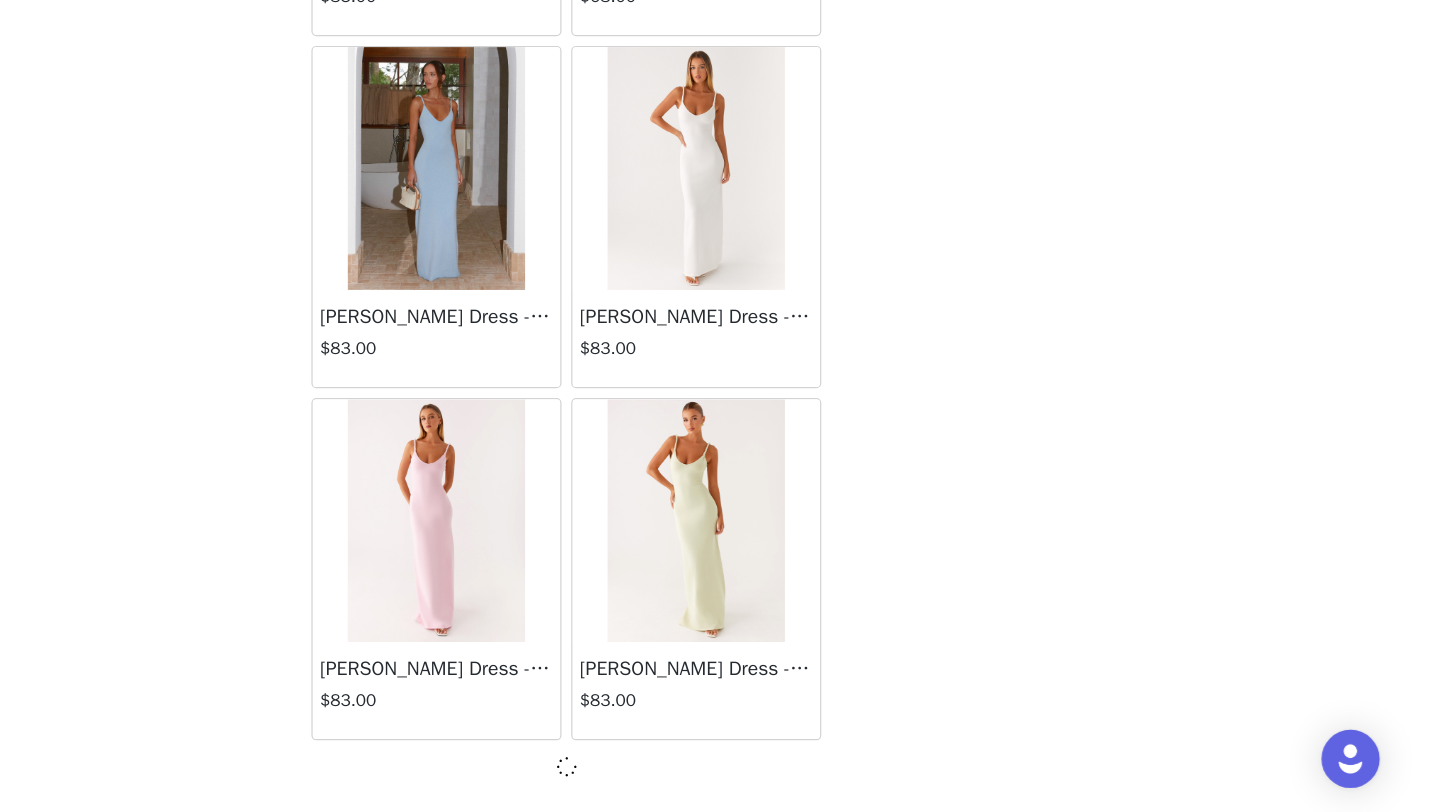 scroll, scrollTop: 2239, scrollLeft: 0, axis: vertical 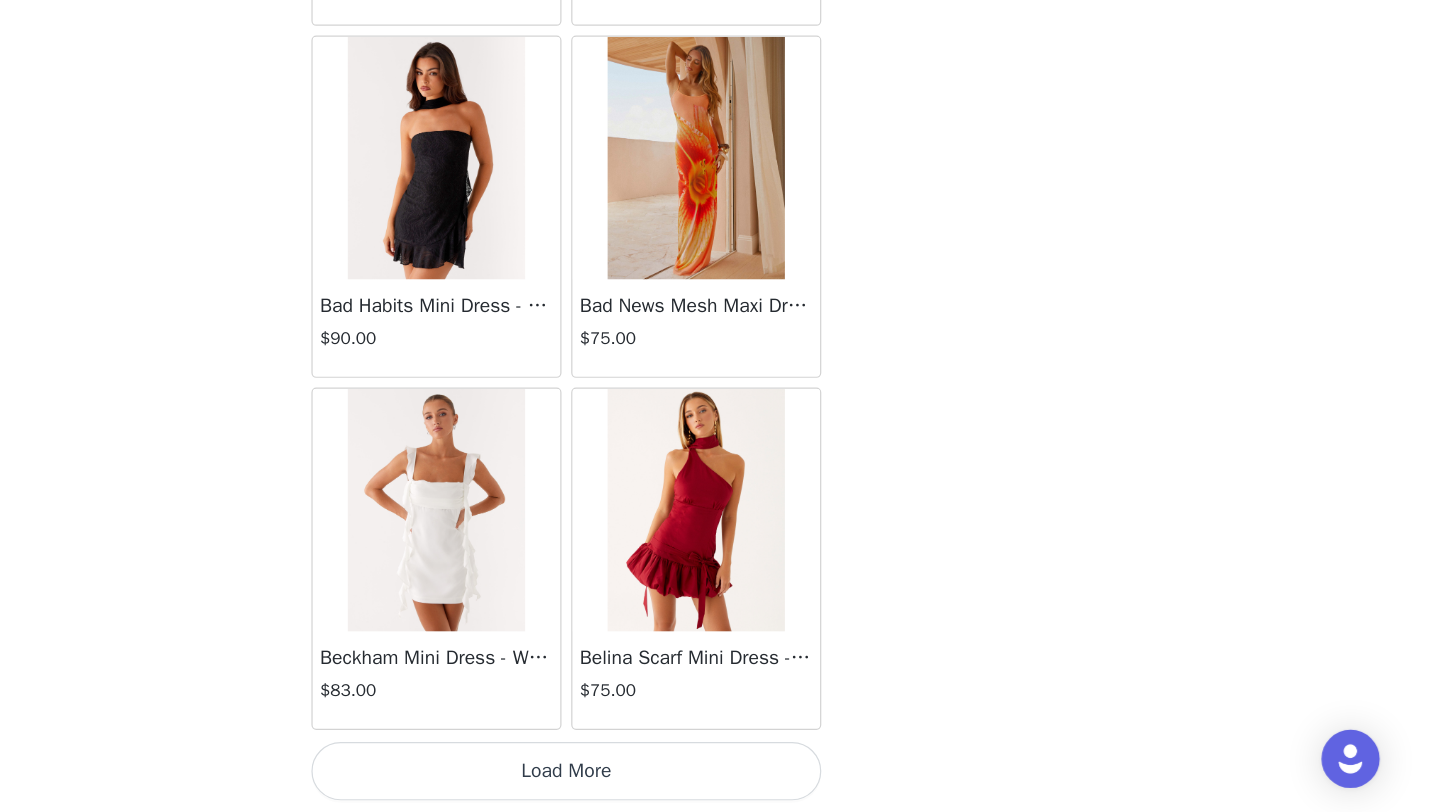 click on "Load More" at bounding box center (720, 778) 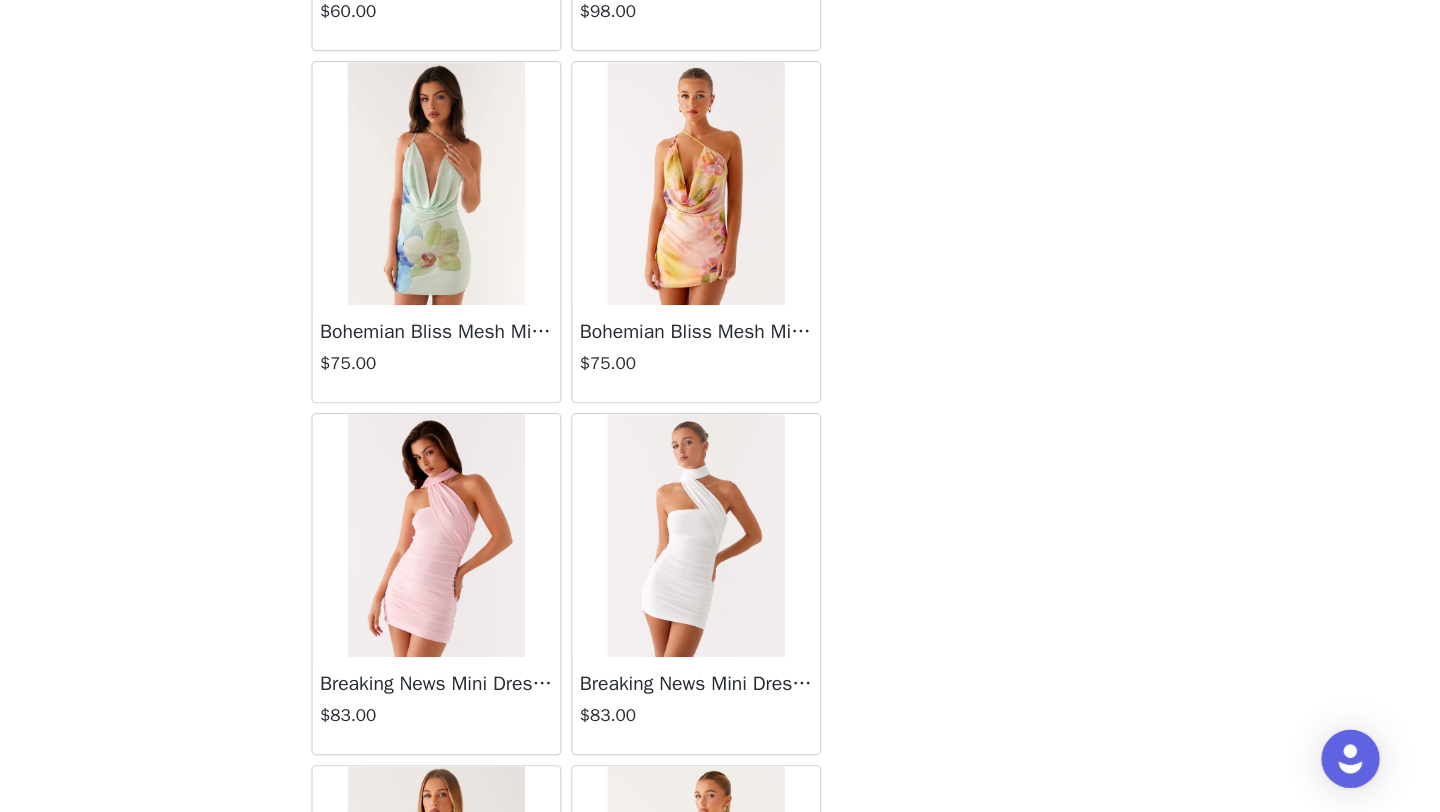 scroll, scrollTop: 8048, scrollLeft: 0, axis: vertical 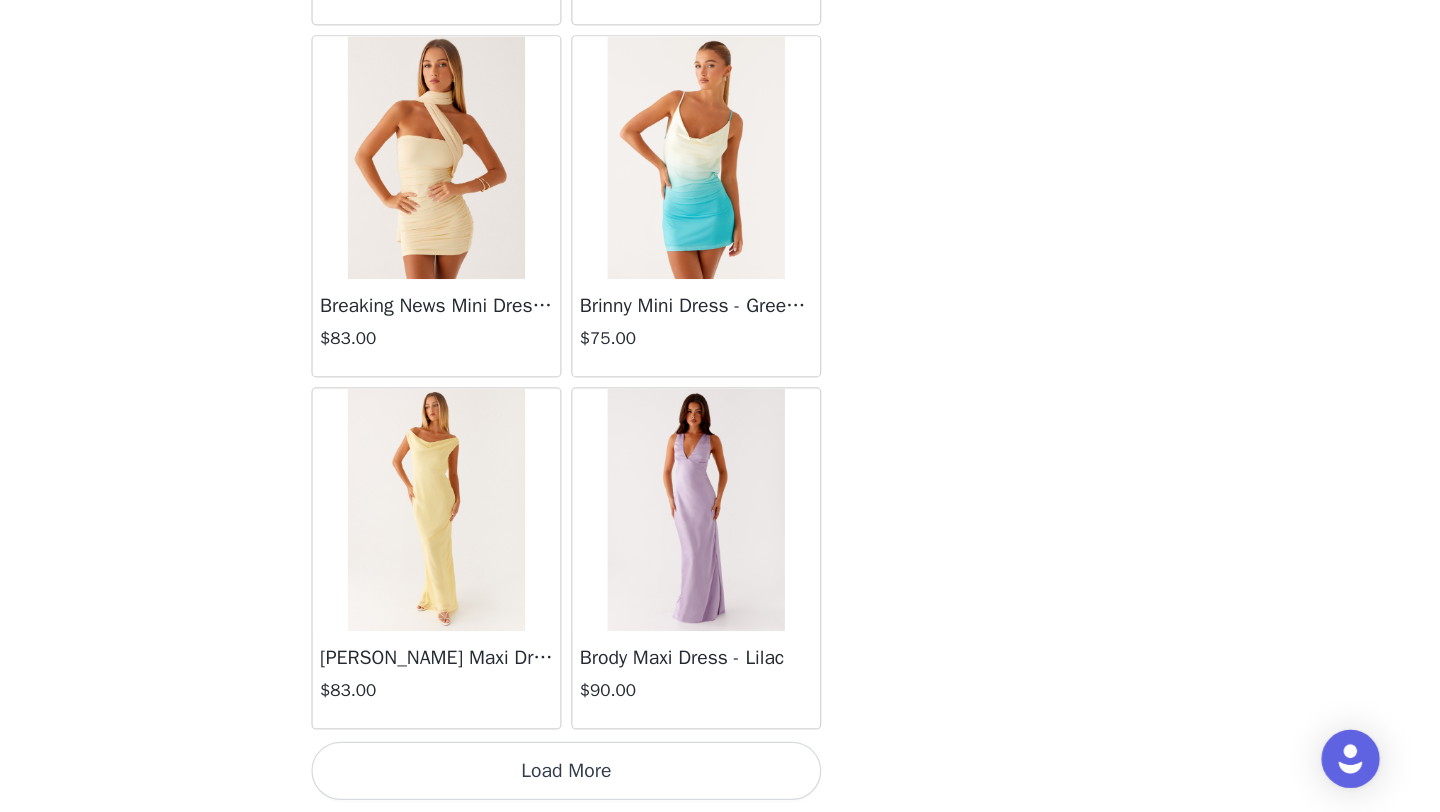 click on "Load More" at bounding box center (720, 778) 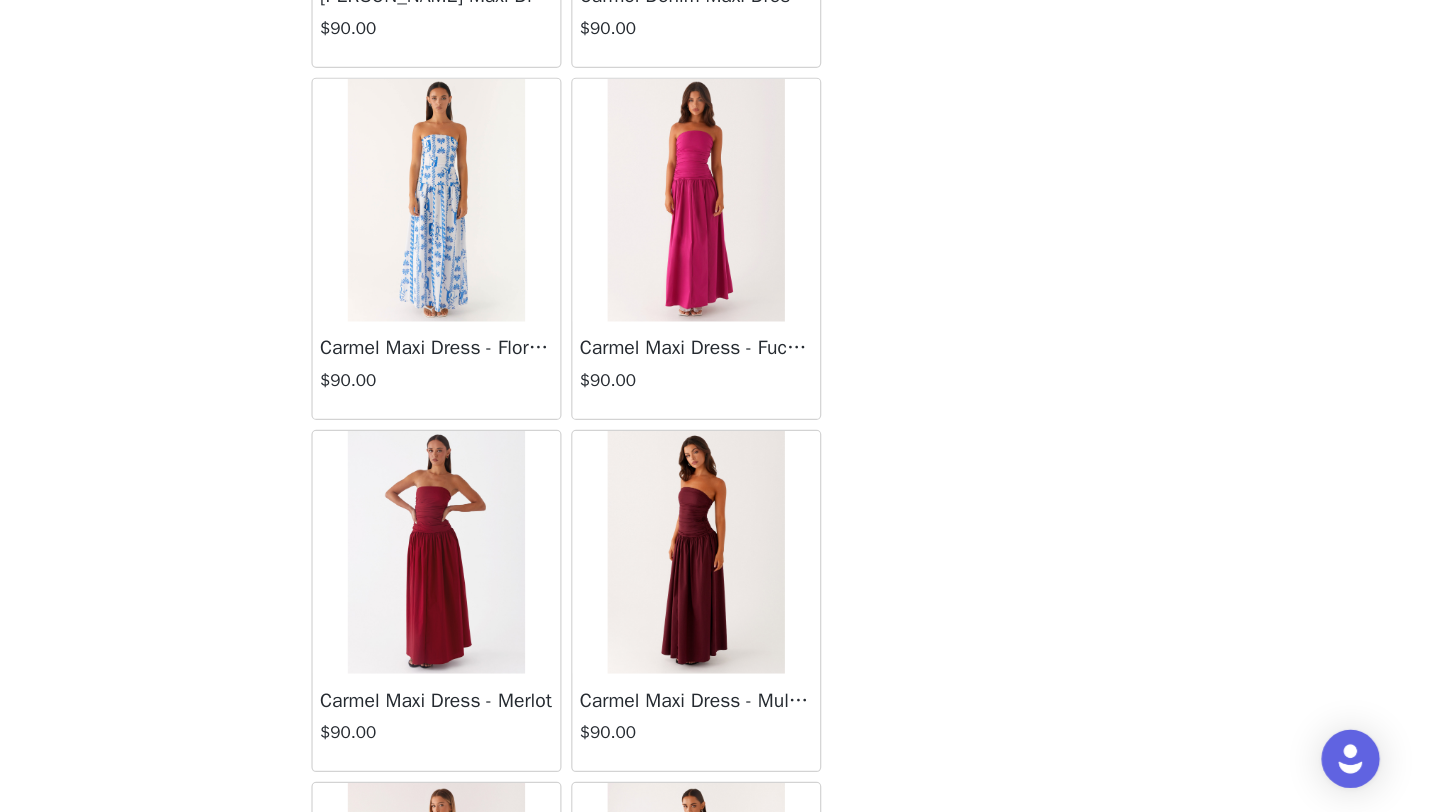 scroll, scrollTop: 10948, scrollLeft: 0, axis: vertical 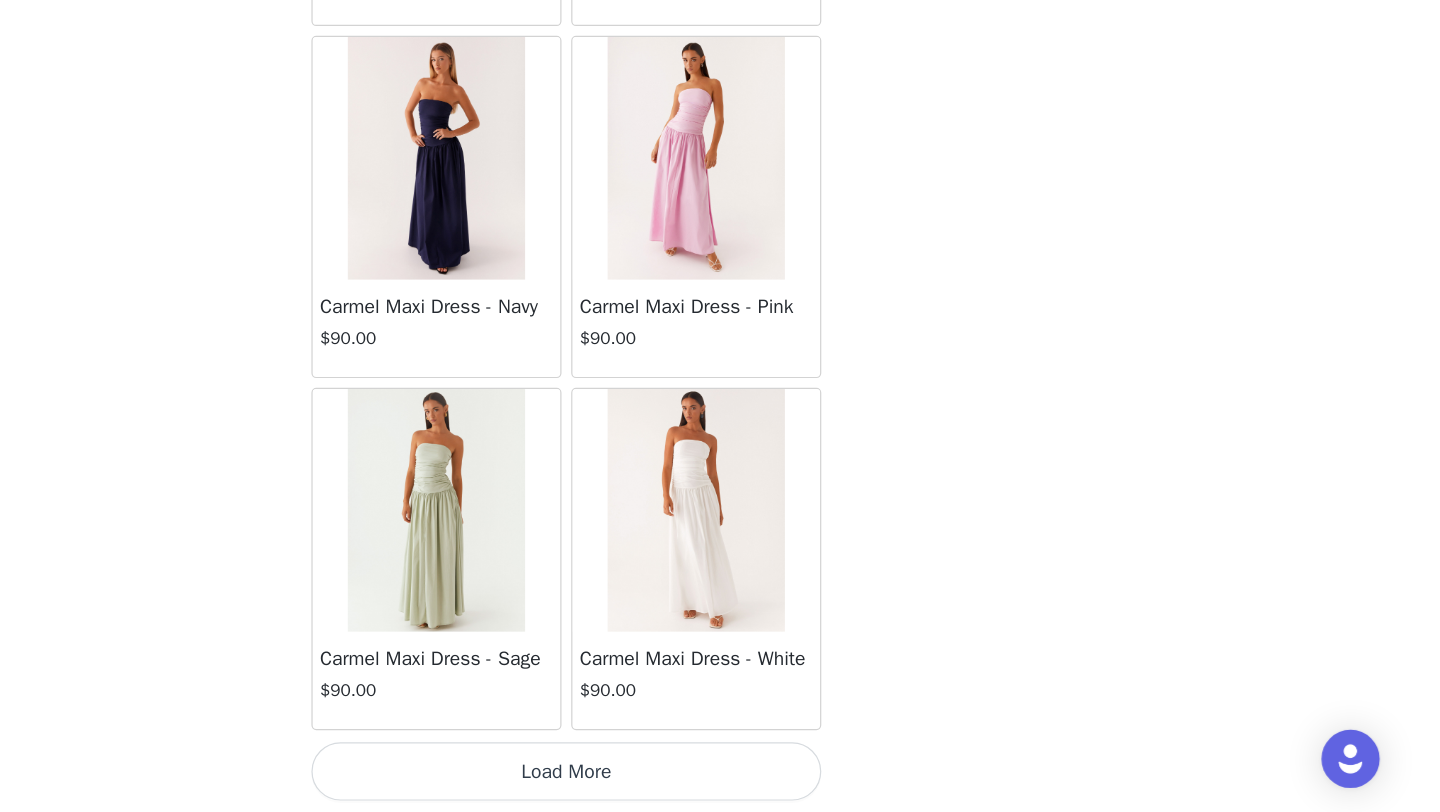 click on "Load More" at bounding box center [720, 778] 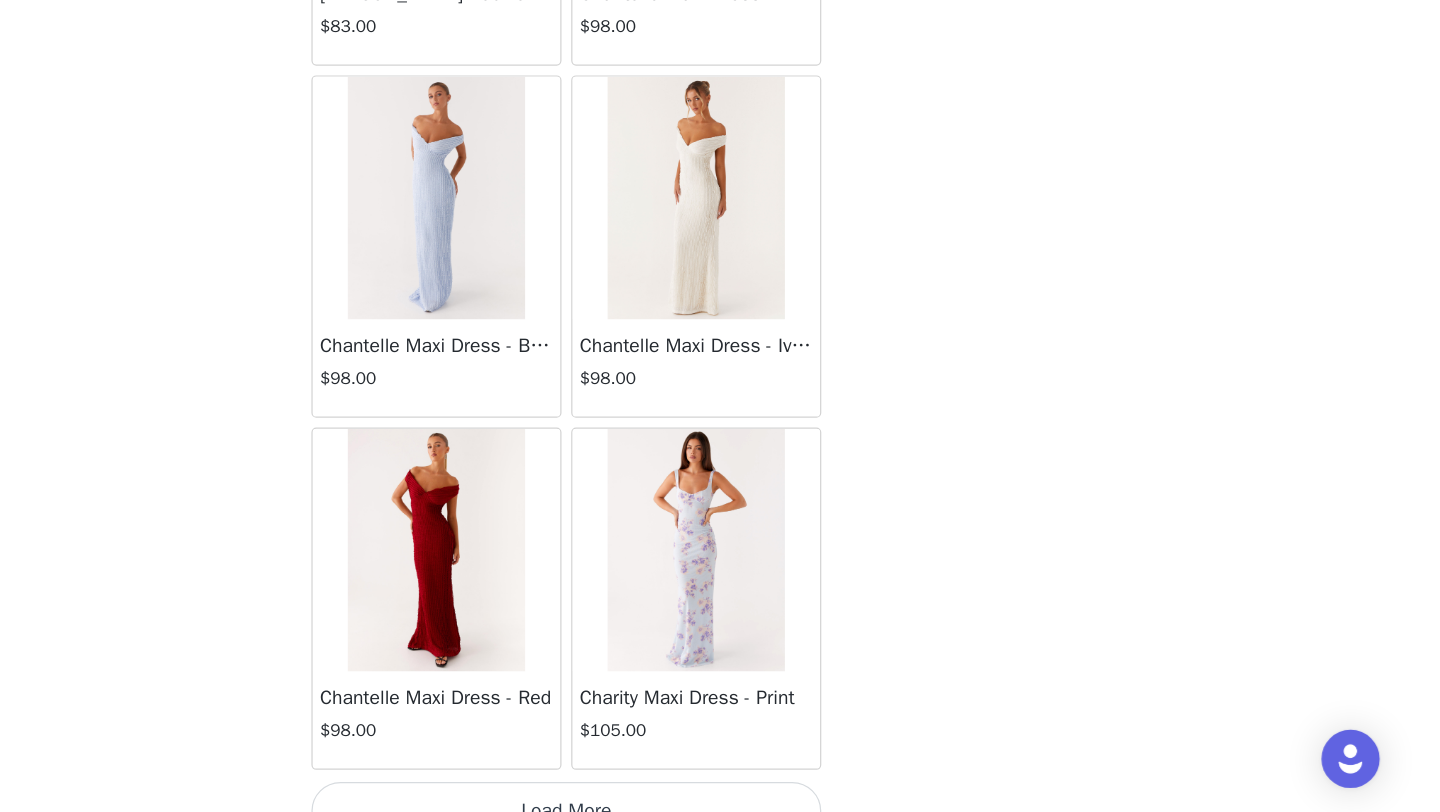 scroll, scrollTop: 13848, scrollLeft: 0, axis: vertical 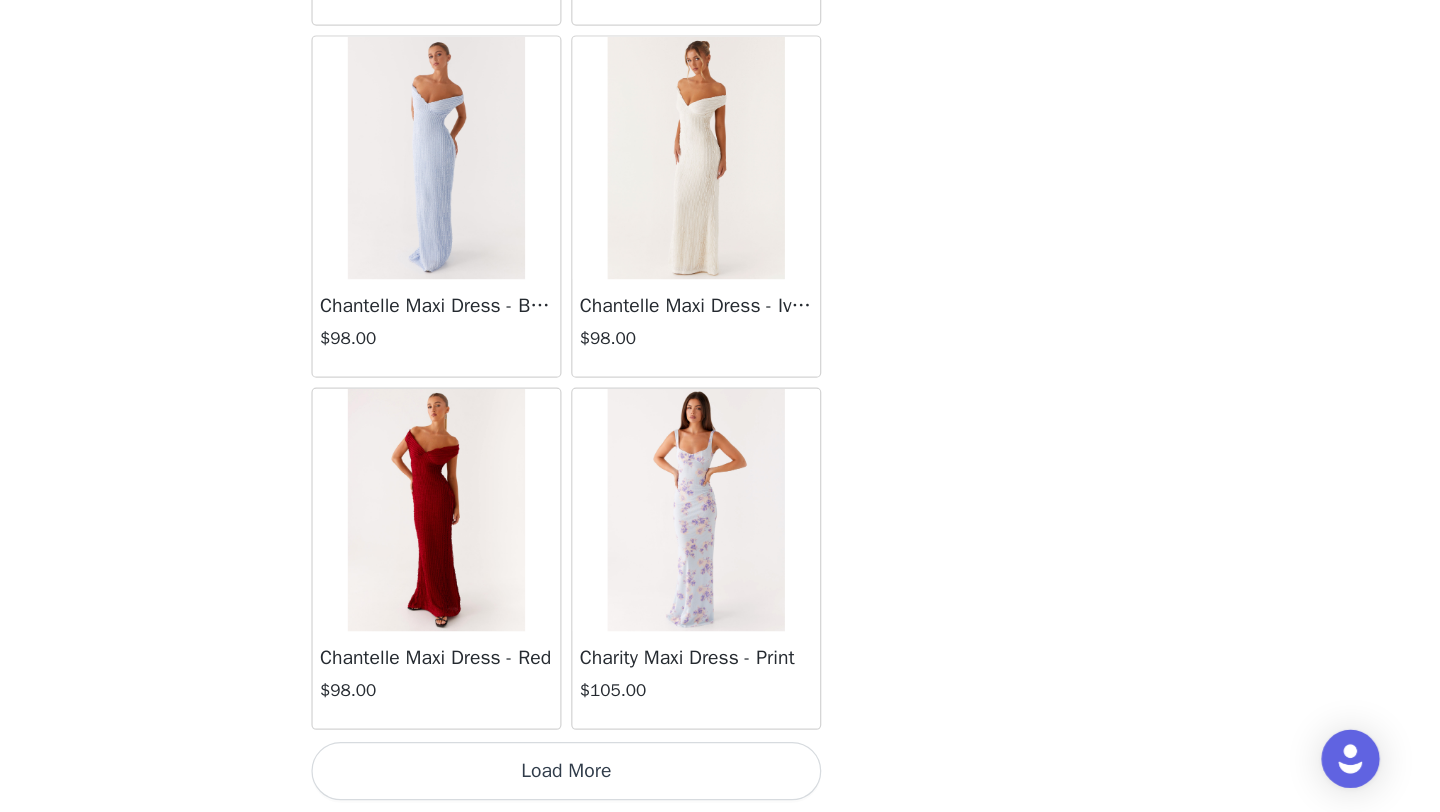 click on "Load More" at bounding box center (720, 778) 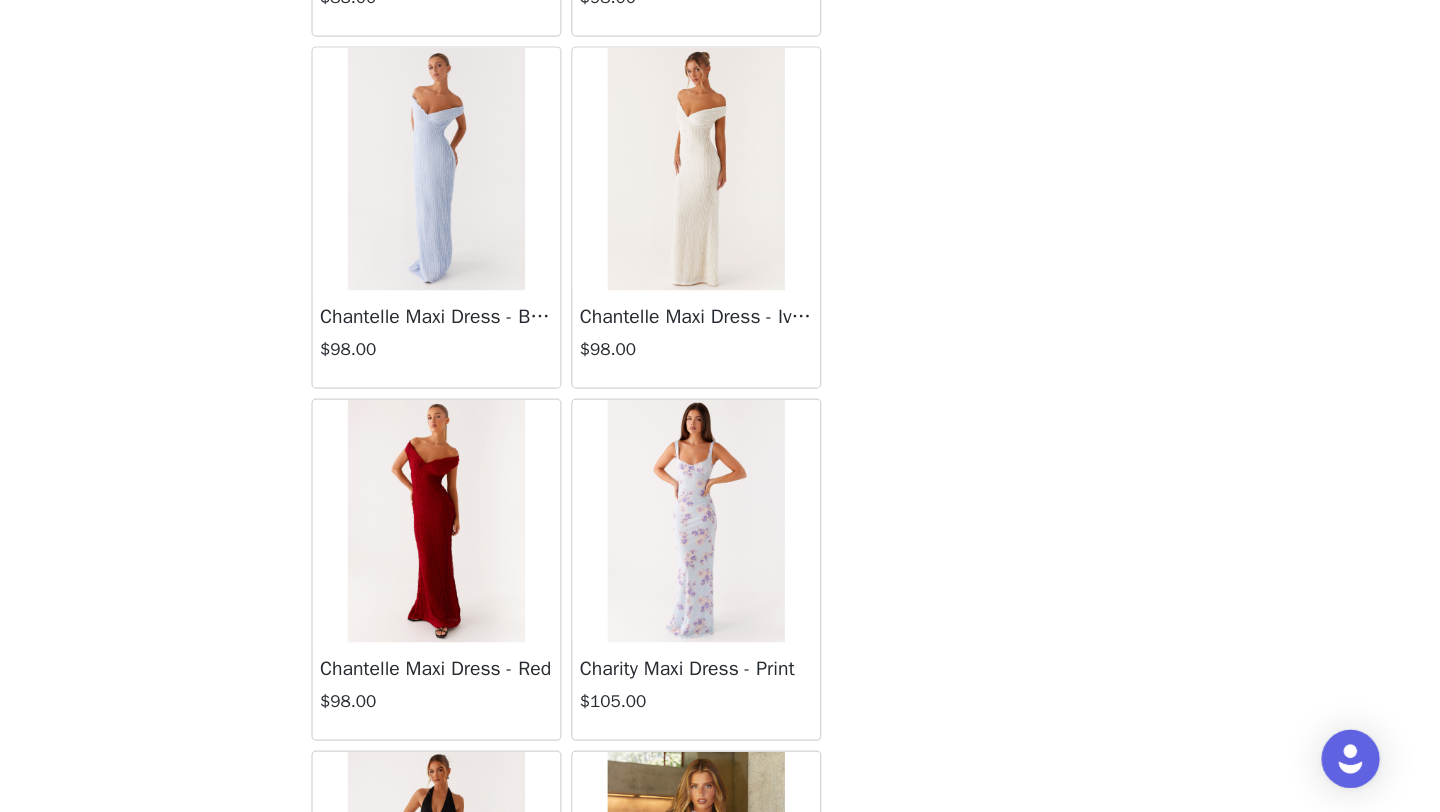 scroll, scrollTop: 13848, scrollLeft: 0, axis: vertical 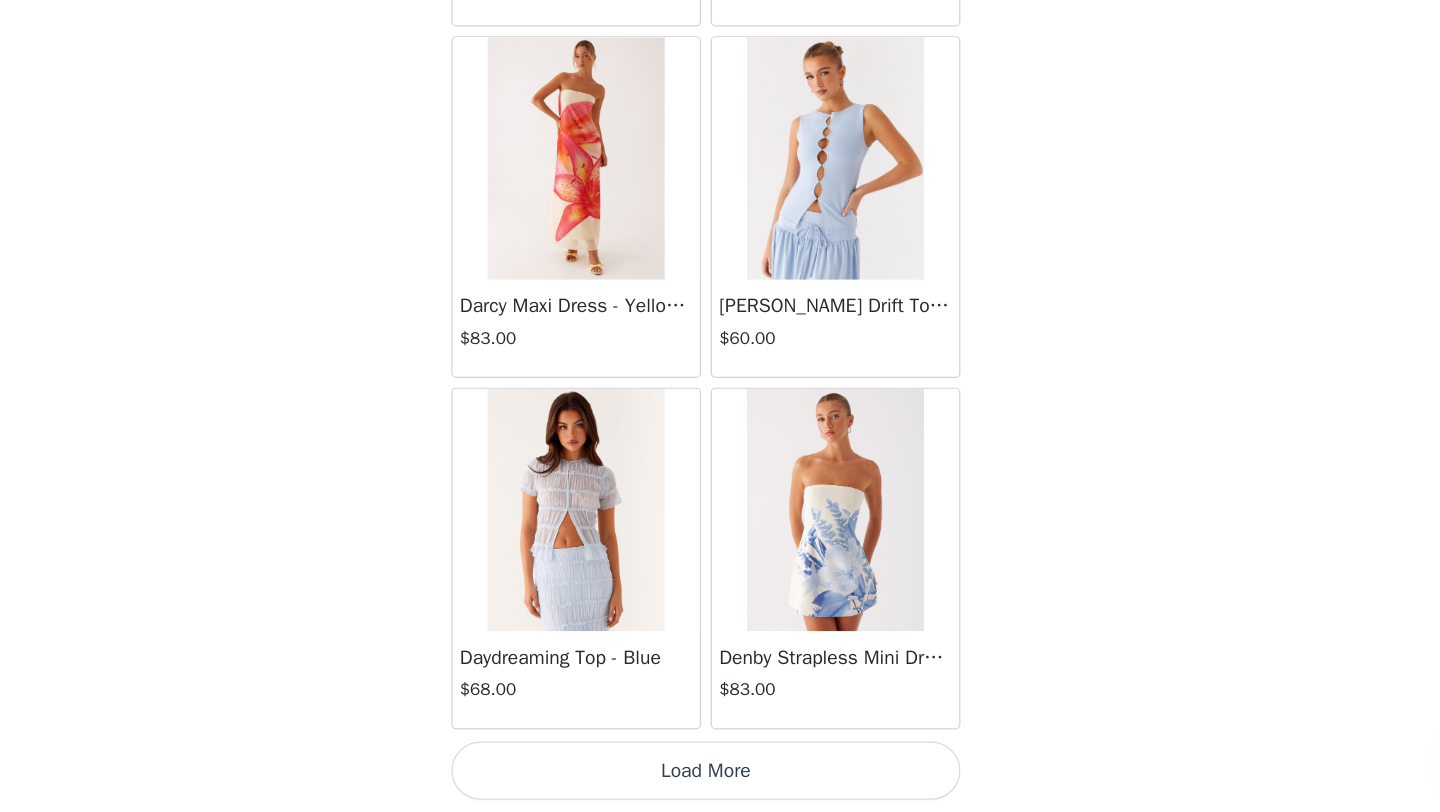 click on "Load More" at bounding box center (720, 778) 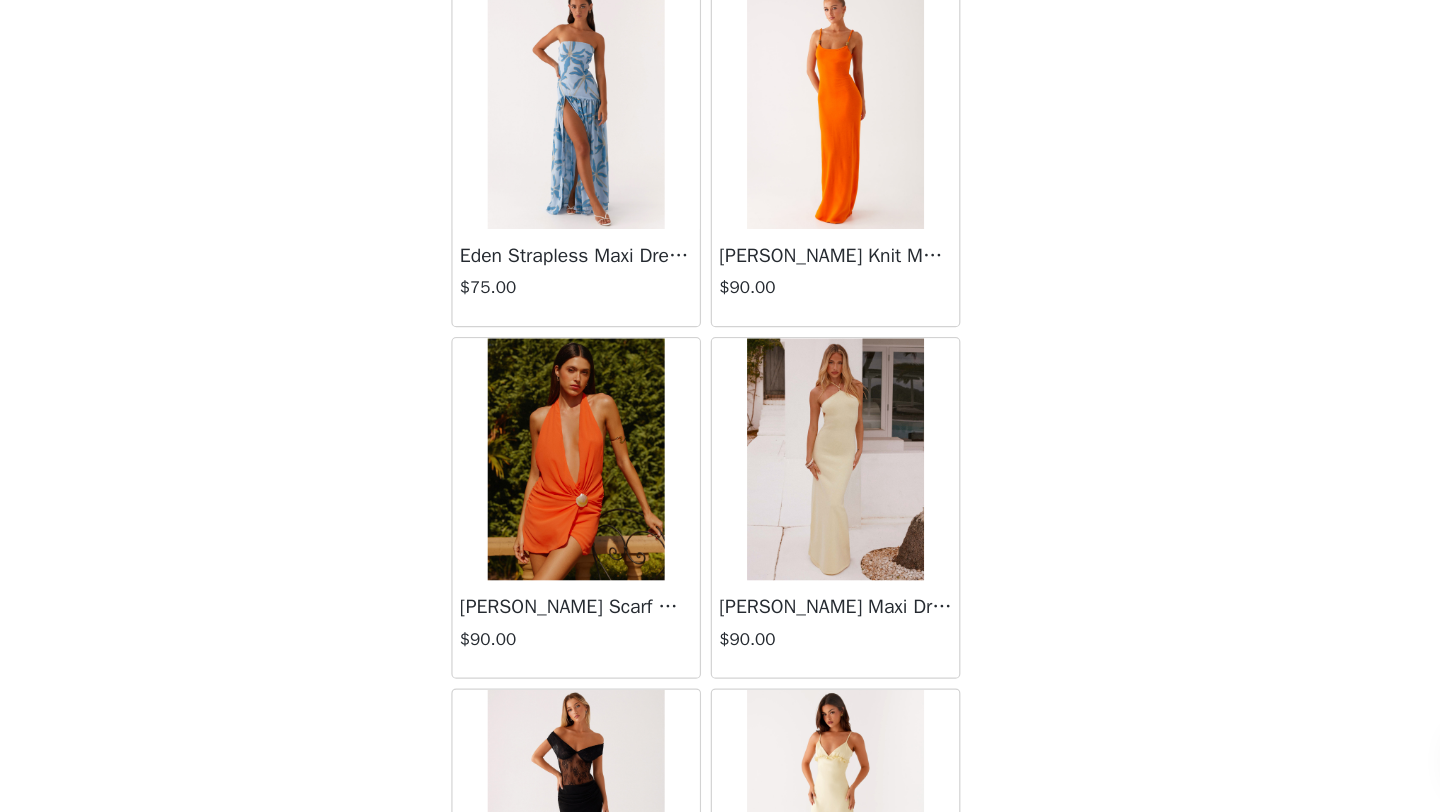 scroll, scrollTop: 19648, scrollLeft: 0, axis: vertical 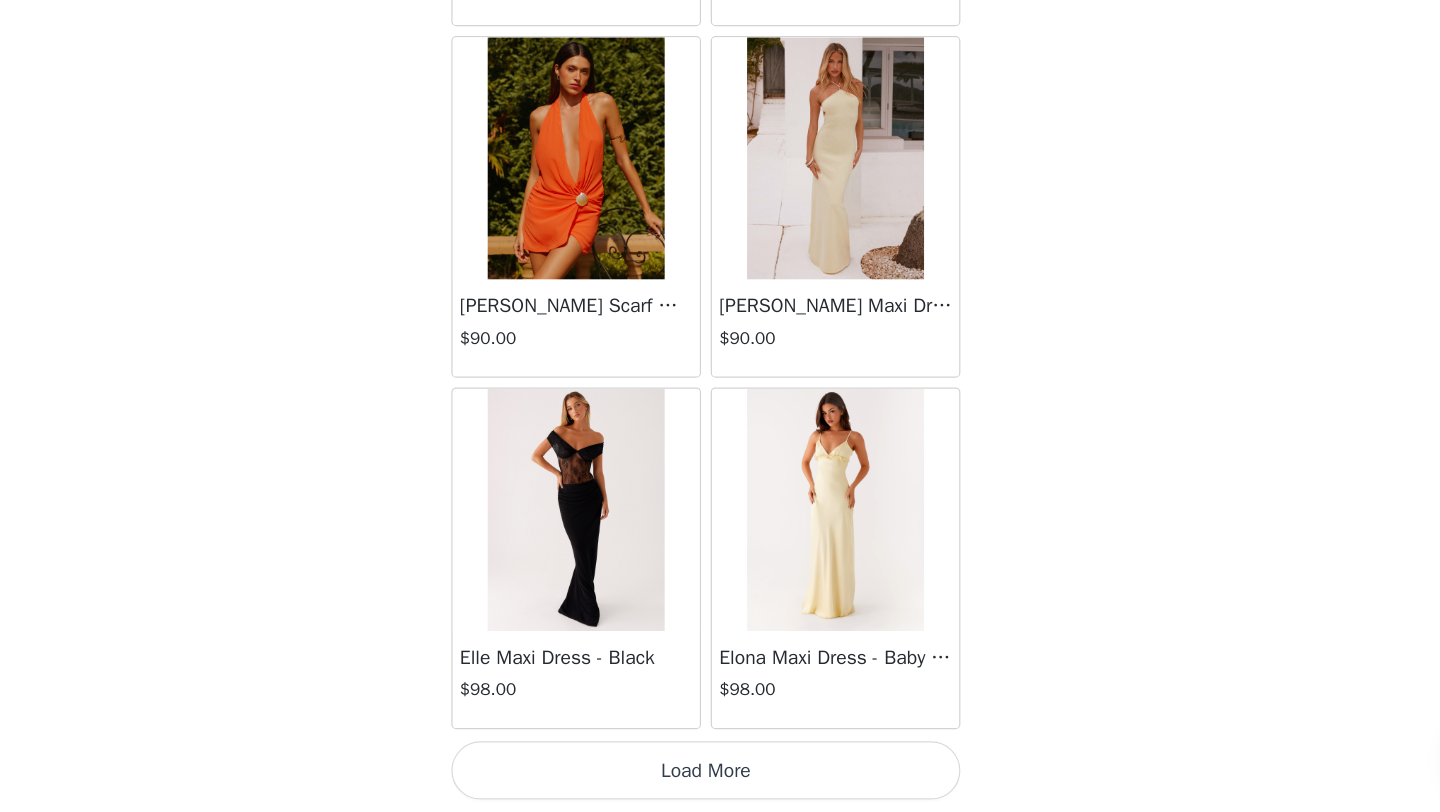 click on "Load More" at bounding box center (720, 778) 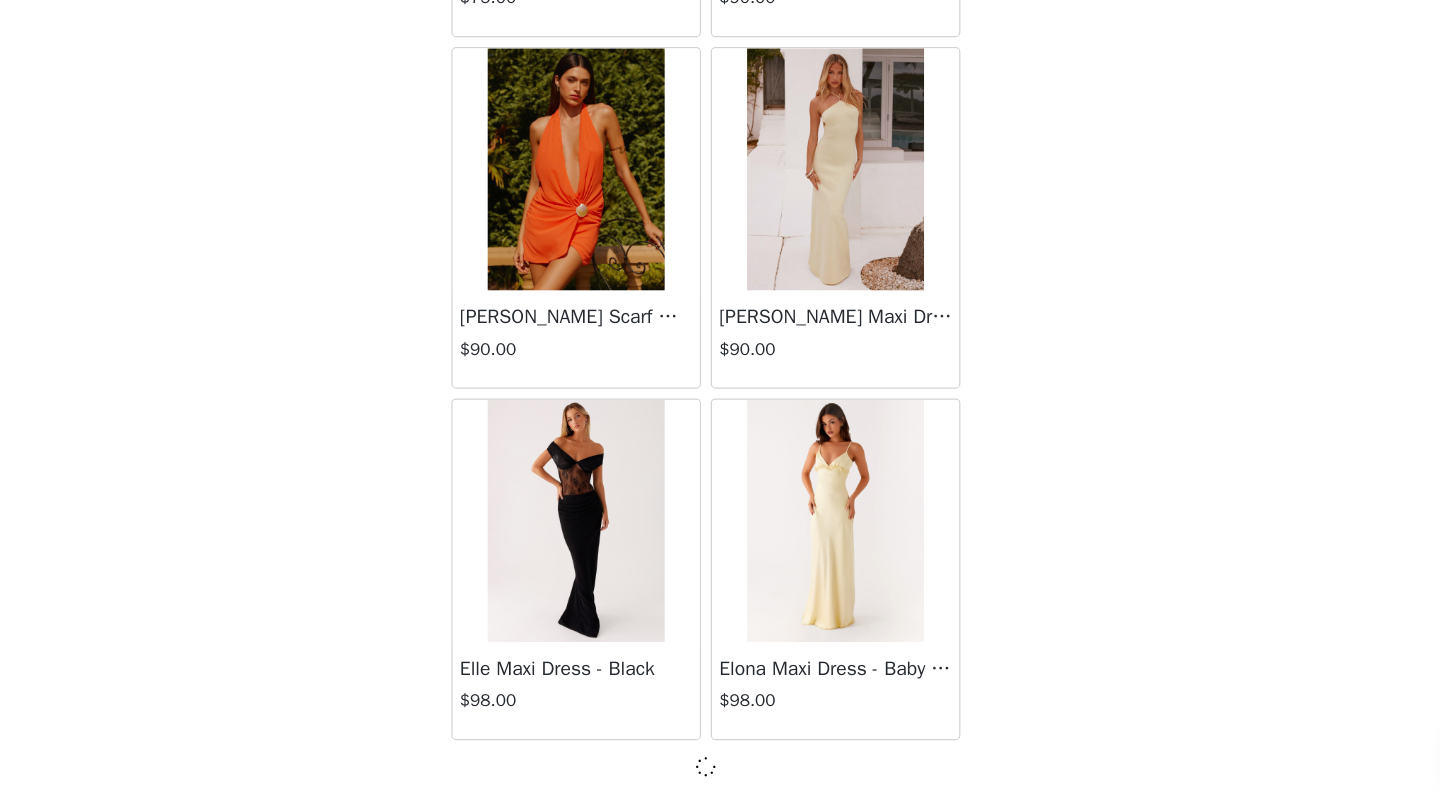 scroll, scrollTop: 19639, scrollLeft: 0, axis: vertical 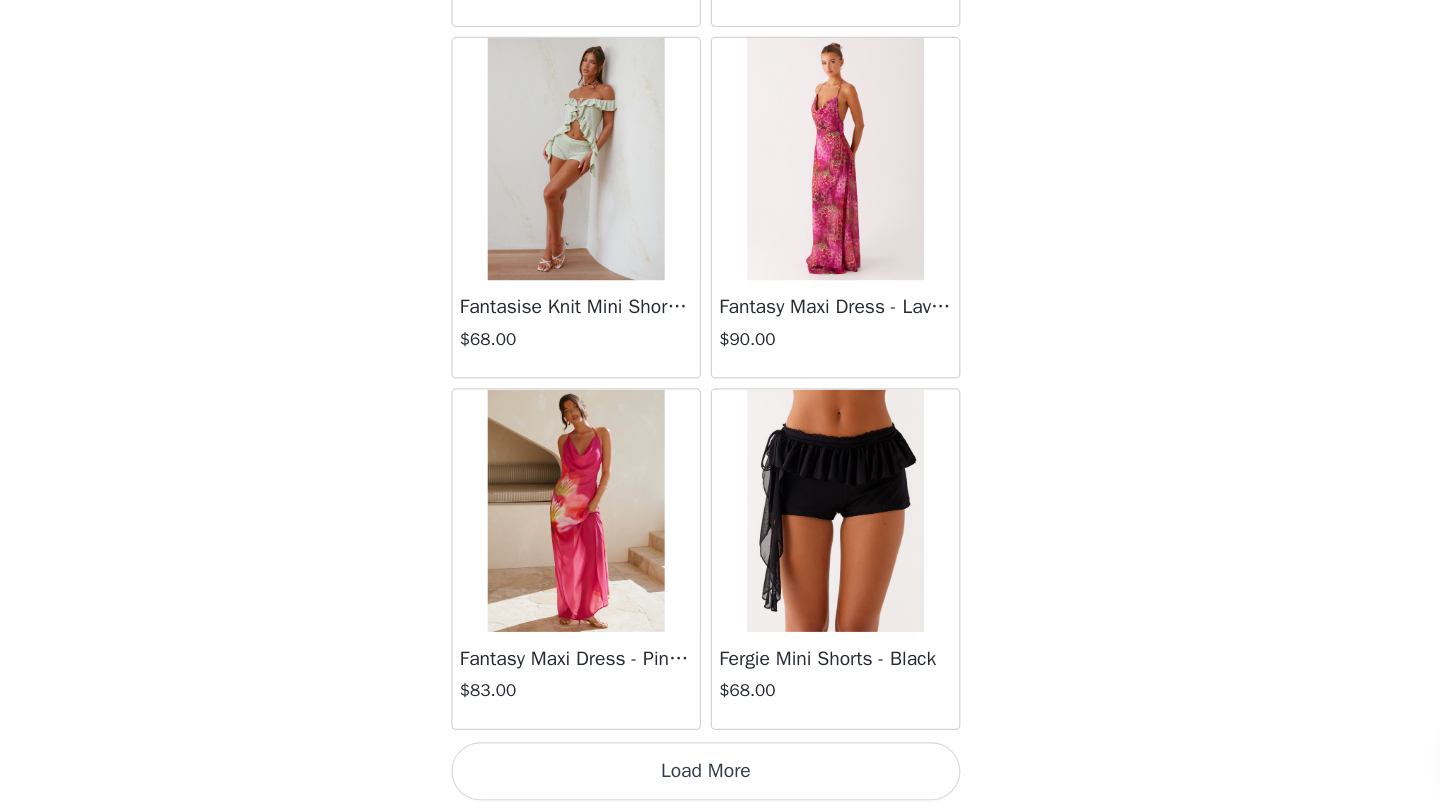 click on "Load More" at bounding box center [720, 778] 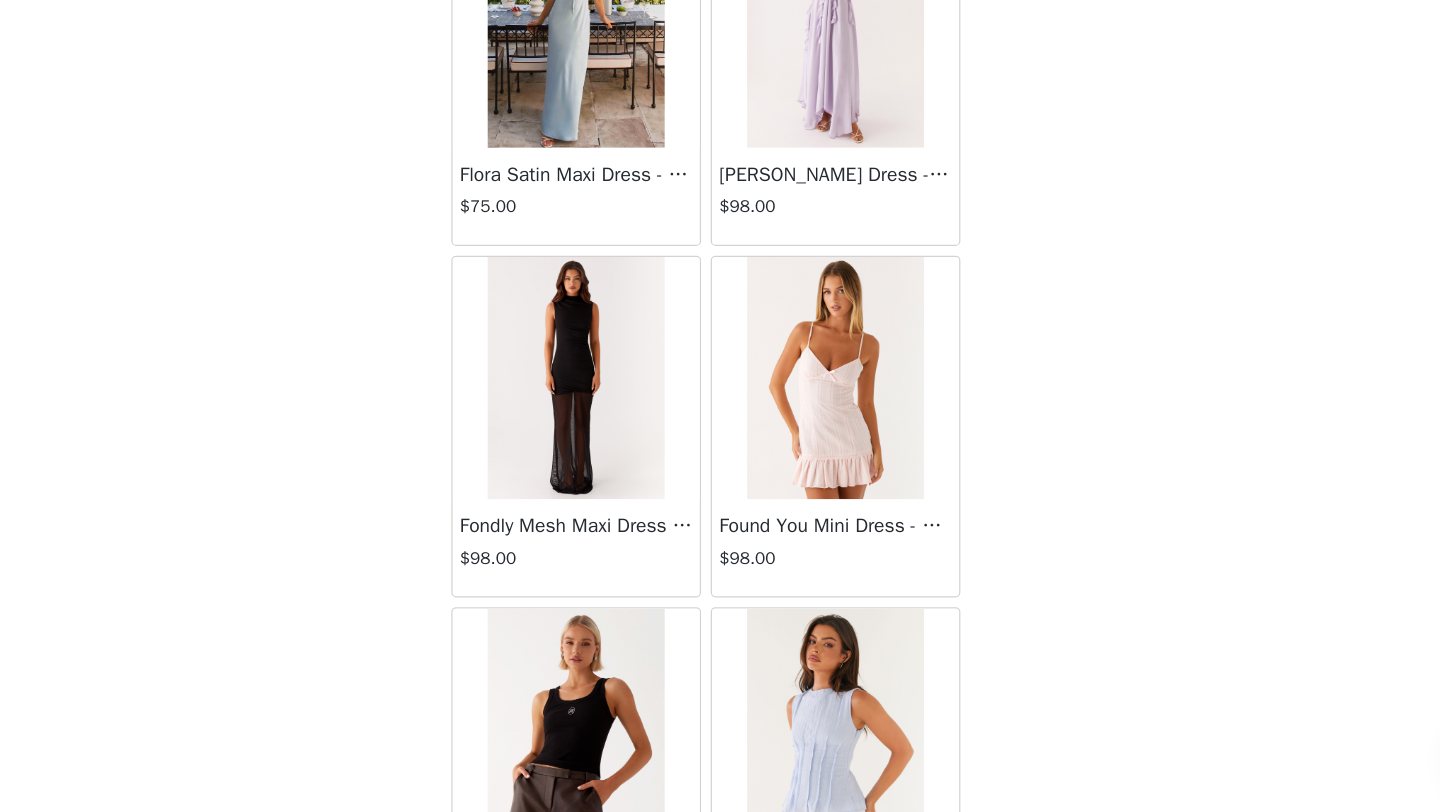 scroll, scrollTop: 24112, scrollLeft: 0, axis: vertical 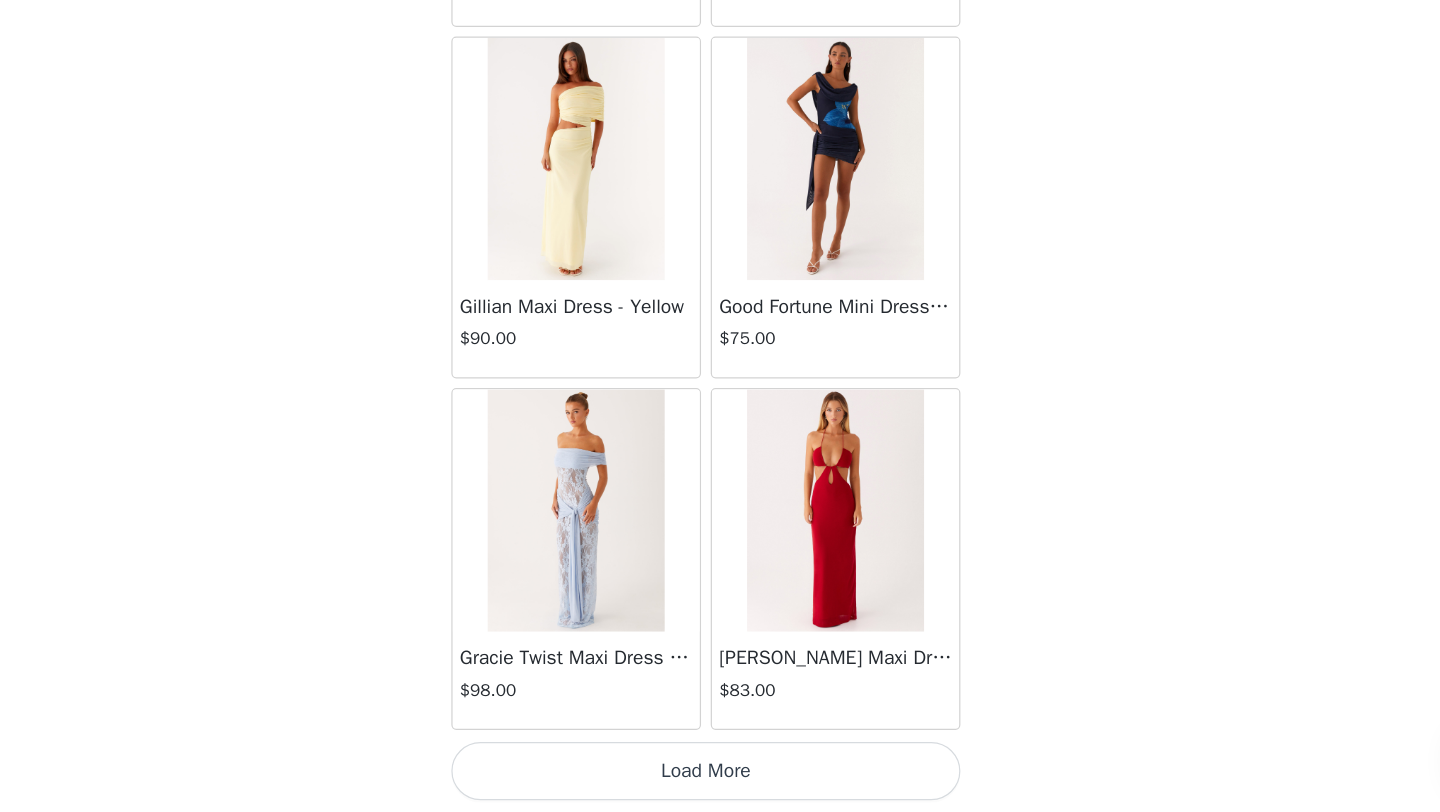 click on "Load More" at bounding box center (720, 778) 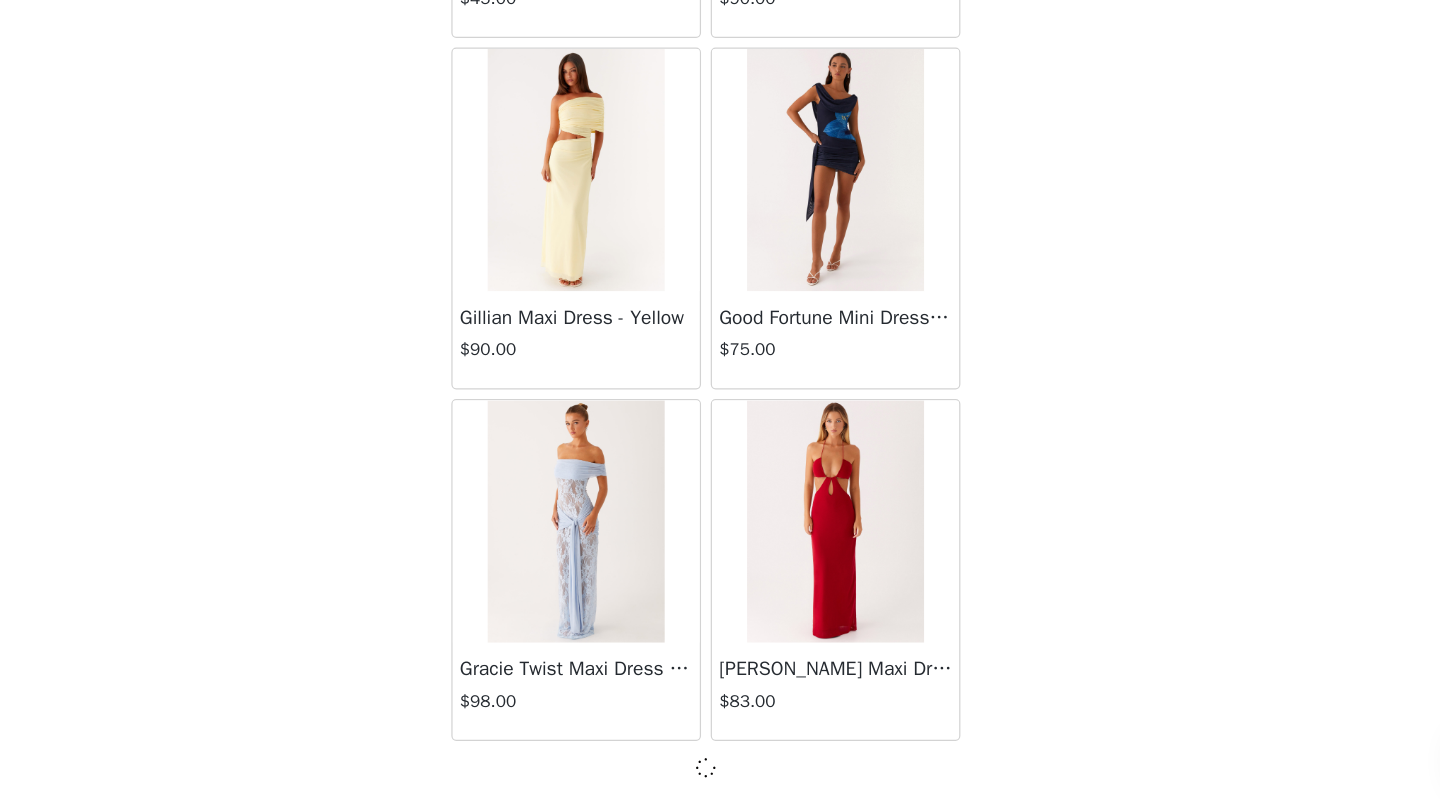 scroll, scrollTop: 25439, scrollLeft: 0, axis: vertical 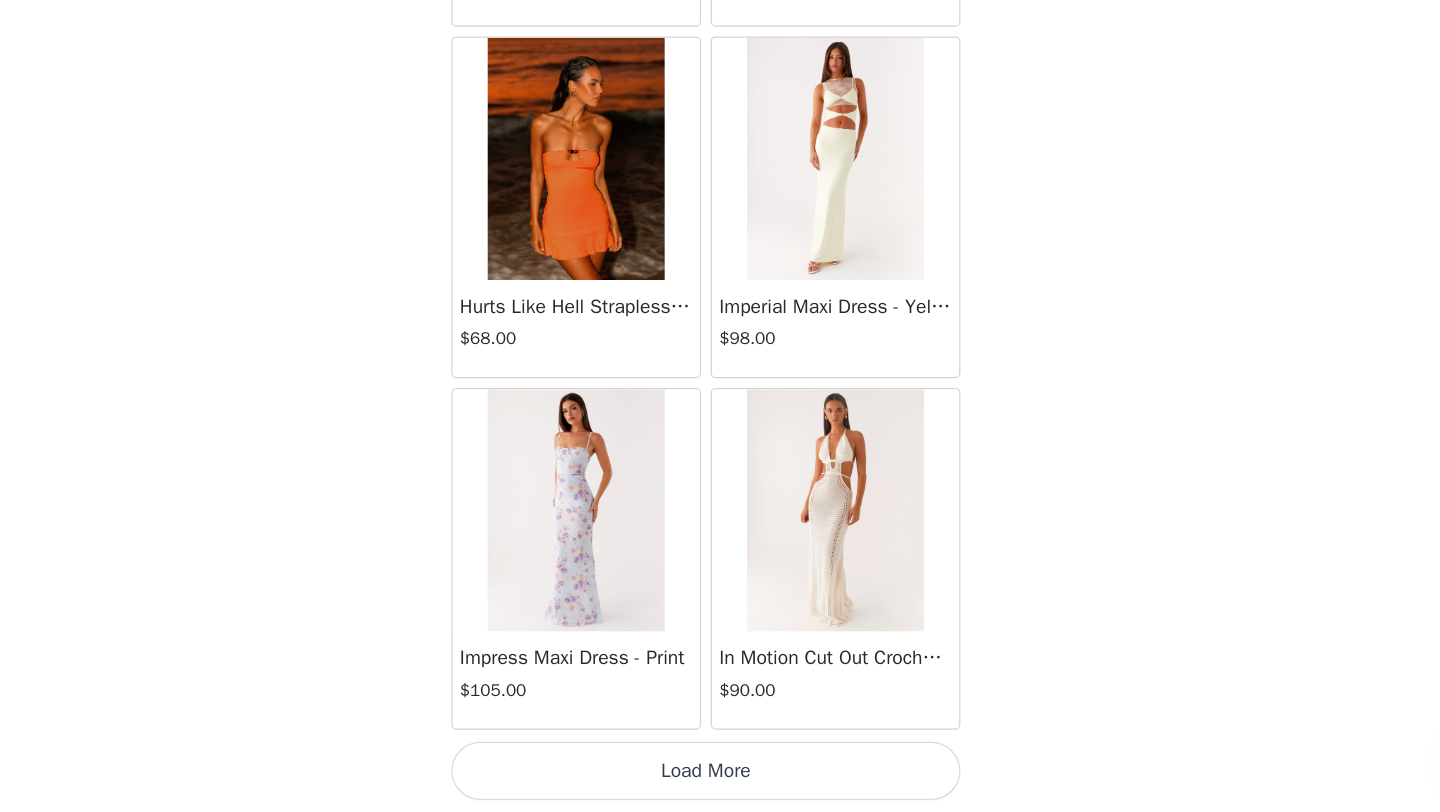 click on "Load More" at bounding box center (720, 778) 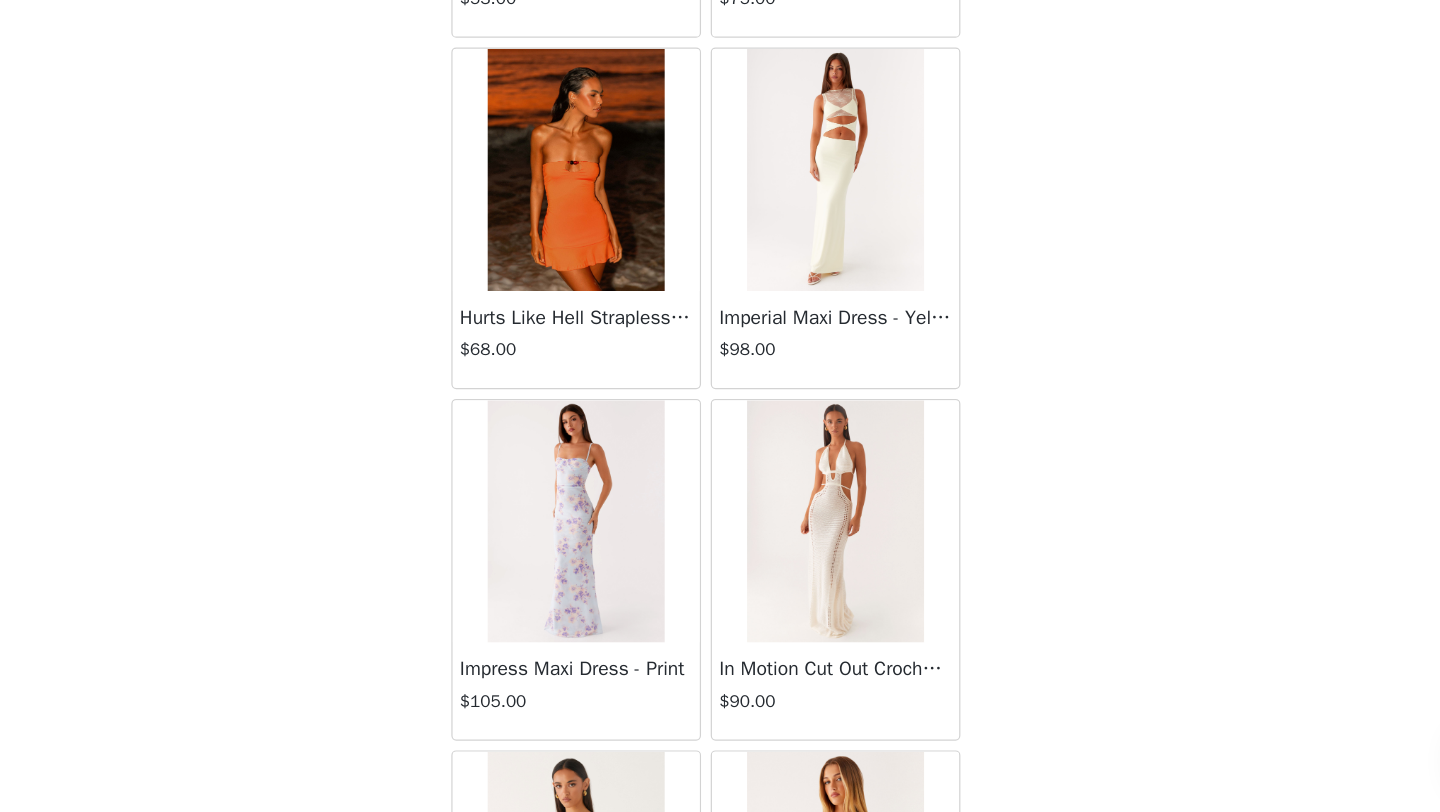 scroll, scrollTop: 28348, scrollLeft: 0, axis: vertical 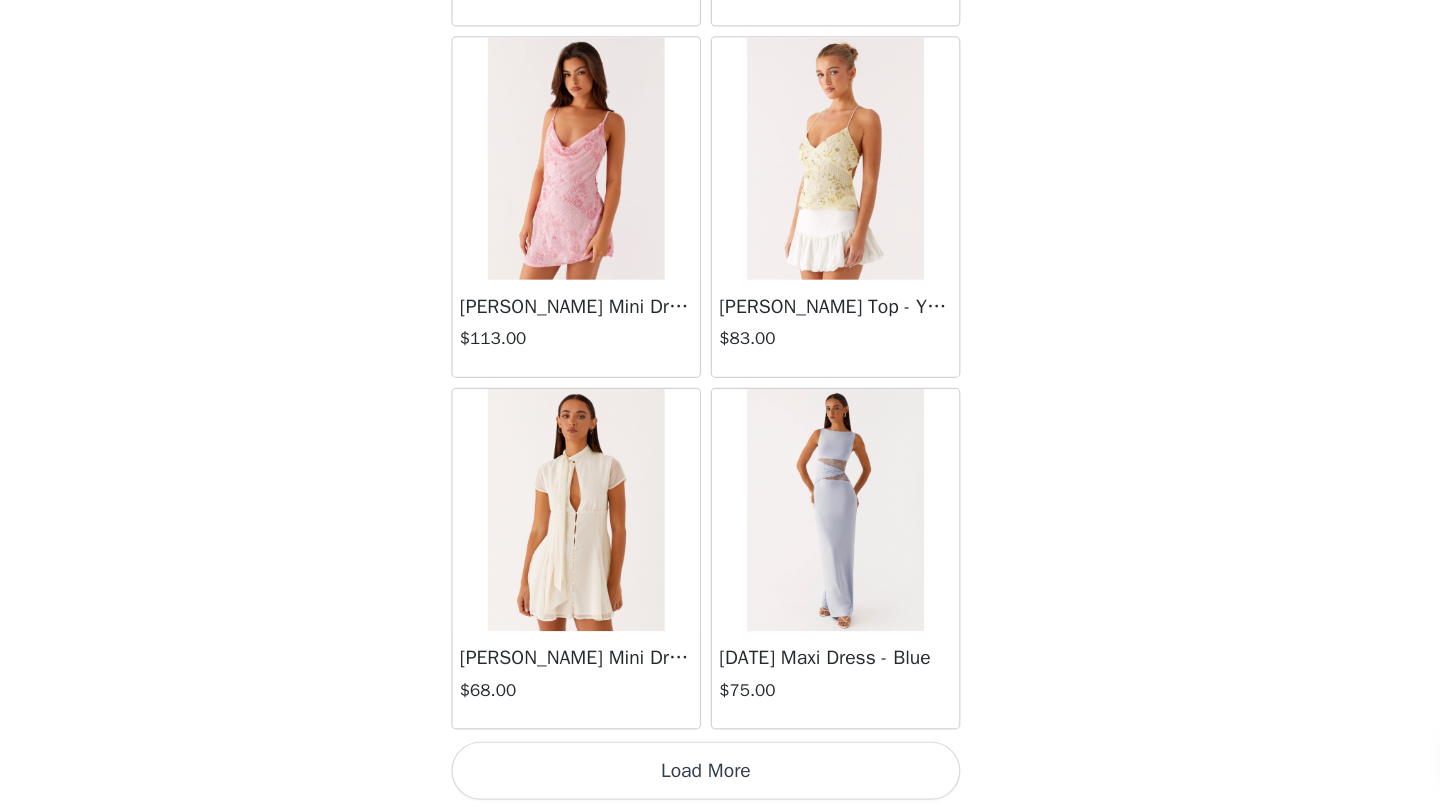 click on "Load More" at bounding box center (720, 778) 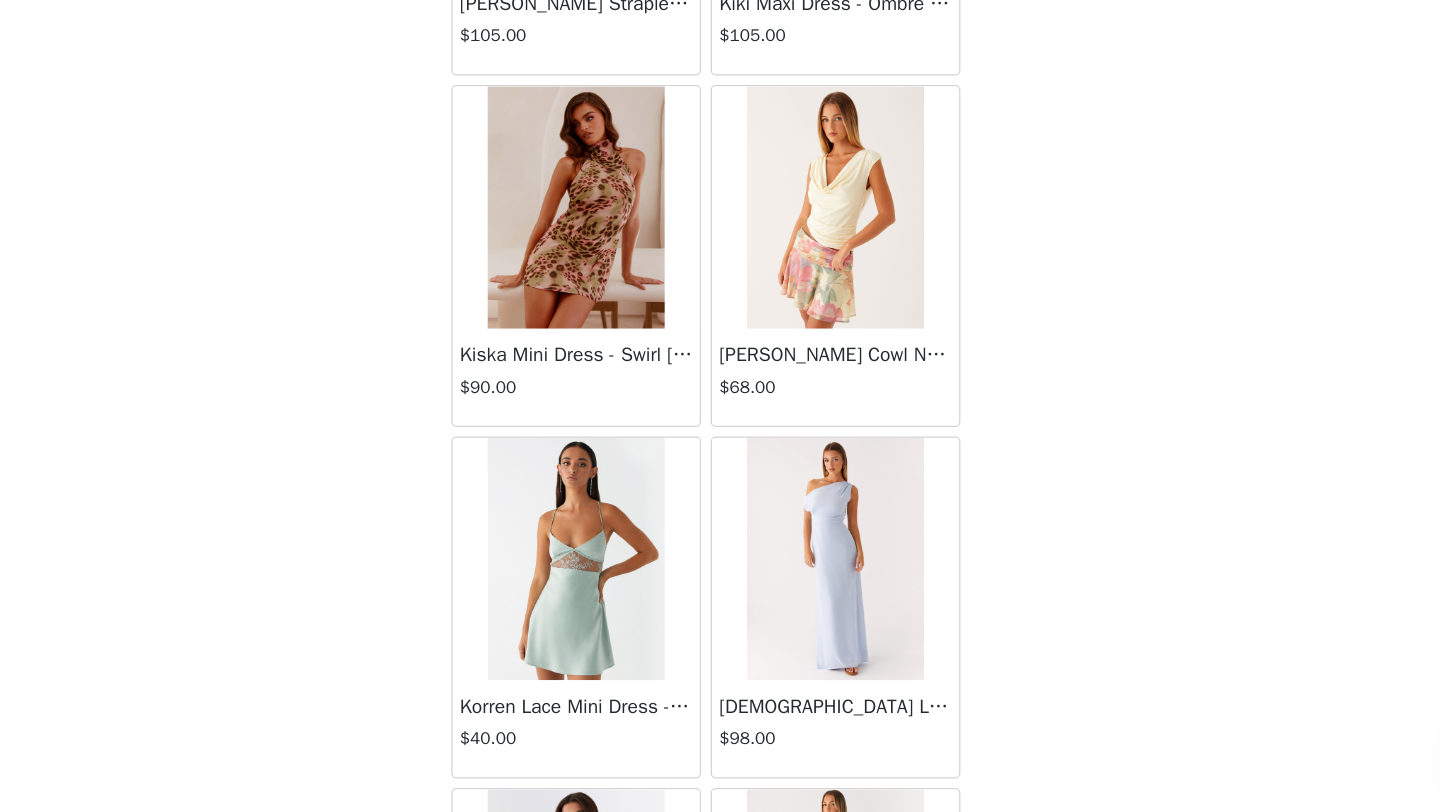 scroll, scrollTop: 34148, scrollLeft: 0, axis: vertical 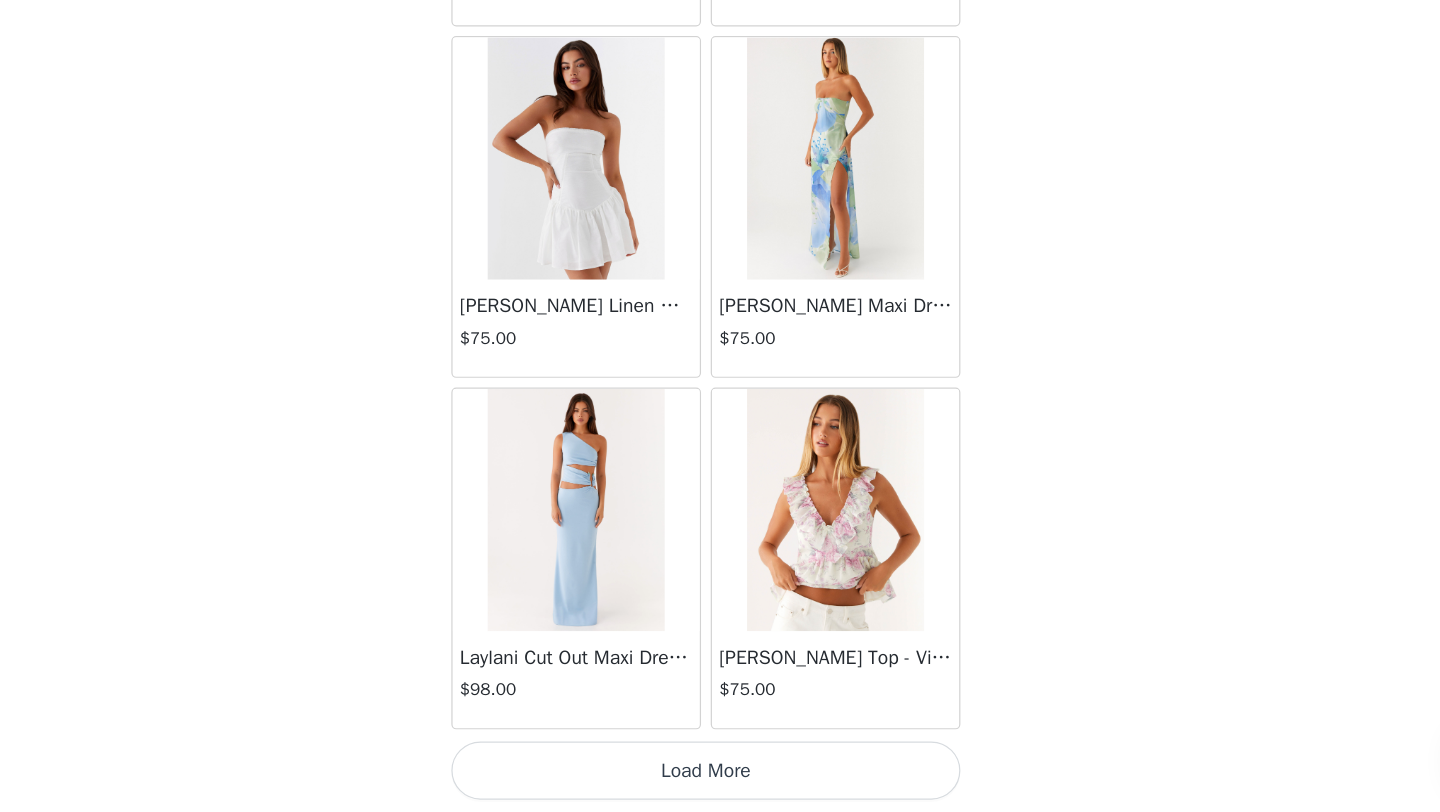 click on "Load More" at bounding box center [720, 778] 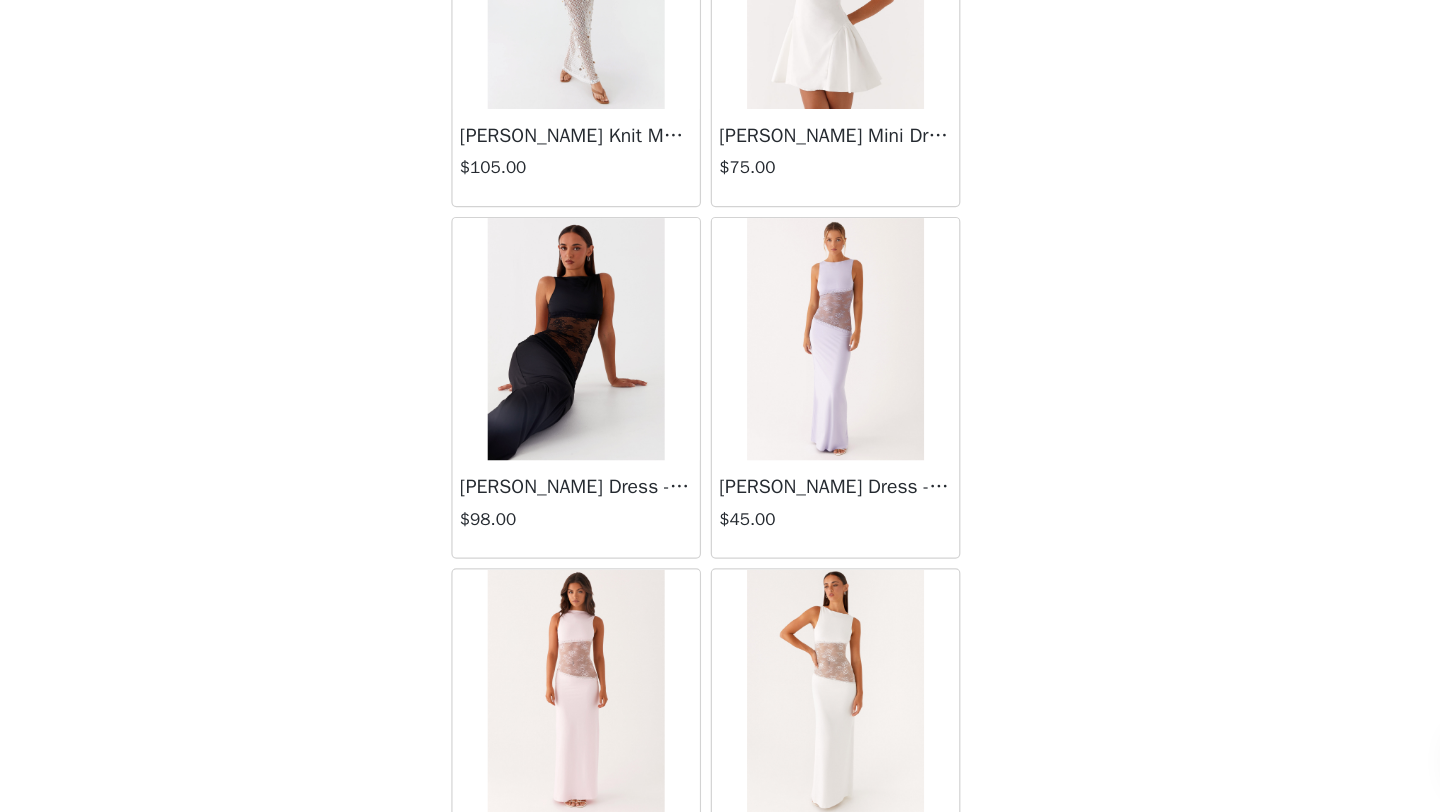 scroll, scrollTop: 37048, scrollLeft: 0, axis: vertical 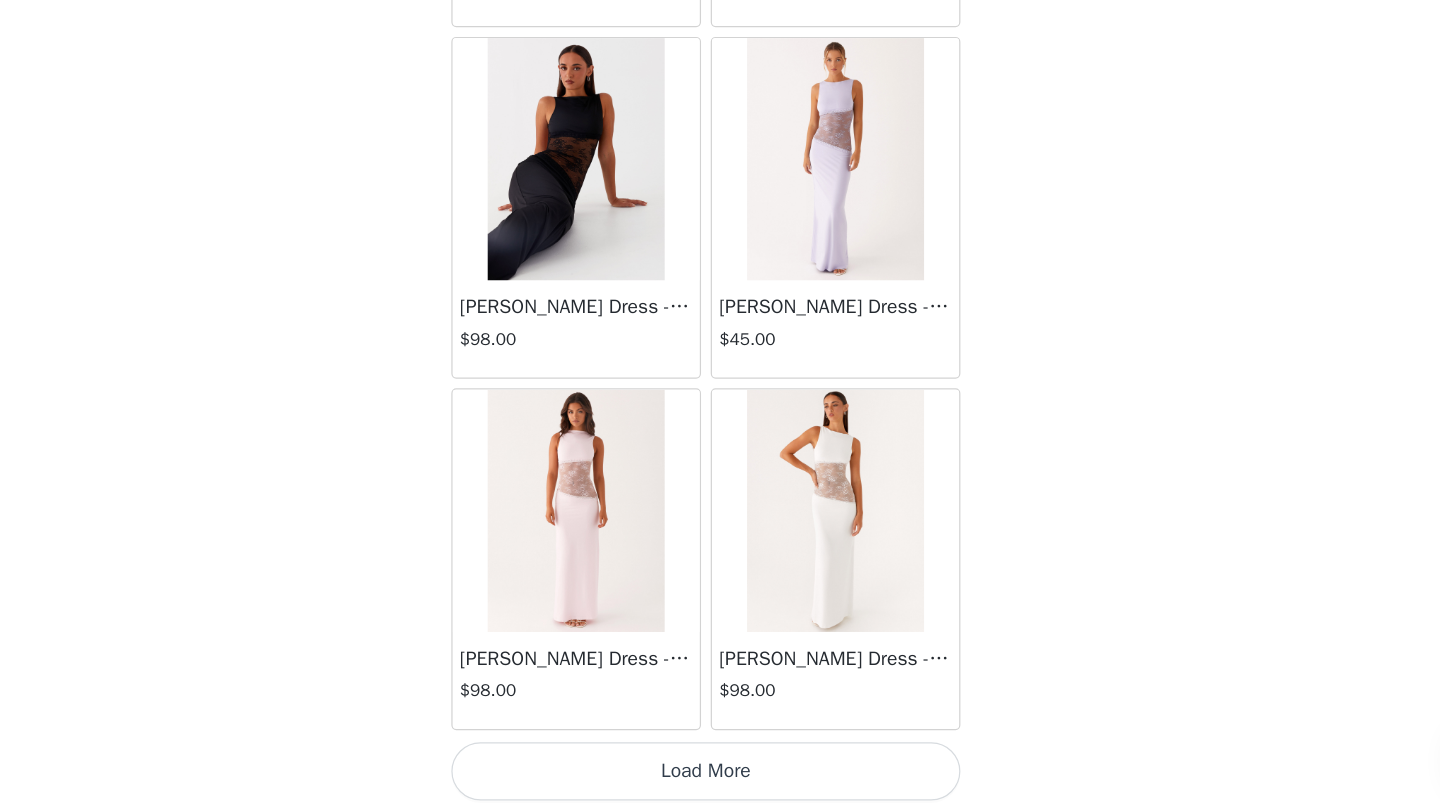 click on "Load More" at bounding box center [720, 778] 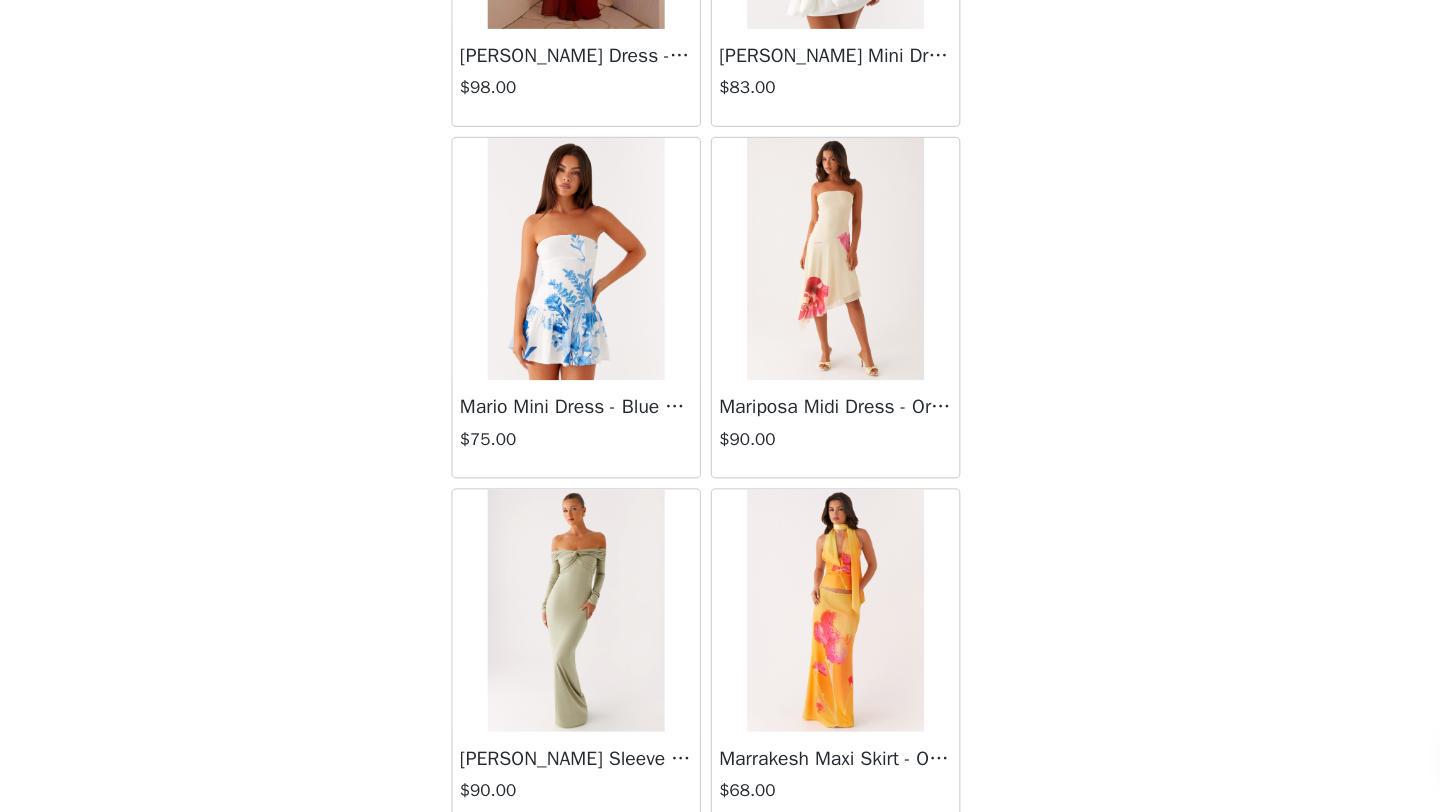 scroll, scrollTop: 39948, scrollLeft: 0, axis: vertical 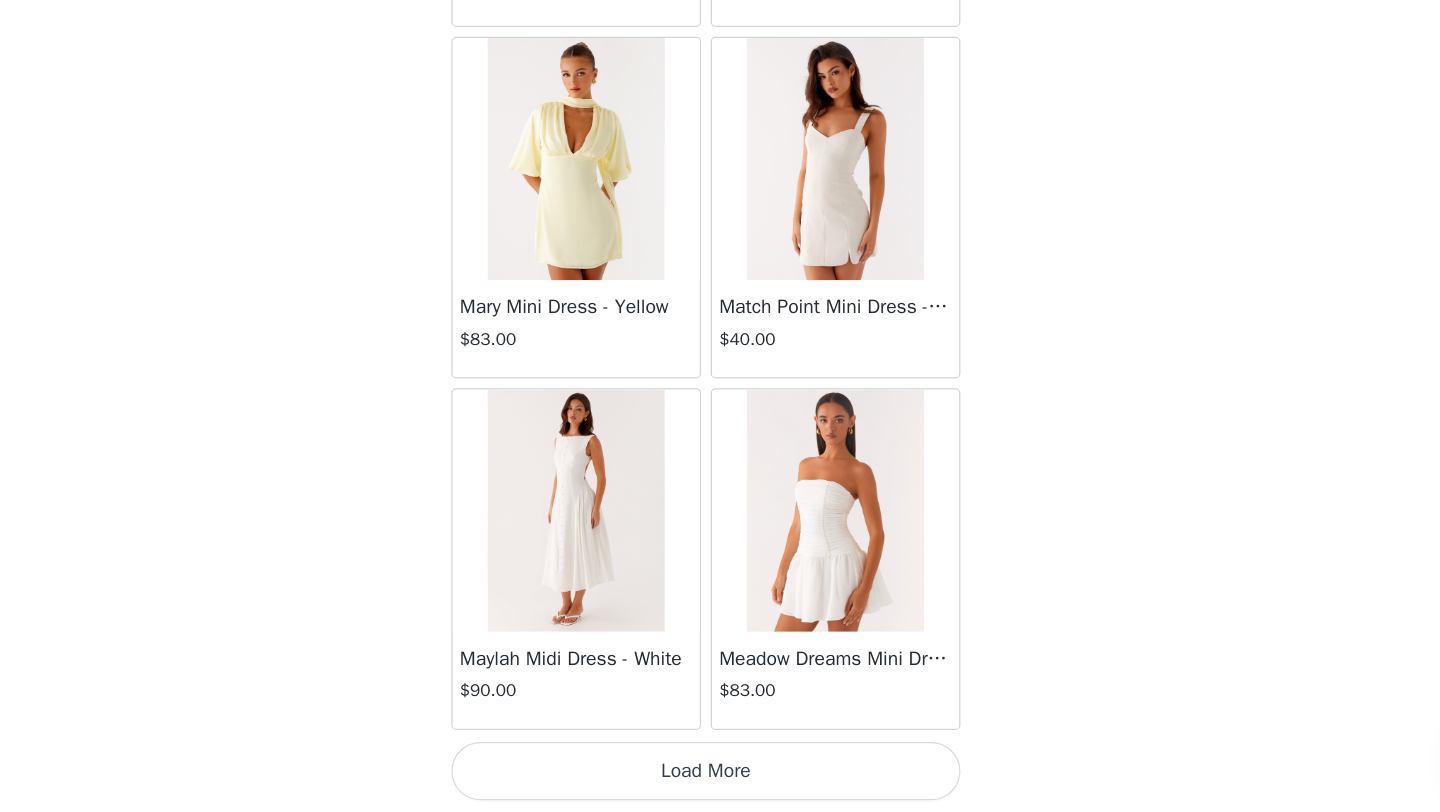 click on "Load More" at bounding box center (720, 778) 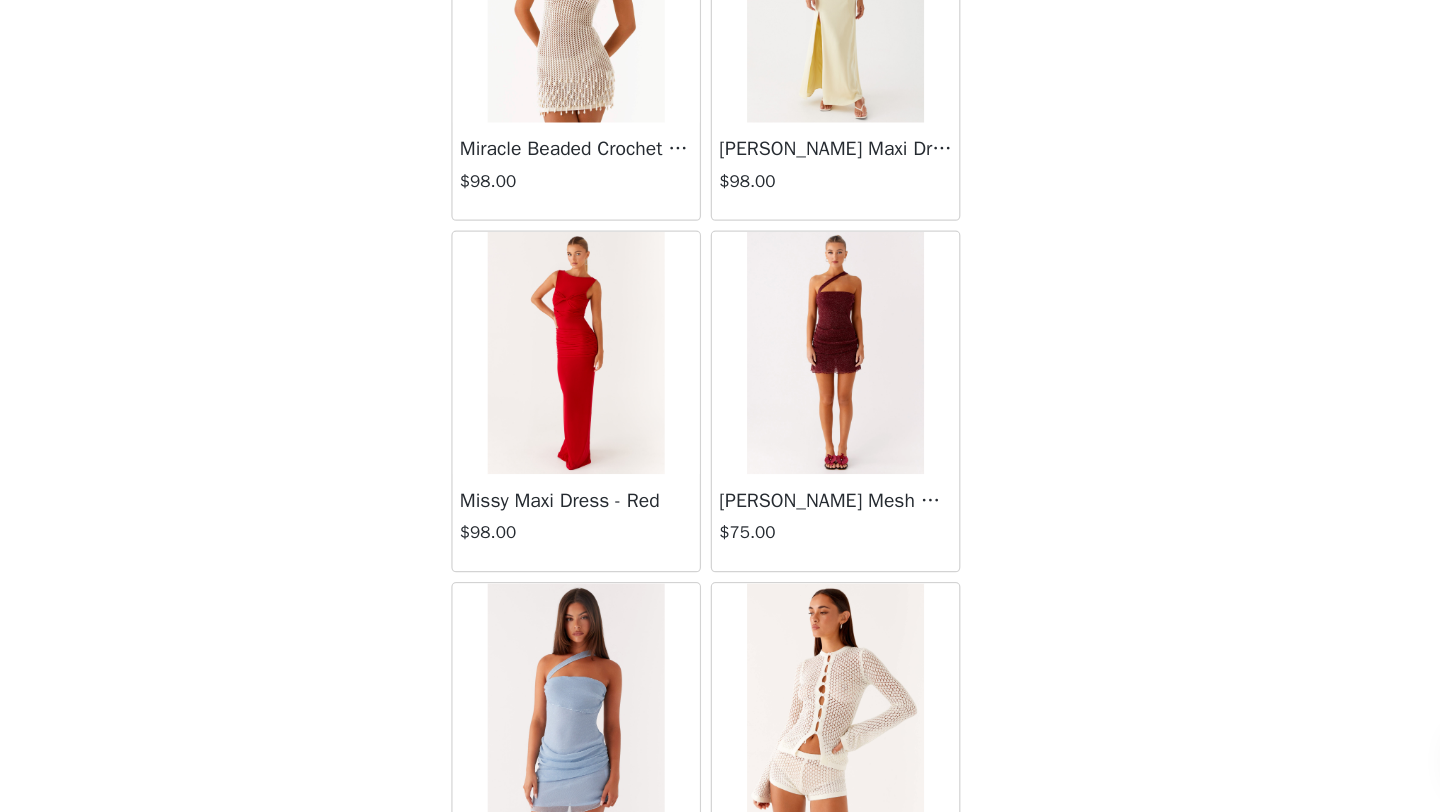 scroll, scrollTop: 42848, scrollLeft: 0, axis: vertical 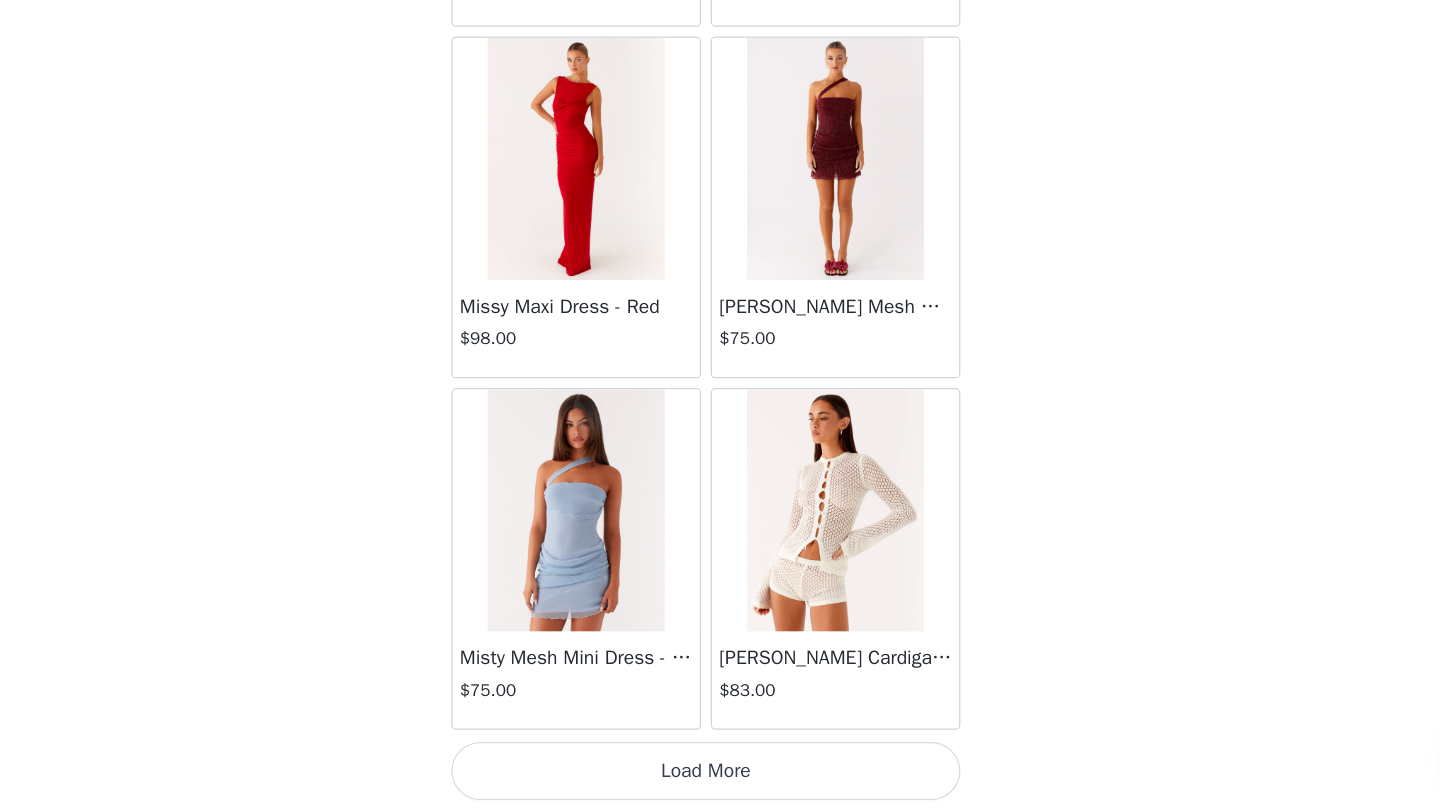 click on "Load More" at bounding box center [720, 778] 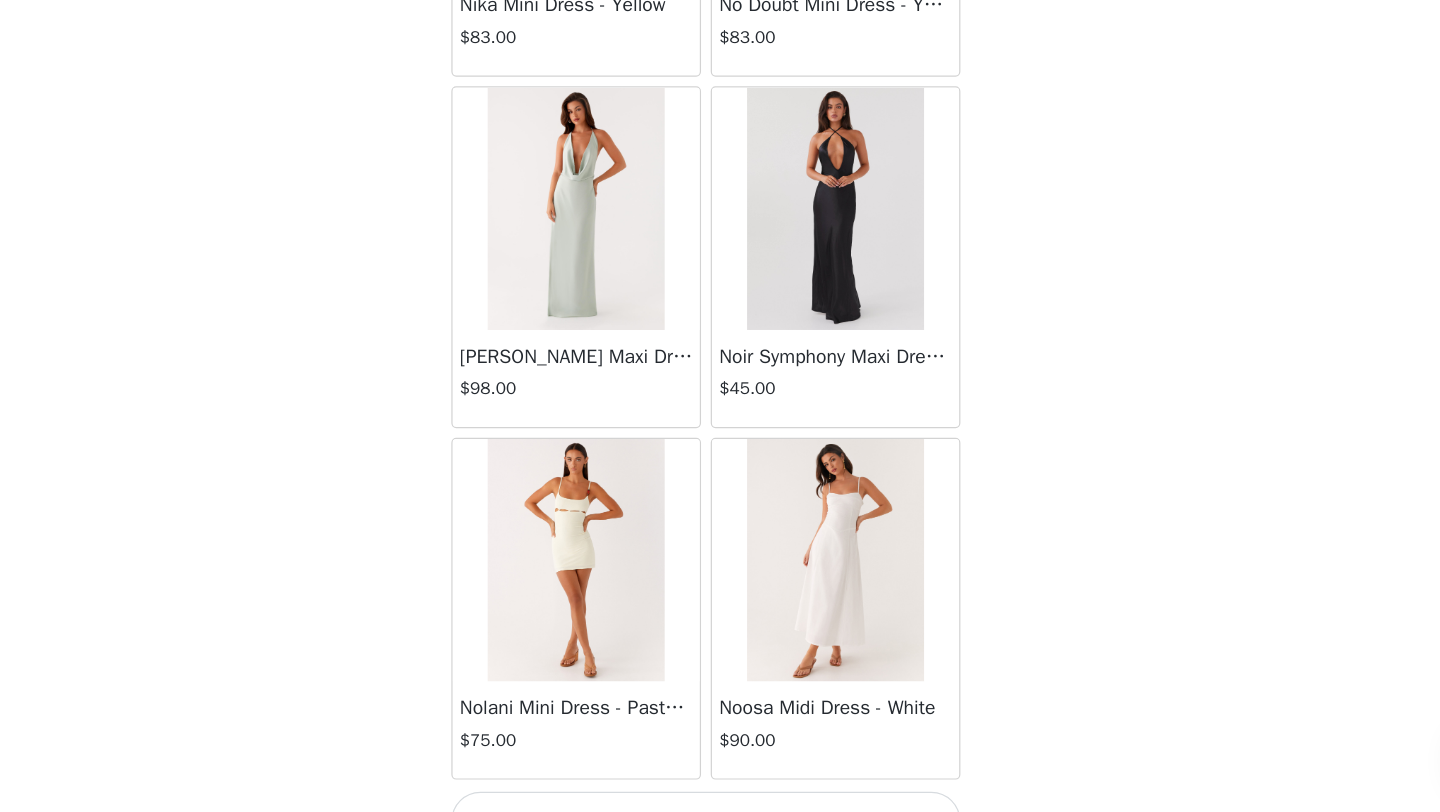 scroll, scrollTop: 45748, scrollLeft: 0, axis: vertical 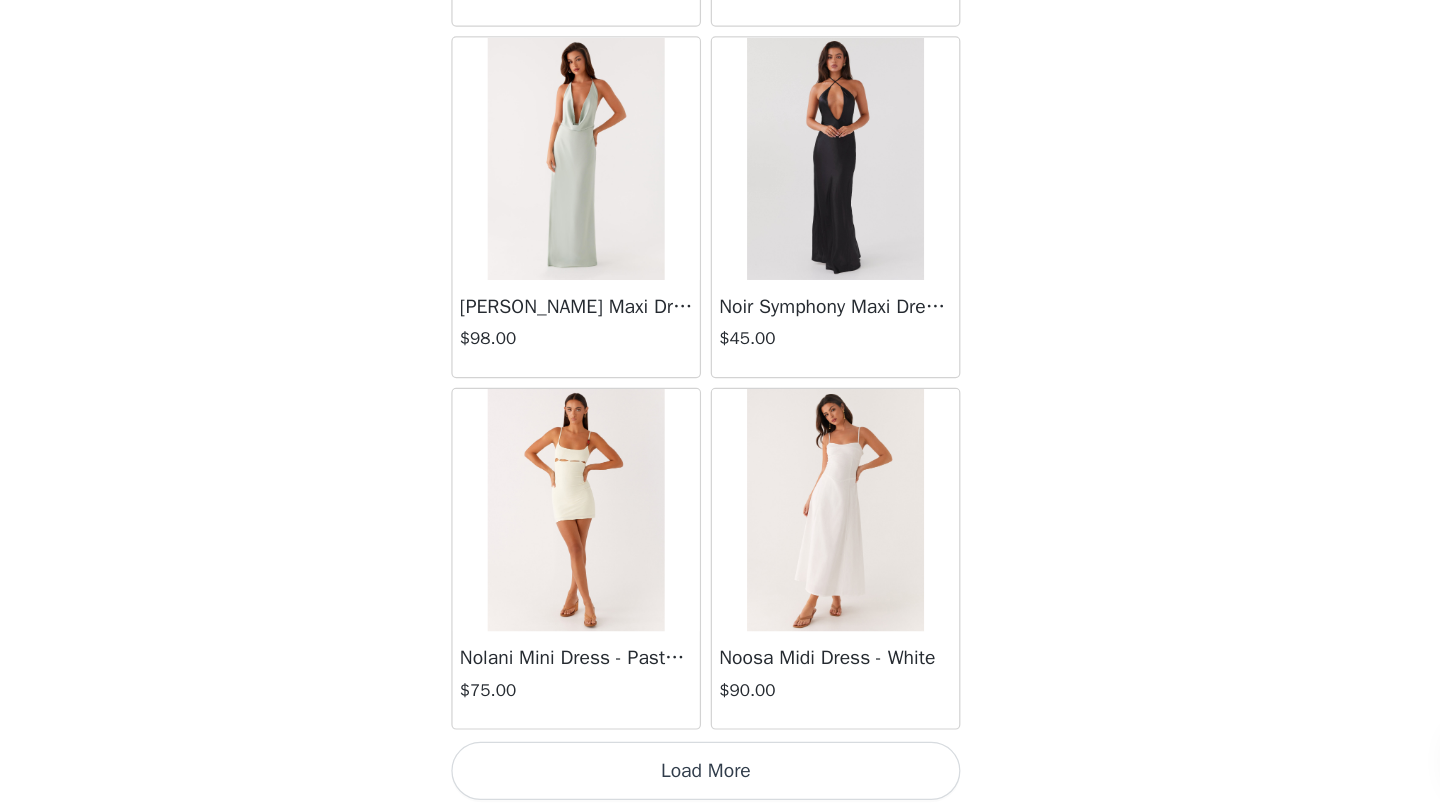 click on "Load More" at bounding box center [720, 778] 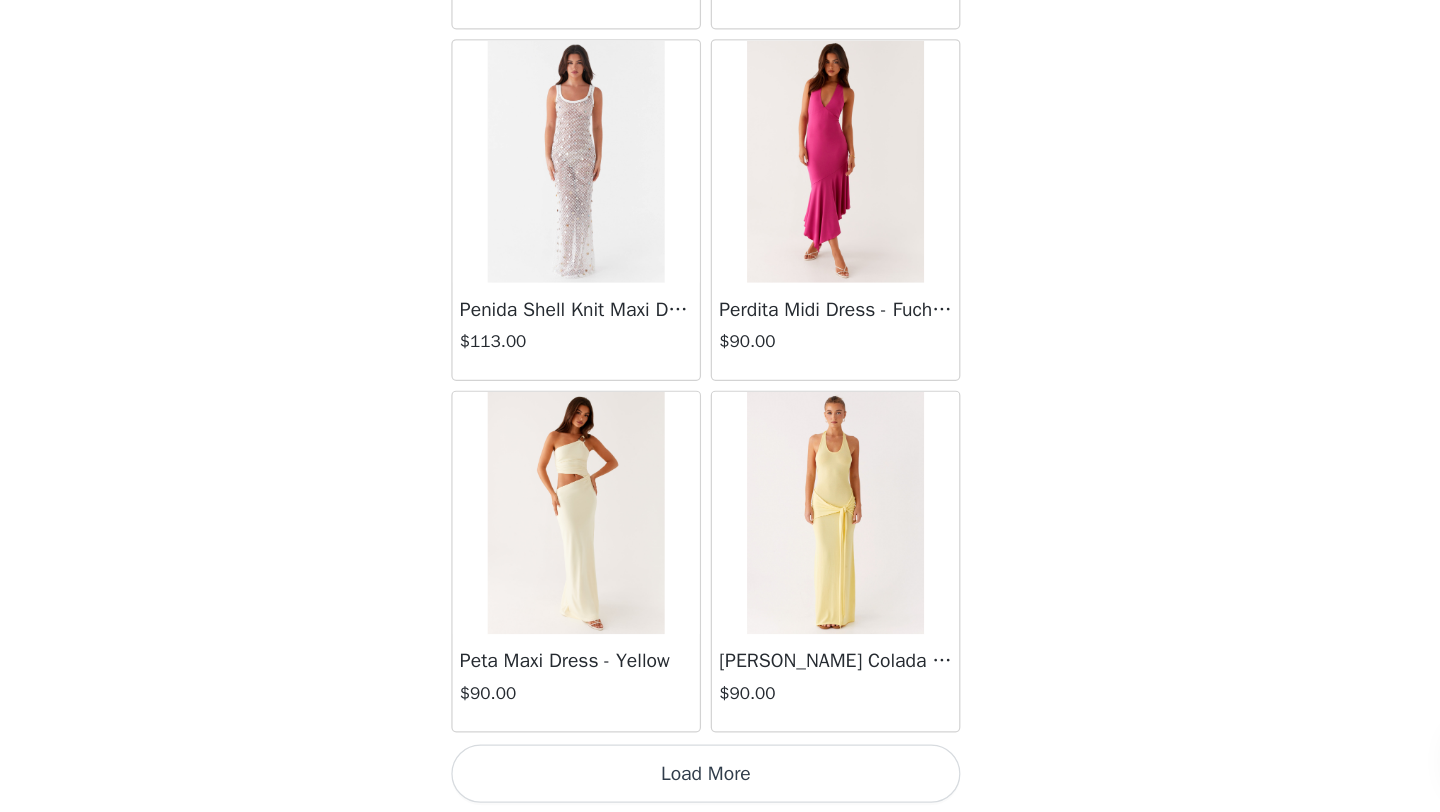 scroll, scrollTop: 48648, scrollLeft: 0, axis: vertical 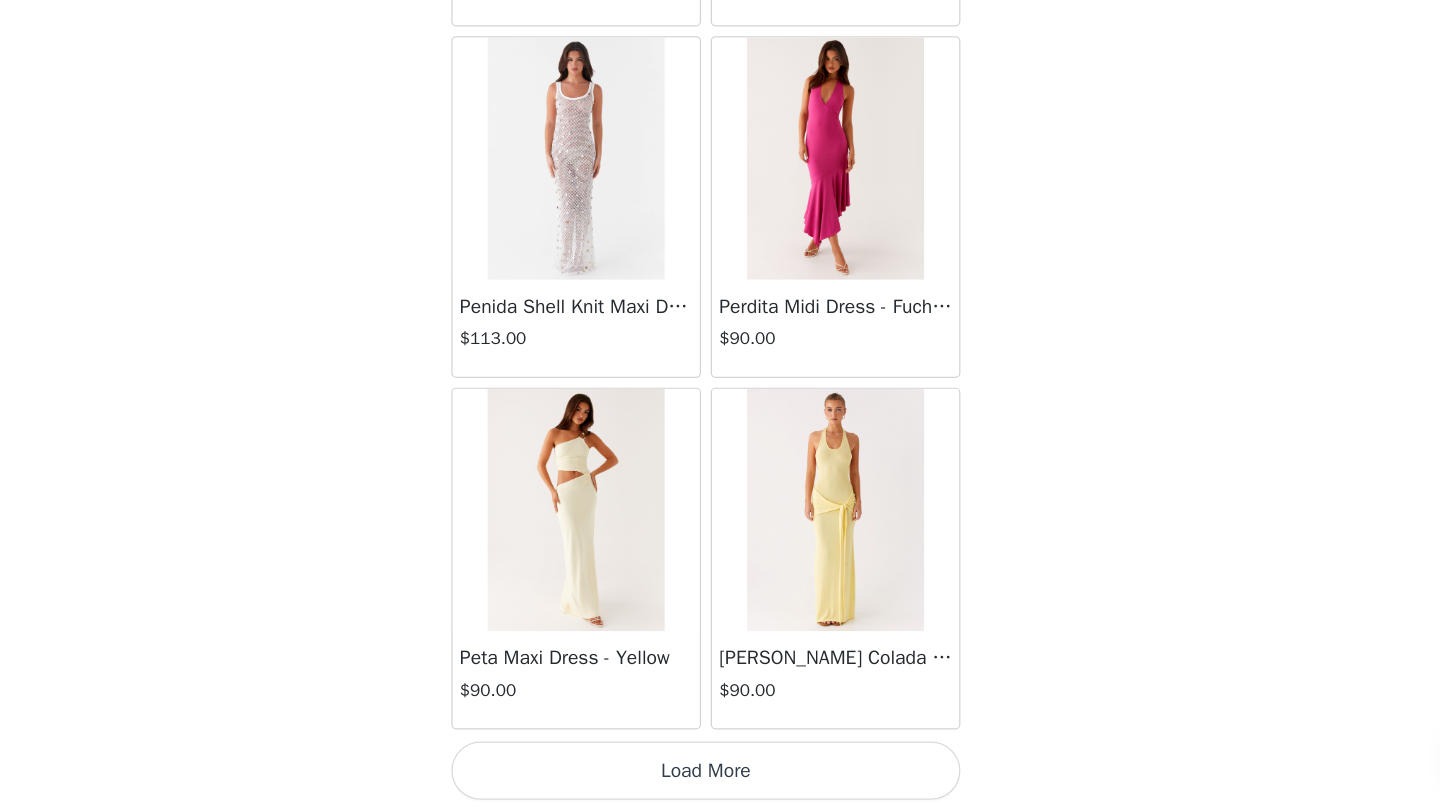 click on "Load More" at bounding box center [720, 778] 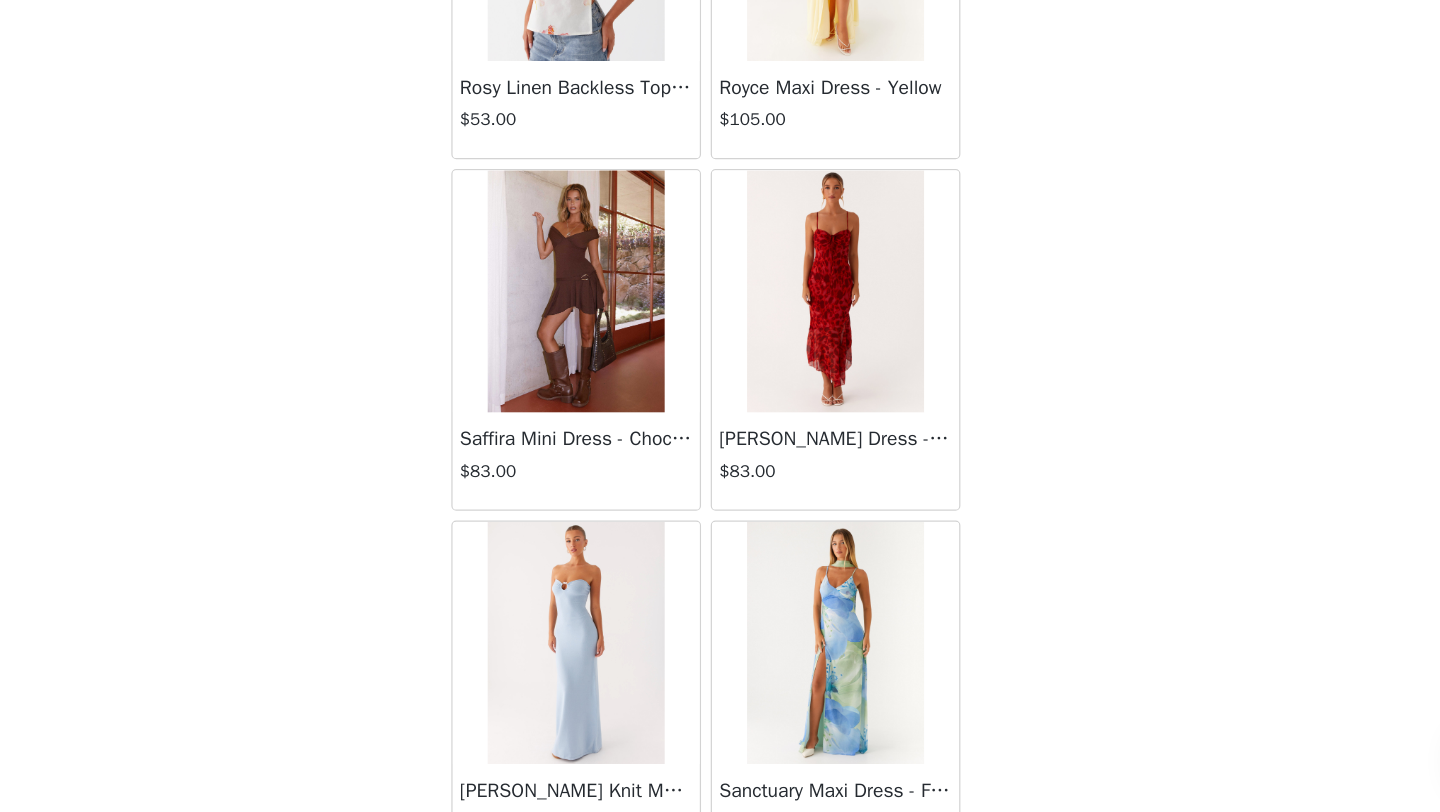 scroll, scrollTop: 51548, scrollLeft: 0, axis: vertical 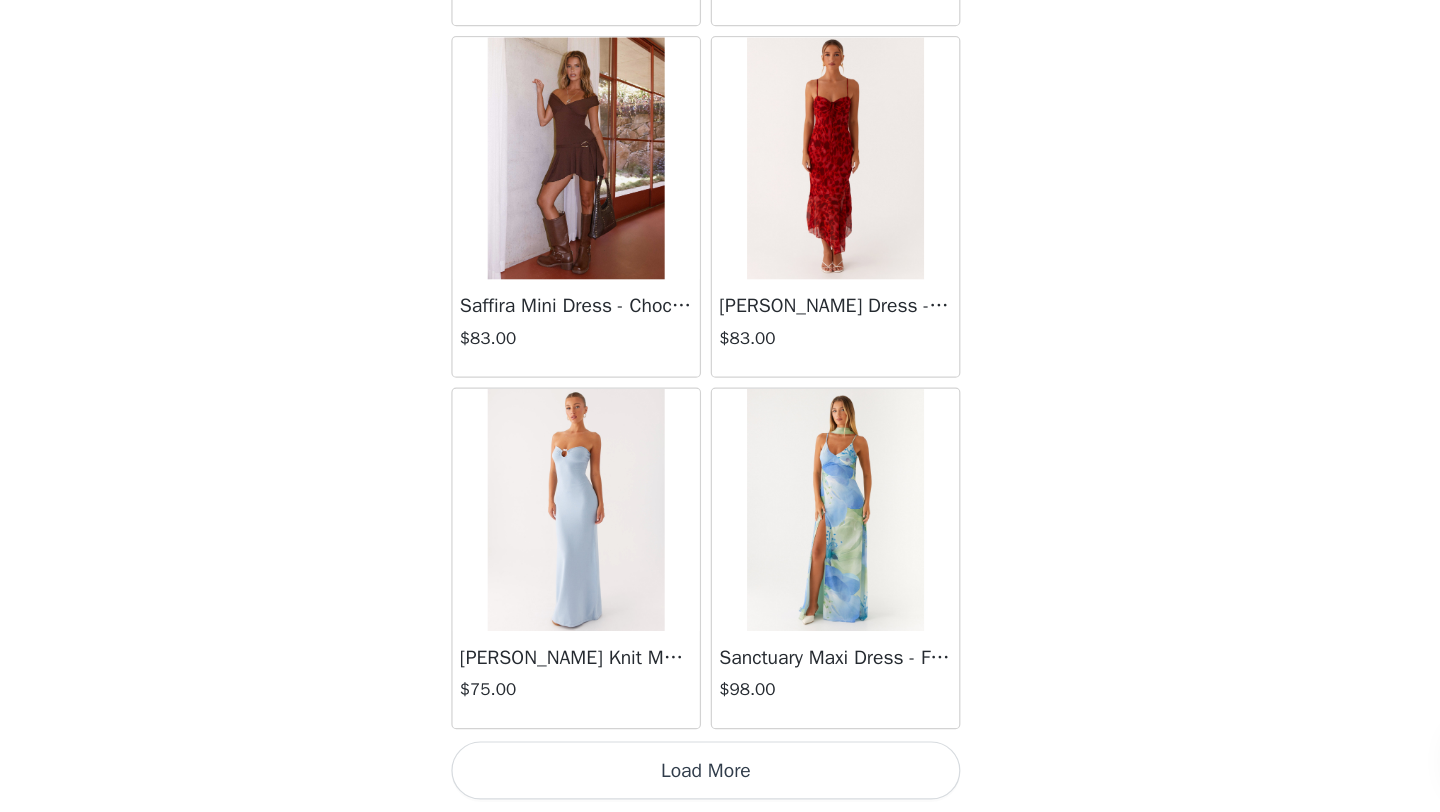 click on "Mariella Linen Maxi Skirt - Pink   $90.00       Aamari Maxi Dress - Red   $90.00       Abby Mini Dress - Floral Print   $83.00       Adrina Ruffle Mini Dress - Pink Floral Print   $75.00       Aiva Mini Dress - Yellow Floral   $75.00       Alberta Maxi Dress - Mulberry   $105.00       Alden Mini Dress - Floral Print   $75.00       Alexia Knit Maxi Dress - Multi   $90.00       Aliah Knit Shorts - Yellow   $53.00       [PERSON_NAME] Halter Maxi Dress - Yellow   $98.00       [PERSON_NAME] Halter Mini Dress - Black   $83.00       [PERSON_NAME] Halter Mini Dress - Pastel Yellow   $83.00       Alivia Mini Dress - Pink   $75.00       [PERSON_NAME] Maxi Dress - Chocolate   $83.00       [PERSON_NAME] Maxi Dress - Maroon   $83.00       [PERSON_NAME] Knit Maxi Skirt - Blue   $68.00       Anastasia Maxi Dress - Blue   $83.00       Anastasia Maxi Dress - Ivory   $83.00       Anastasia Maxi Dress - Pink   $83.00       Anastasia Maxi Dress - [PERSON_NAME]   $83.00       Anastasia Maxi Dress - Yellow   $83.00       Anastasia Mini Dress - Blue" at bounding box center (720, -25320) 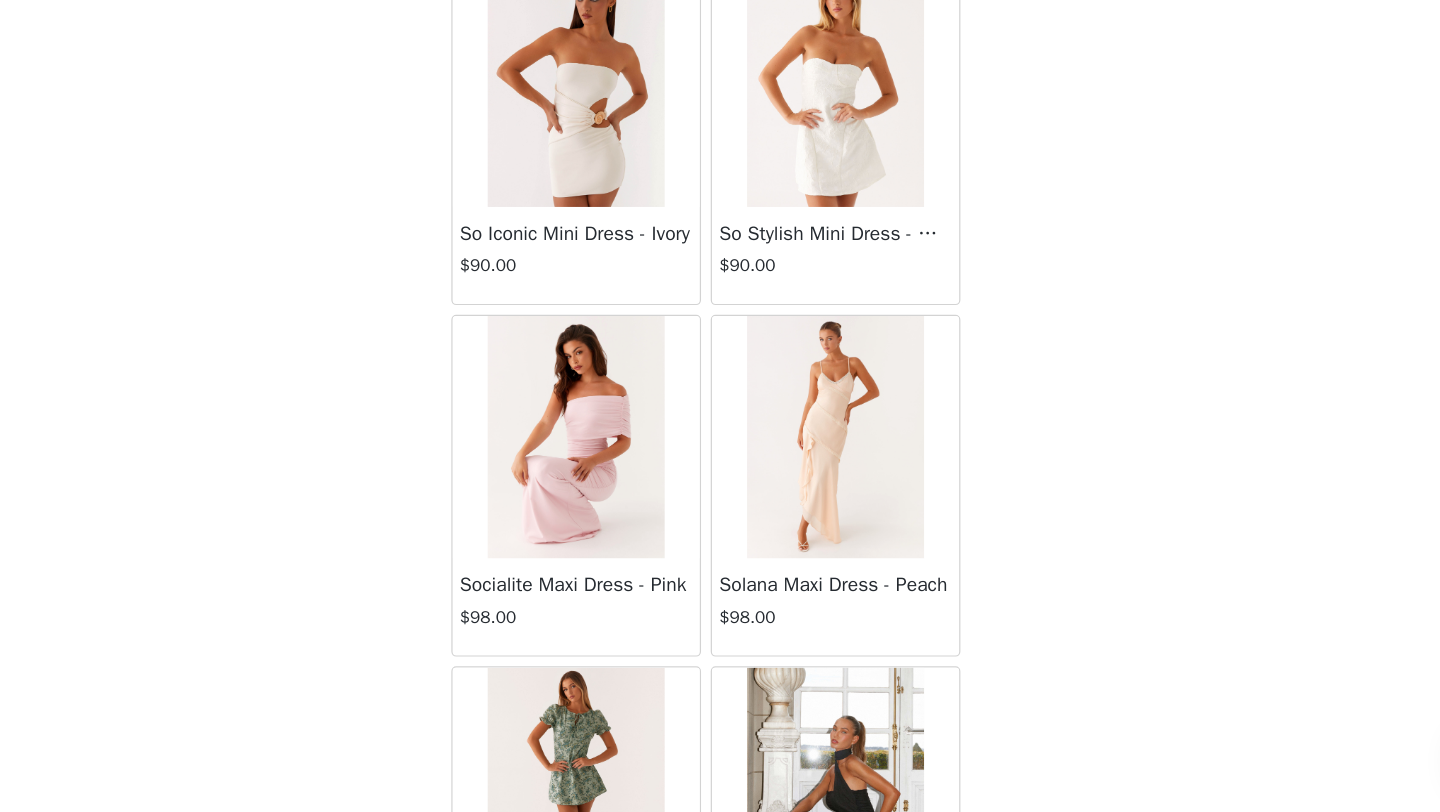 scroll, scrollTop: 54448, scrollLeft: 0, axis: vertical 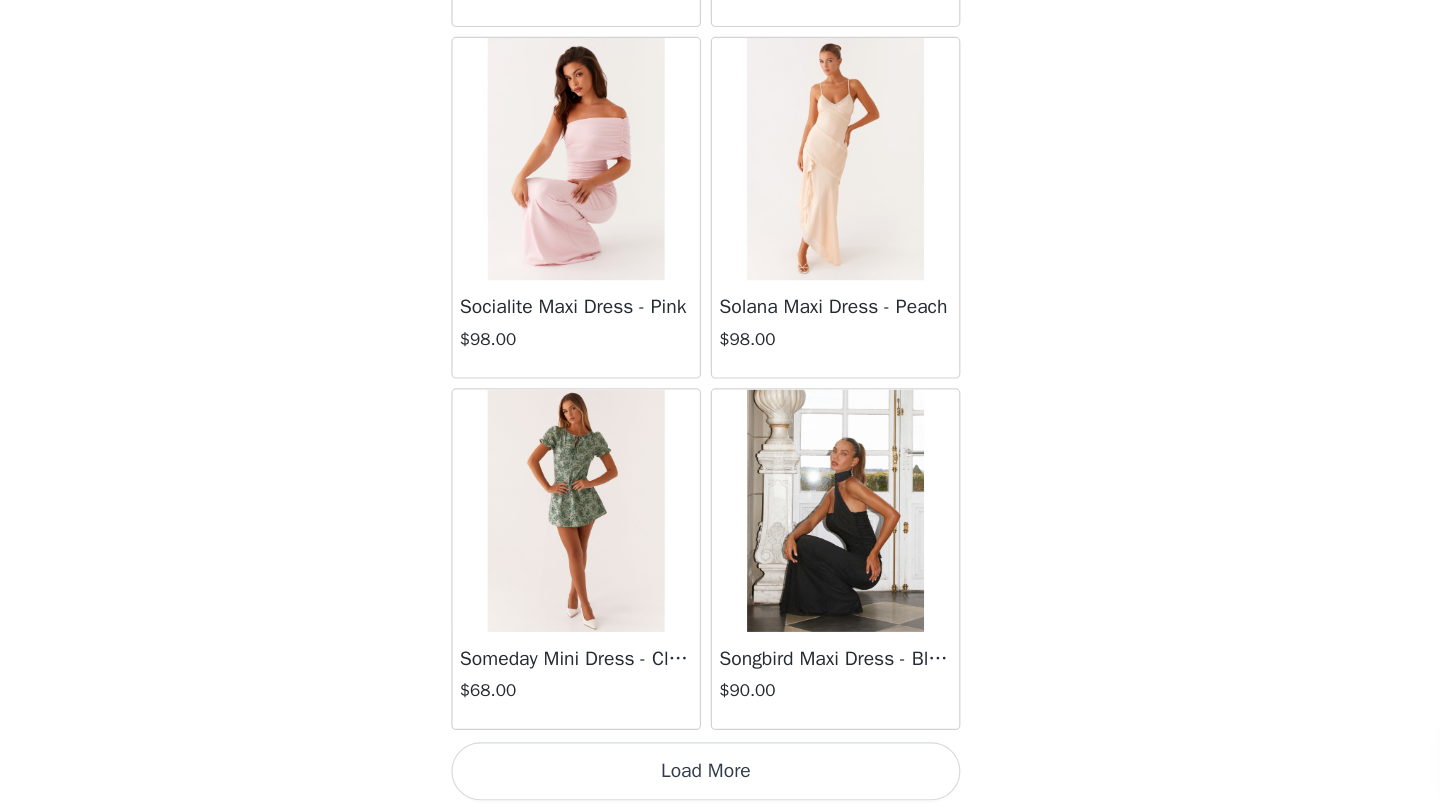 click on "Load More" at bounding box center (720, 778) 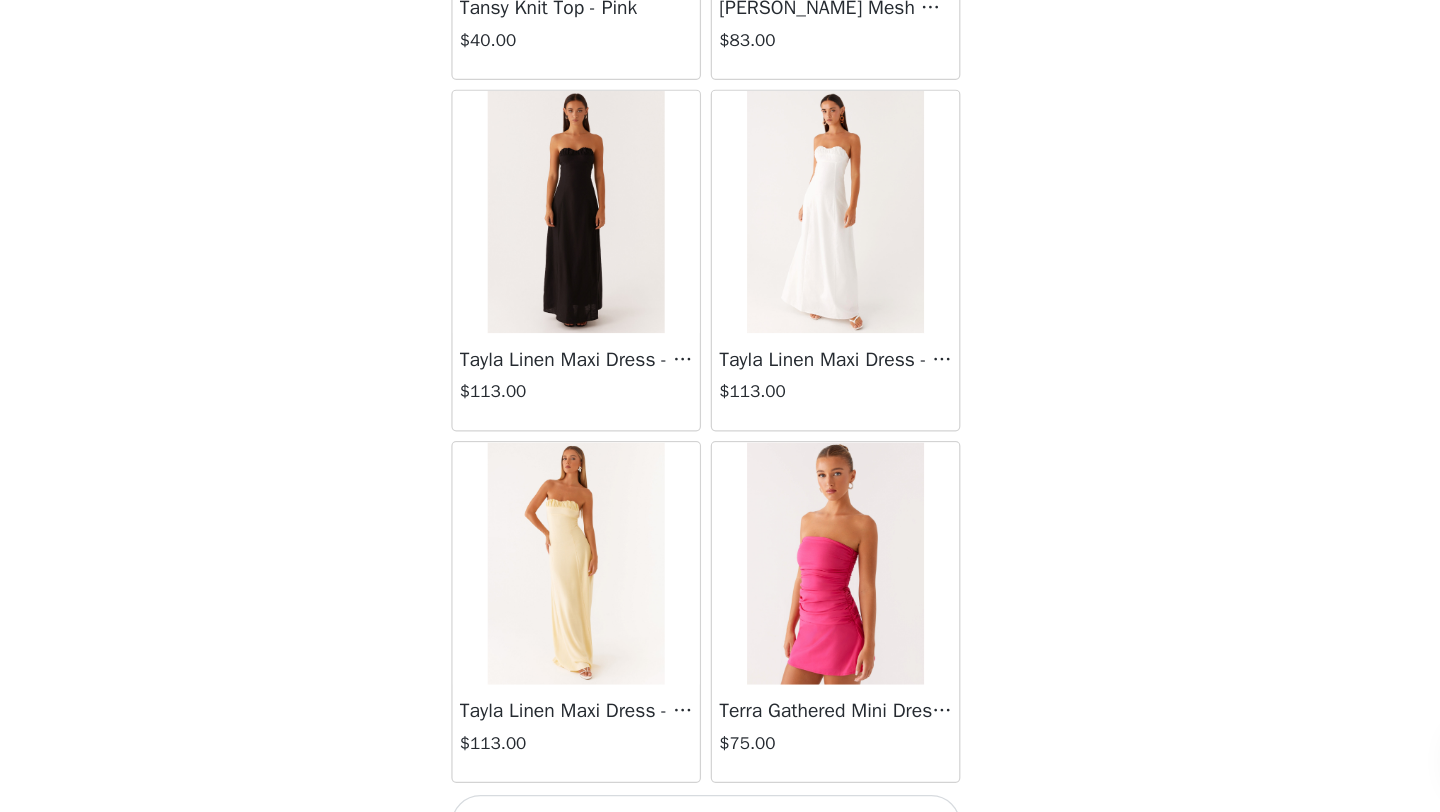 scroll, scrollTop: 57348, scrollLeft: 0, axis: vertical 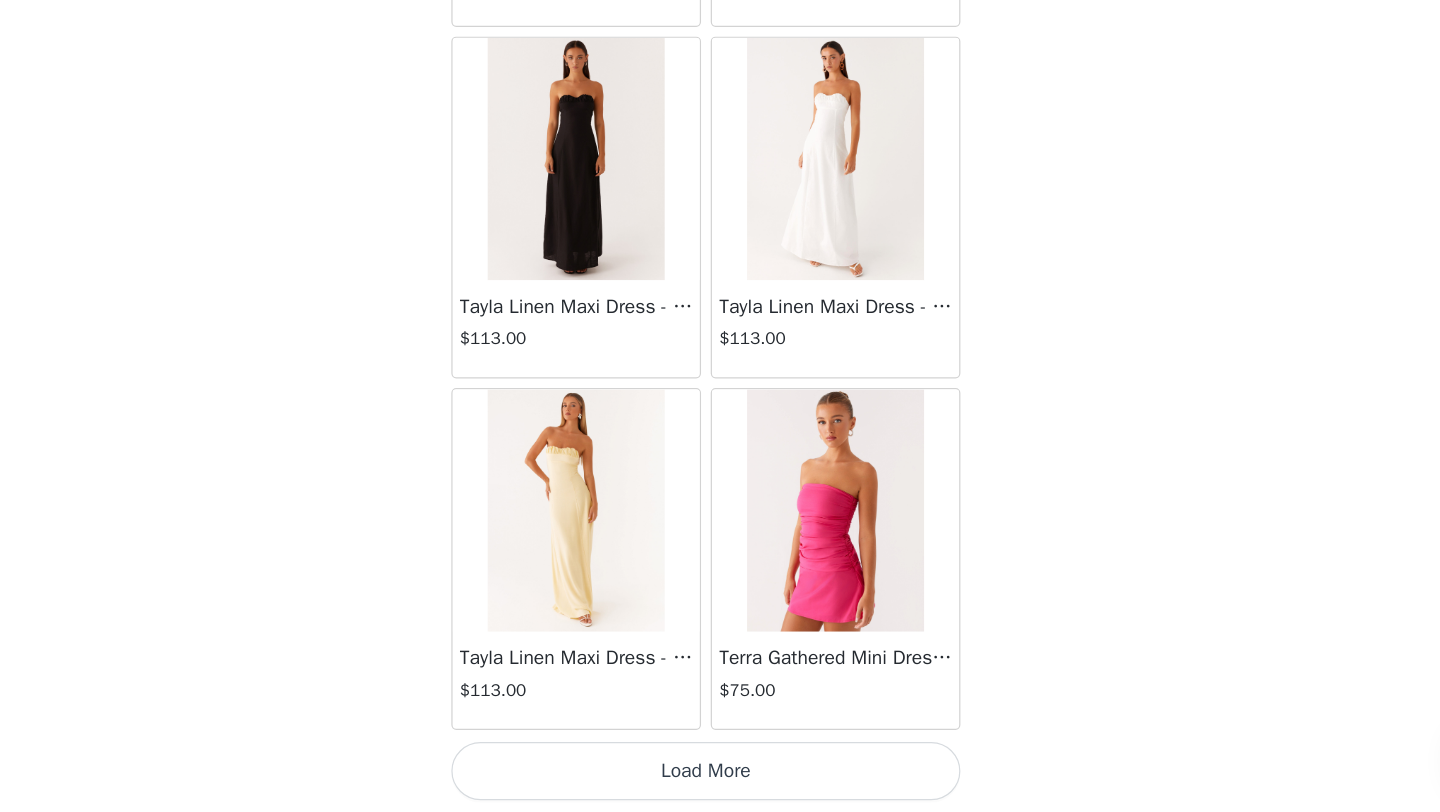 click on "Load More" at bounding box center [720, 778] 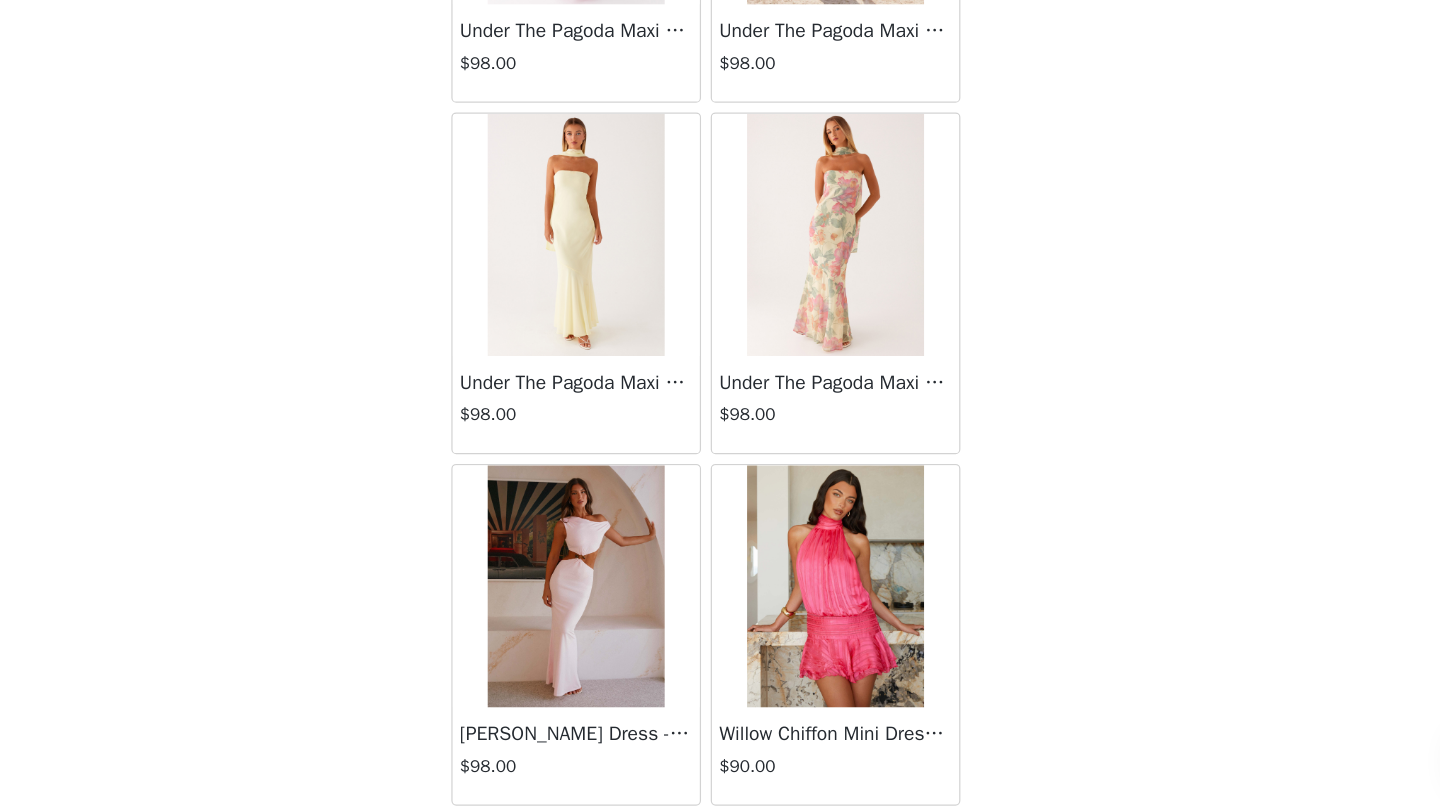 scroll, scrollTop: 60248, scrollLeft: 0, axis: vertical 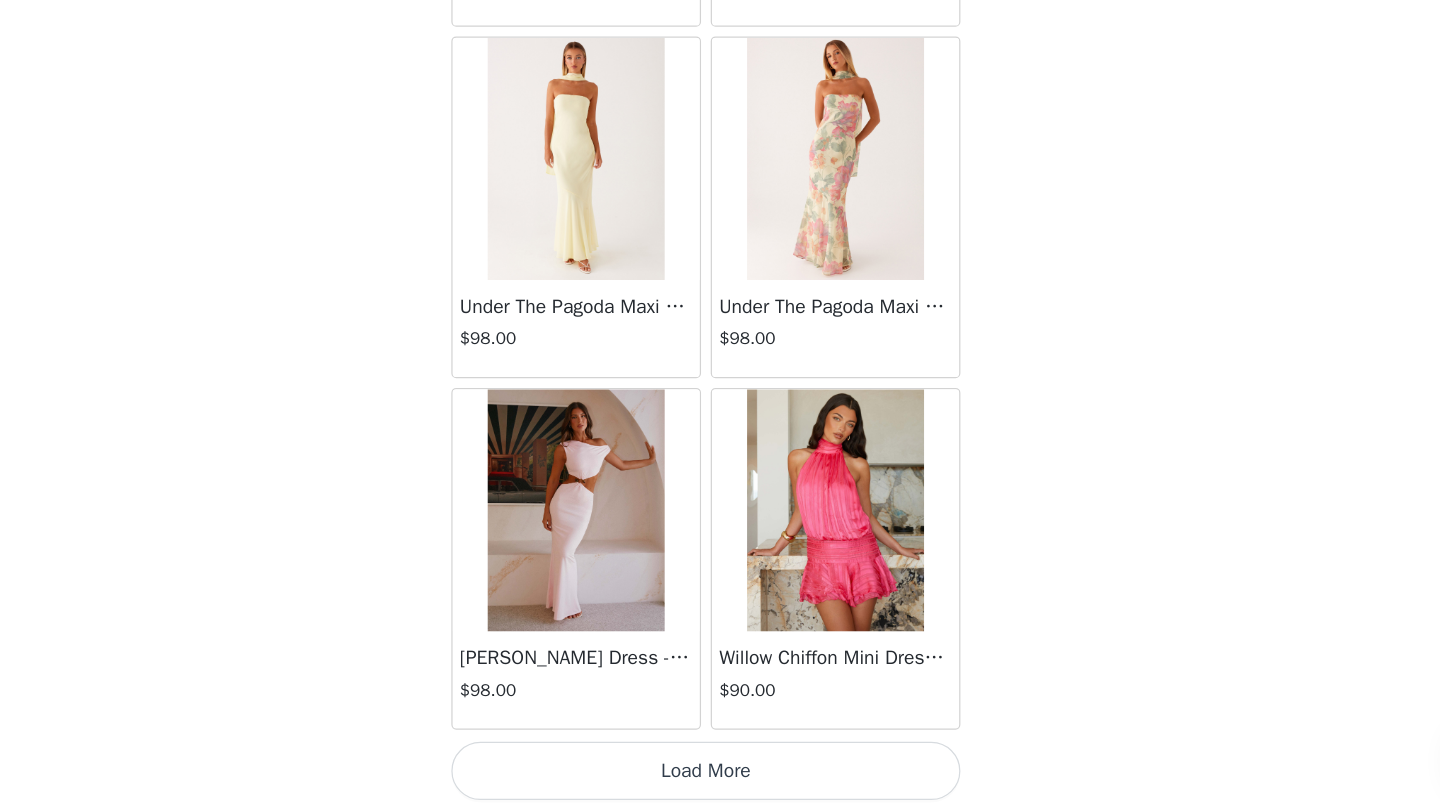 click on "Load More" at bounding box center (720, 778) 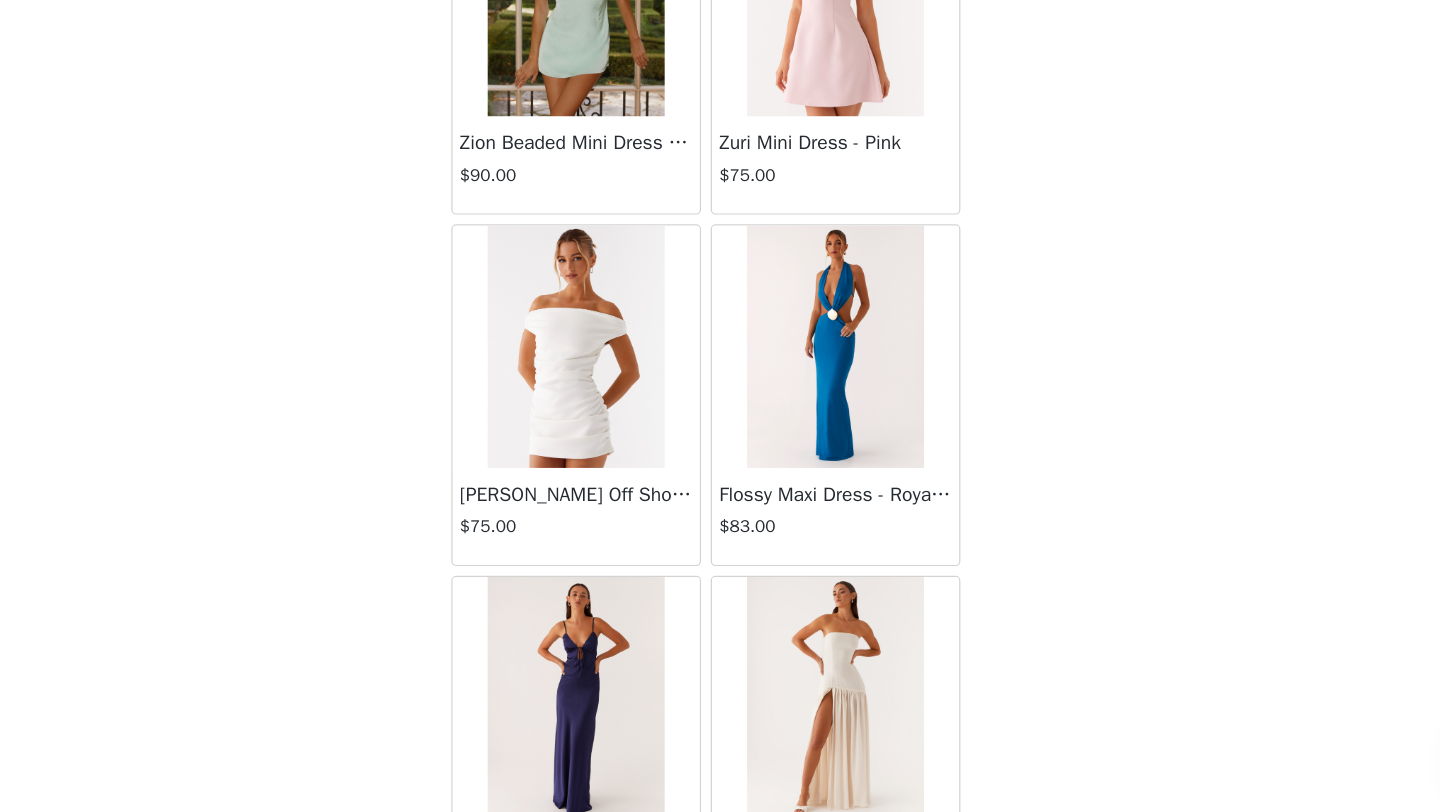 scroll, scrollTop: 63148, scrollLeft: 0, axis: vertical 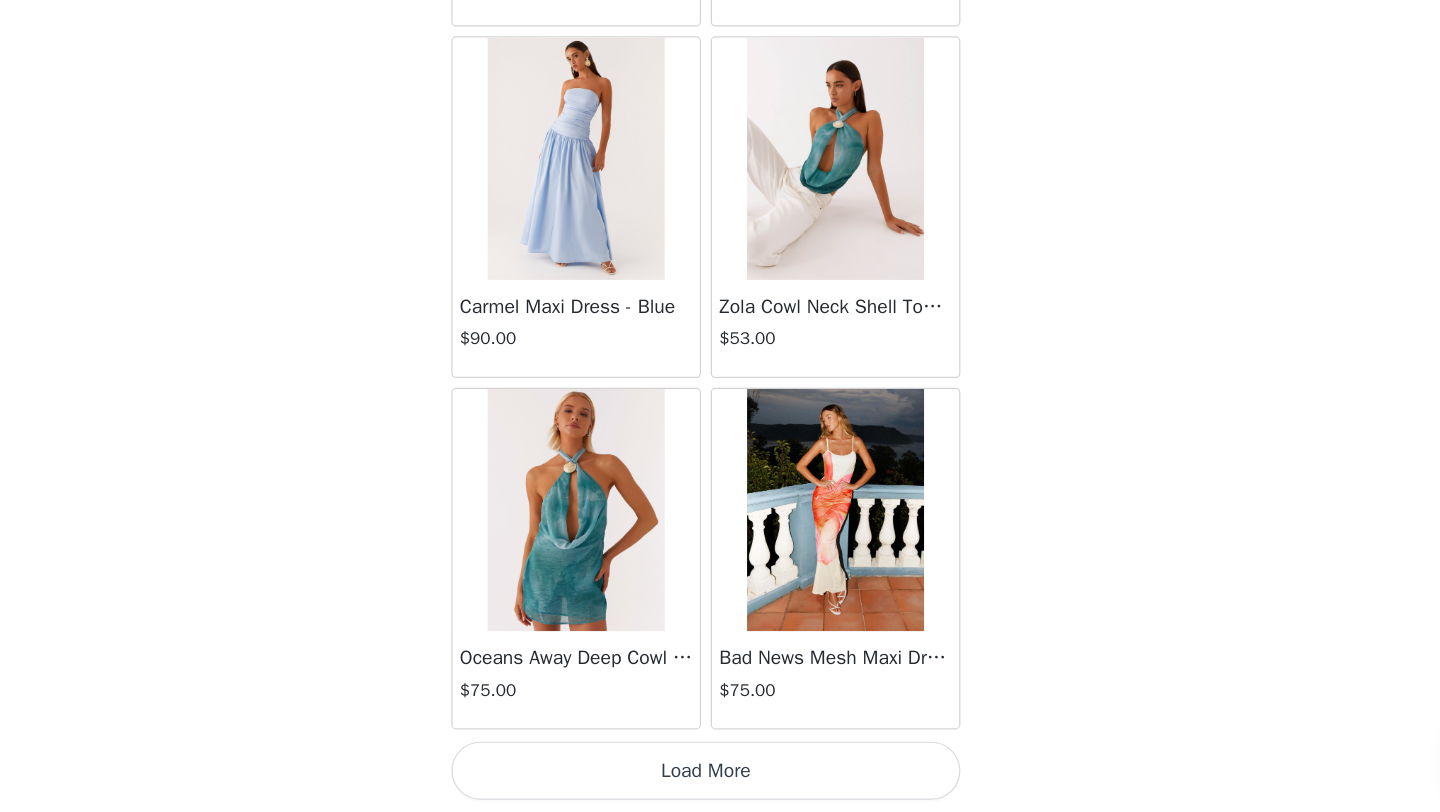 click on "Load More" at bounding box center [720, 778] 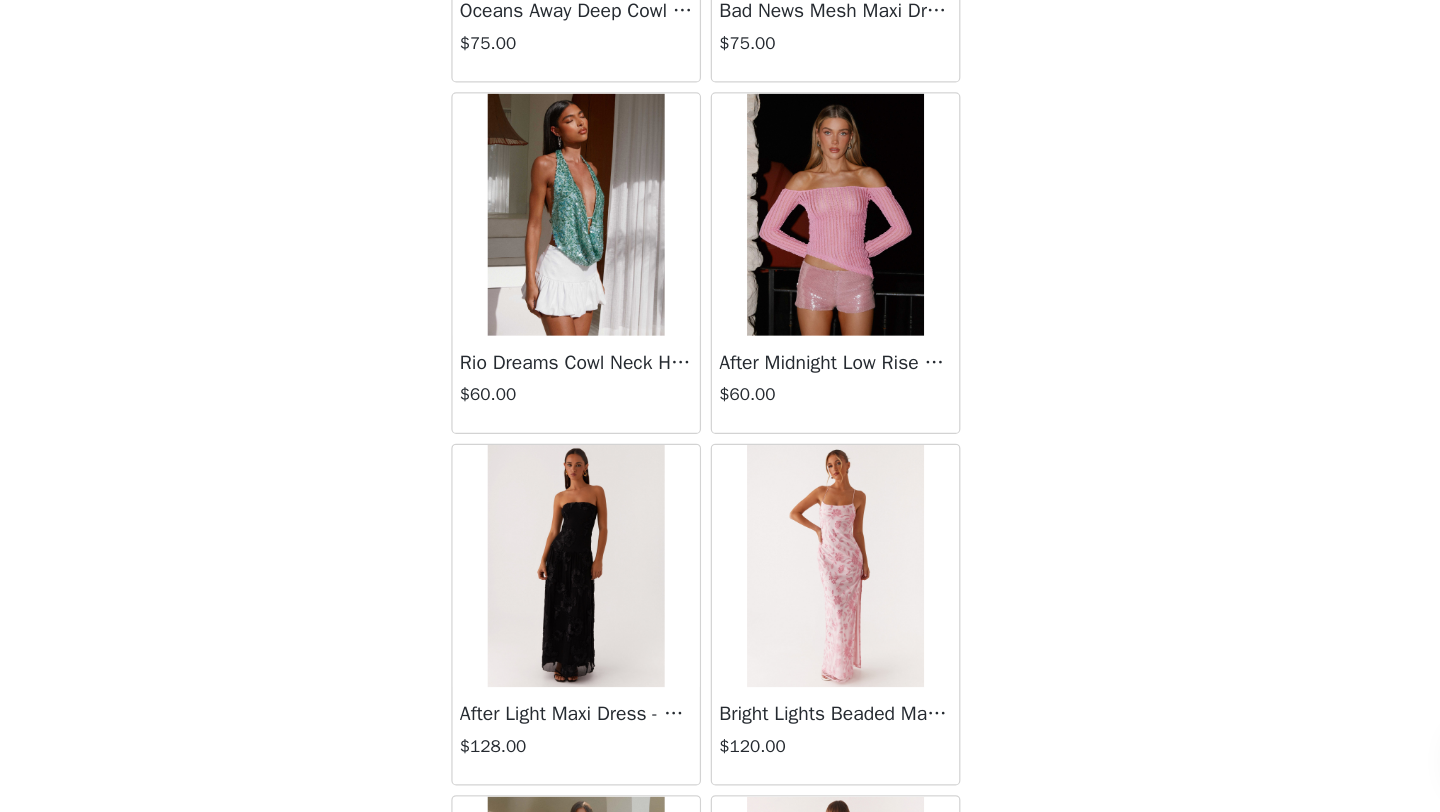 scroll, scrollTop: 63686, scrollLeft: 0, axis: vertical 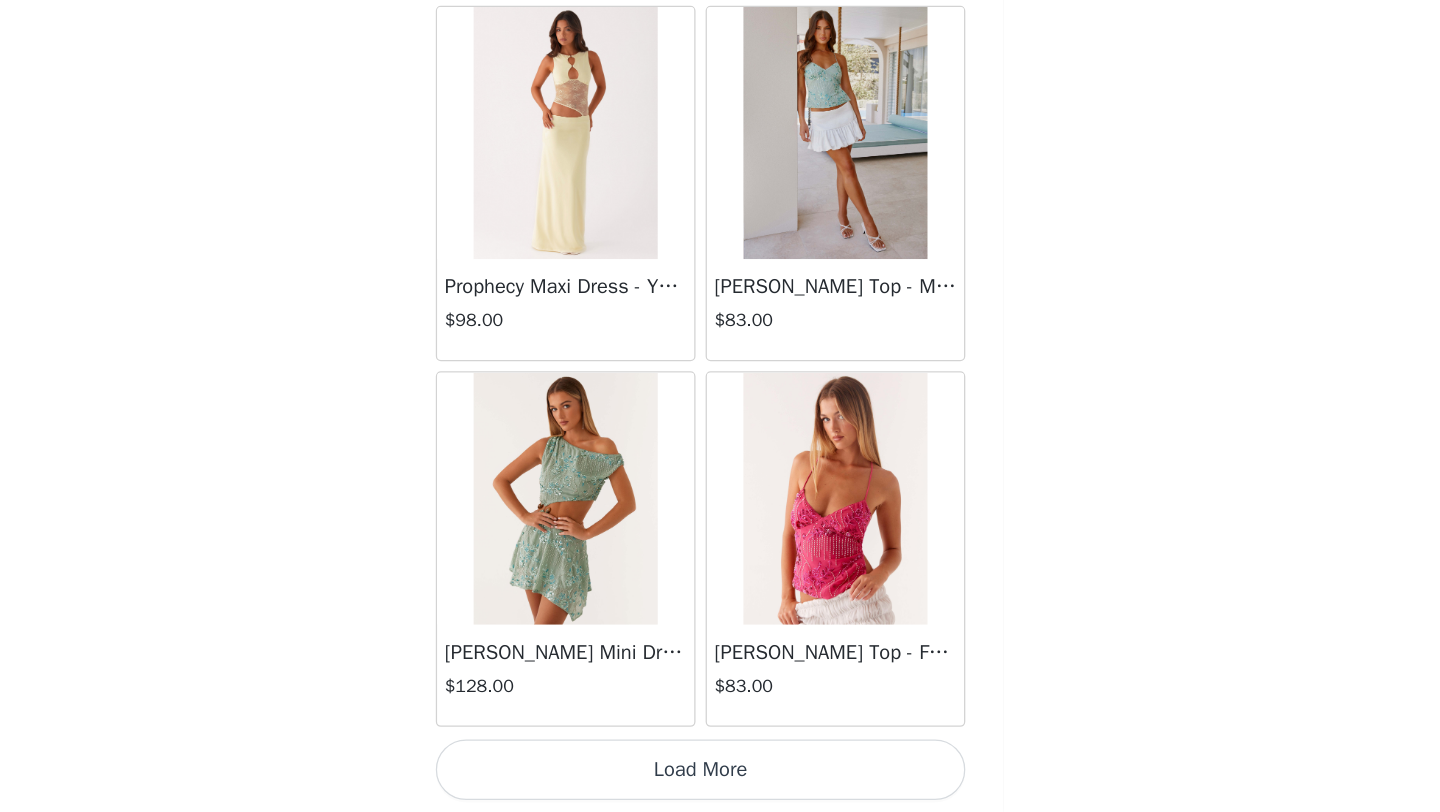 click on "Load More" at bounding box center [720, 778] 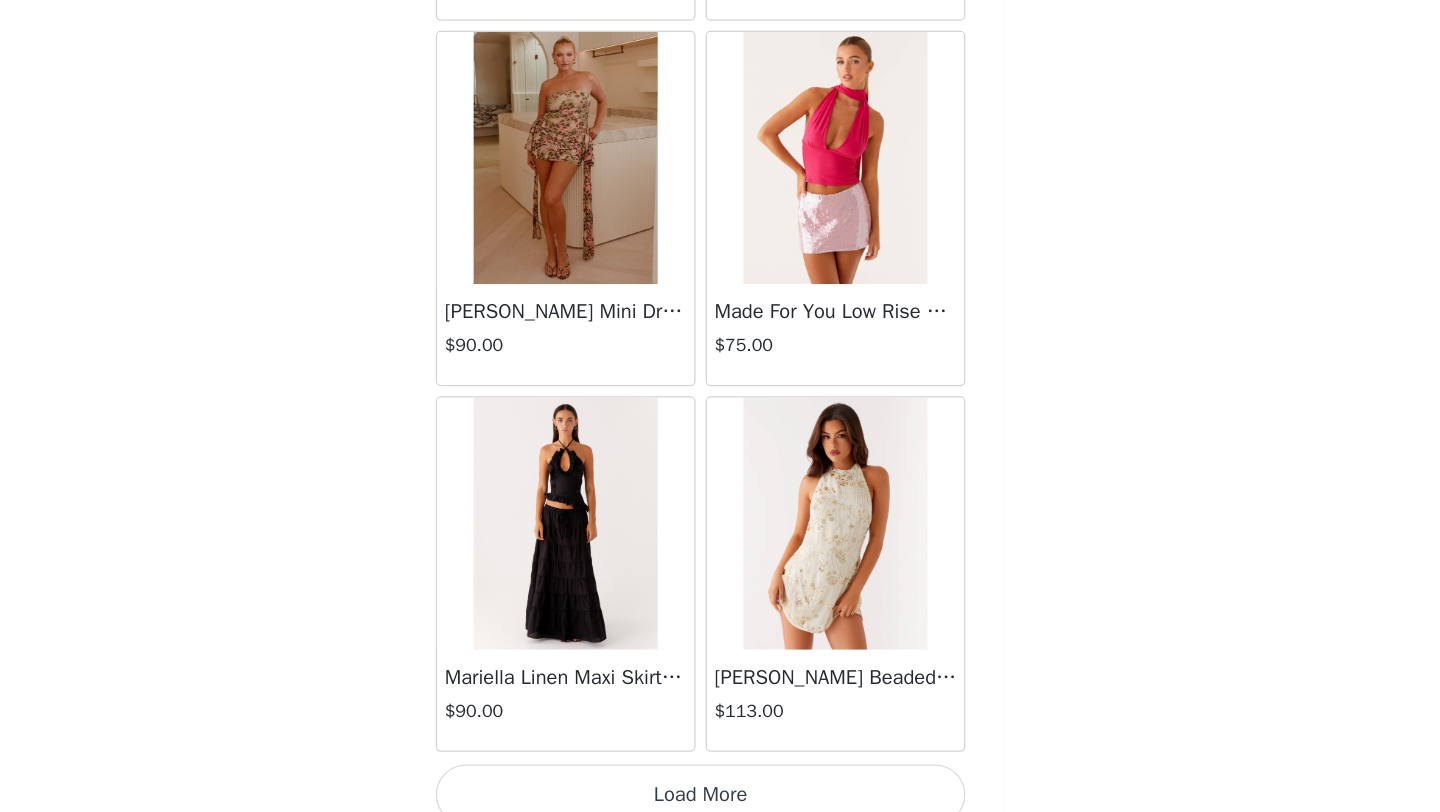 scroll, scrollTop: 68948, scrollLeft: 0, axis: vertical 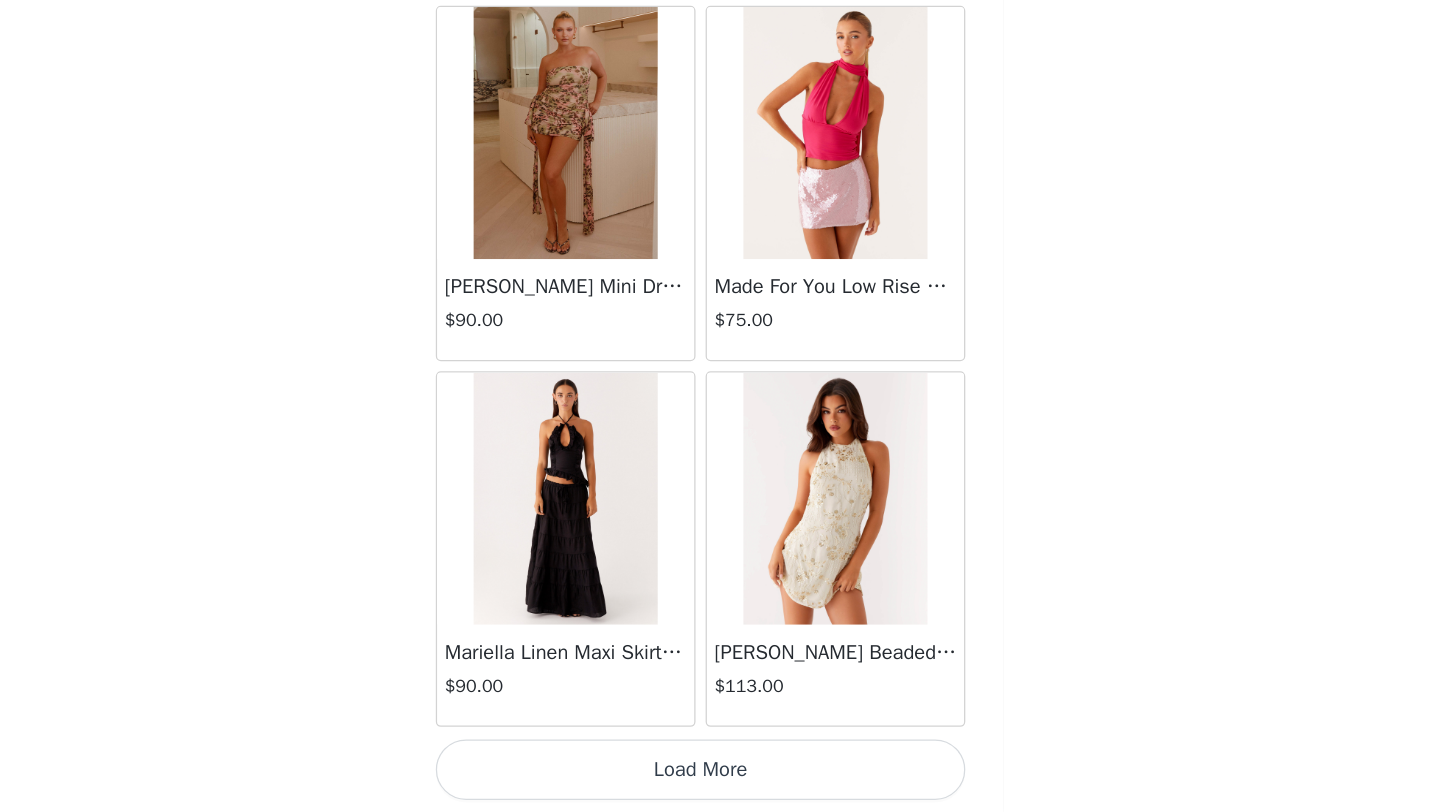 click on "Load More" at bounding box center (720, 778) 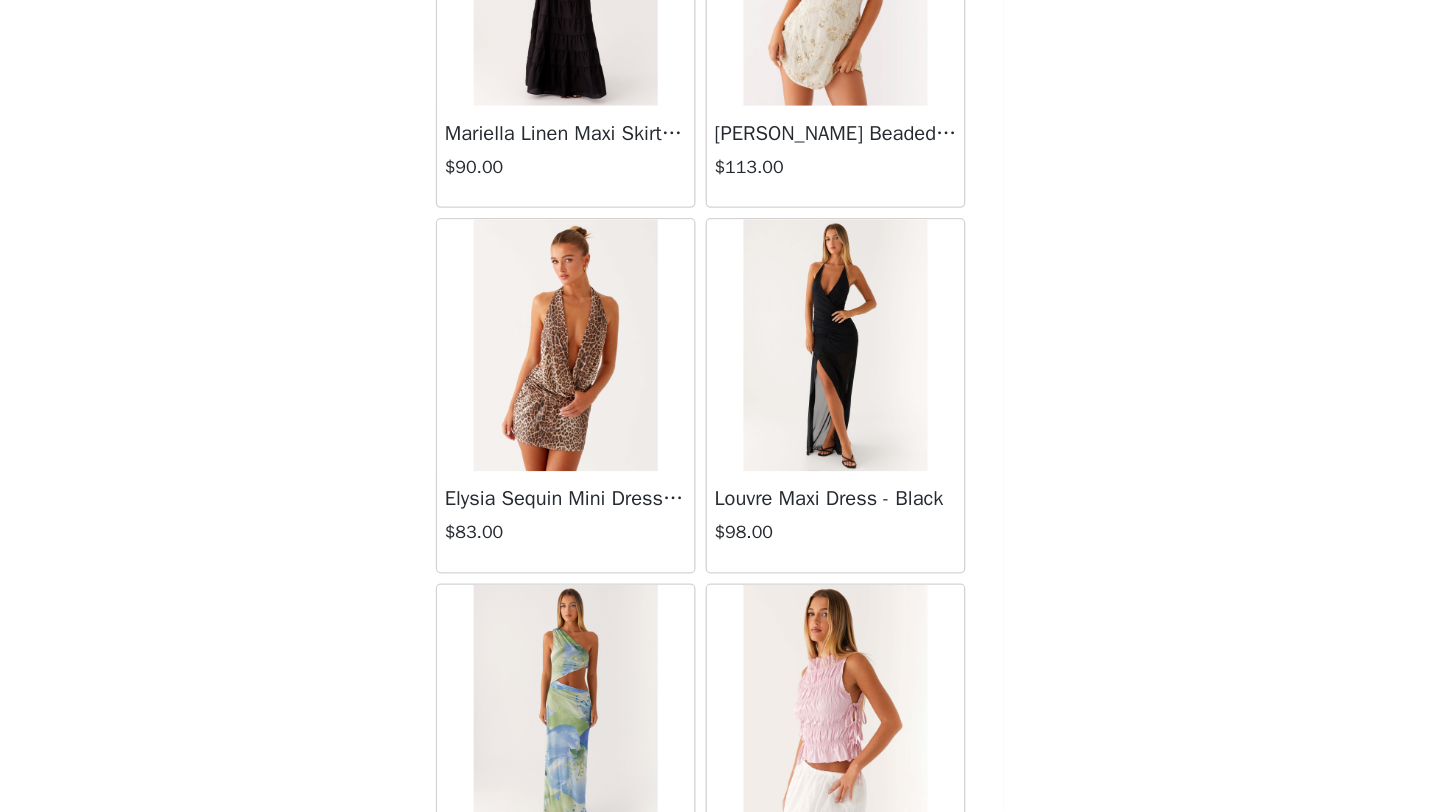 scroll, scrollTop: 69352, scrollLeft: 0, axis: vertical 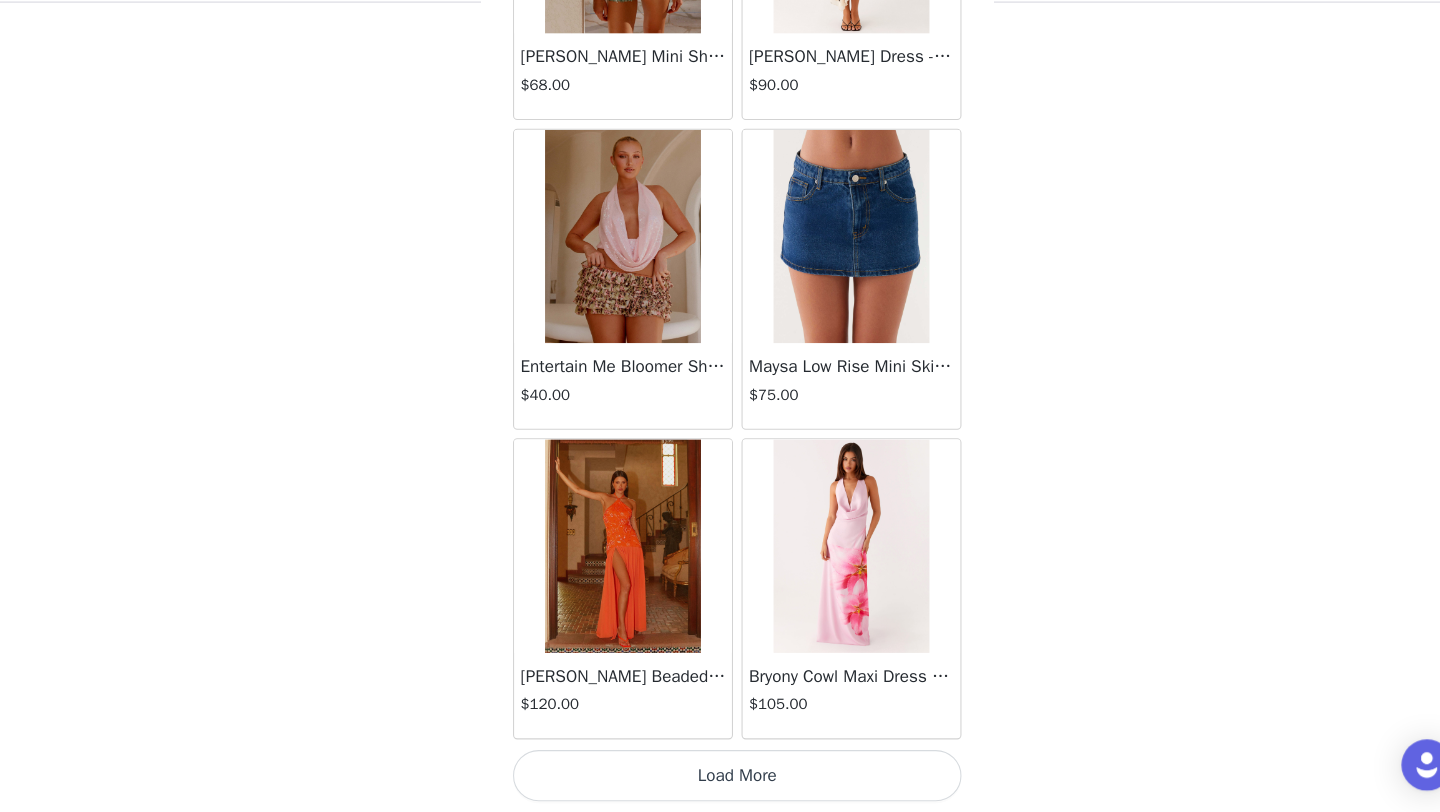 click on "Load More" at bounding box center [720, 778] 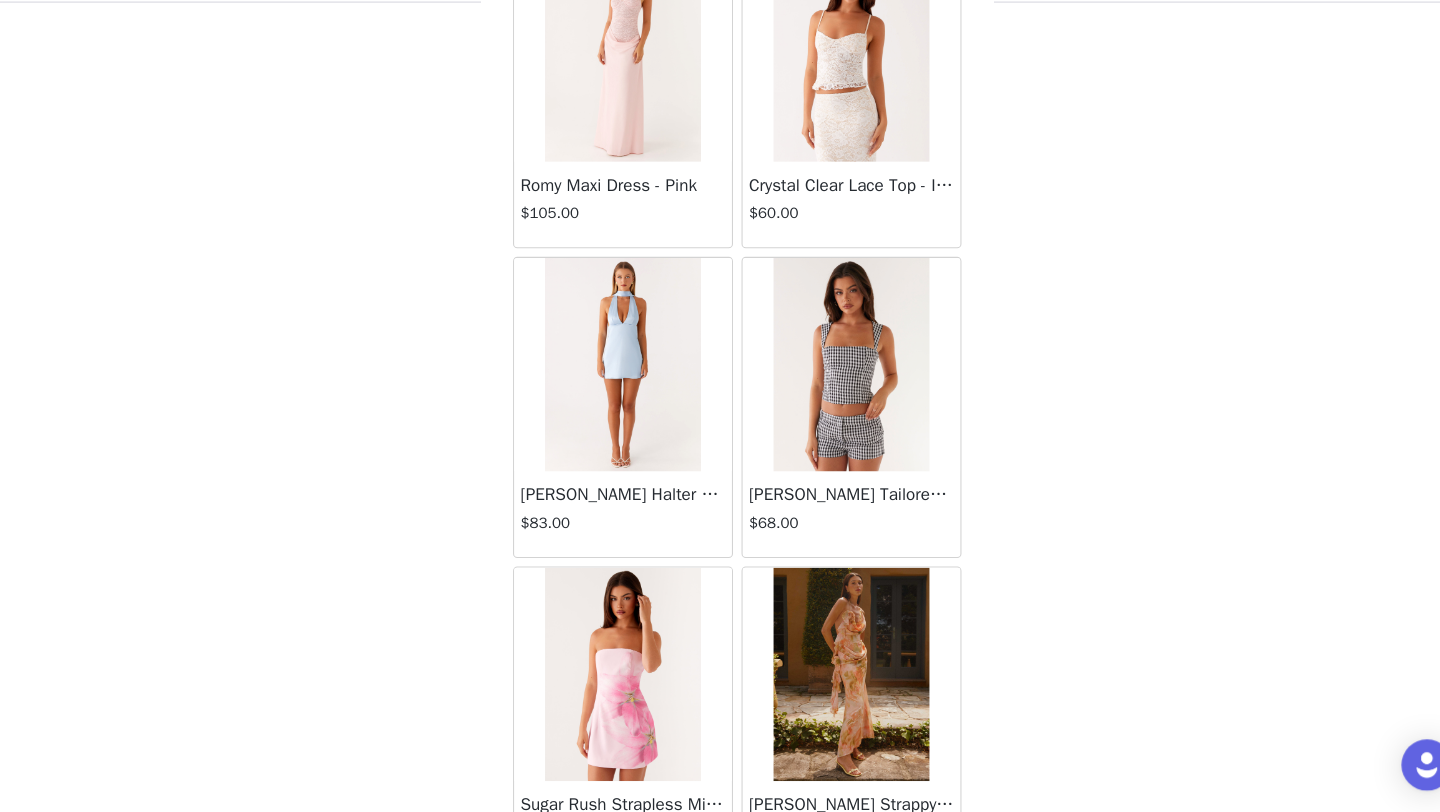 scroll, scrollTop: 73238, scrollLeft: 0, axis: vertical 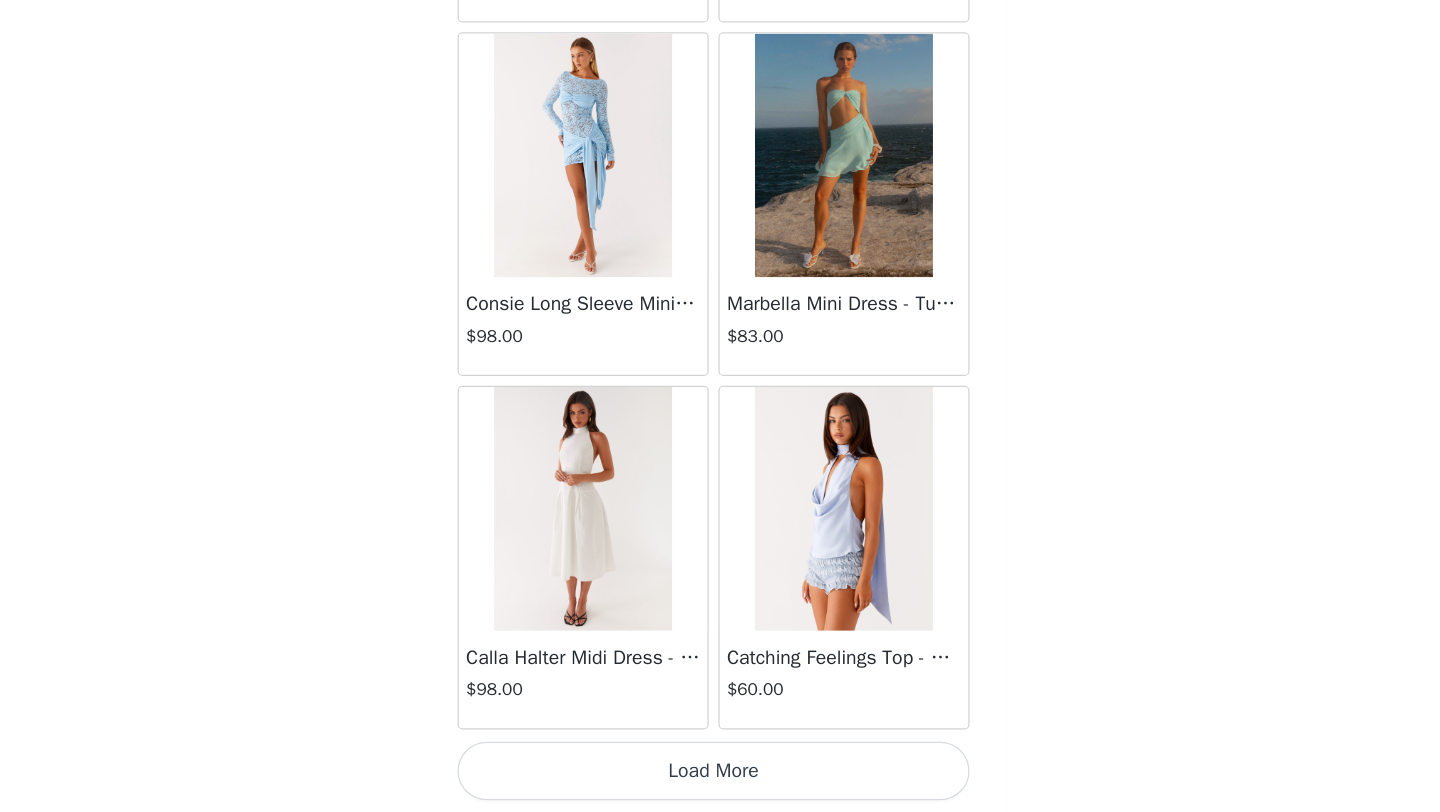 click on "Load More" at bounding box center [720, 778] 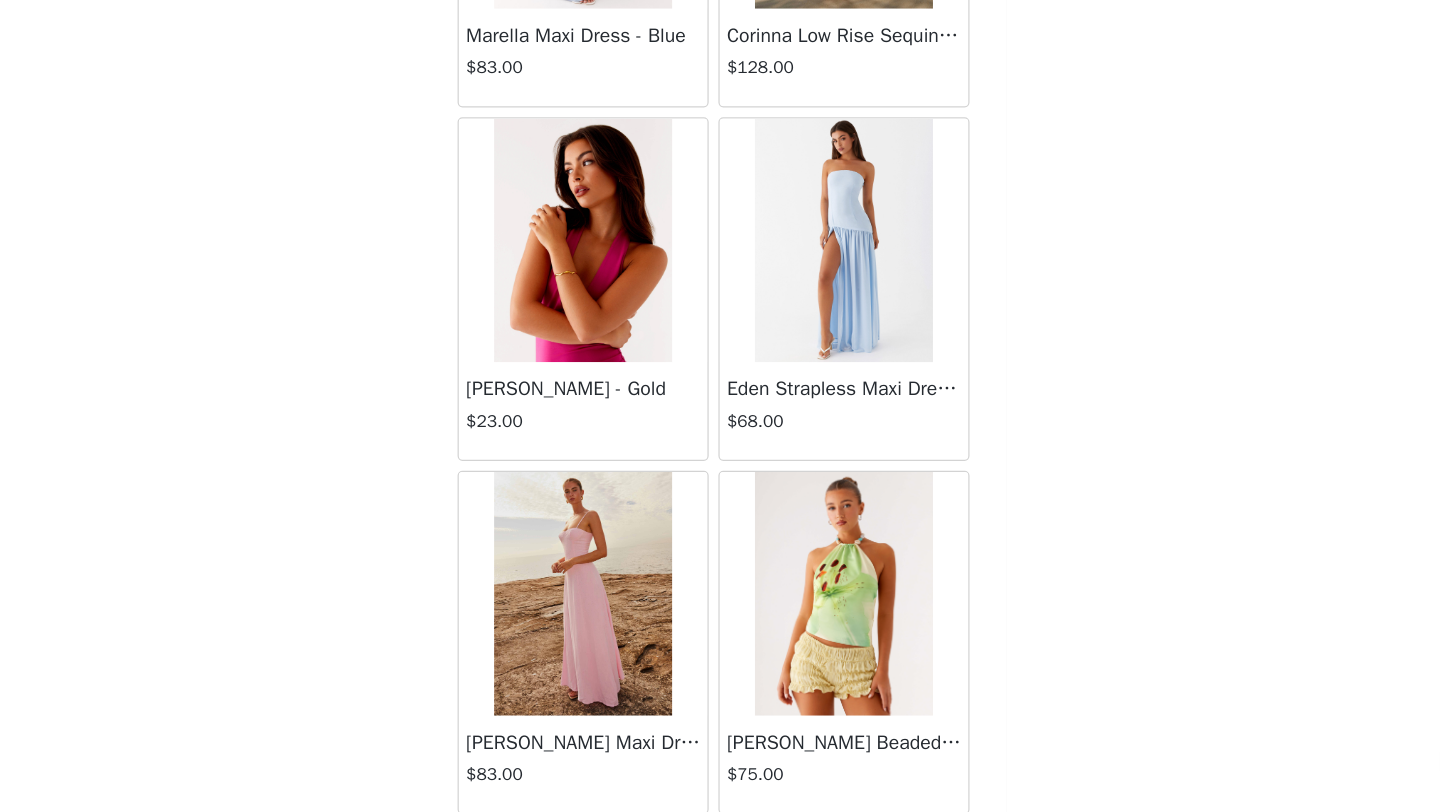 scroll, scrollTop: 76927, scrollLeft: 0, axis: vertical 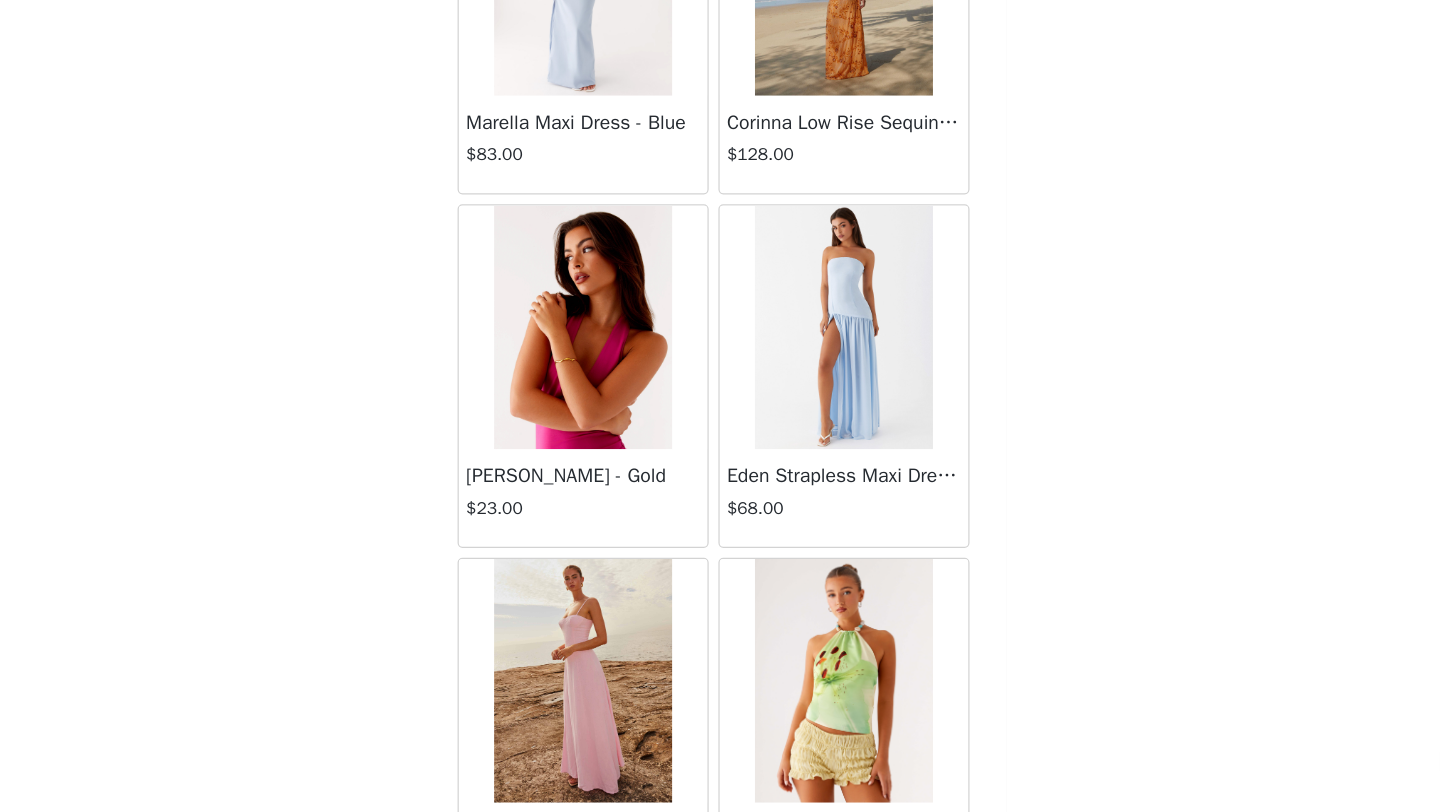 click at bounding box center [826, 414] 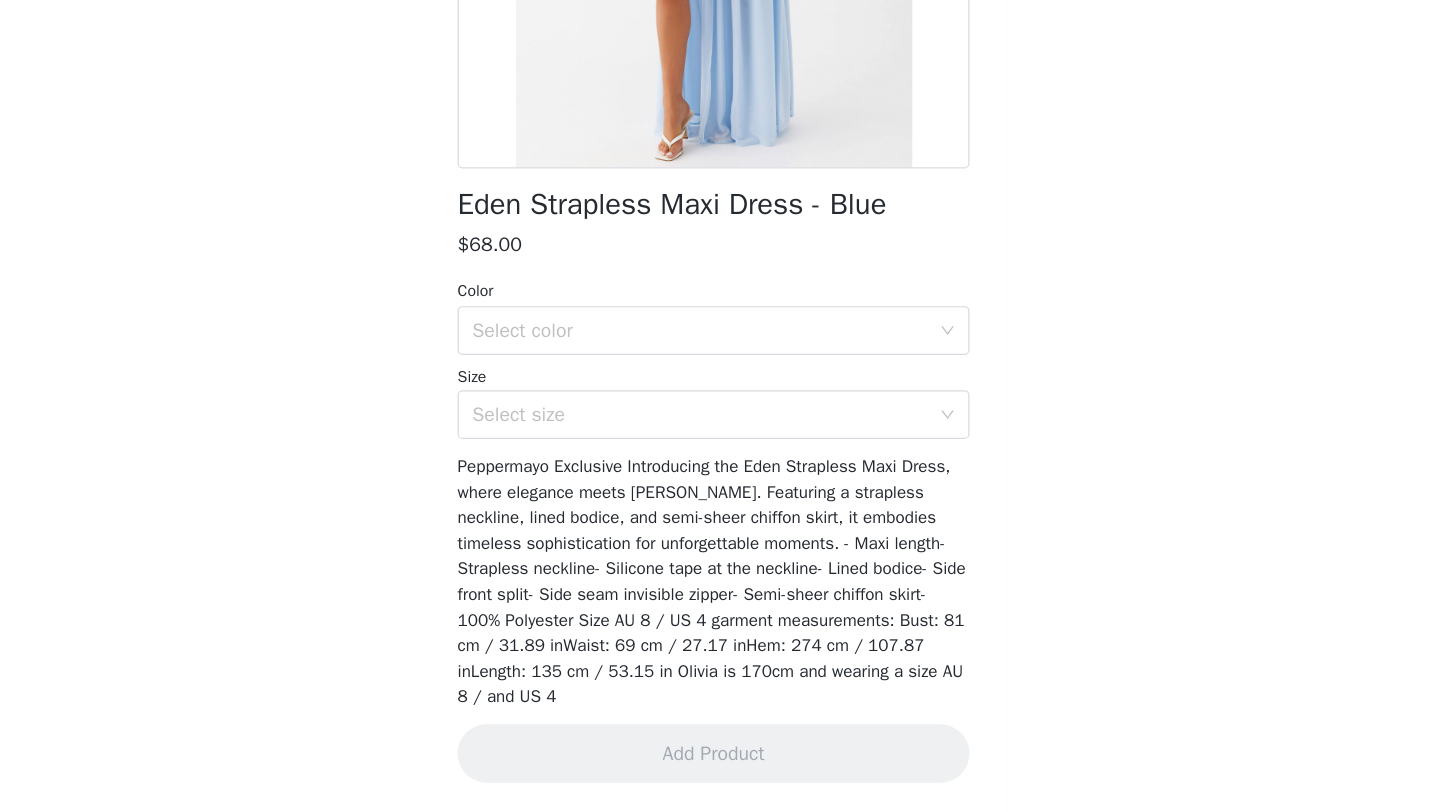 scroll, scrollTop: 266, scrollLeft: 0, axis: vertical 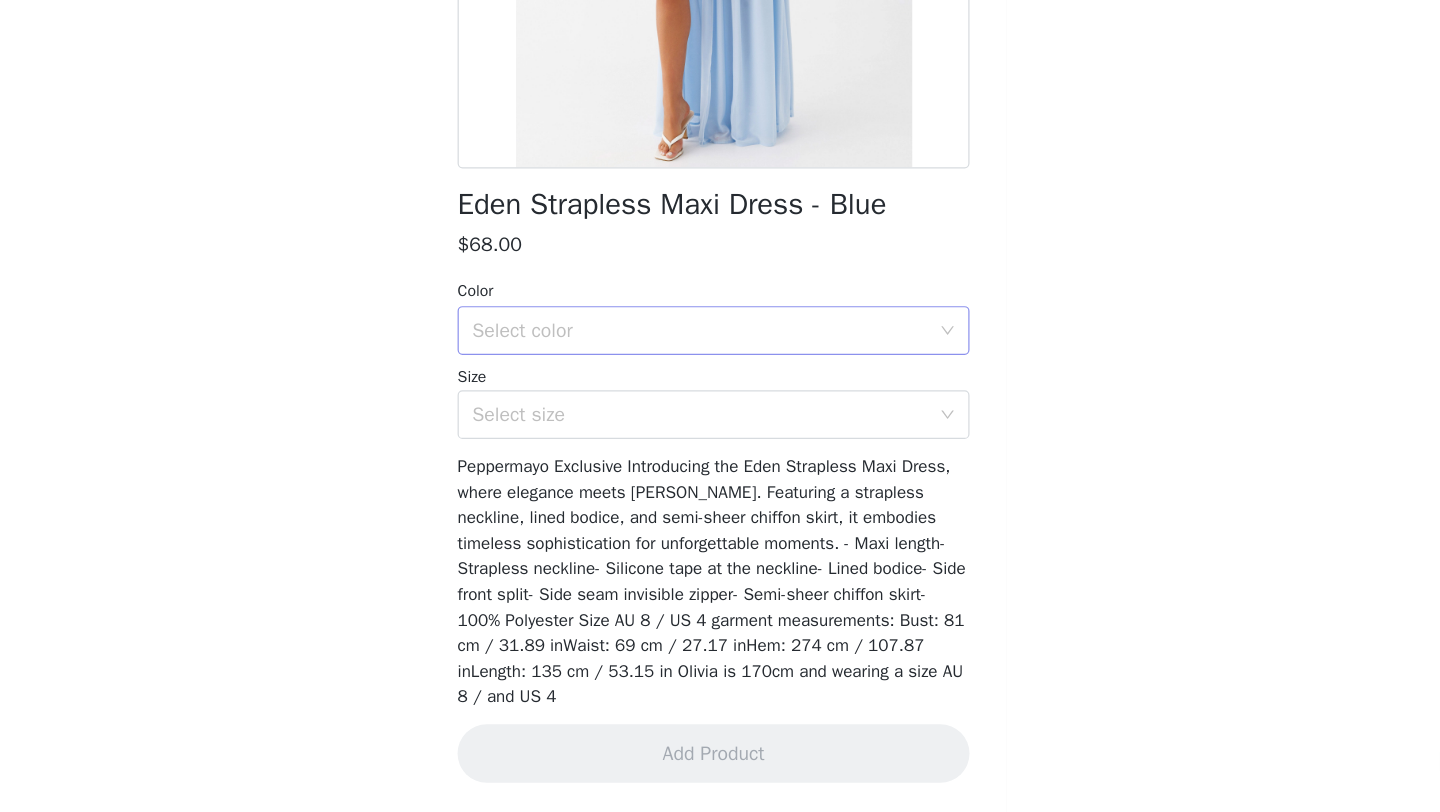 click on "Select color" at bounding box center [709, 417] 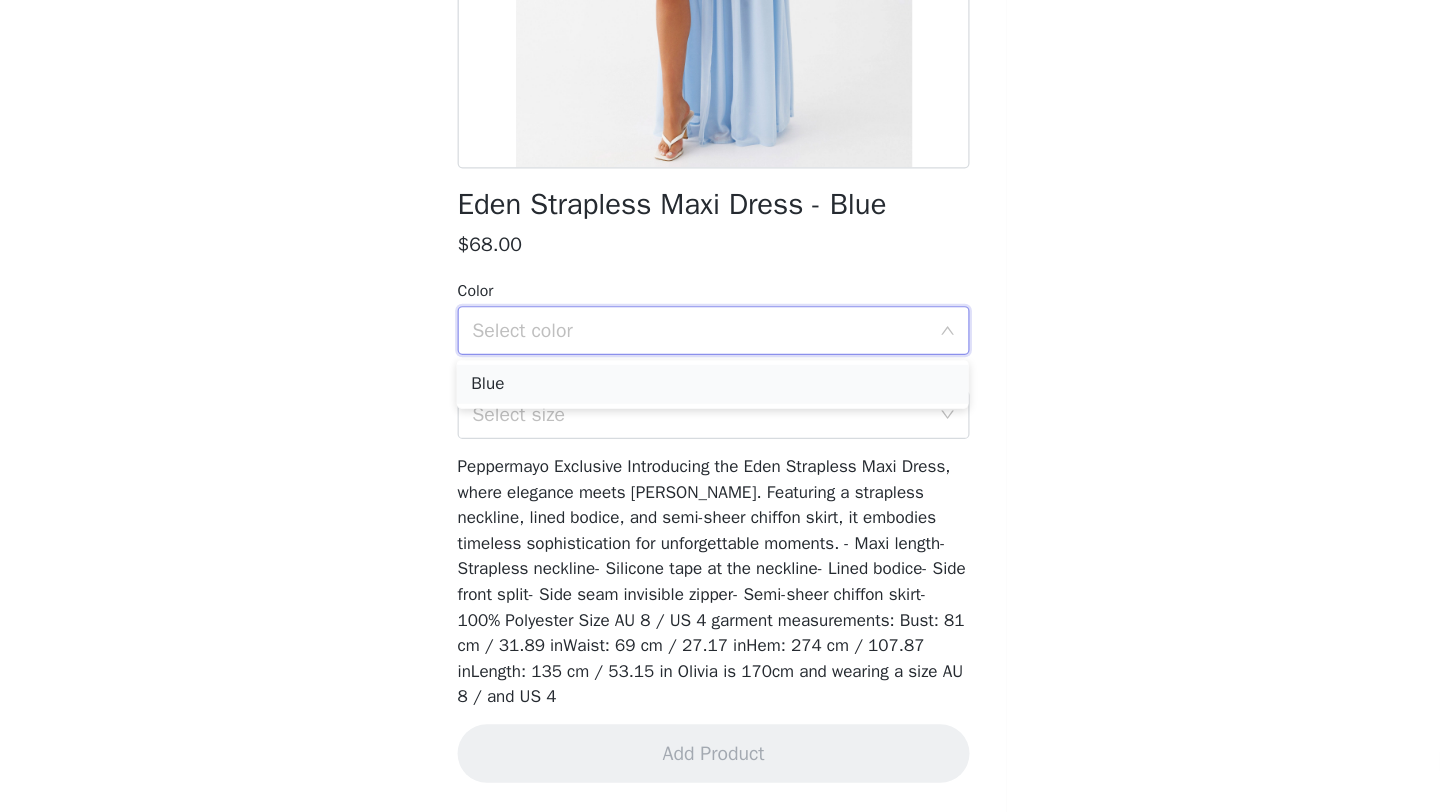 click on "Blue" at bounding box center (720, 461) 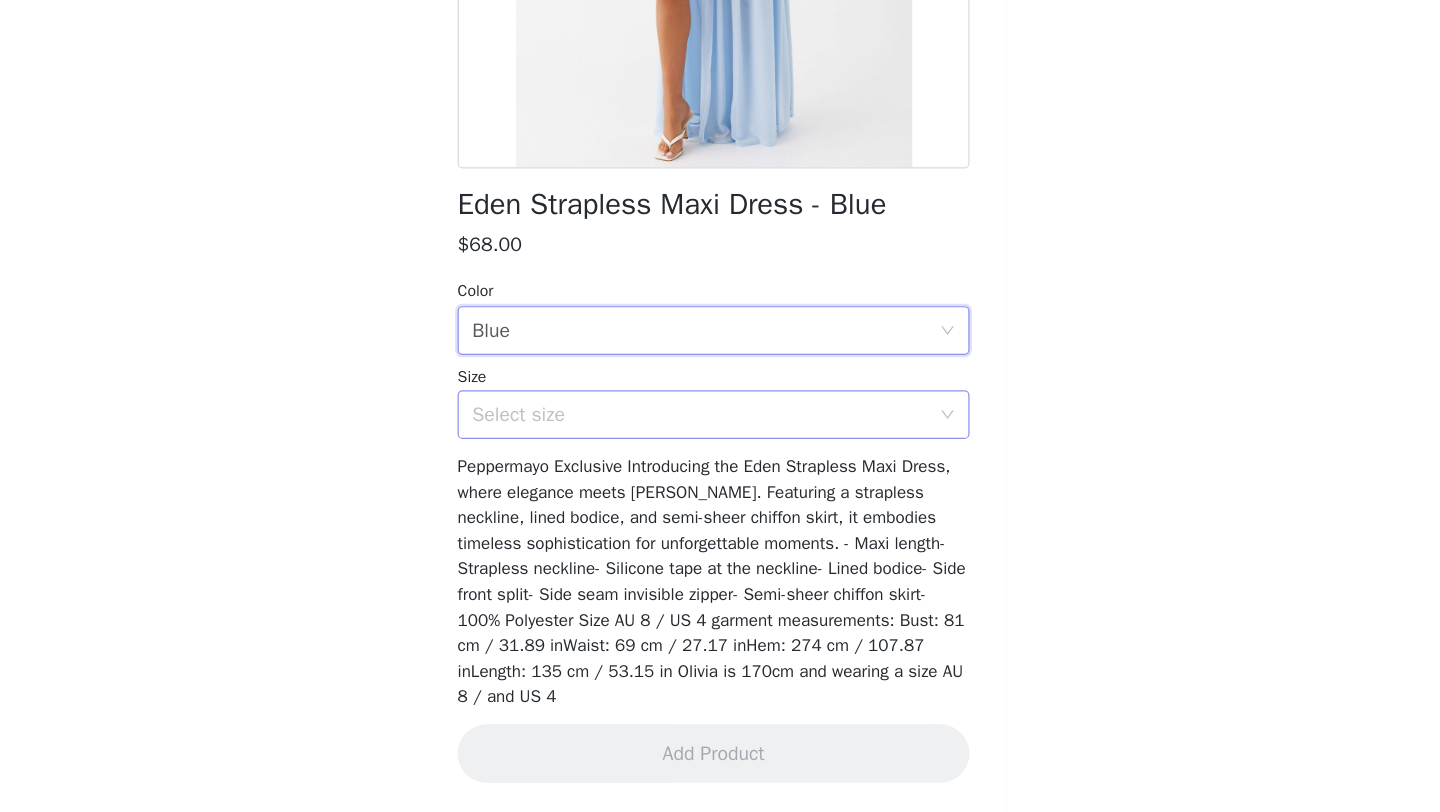 click on "Select size" at bounding box center (709, 486) 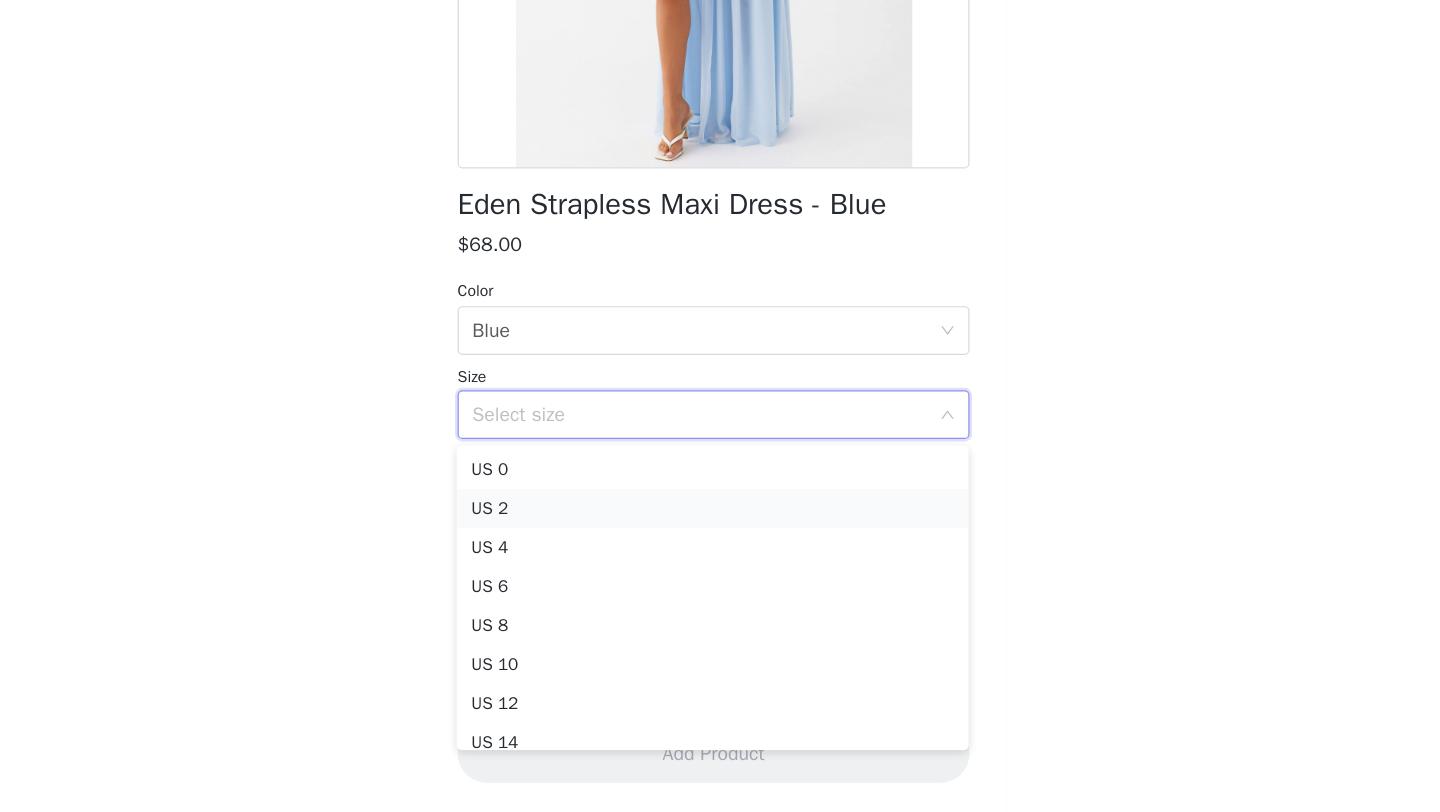 click on "US 2" at bounding box center (720, 563) 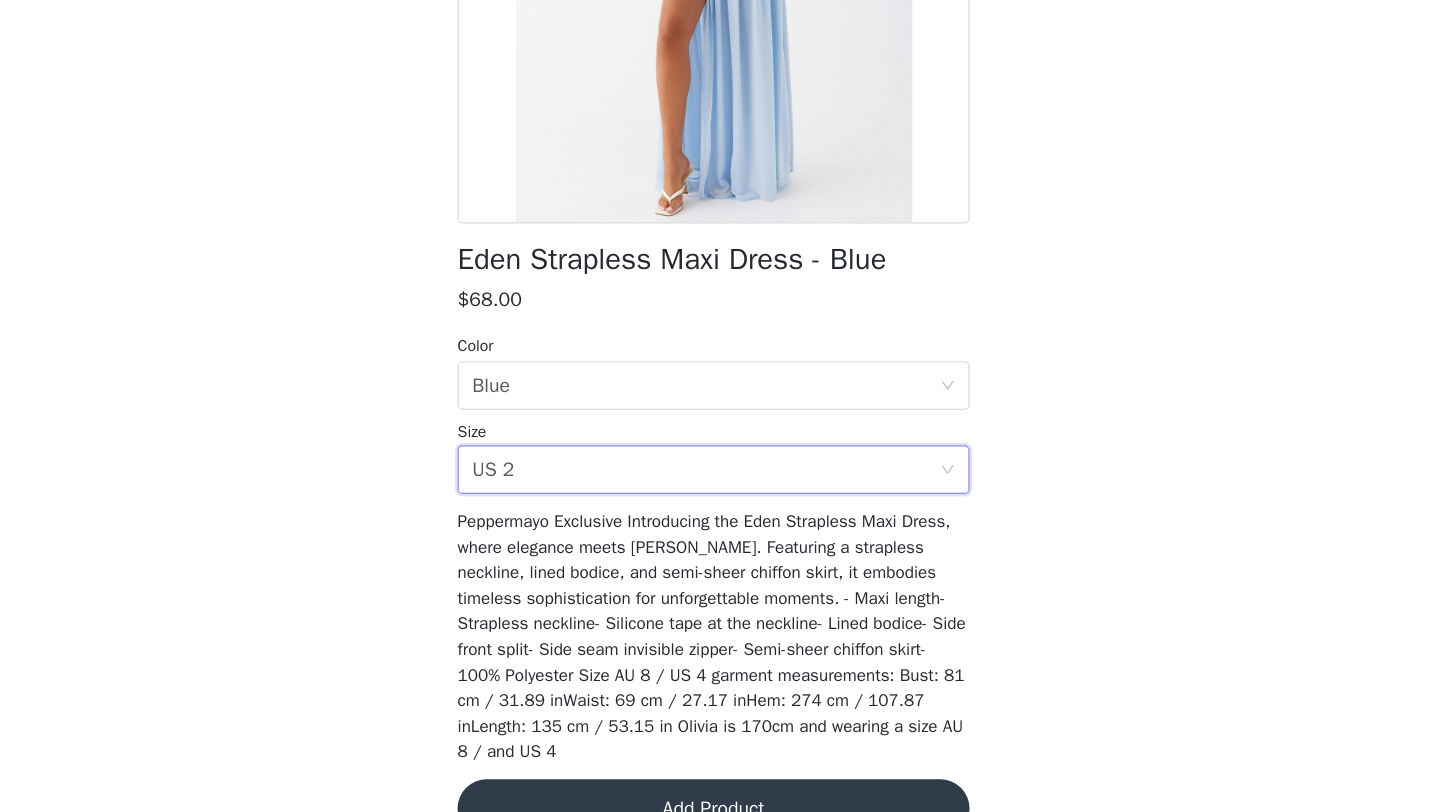 scroll, scrollTop: 266, scrollLeft: 0, axis: vertical 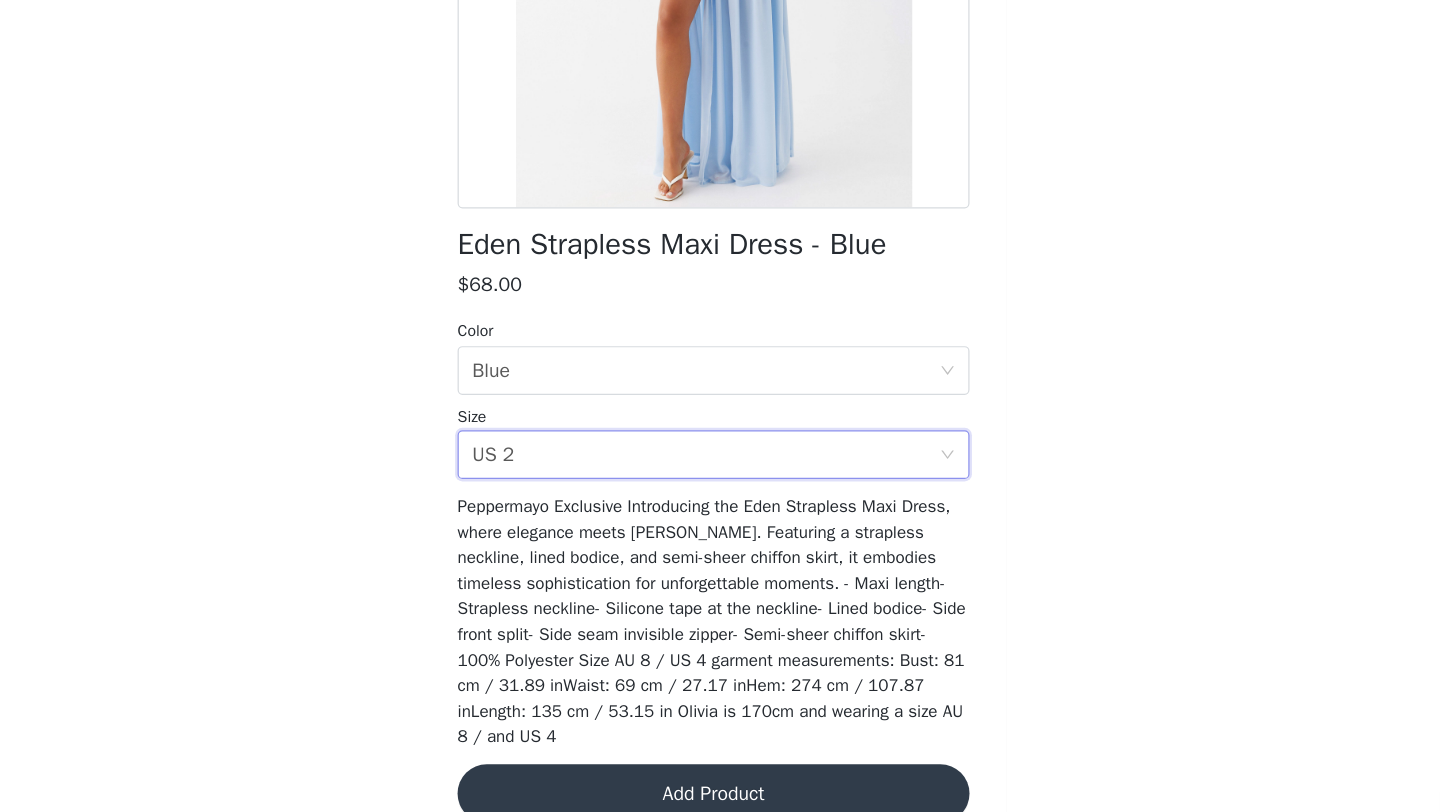 click on "Add Product" at bounding box center (720, 764) 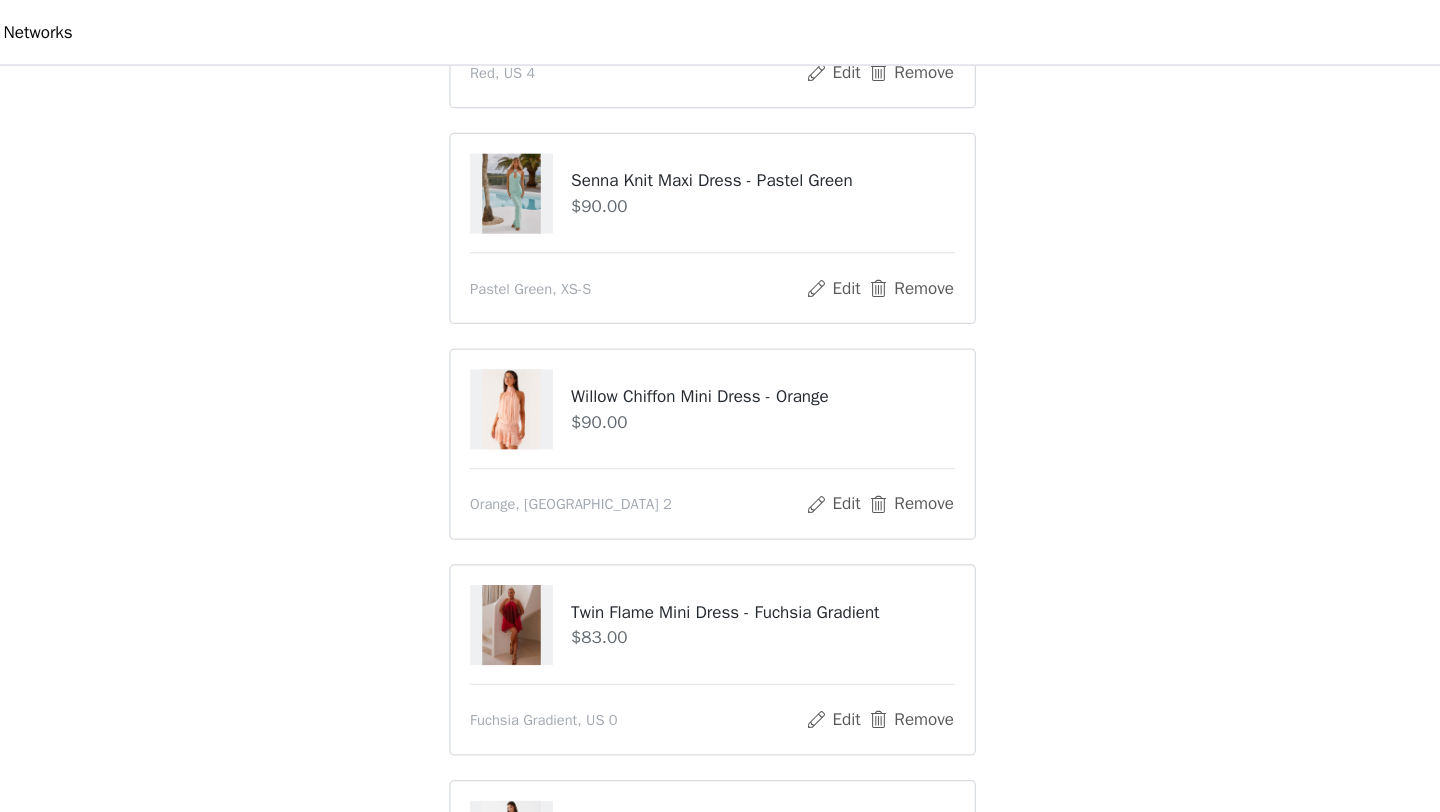 scroll, scrollTop: 483, scrollLeft: 0, axis: vertical 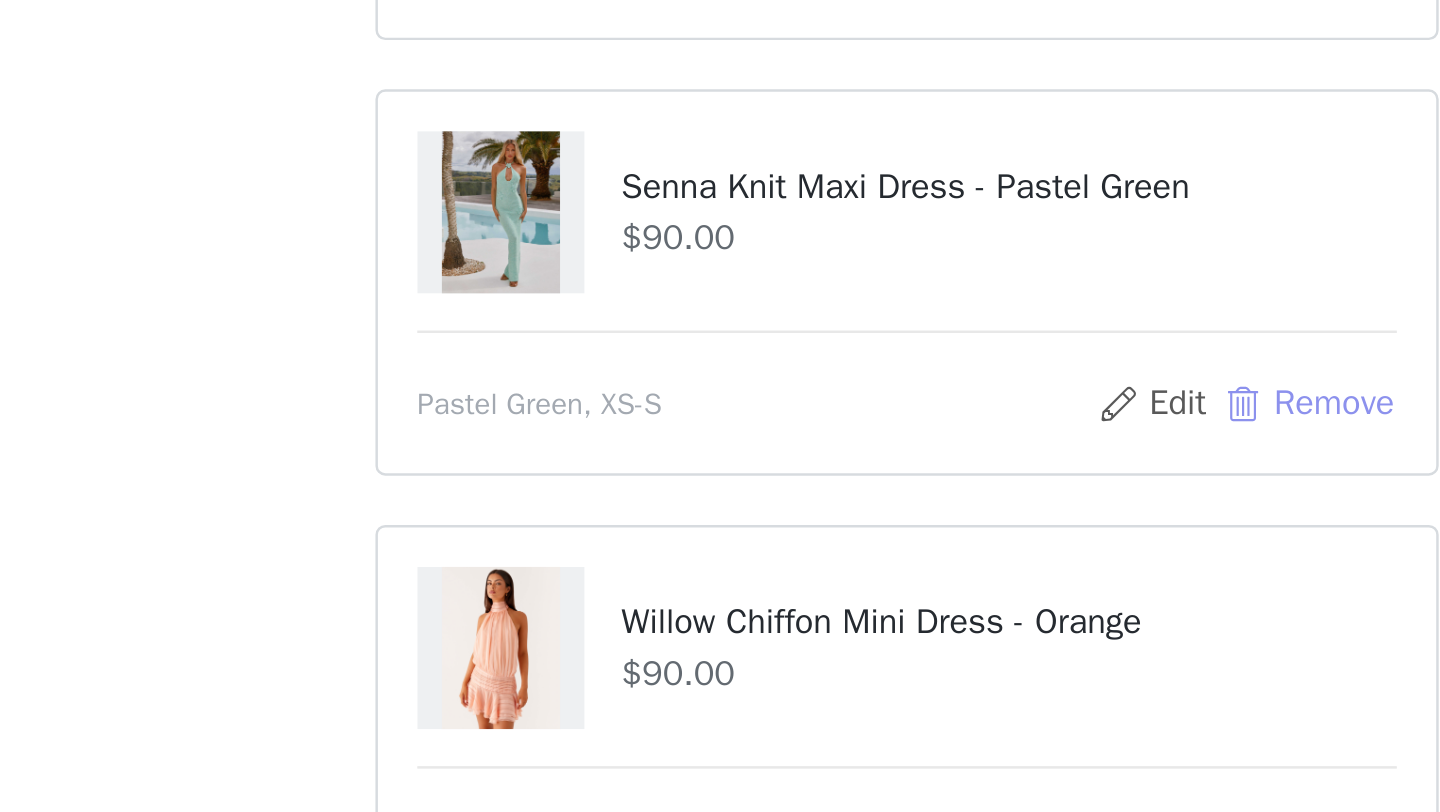 click on "Remove" at bounding box center (883, 242) 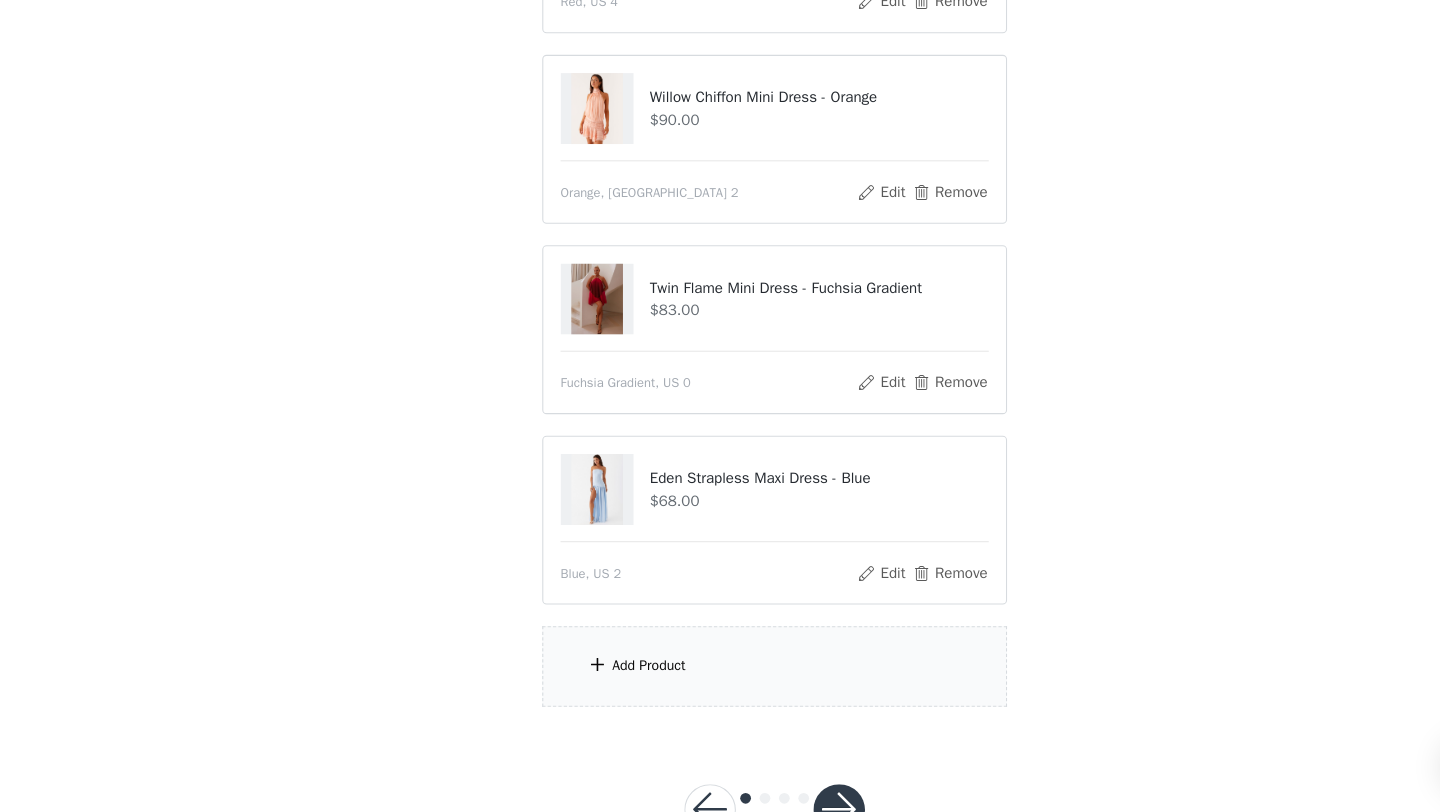 scroll, scrollTop: 591, scrollLeft: 0, axis: vertical 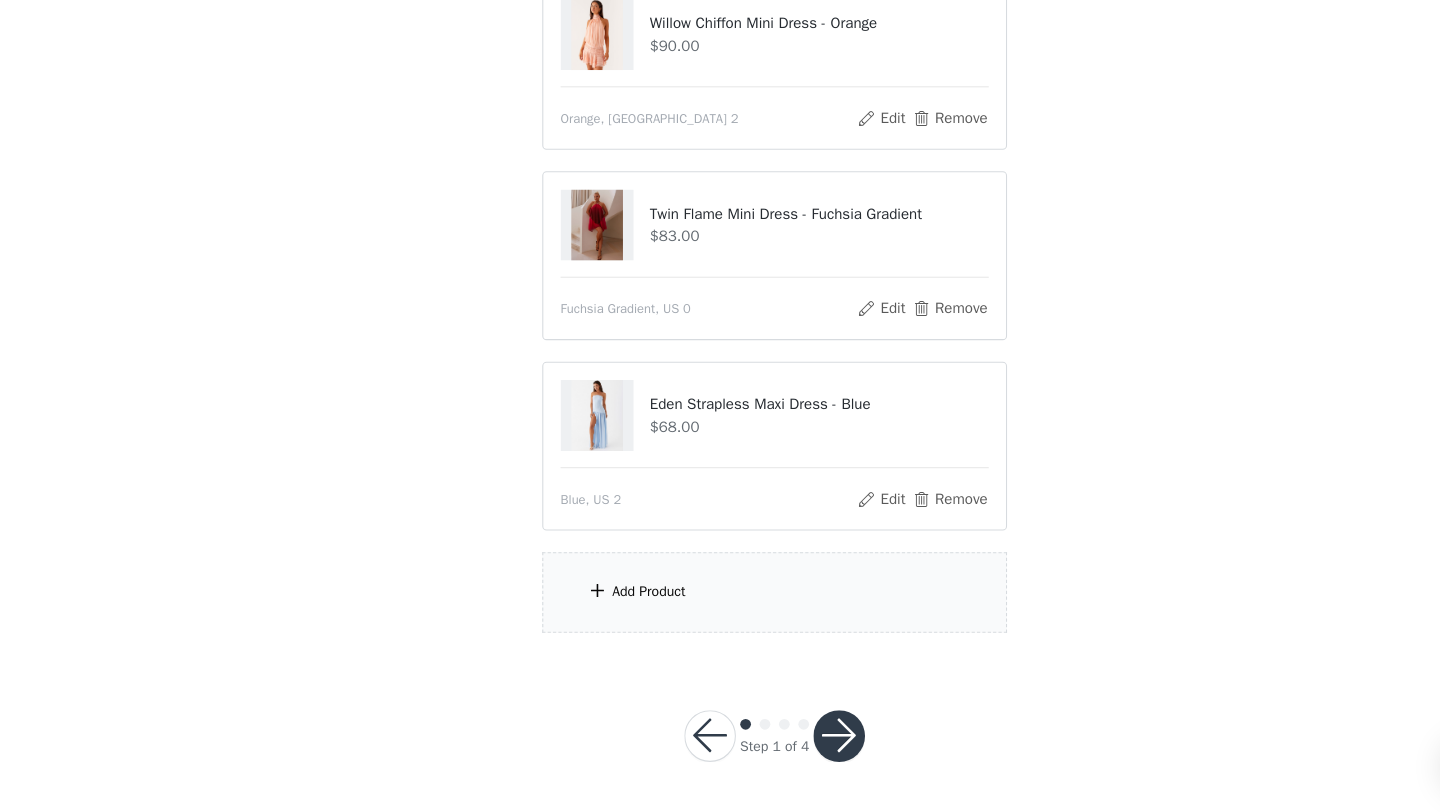 click on "Add Product" at bounding box center [720, 607] 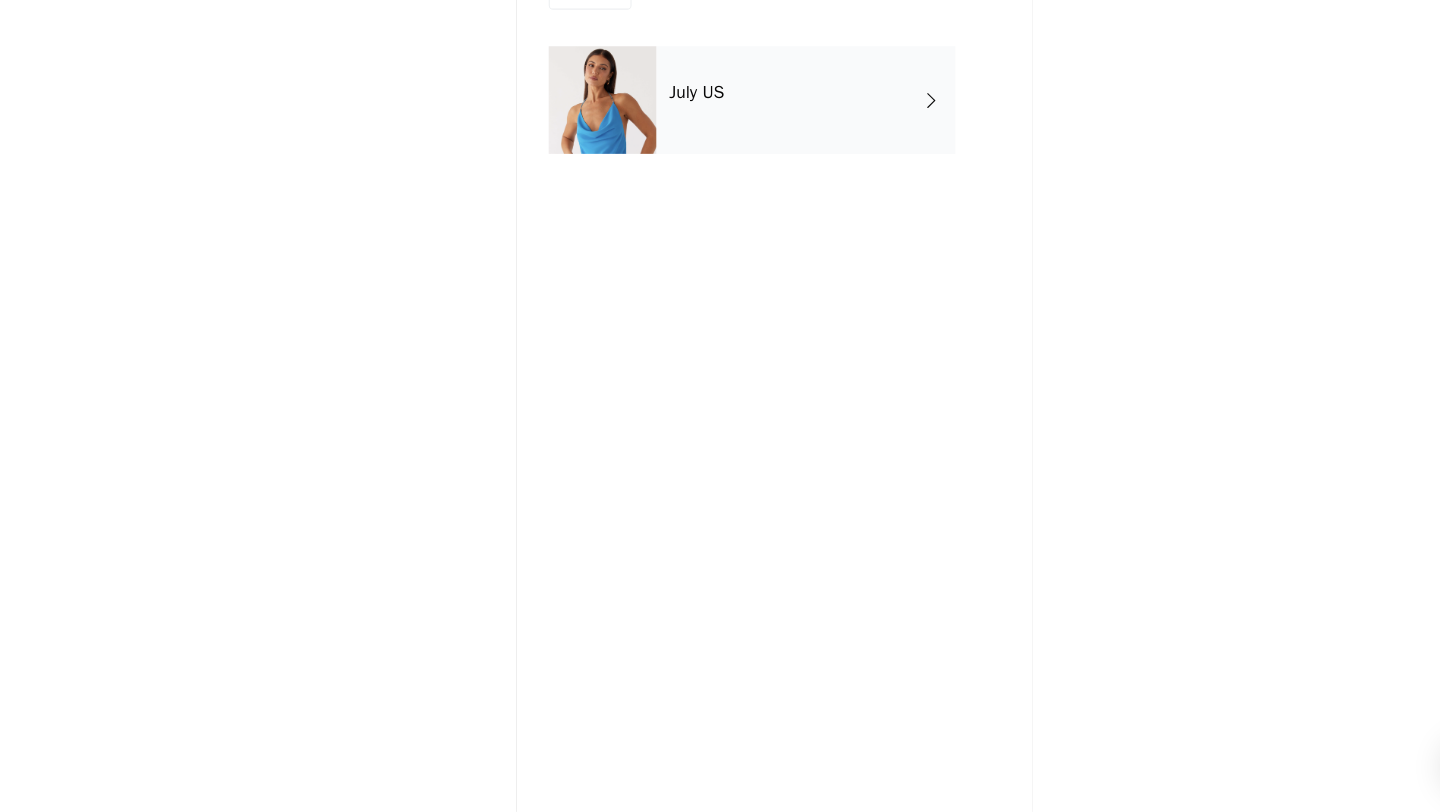 click on "July US" at bounding box center [749, 150] 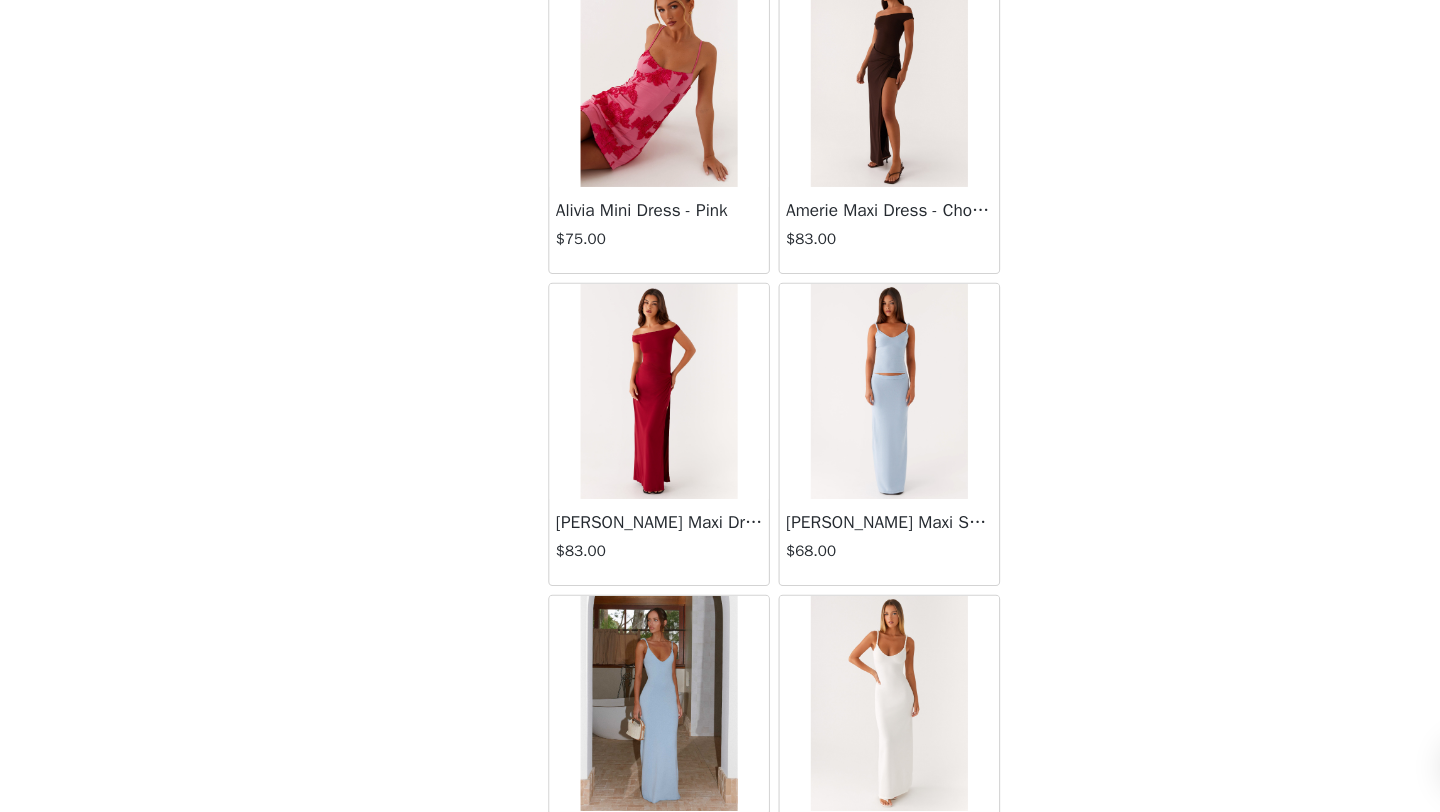scroll, scrollTop: 2248, scrollLeft: 0, axis: vertical 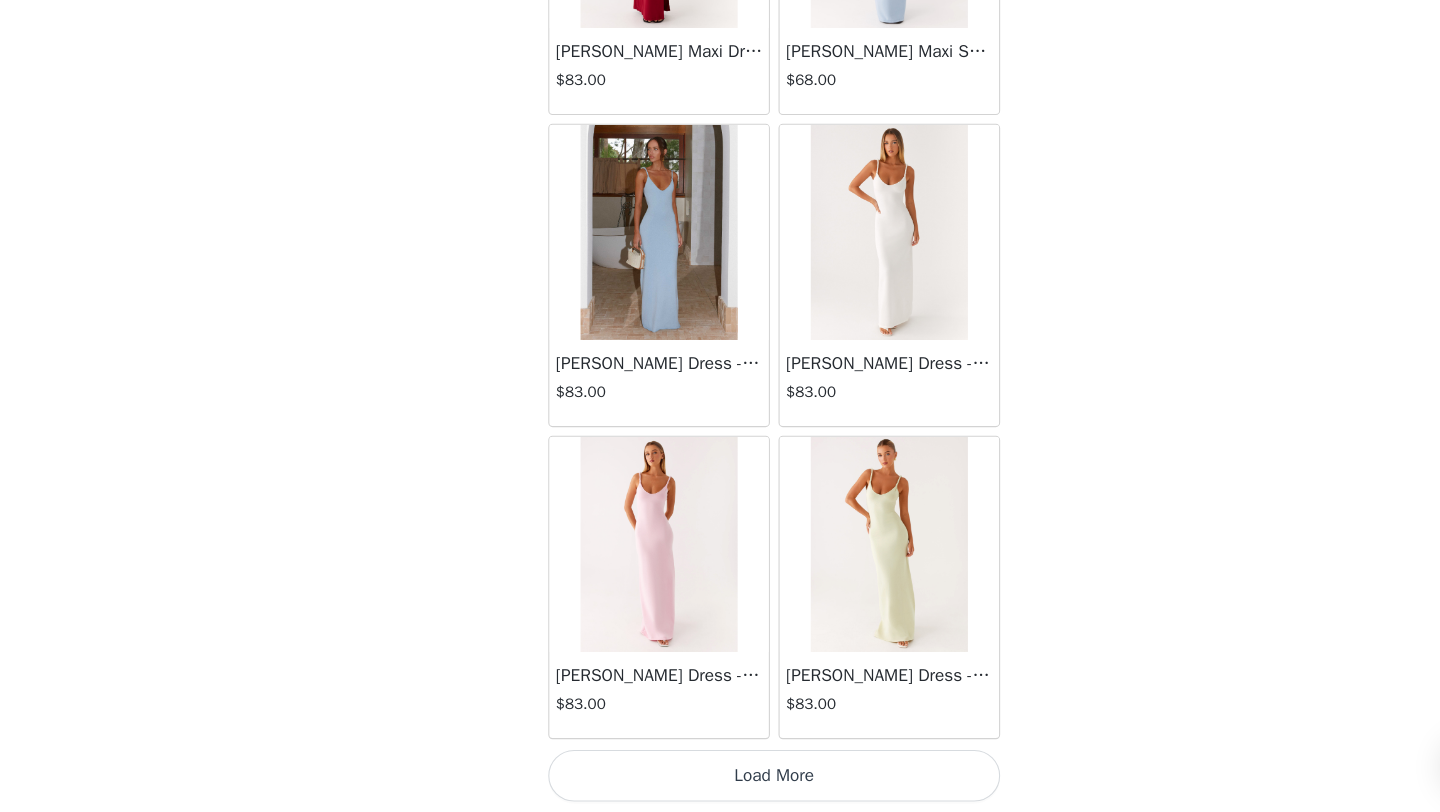 click on "Load More" at bounding box center (720, 778) 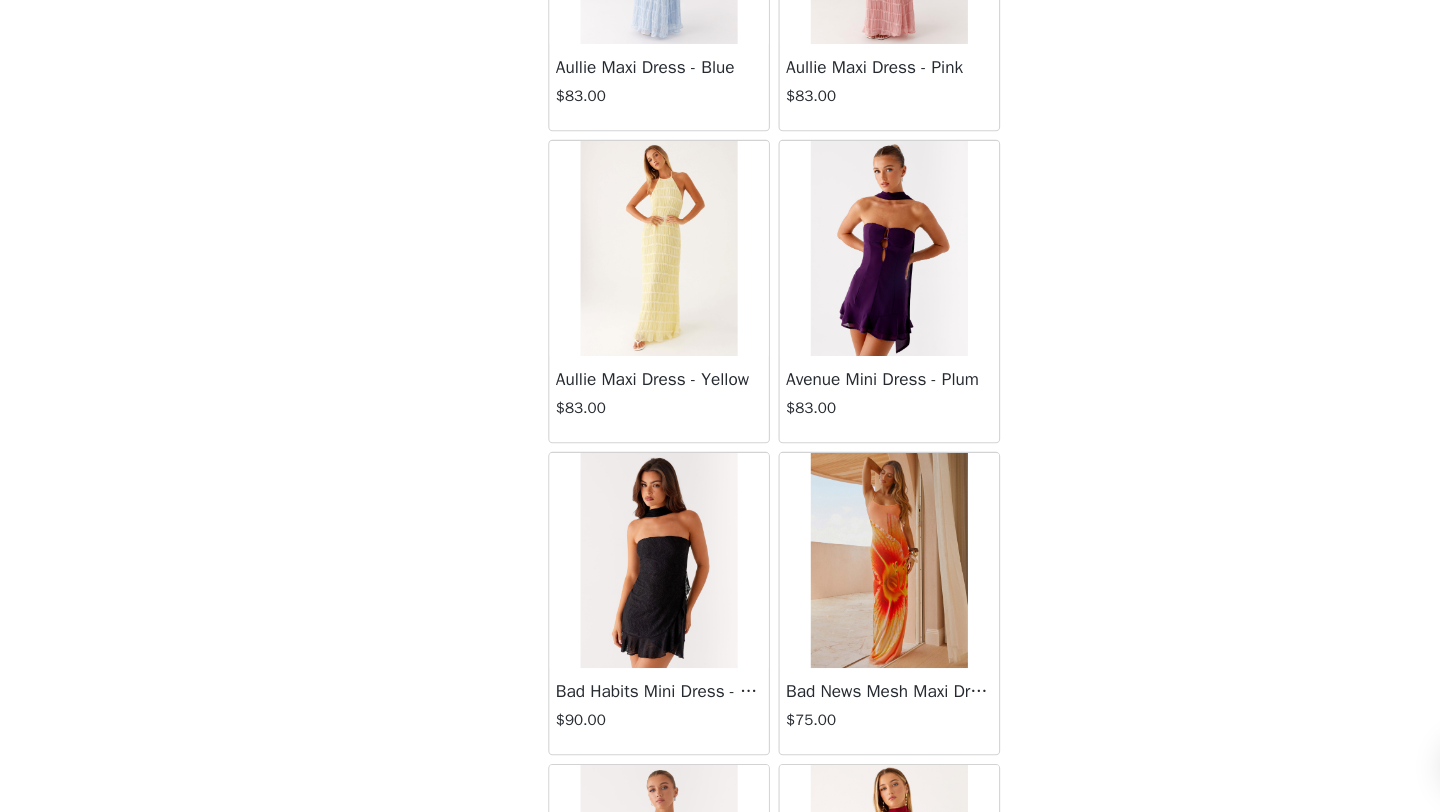 scroll, scrollTop: 5148, scrollLeft: 0, axis: vertical 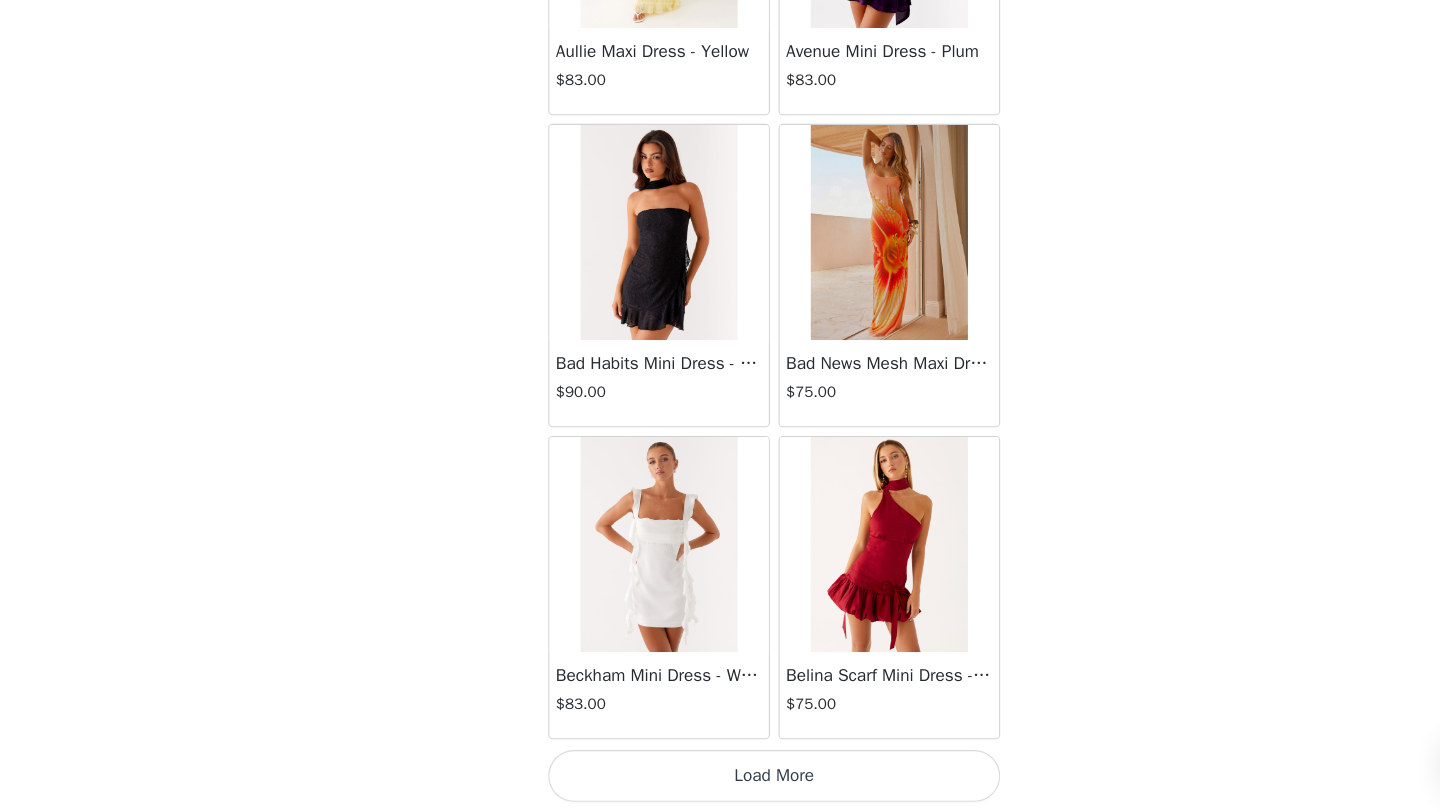 click on "Load More" at bounding box center (720, 778) 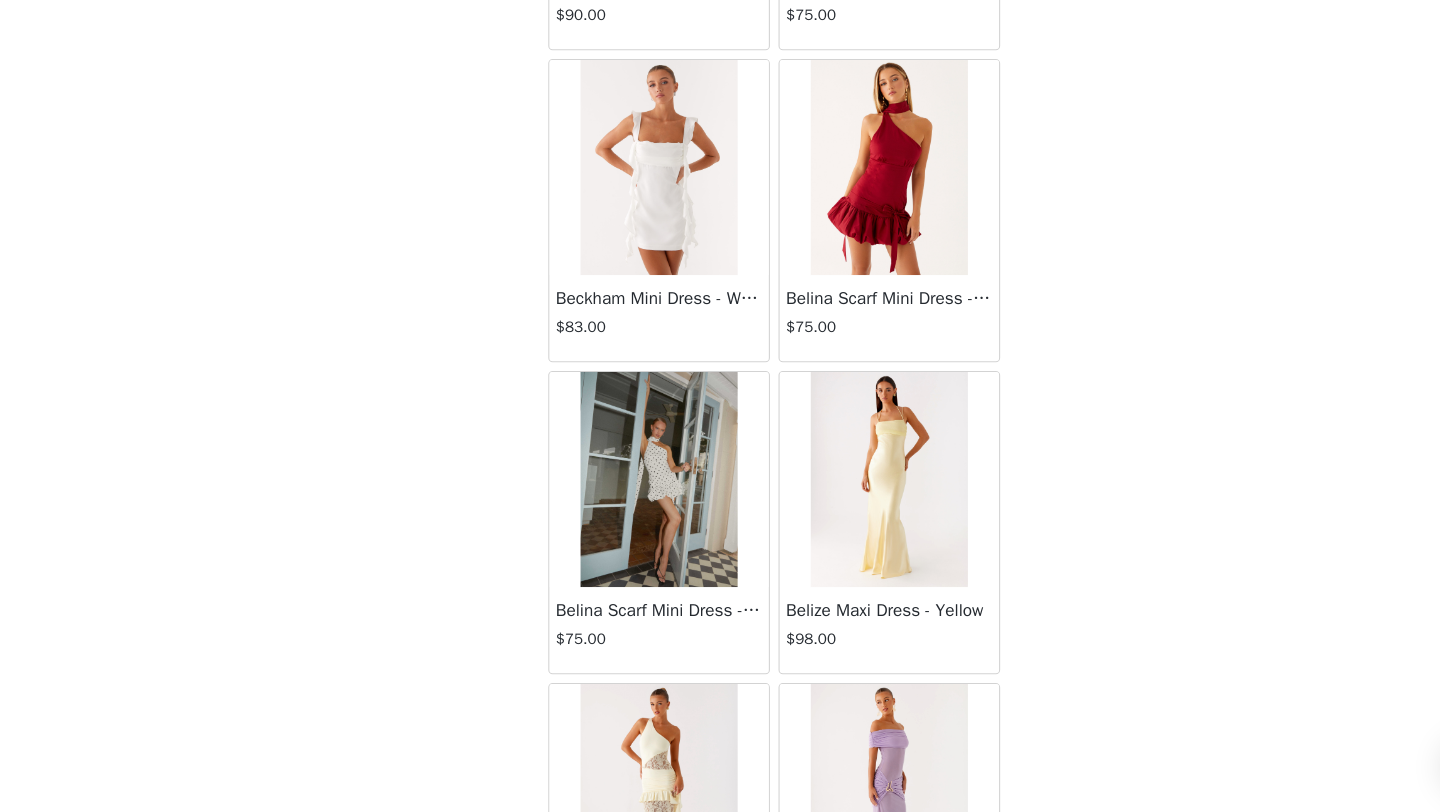 scroll, scrollTop: 5509, scrollLeft: 0, axis: vertical 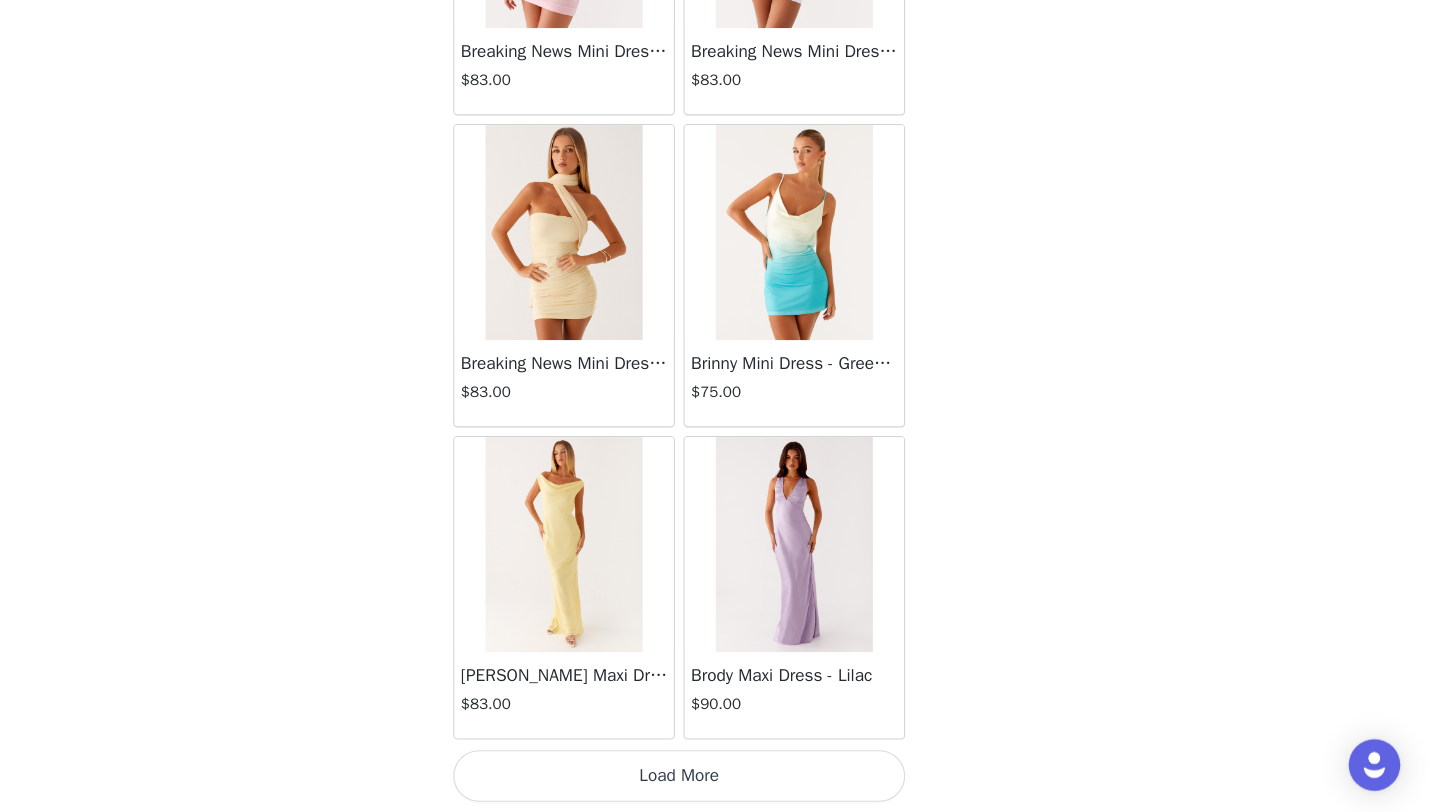 click on "Load More" at bounding box center (720, 778) 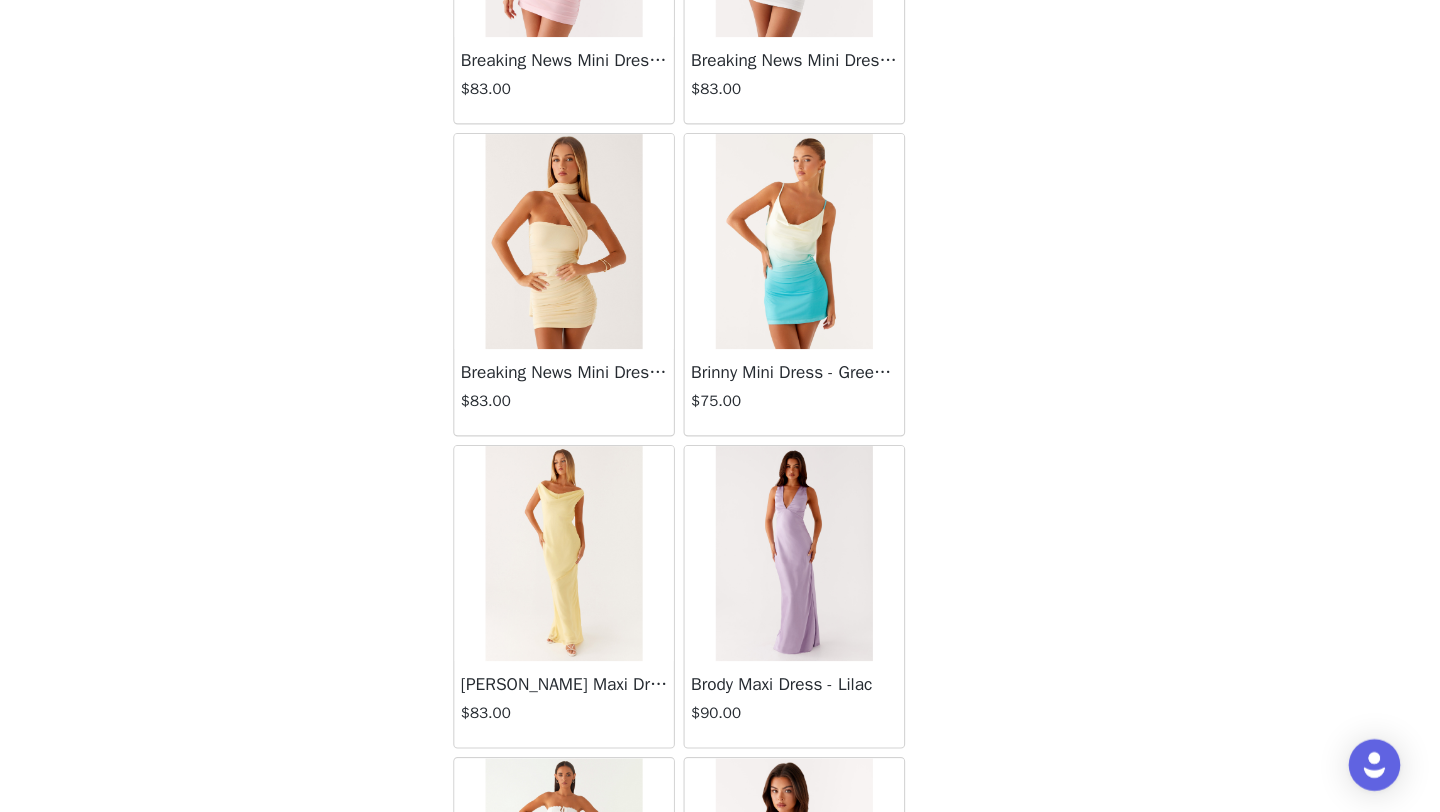 scroll, scrollTop: 8048, scrollLeft: 0, axis: vertical 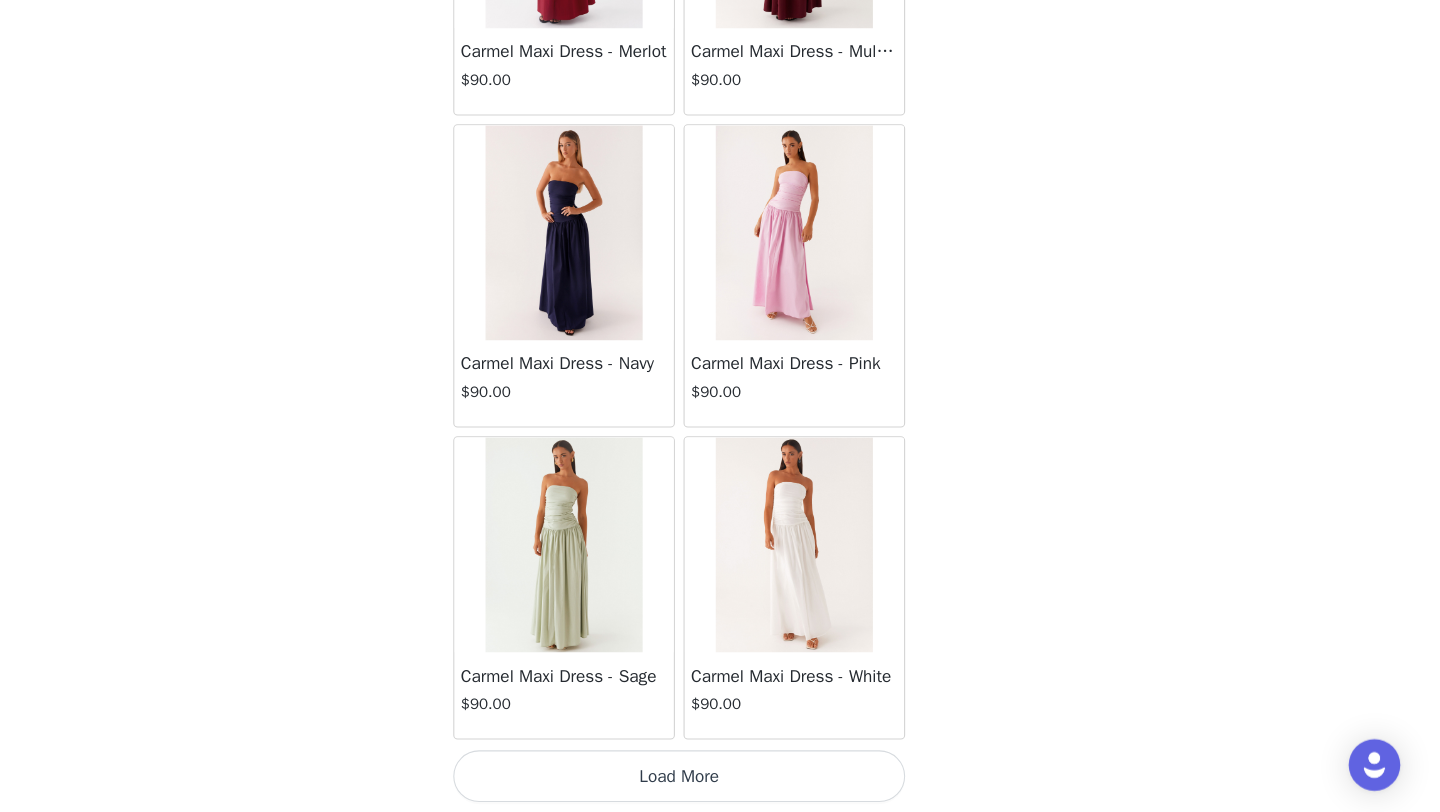 click on "Load More" at bounding box center (720, 778) 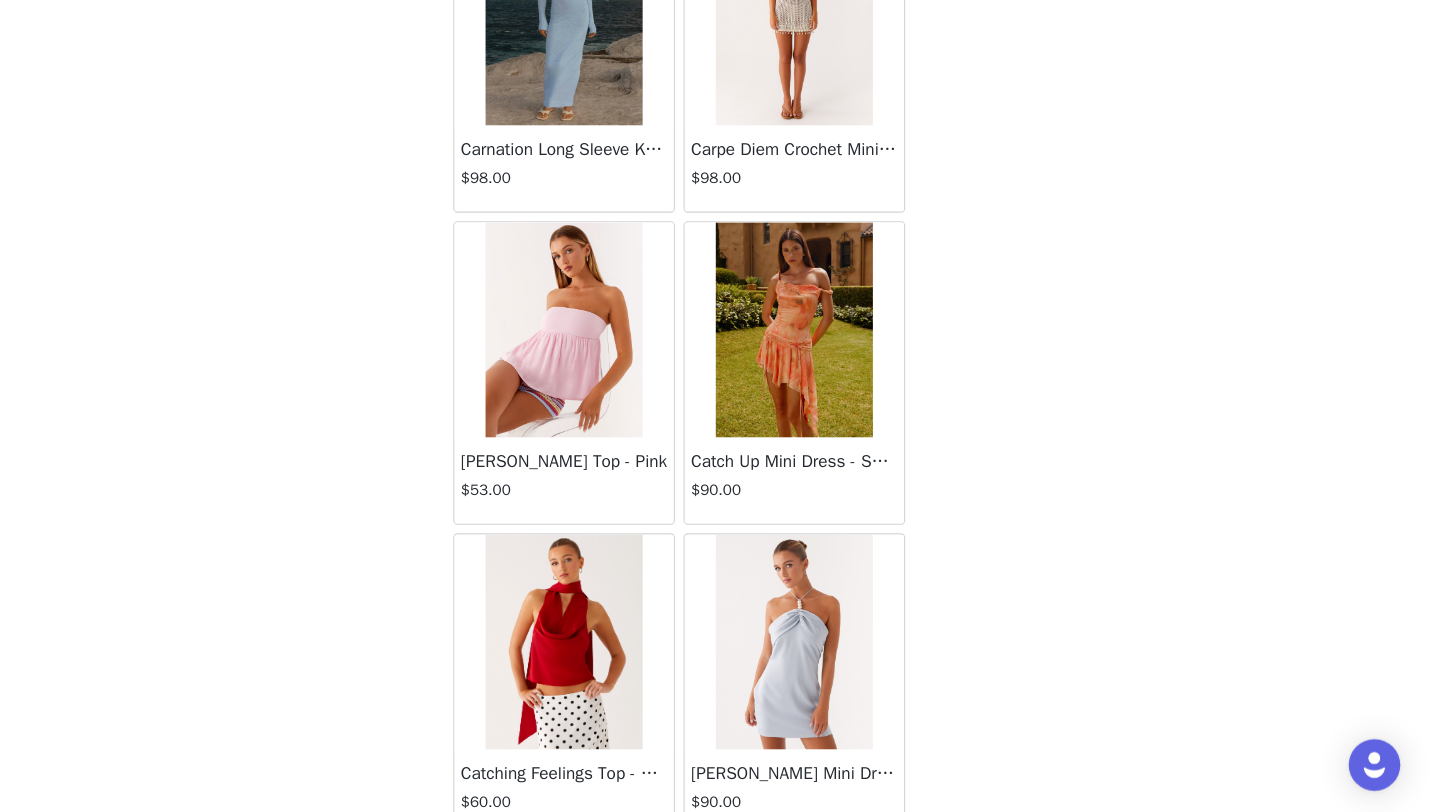 scroll, scrollTop: 13848, scrollLeft: 0, axis: vertical 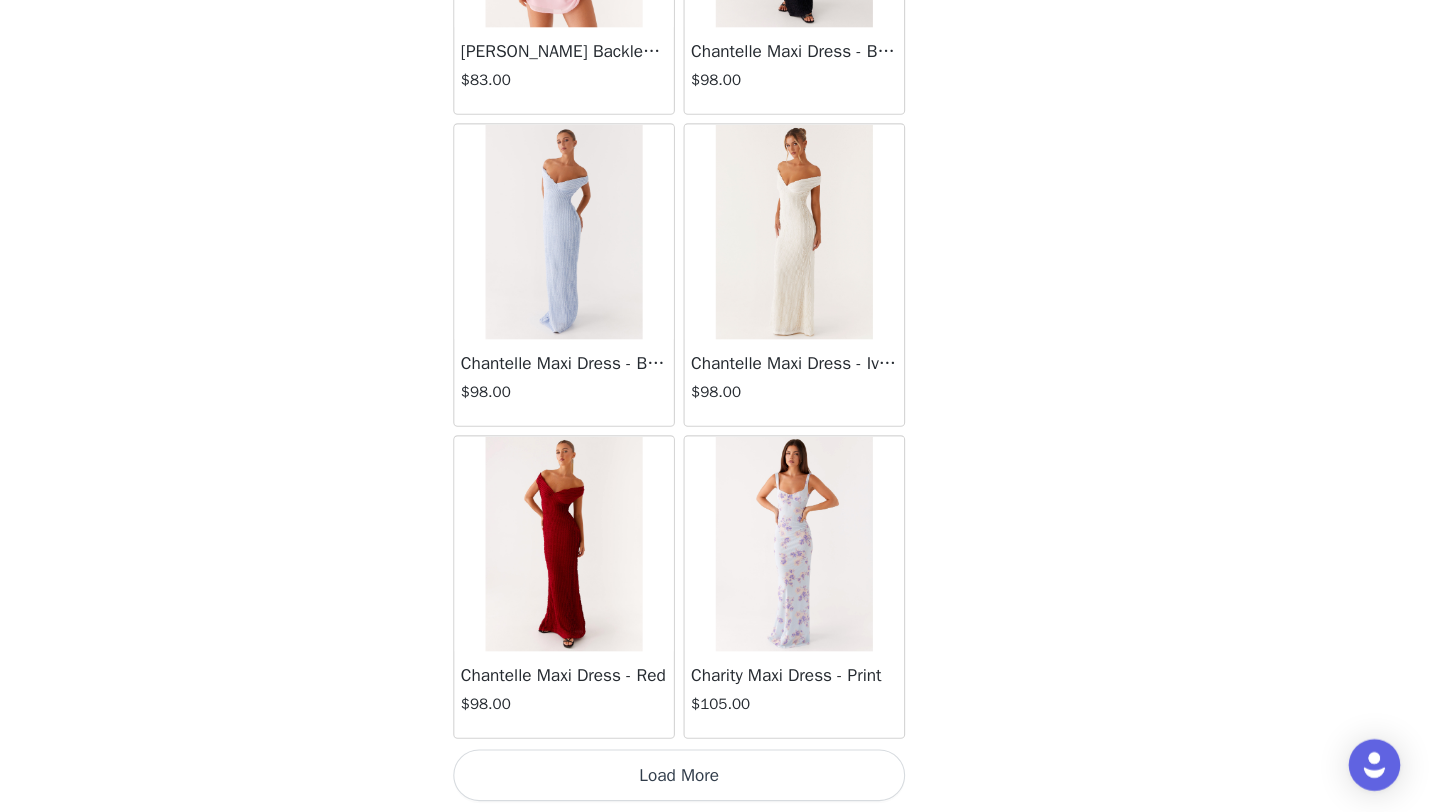 click on "Load More" at bounding box center (720, 778) 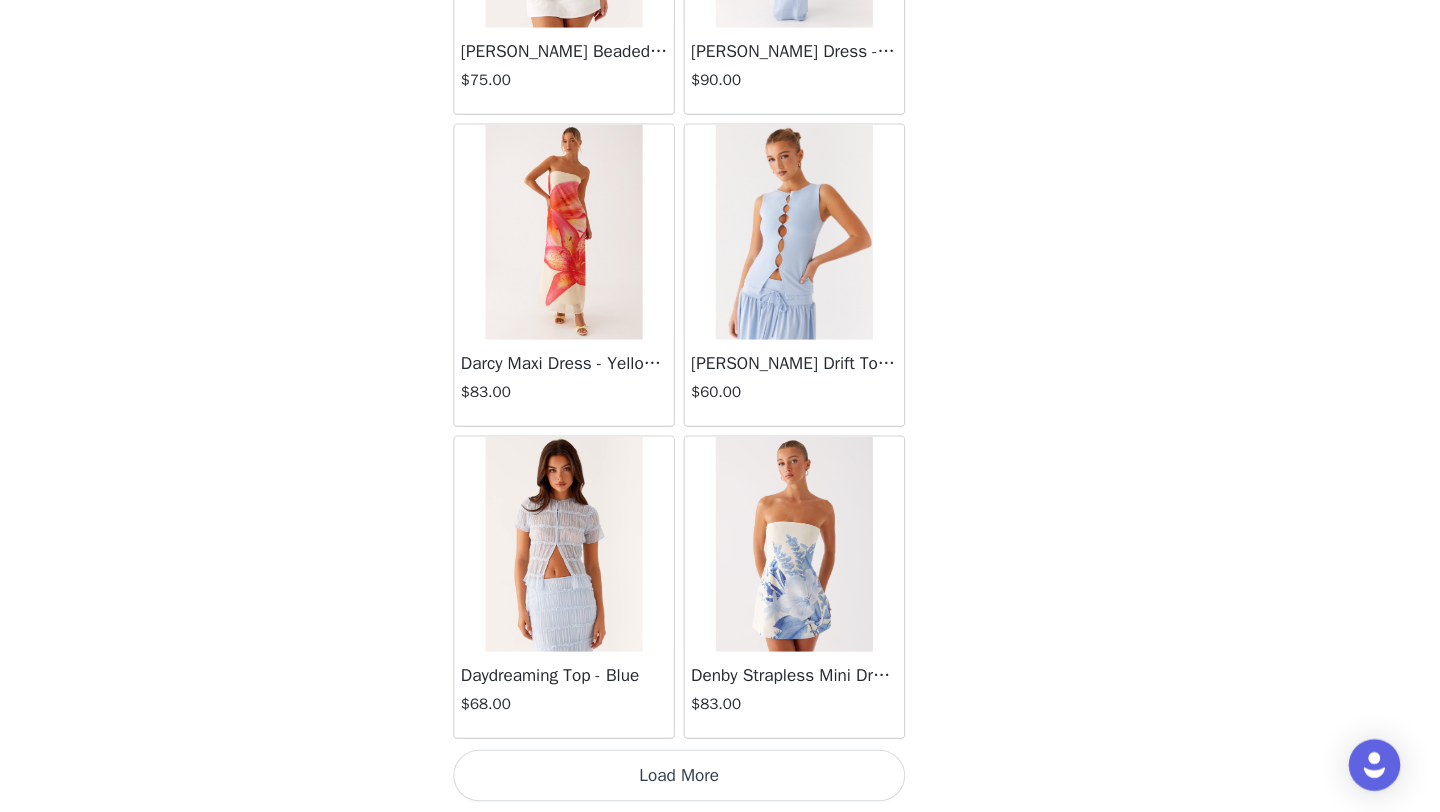 click on "Load More" at bounding box center [720, 778] 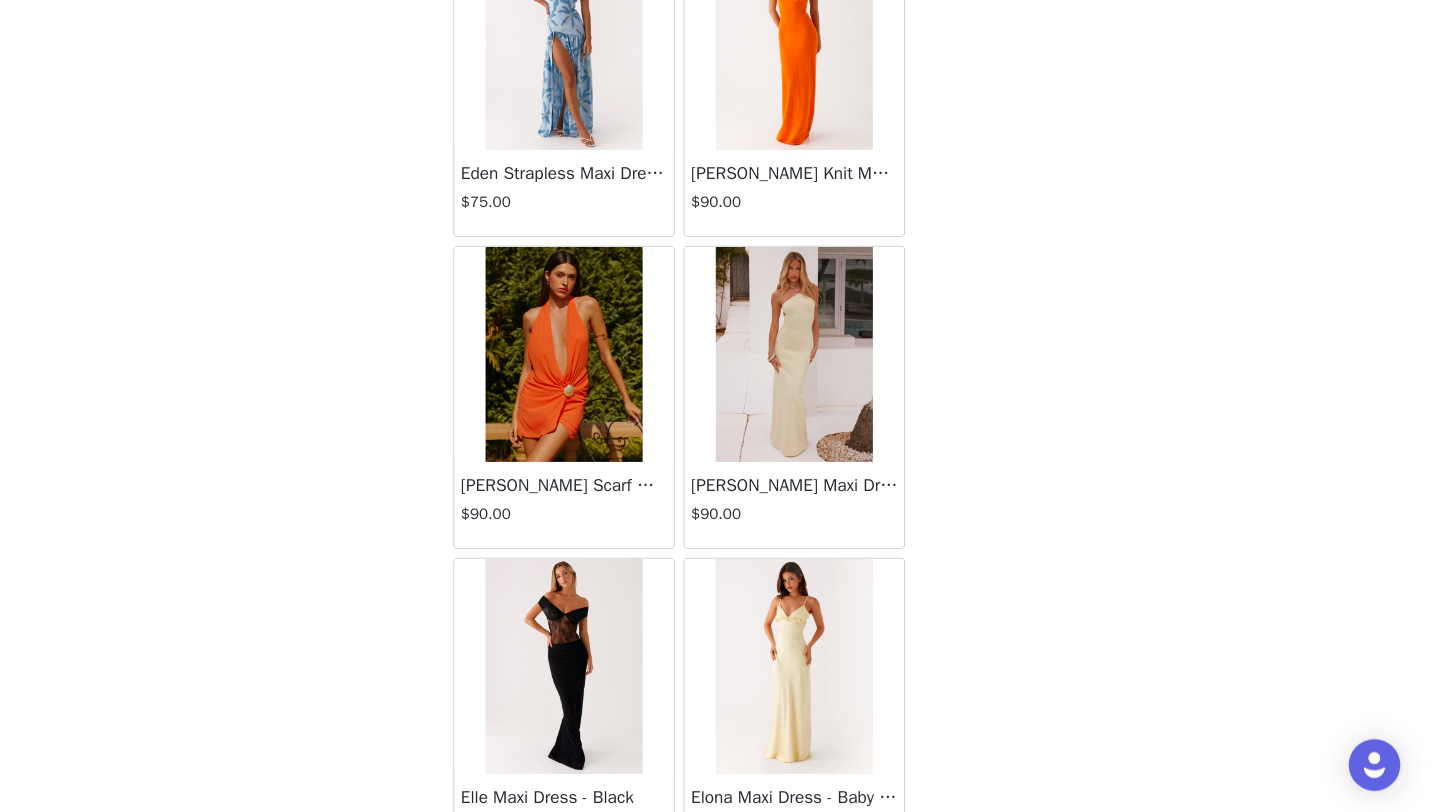 scroll, scrollTop: 19648, scrollLeft: 0, axis: vertical 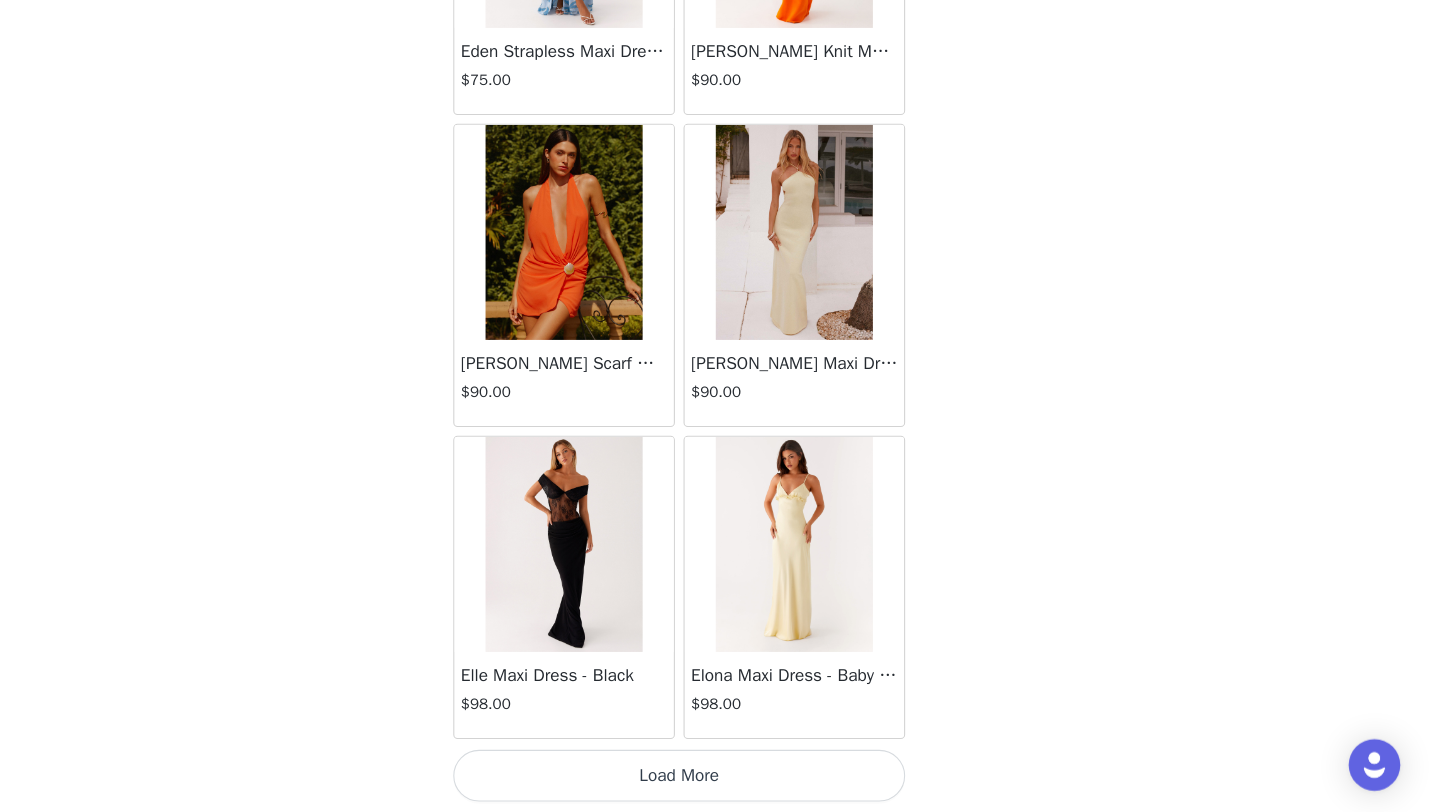 click on "Load More" at bounding box center [720, 778] 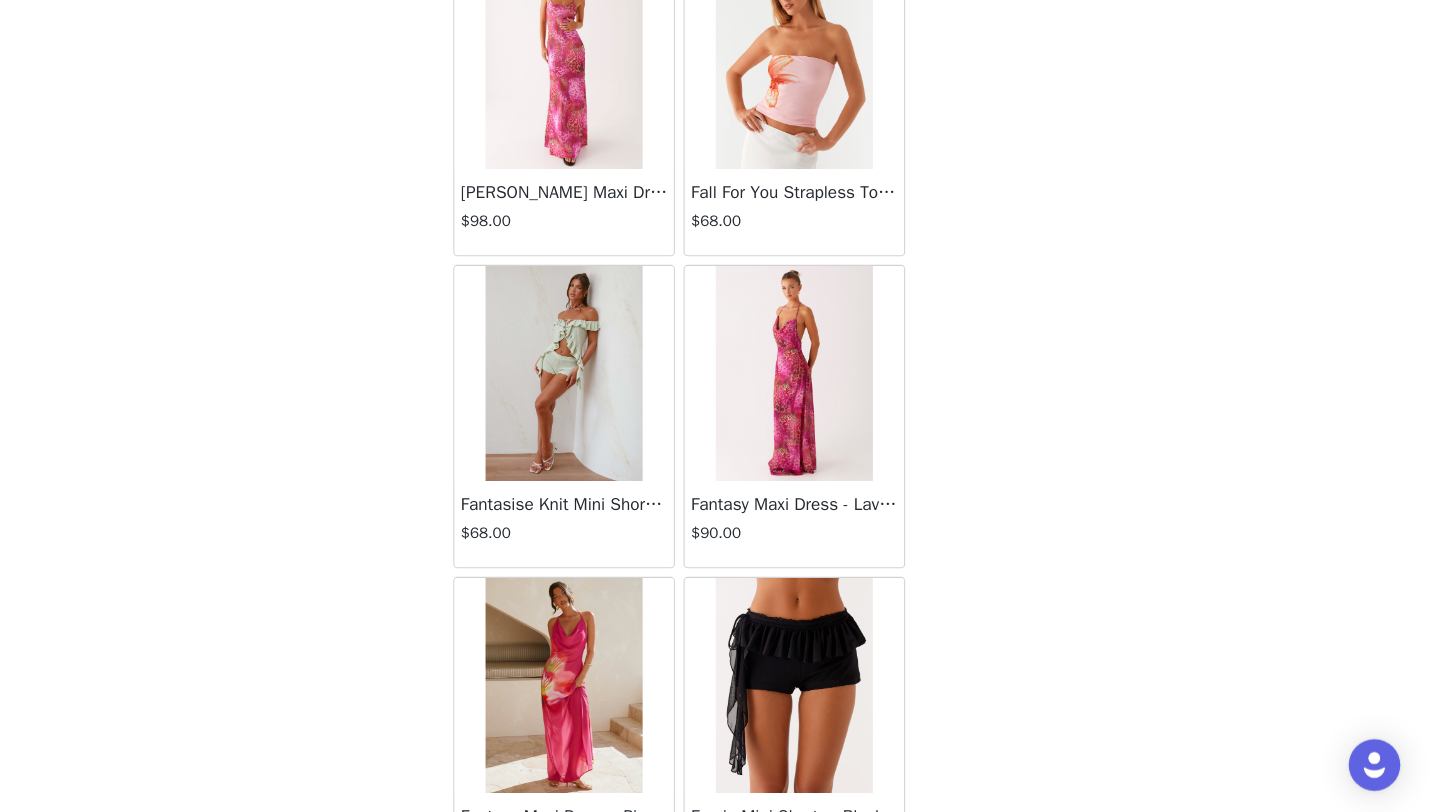 scroll, scrollTop: 22548, scrollLeft: 0, axis: vertical 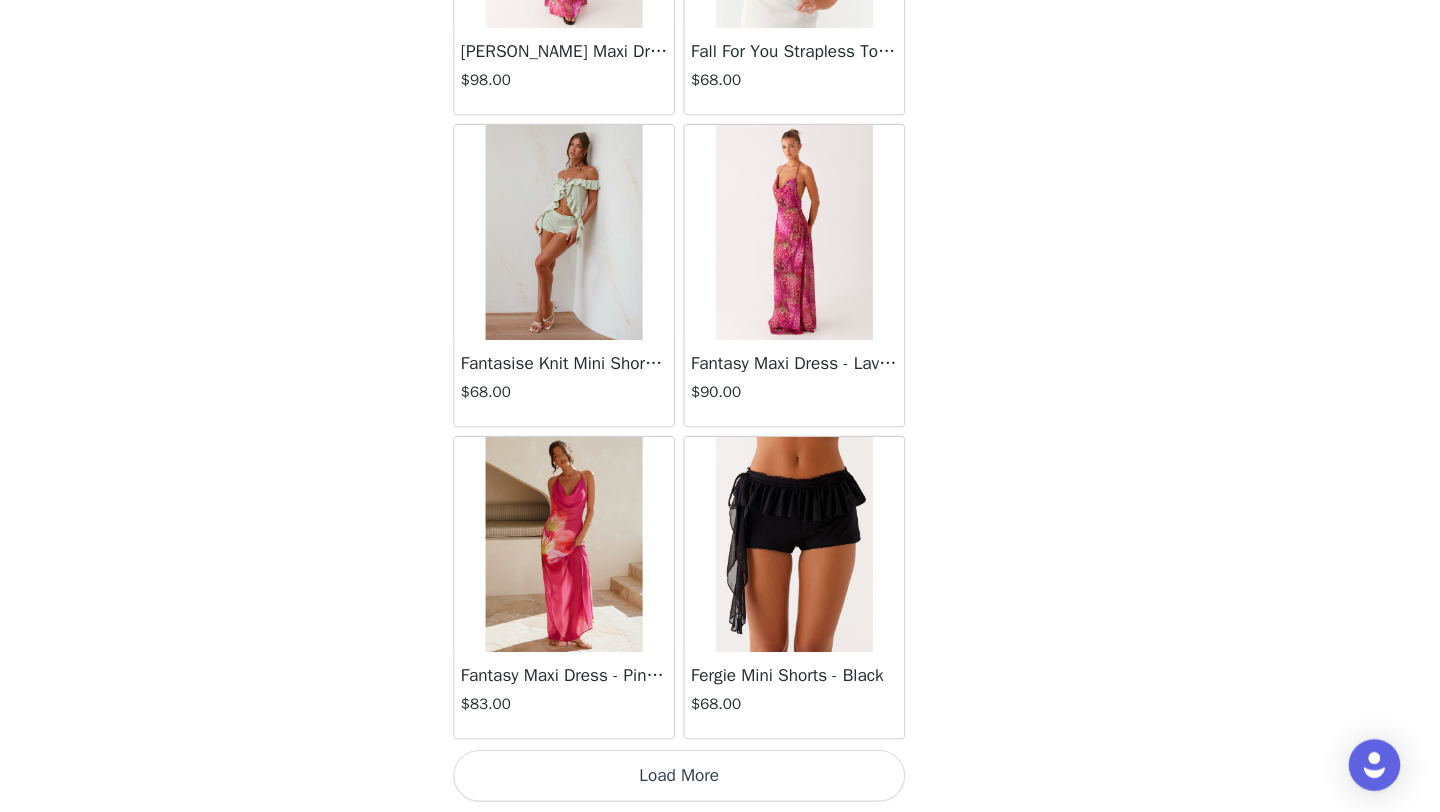 click on "Load More" at bounding box center (720, 778) 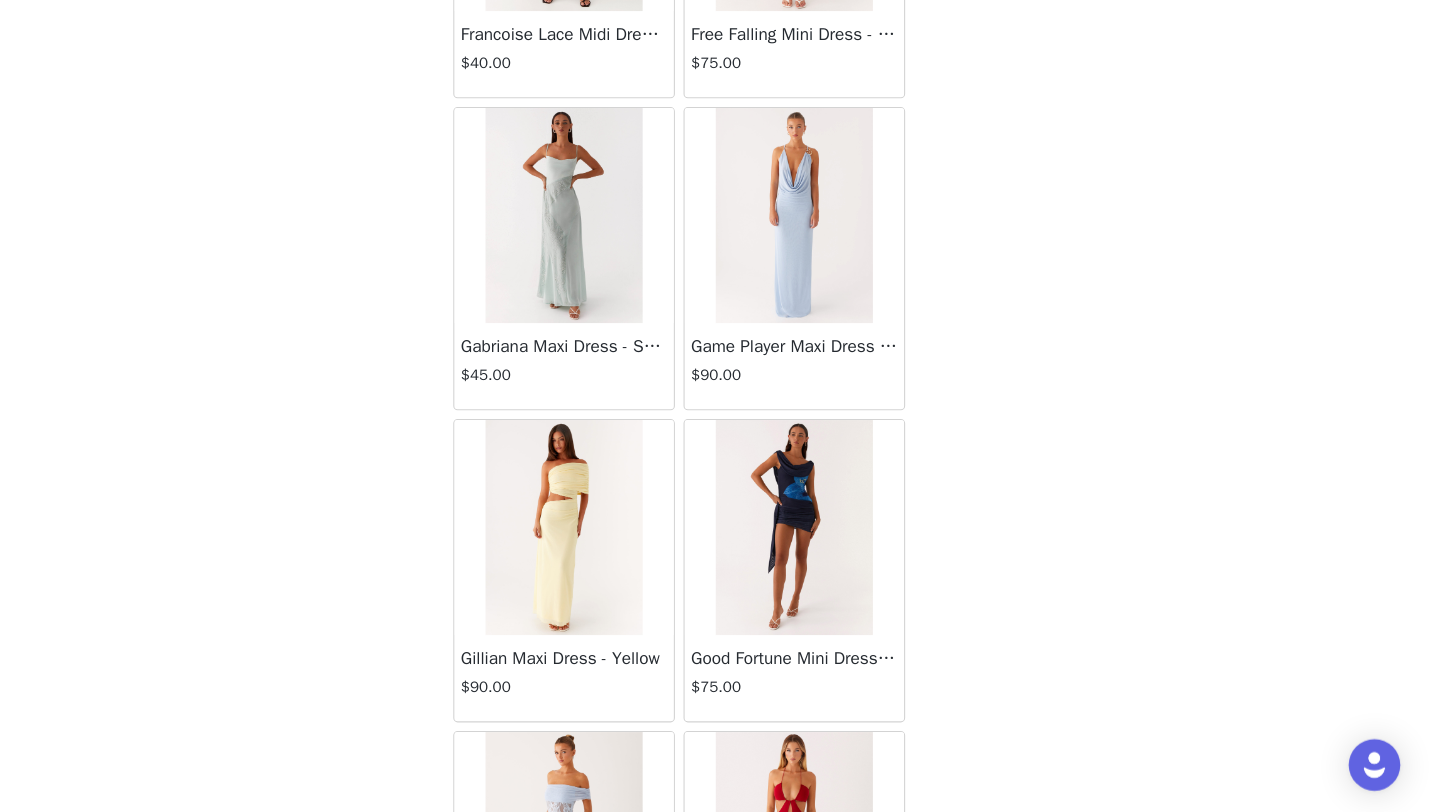 scroll, scrollTop: 25177, scrollLeft: 0, axis: vertical 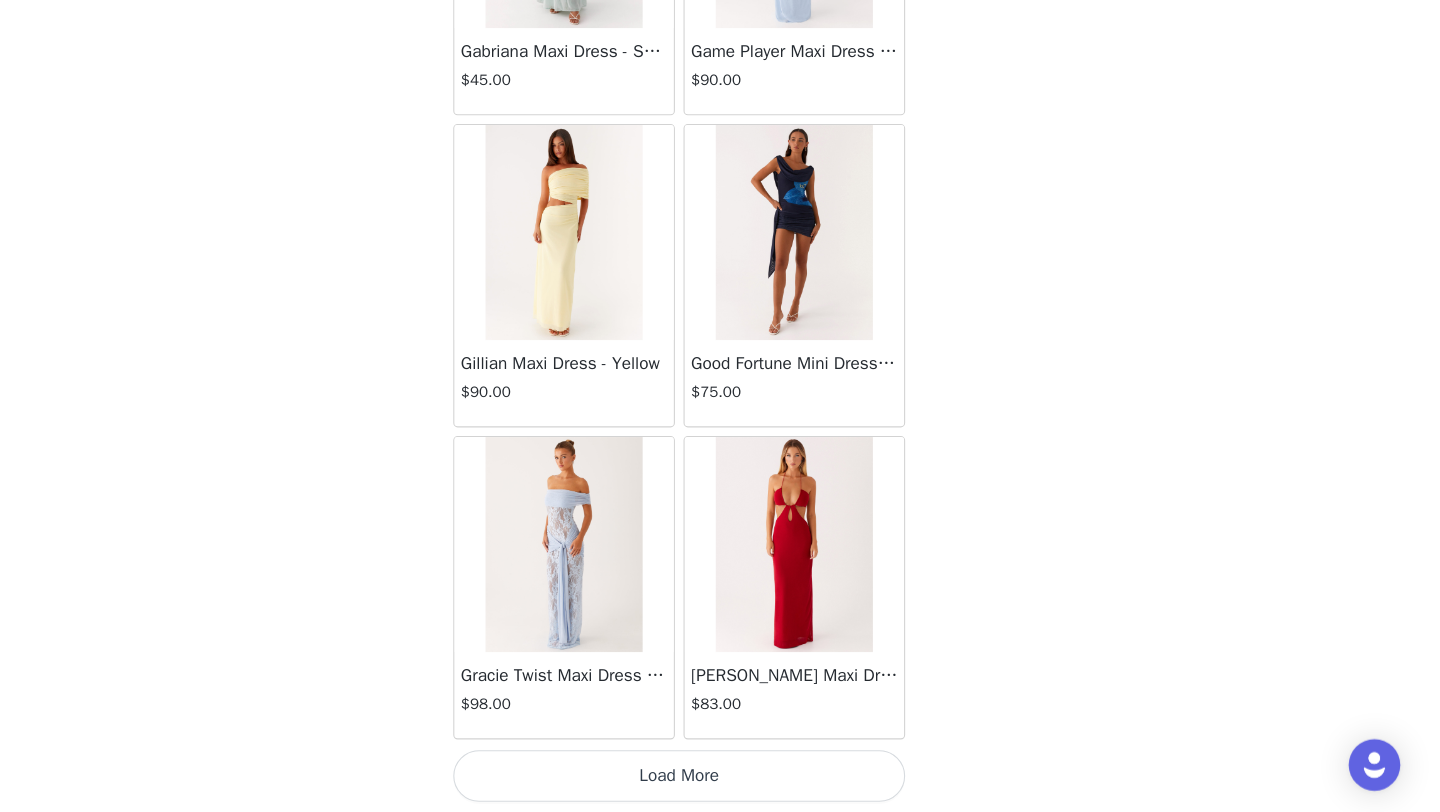 click on "Load More" at bounding box center [720, 778] 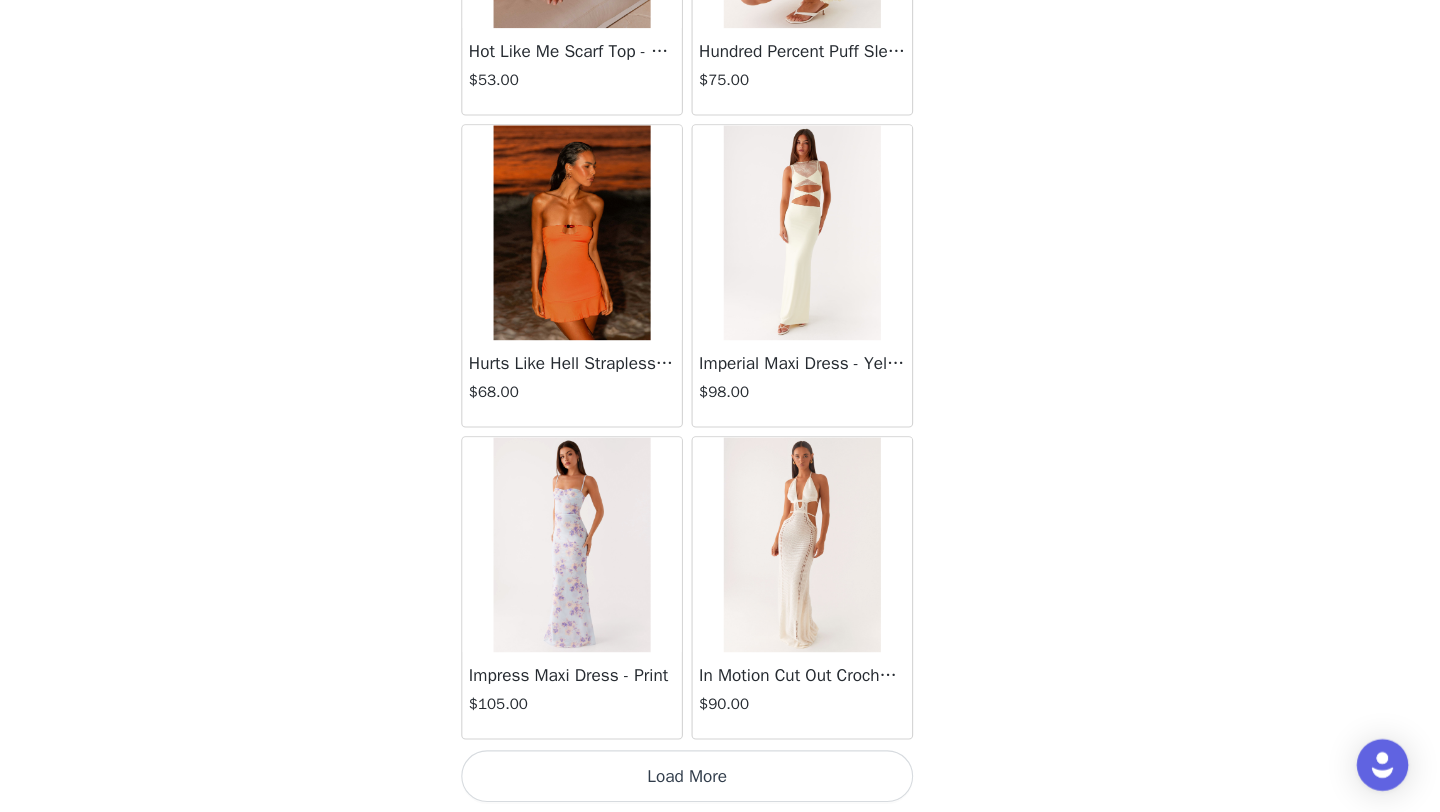click on "Load More" at bounding box center (720, 778) 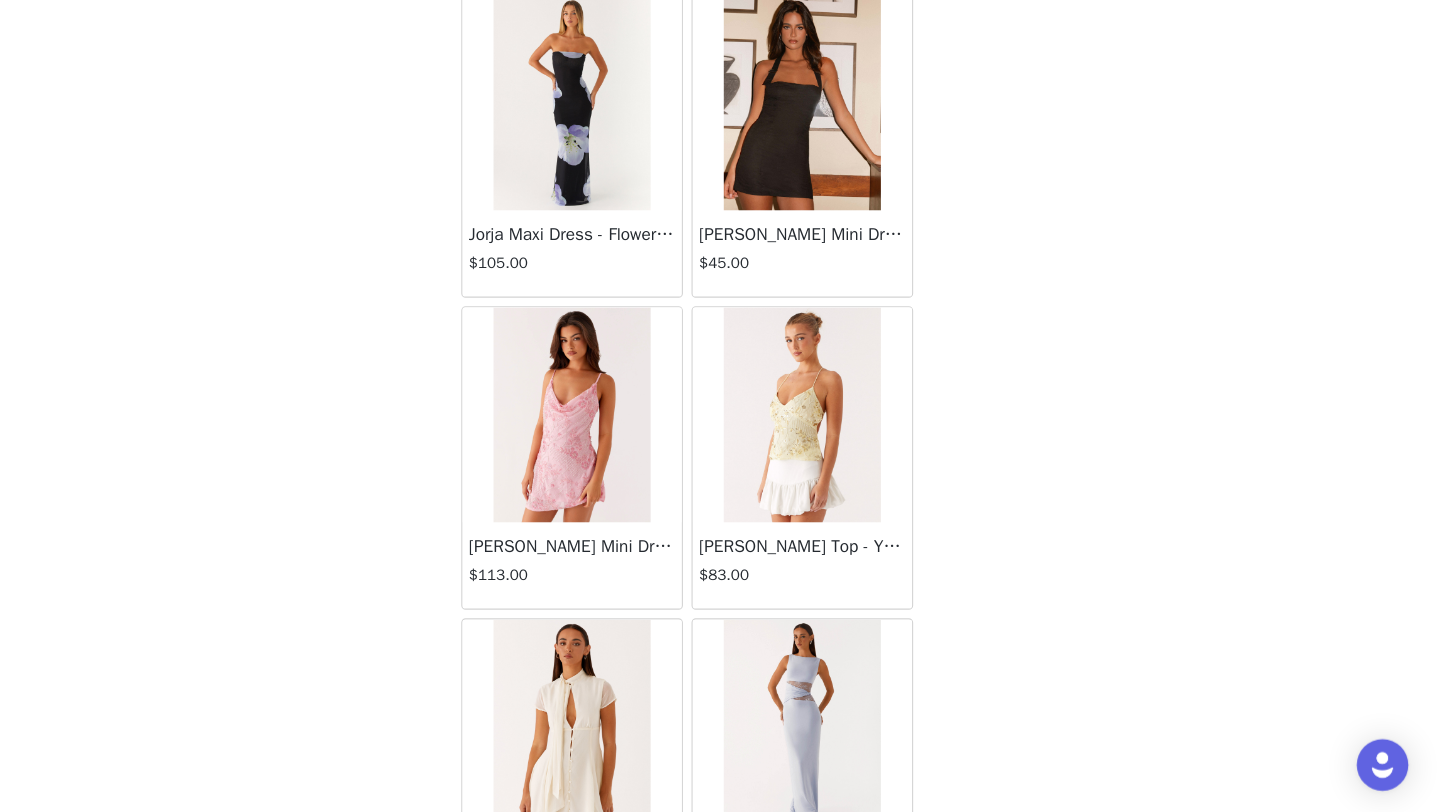 scroll, scrollTop: 31248, scrollLeft: 0, axis: vertical 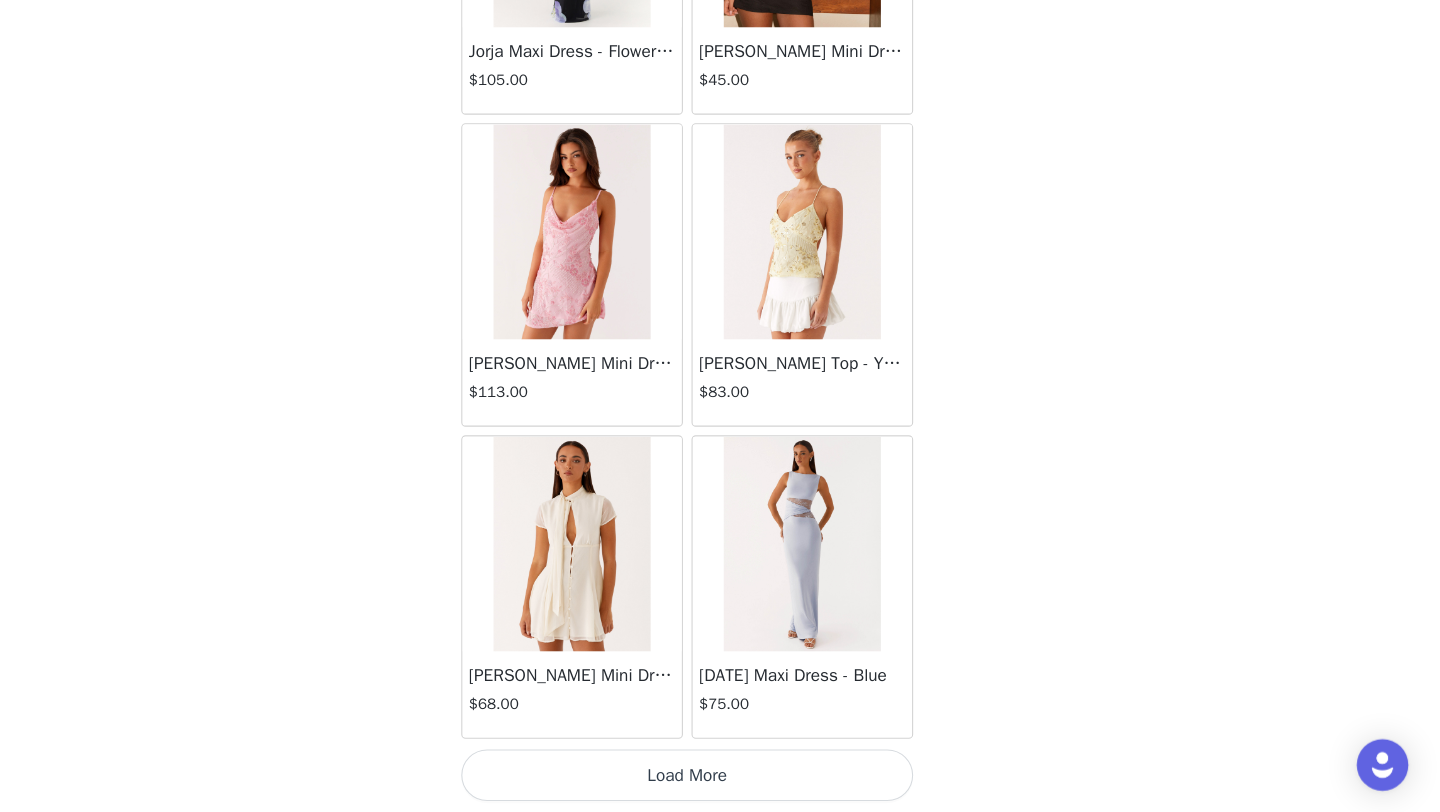 click on "Load More" at bounding box center [720, 778] 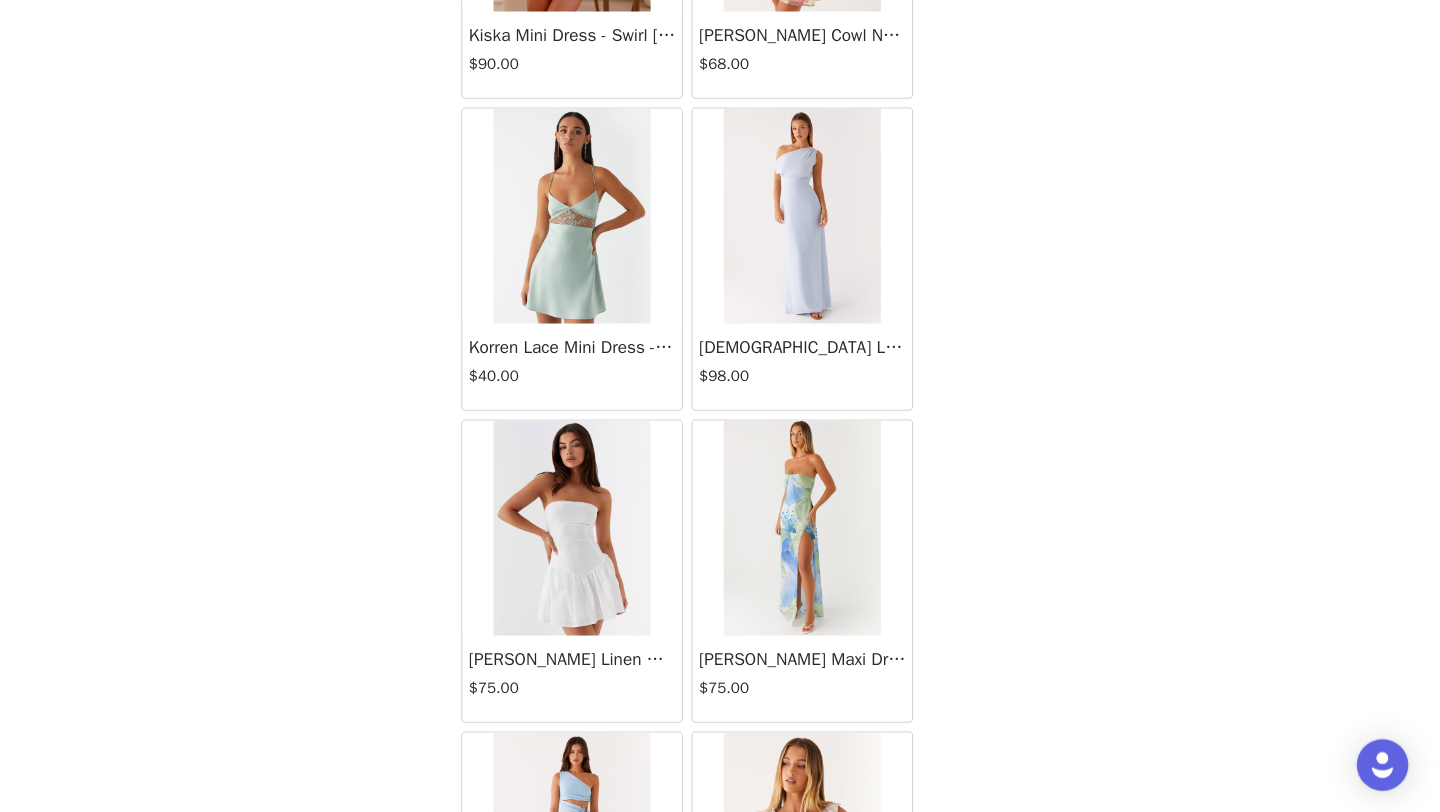 scroll, scrollTop: 34148, scrollLeft: 0, axis: vertical 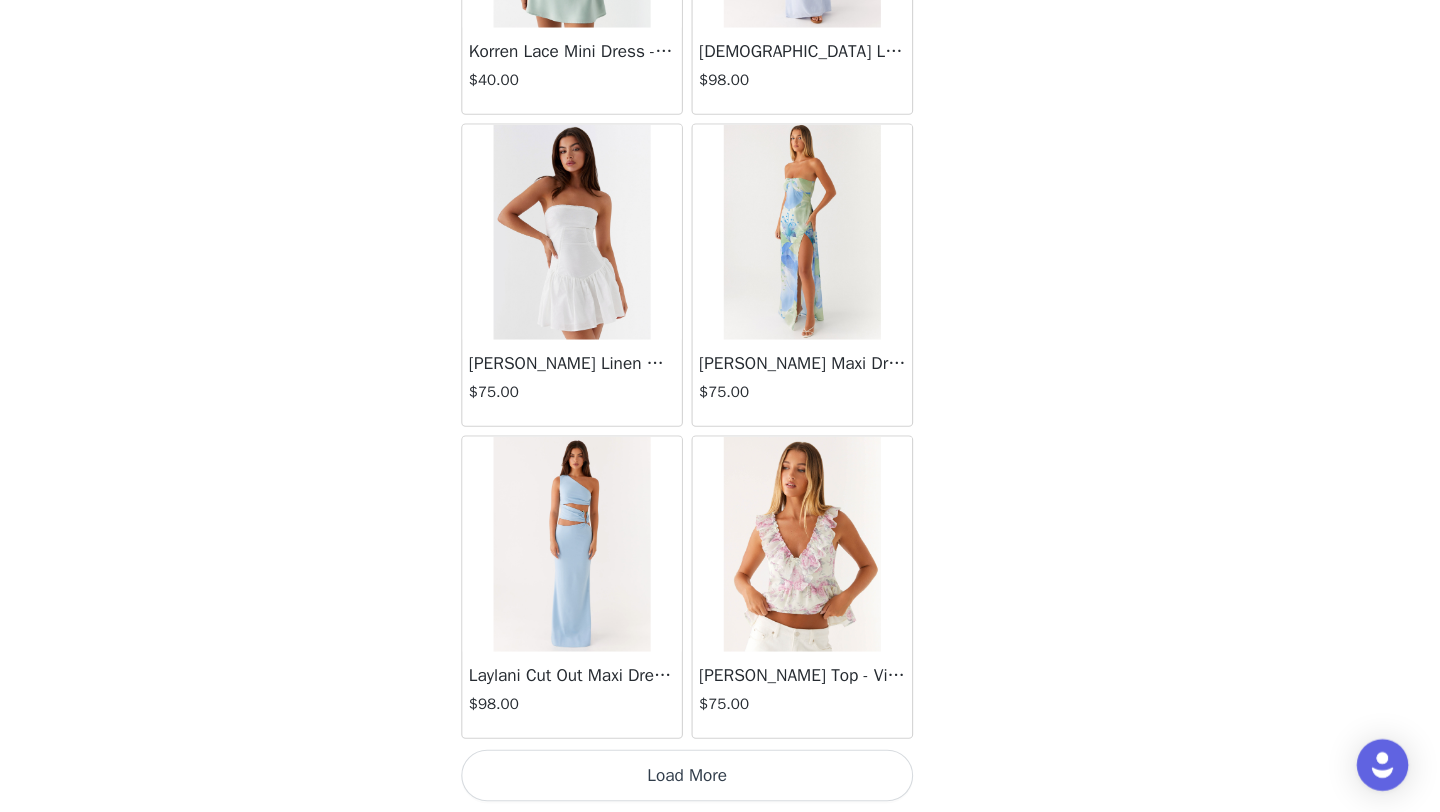 click on "Load More" at bounding box center (720, 778) 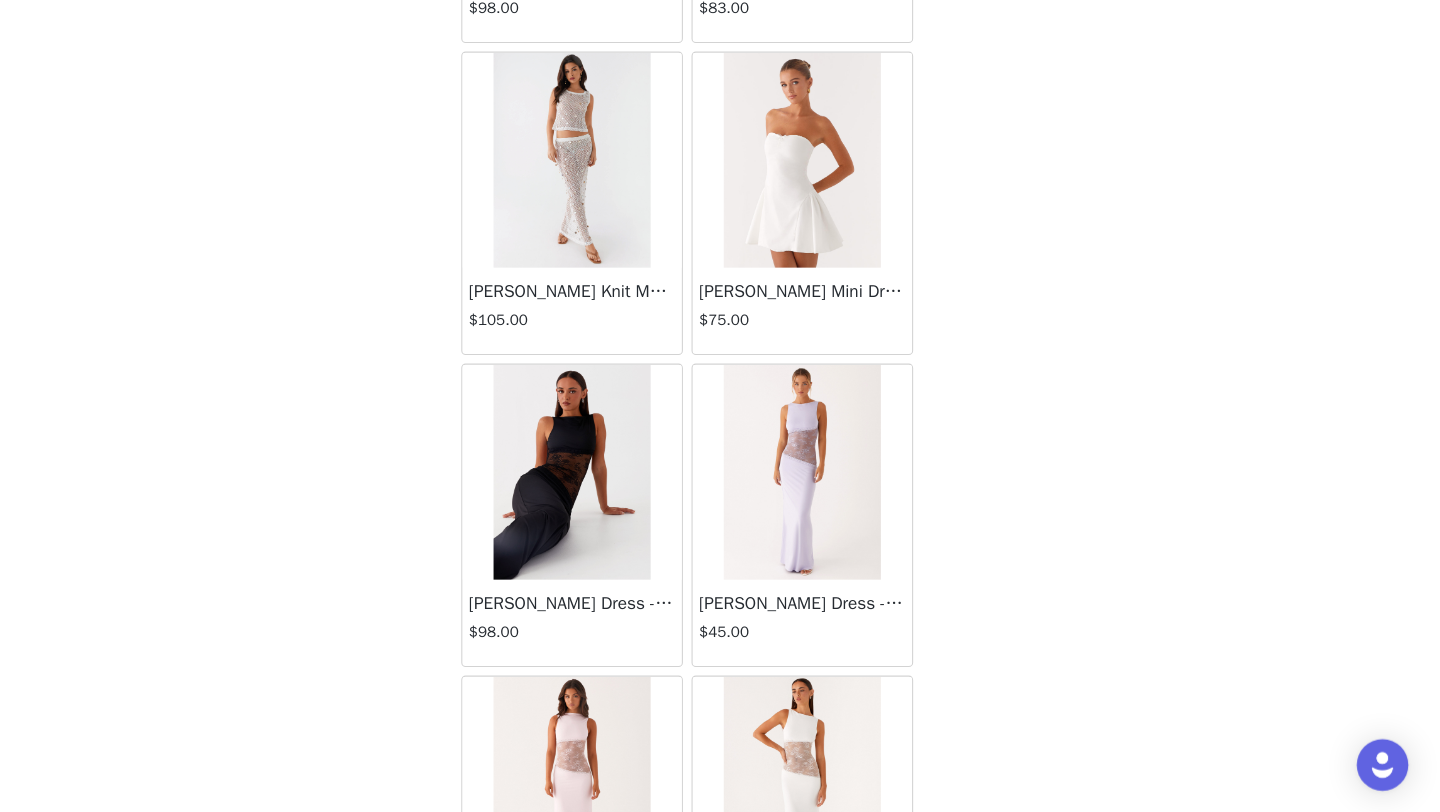 scroll, scrollTop: 37048, scrollLeft: 0, axis: vertical 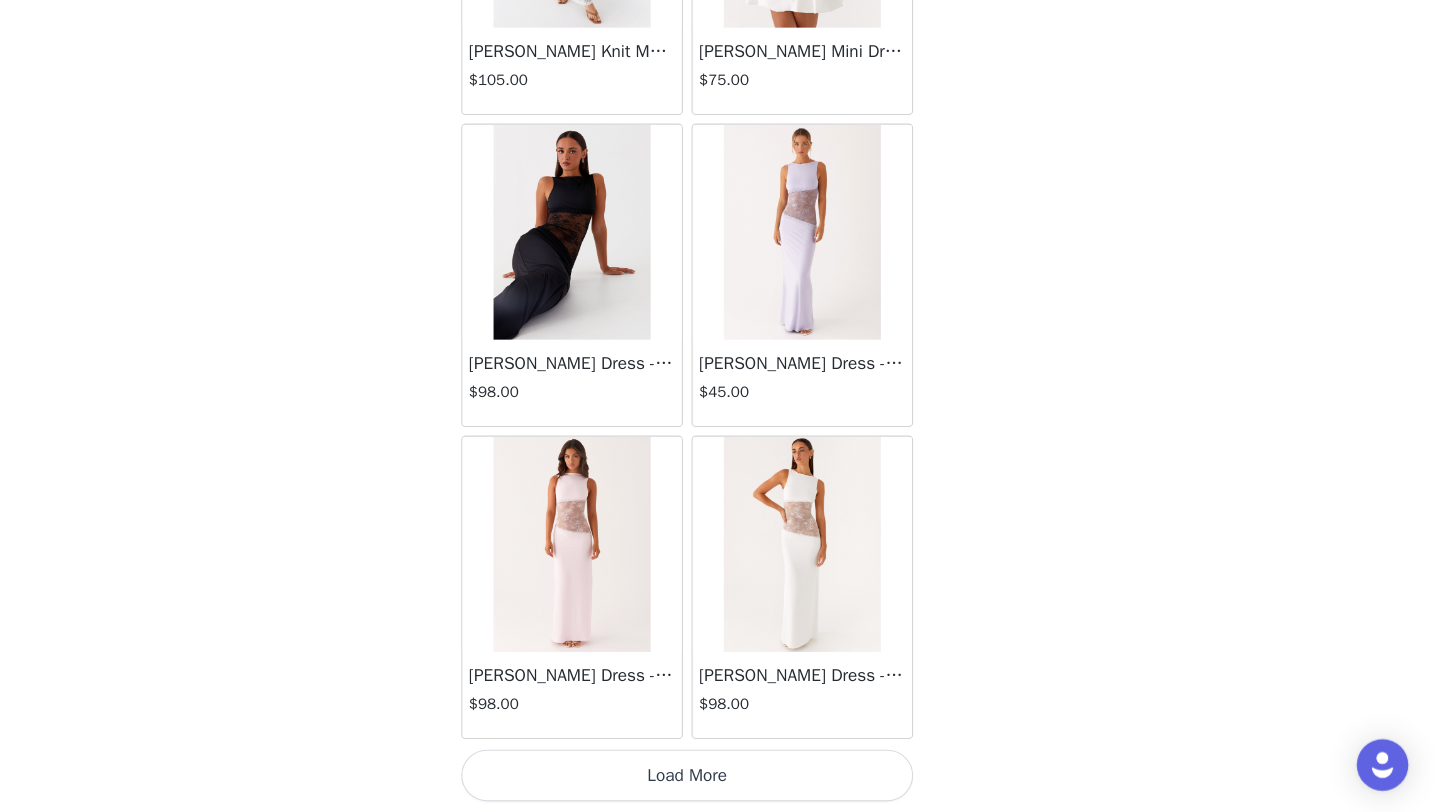 click on "Load More" at bounding box center (720, 778) 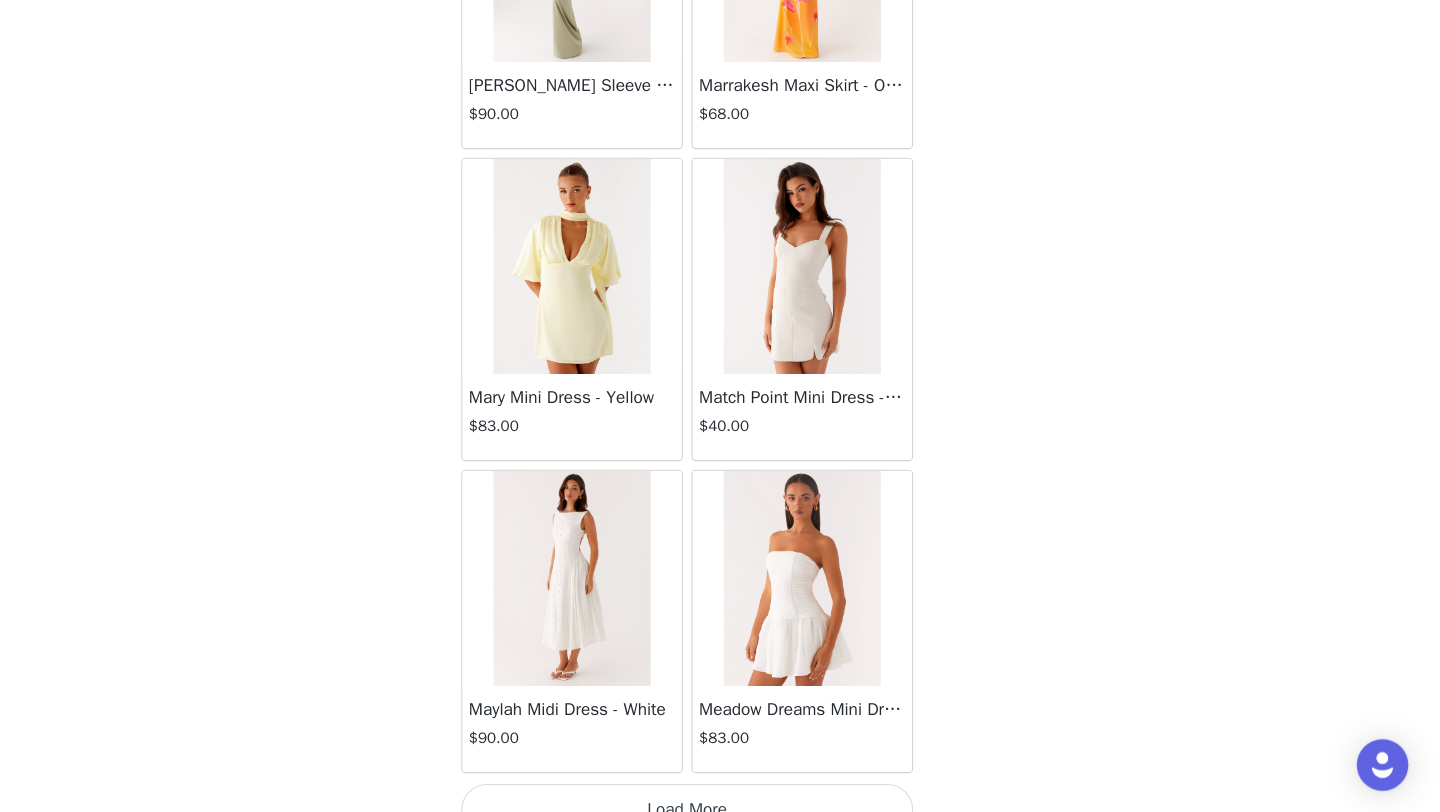 scroll, scrollTop: 39948, scrollLeft: 0, axis: vertical 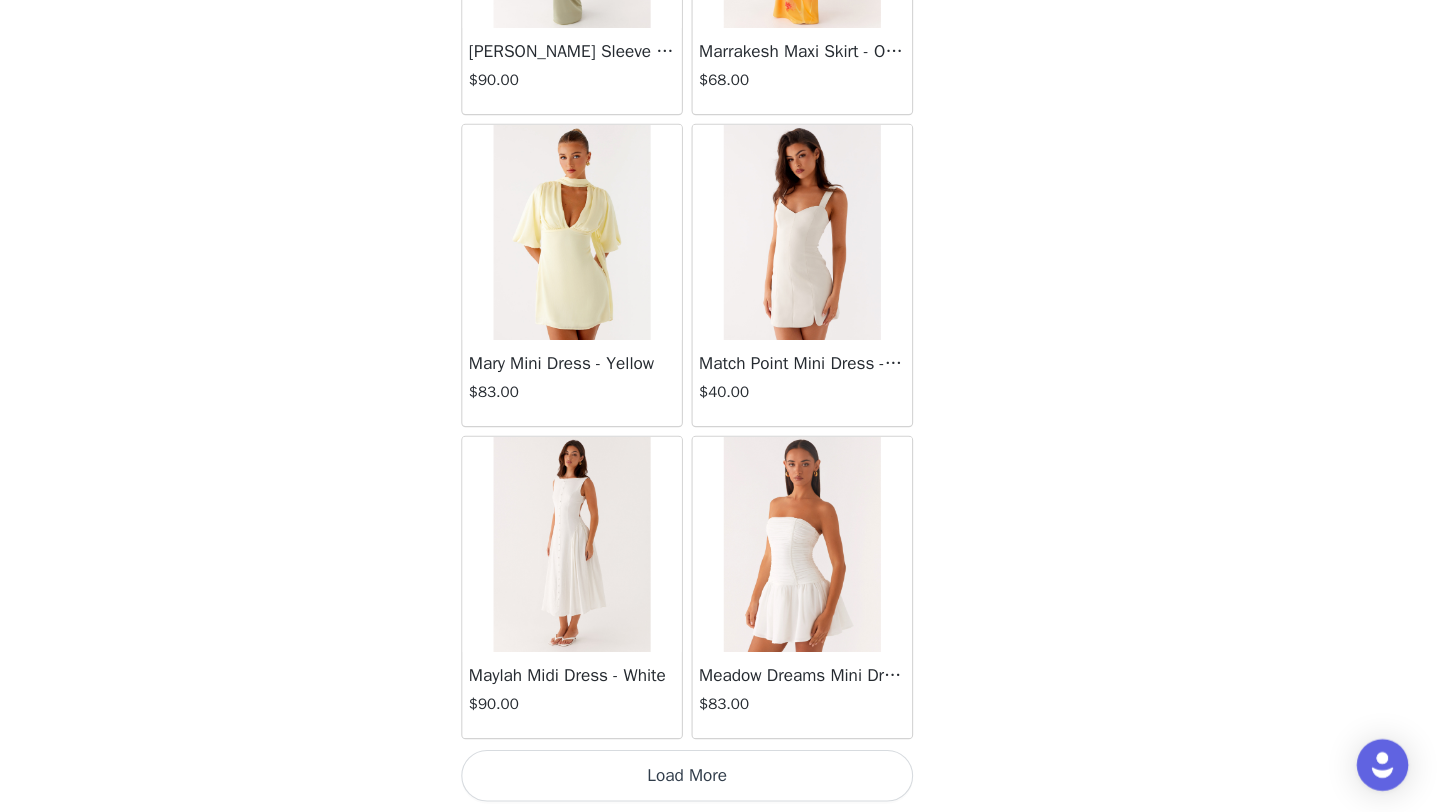 click on "Load More" at bounding box center (720, 778) 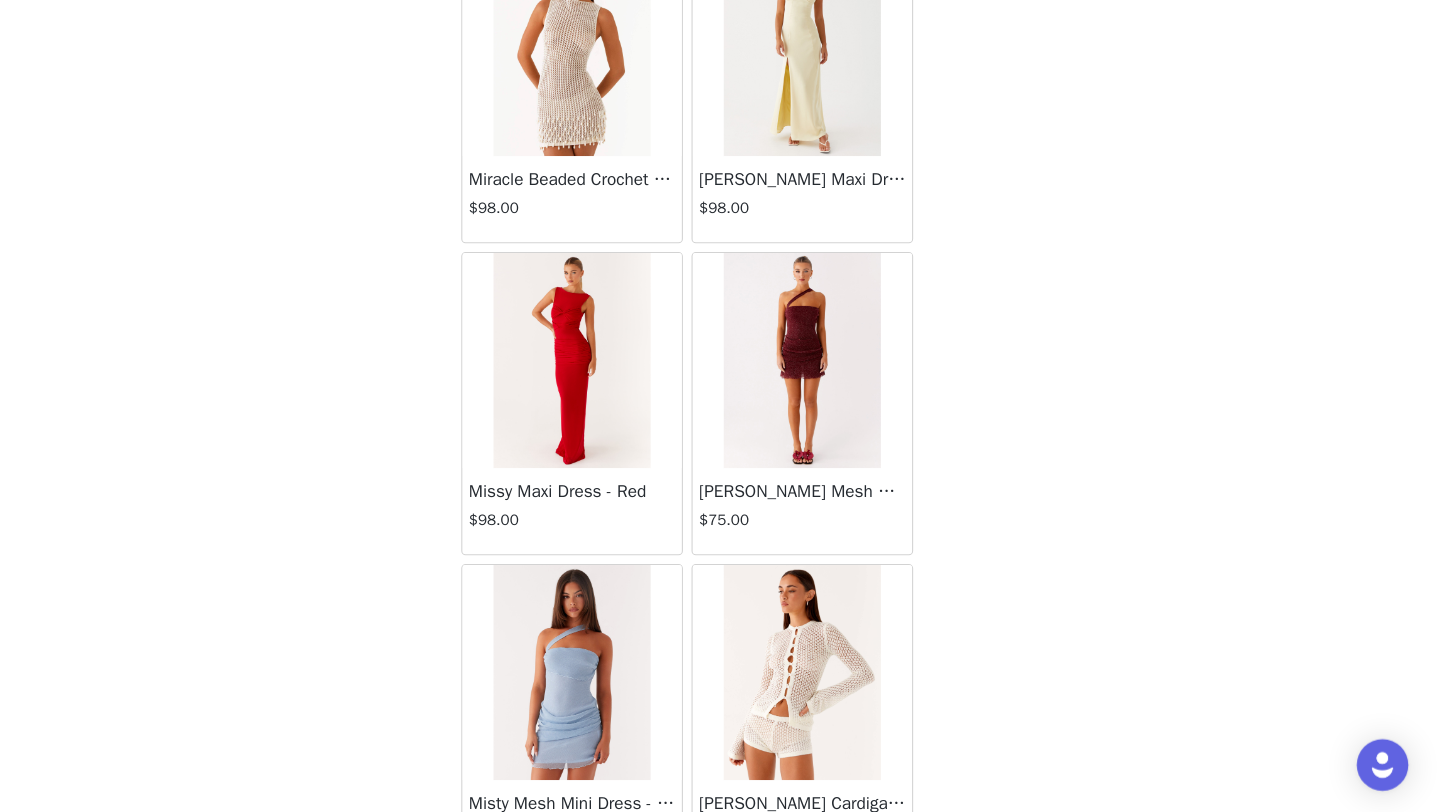 scroll, scrollTop: 42848, scrollLeft: 0, axis: vertical 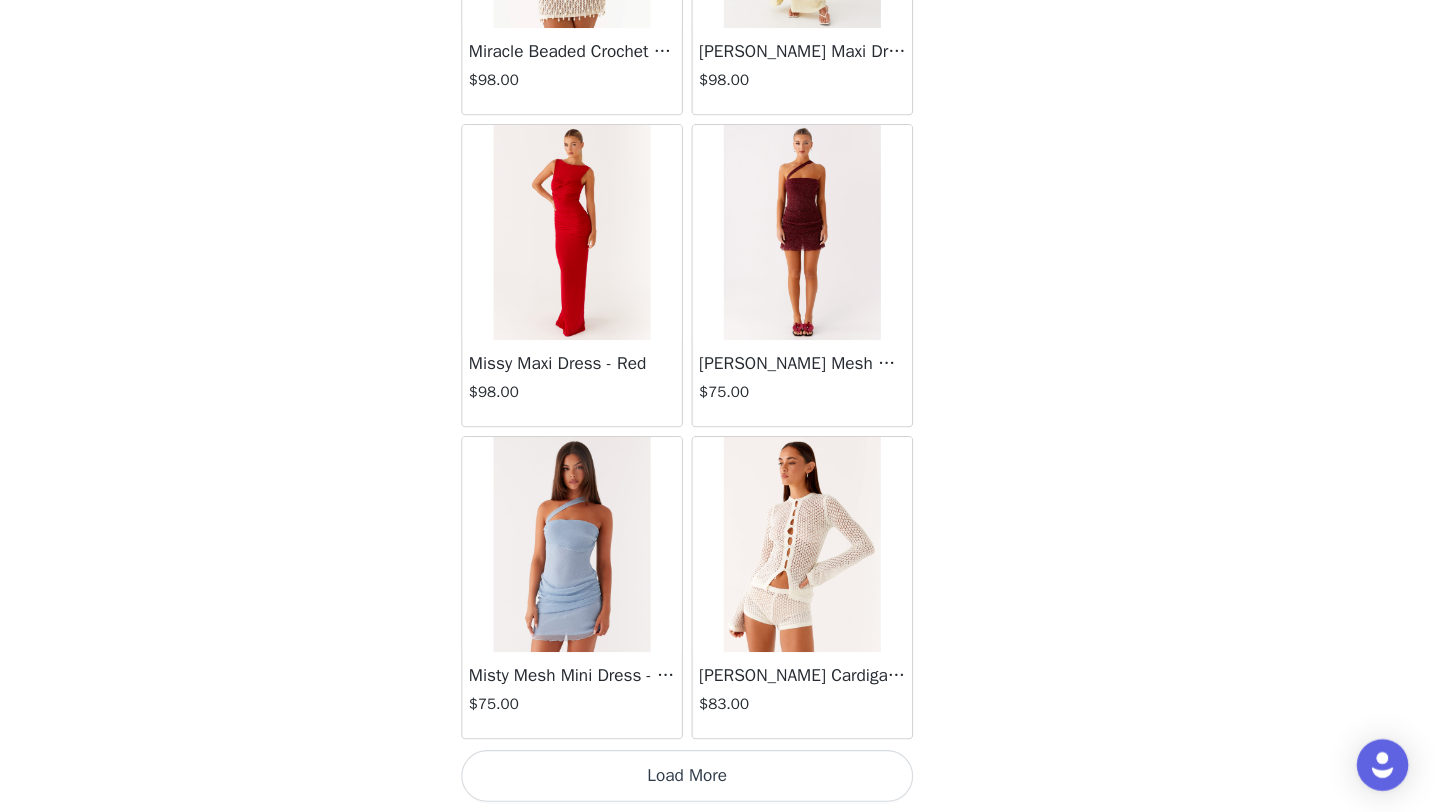 click on "Load More" at bounding box center [720, 778] 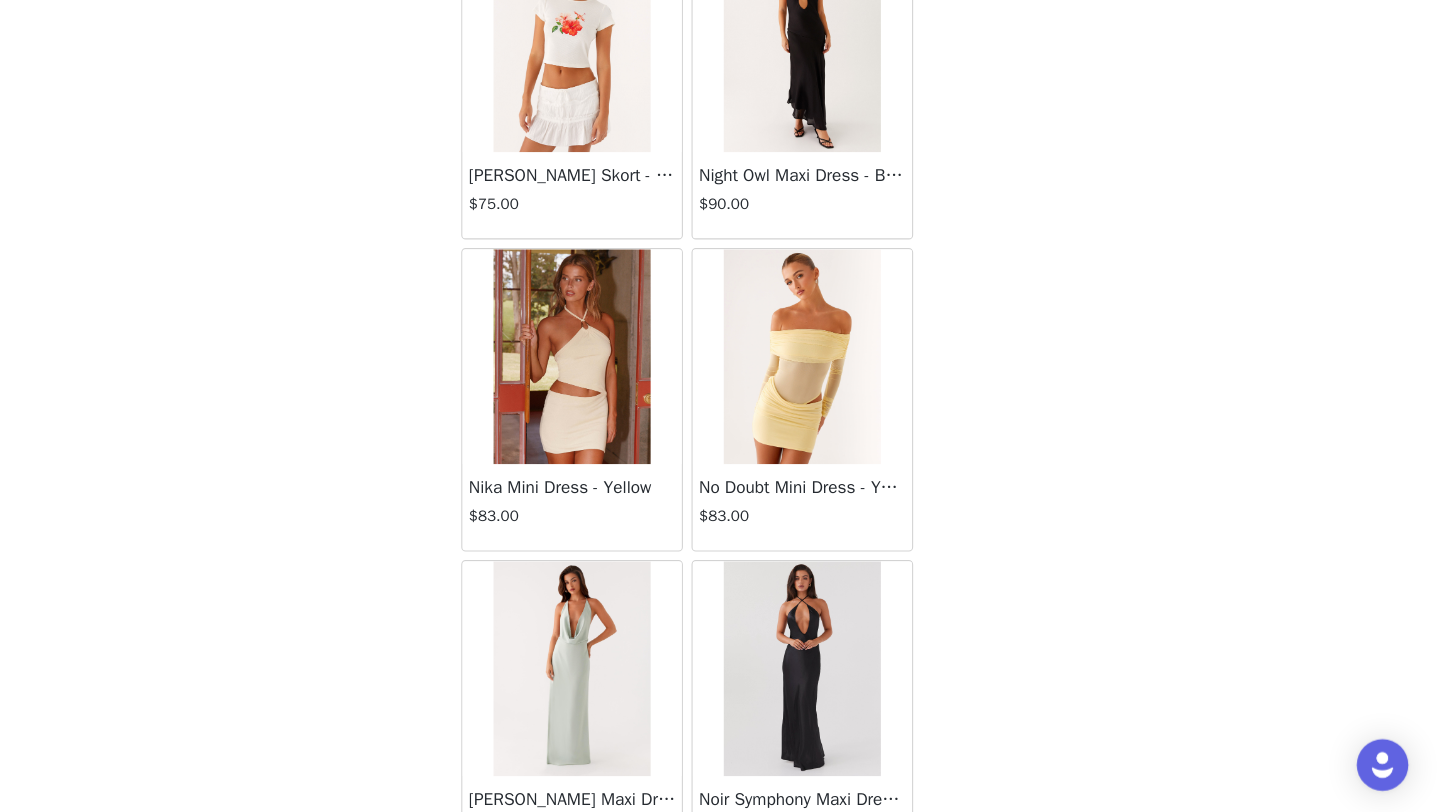 scroll, scrollTop: 45748, scrollLeft: 0, axis: vertical 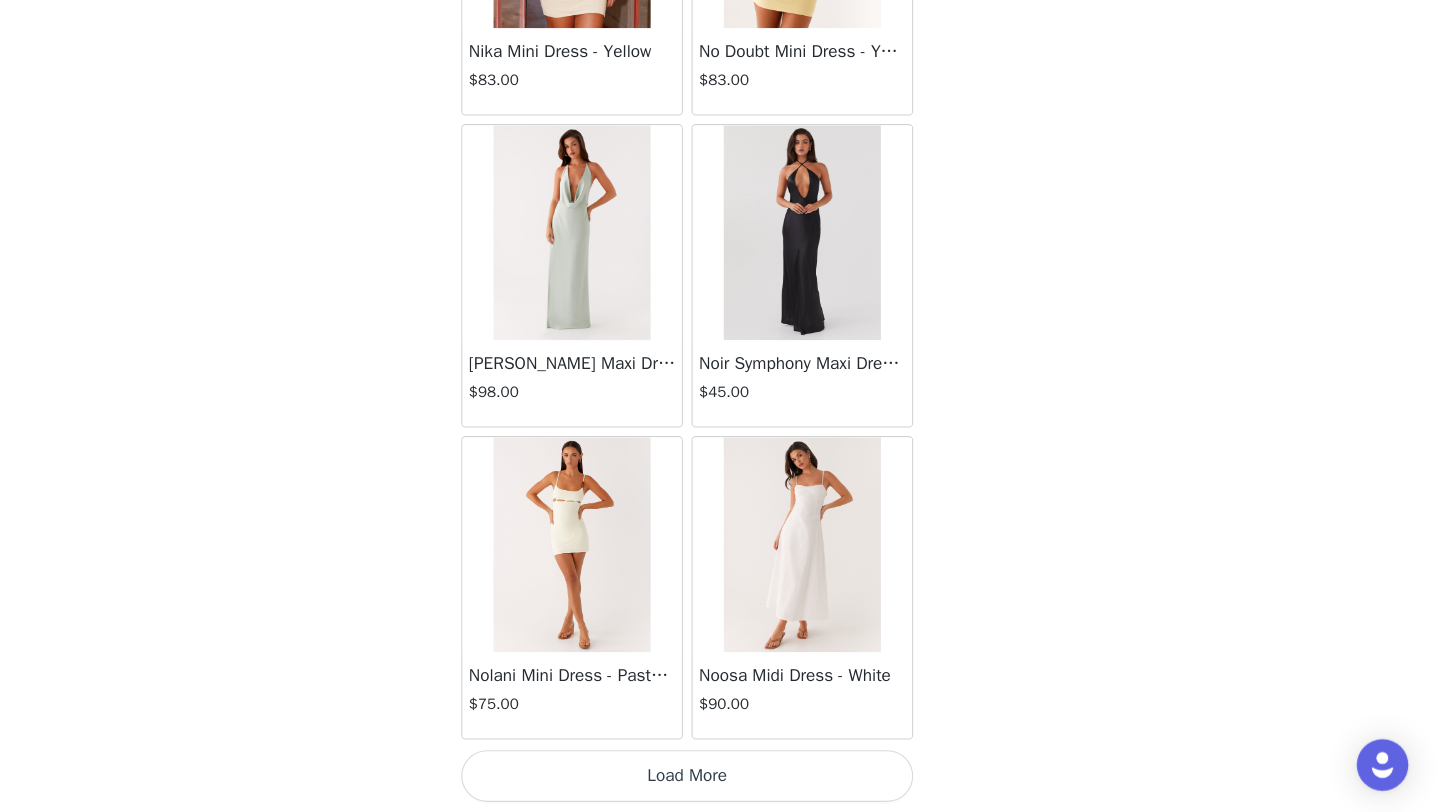 click on "Load More" at bounding box center (720, 778) 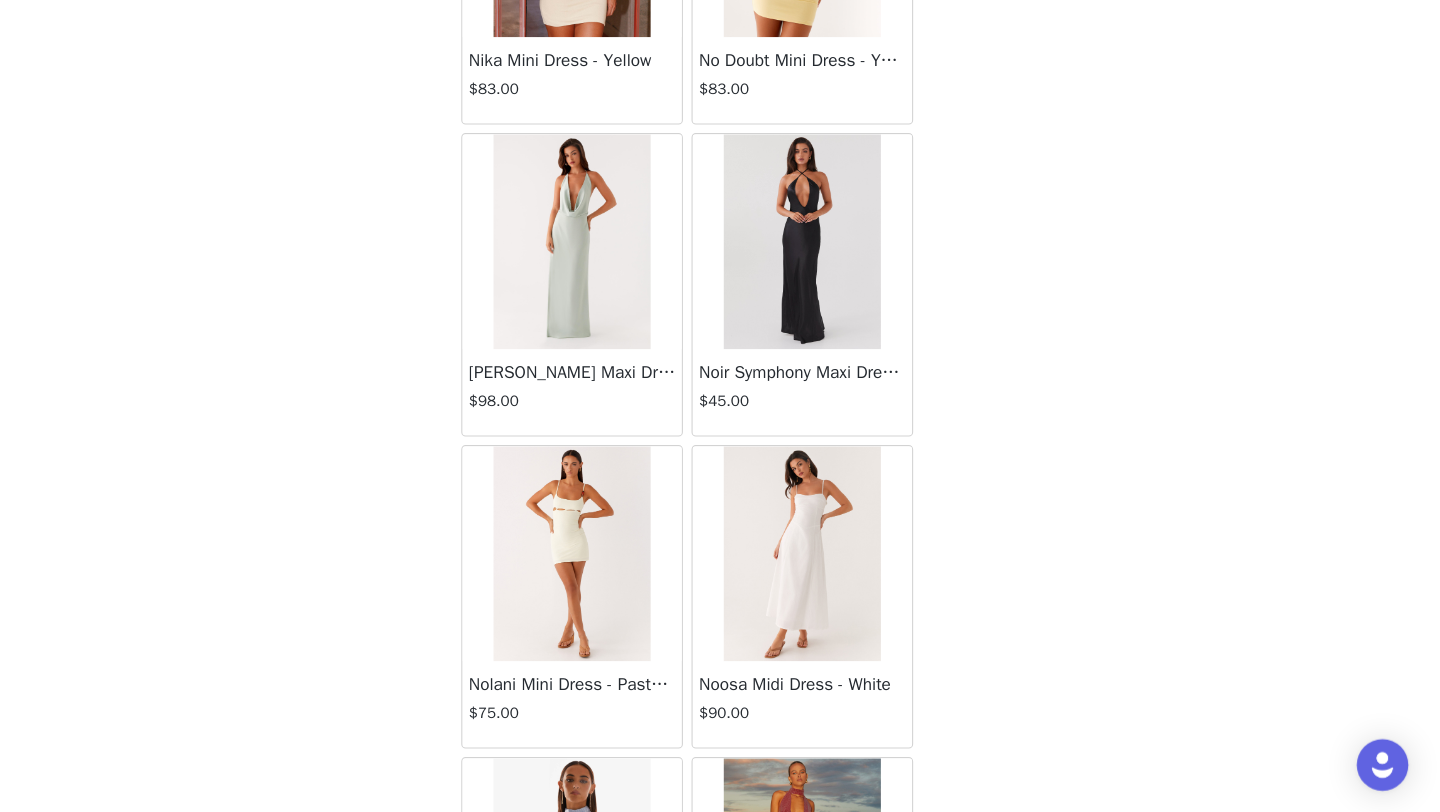 scroll, scrollTop: 45748, scrollLeft: 0, axis: vertical 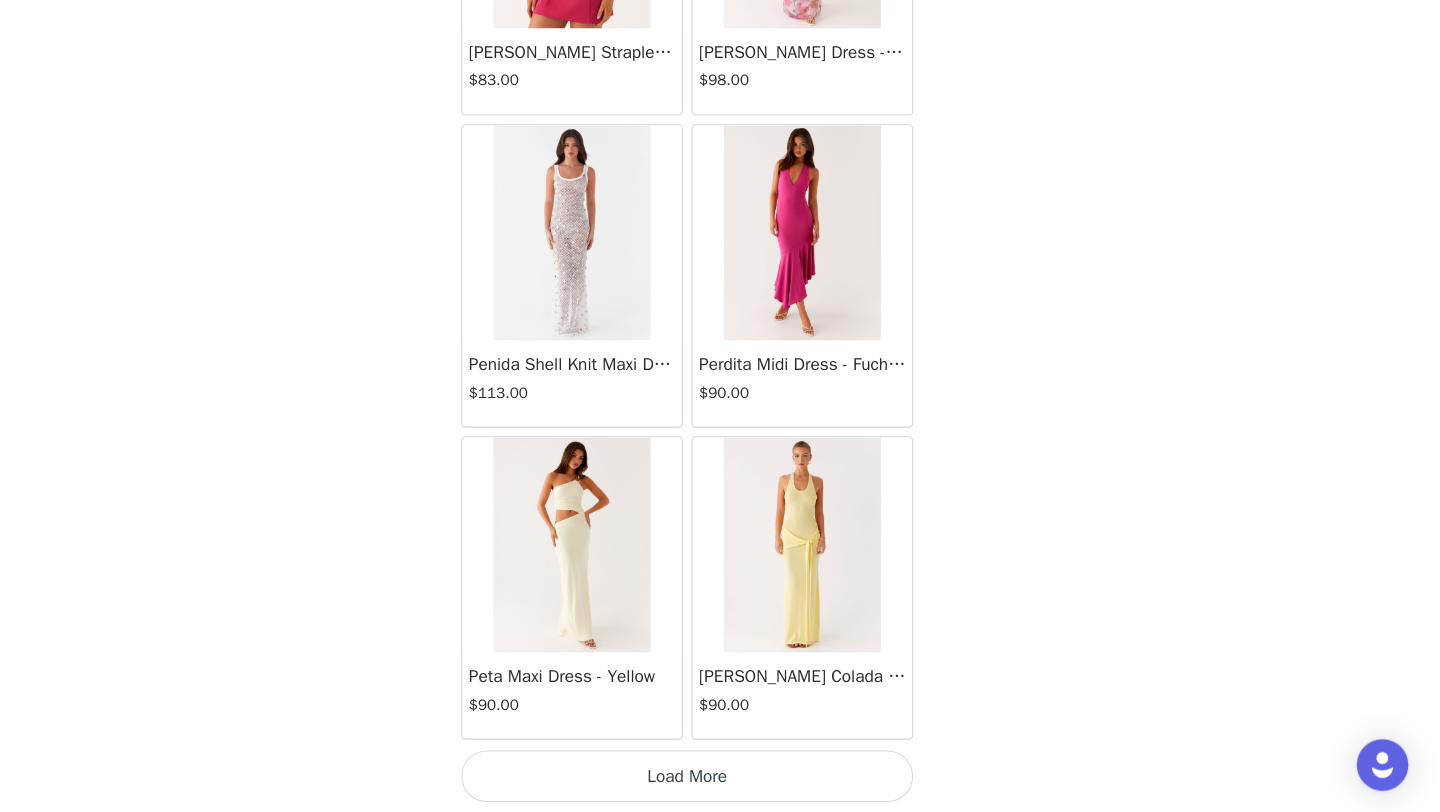 click on "Load More" at bounding box center (720, 778) 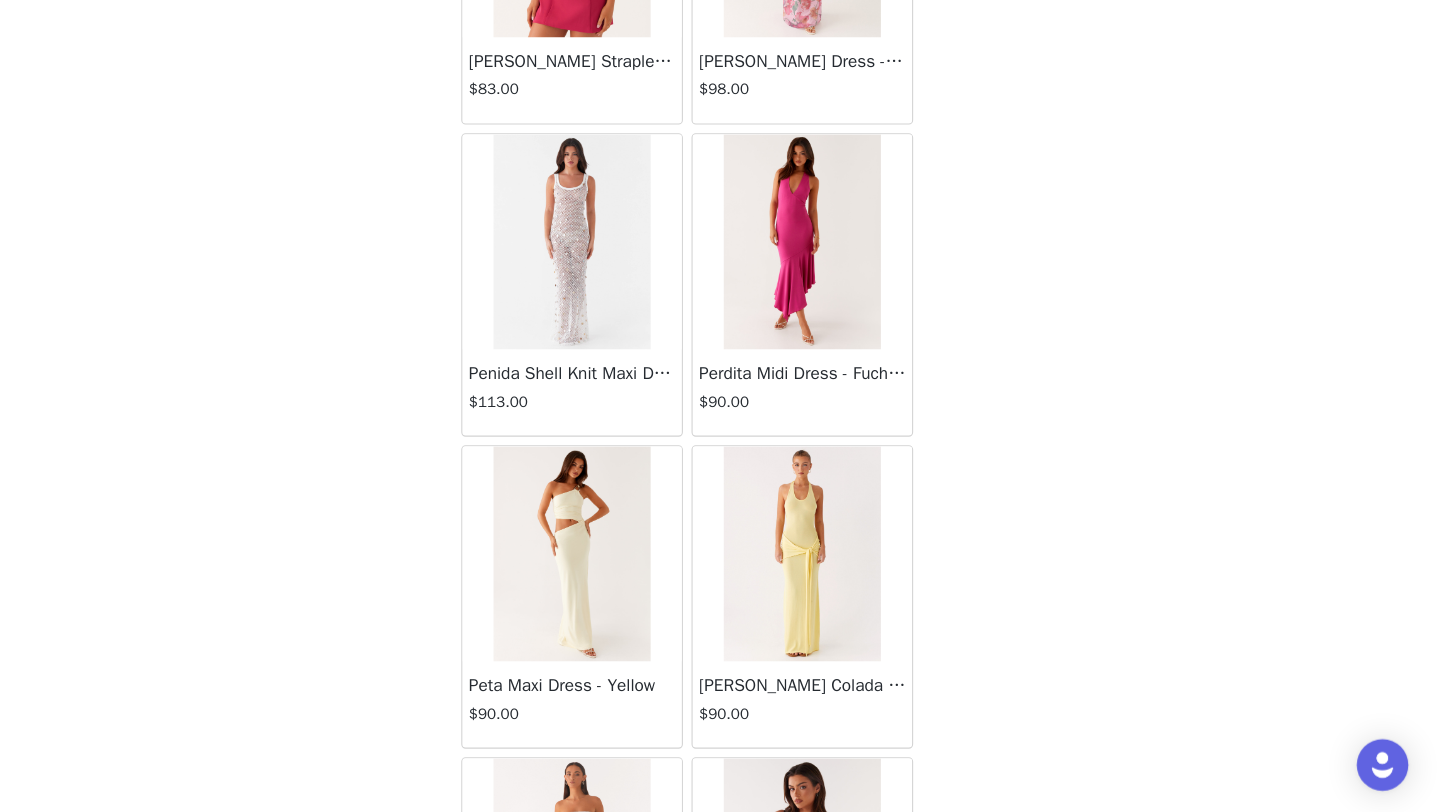 scroll, scrollTop: 48648, scrollLeft: 0, axis: vertical 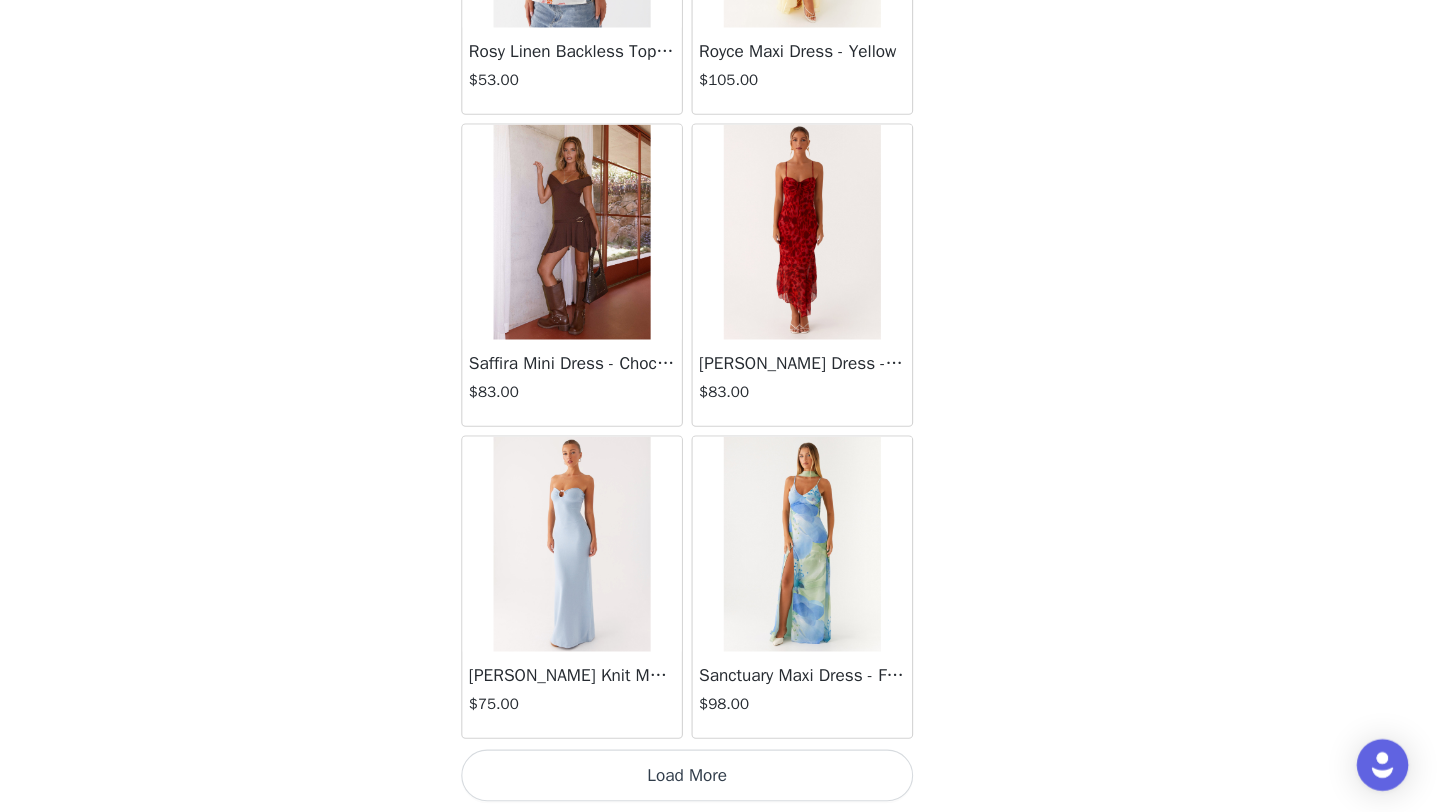 click on "Load More" at bounding box center (720, 778) 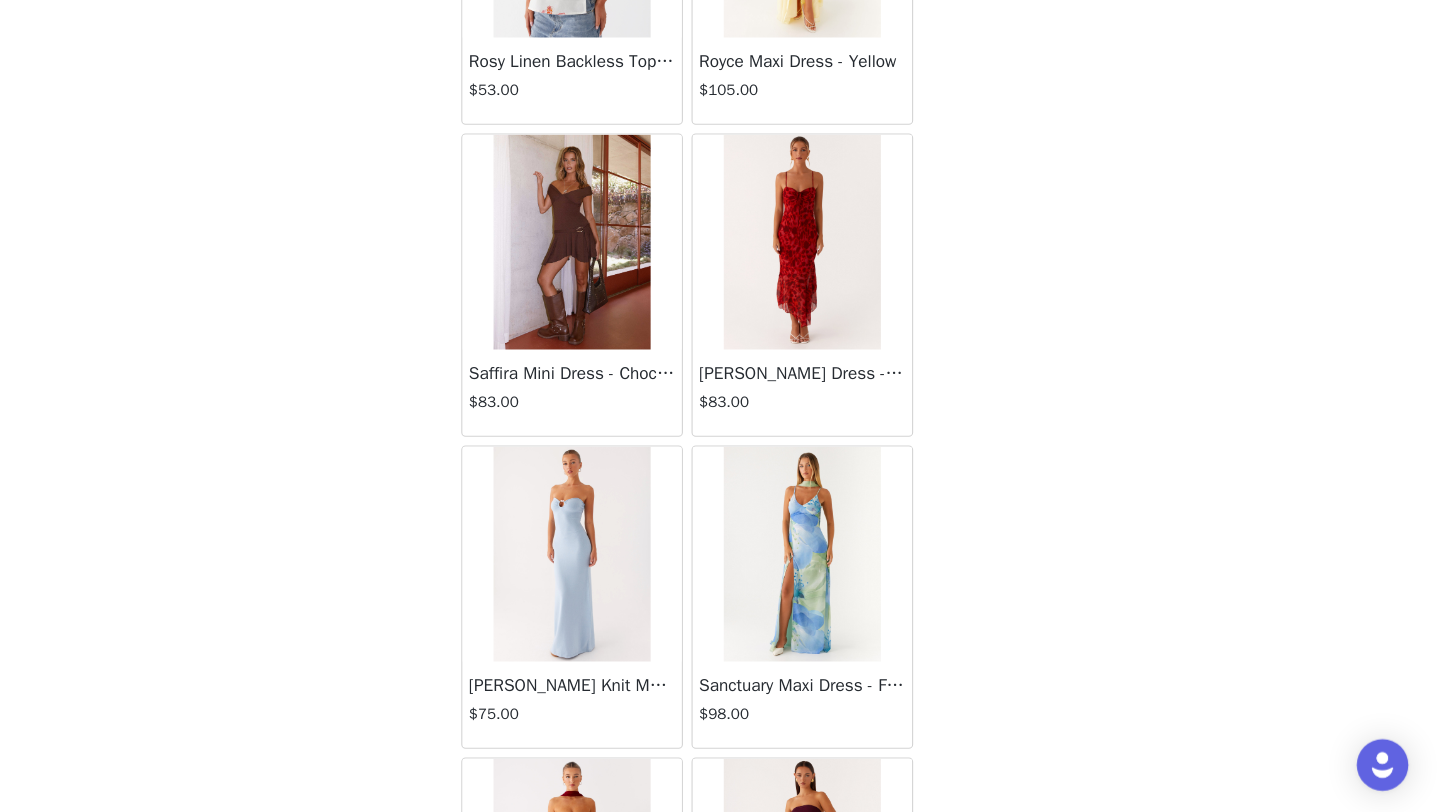 scroll, scrollTop: 51548, scrollLeft: 0, axis: vertical 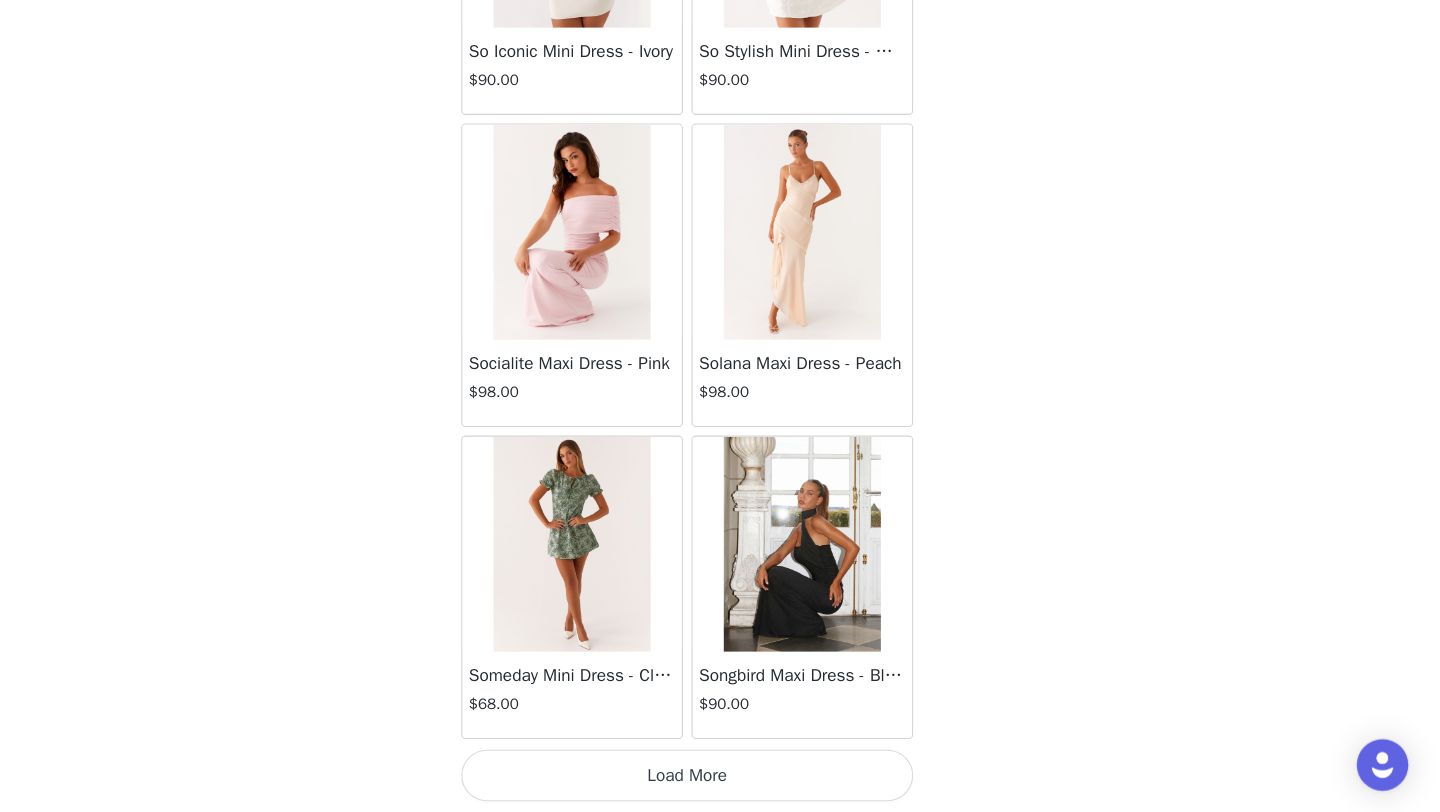 click on "Load More" at bounding box center [720, 778] 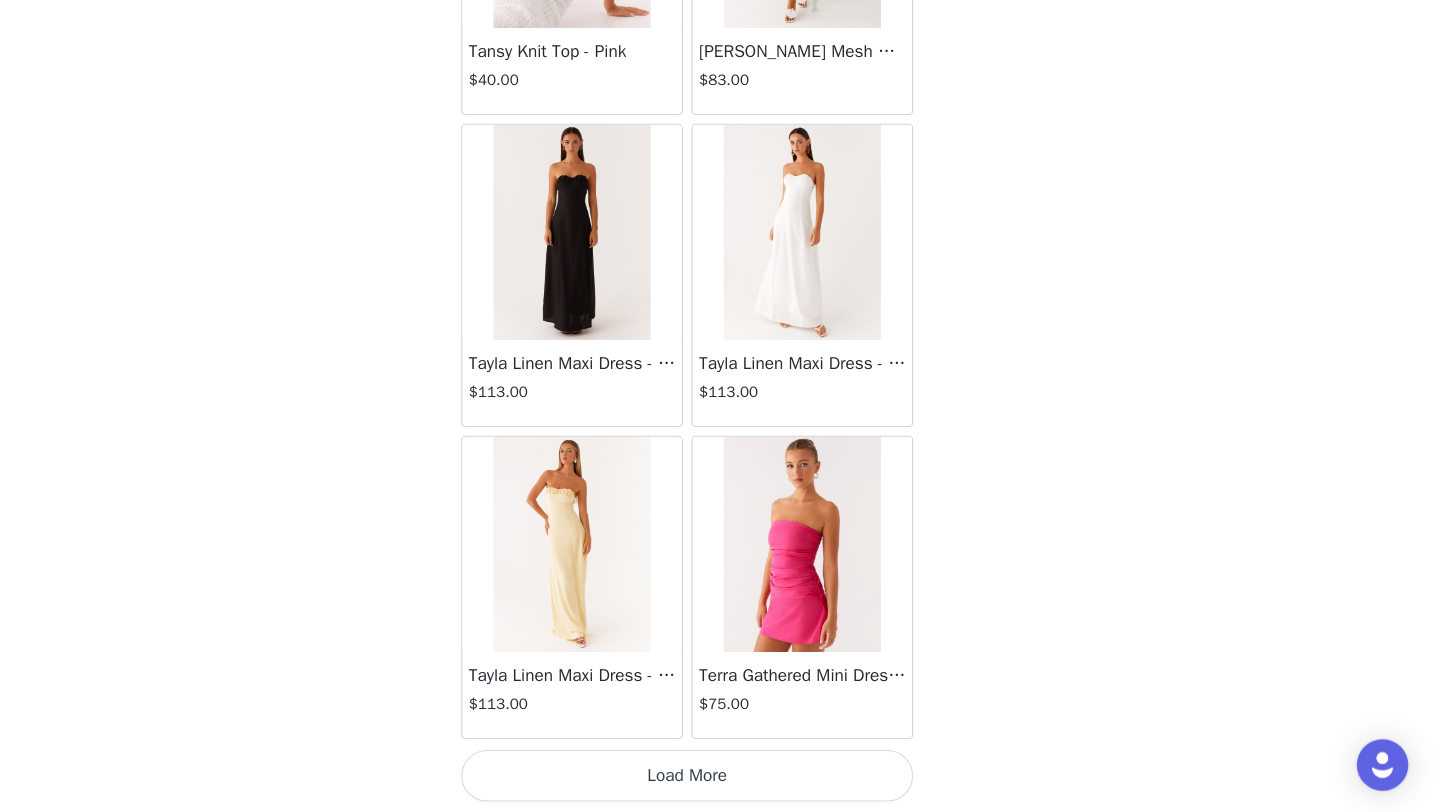 click on "Load More" at bounding box center [720, 778] 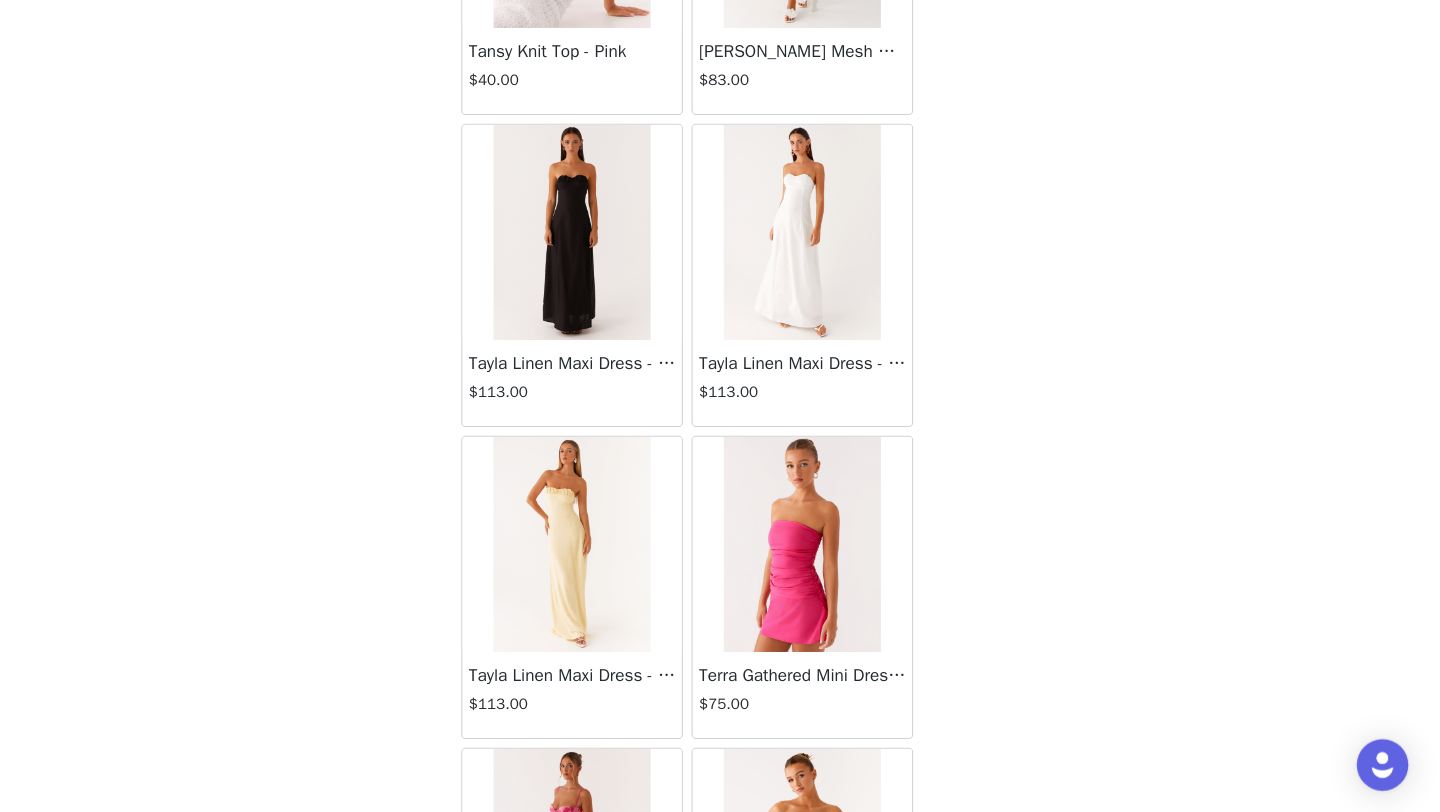 scroll, scrollTop: 60248, scrollLeft: 0, axis: vertical 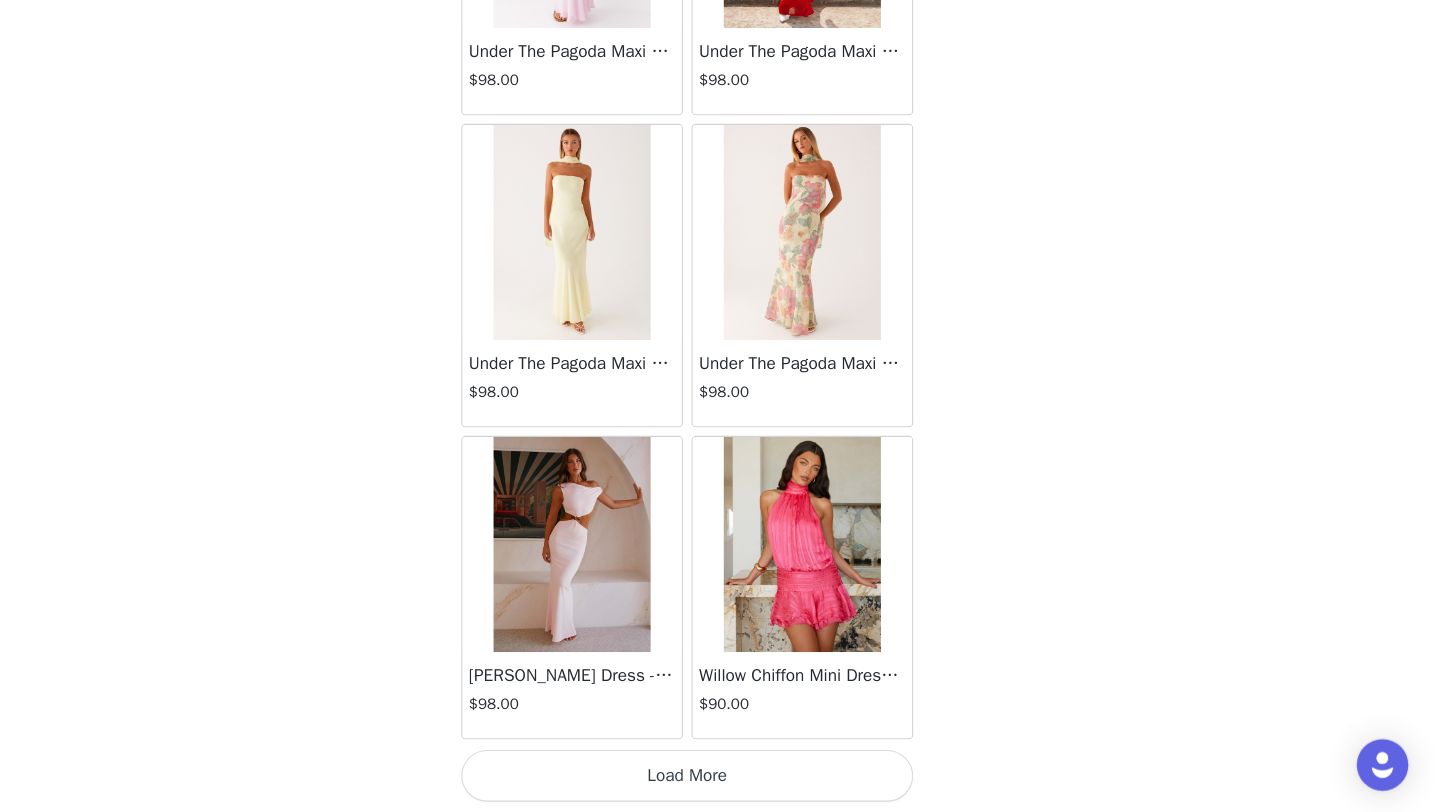 click on "Load More" at bounding box center [720, 778] 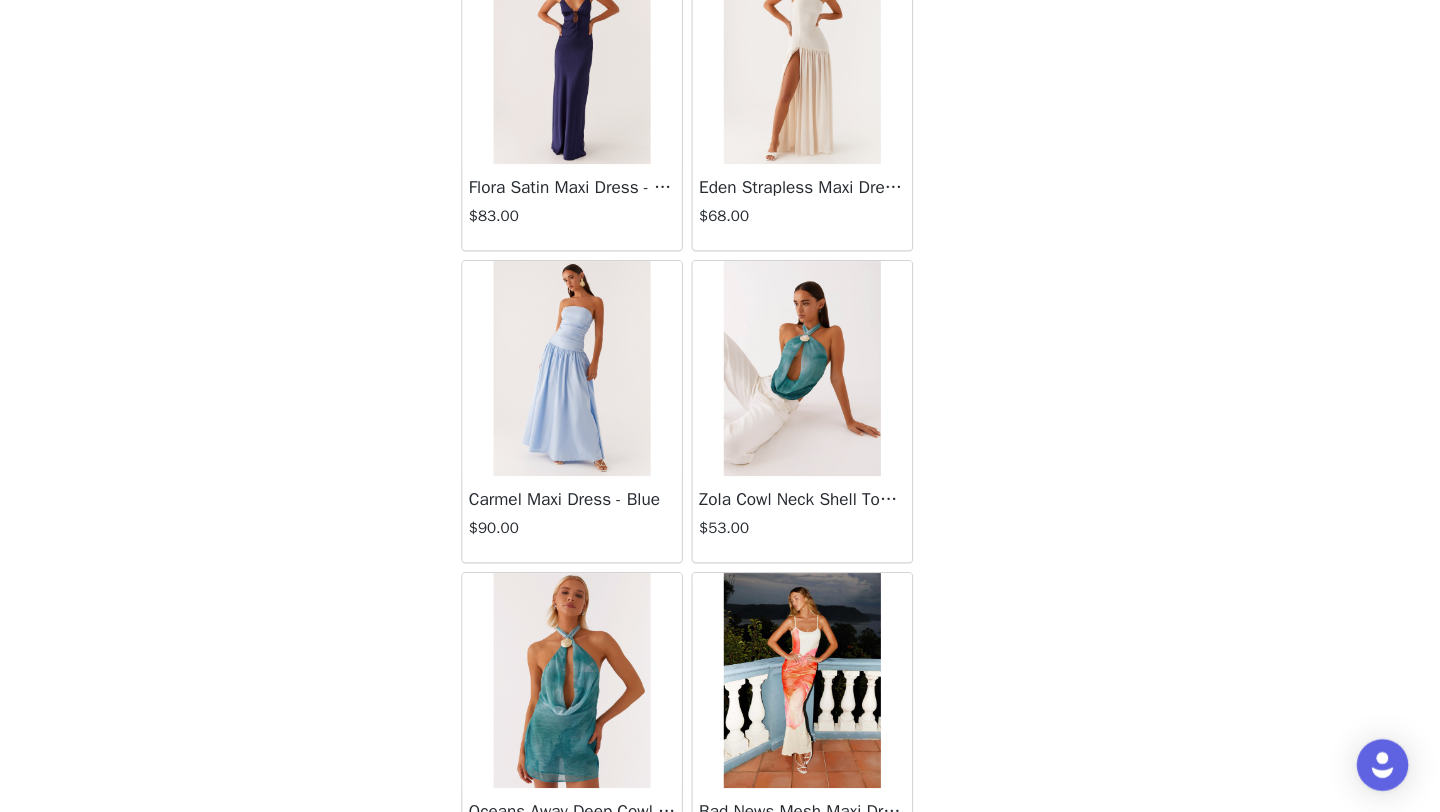 scroll, scrollTop: 63148, scrollLeft: 0, axis: vertical 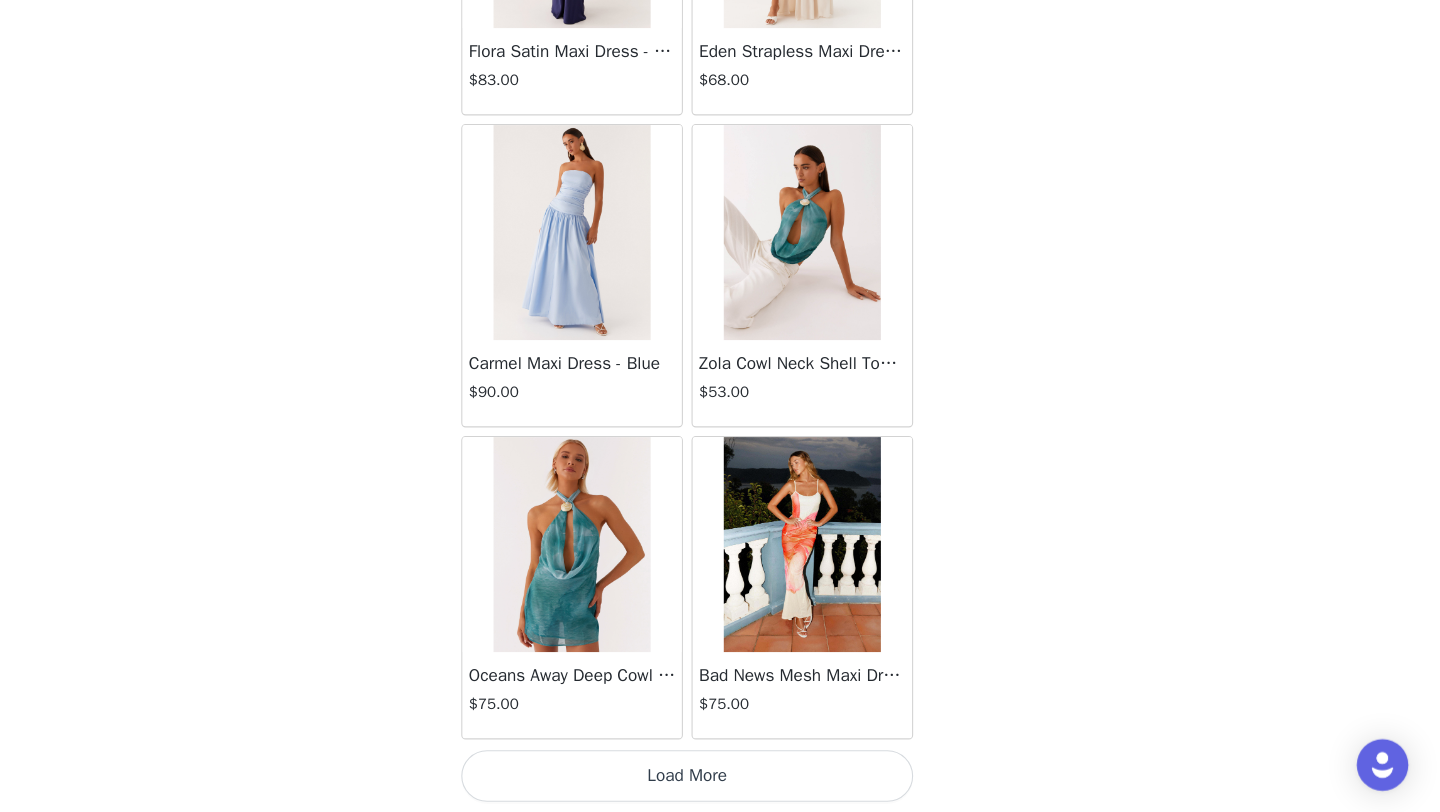 click on "Load More" at bounding box center (720, 778) 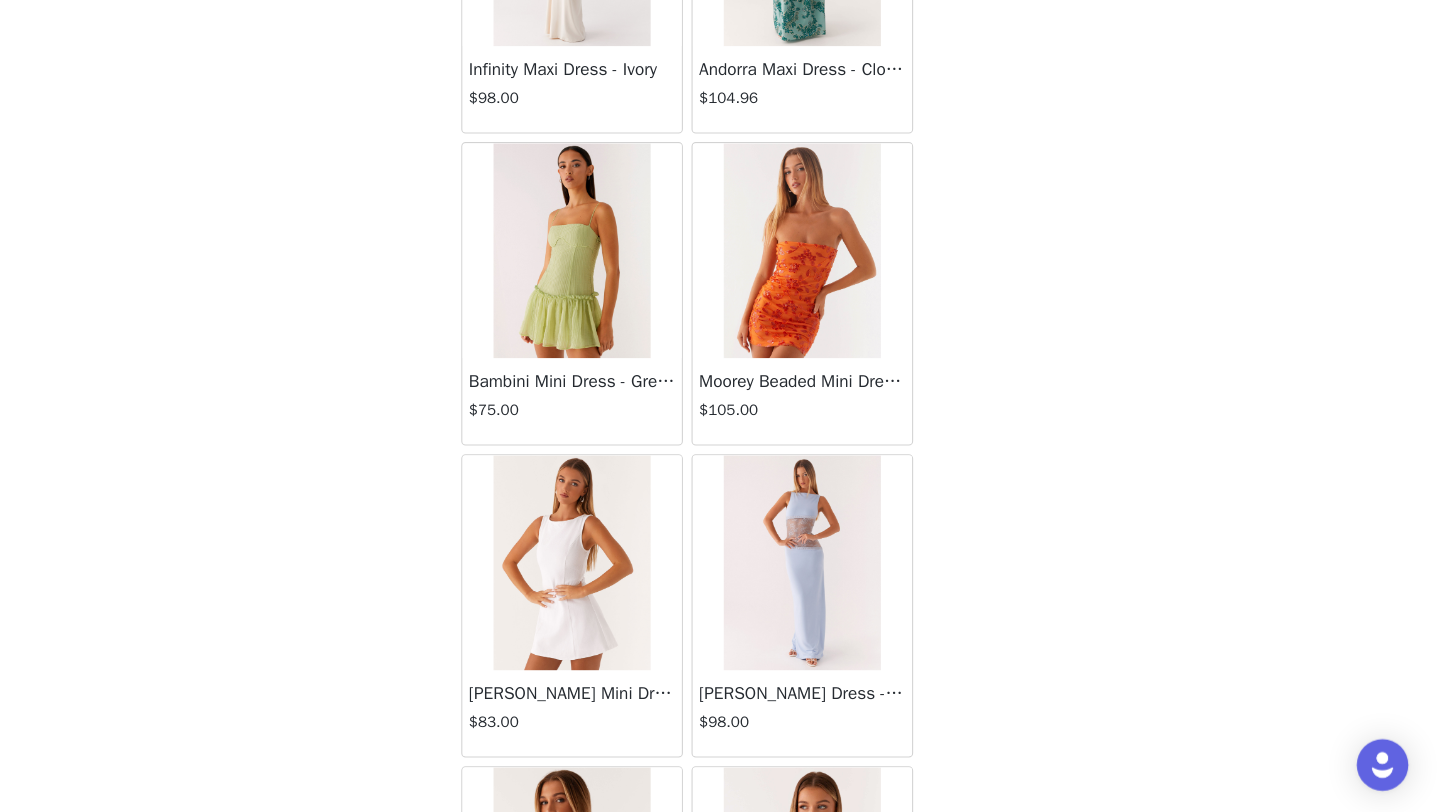 scroll, scrollTop: 66048, scrollLeft: 0, axis: vertical 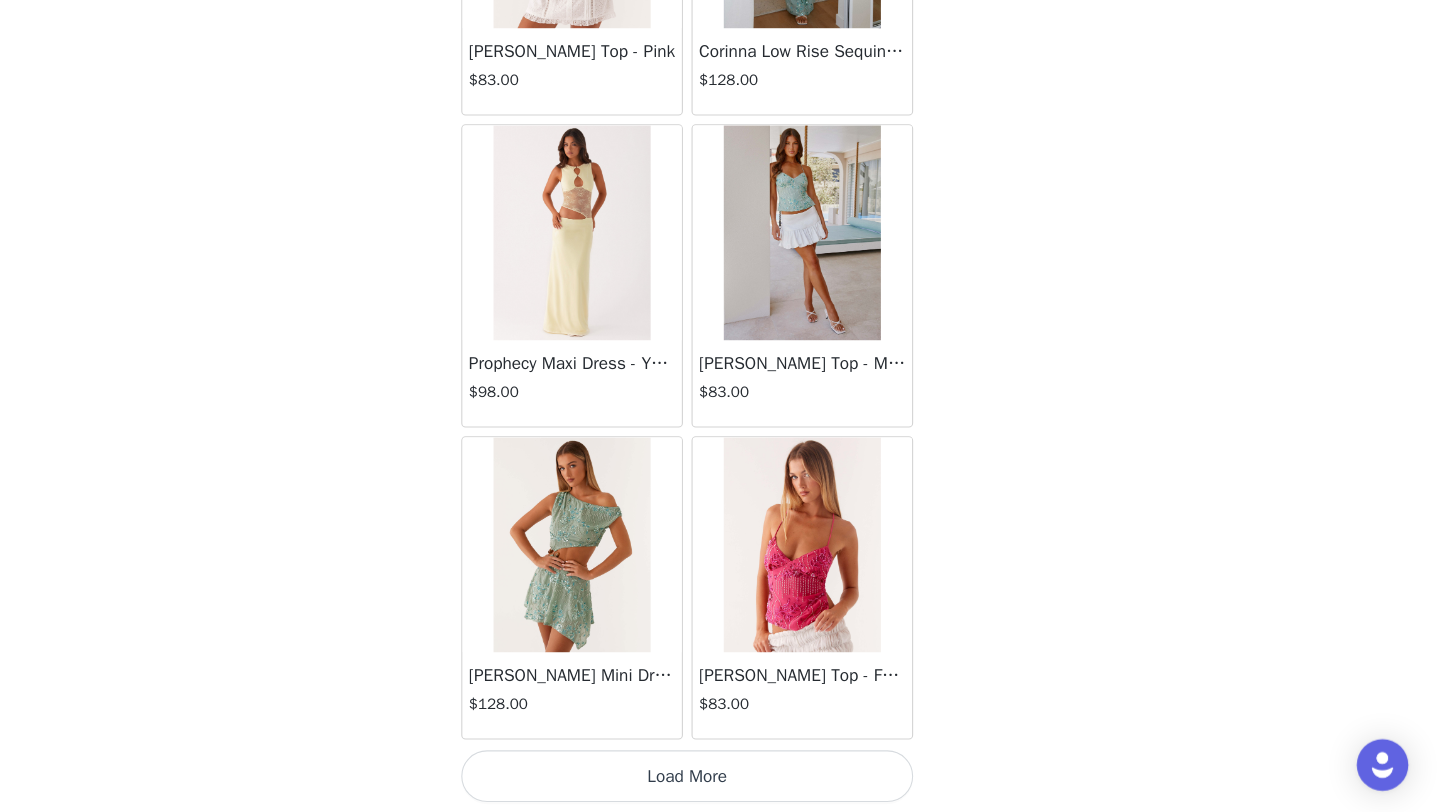 click on "Load More" at bounding box center [720, 778] 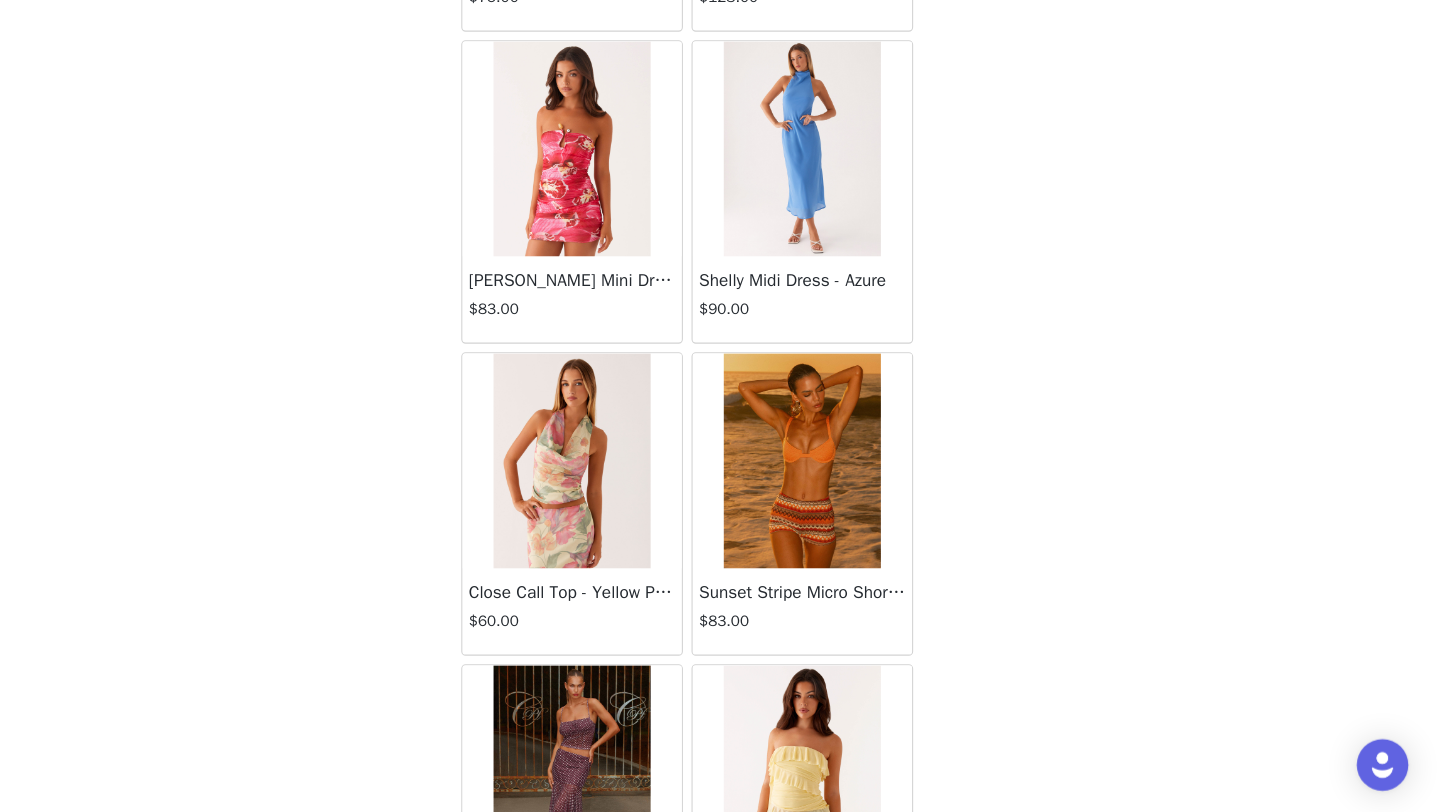 scroll, scrollTop: 68948, scrollLeft: 0, axis: vertical 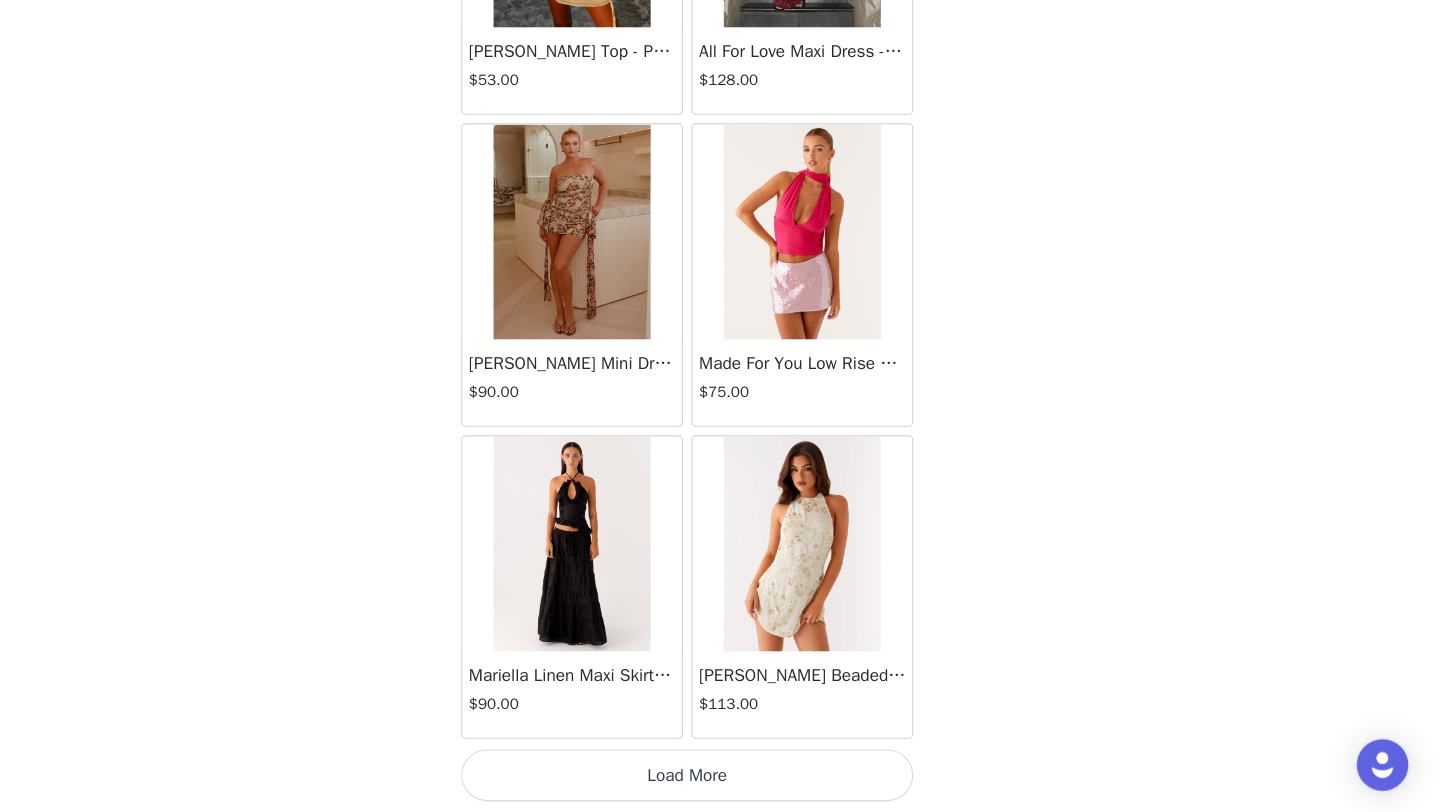 click on "Load More" at bounding box center (720, 778) 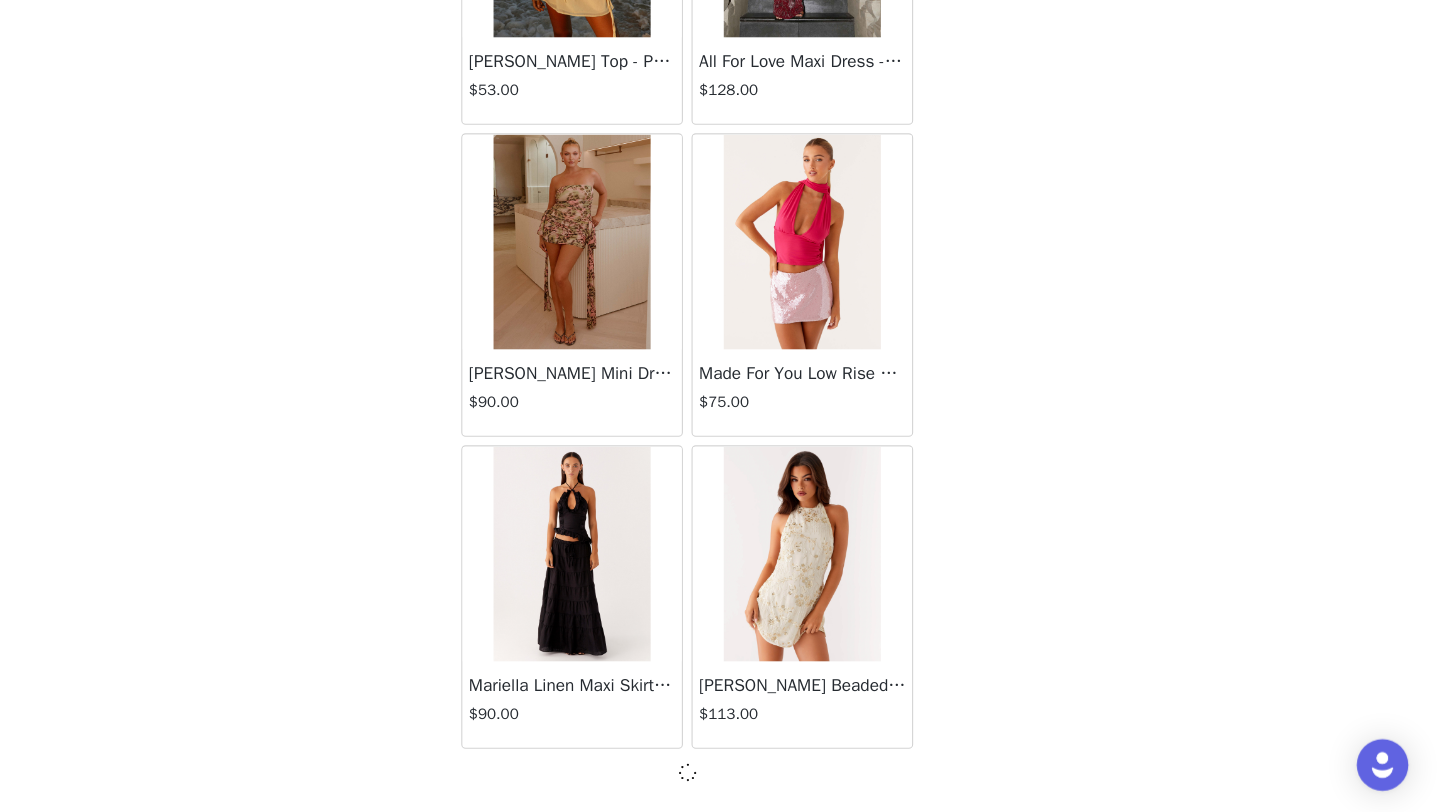 scroll, scrollTop: 68939, scrollLeft: 0, axis: vertical 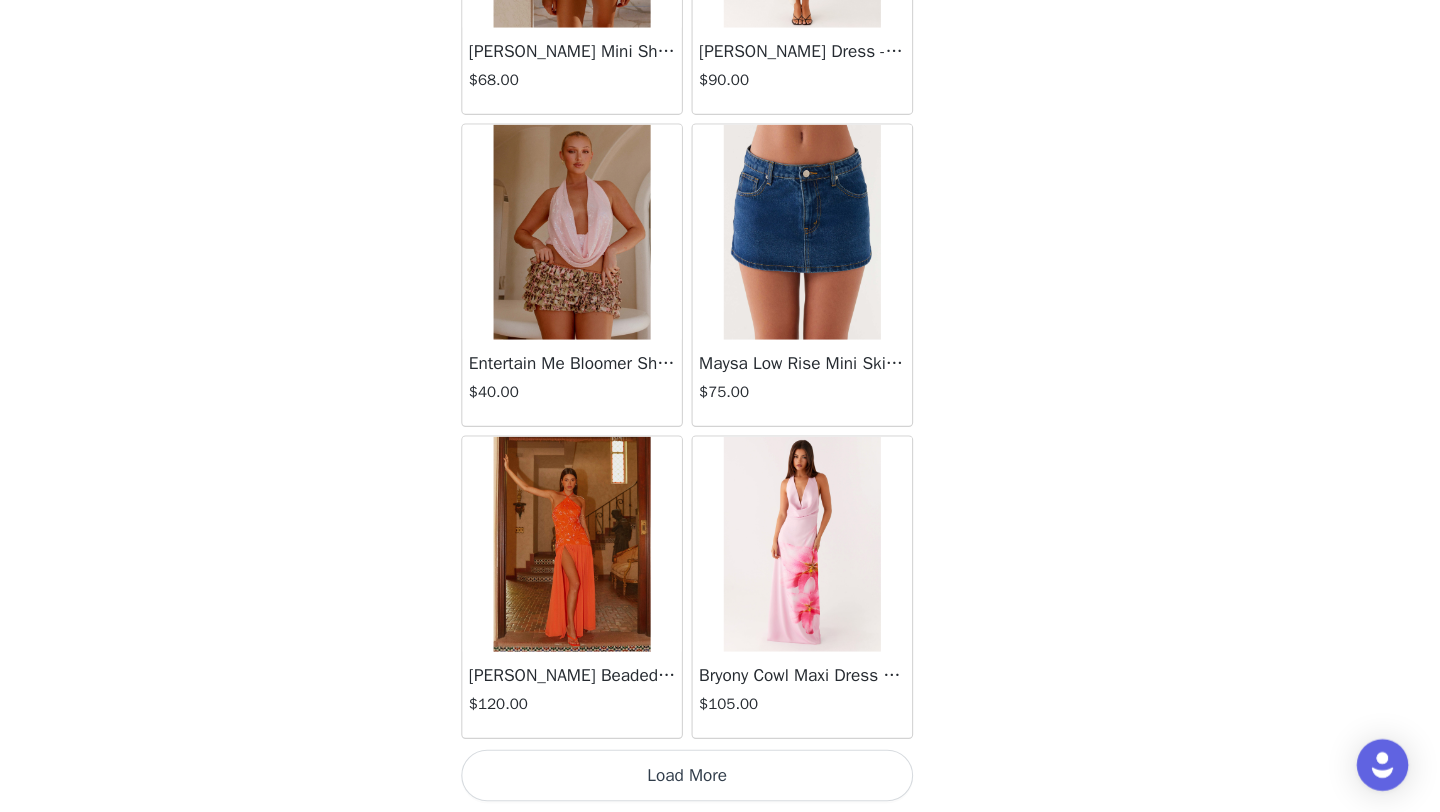 click on "Load More" at bounding box center [720, 778] 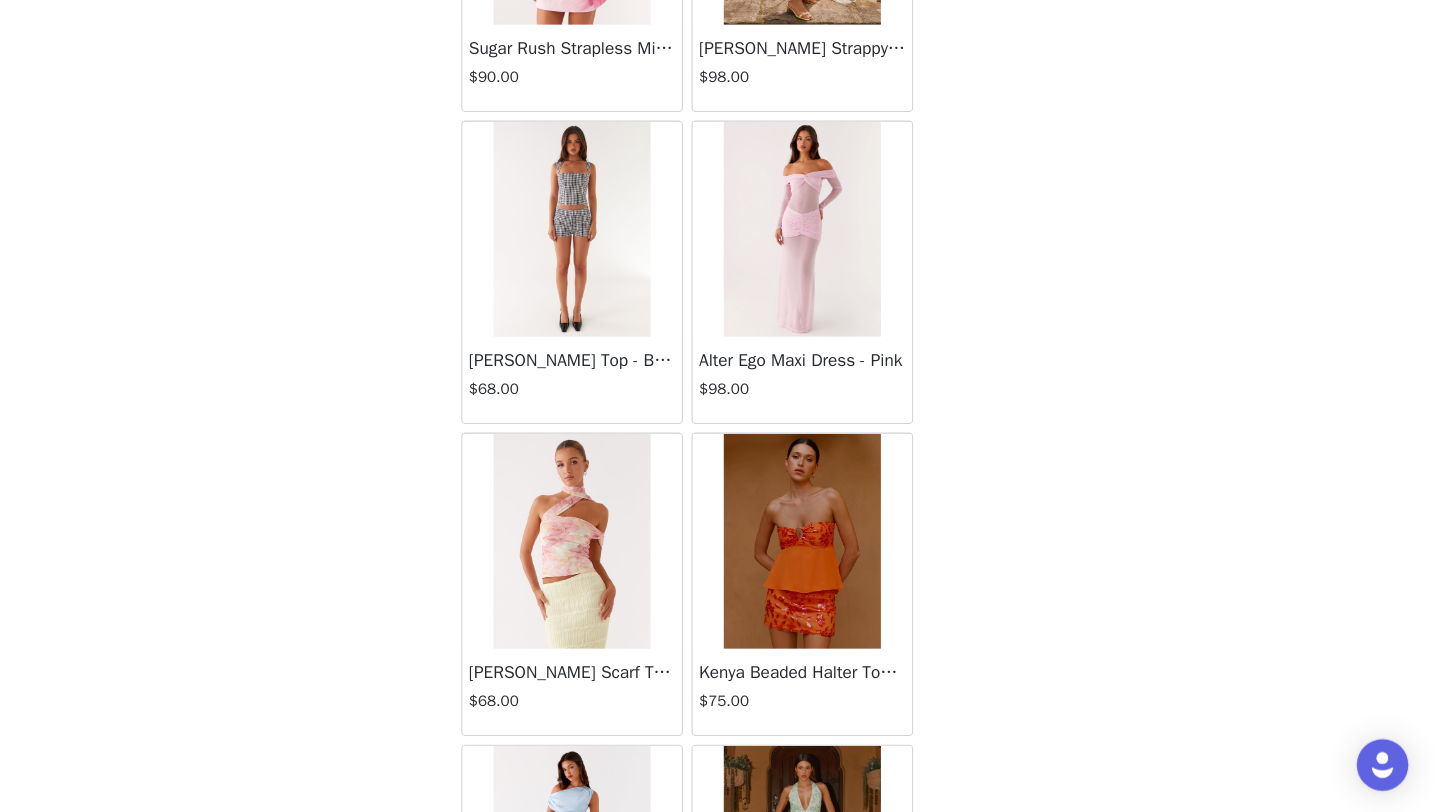 scroll, scrollTop: 74748, scrollLeft: 0, axis: vertical 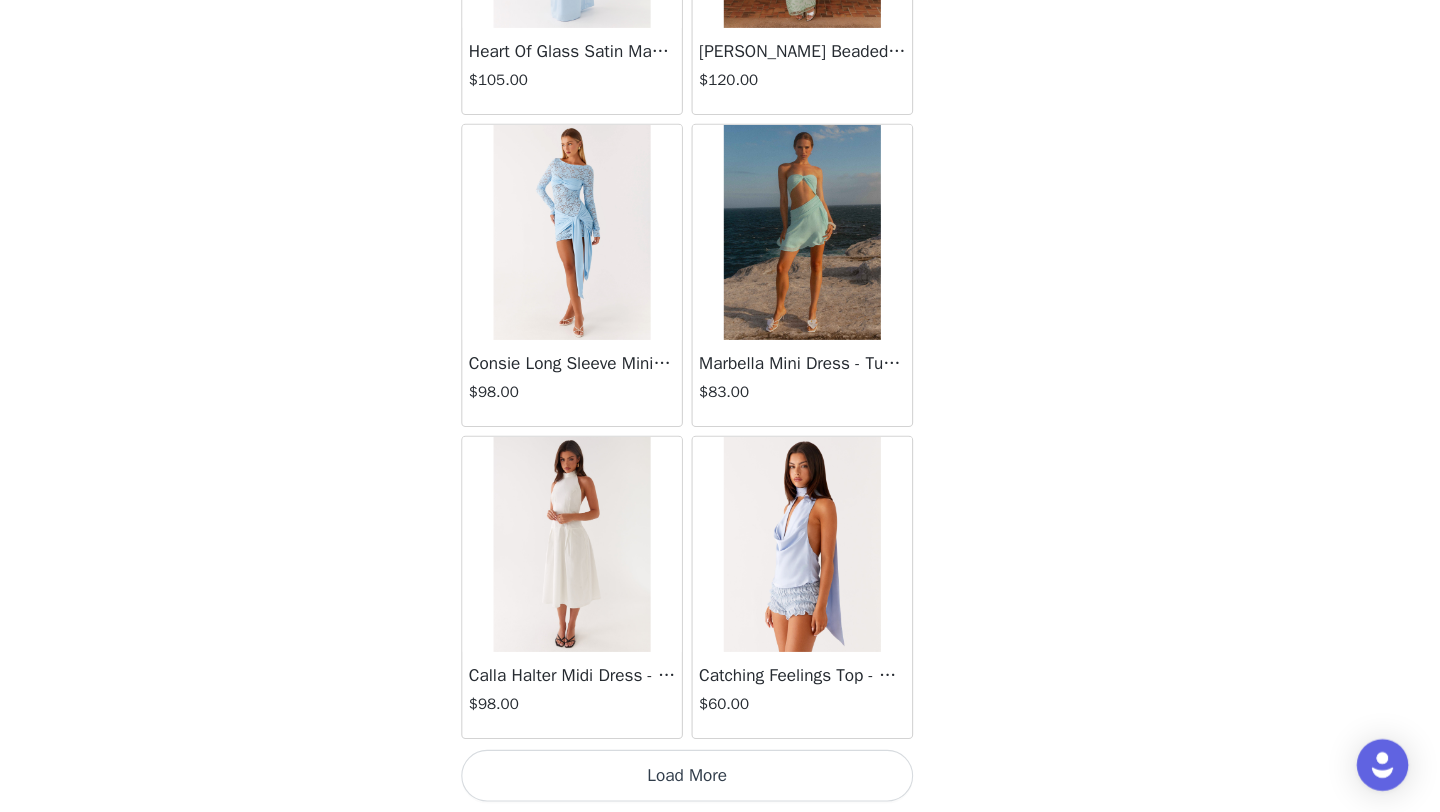 click on "Load More" at bounding box center (720, 778) 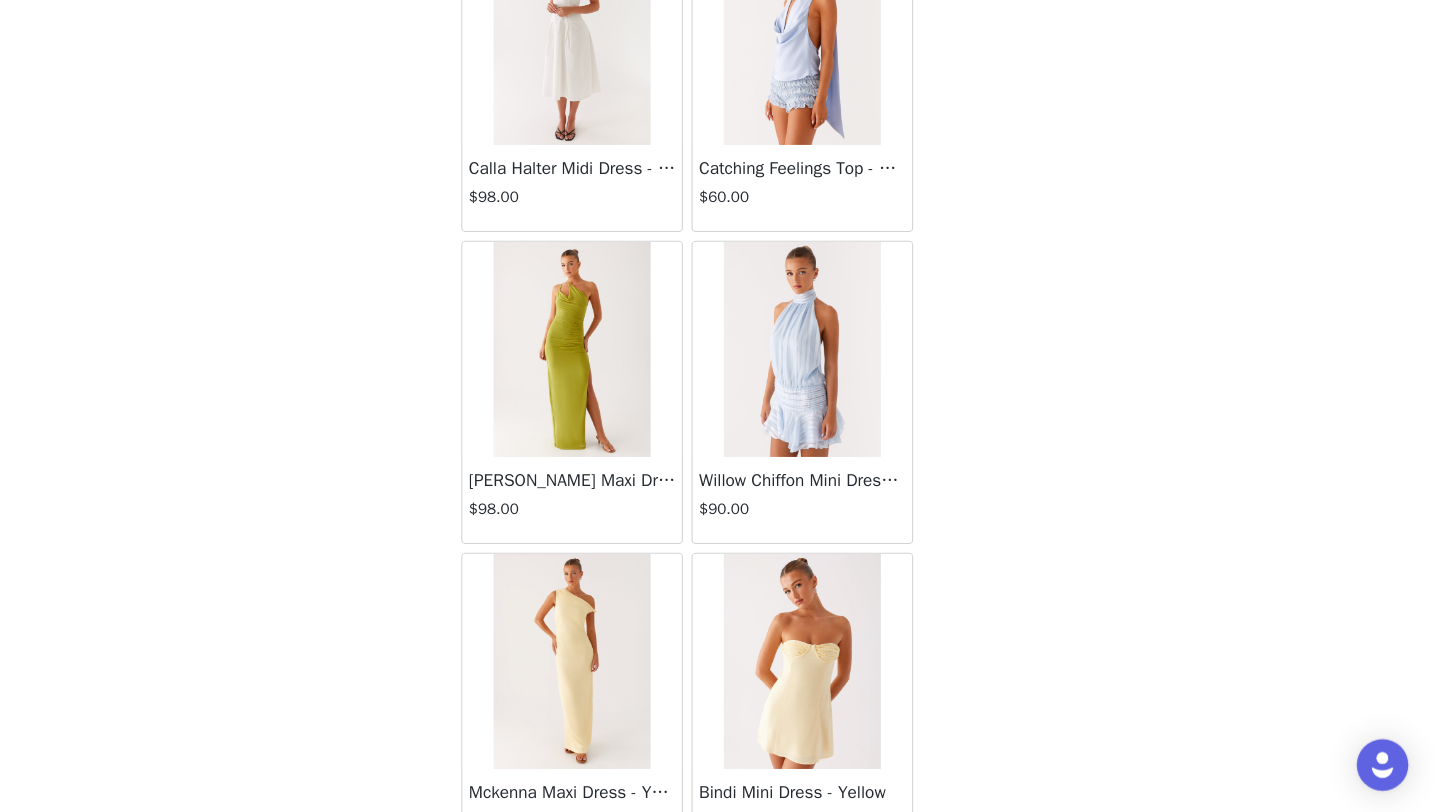 scroll, scrollTop: 75239, scrollLeft: 0, axis: vertical 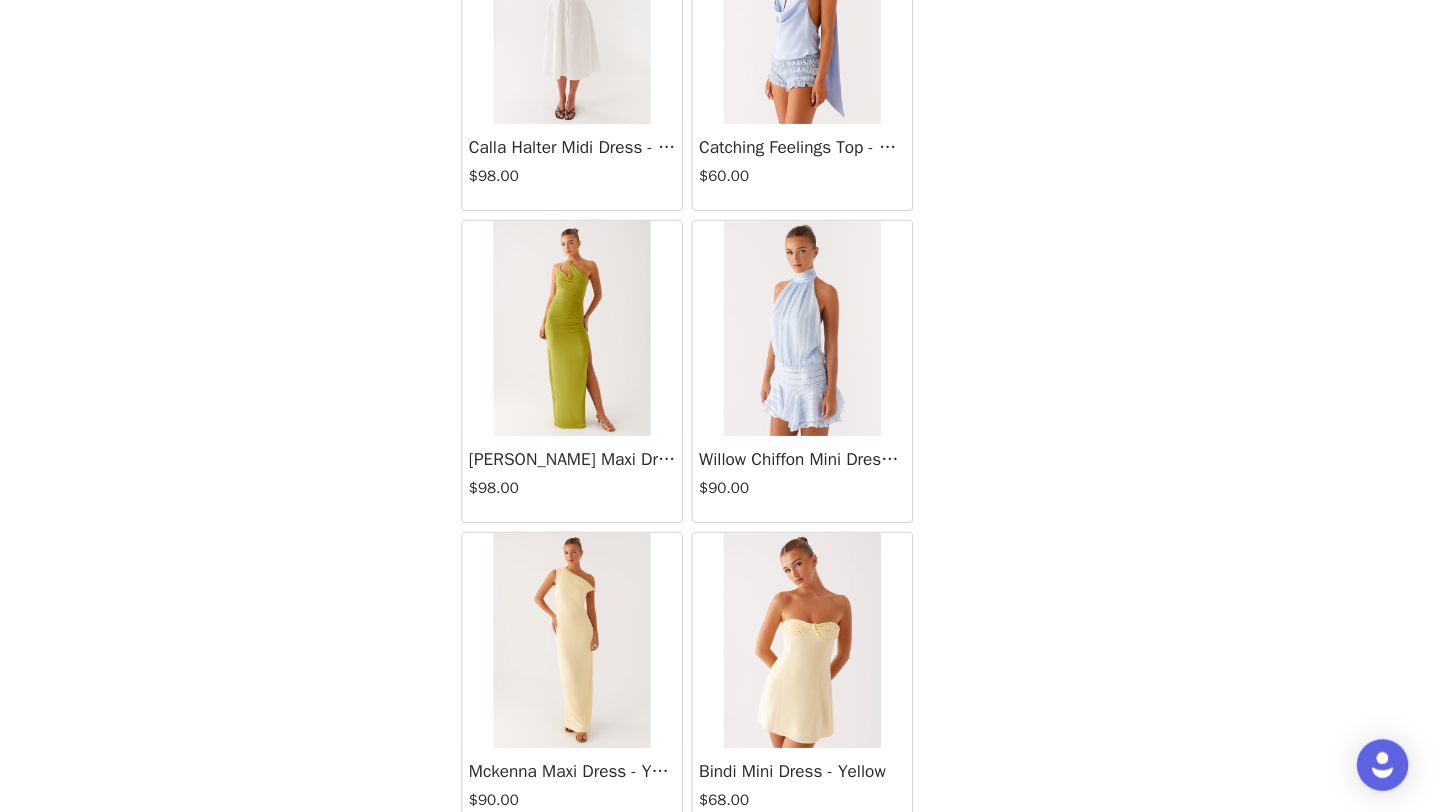 click at bounding box center (826, 362) 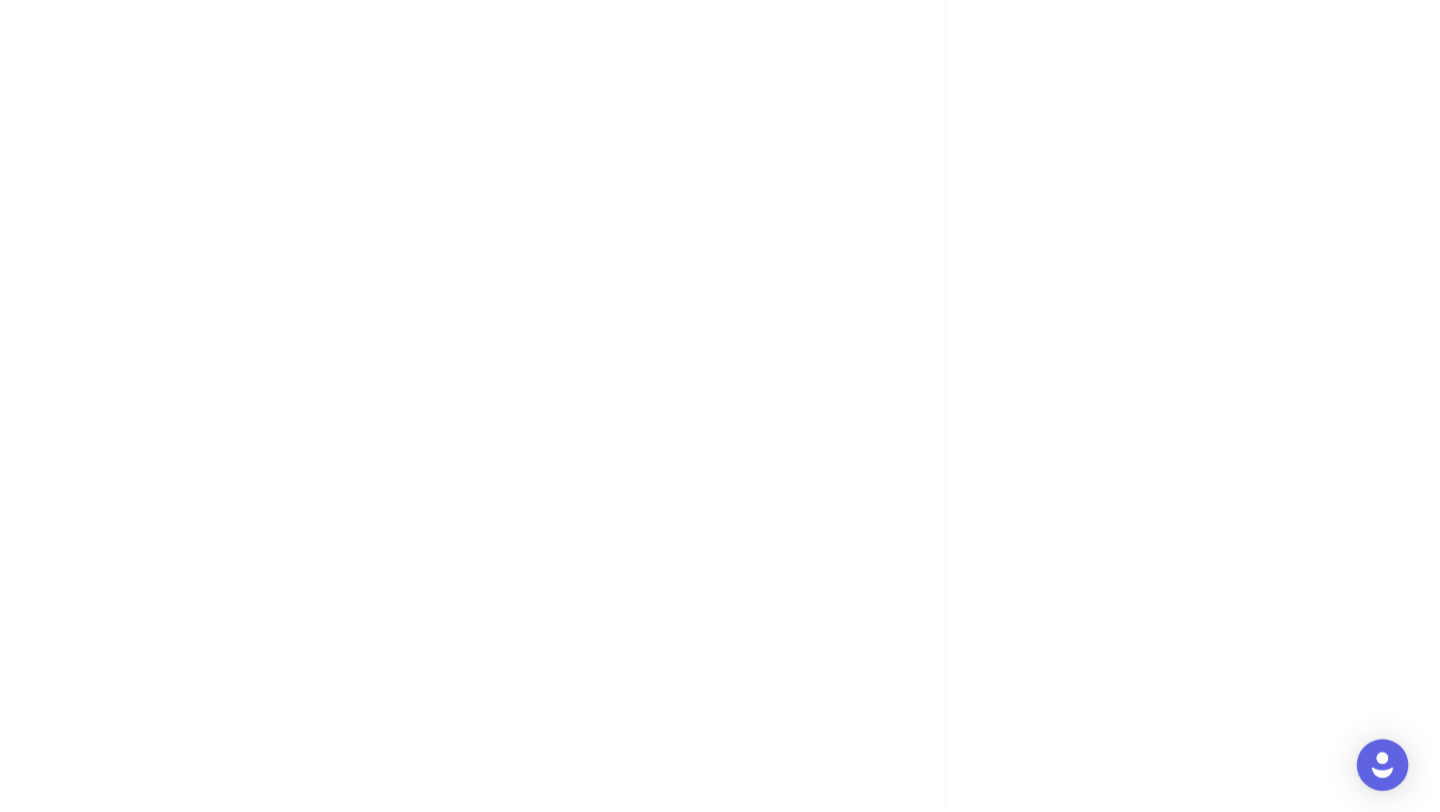 scroll, scrollTop: 308, scrollLeft: 0, axis: vertical 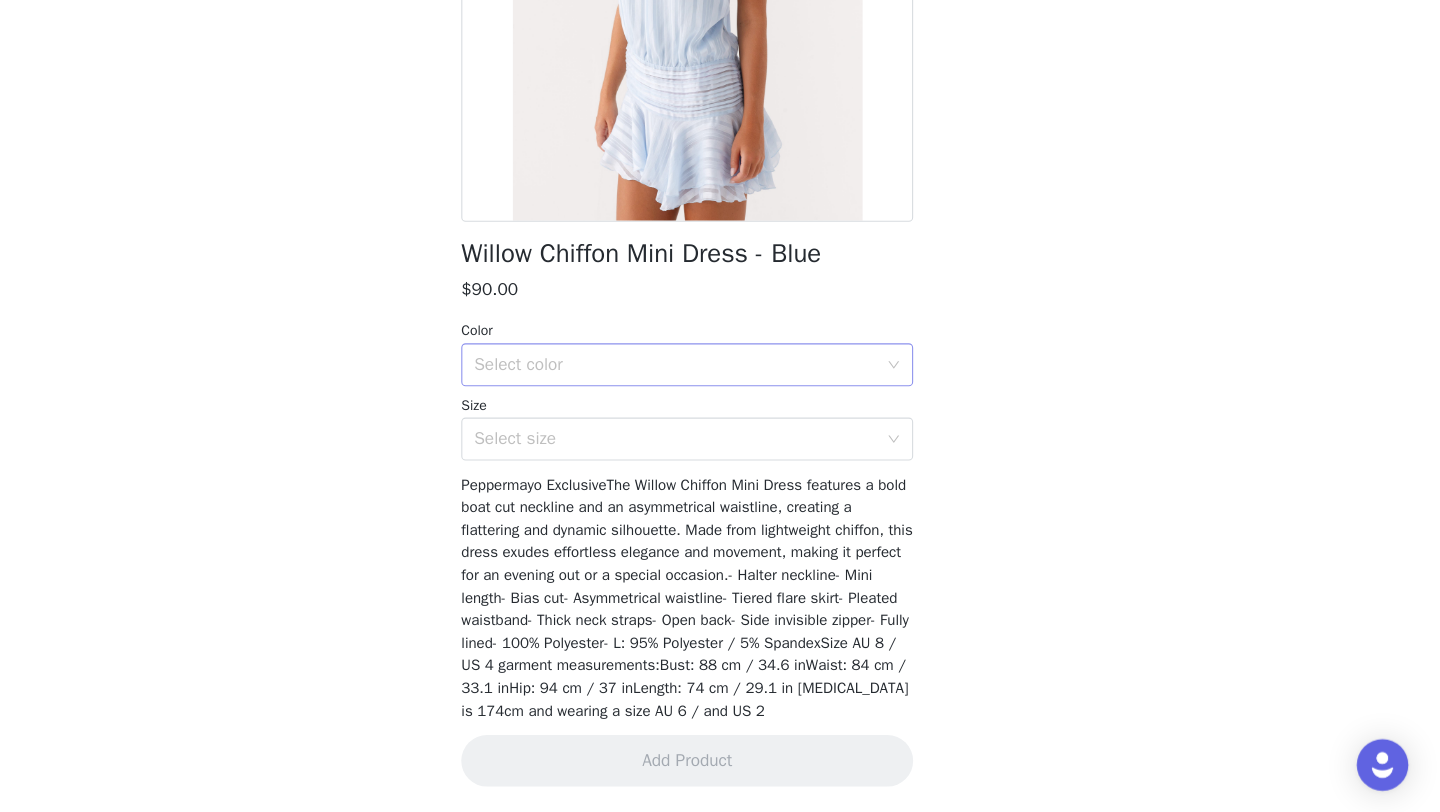 click on "Select color" at bounding box center [709, 396] 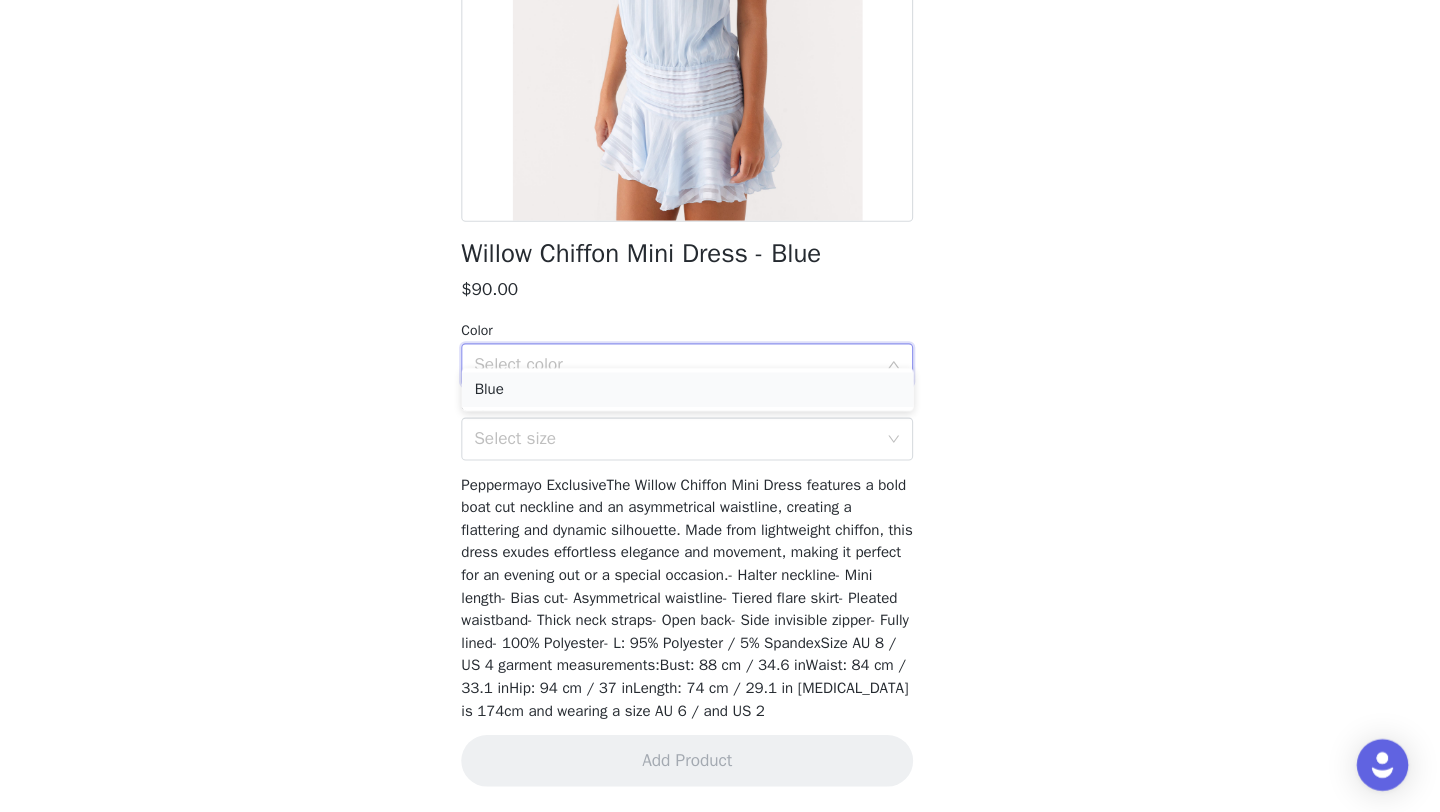 click on "Blue" at bounding box center (720, 419) 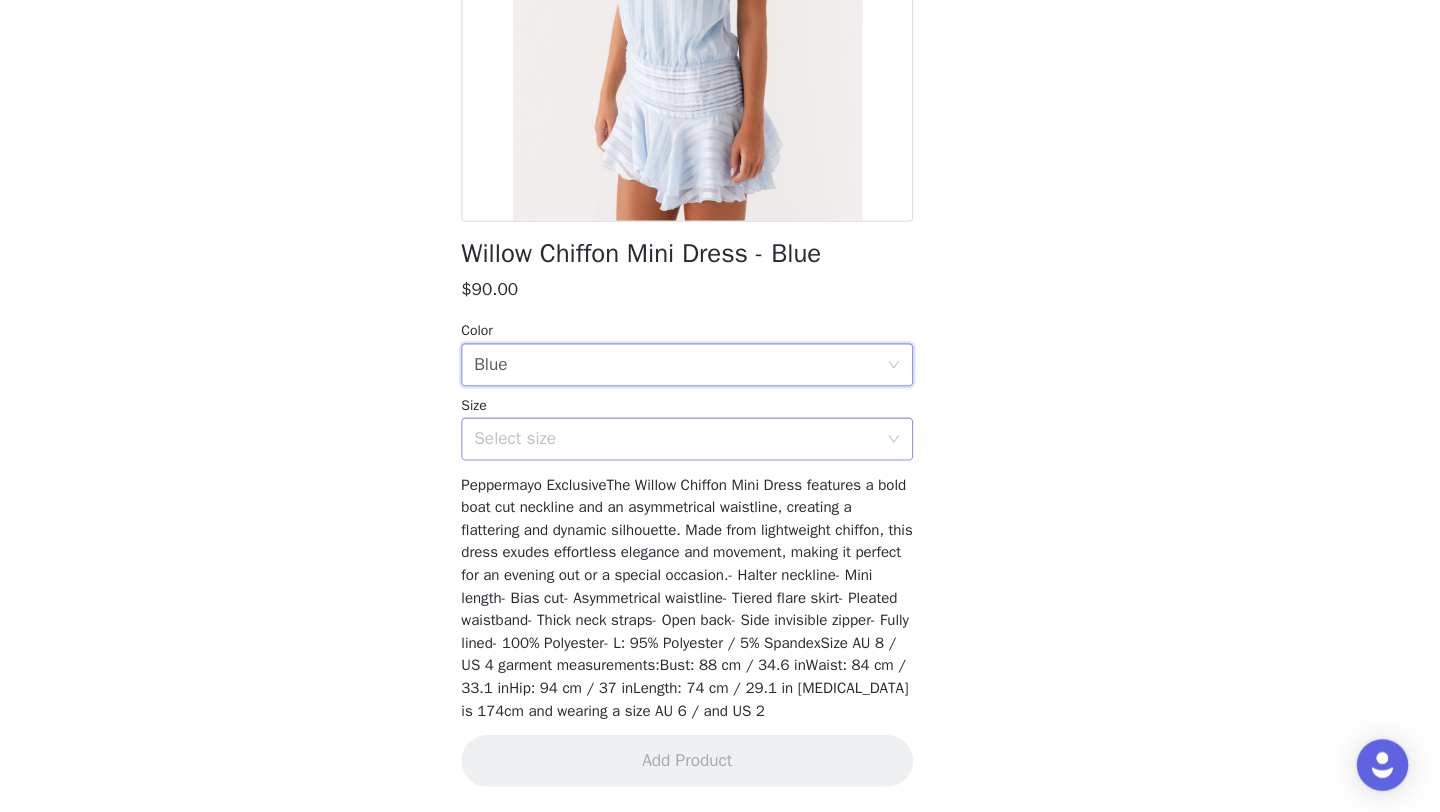 click on "Select size" at bounding box center [709, 465] 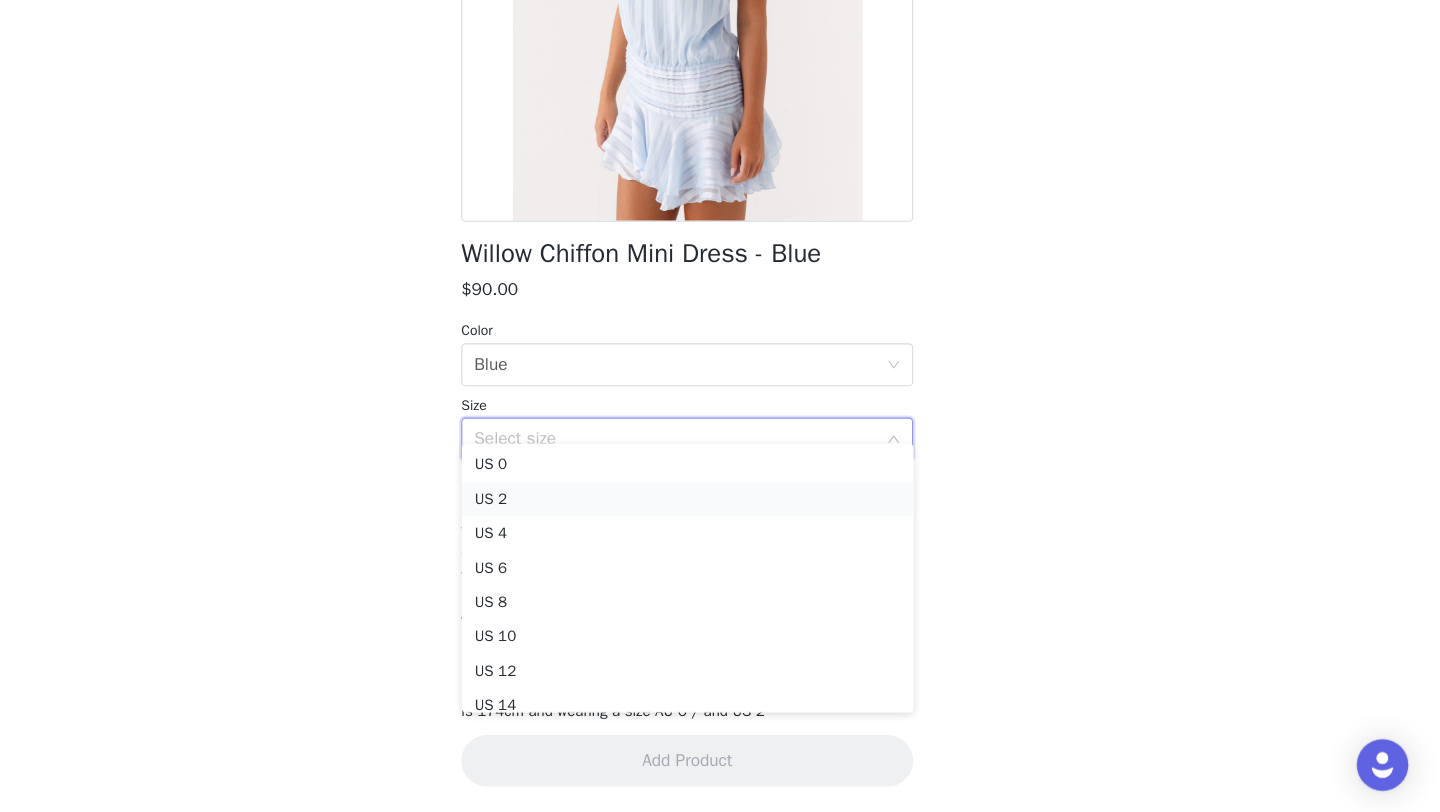 click on "US 2" at bounding box center (720, 521) 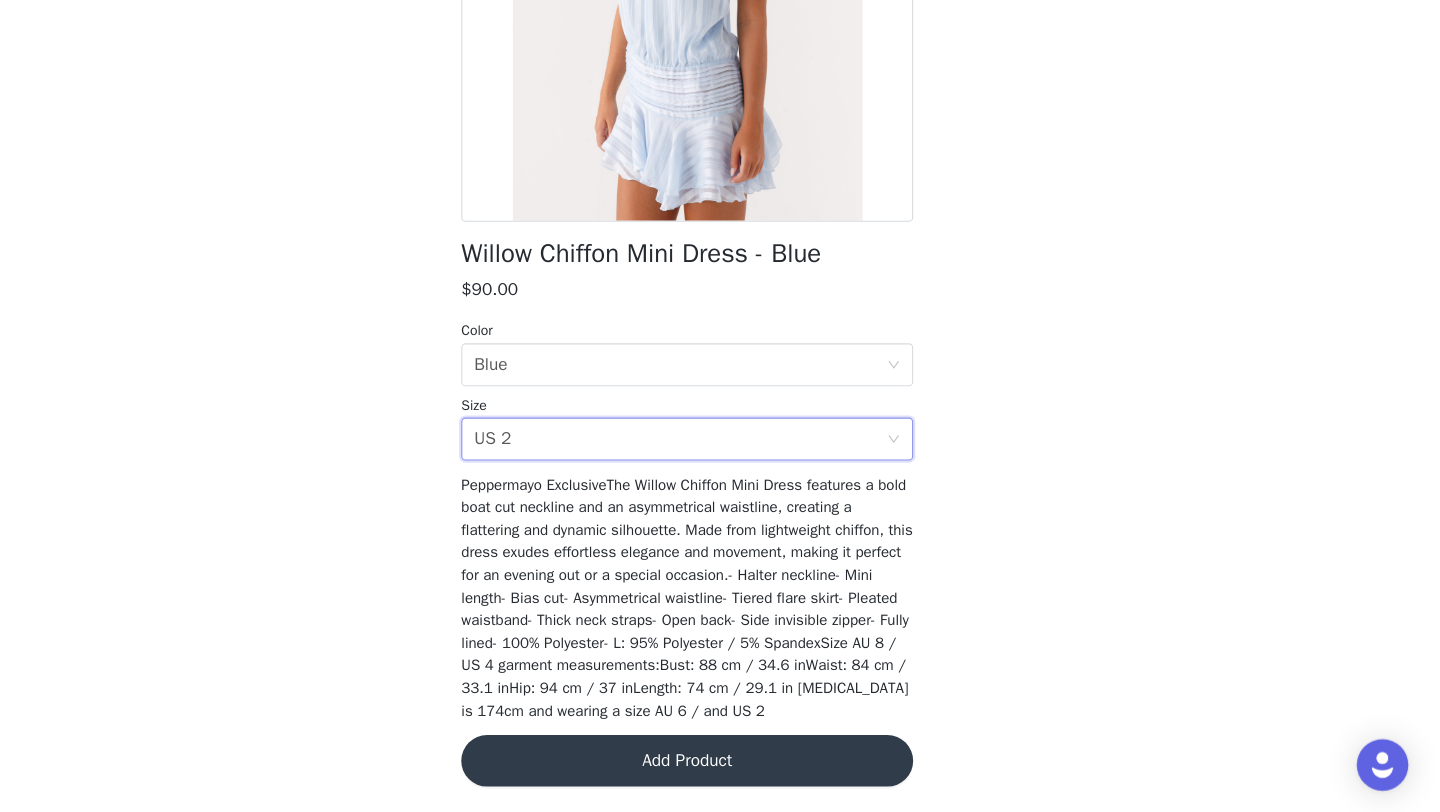 click on "Add Product" at bounding box center [720, 764] 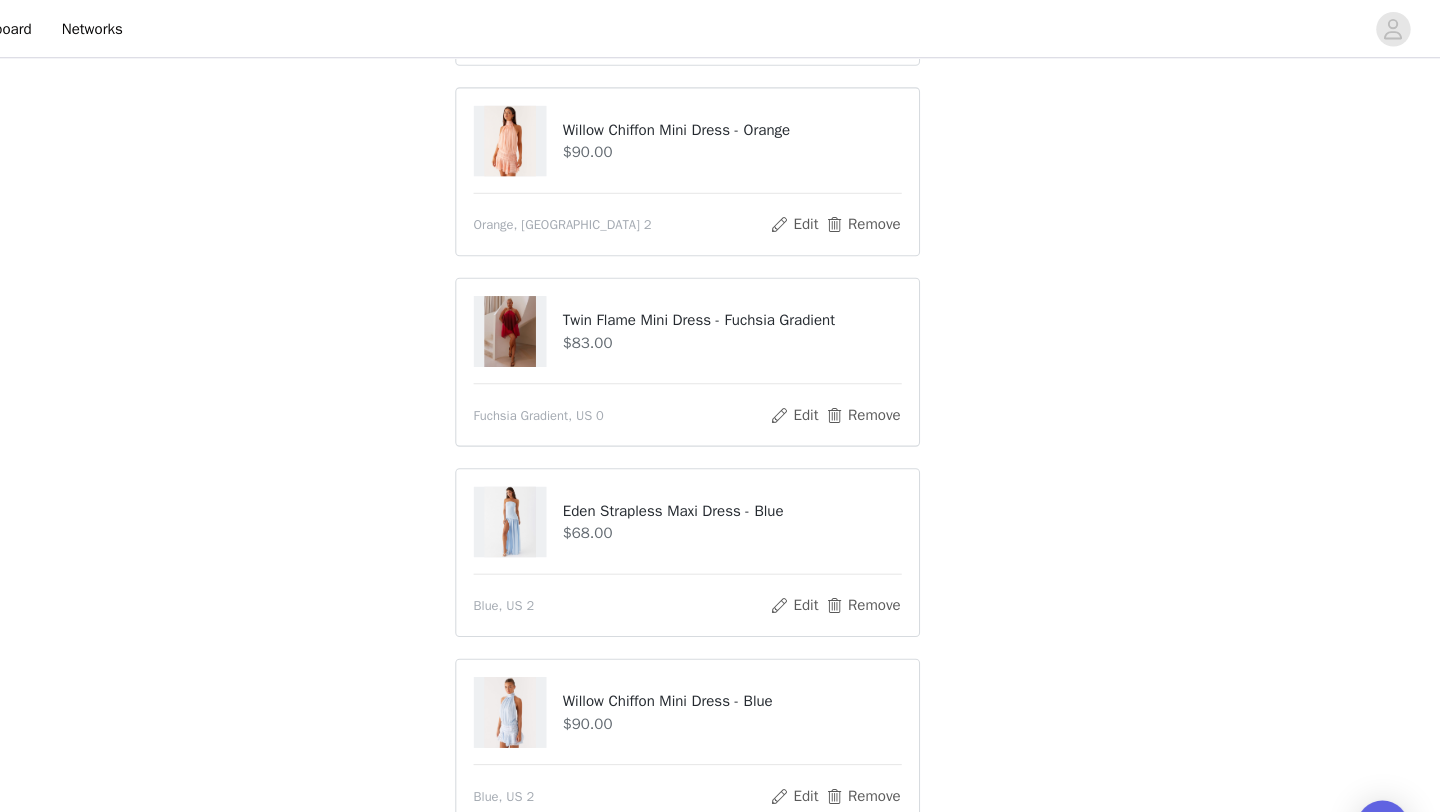 scroll, scrollTop: 660, scrollLeft: 0, axis: vertical 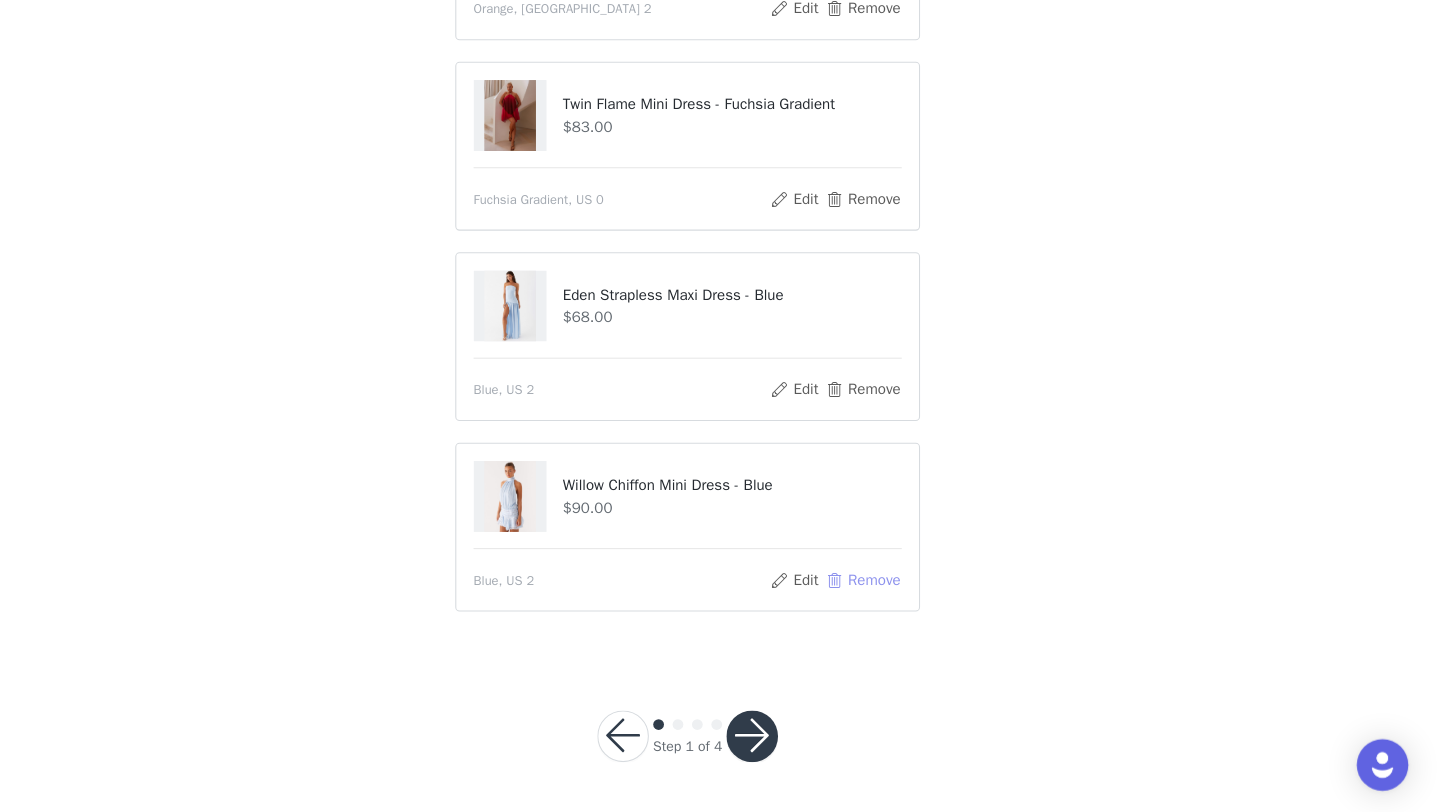 click on "Remove" at bounding box center (883, 596) 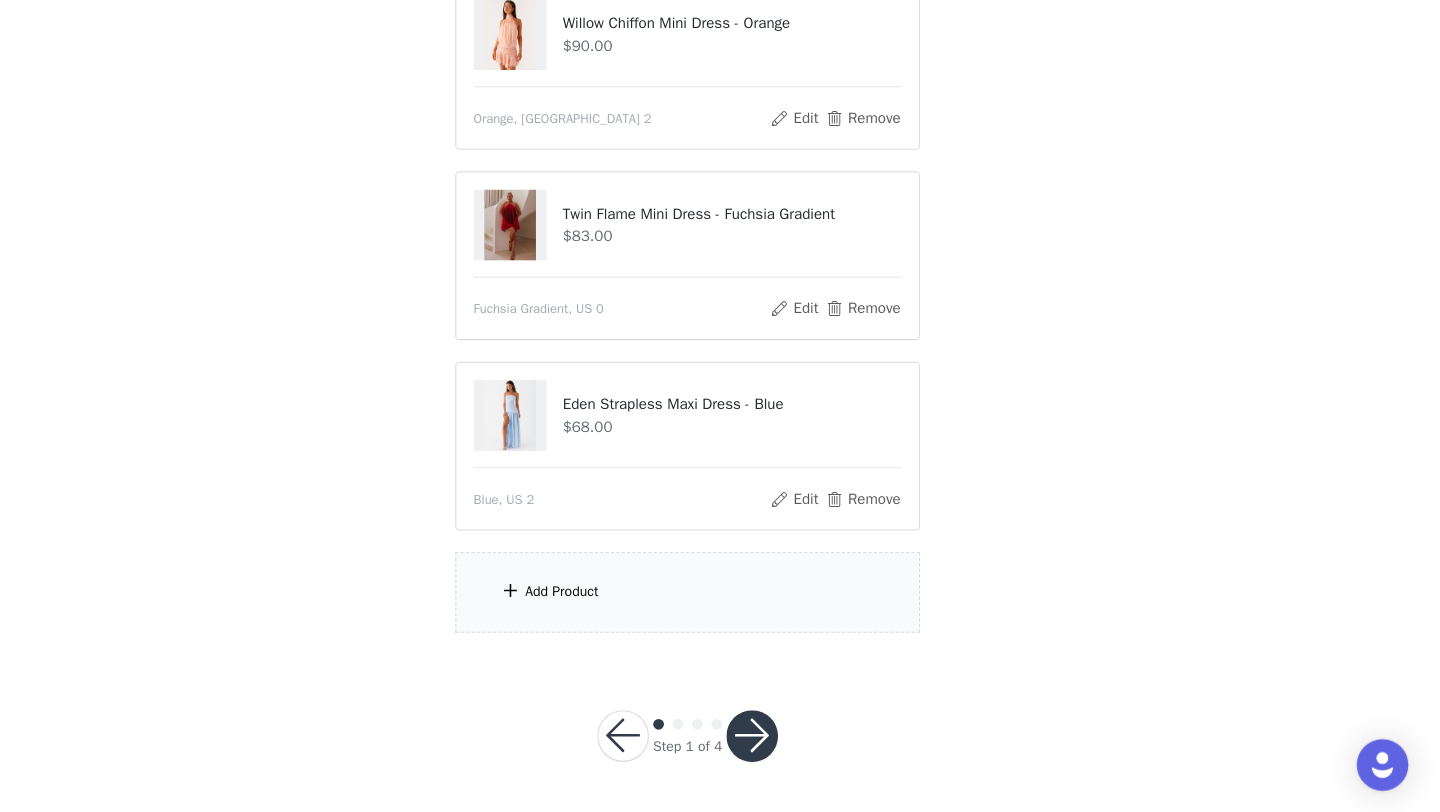 click on "Add Product" at bounding box center [720, 607] 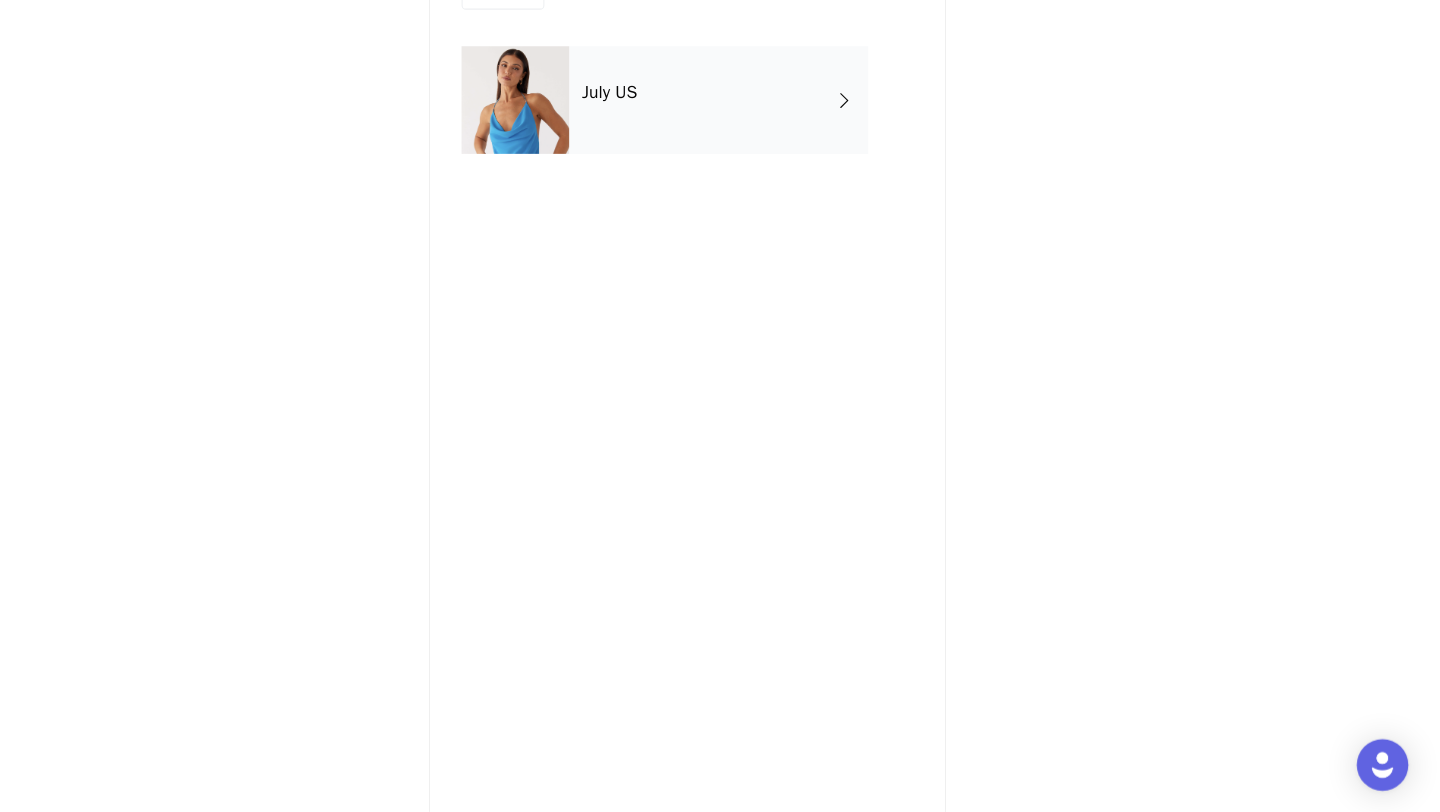 click on "July US" at bounding box center (749, 150) 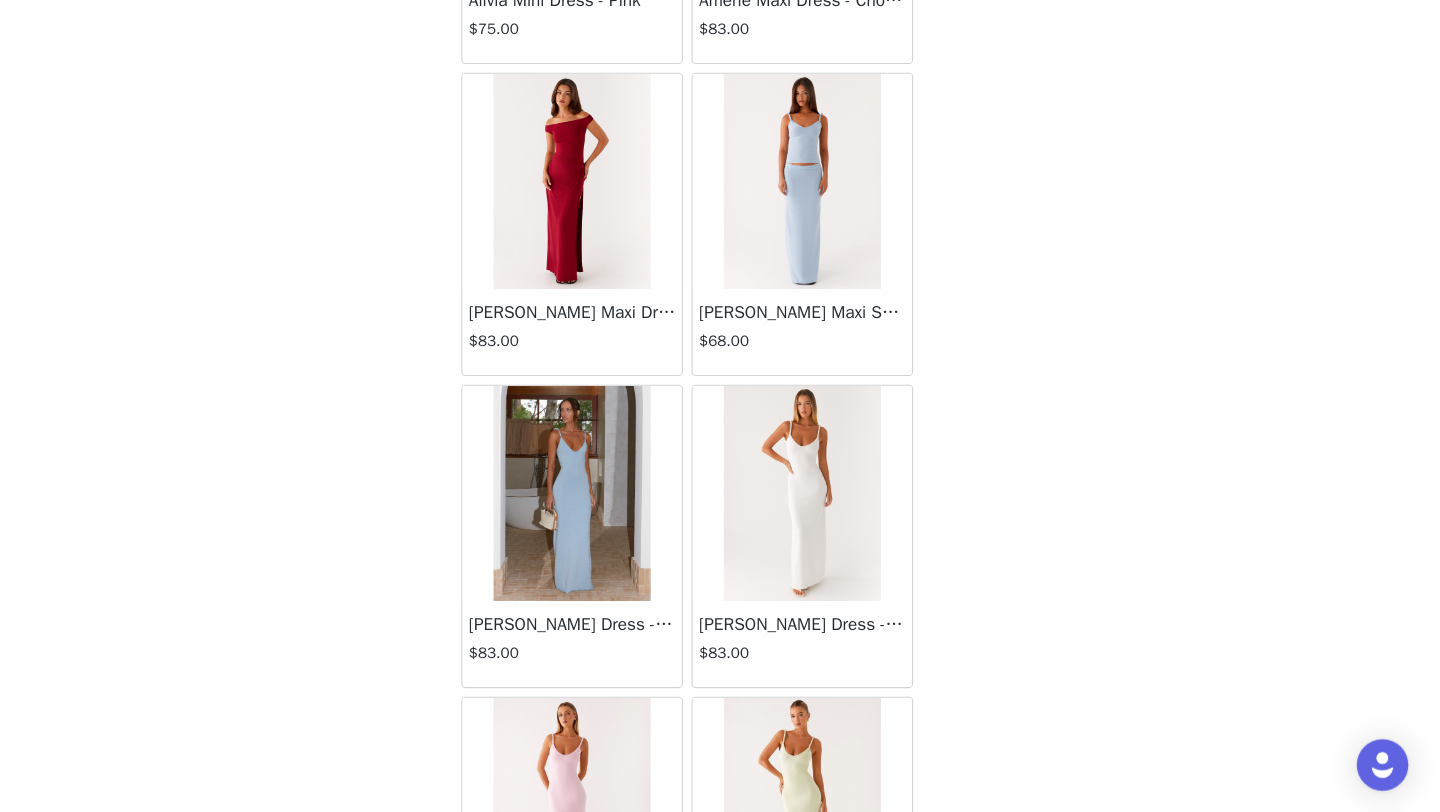 scroll, scrollTop: 2248, scrollLeft: 0, axis: vertical 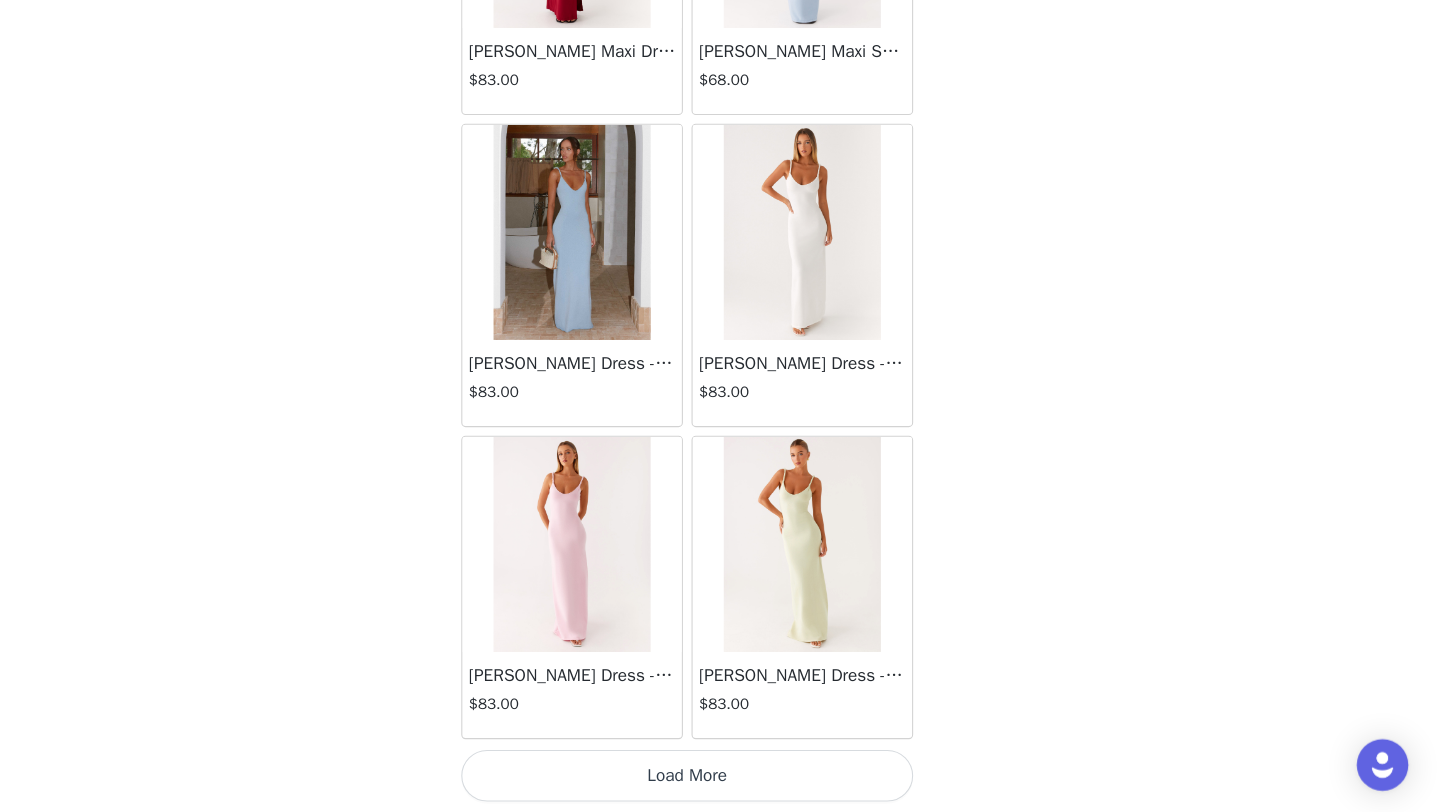 click on "Load More" at bounding box center (720, 778) 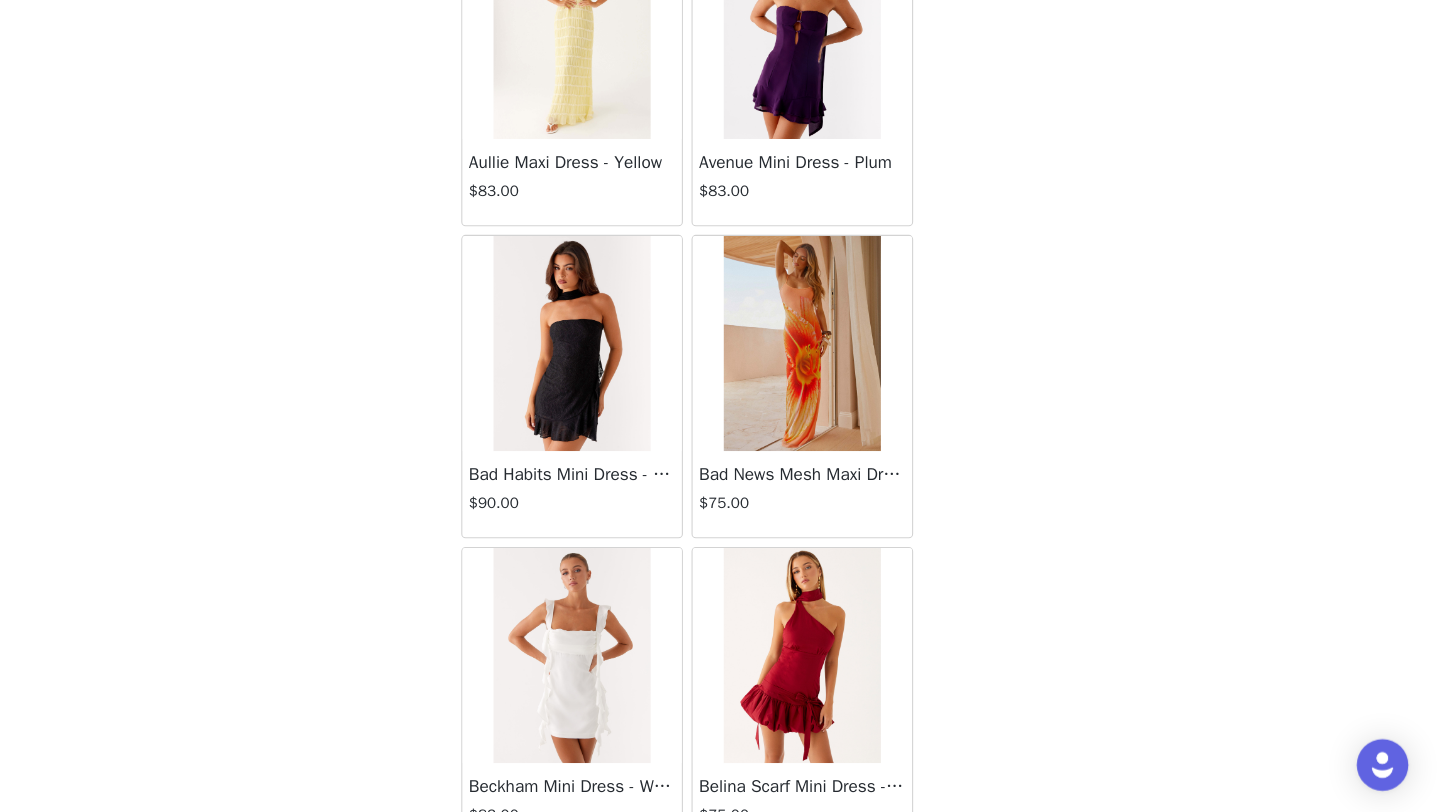 scroll, scrollTop: 5148, scrollLeft: 0, axis: vertical 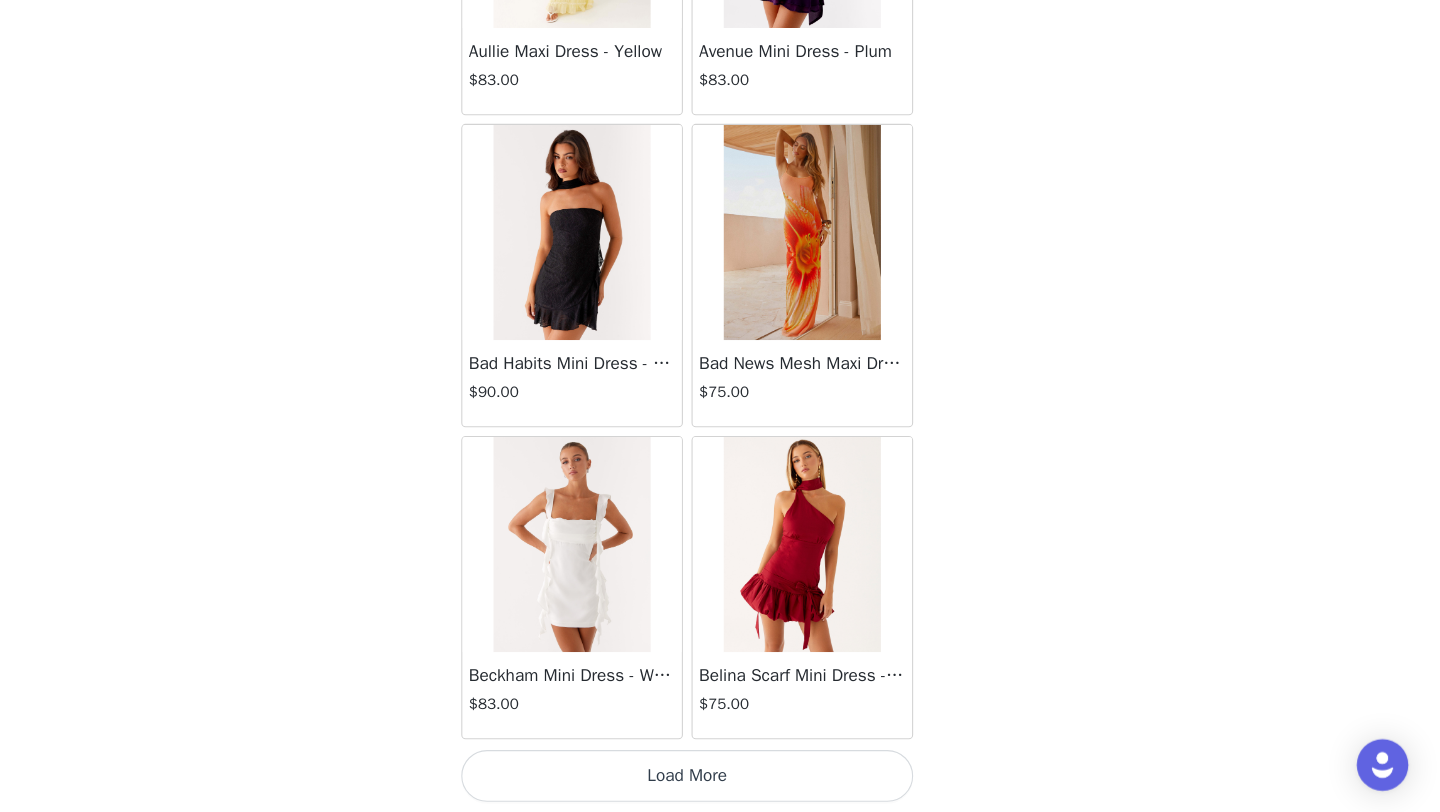 click on "Load More" at bounding box center (720, 778) 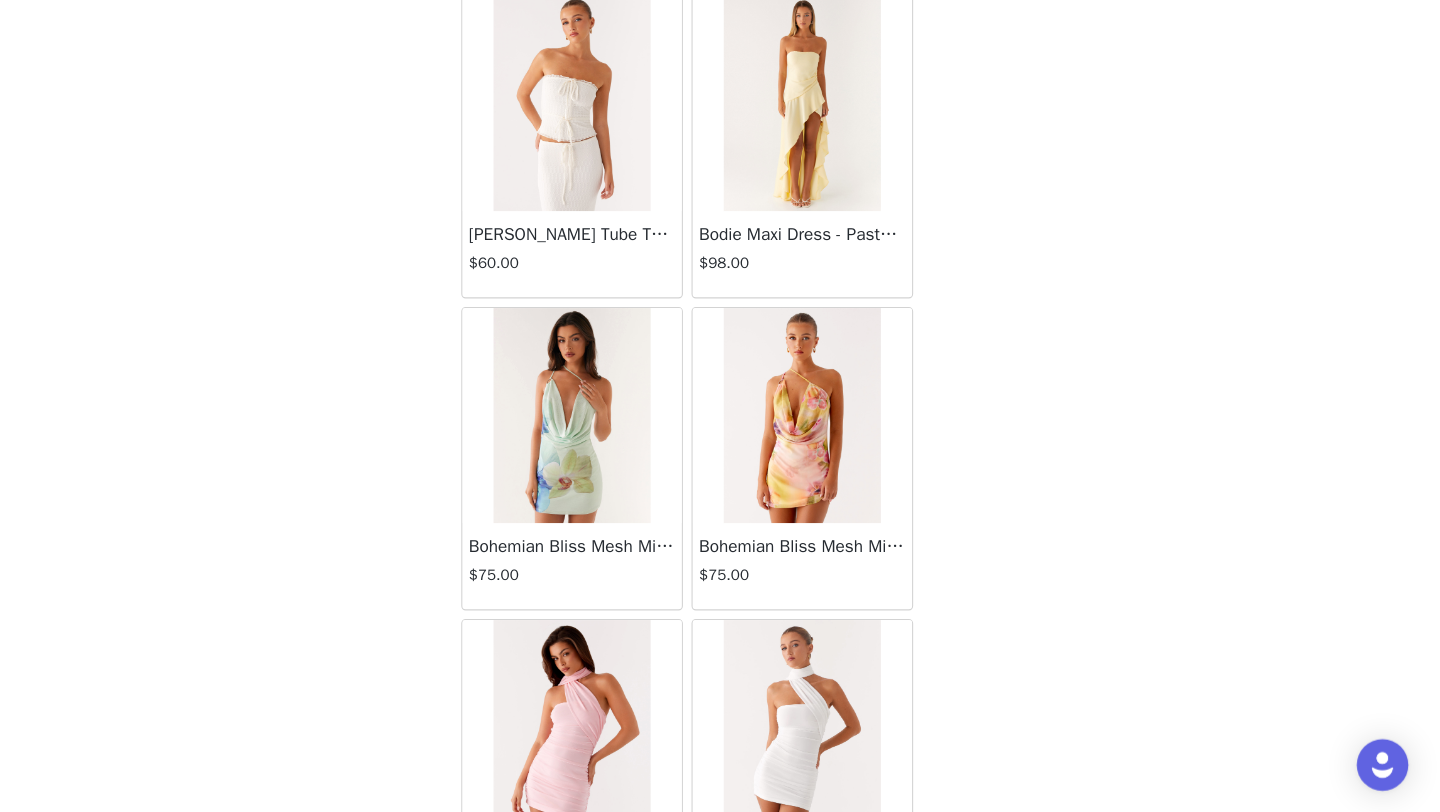 scroll, scrollTop: 8048, scrollLeft: 0, axis: vertical 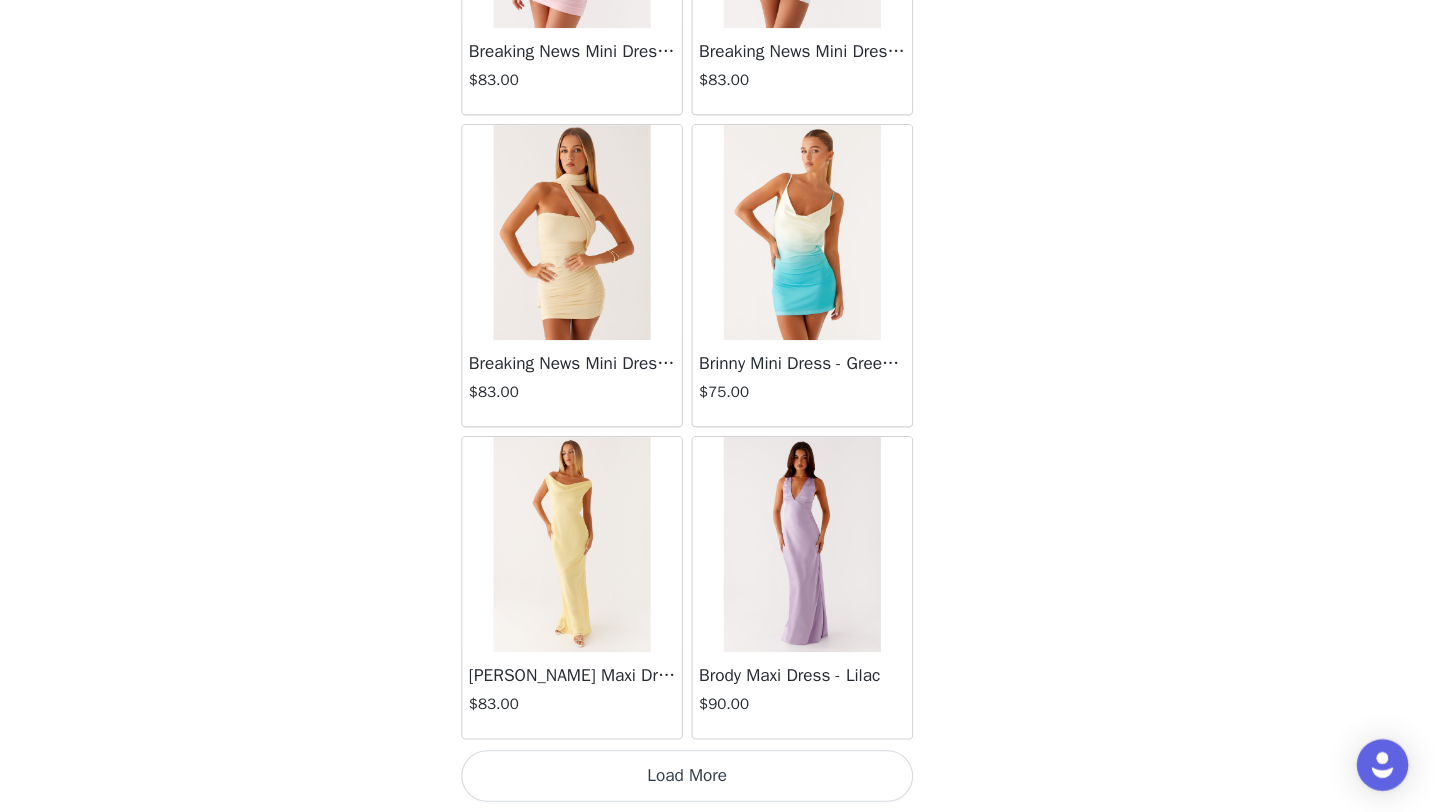 click on "Load More" at bounding box center [720, 778] 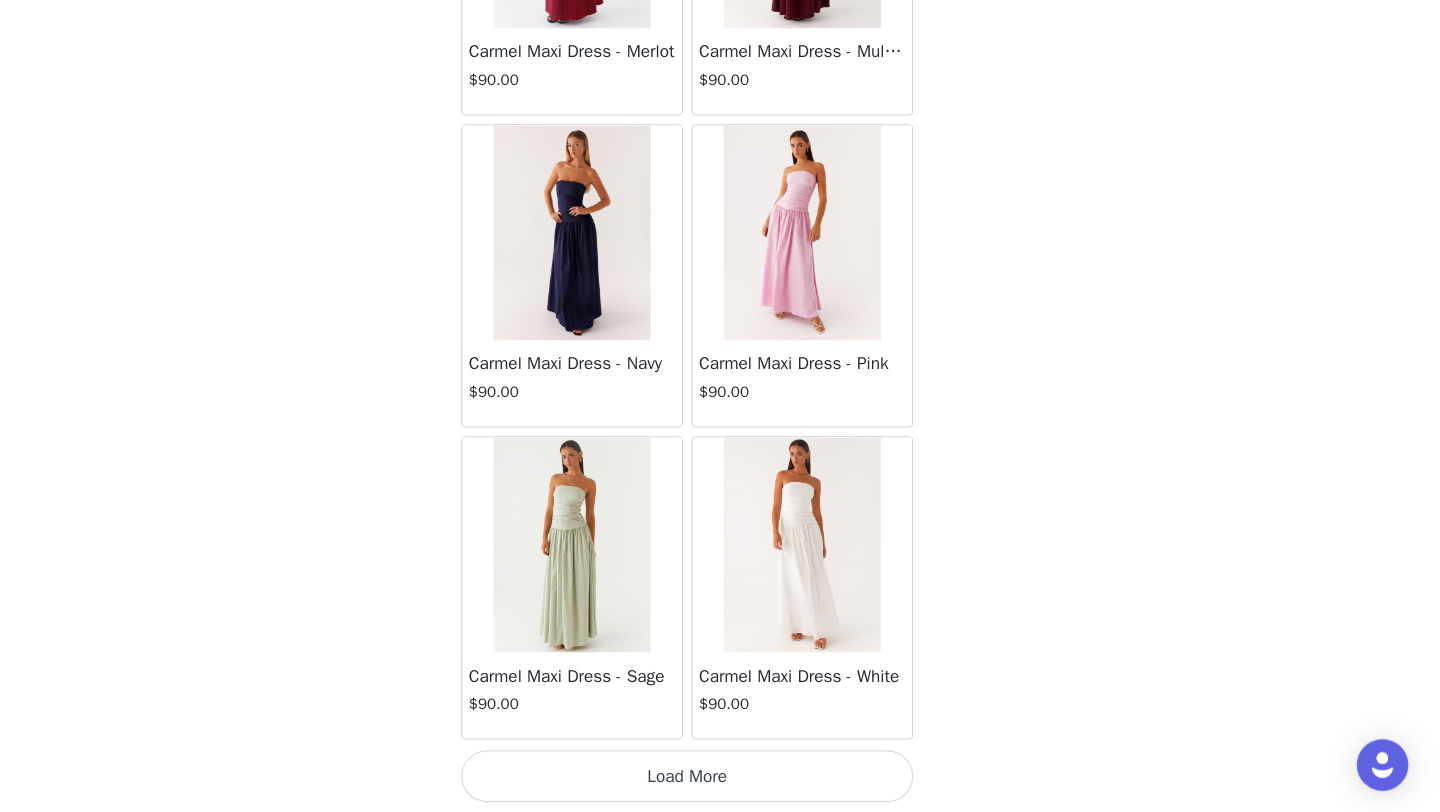 click on "Load More" at bounding box center [720, 778] 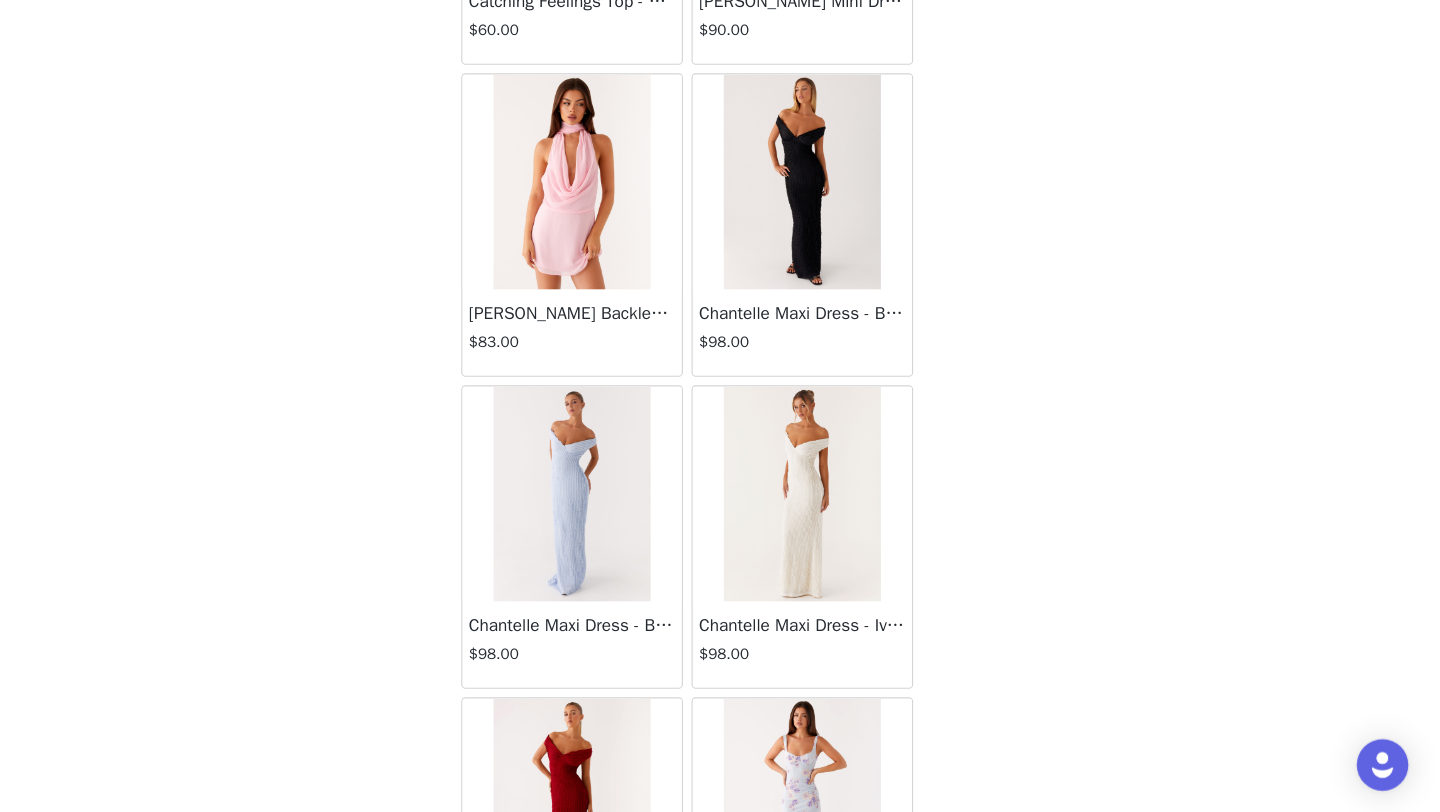 scroll, scrollTop: 13848, scrollLeft: 0, axis: vertical 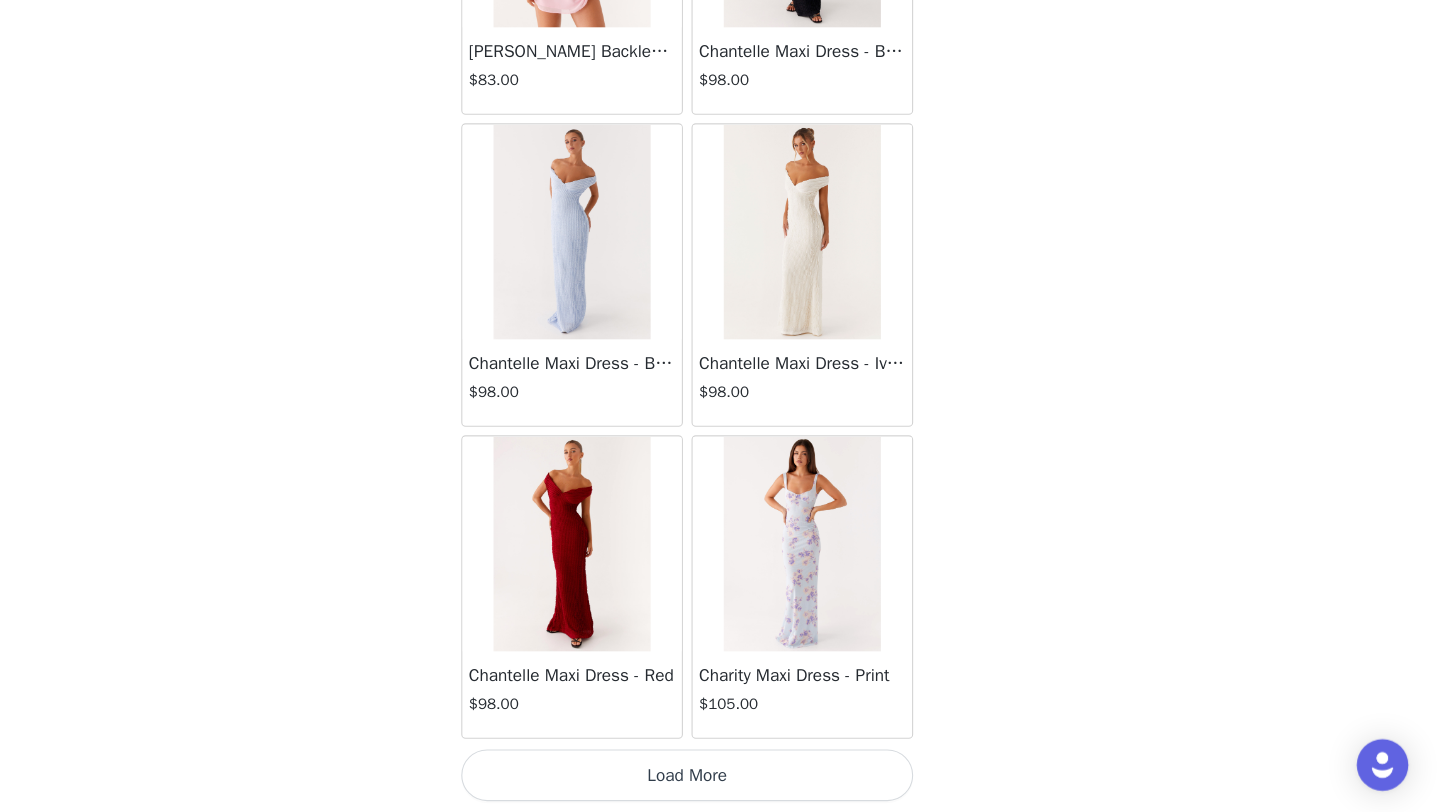 click on "Load More" at bounding box center [720, 778] 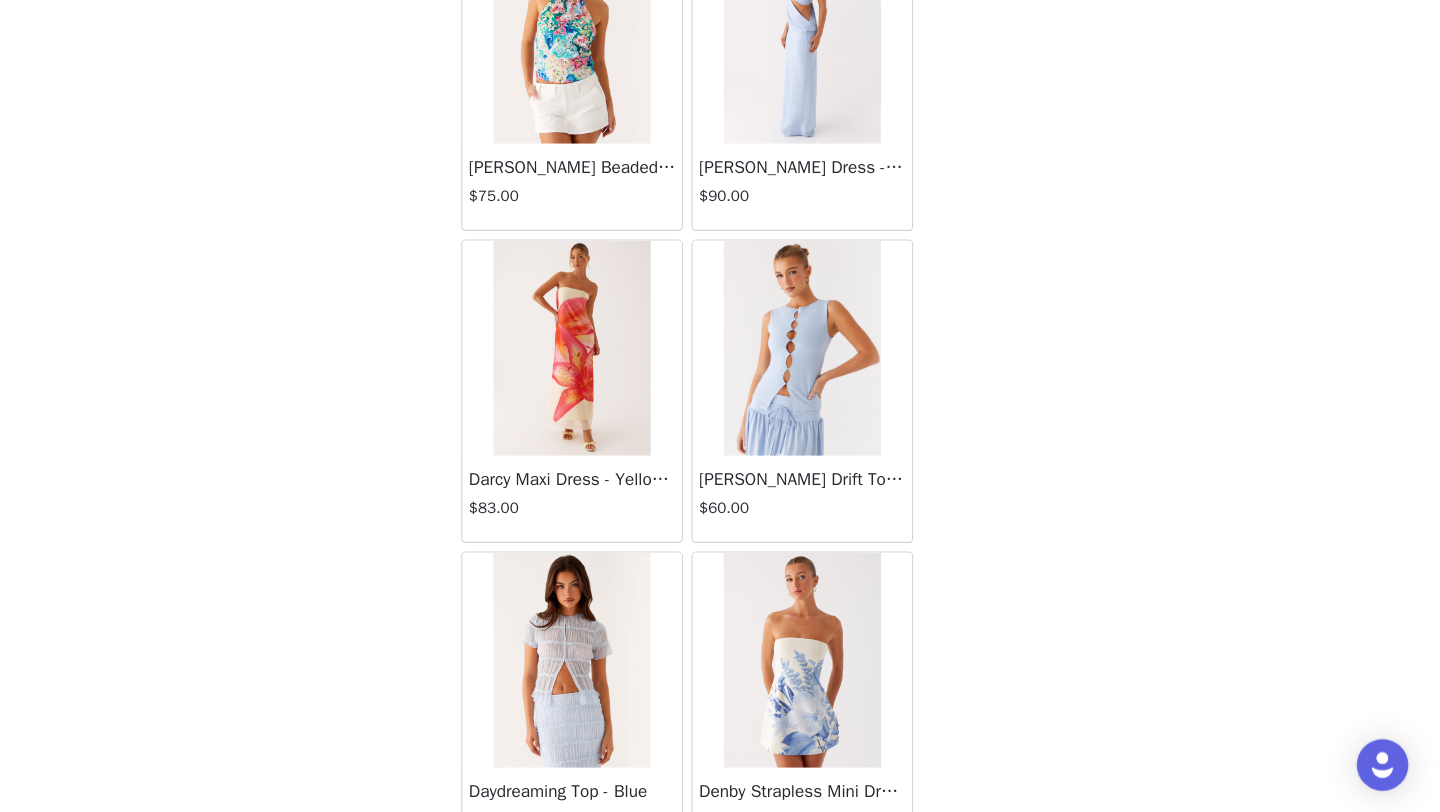 scroll, scrollTop: 16748, scrollLeft: 0, axis: vertical 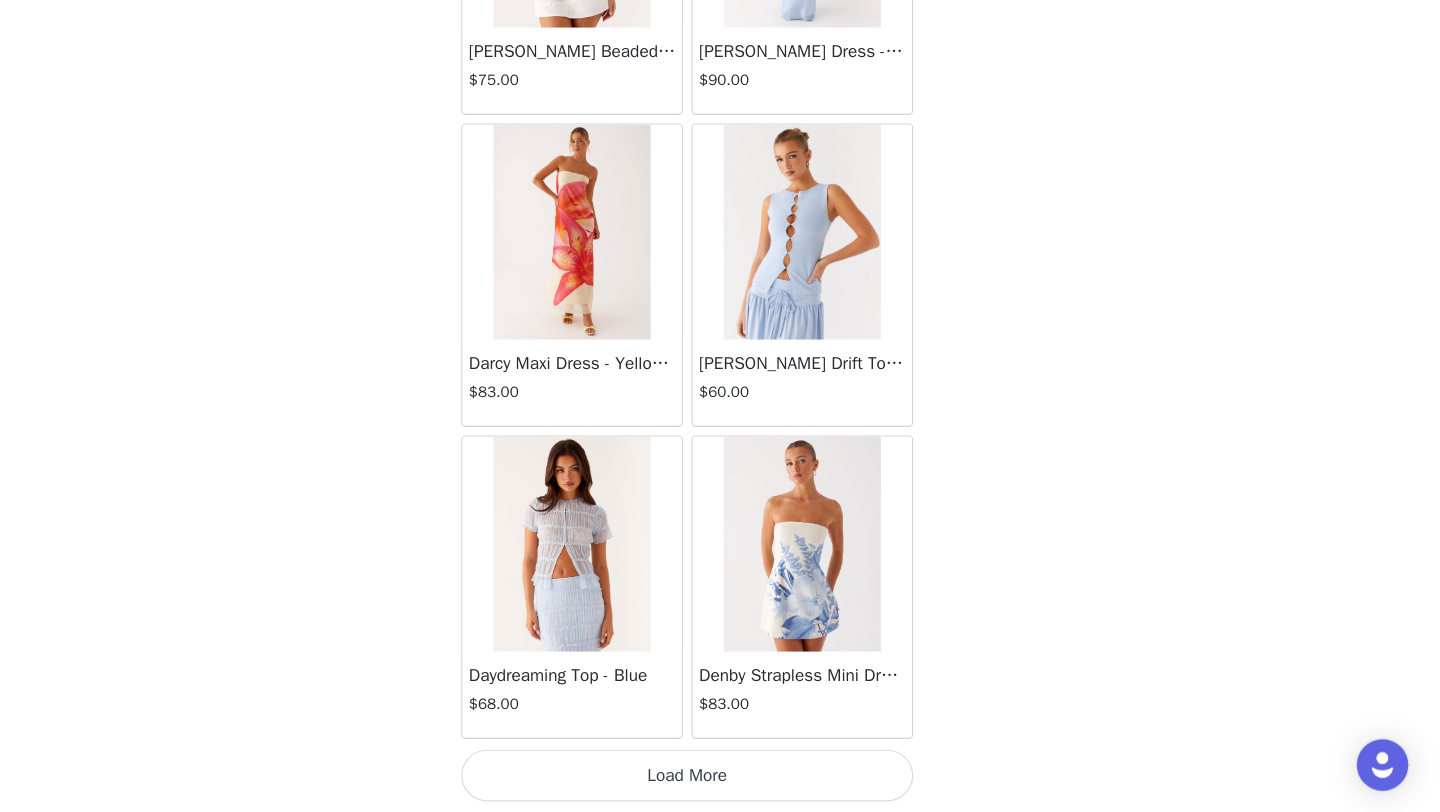 click on "Load More" at bounding box center (720, 778) 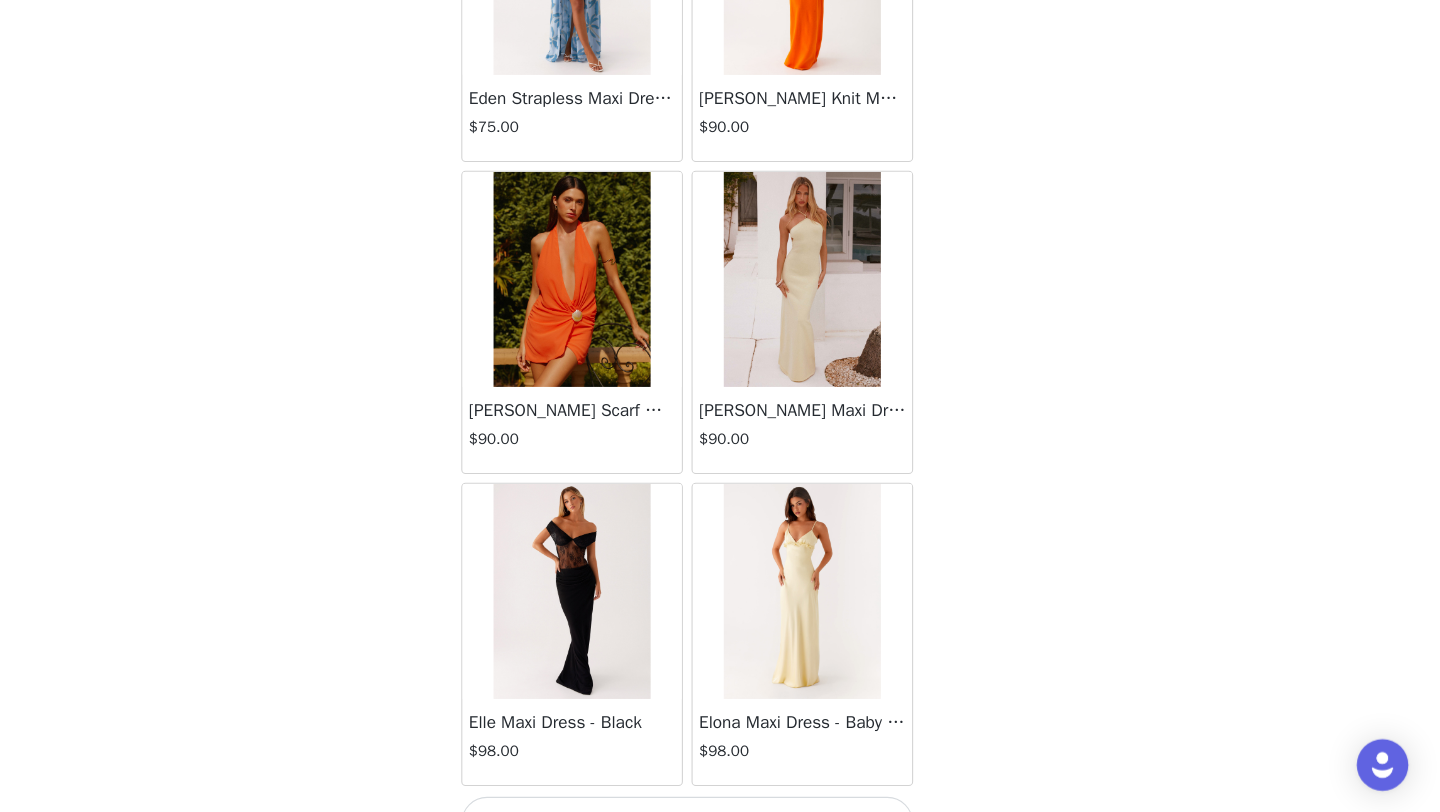 scroll, scrollTop: 19648, scrollLeft: 0, axis: vertical 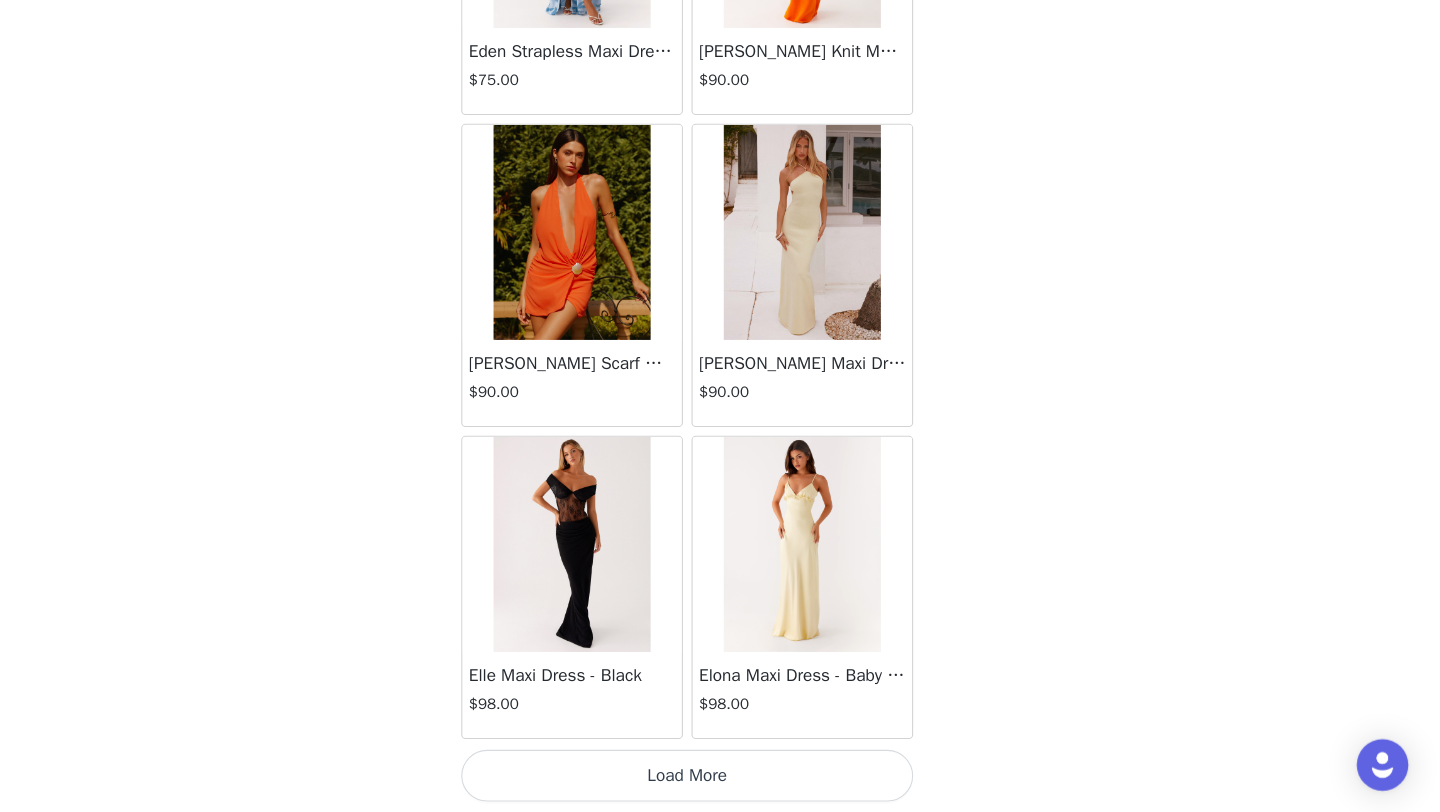 click on "Load More" at bounding box center [720, 778] 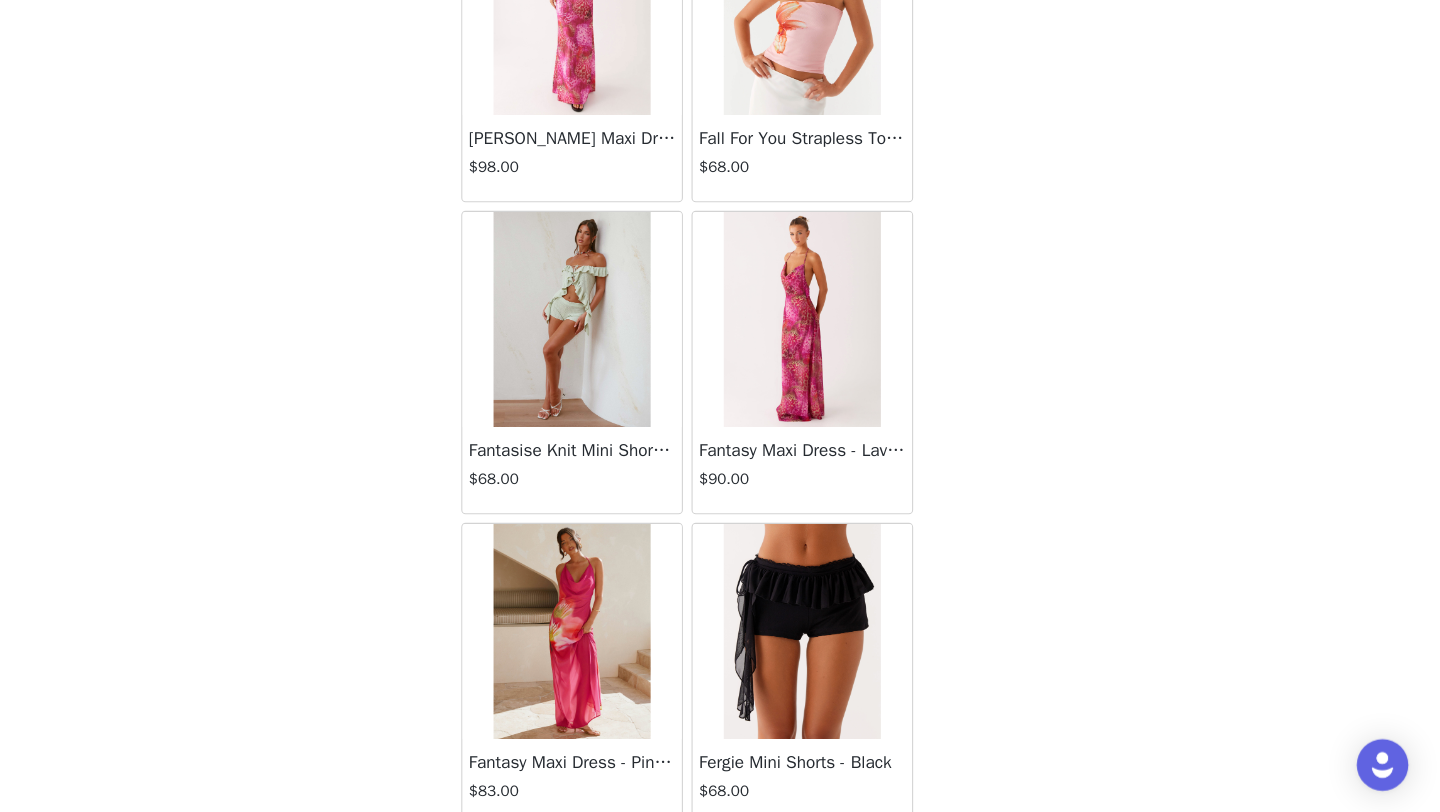 scroll, scrollTop: 22548, scrollLeft: 0, axis: vertical 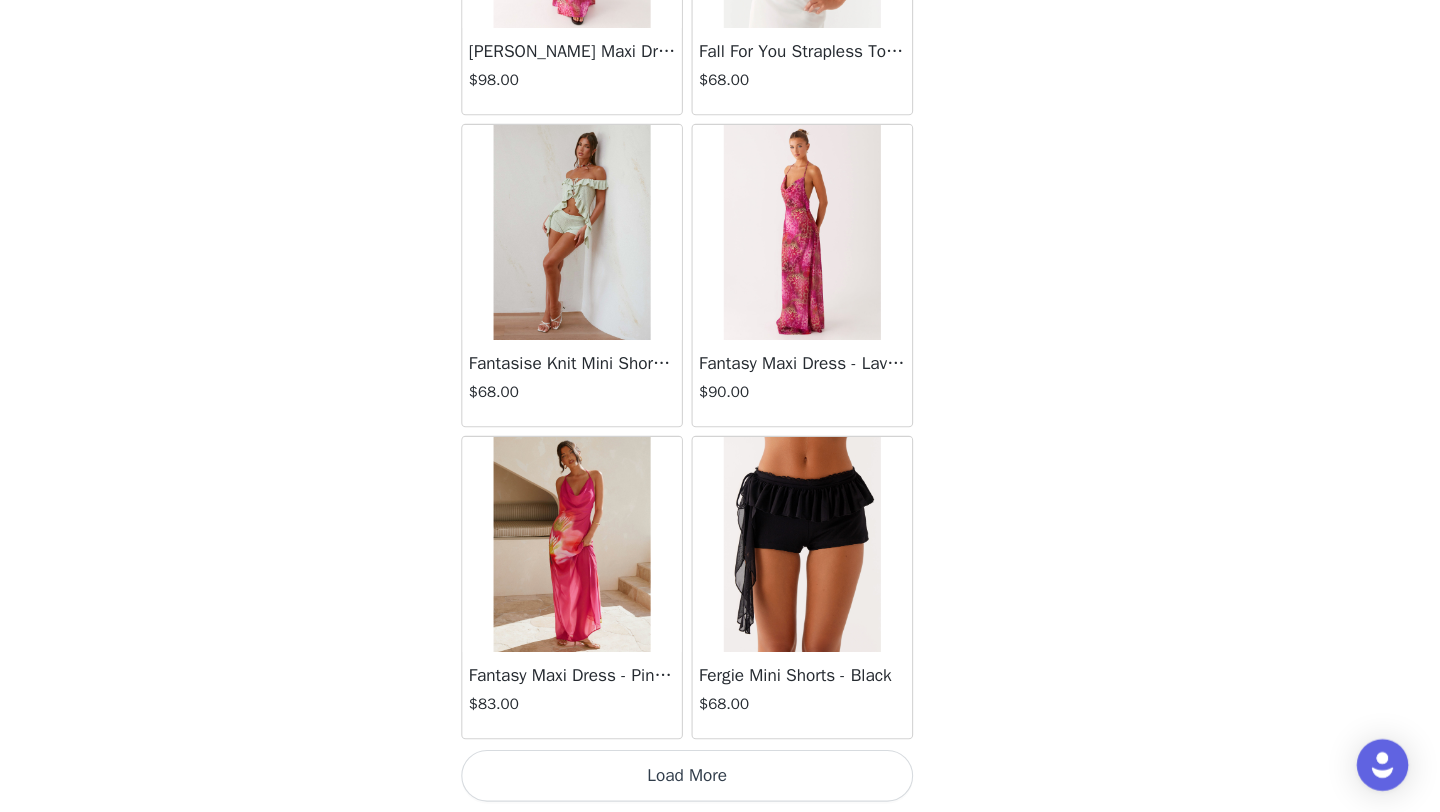 click on "Load More" at bounding box center (720, 778) 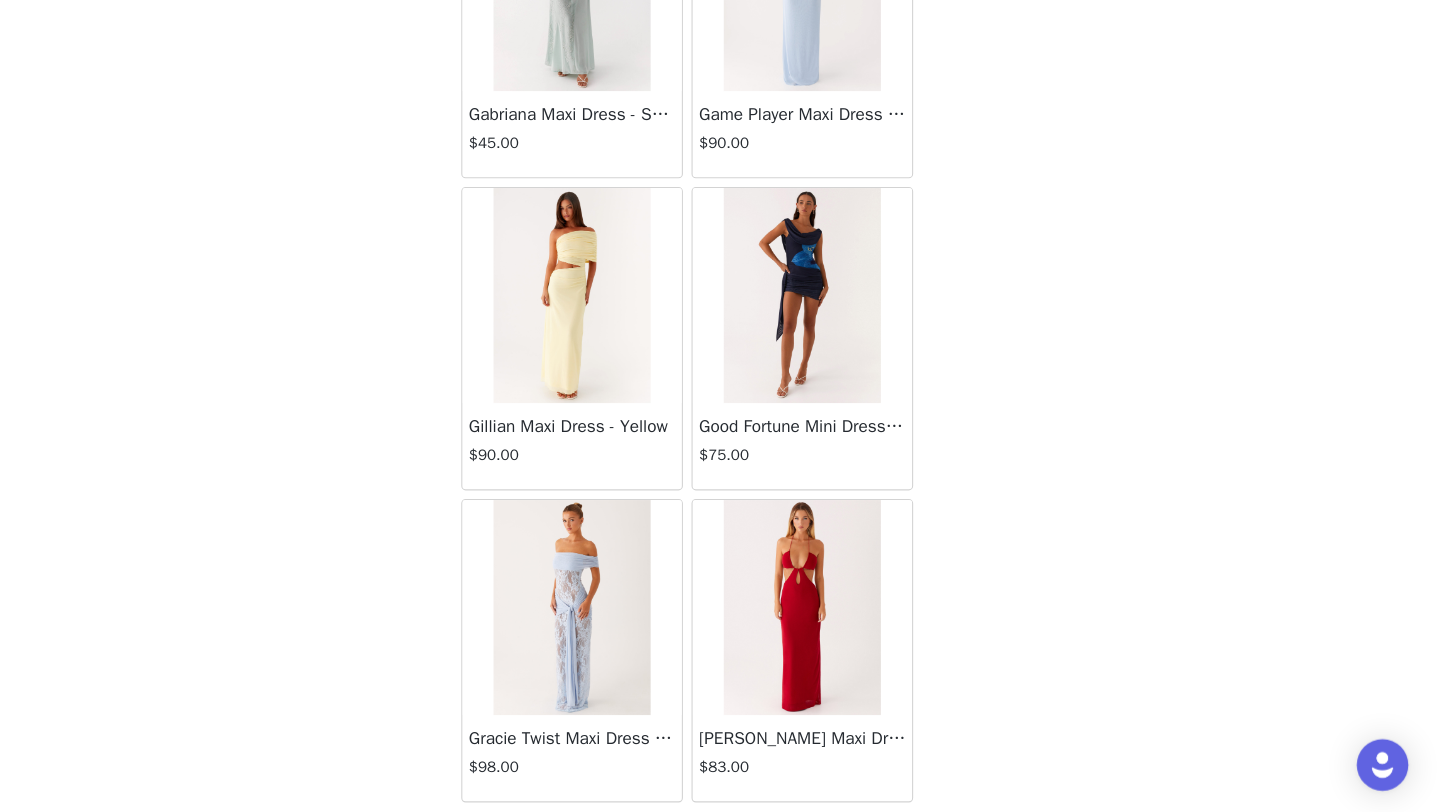 scroll, scrollTop: 25448, scrollLeft: 0, axis: vertical 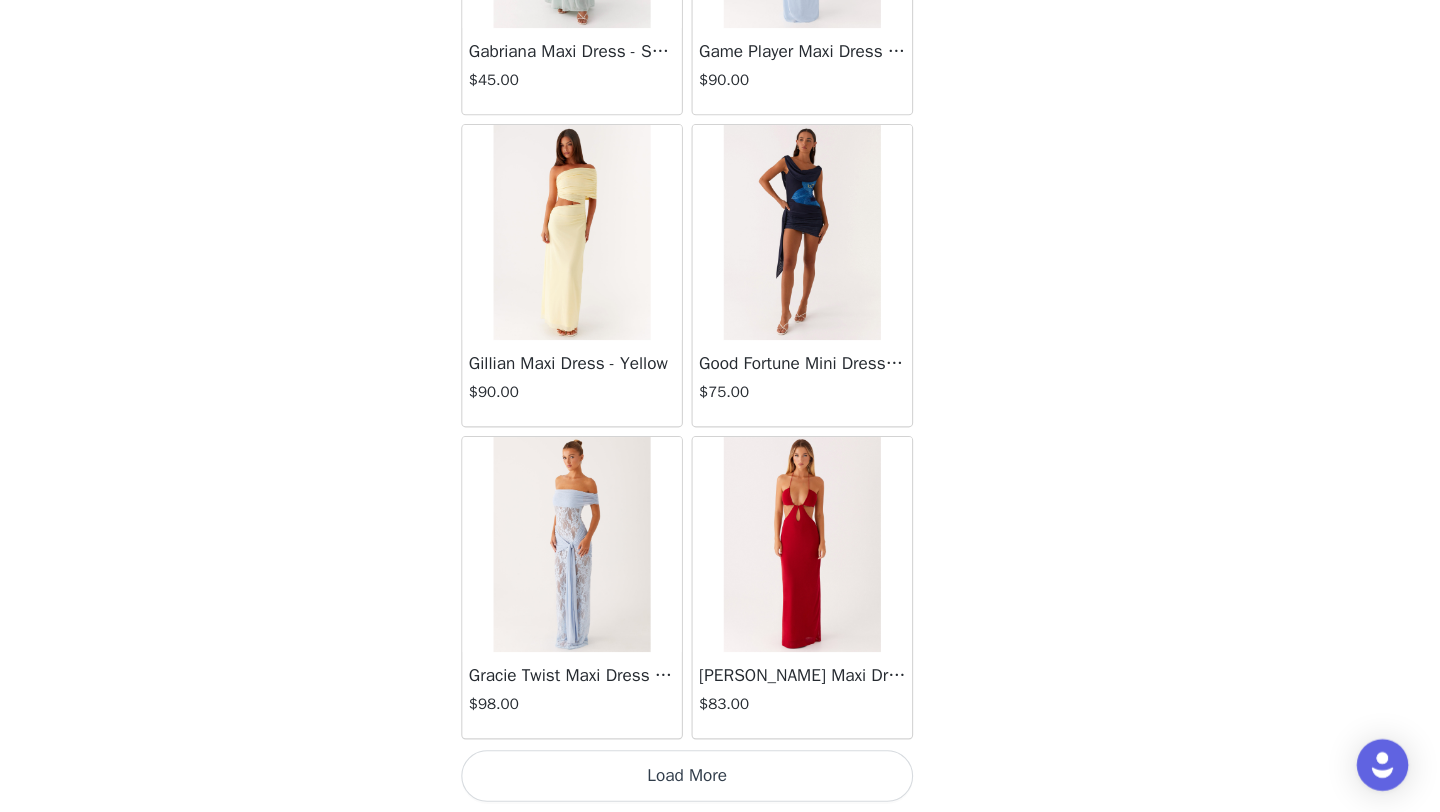 click on "Load More" at bounding box center (720, 778) 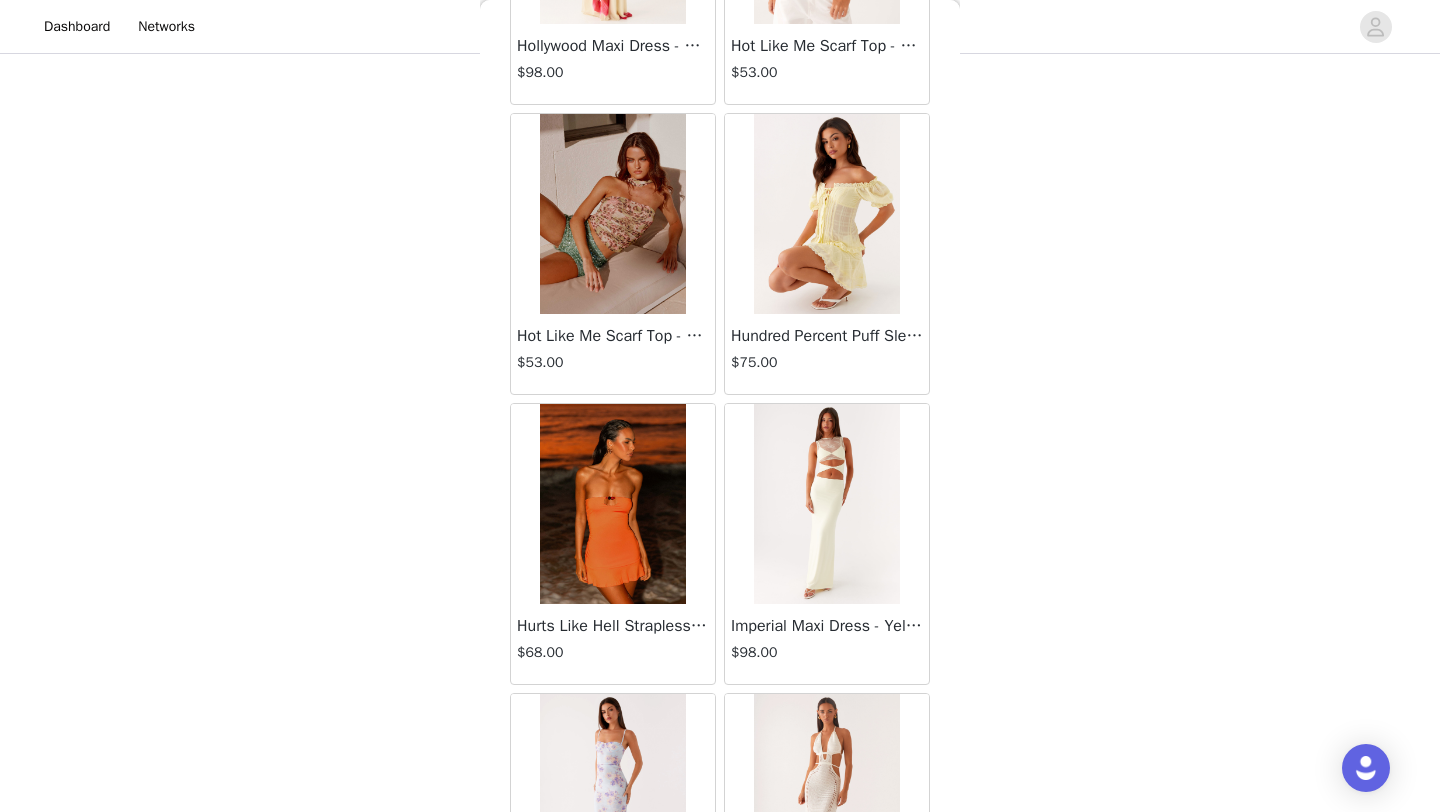 scroll, scrollTop: 28348, scrollLeft: 0, axis: vertical 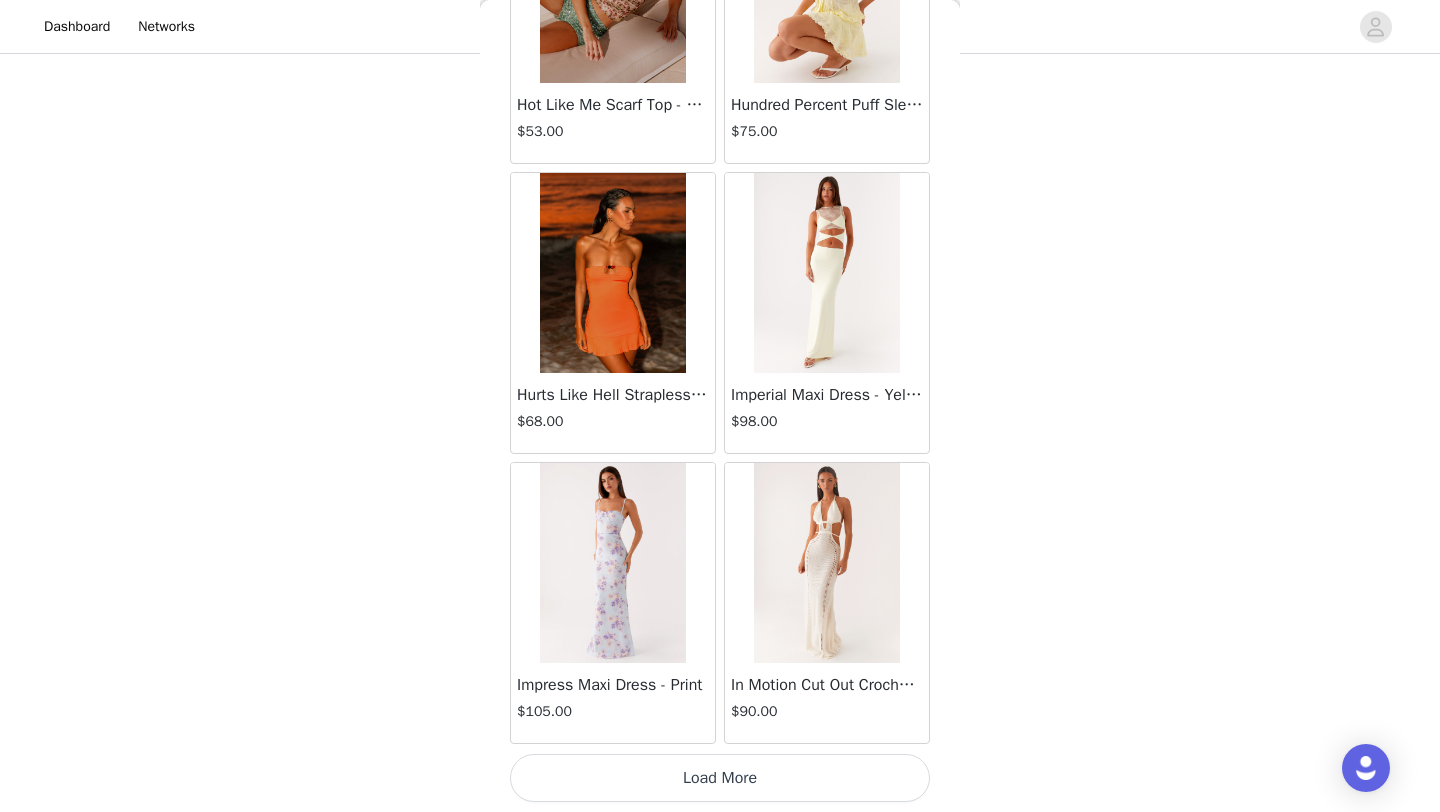 click on "Load More" at bounding box center (720, 778) 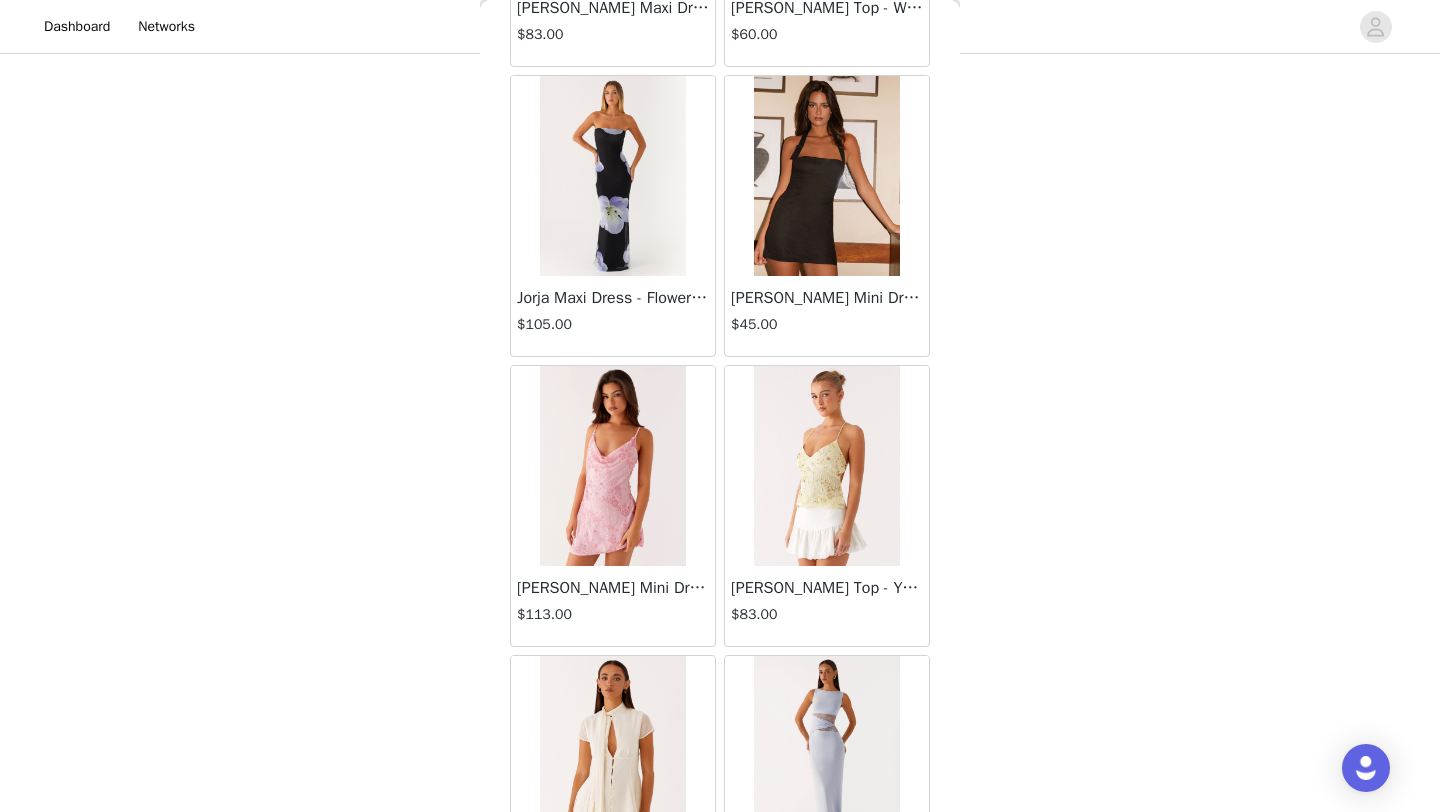 scroll, scrollTop: 31248, scrollLeft: 0, axis: vertical 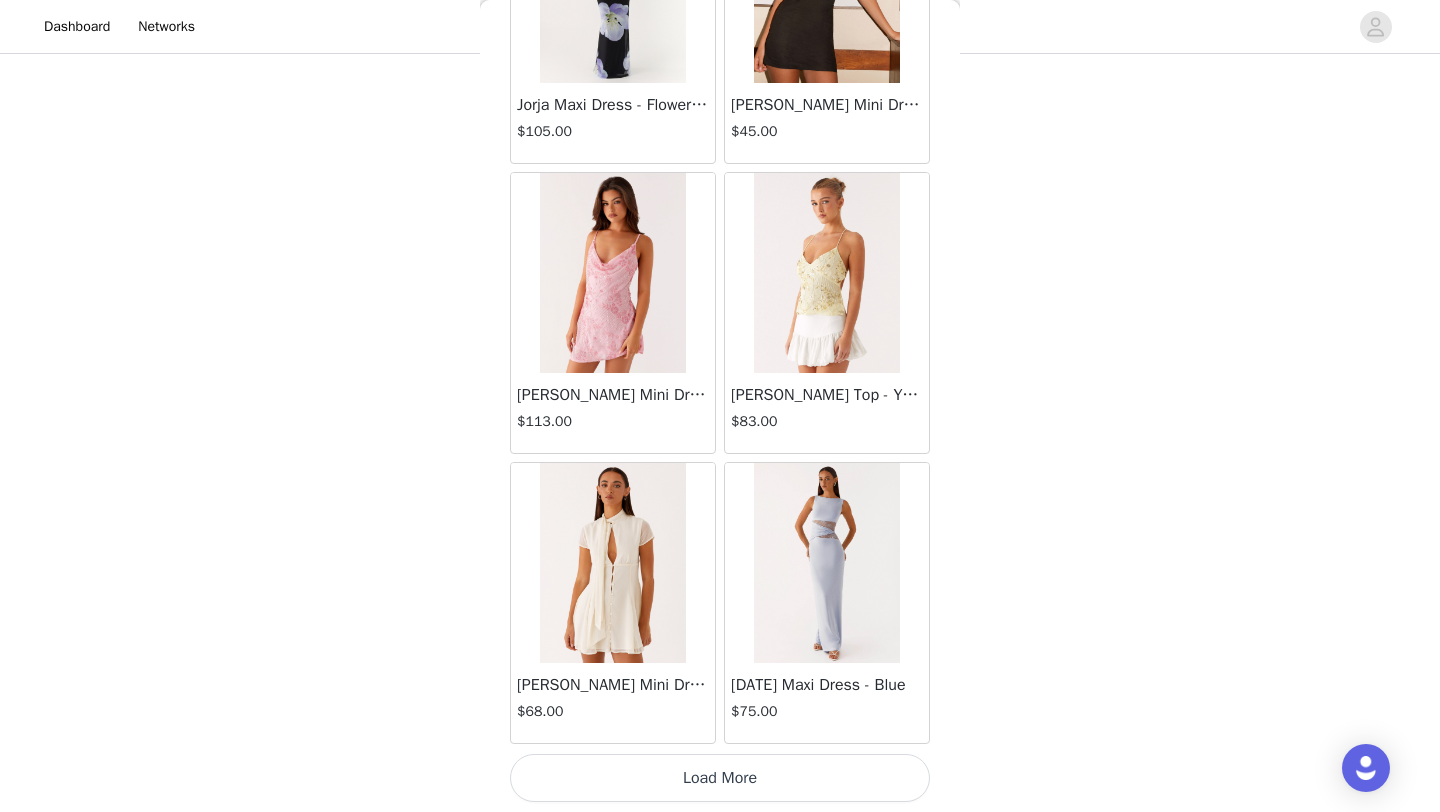 click on "Load More" at bounding box center [720, 778] 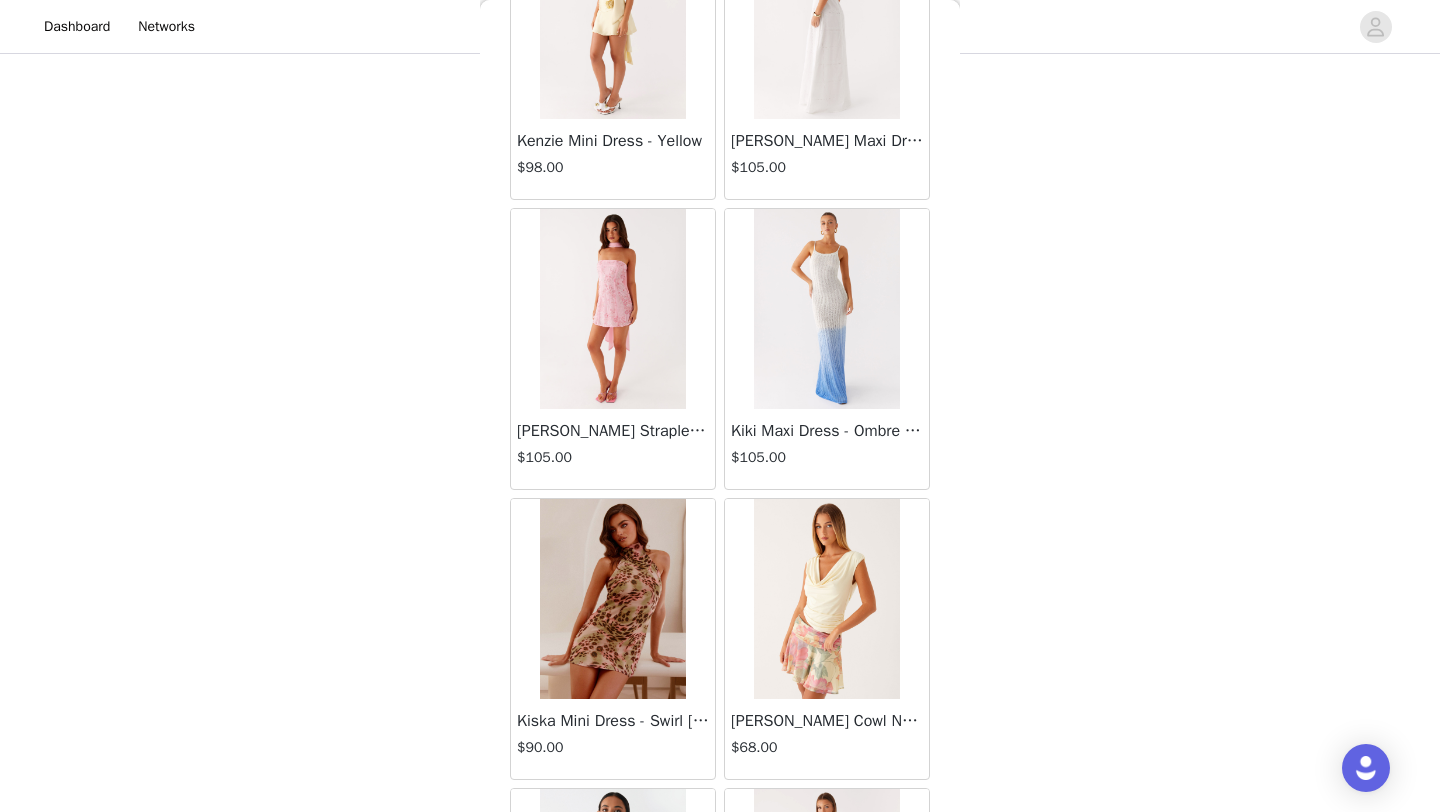 scroll, scrollTop: 34148, scrollLeft: 0, axis: vertical 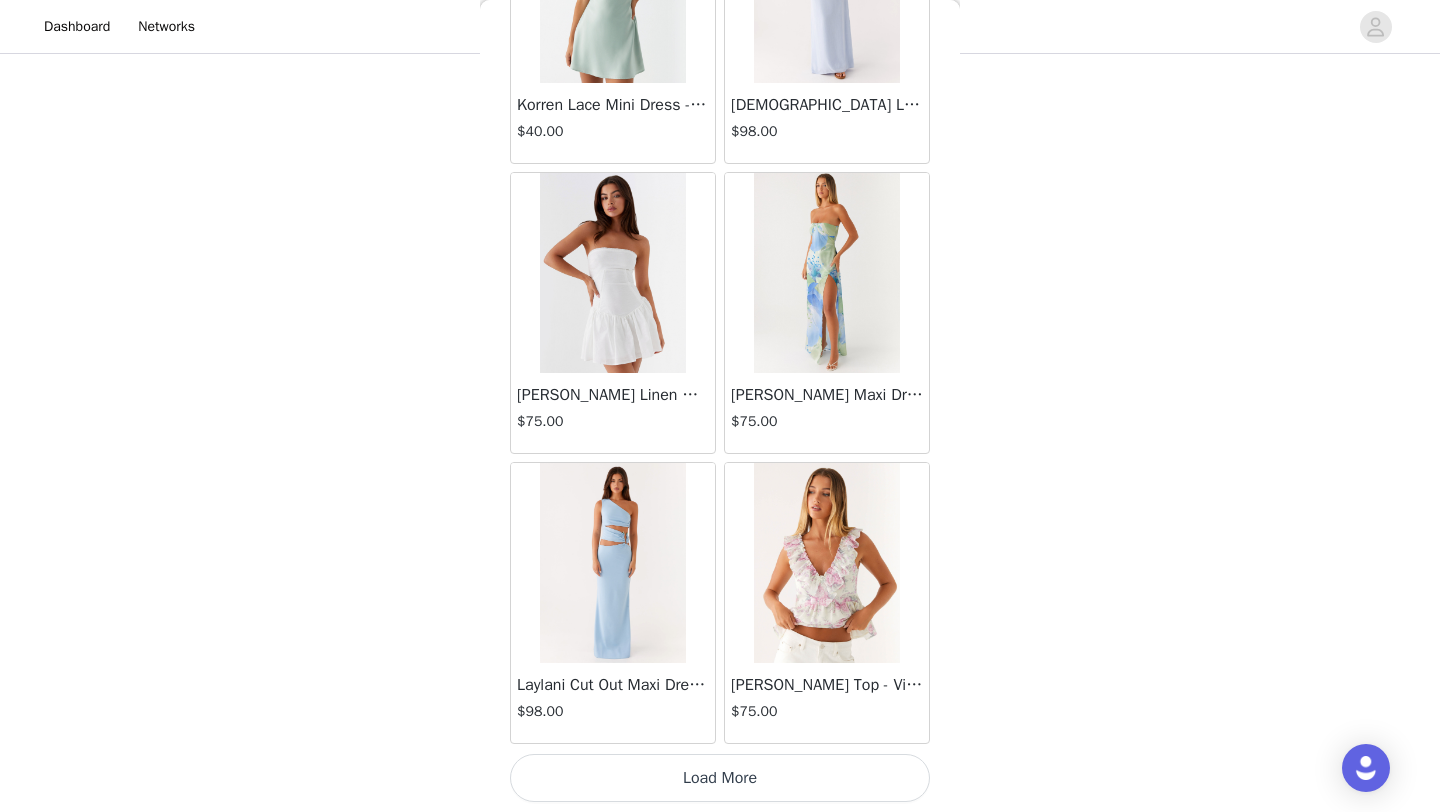 click on "Load More" at bounding box center [720, 778] 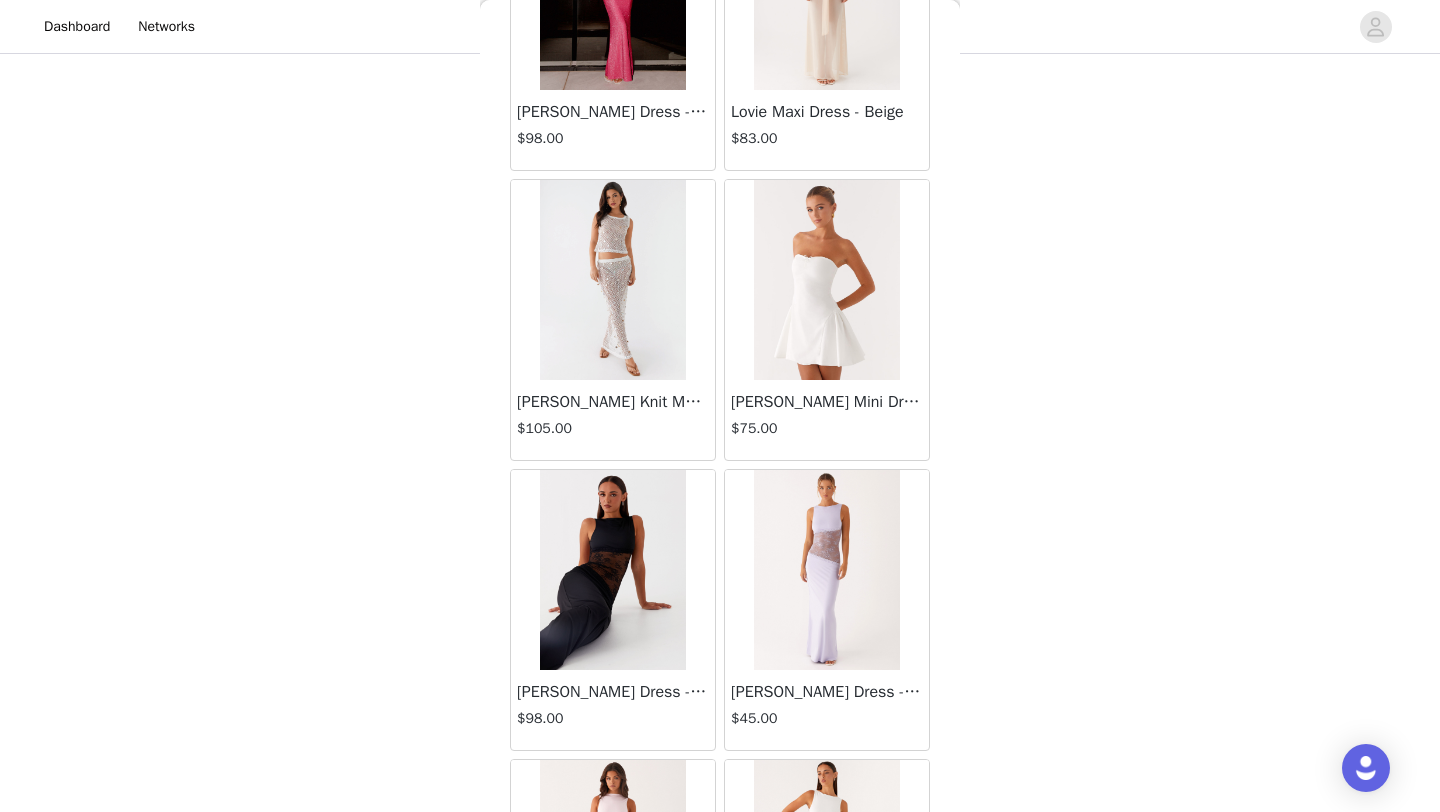 scroll, scrollTop: 37048, scrollLeft: 0, axis: vertical 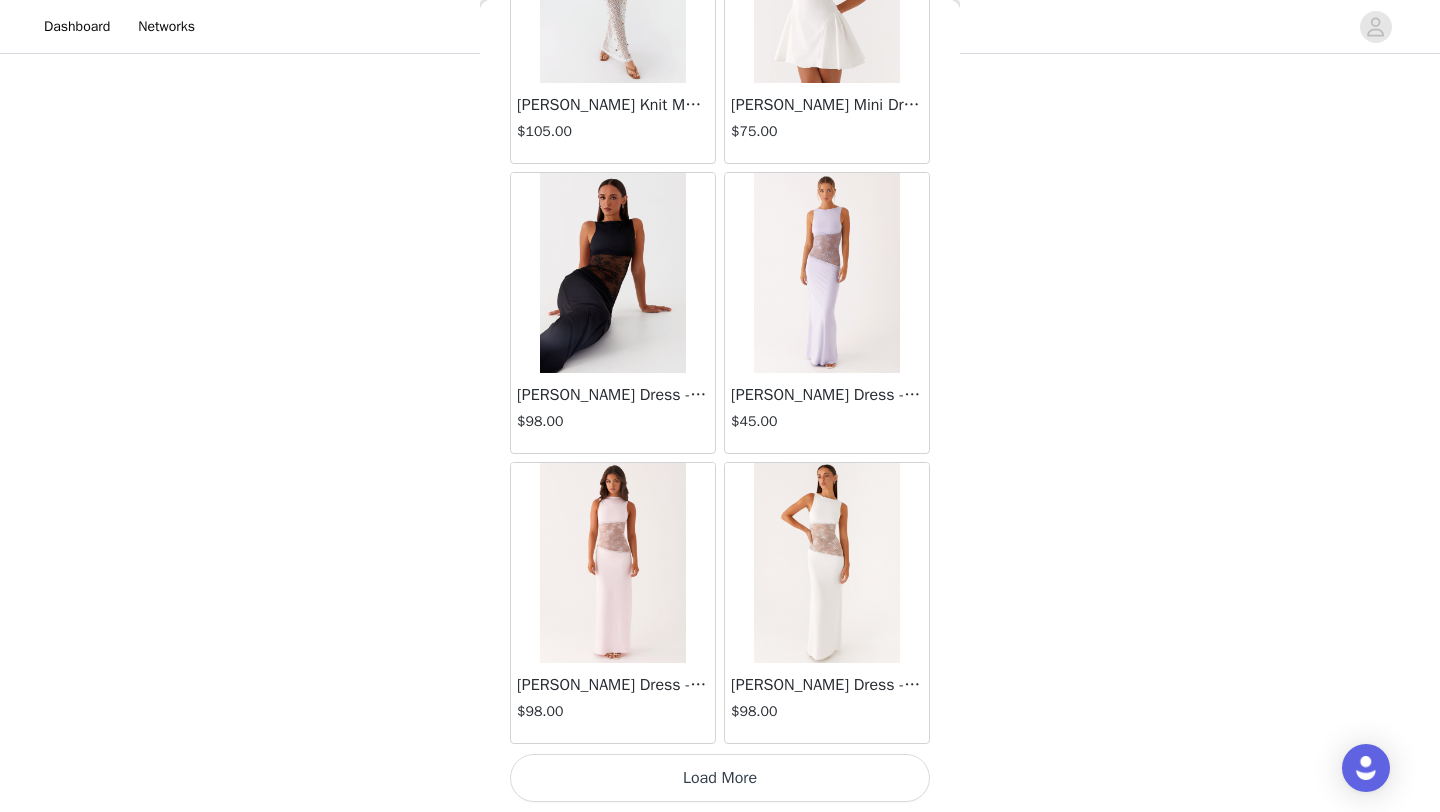 click on "Mariella Linen Maxi Skirt - Pink   $90.00       Aamari Maxi Dress - Red   $90.00       Abby Mini Dress - Floral Print   $83.00       Adrina Ruffle Mini Dress - Pink Floral Print   $75.00       Aiva Mini Dress - Yellow Floral   $75.00       Alberta Maxi Dress - Mulberry   $105.00       Alden Mini Dress - Floral Print   $75.00       Alexia Knit Maxi Dress - Multi   $90.00       Aliah Knit Shorts - Yellow   $53.00       [PERSON_NAME] Halter Maxi Dress - Yellow   $98.00       [PERSON_NAME] Halter Mini Dress - Black   $83.00       [PERSON_NAME] Halter Mini Dress - Pastel Yellow   $83.00       Alivia Mini Dress - Pink   $75.00       [PERSON_NAME] Maxi Dress - Chocolate   $83.00       [PERSON_NAME] Maxi Dress - Maroon   $83.00       [PERSON_NAME] Knit Maxi Skirt - Blue   $68.00       Anastasia Maxi Dress - Blue   $83.00       Anastasia Maxi Dress - Ivory   $83.00       Anastasia Maxi Dress - Pink   $83.00       Anastasia Maxi Dress - [PERSON_NAME]   $83.00       Anastasia Maxi Dress - Yellow   $83.00       Anastasia Mini Dress - Blue" at bounding box center (720, -18070) 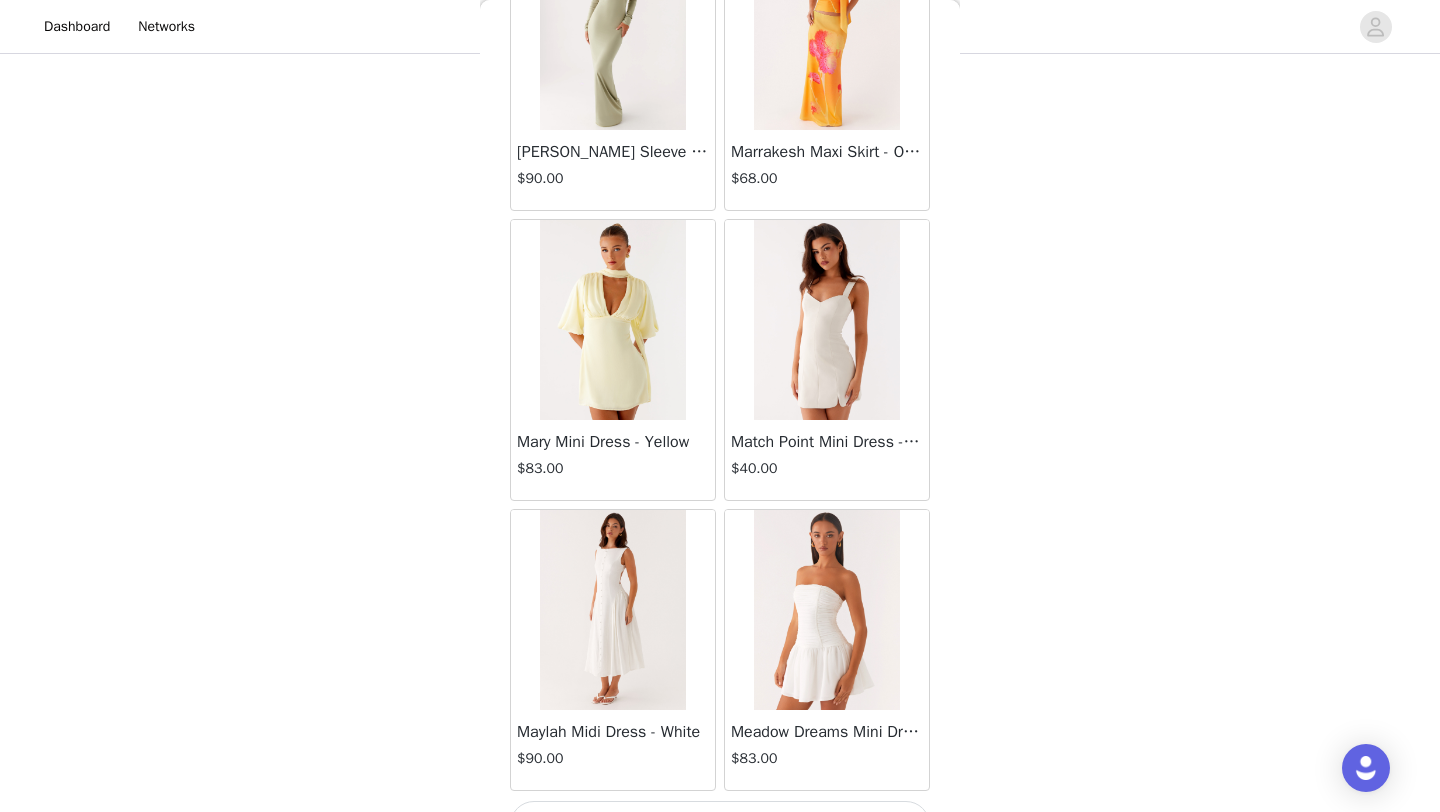 scroll, scrollTop: 39948, scrollLeft: 0, axis: vertical 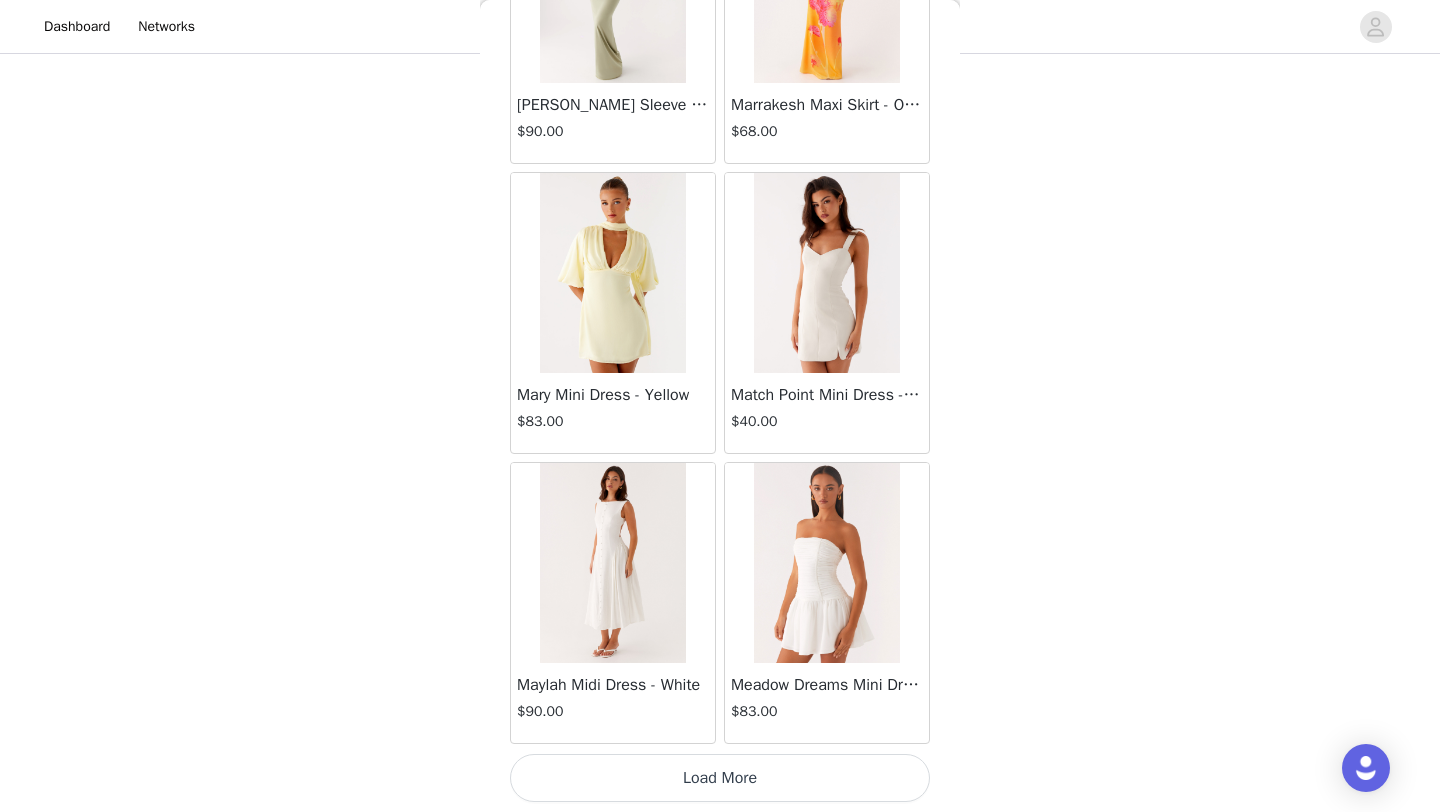 click on "Load More" at bounding box center [720, 778] 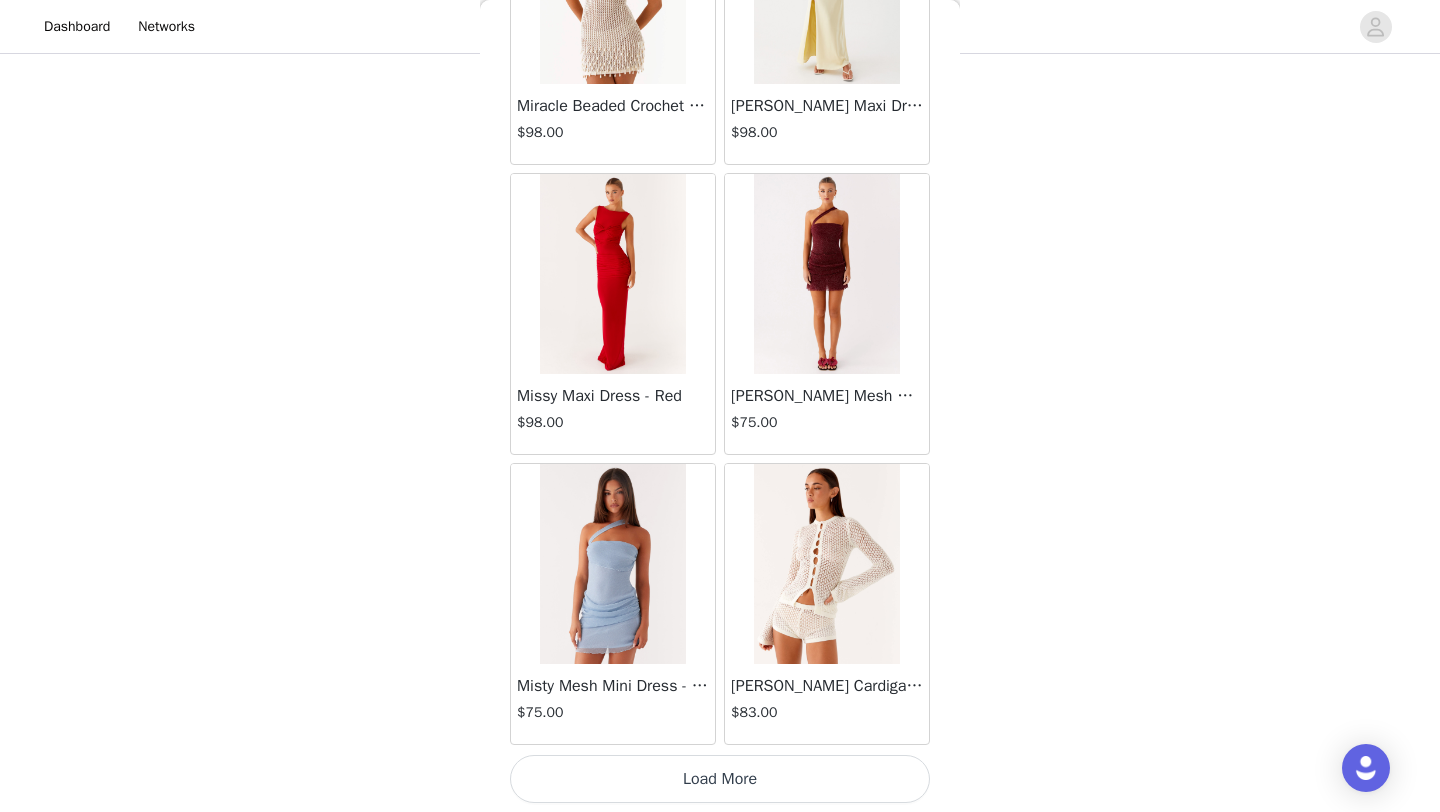 scroll, scrollTop: 42848, scrollLeft: 0, axis: vertical 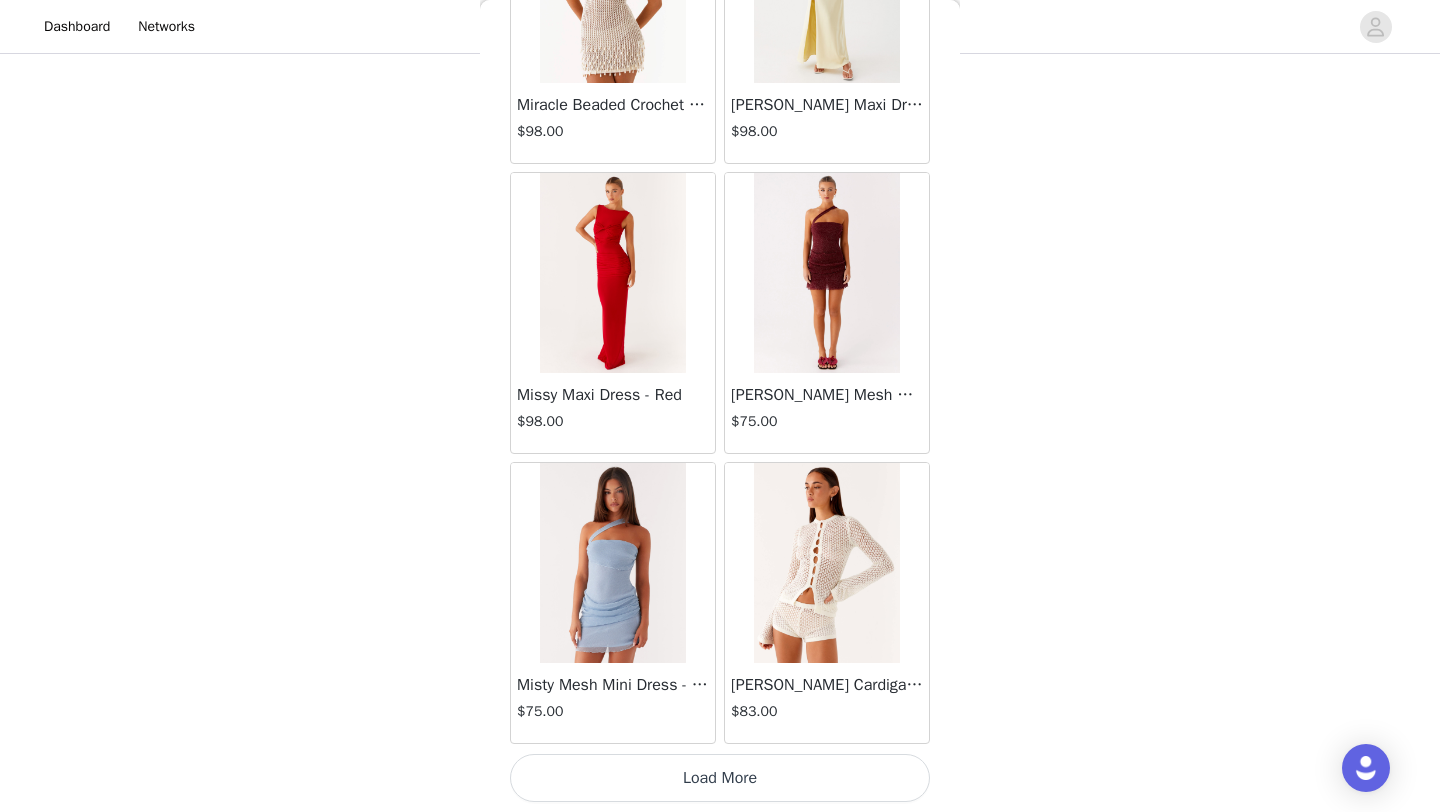 click on "Load More" at bounding box center (720, 778) 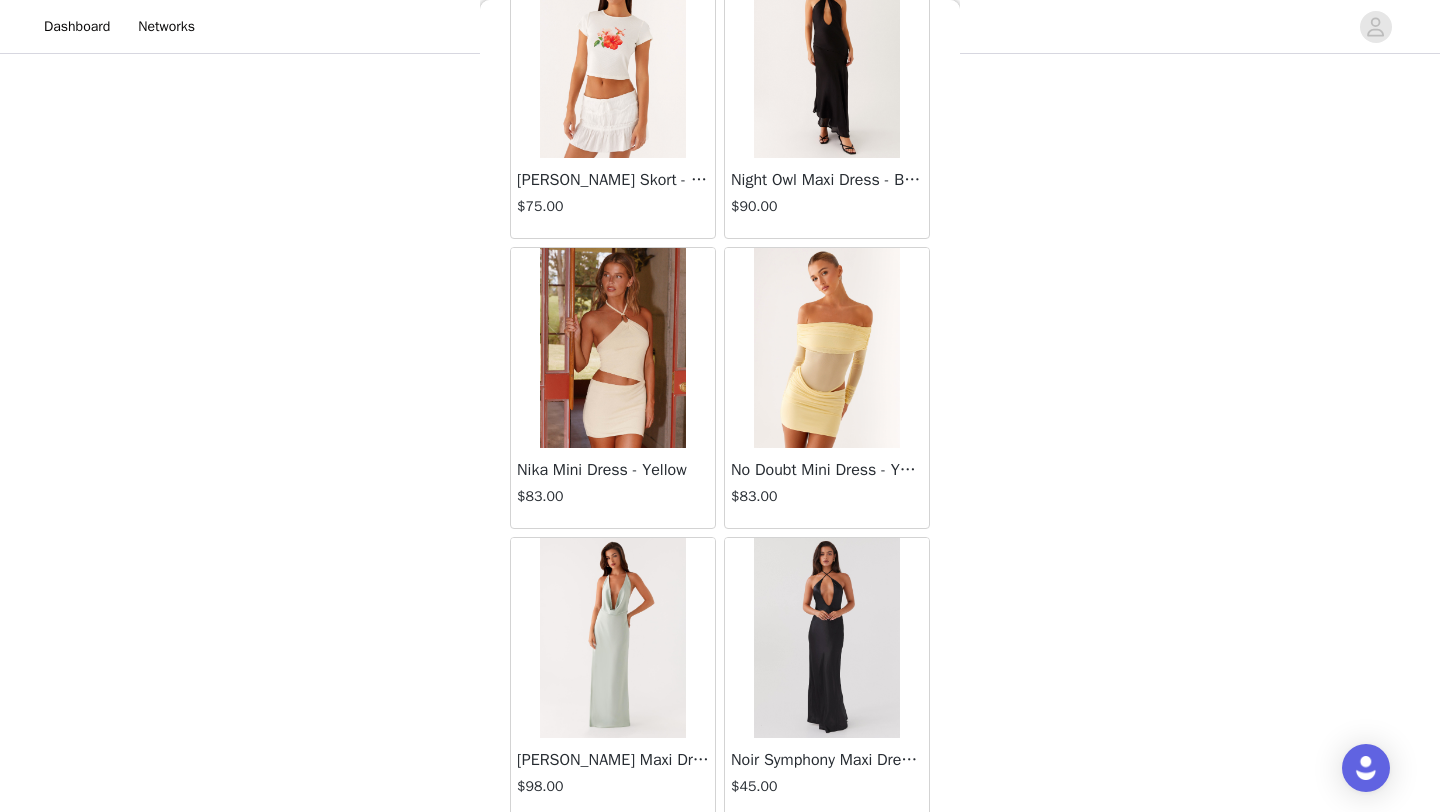 scroll, scrollTop: 45748, scrollLeft: 0, axis: vertical 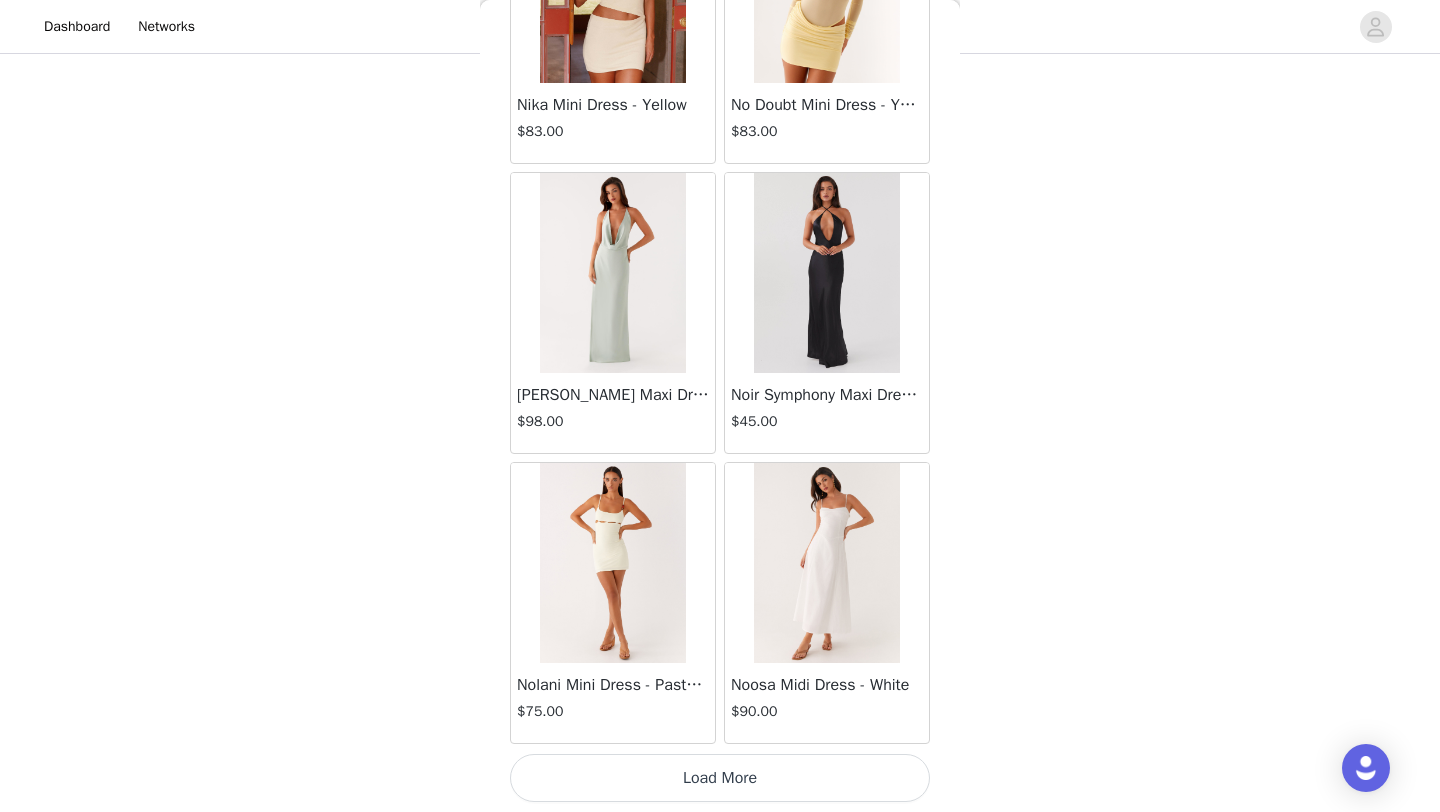 click on "Load More" at bounding box center [720, 778] 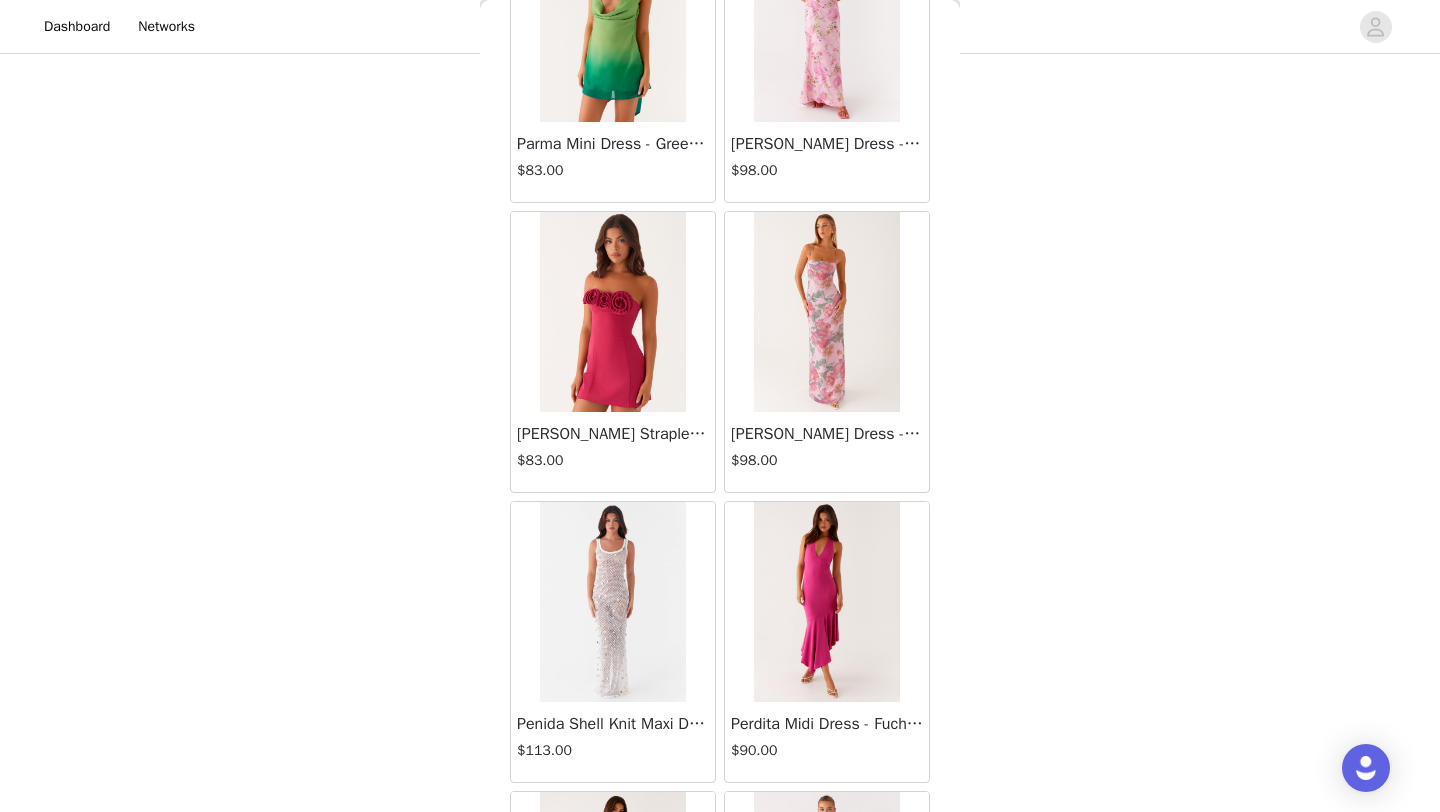 scroll, scrollTop: 48648, scrollLeft: 0, axis: vertical 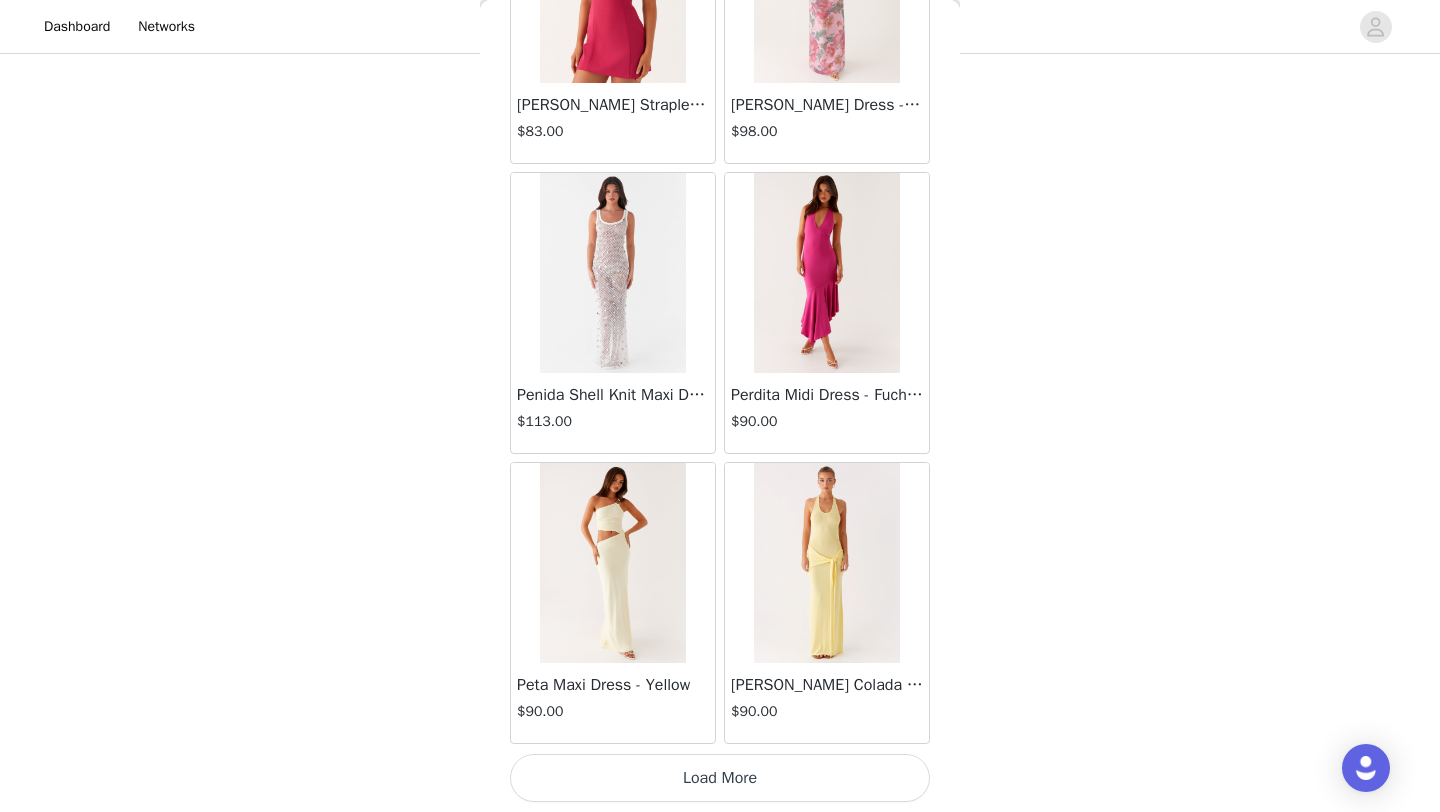 click on "Load More" at bounding box center [720, 778] 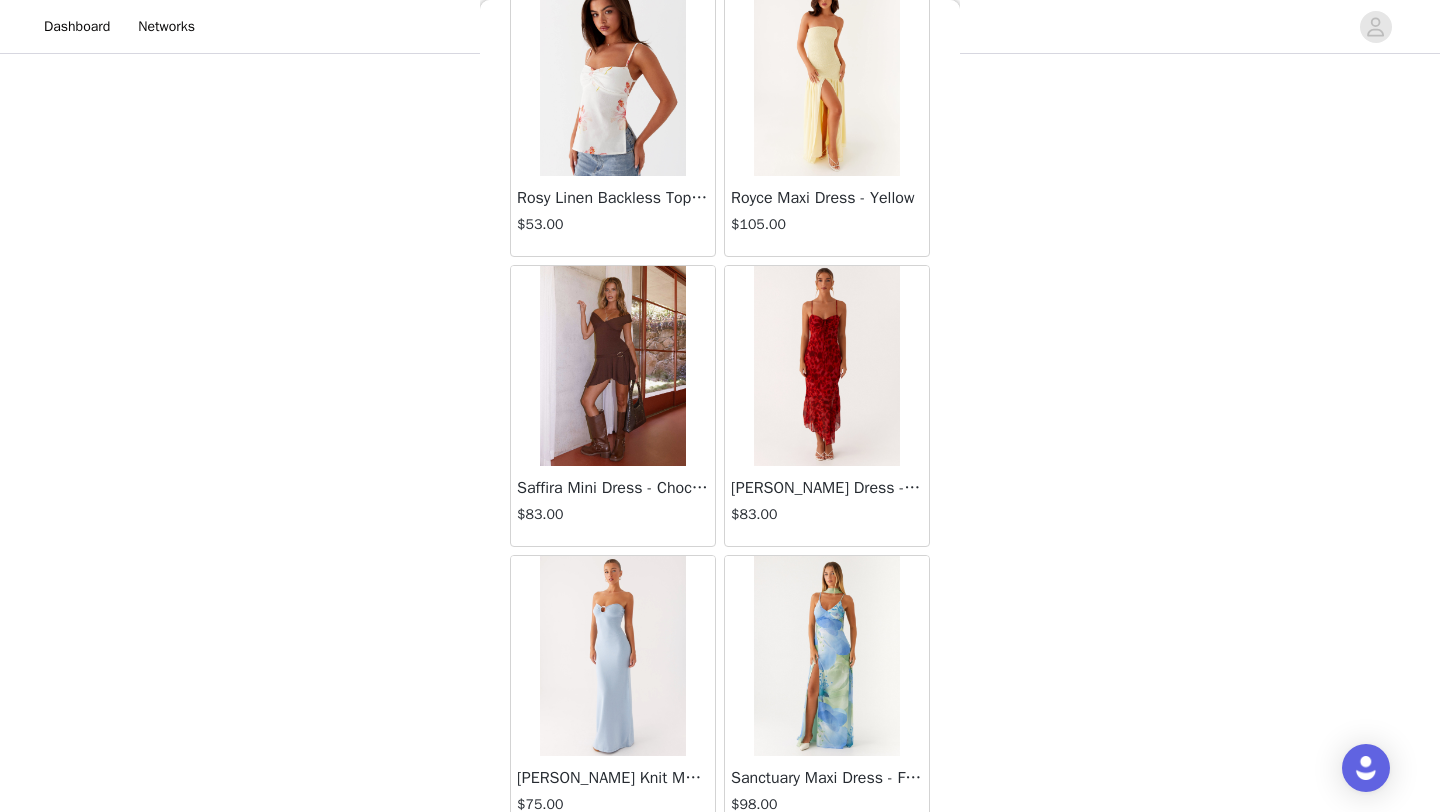 scroll, scrollTop: 51548, scrollLeft: 0, axis: vertical 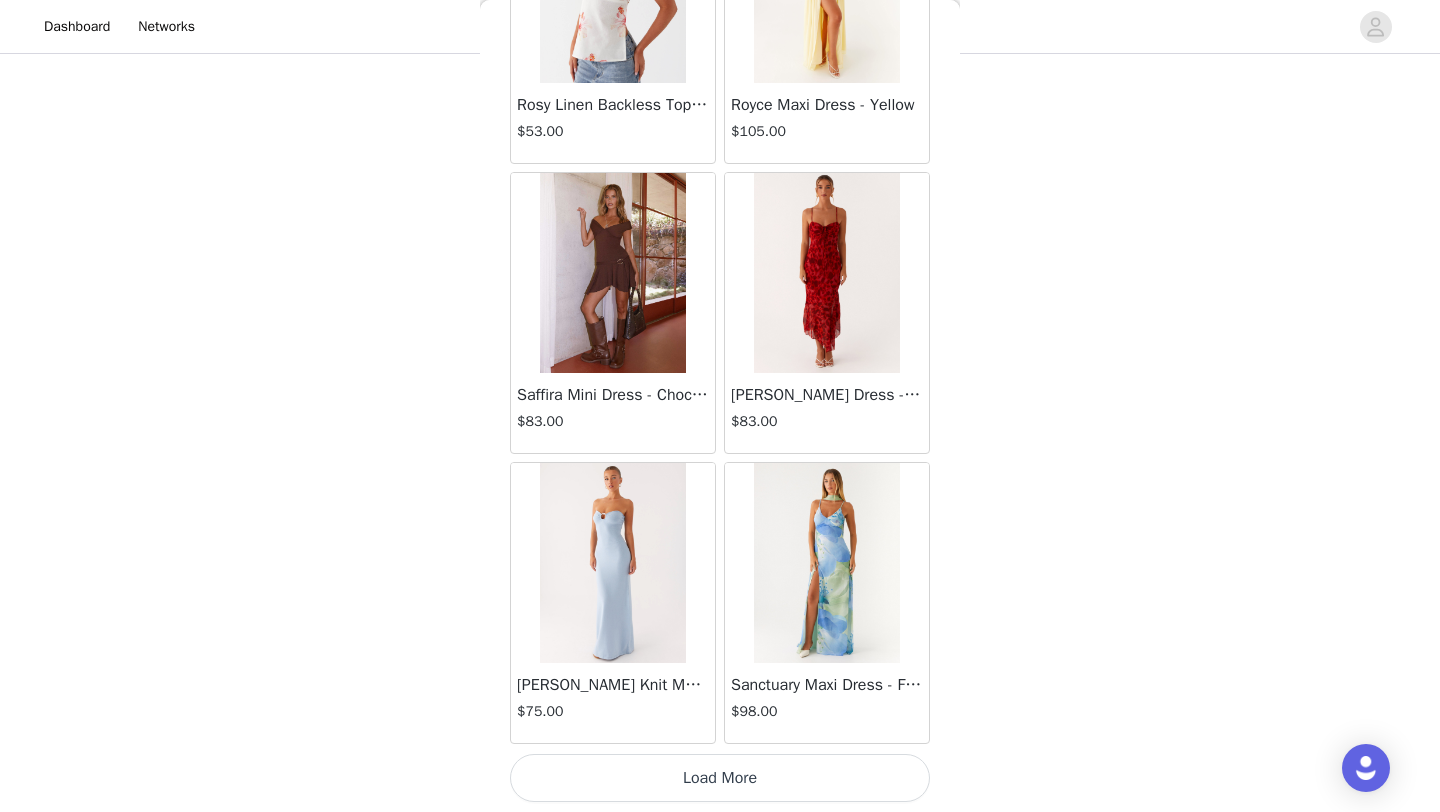 click on "Load More" at bounding box center (720, 778) 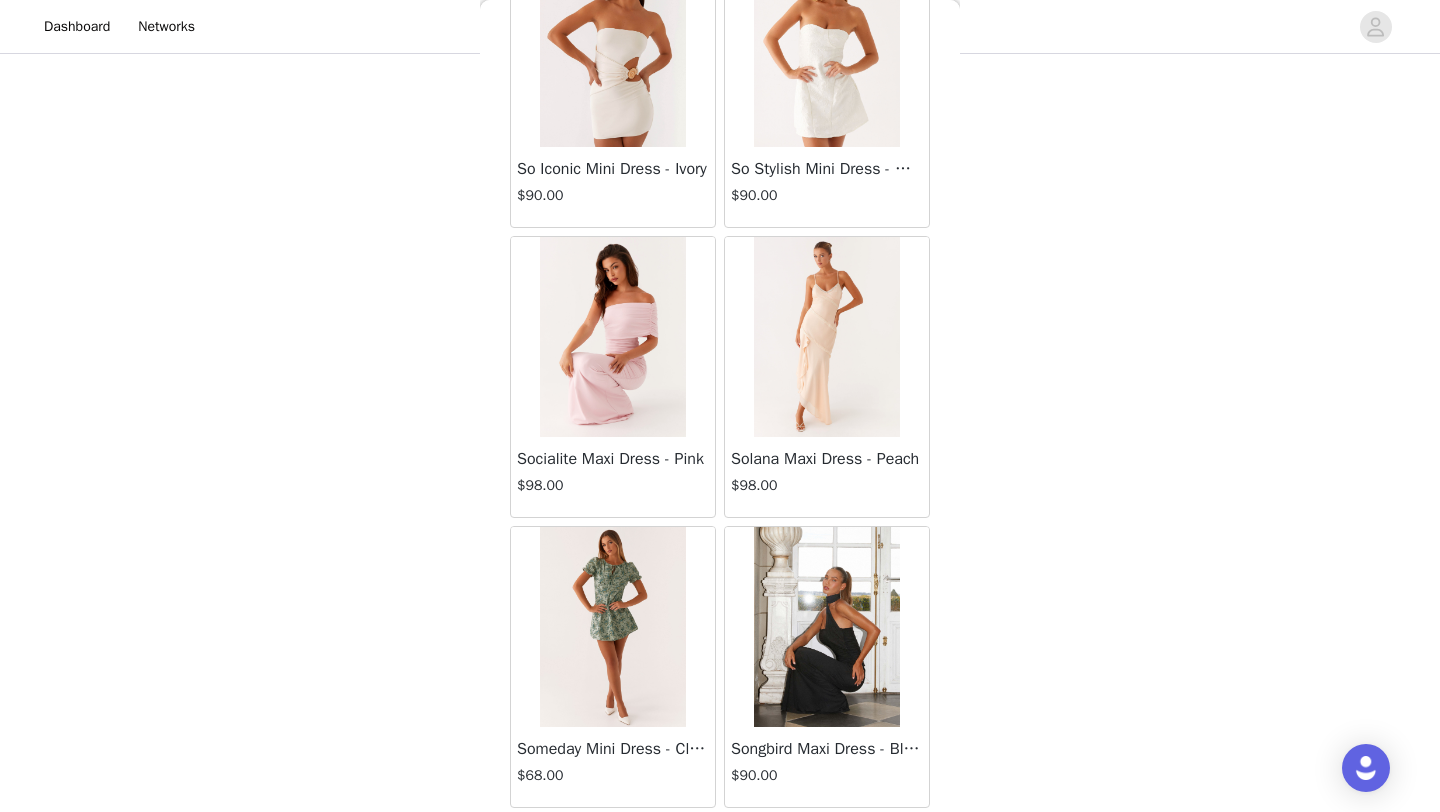 scroll, scrollTop: 54448, scrollLeft: 0, axis: vertical 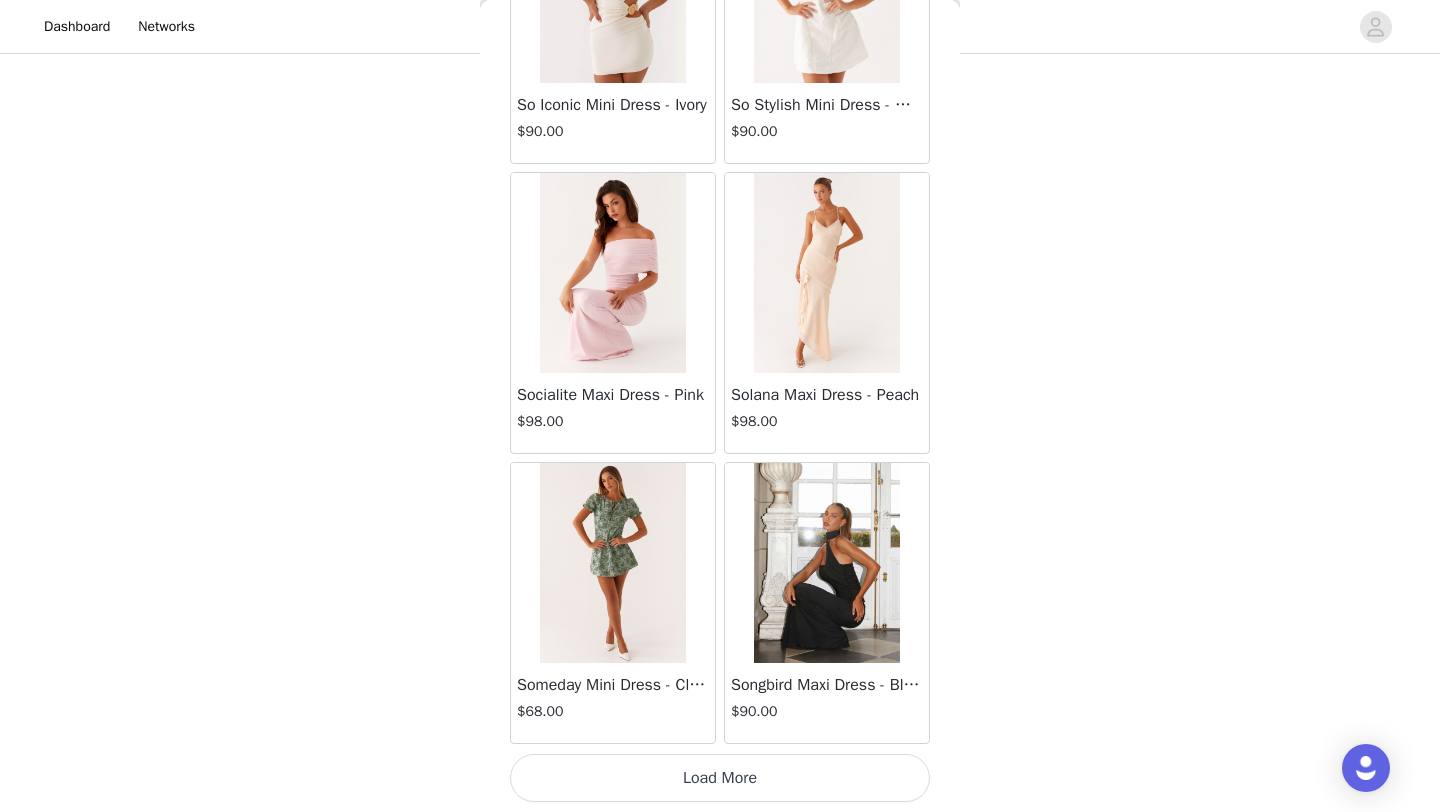 click on "Load More" at bounding box center (720, 778) 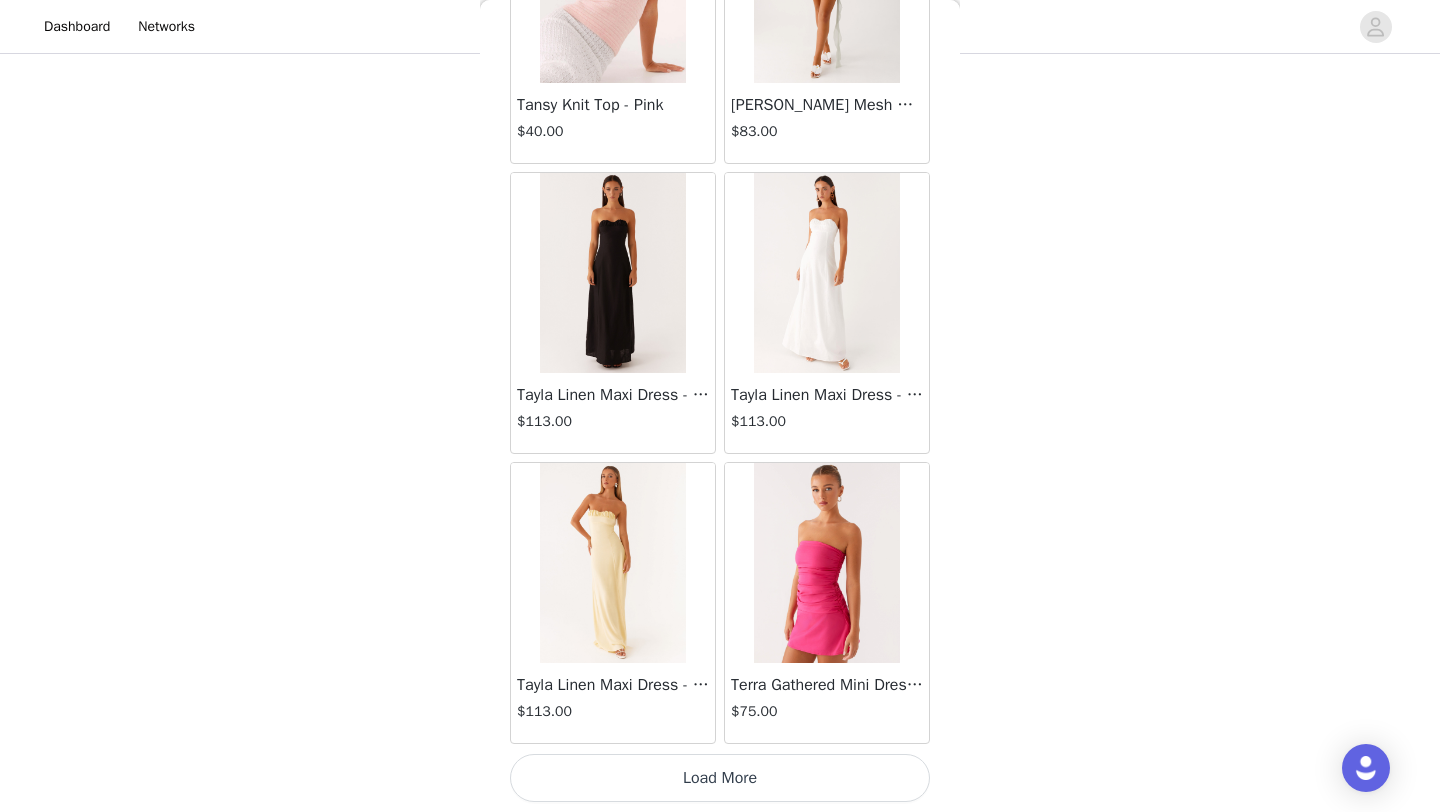 scroll, scrollTop: 57347, scrollLeft: 0, axis: vertical 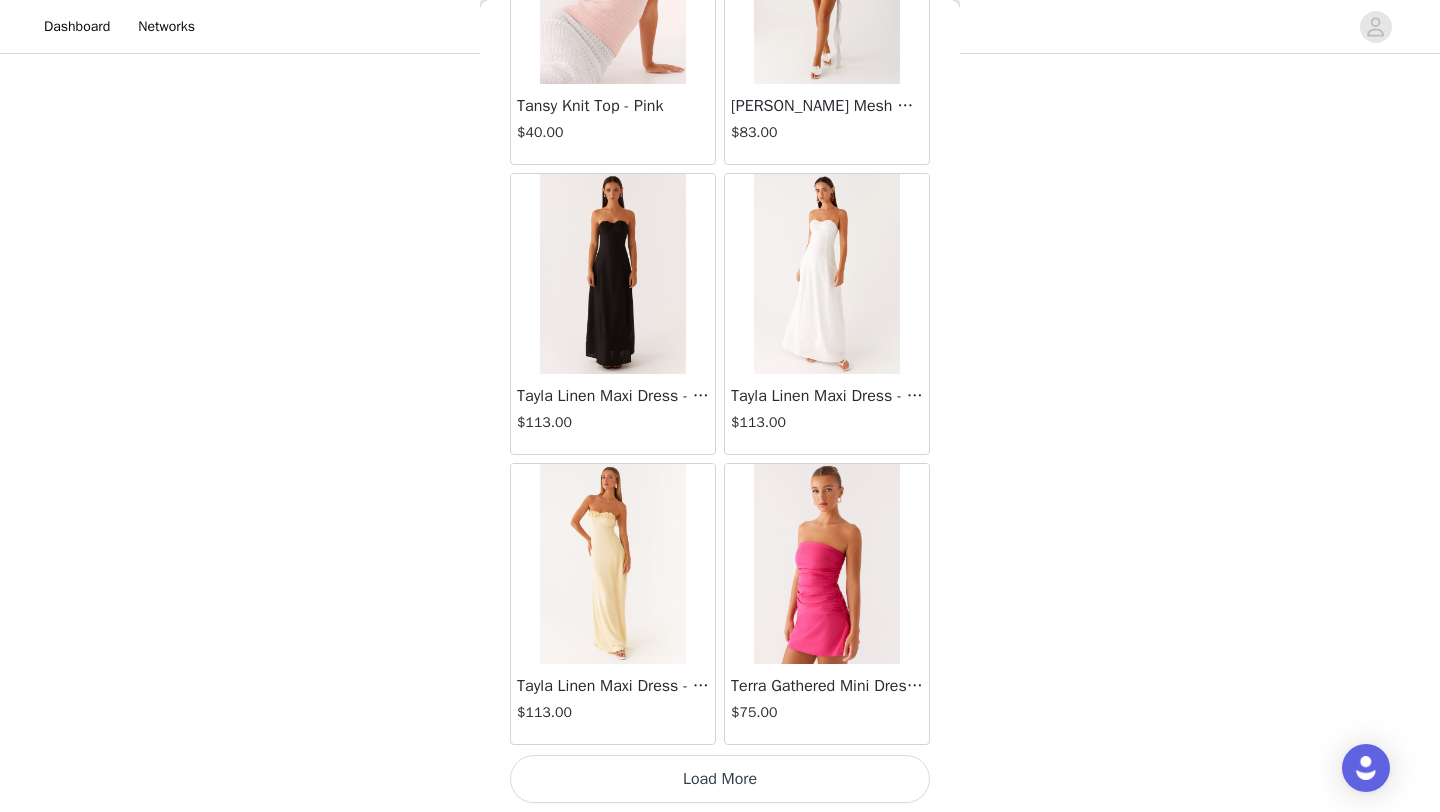 click on "Load More" at bounding box center (720, 779) 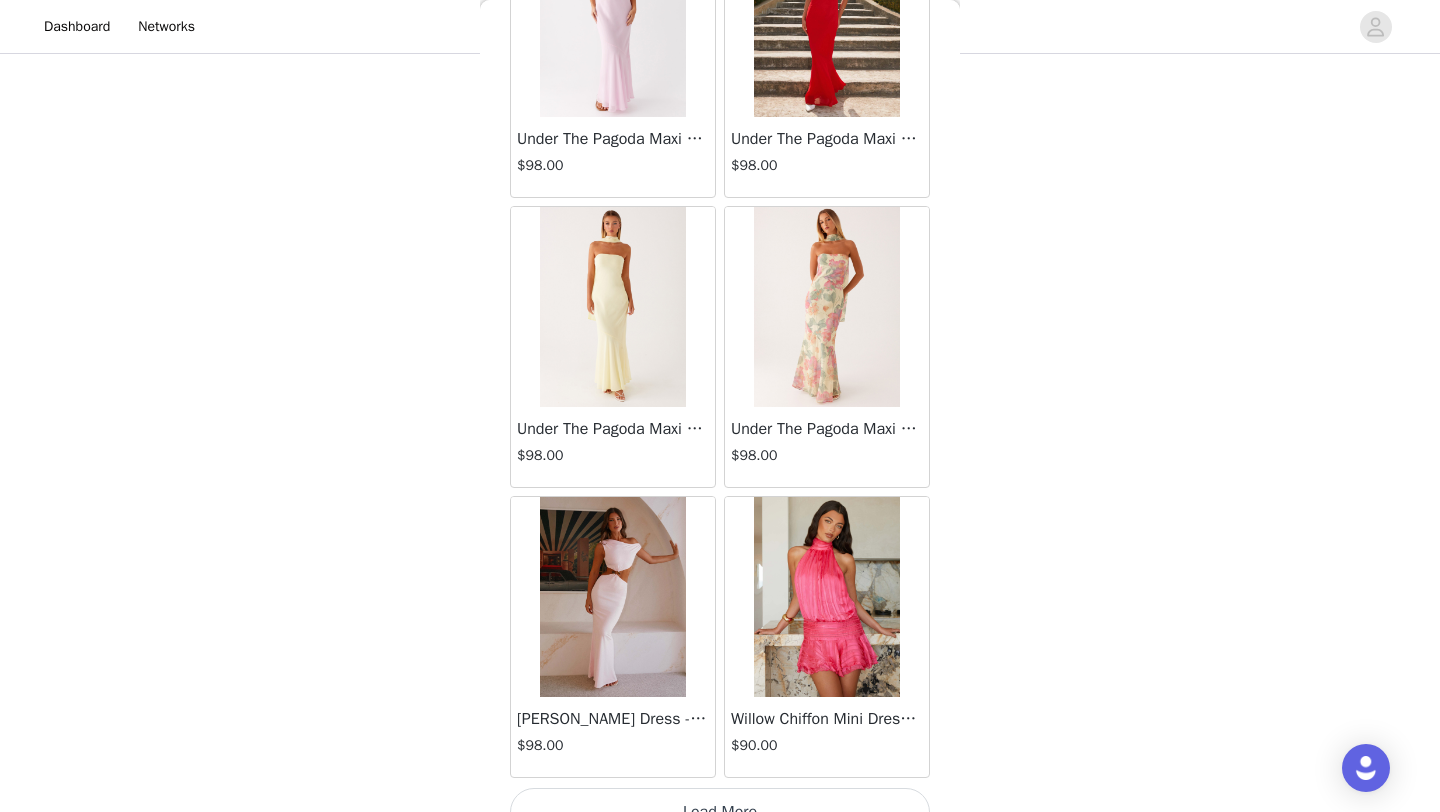 scroll, scrollTop: 60248, scrollLeft: 0, axis: vertical 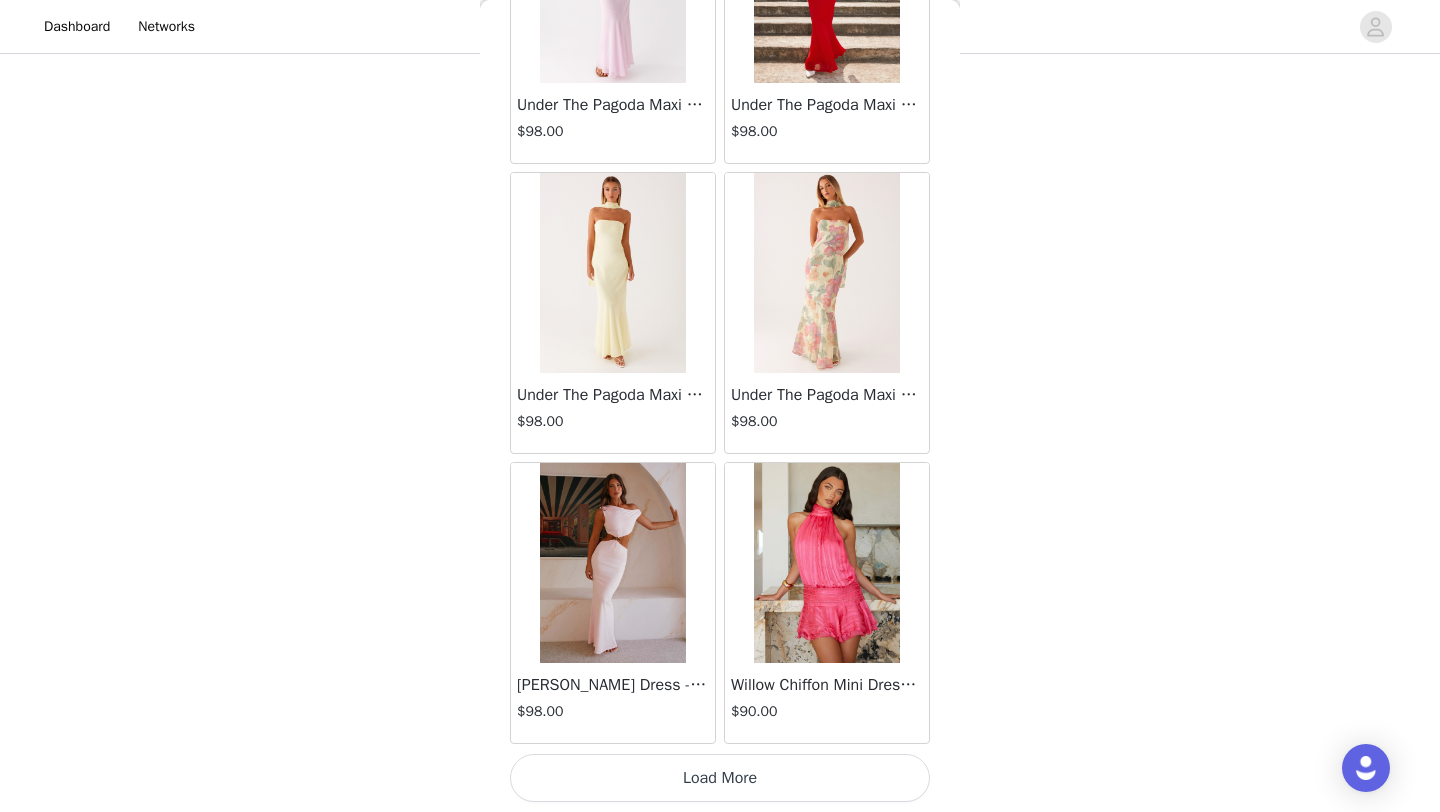 click on "Load More" at bounding box center [720, 778] 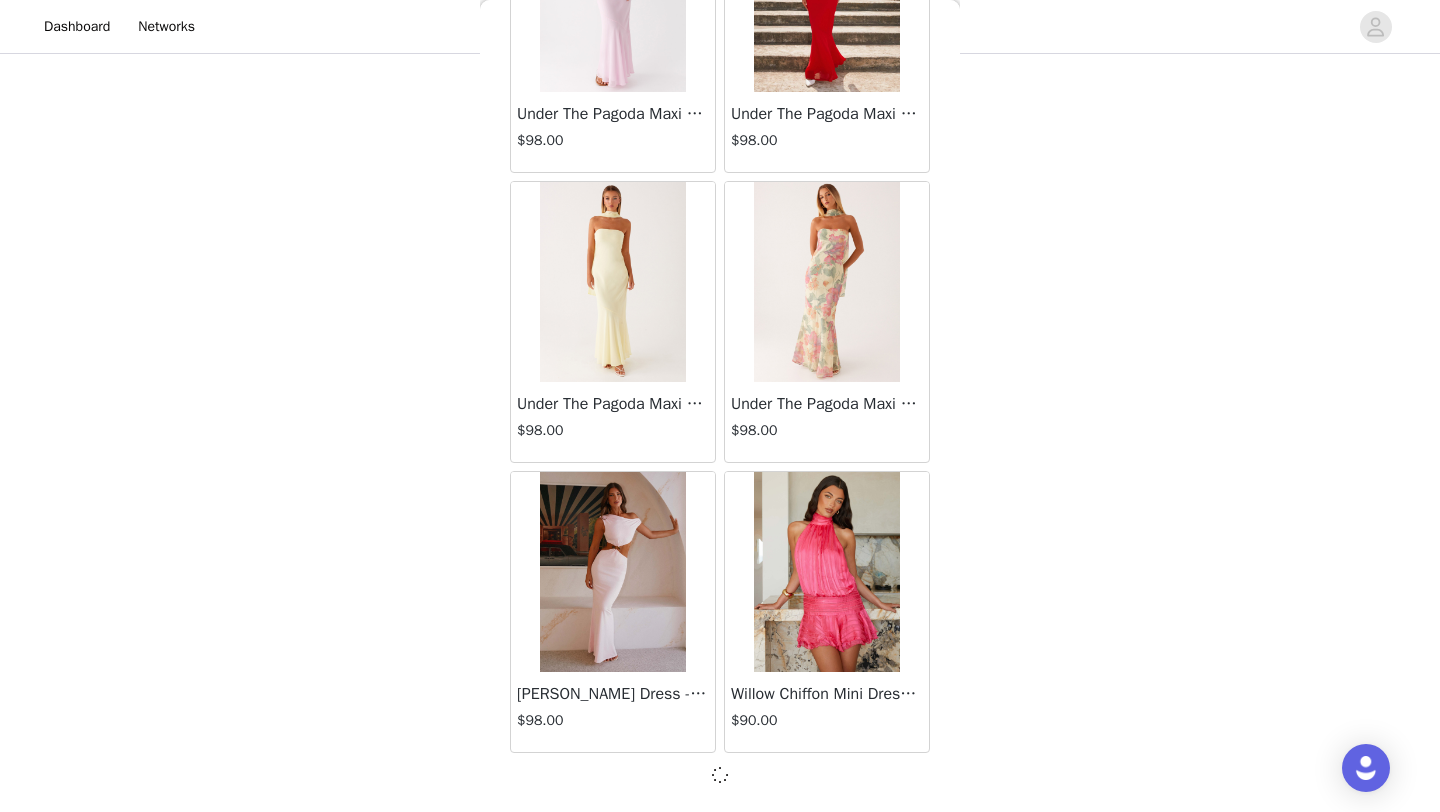 scroll, scrollTop: 60239, scrollLeft: 0, axis: vertical 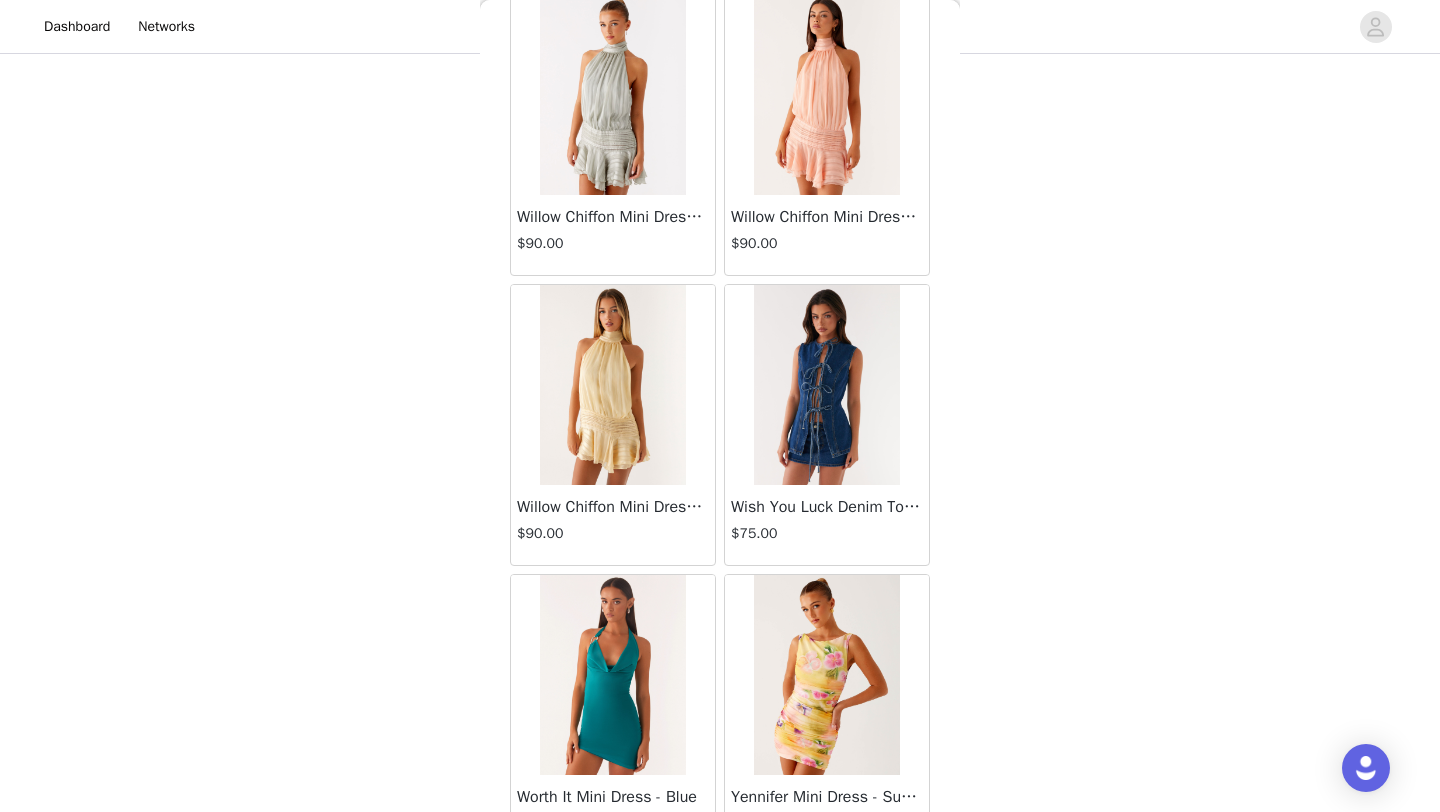click at bounding box center [612, 385] 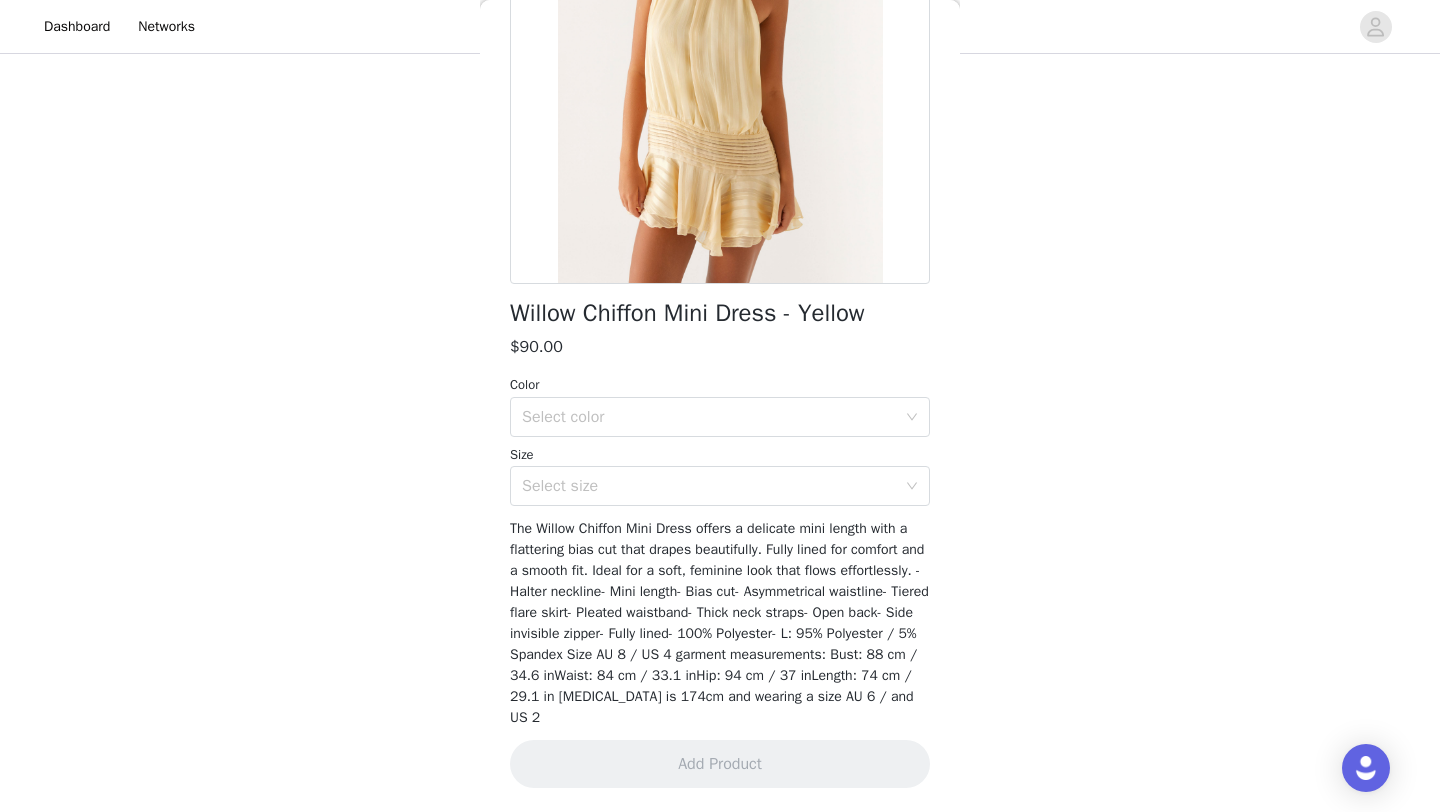 scroll, scrollTop: 266, scrollLeft: 0, axis: vertical 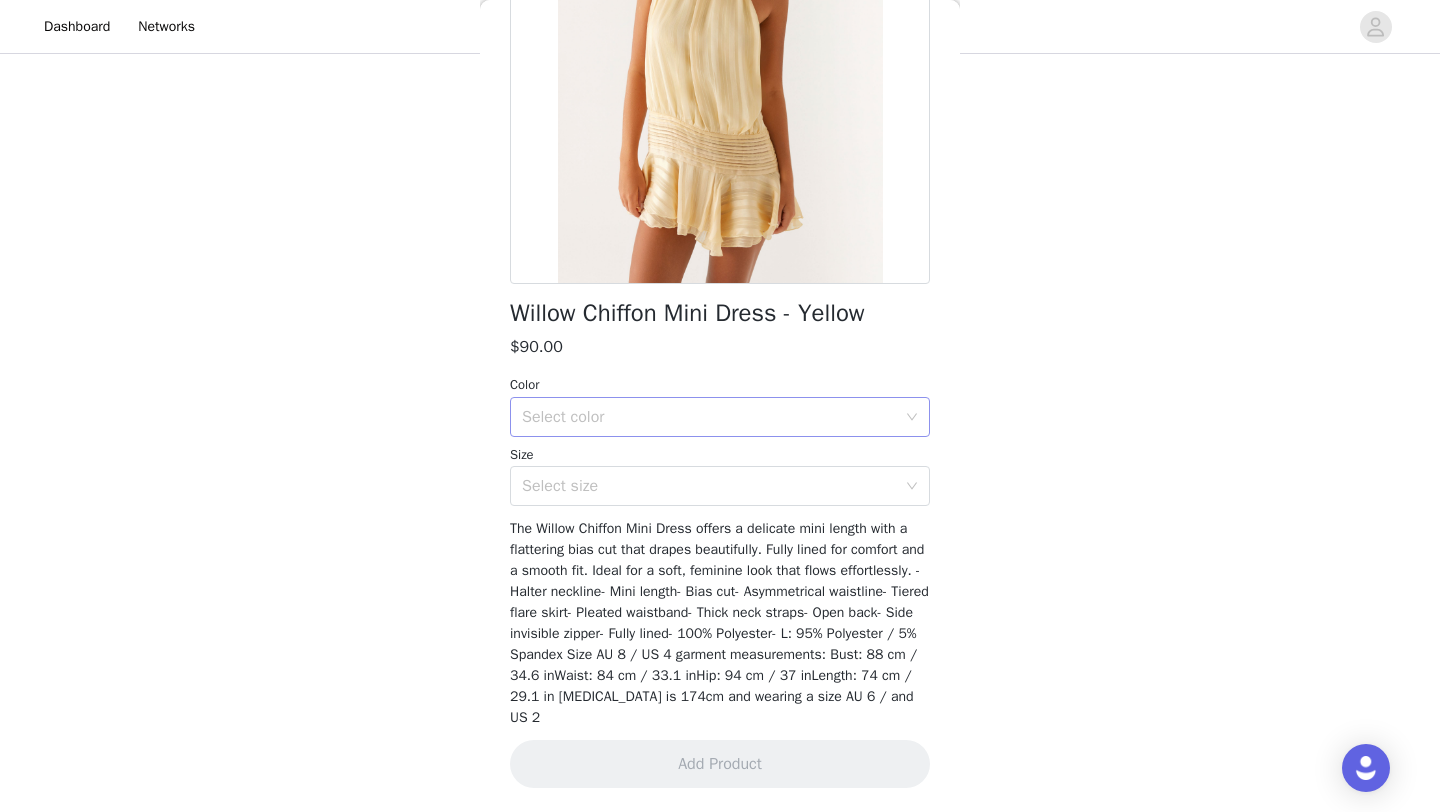 click on "Select color" at bounding box center (709, 417) 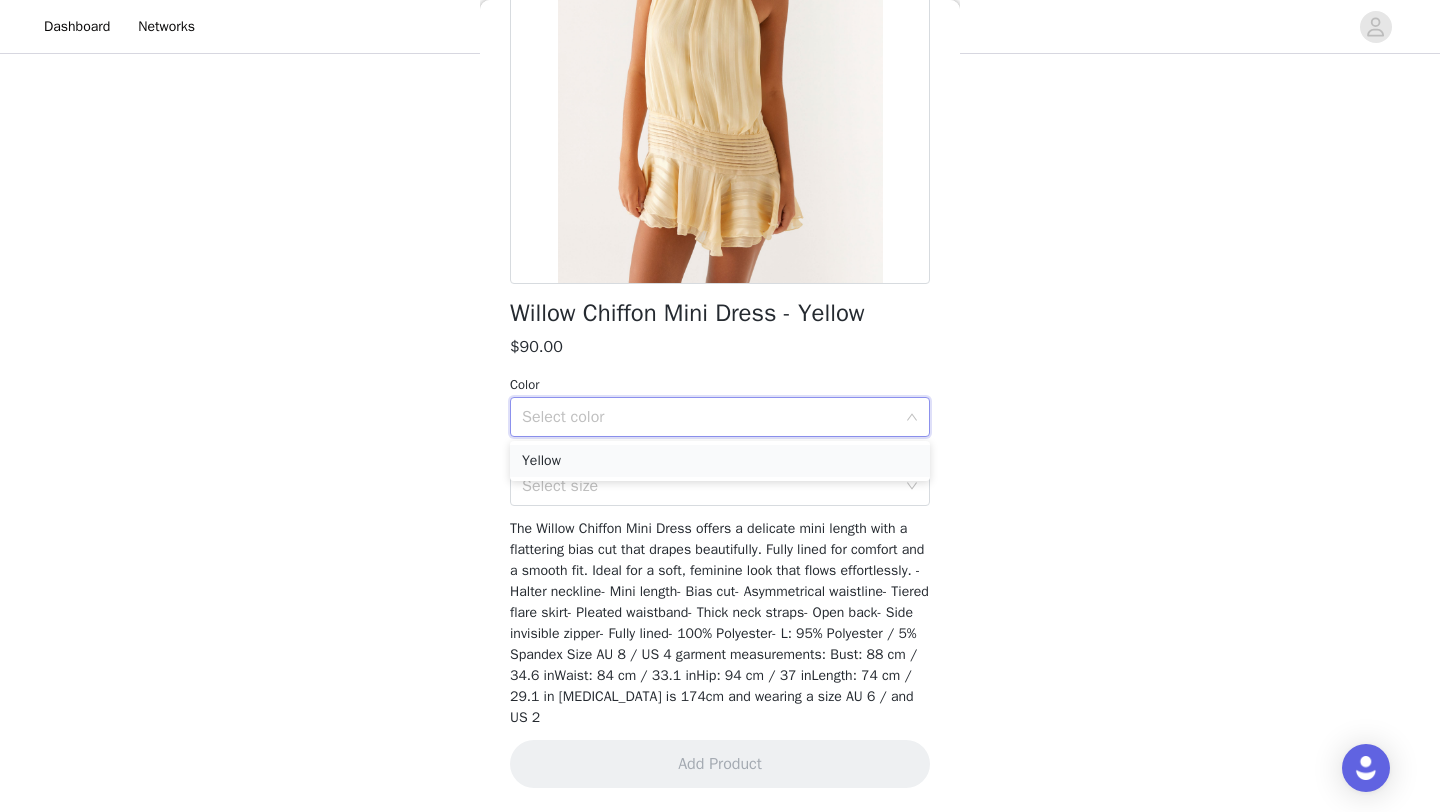 click on "Yellow" at bounding box center (720, 461) 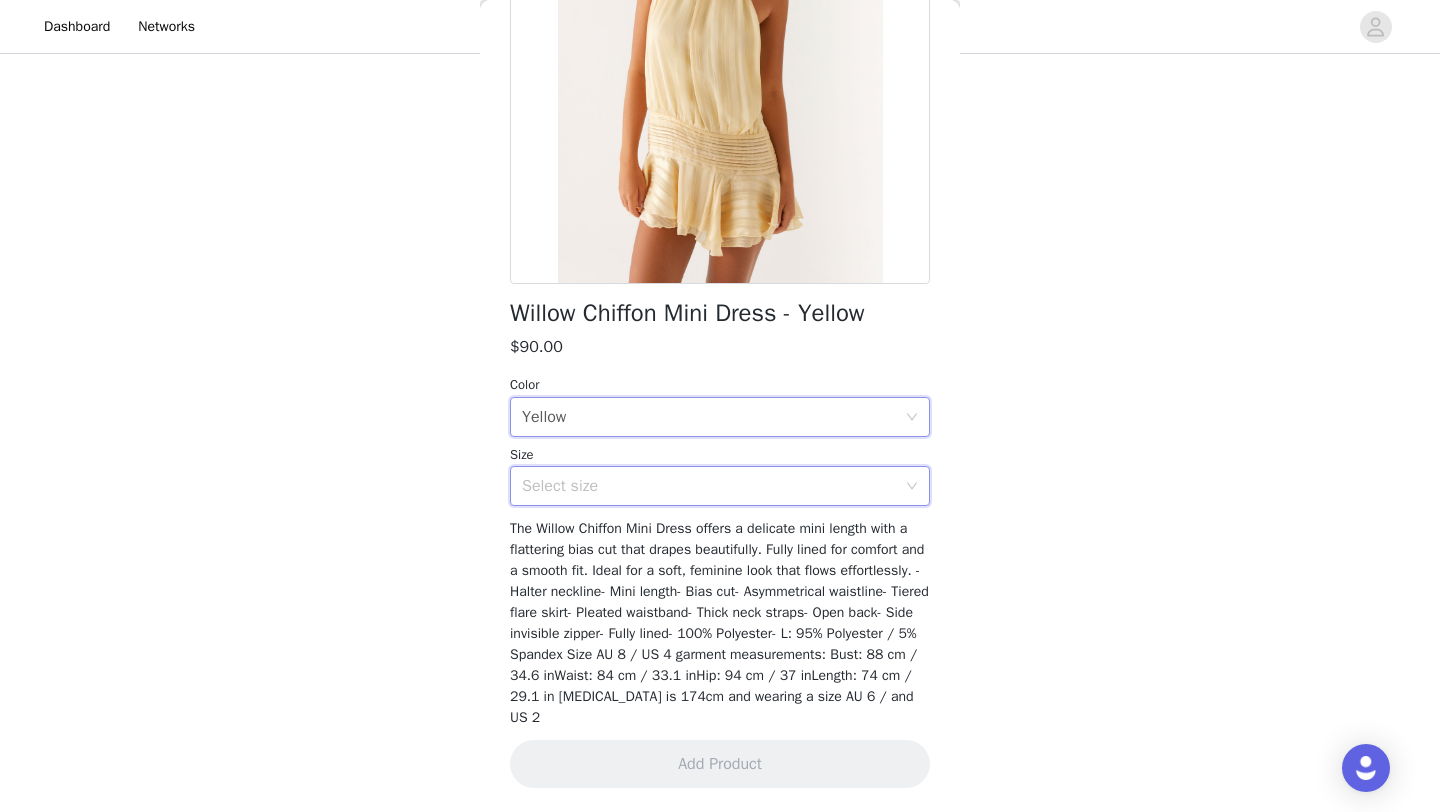 click on "Select size" at bounding box center (713, 486) 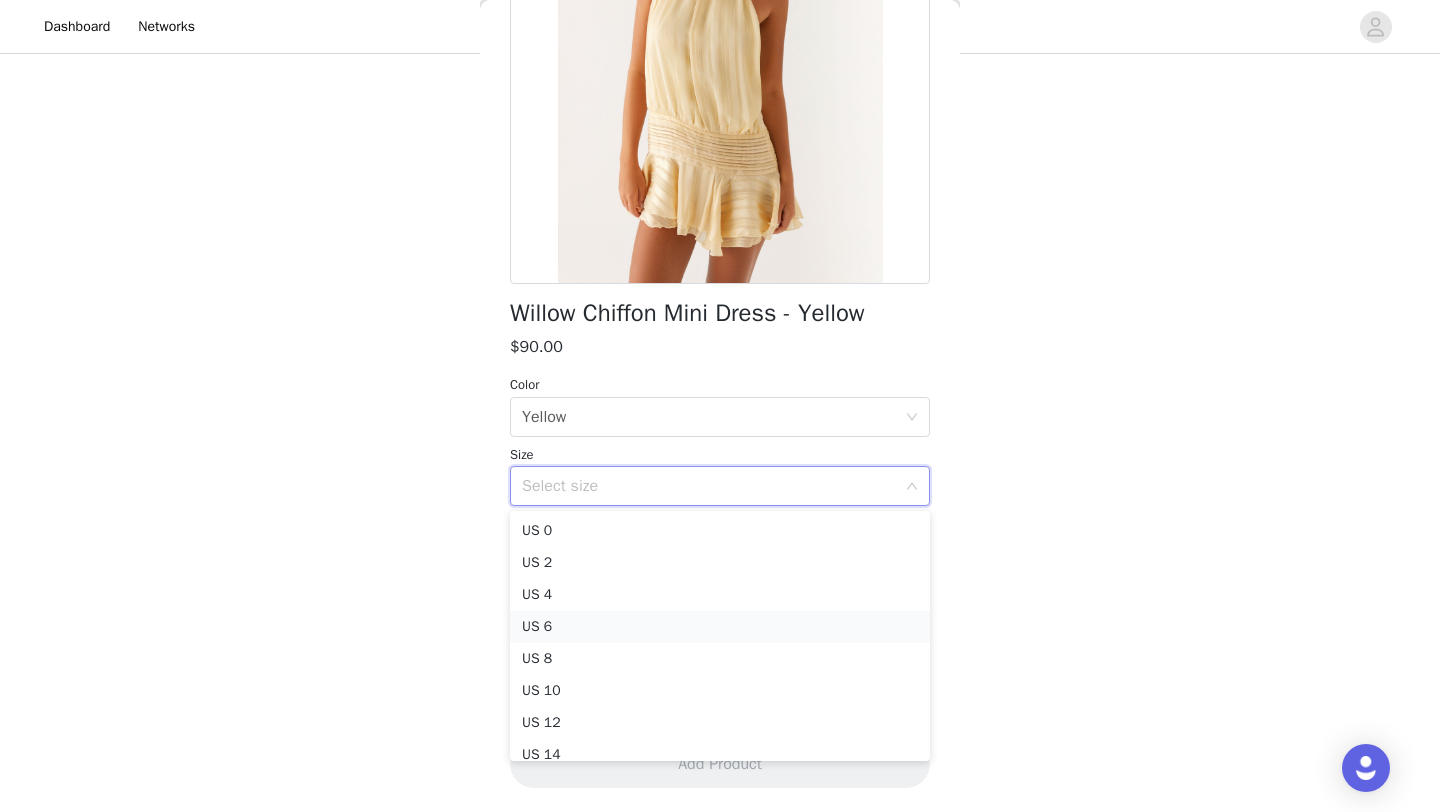 click on "US 6" at bounding box center (720, 627) 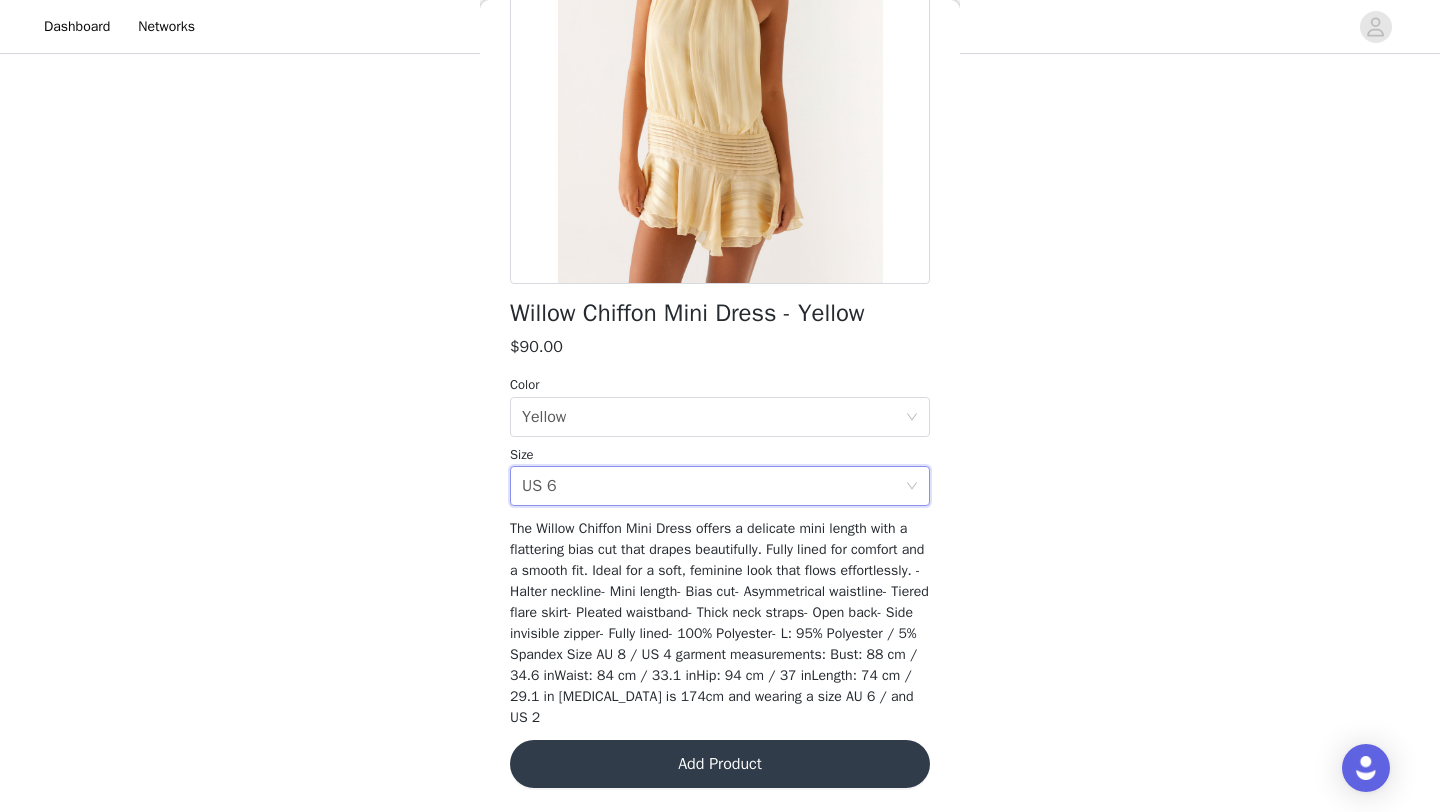 click on "Willow Chiffon Mini Dress - Yellow       $90.00         Color   Select color Yellow Size   Select size US 6   The Willow Chiffon Mini Dress offers a delicate mini length with a flattering bias cut that drapes beautifully. Fully lined for comfort and a smooth fit. Ideal for a soft, feminine look that flows effortlessly. - Halter neckline- Mini length- Bias cut- Asymmetrical waistline- Tiered flare skirt- Pleated waistband- Thick neck straps- Open back- Side invisible zipper- Fully lined- 100% Polyester- L: 95% Polyester / 5% Spandex Size AU 8 / US 4 garment measurements: Bust: 88 cm / 34.6 inWaist: 84 cm / 33.1 inHip: 94 cm / 37 inLength: 74 cm / 29.1 in [MEDICAL_DATA] is 174cm and wearing a size AU 6 / and US 2   Add Product" at bounding box center (720, 323) 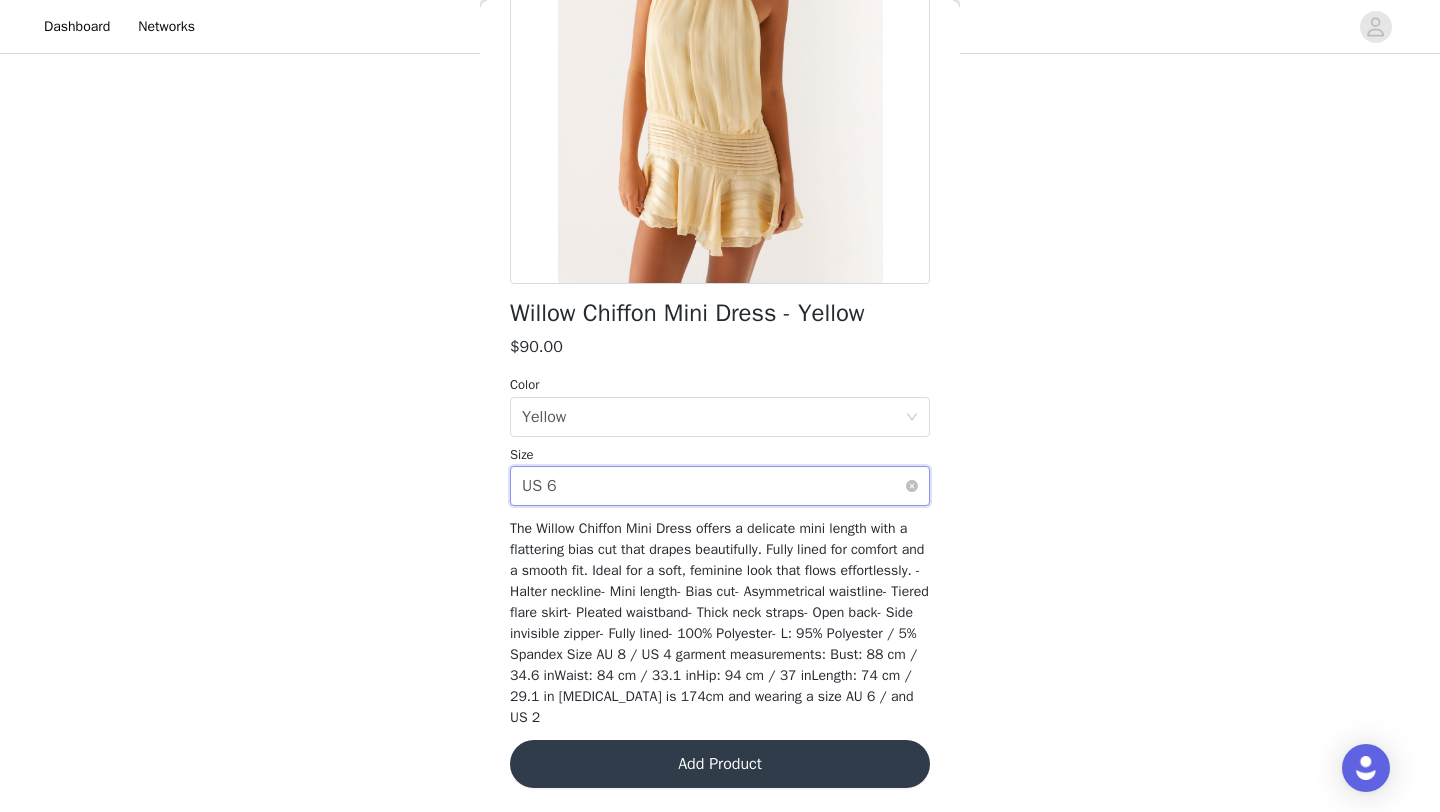 click on "Select size US 6" at bounding box center [713, 486] 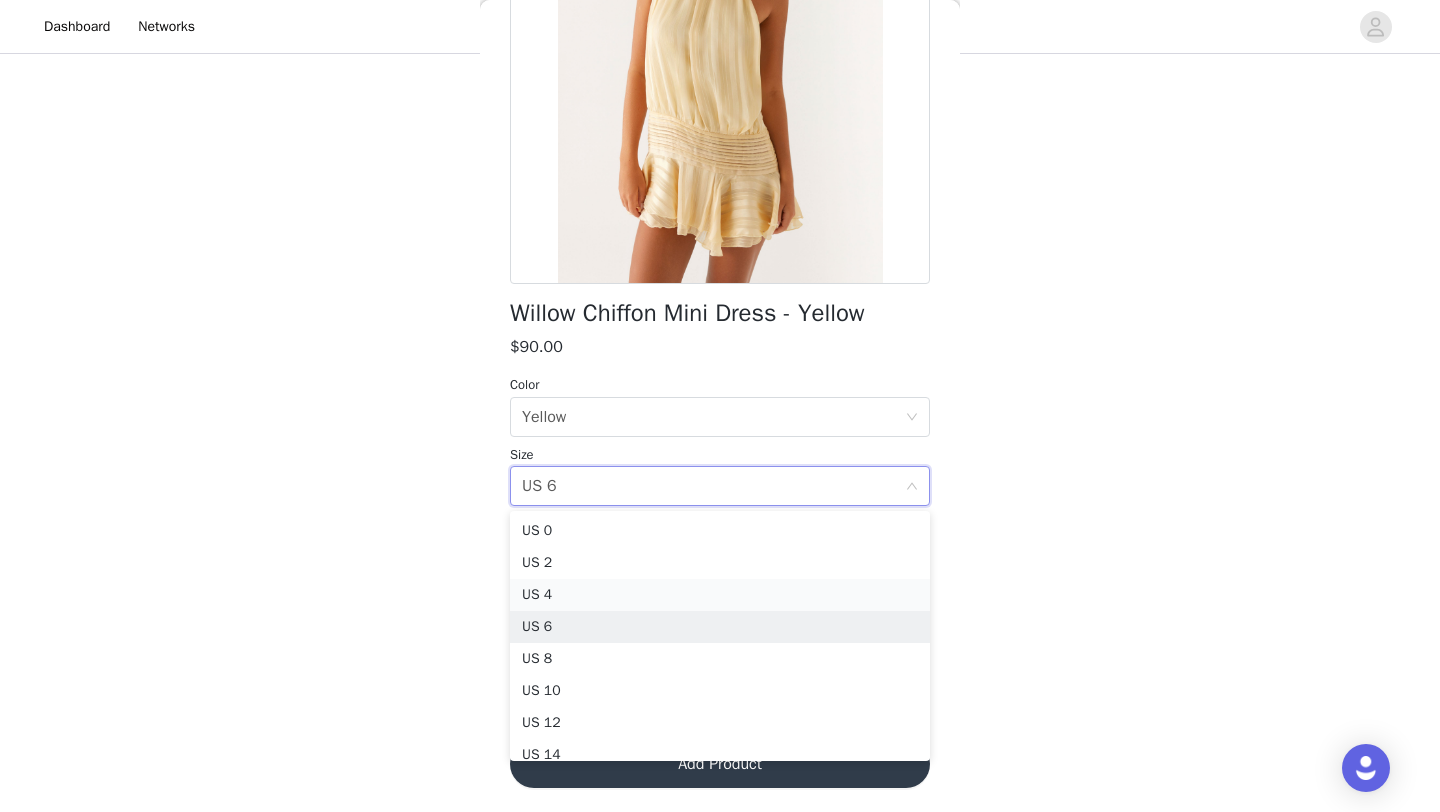click on "US 4" at bounding box center [720, 595] 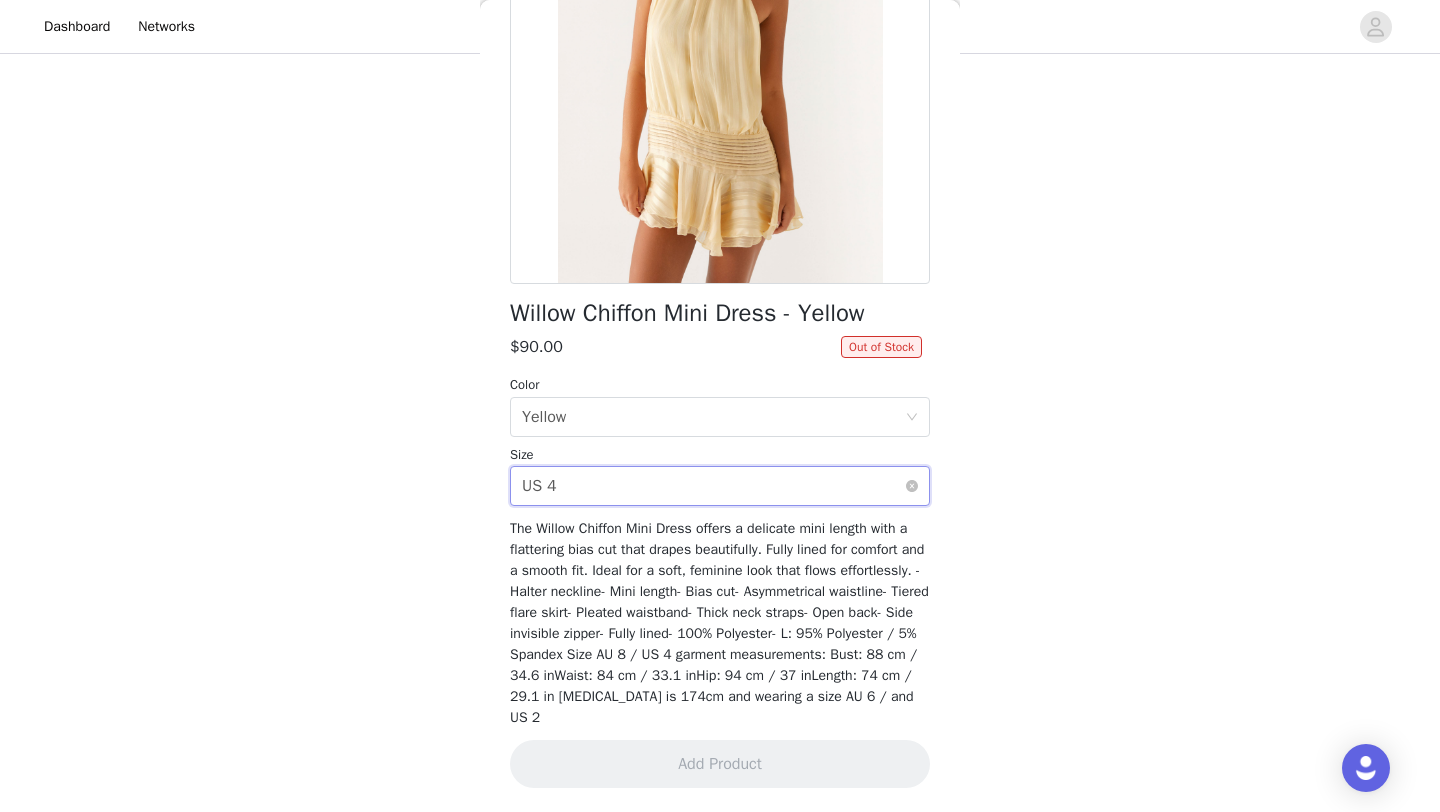 click on "Select size US 4" at bounding box center (713, 486) 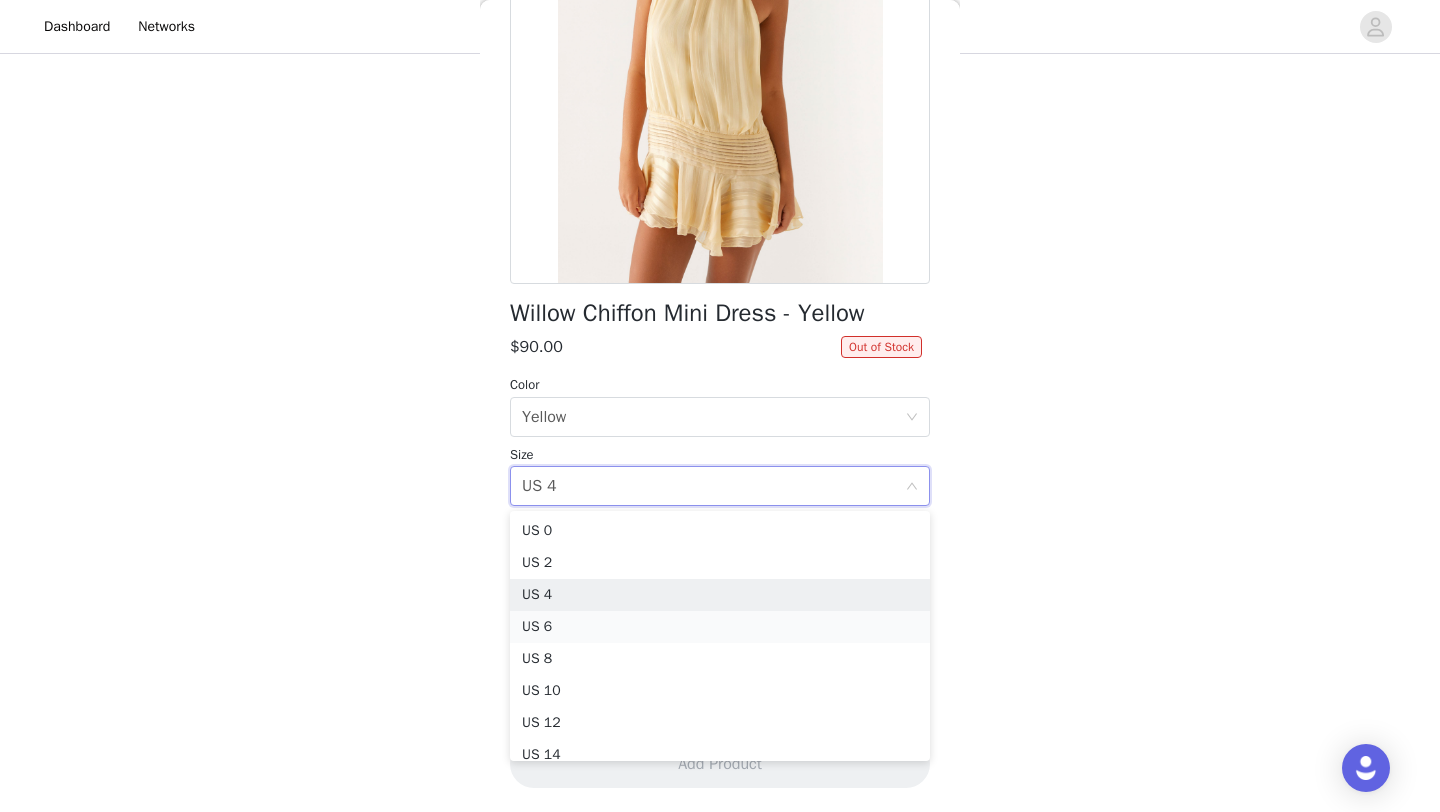 click on "US 6" at bounding box center [720, 627] 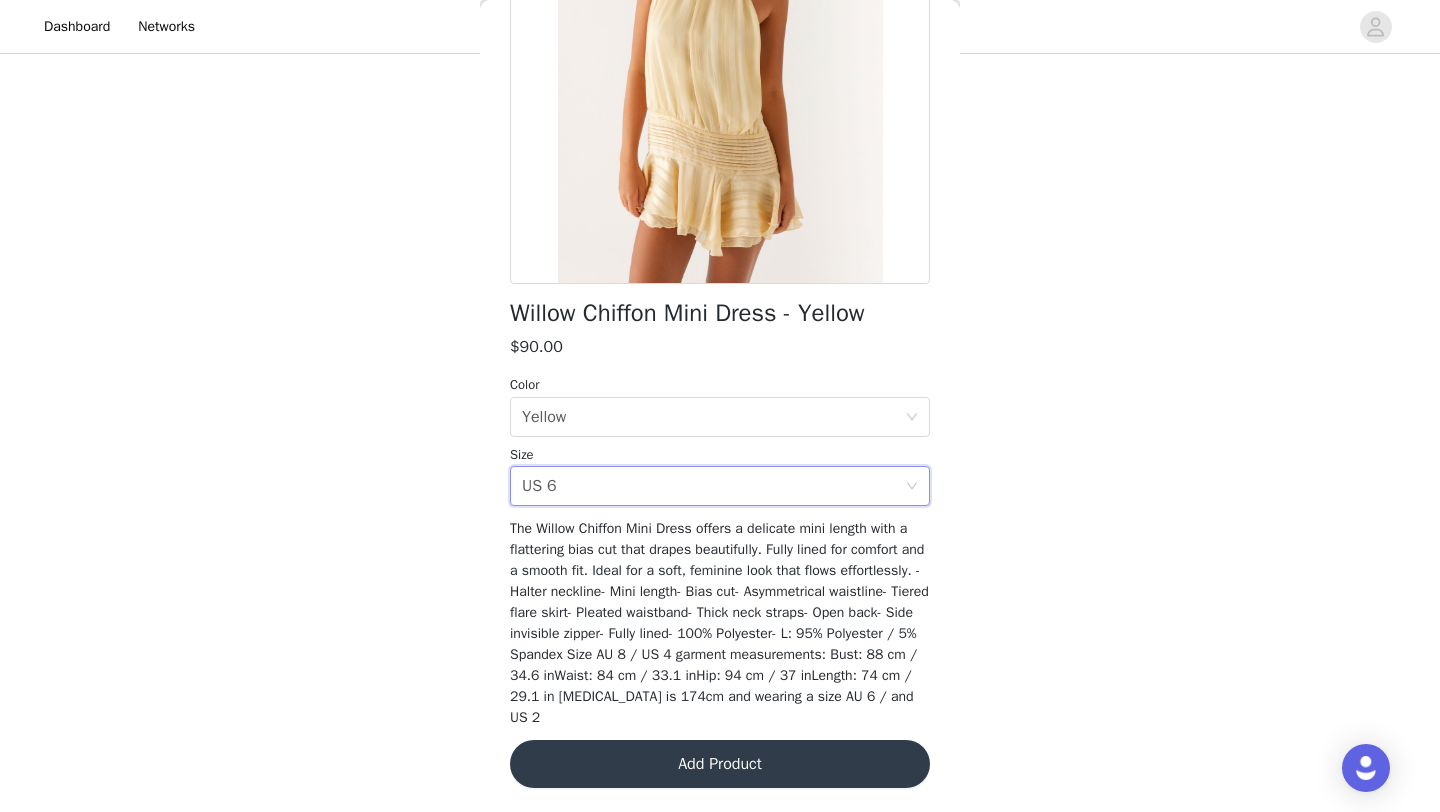 click on "Add Product" at bounding box center [720, 764] 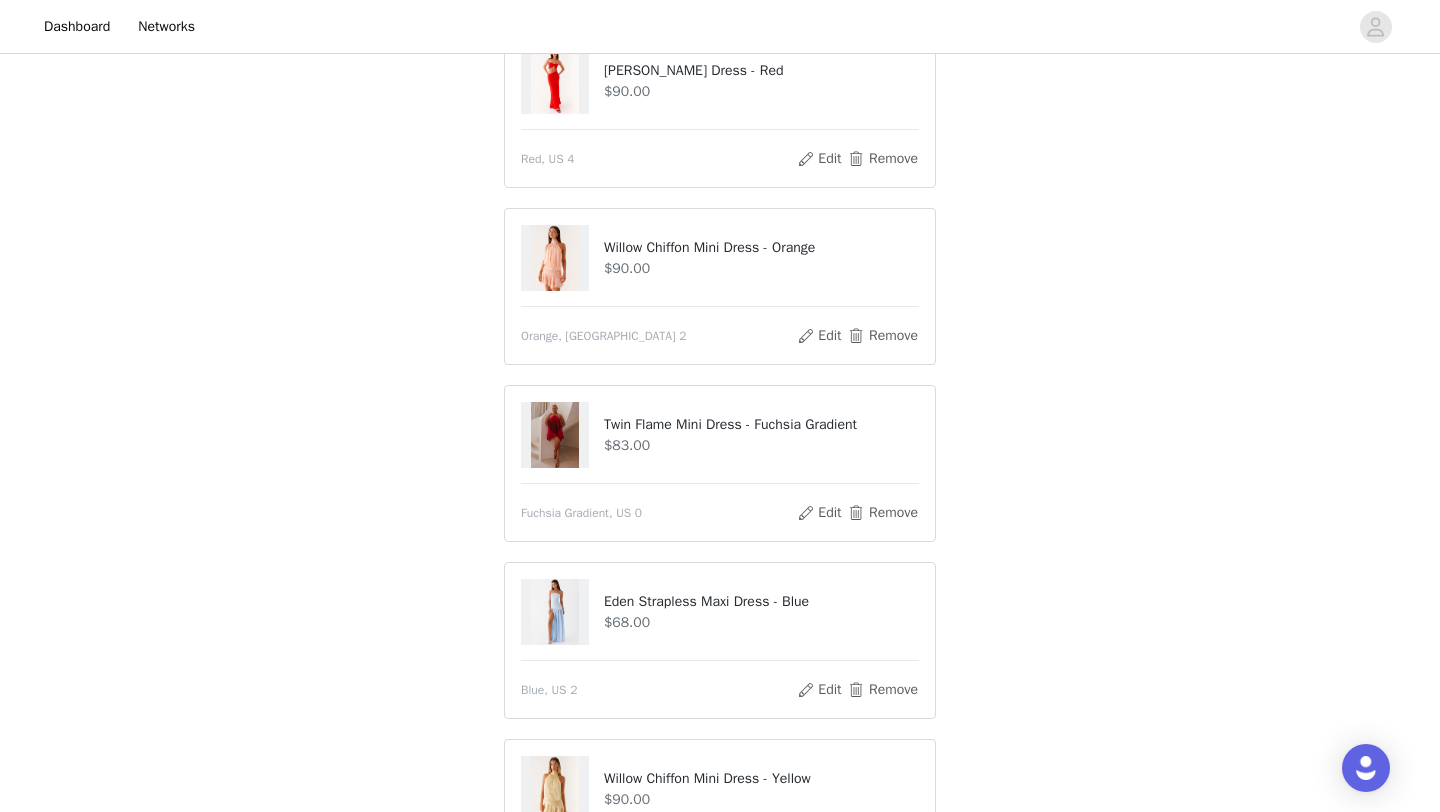 scroll, scrollTop: 392, scrollLeft: 0, axis: vertical 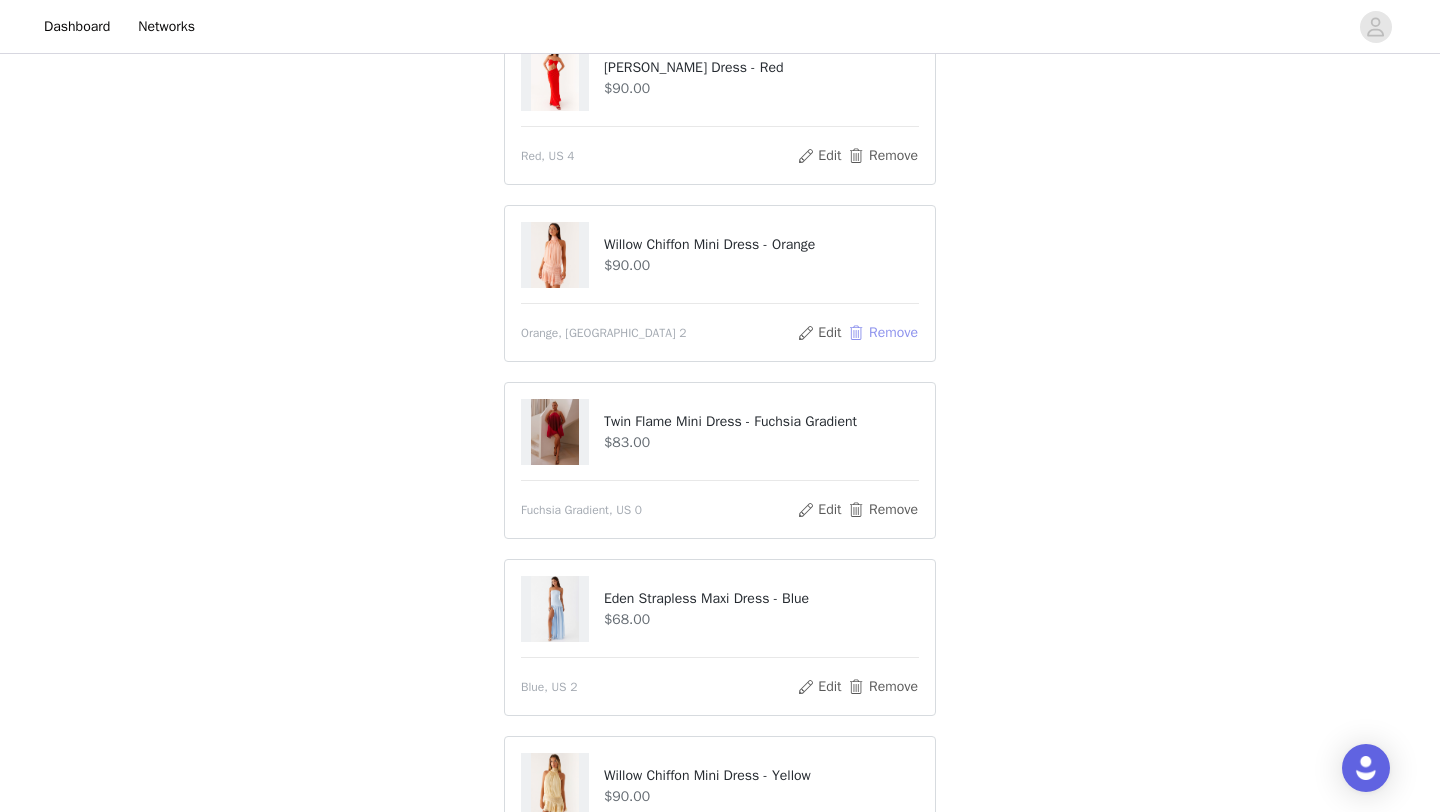 click on "Remove" at bounding box center [883, 333] 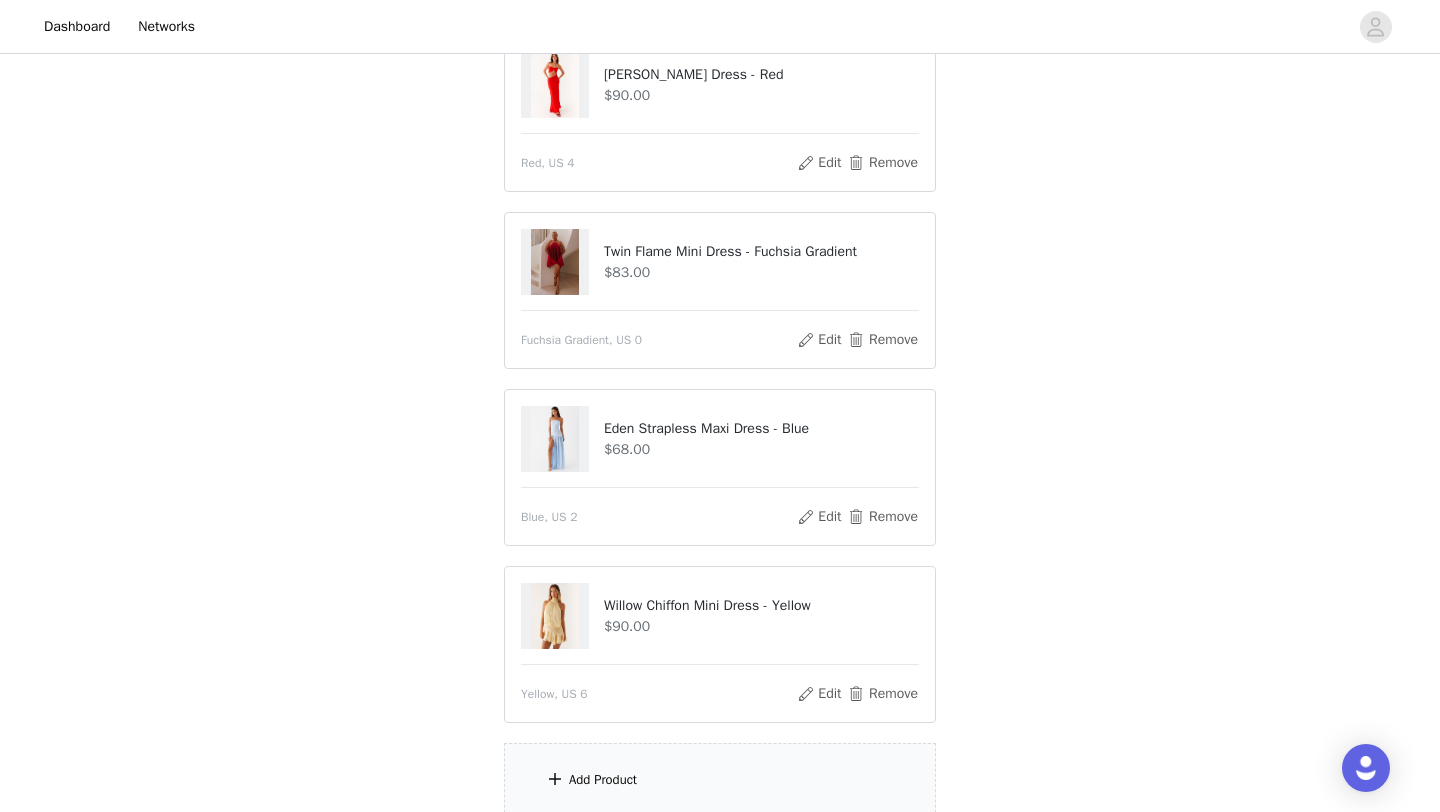 scroll, scrollTop: 591, scrollLeft: 0, axis: vertical 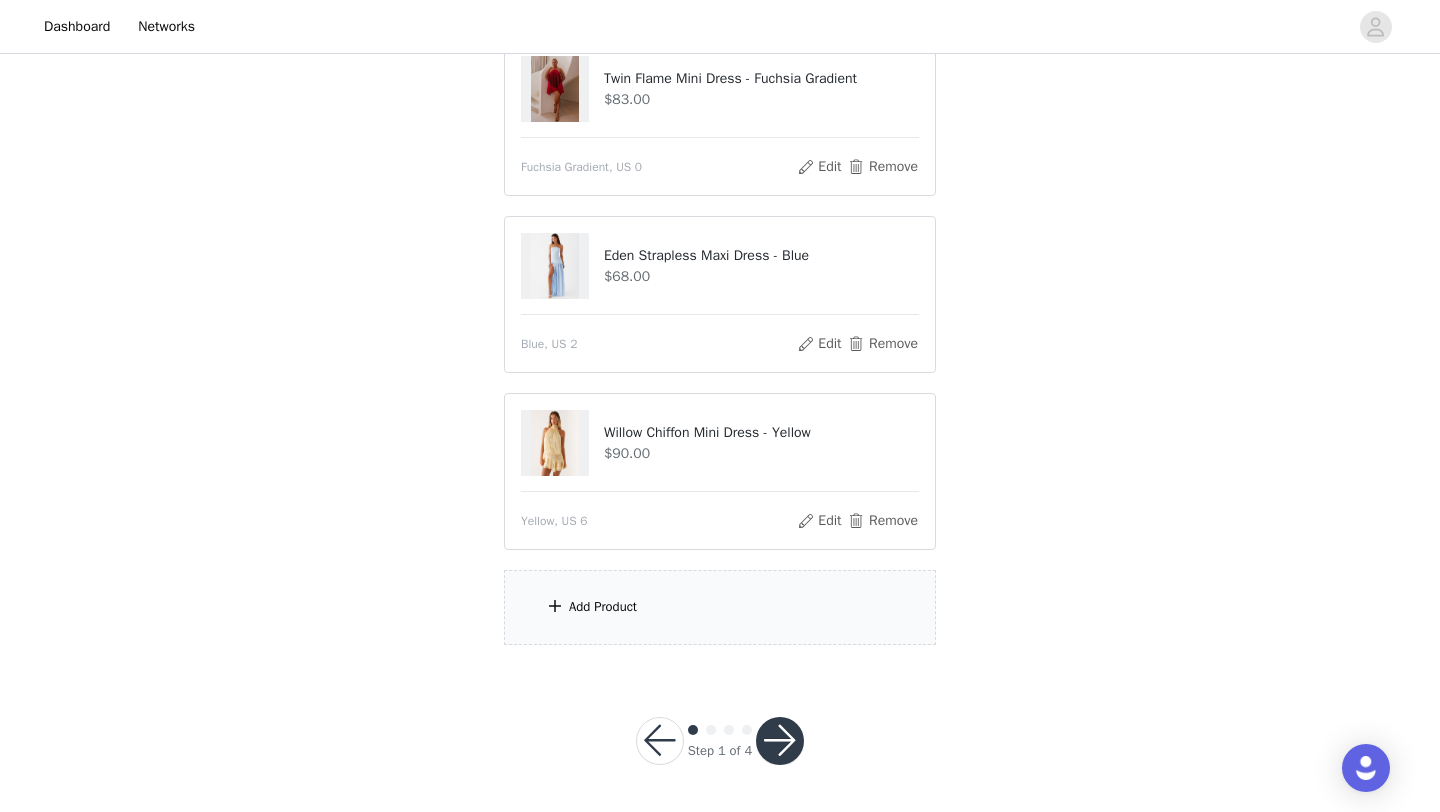 click on "Add Product" at bounding box center (720, 607) 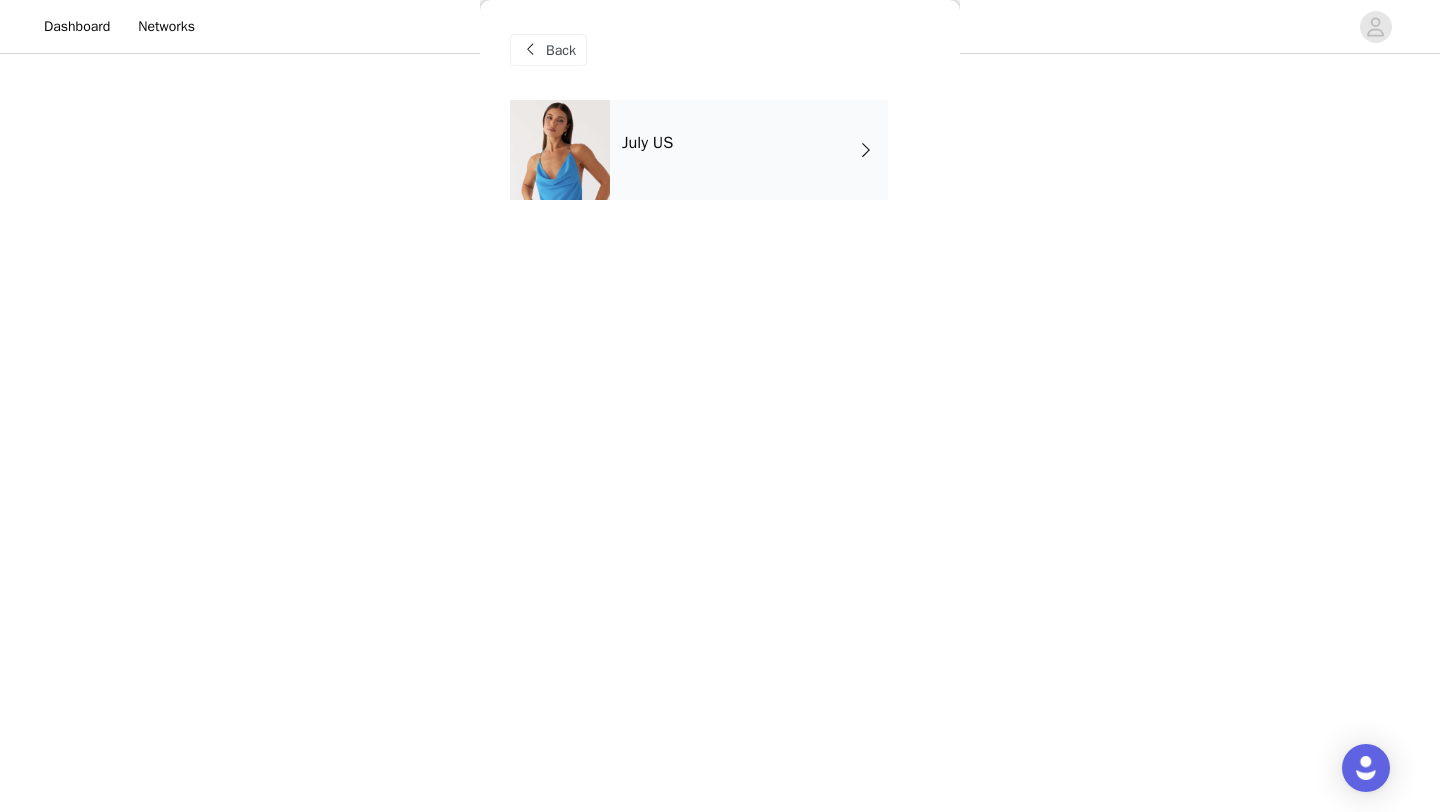 click on "July US" at bounding box center [749, 150] 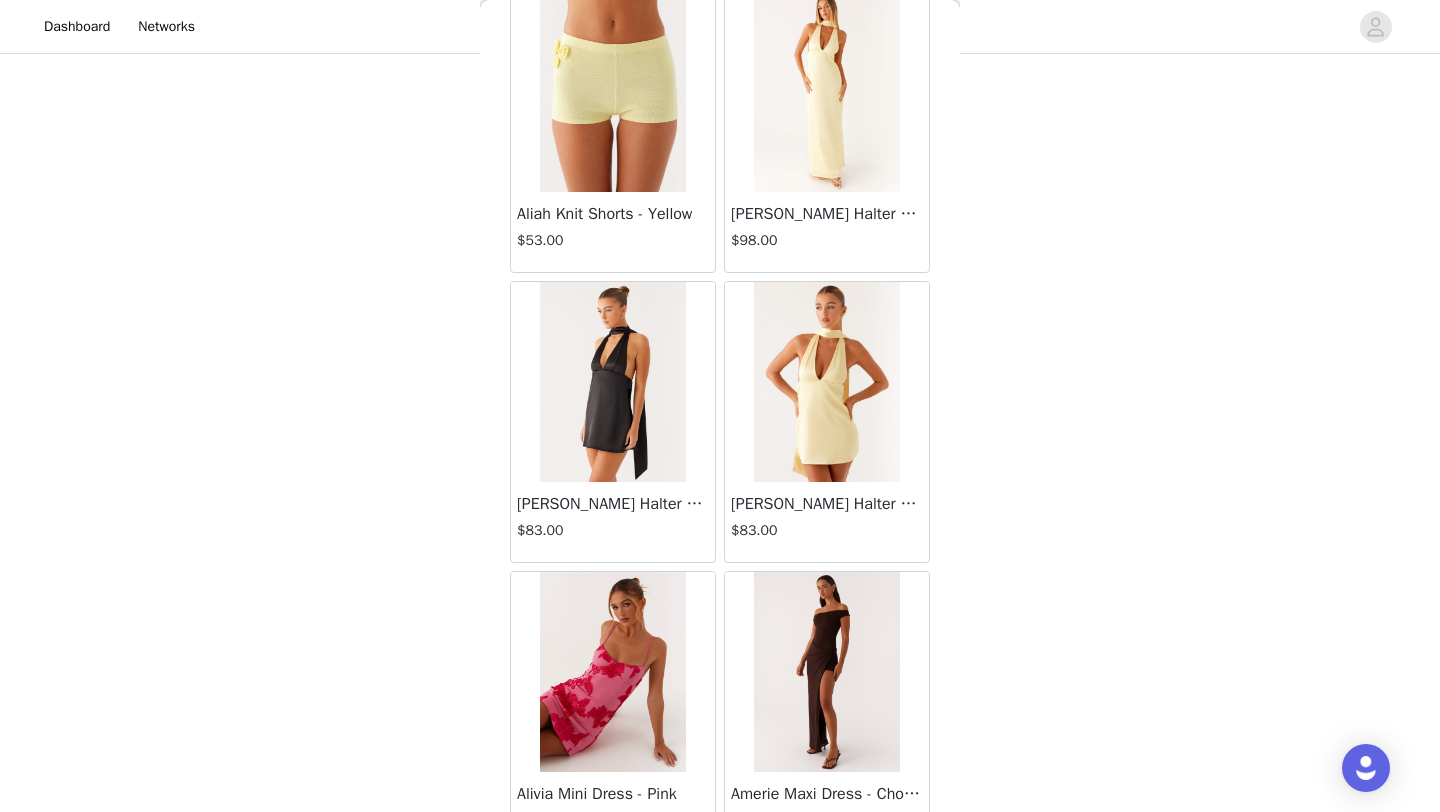 scroll, scrollTop: 2248, scrollLeft: 0, axis: vertical 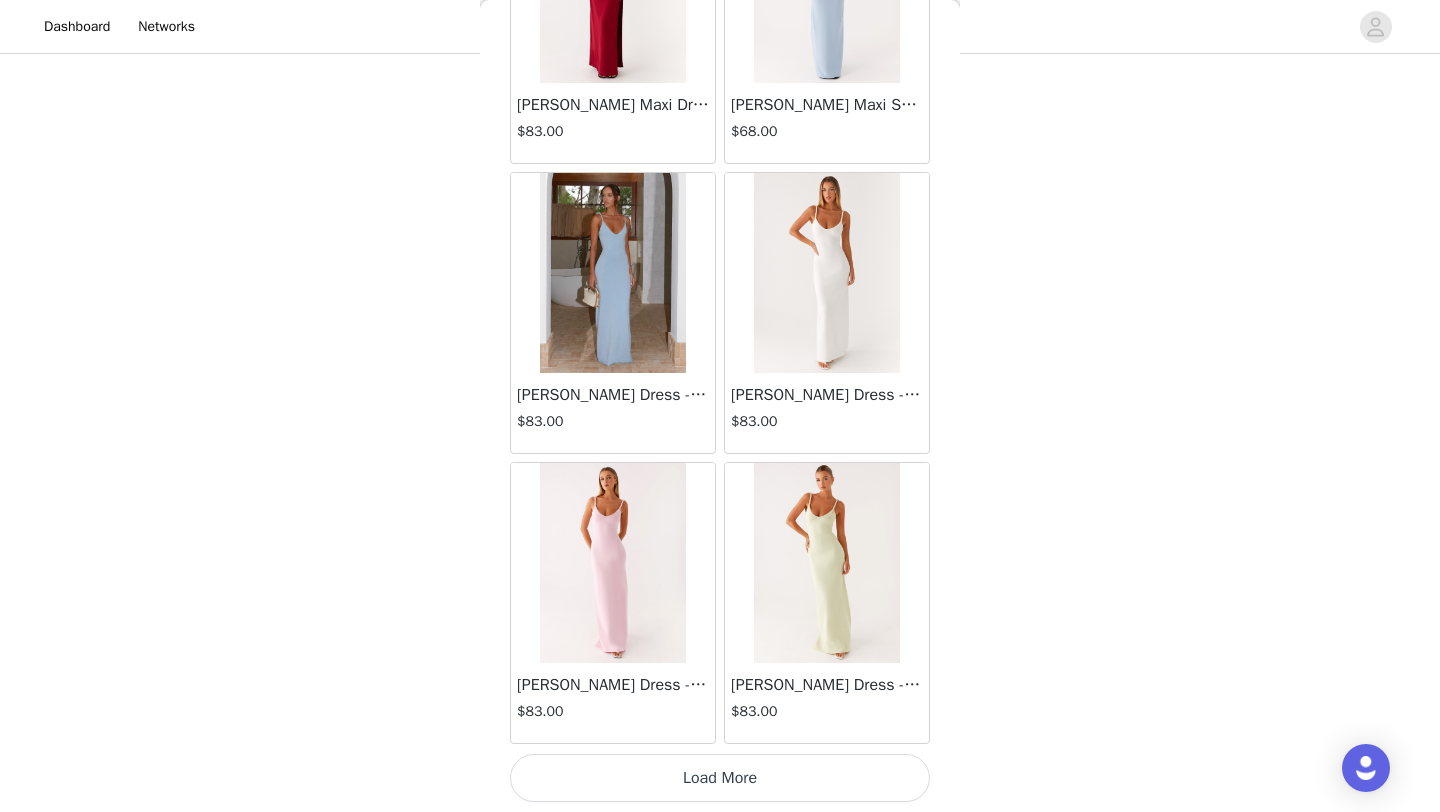 click on "Load More" at bounding box center (720, 778) 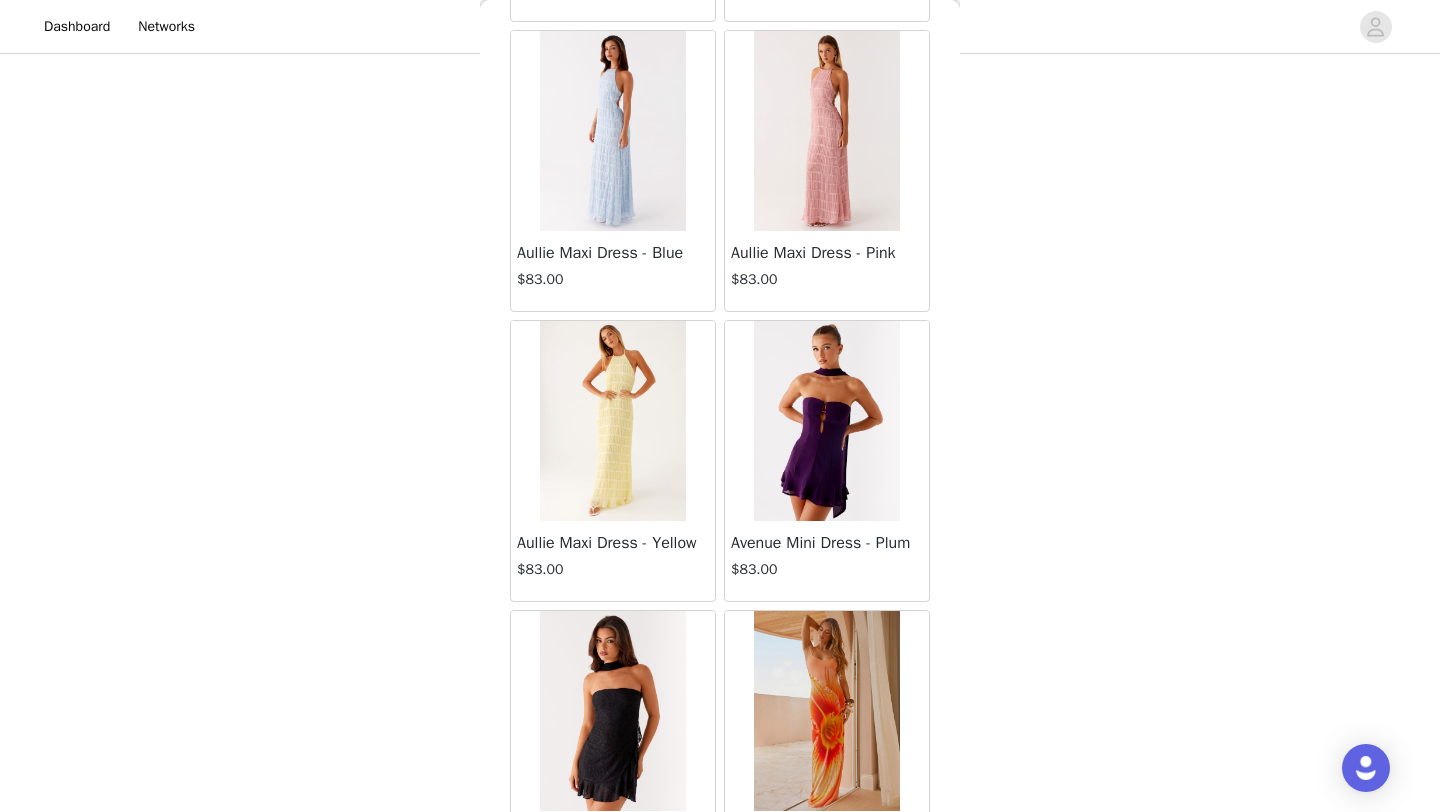 scroll, scrollTop: 5148, scrollLeft: 0, axis: vertical 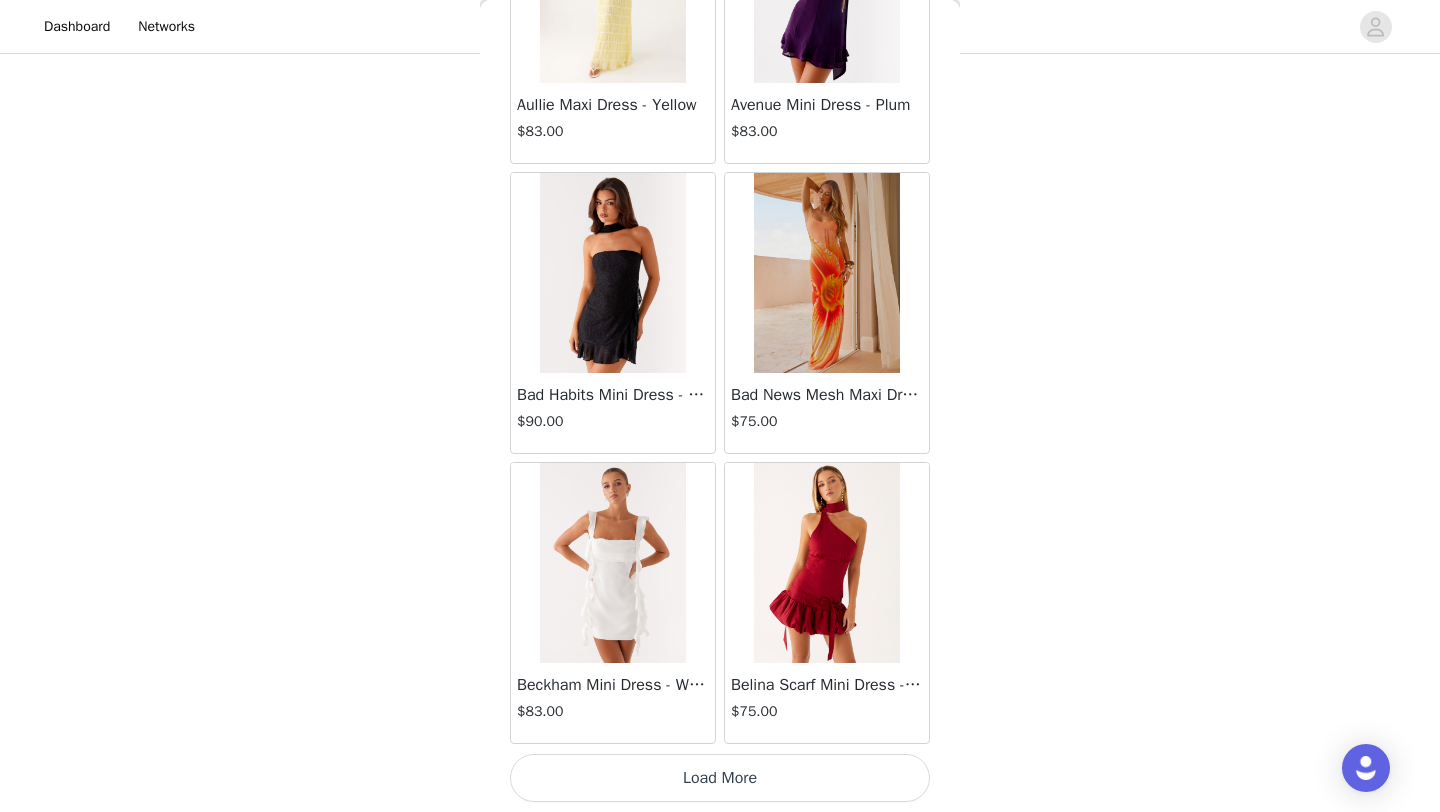 click on "Load More" at bounding box center [720, 778] 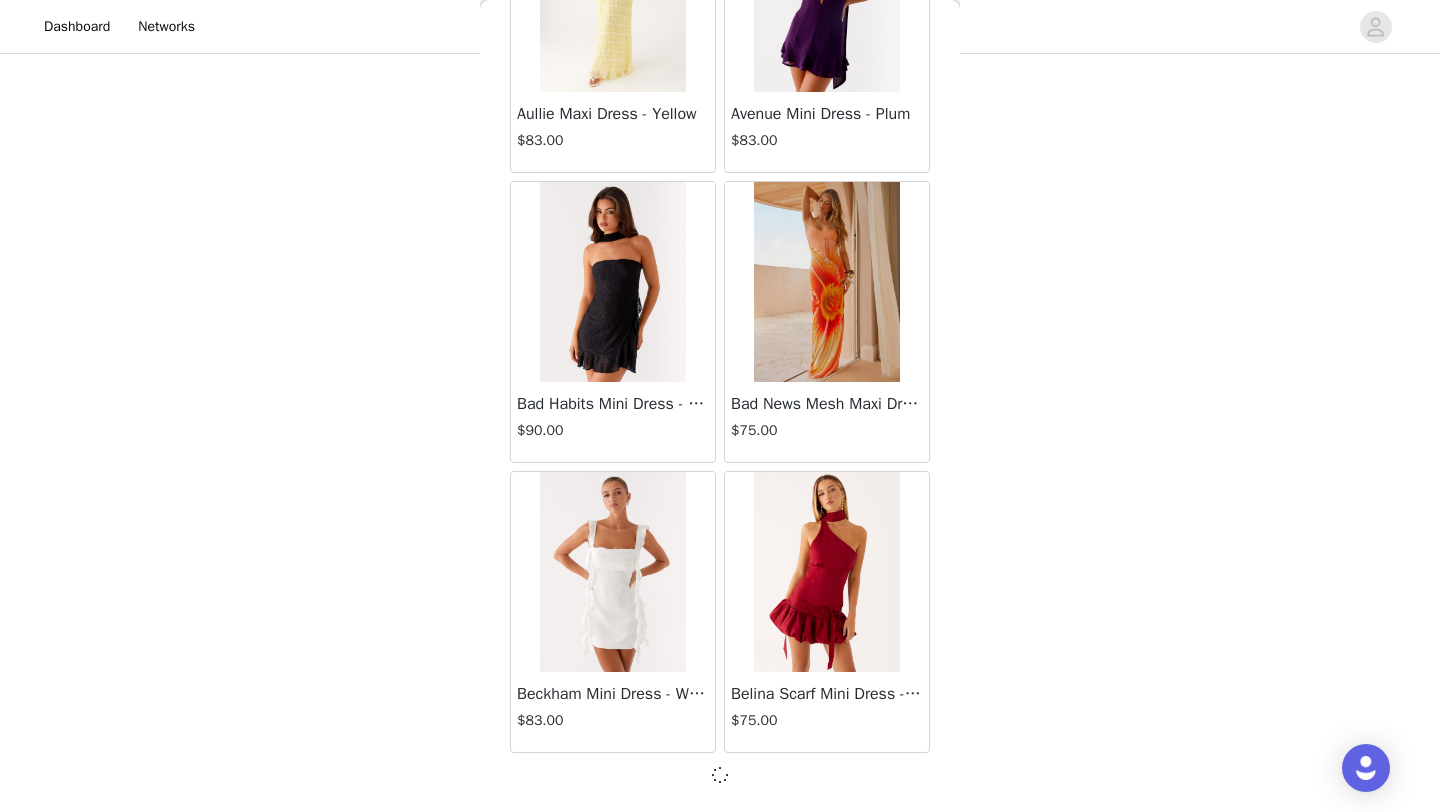 scroll, scrollTop: 5139, scrollLeft: 0, axis: vertical 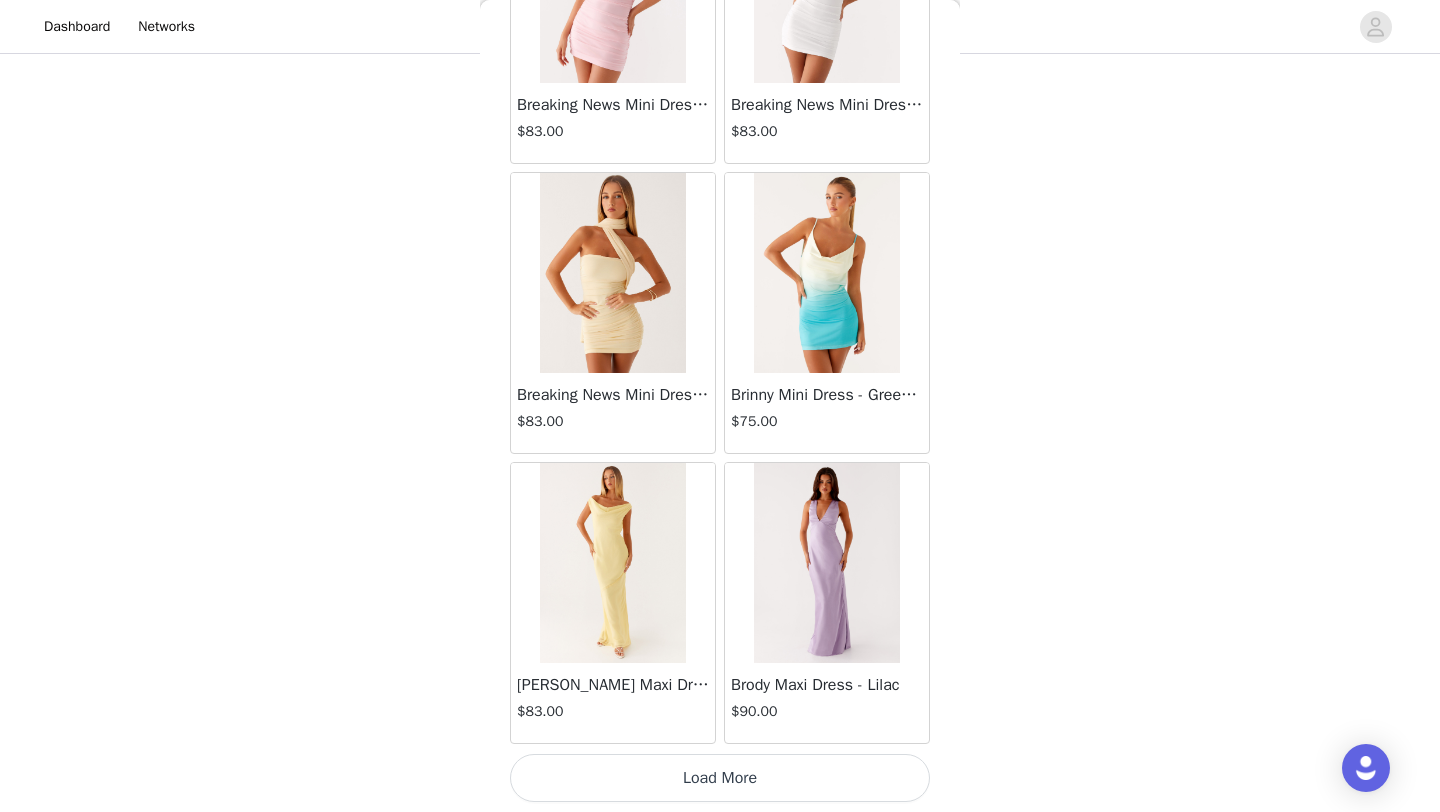 click on "Load More" at bounding box center [720, 778] 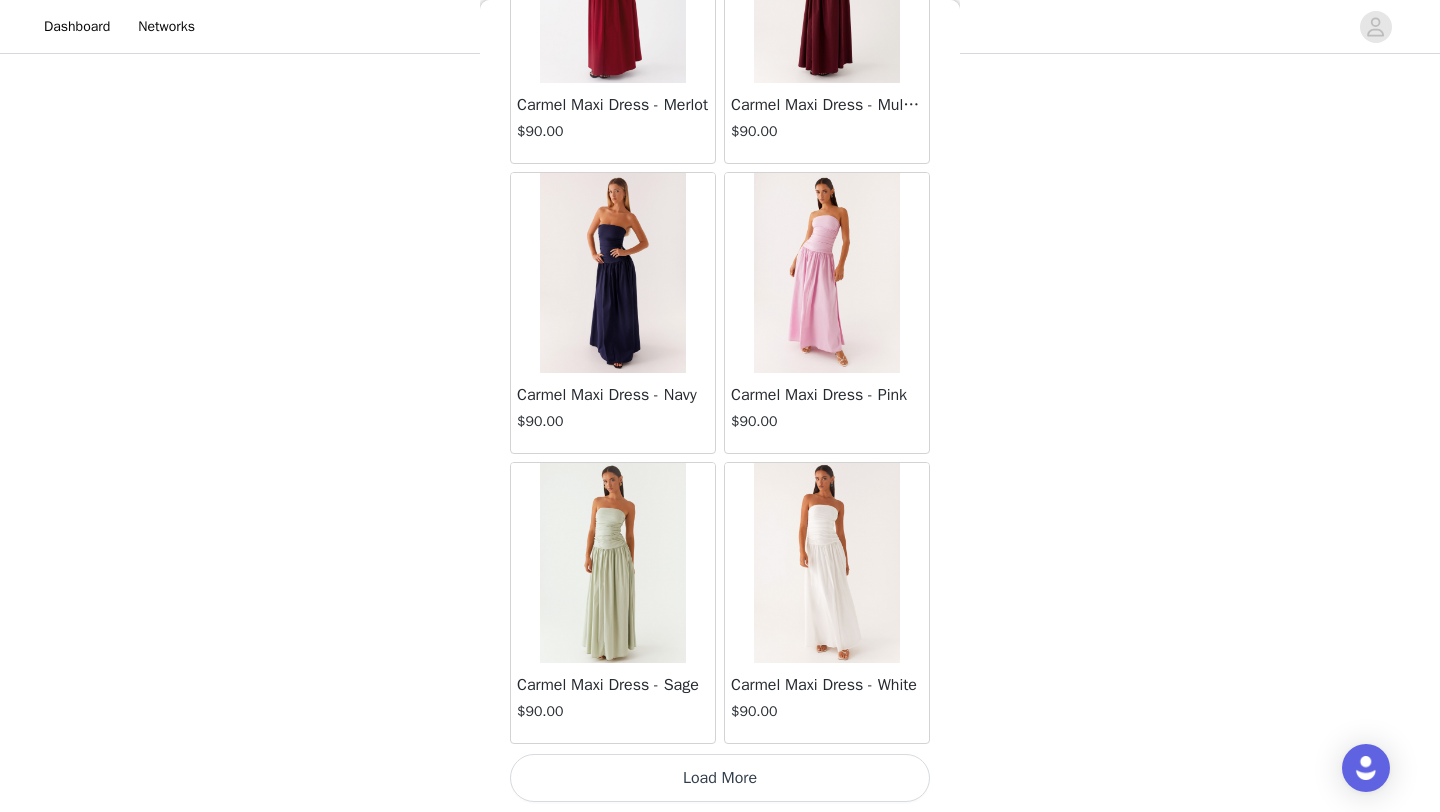click on "Load More" at bounding box center (720, 778) 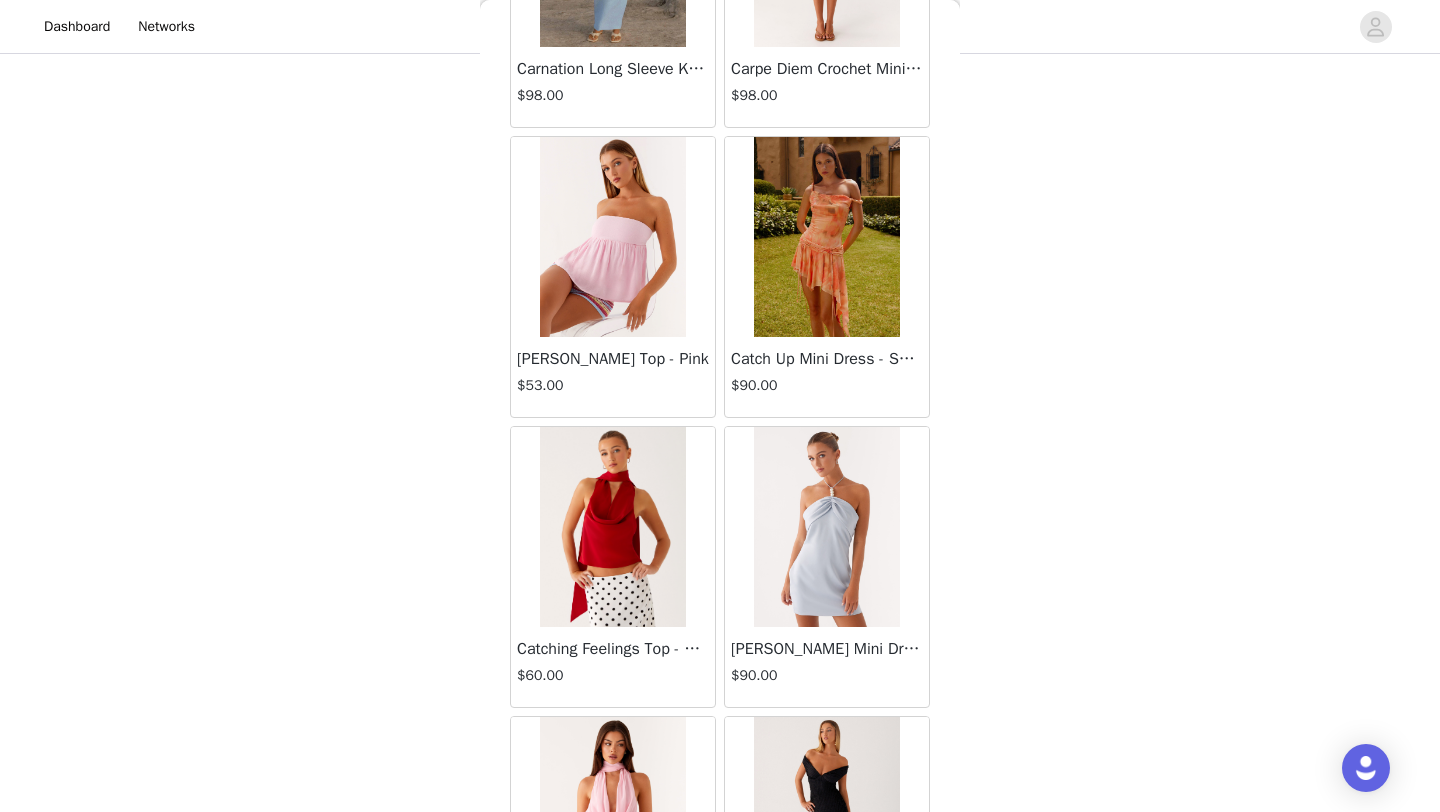 scroll, scrollTop: 13848, scrollLeft: 0, axis: vertical 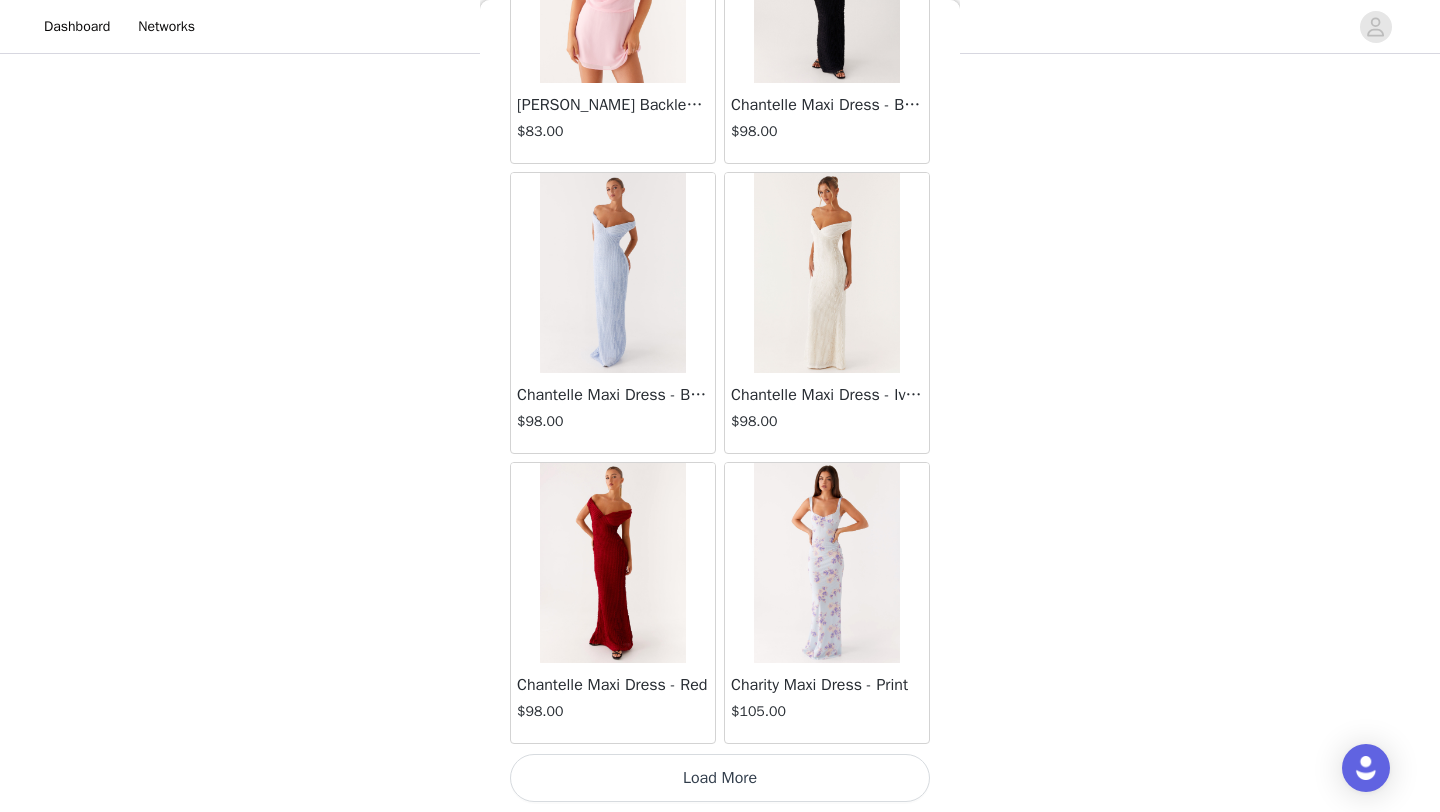click on "Load More" at bounding box center [720, 778] 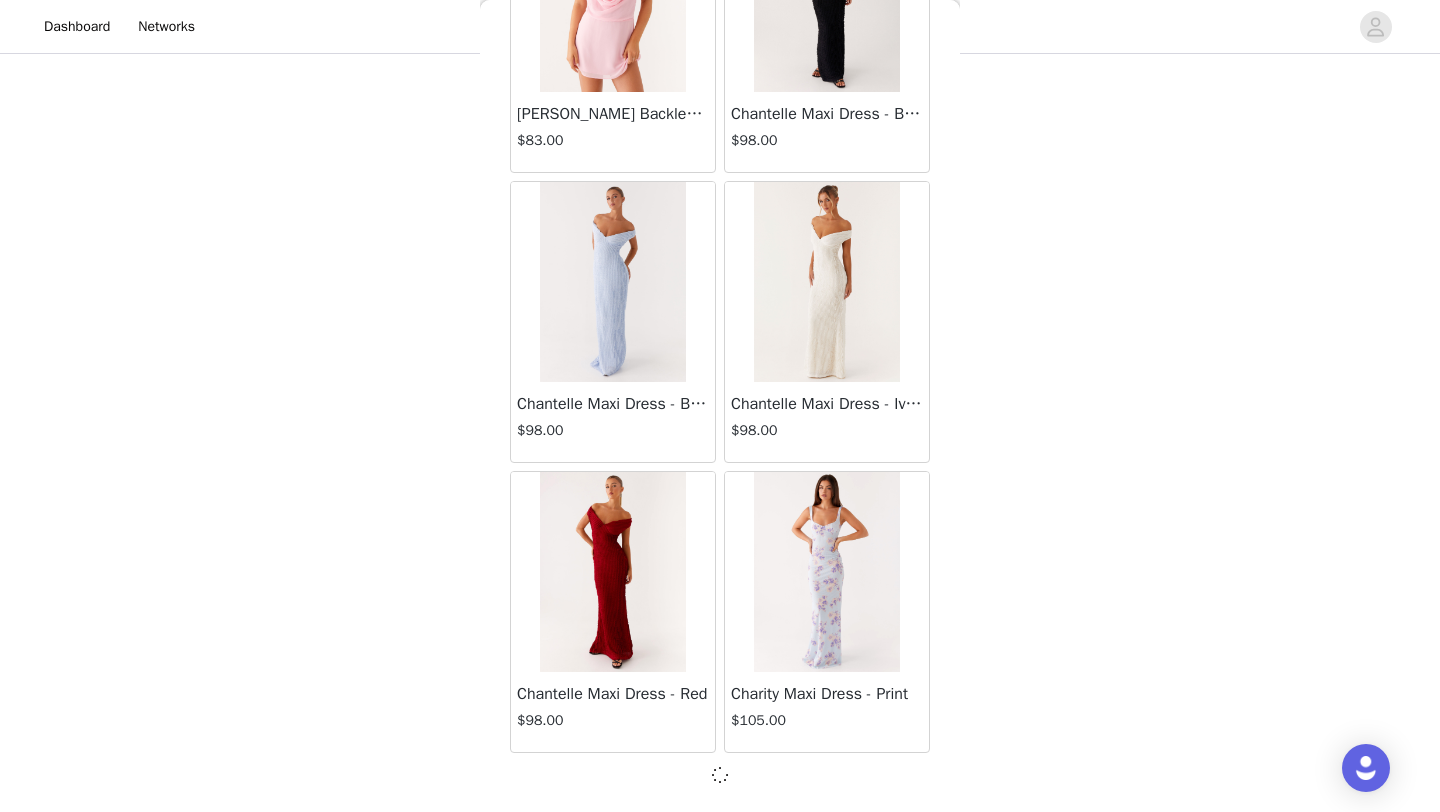 scroll, scrollTop: 13839, scrollLeft: 0, axis: vertical 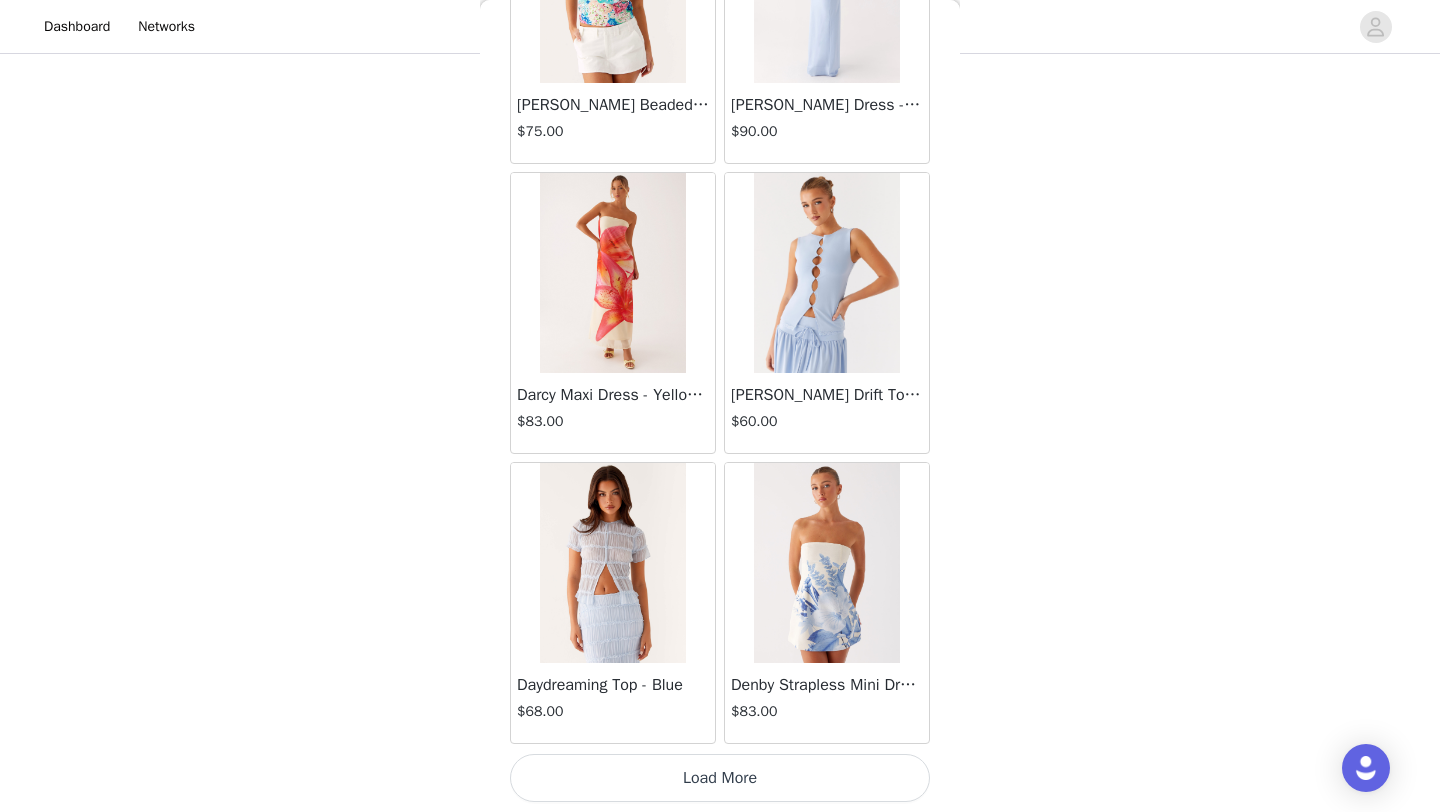 click on "Load More" at bounding box center (720, 778) 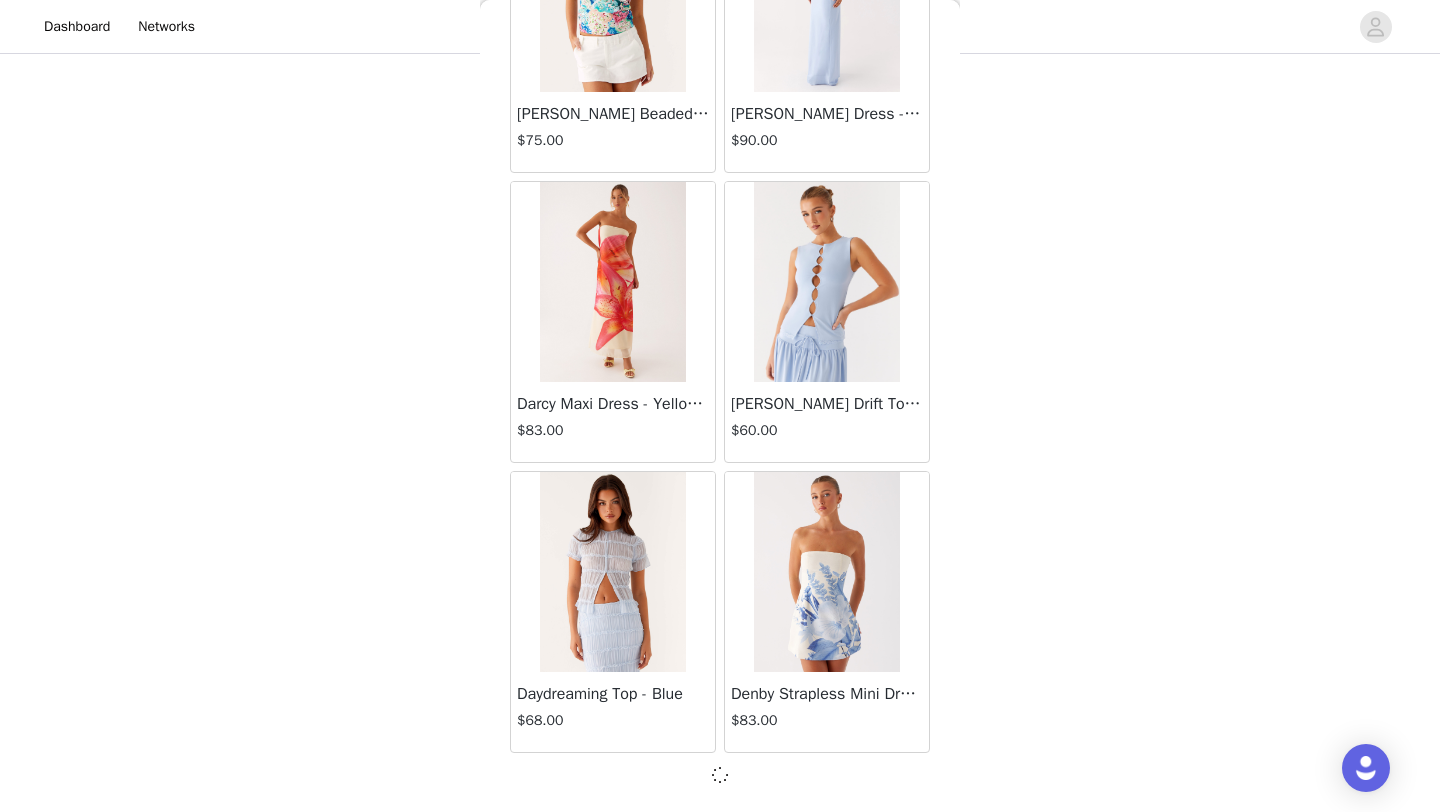 scroll, scrollTop: 16739, scrollLeft: 0, axis: vertical 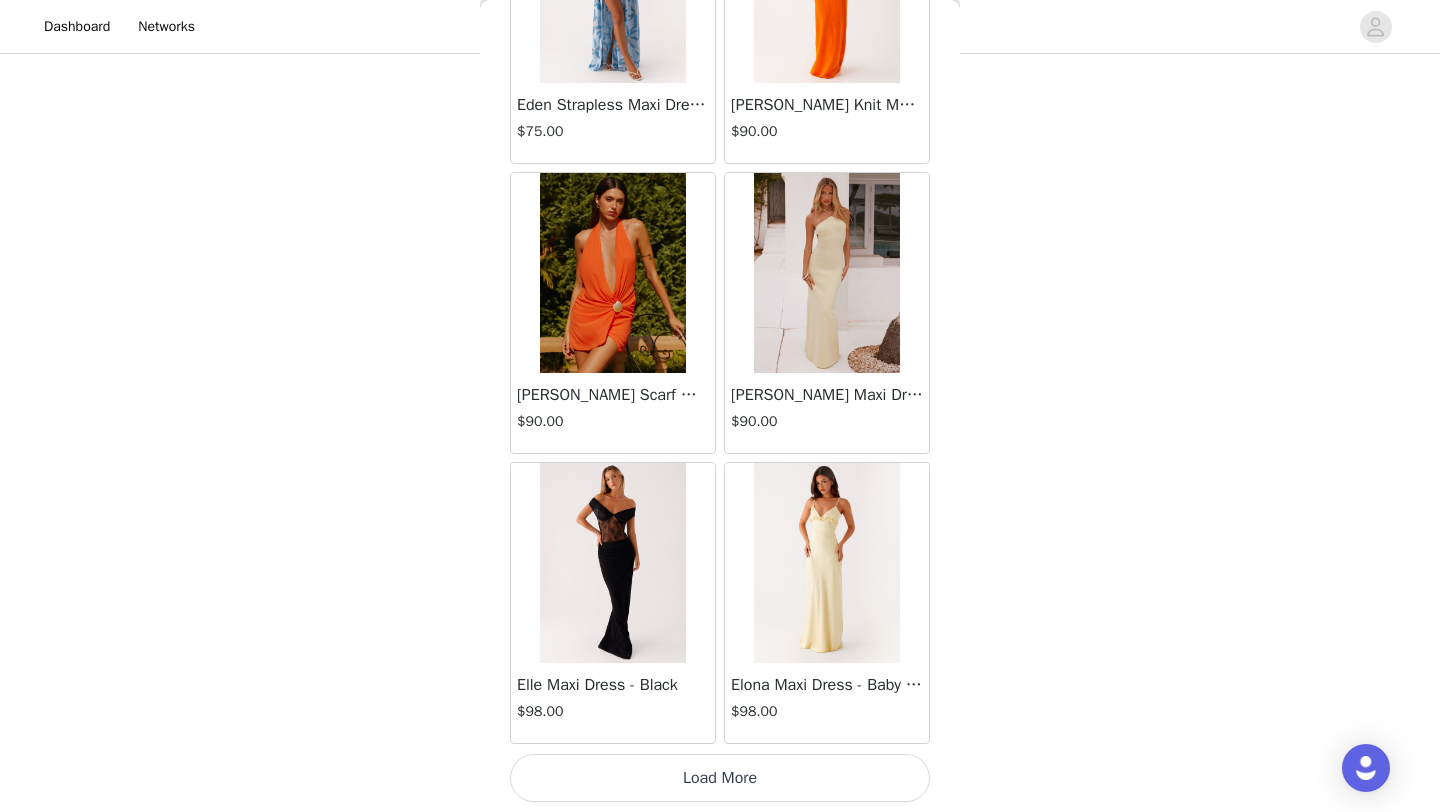 click on "Load More" at bounding box center [720, 778] 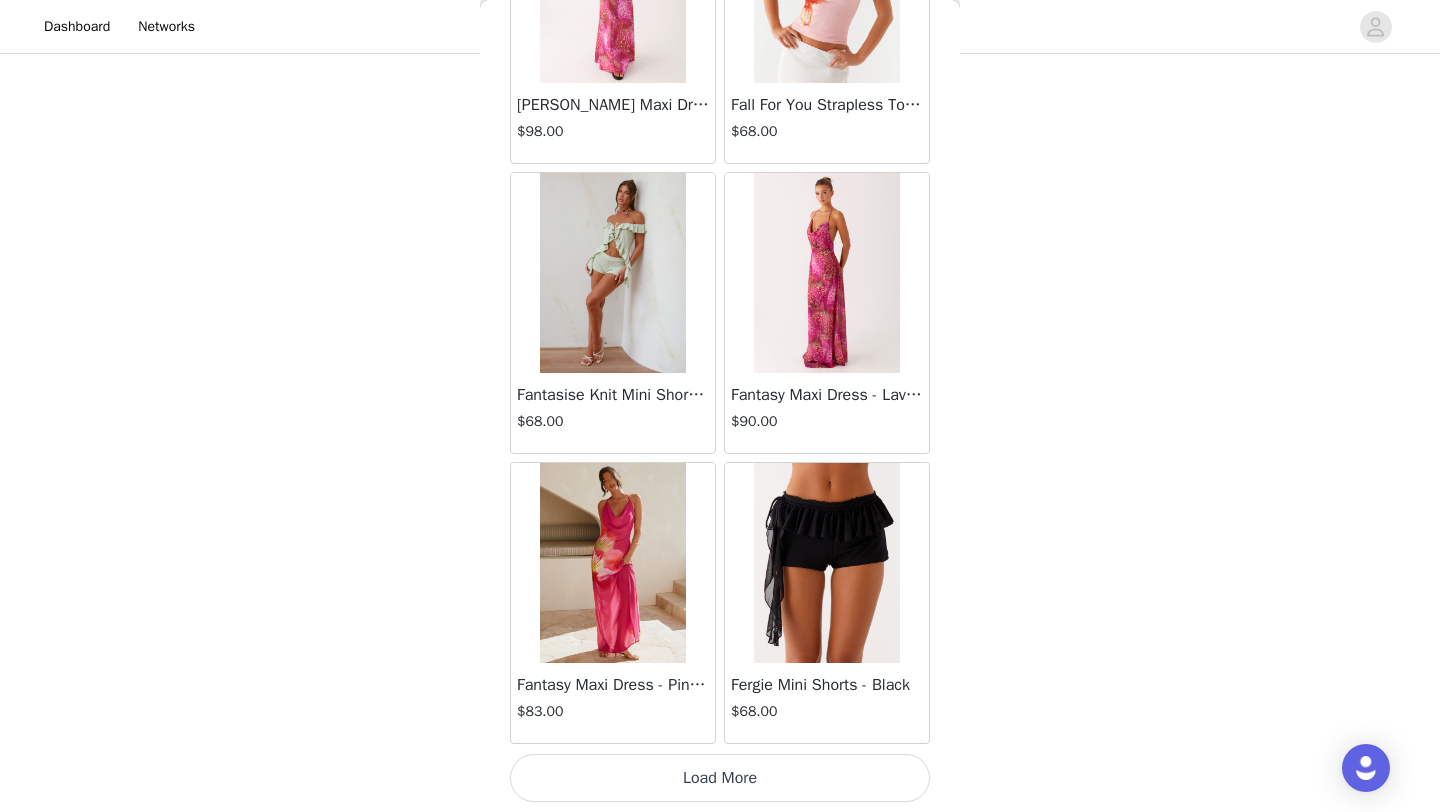 click on "Load More" at bounding box center (720, 778) 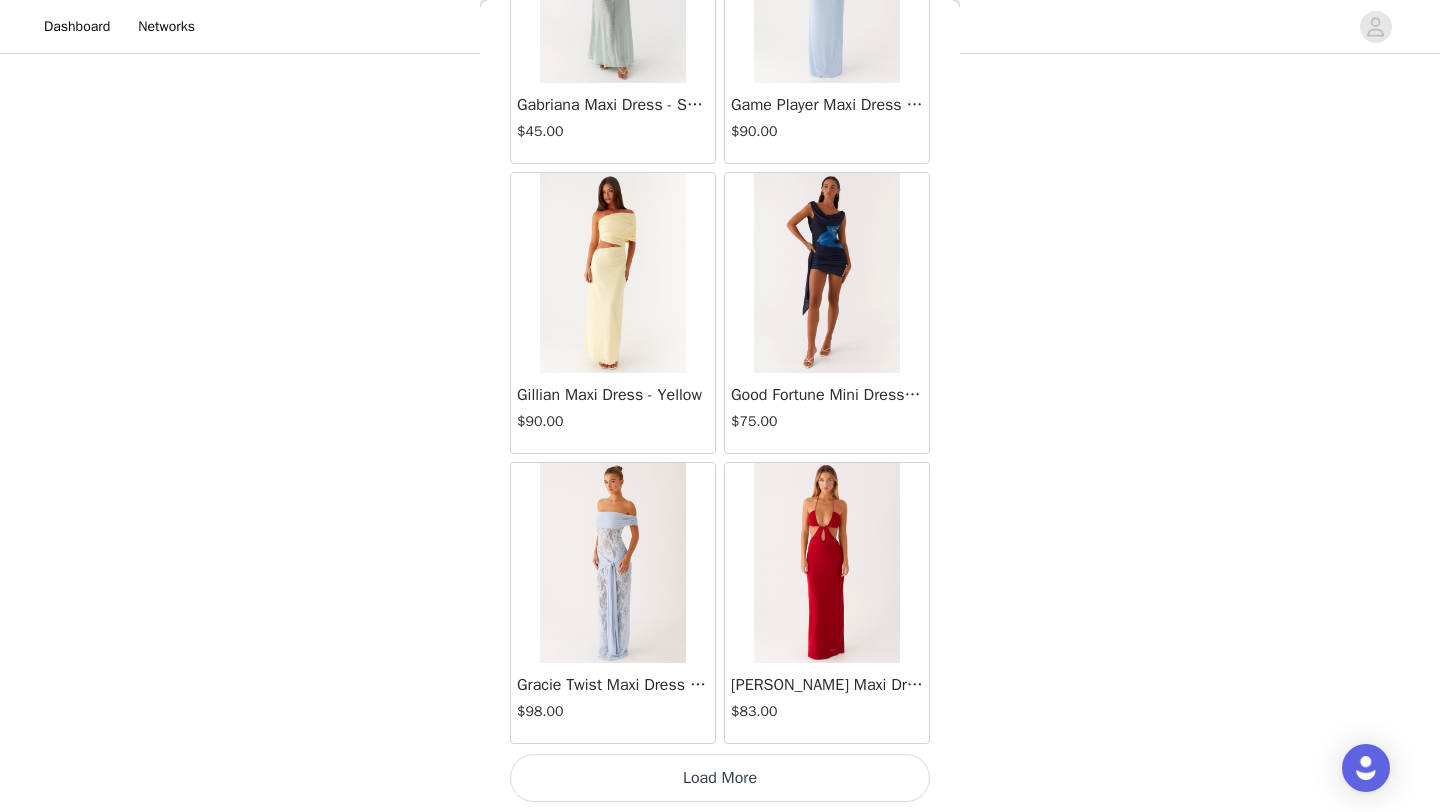 click on "Load More" at bounding box center [720, 778] 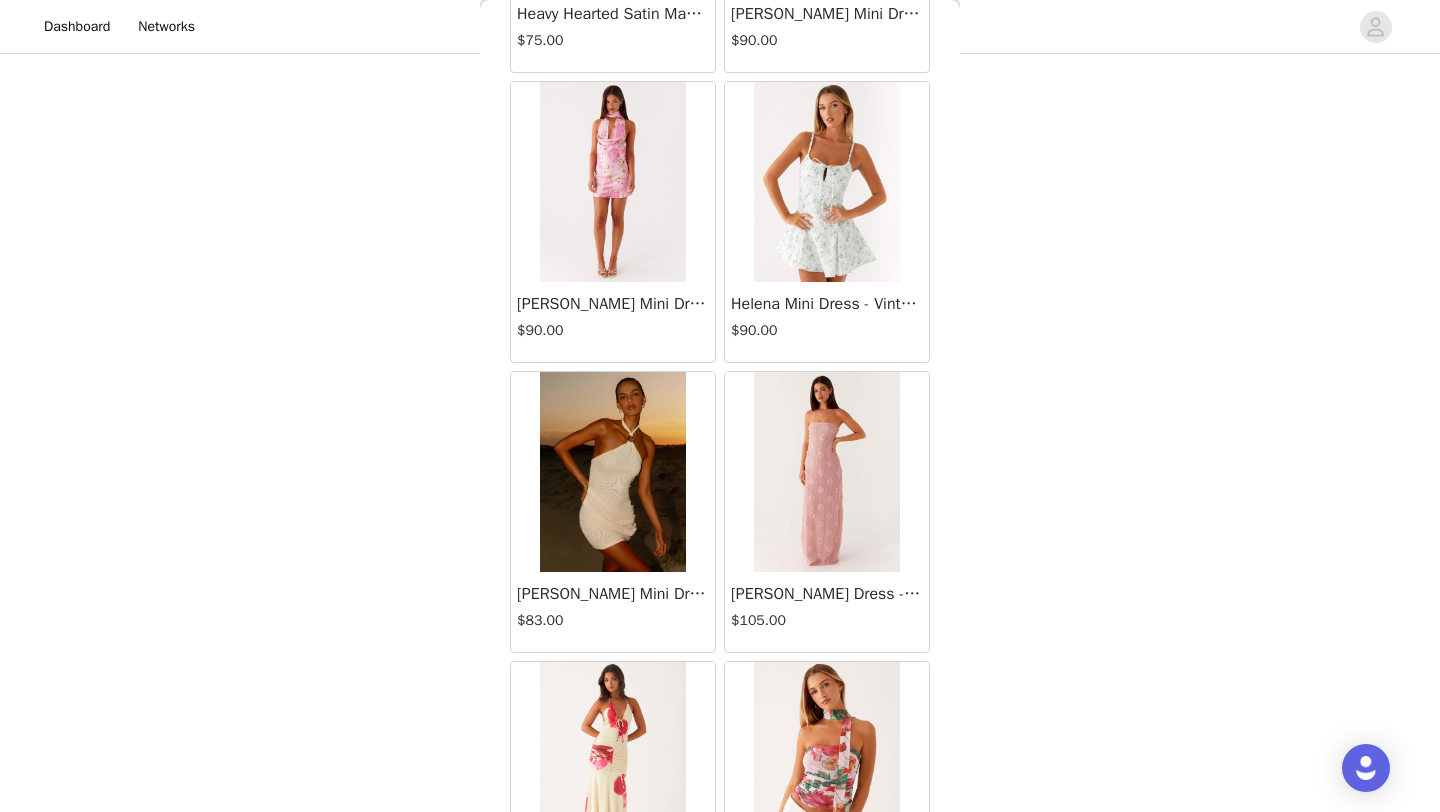 scroll, scrollTop: 28348, scrollLeft: 0, axis: vertical 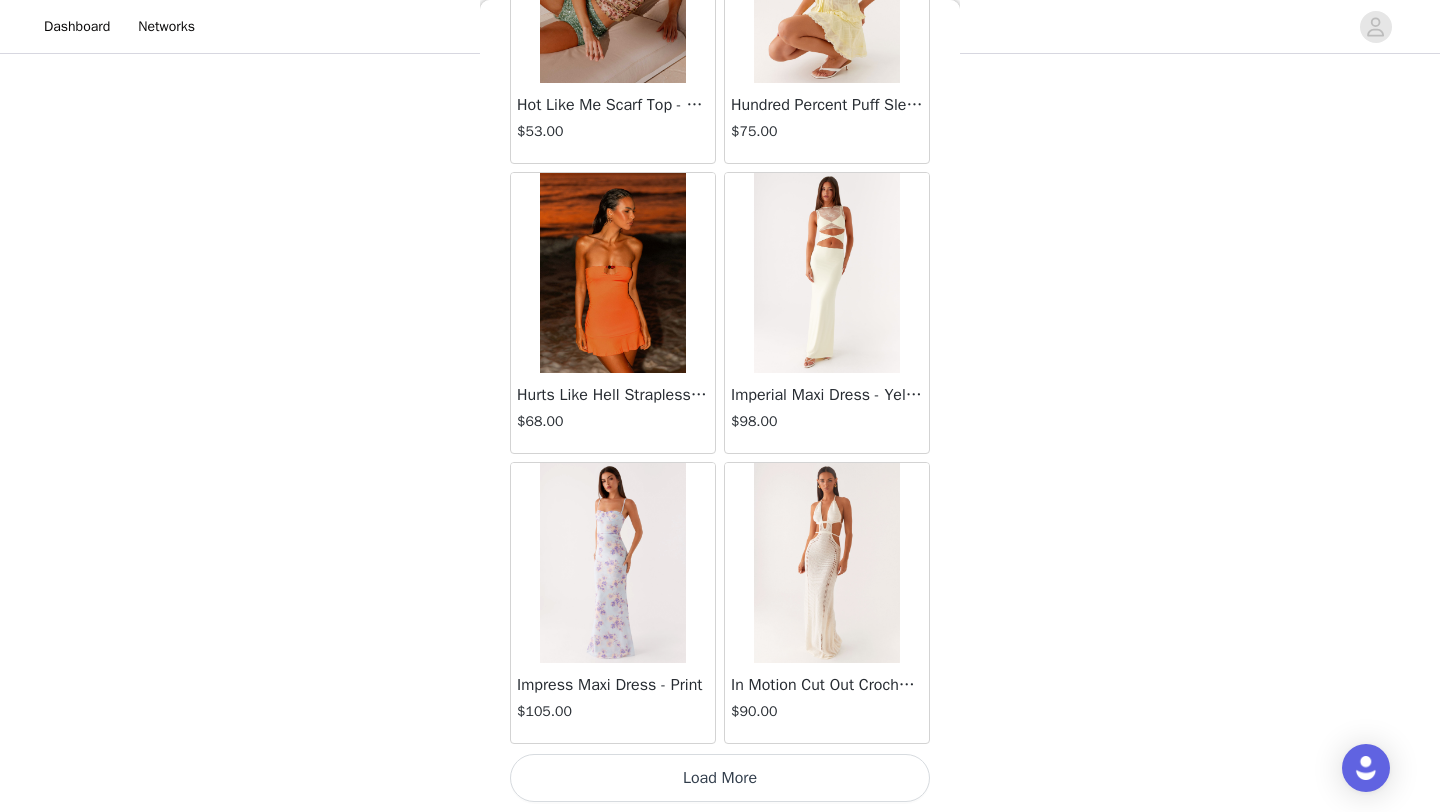 click on "Load More" at bounding box center [720, 778] 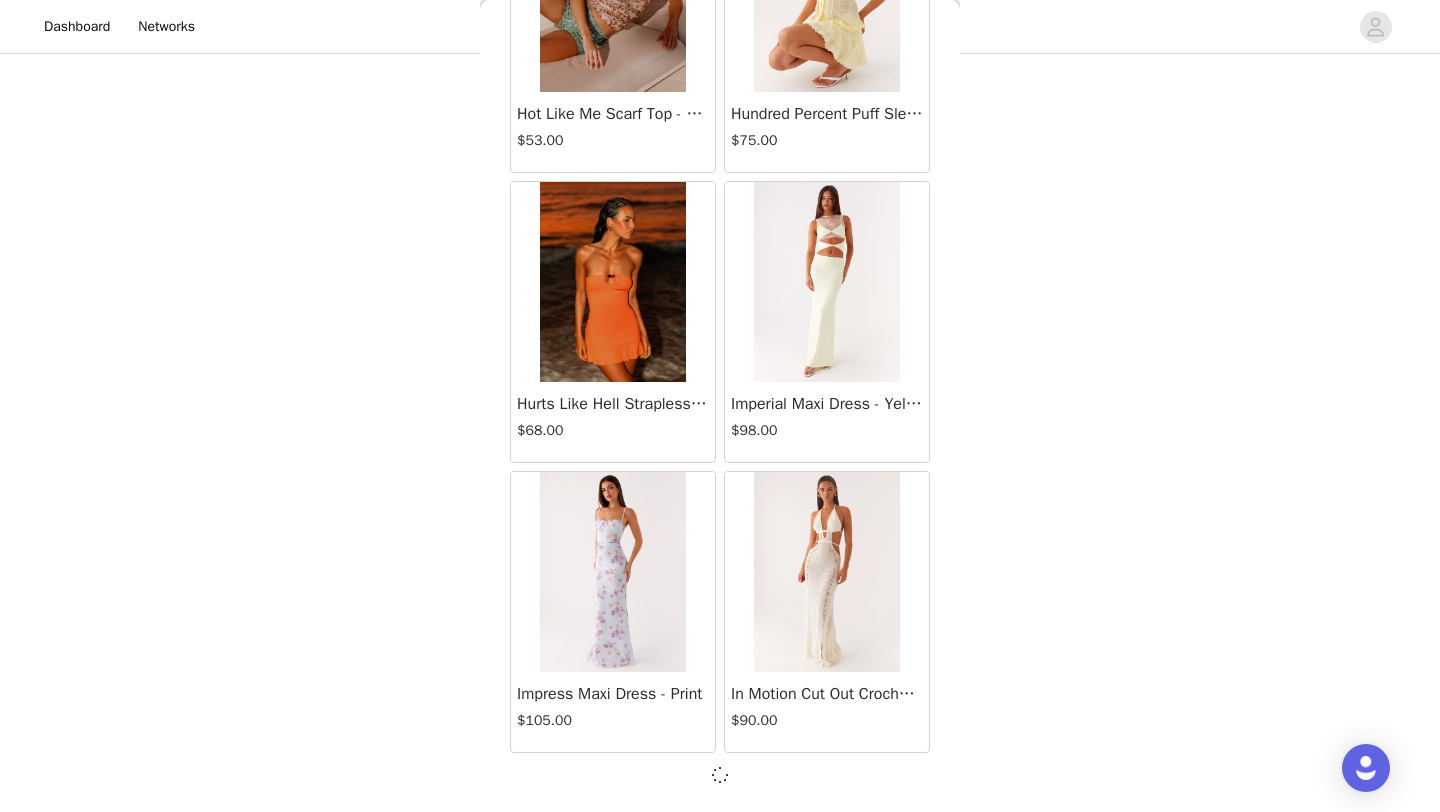 scroll, scrollTop: 28339, scrollLeft: 0, axis: vertical 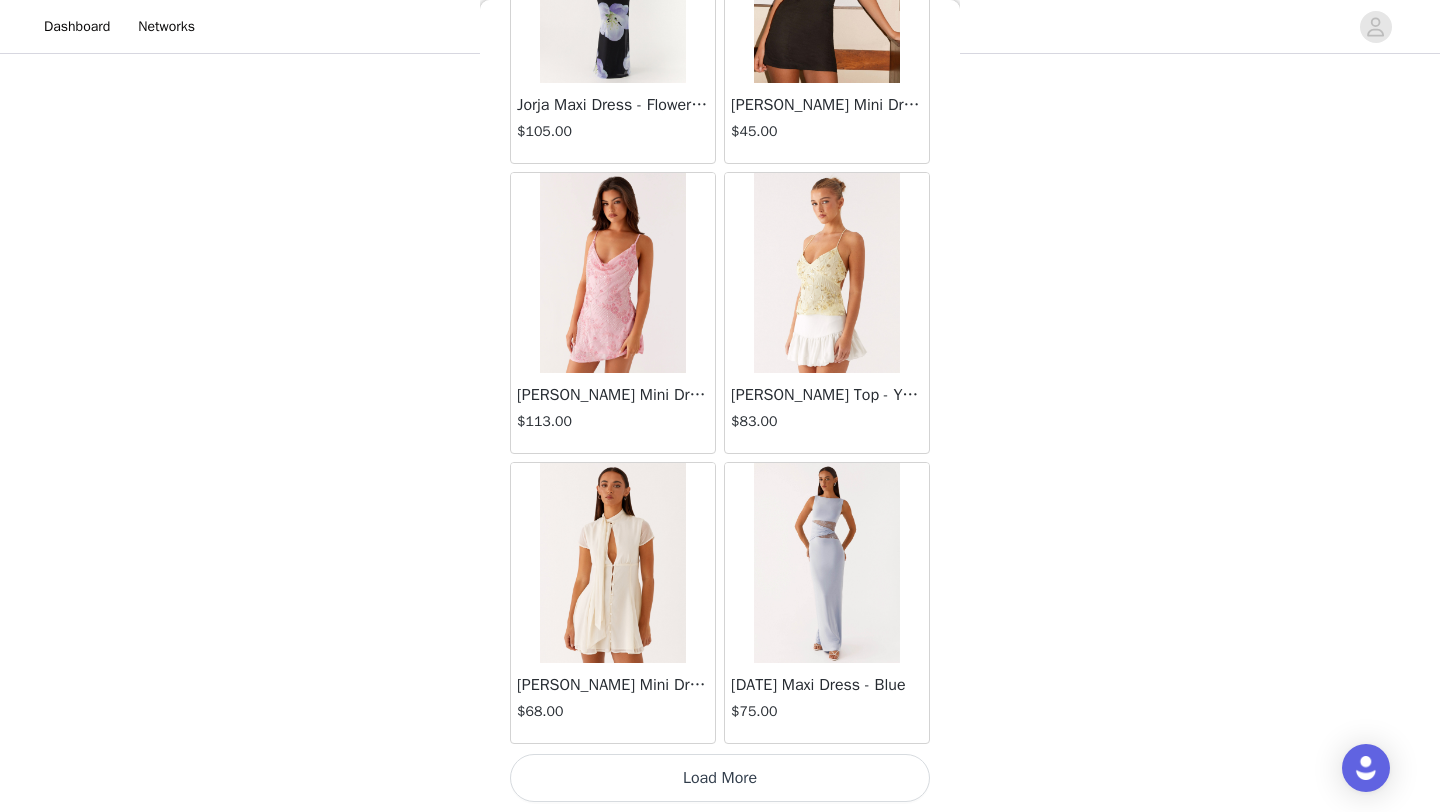 click on "Load More" at bounding box center (720, 778) 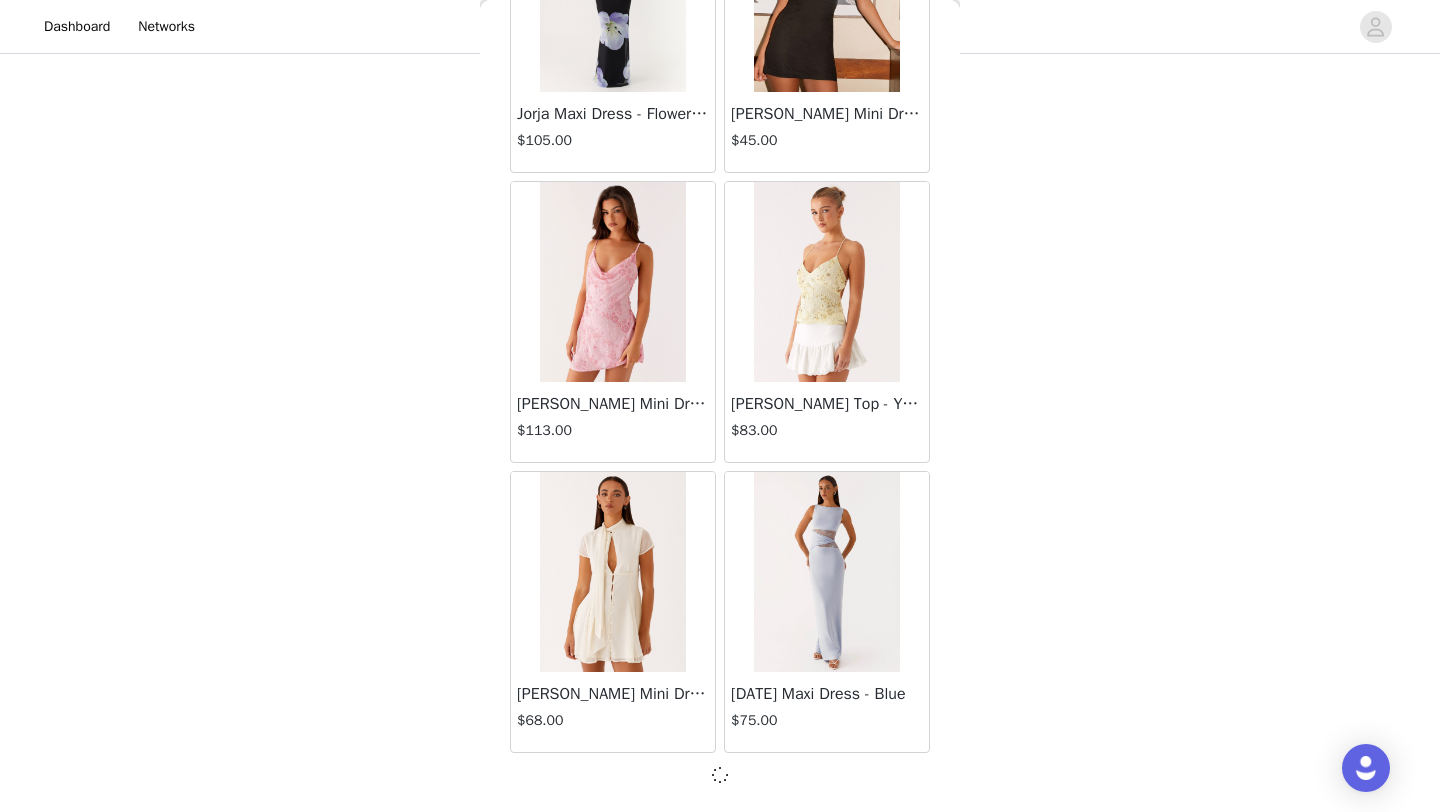 scroll, scrollTop: 31239, scrollLeft: 0, axis: vertical 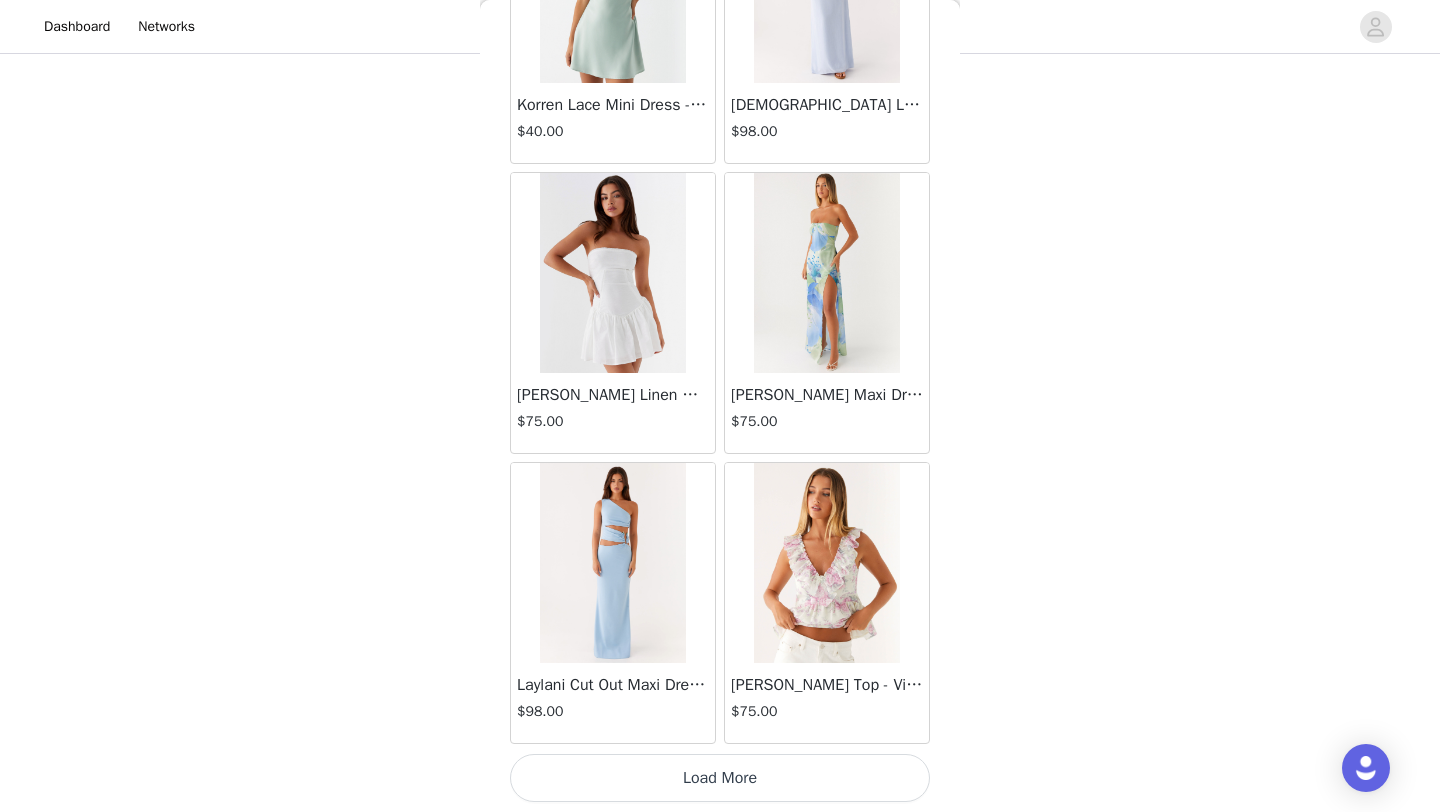 click on "Load More" at bounding box center [720, 778] 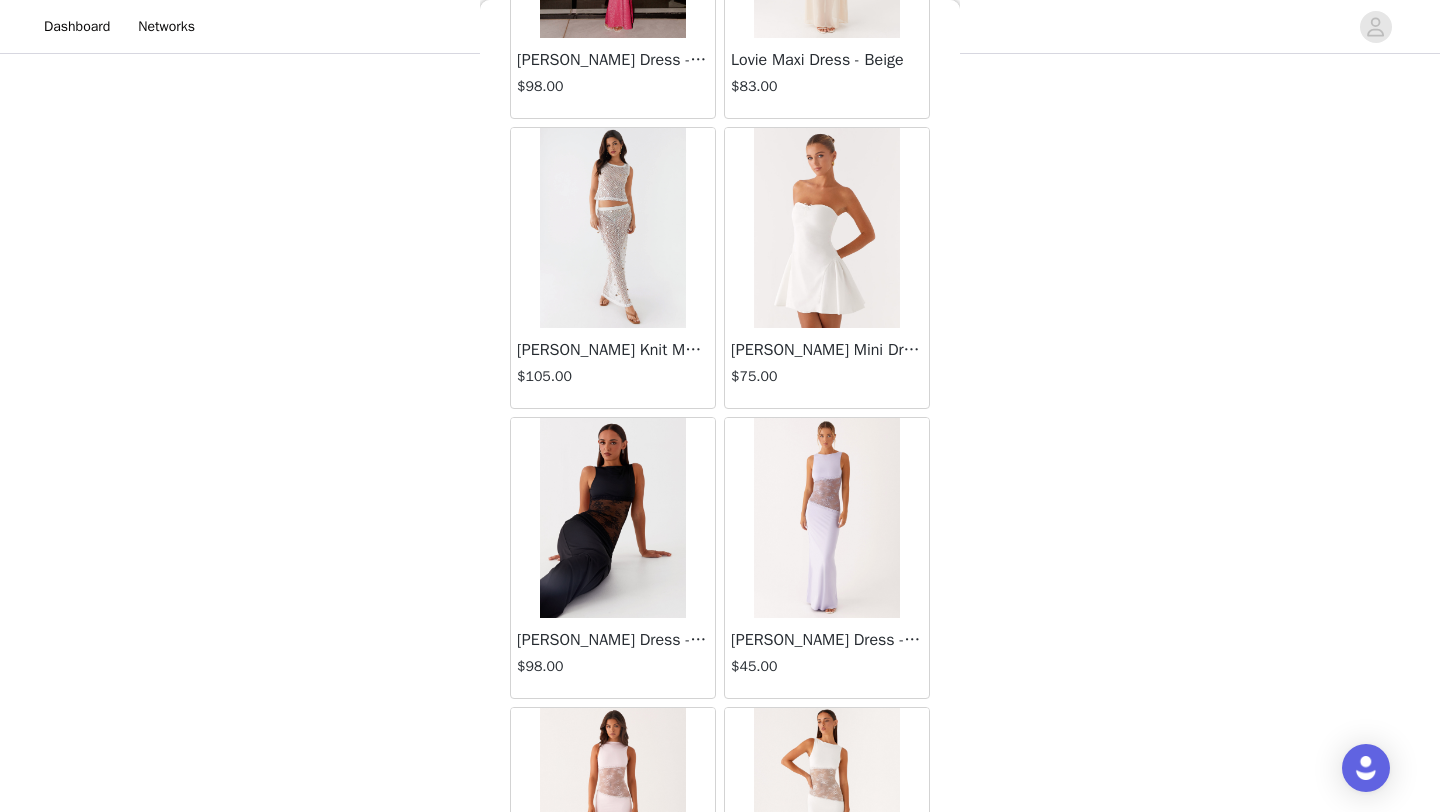 scroll, scrollTop: 37048, scrollLeft: 0, axis: vertical 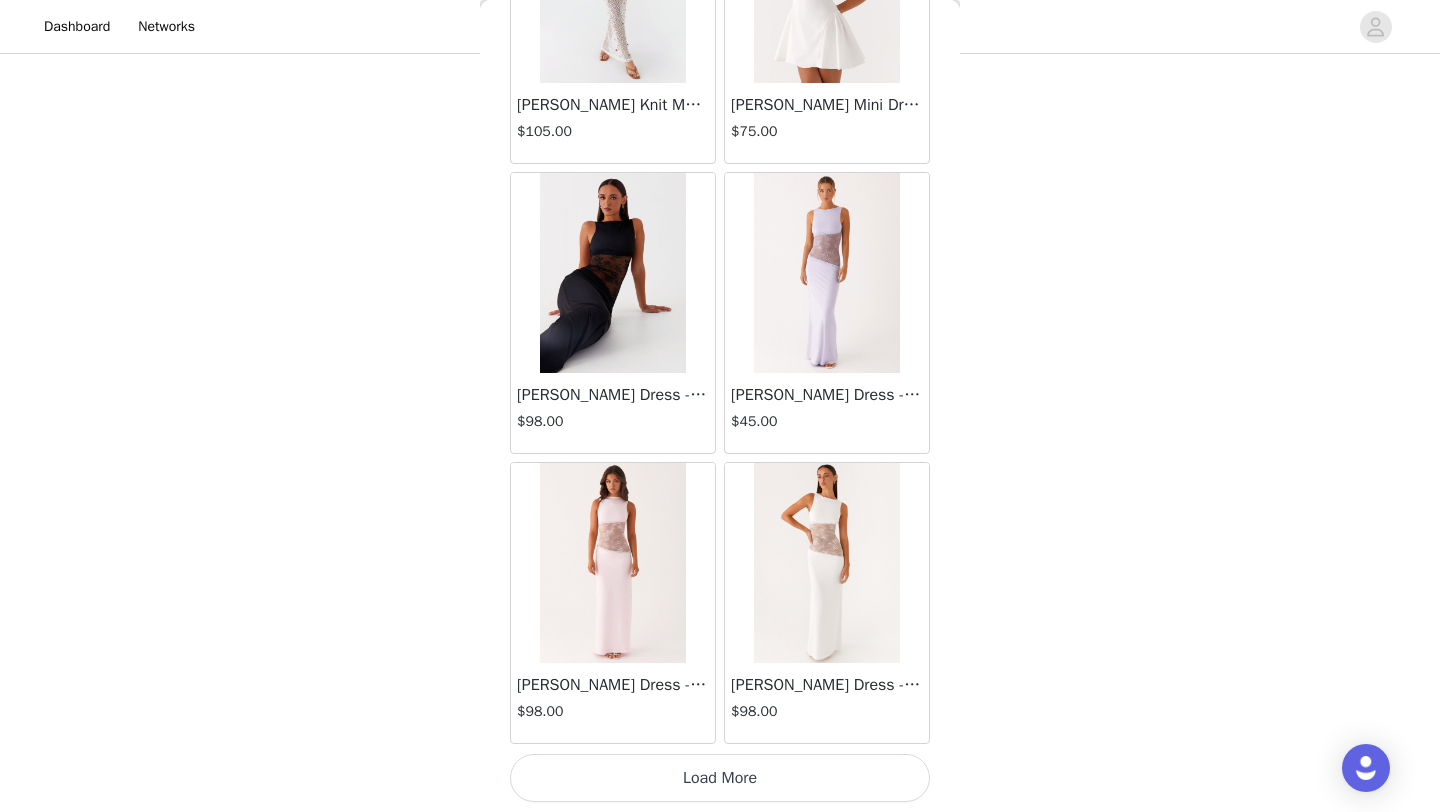 click on "Load More" at bounding box center (720, 778) 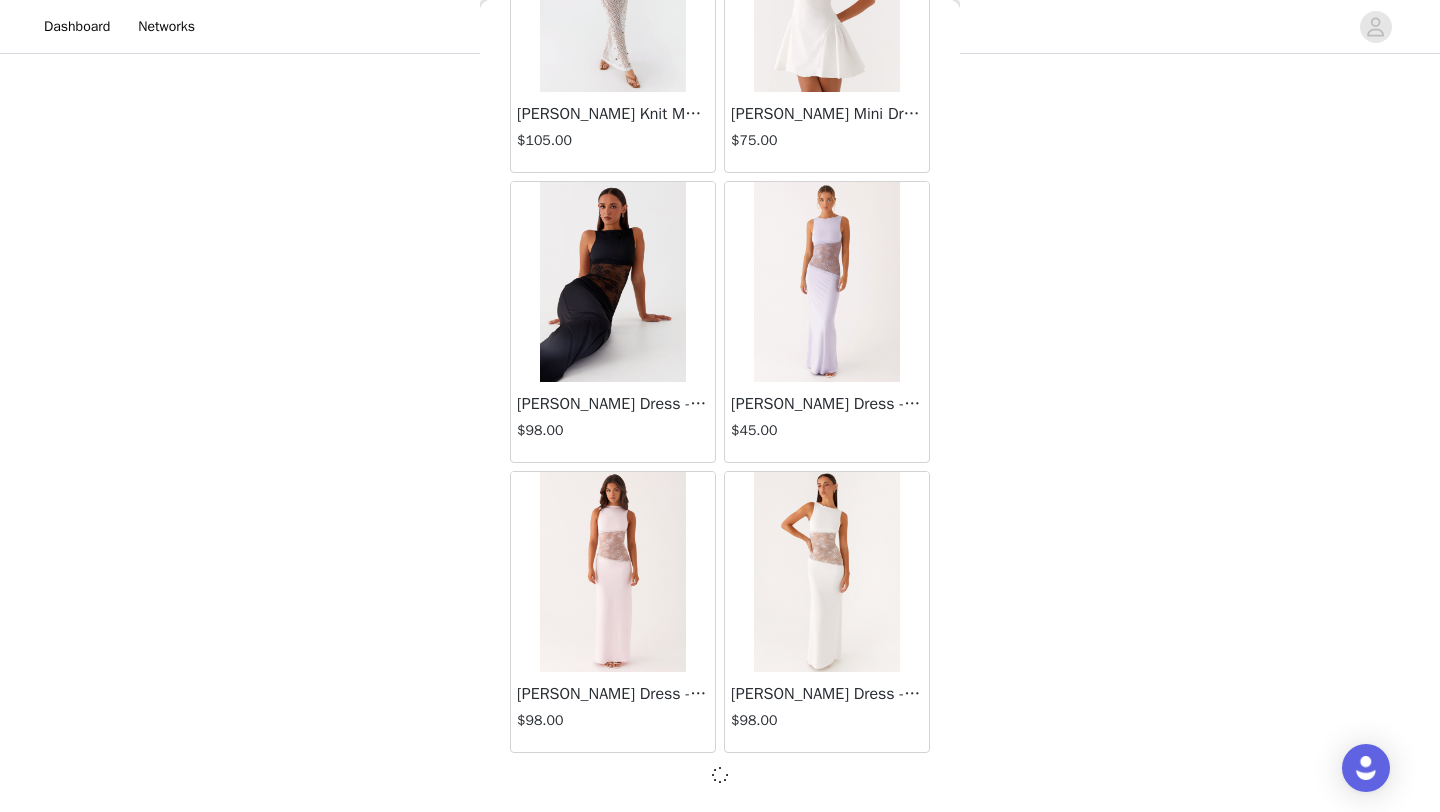 scroll, scrollTop: 37039, scrollLeft: 0, axis: vertical 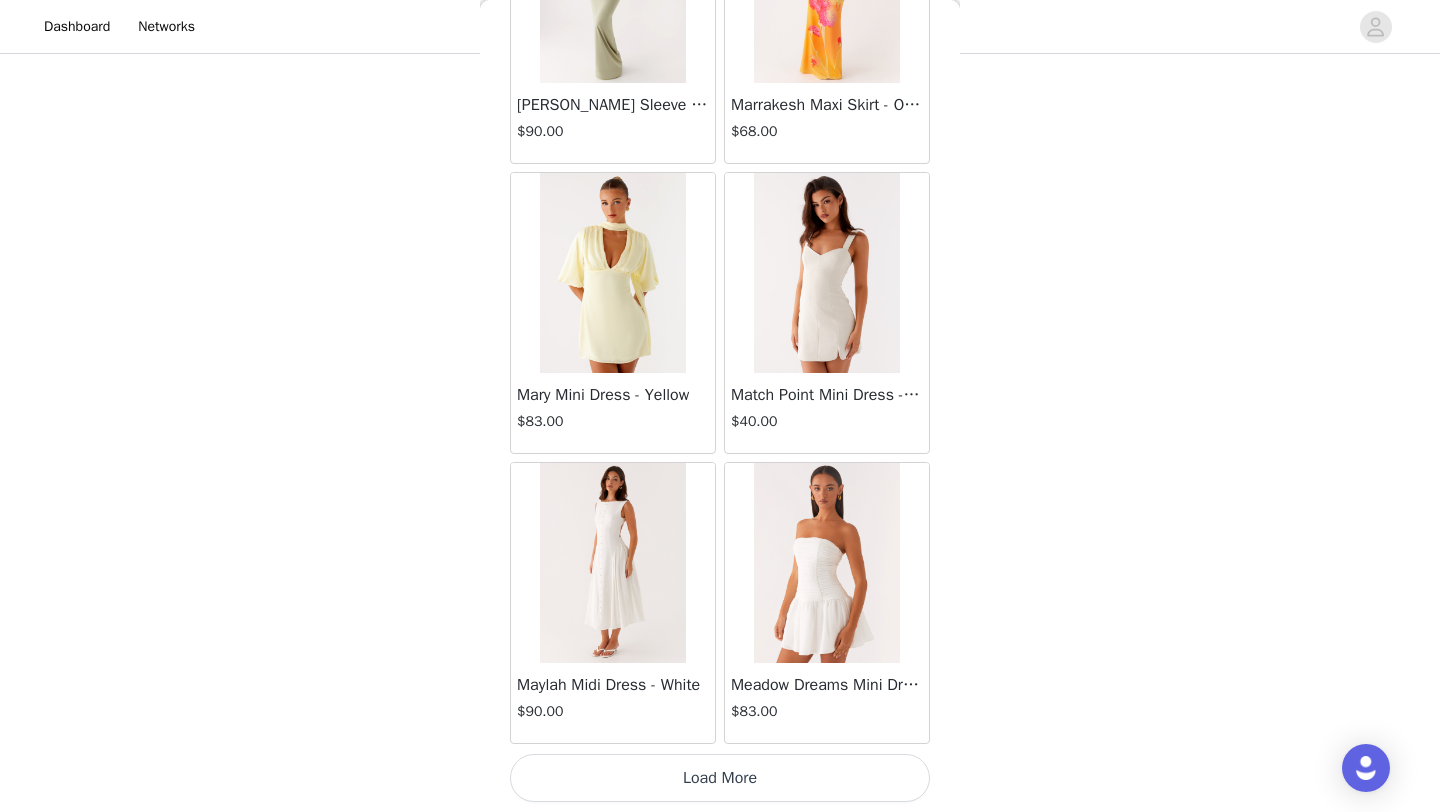 click on "Load More" at bounding box center [720, 778] 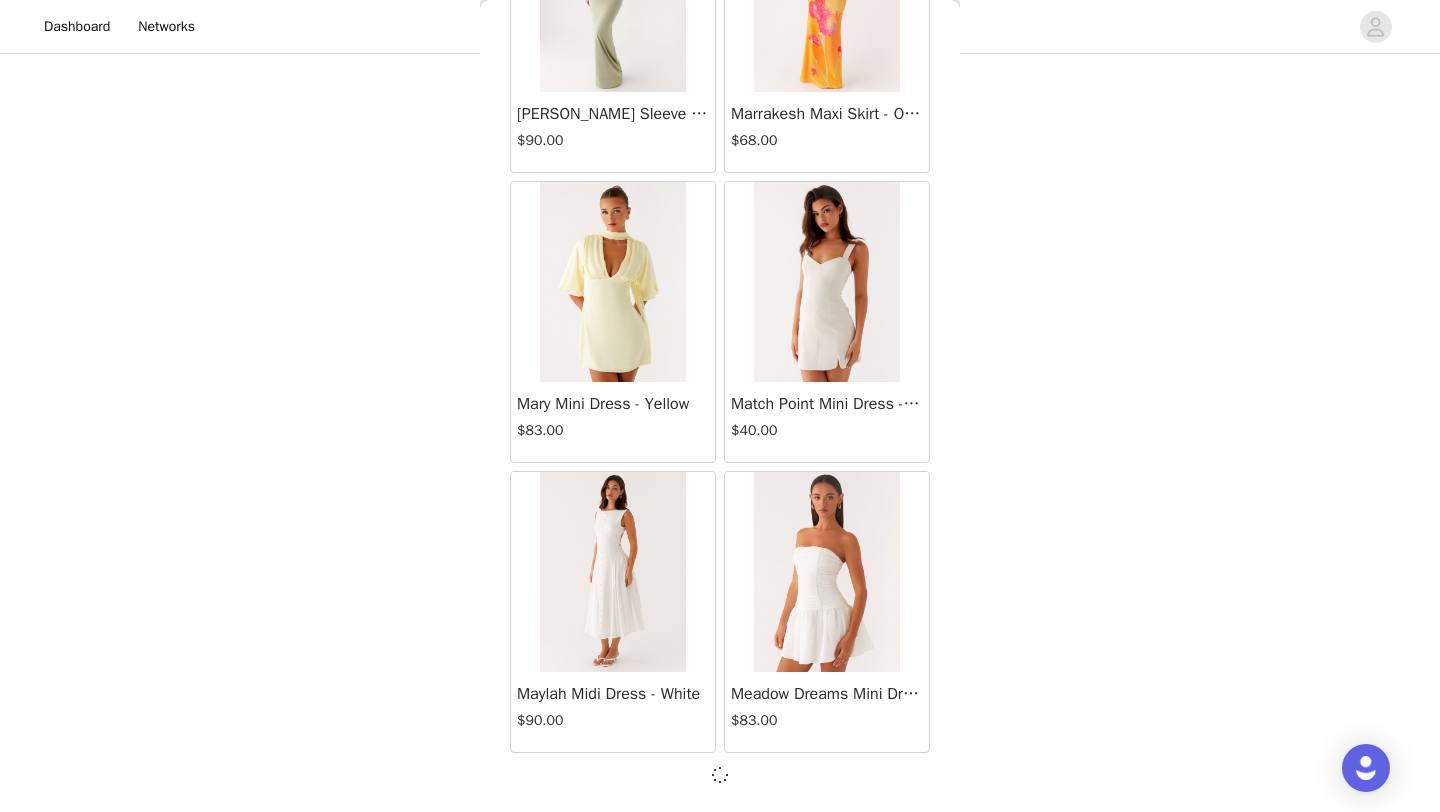 scroll, scrollTop: 39939, scrollLeft: 0, axis: vertical 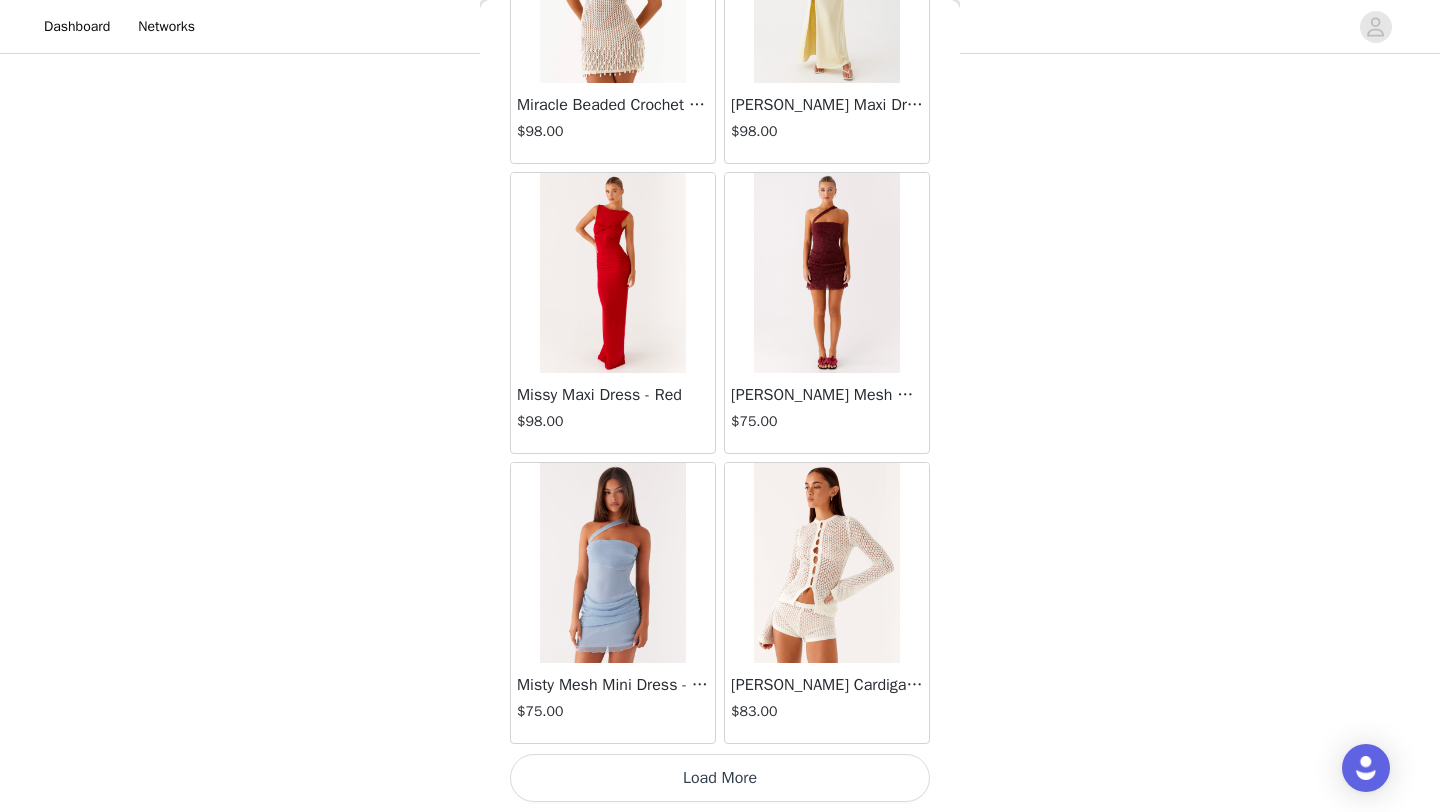 click on "Load More" at bounding box center [720, 778] 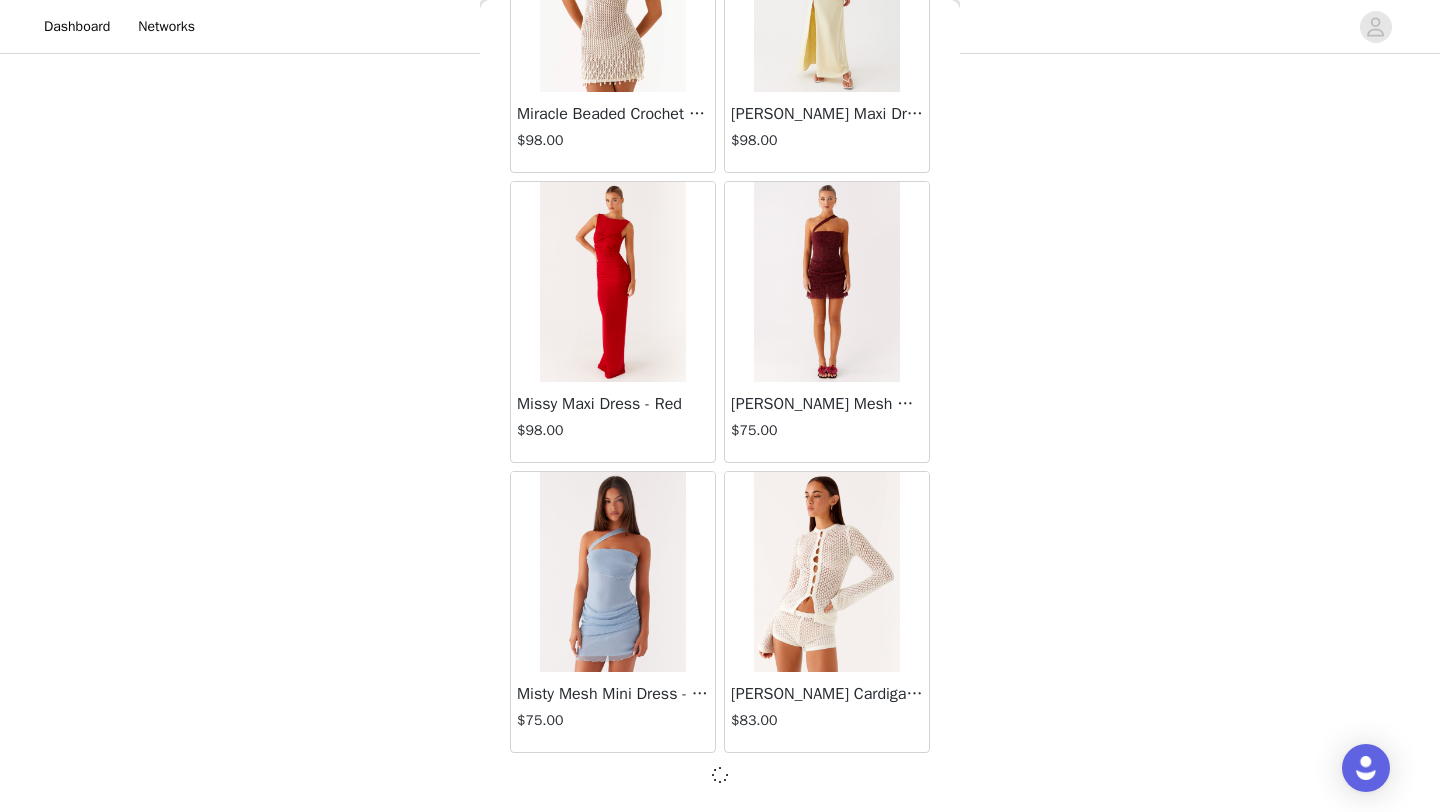 scroll, scrollTop: 42839, scrollLeft: 0, axis: vertical 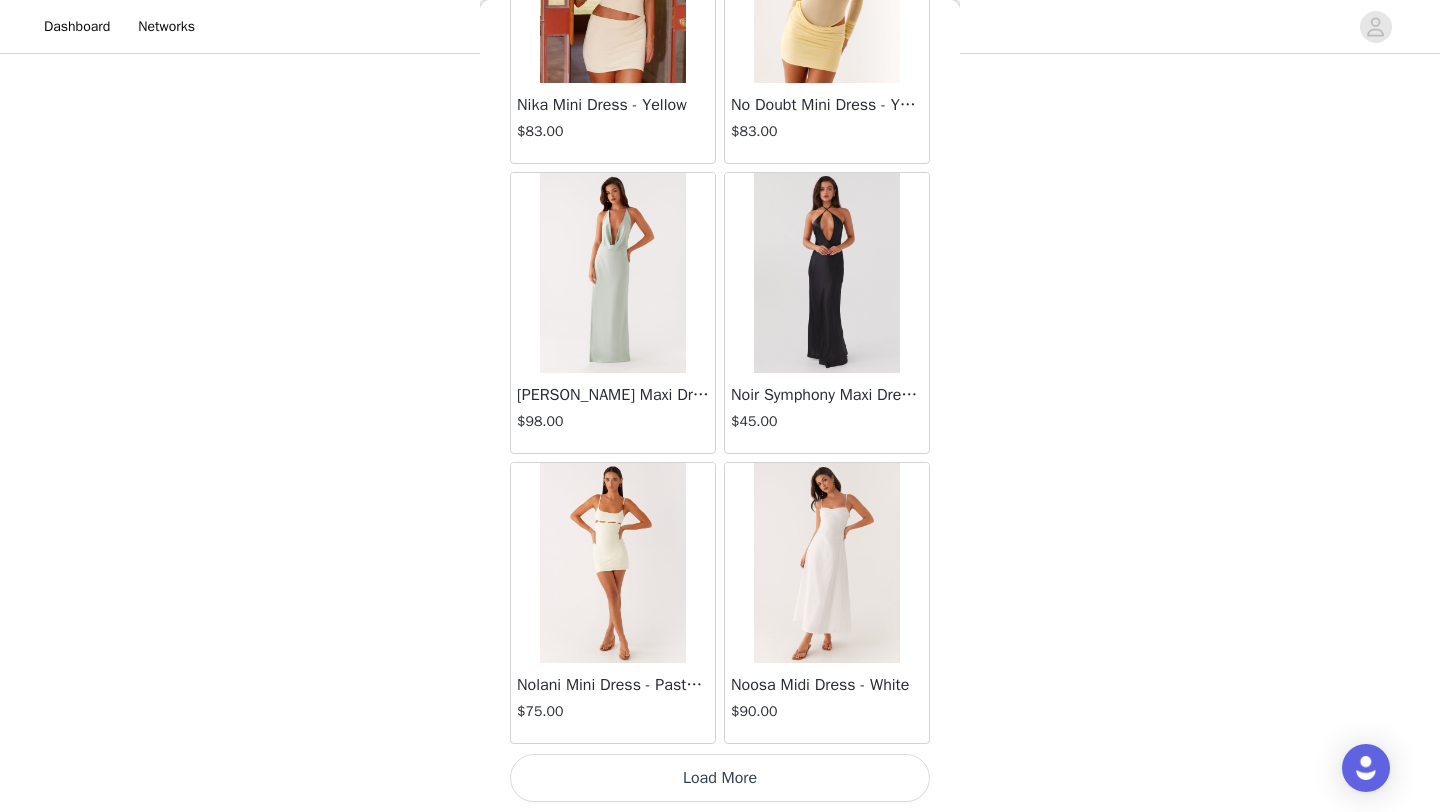 click on "Load More" at bounding box center [720, 778] 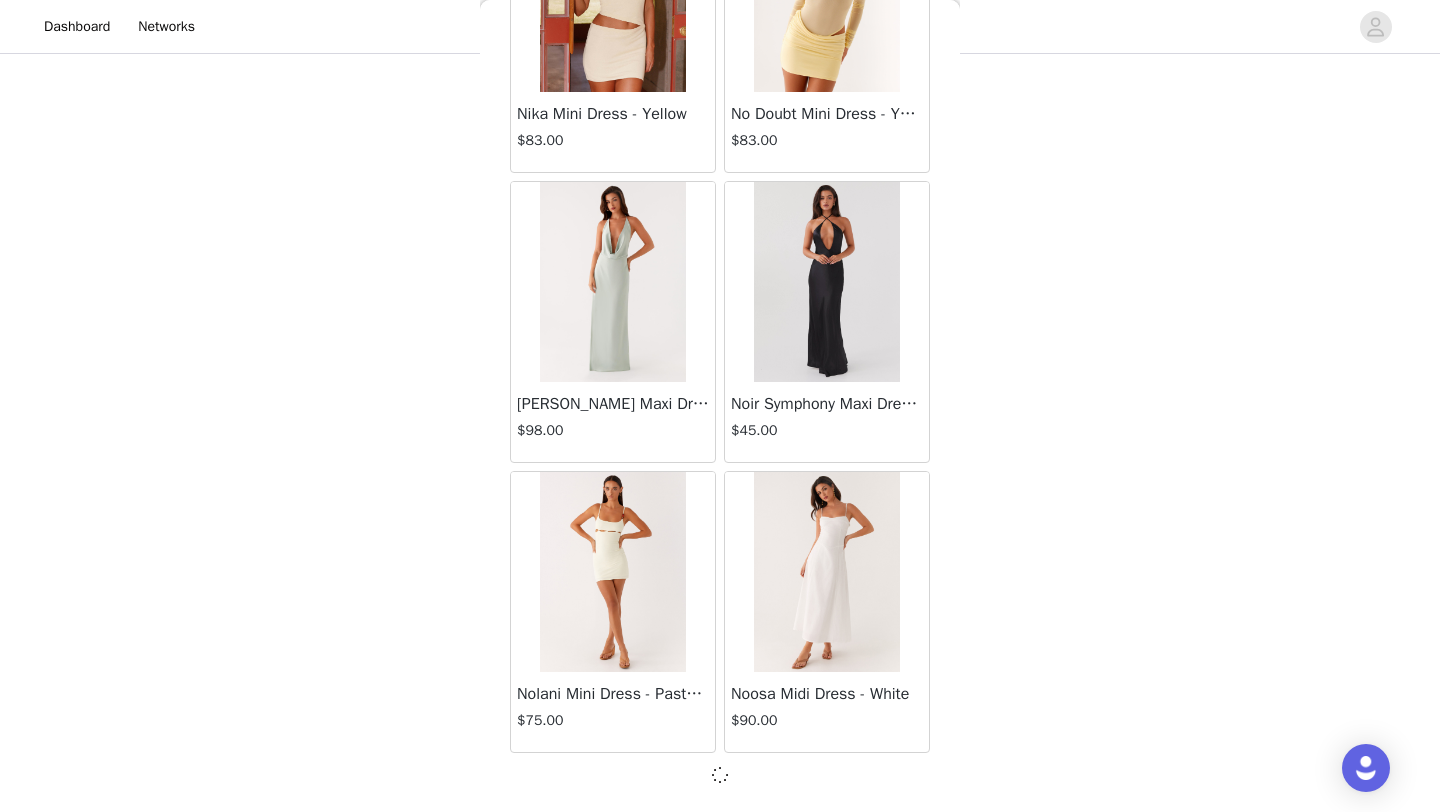 scroll, scrollTop: 45739, scrollLeft: 0, axis: vertical 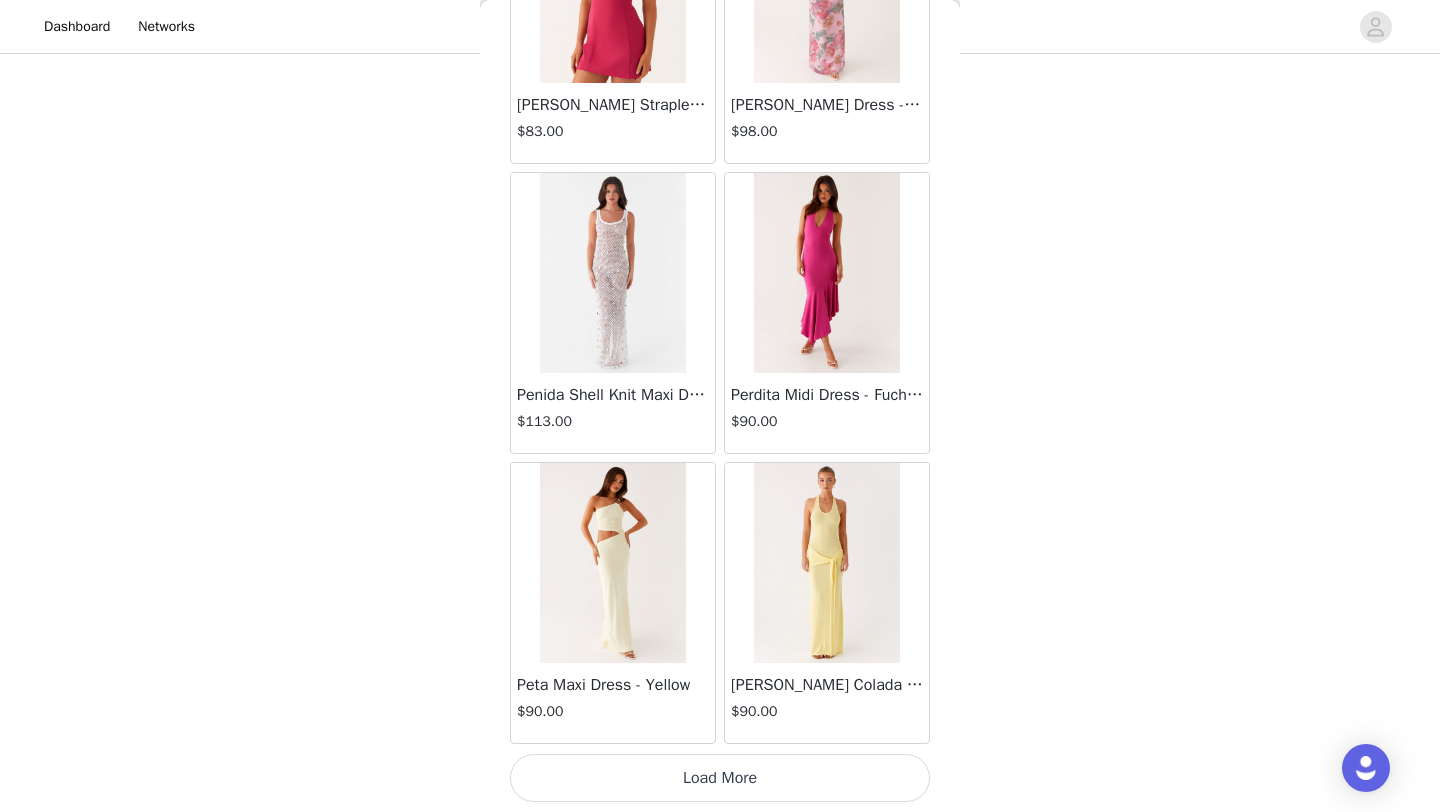 click on "Load More" at bounding box center [720, 778] 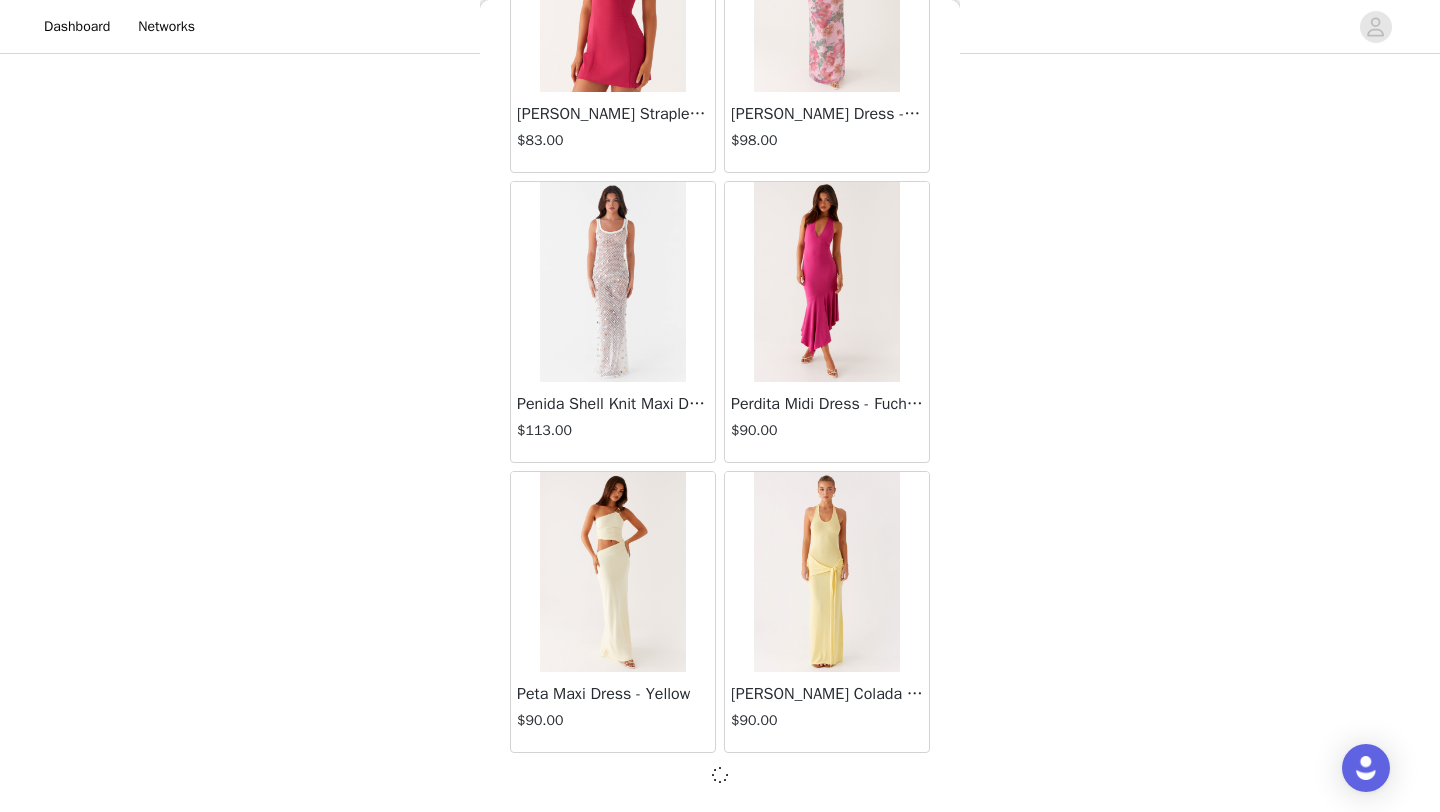scroll, scrollTop: 48639, scrollLeft: 0, axis: vertical 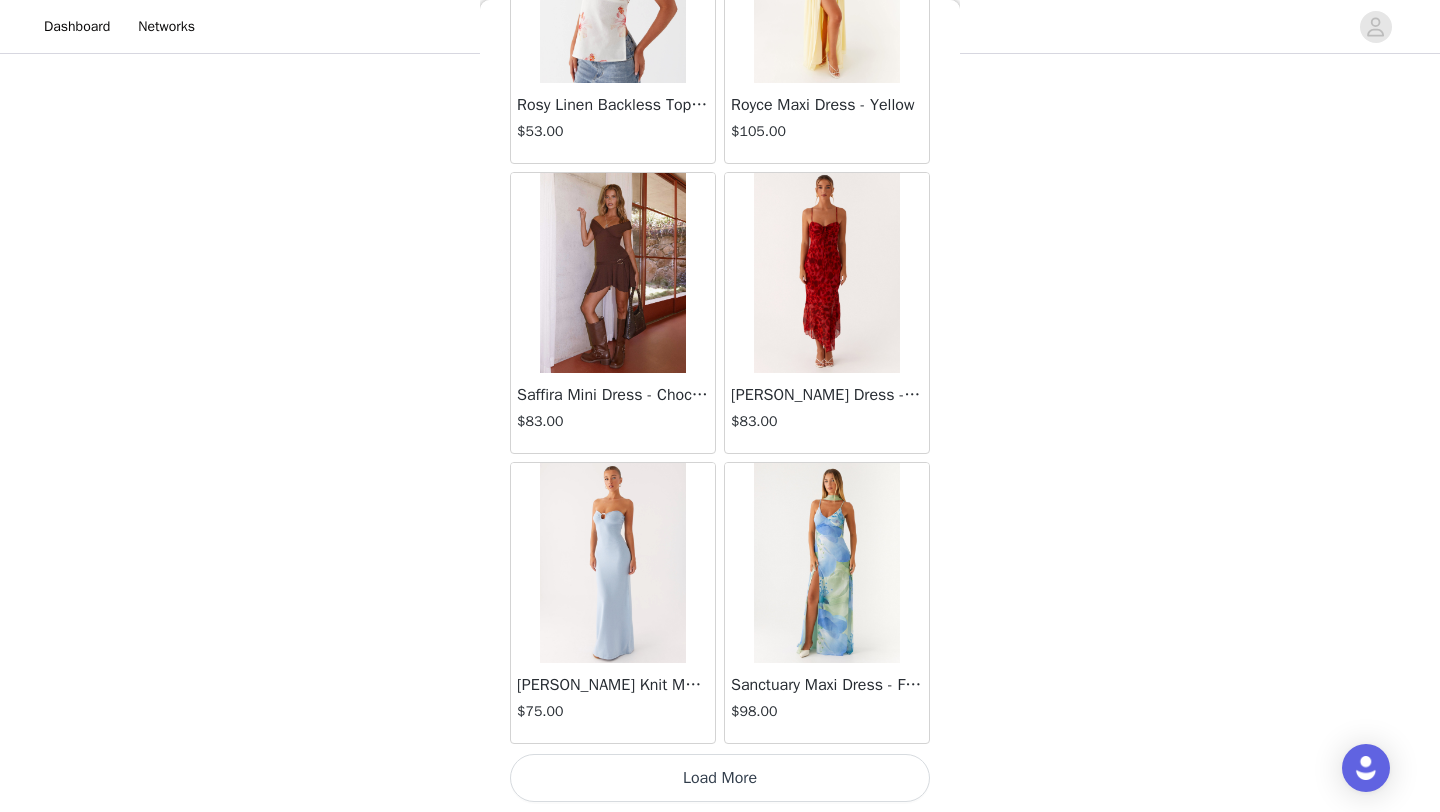 click on "Load More" at bounding box center [720, 778] 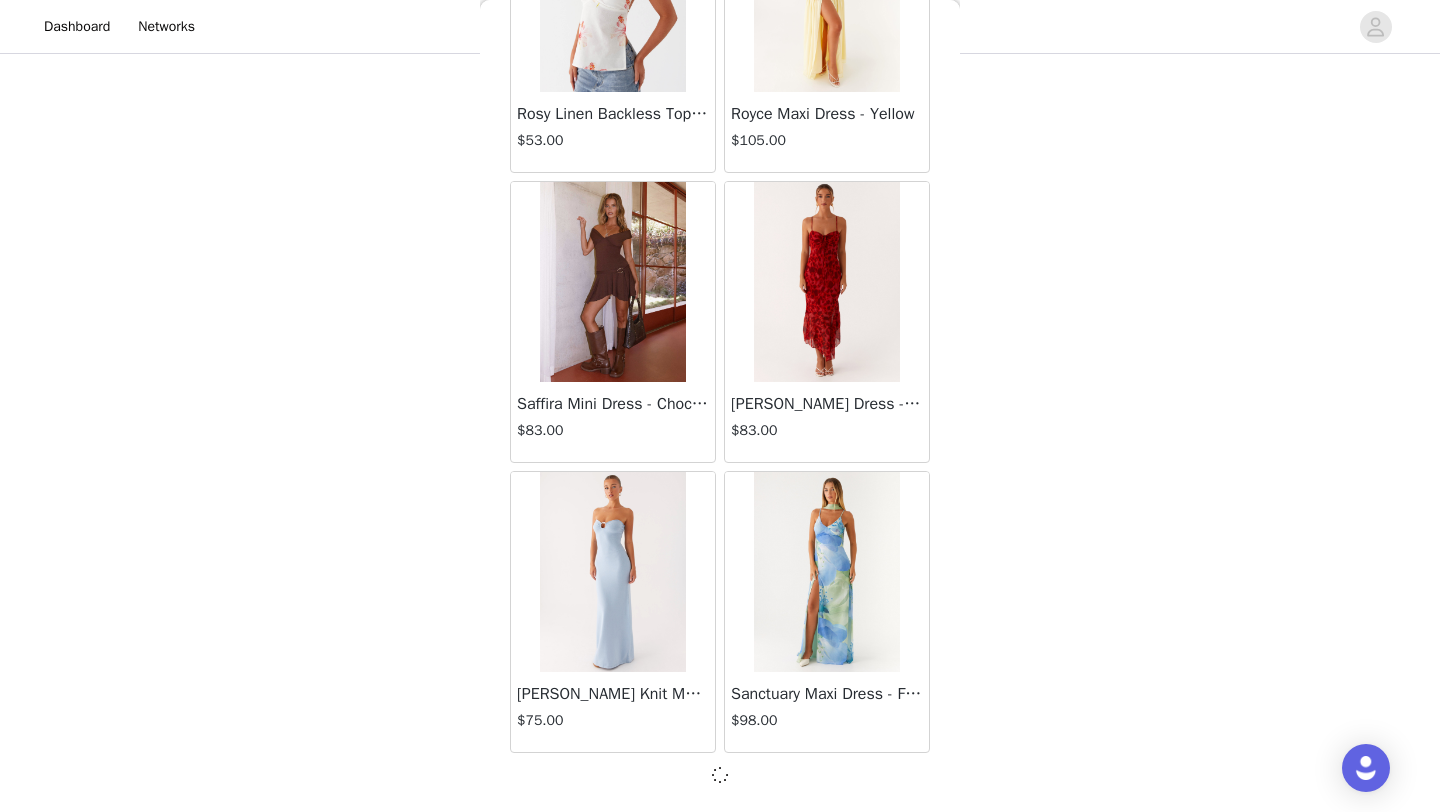 scroll, scrollTop: 51539, scrollLeft: 0, axis: vertical 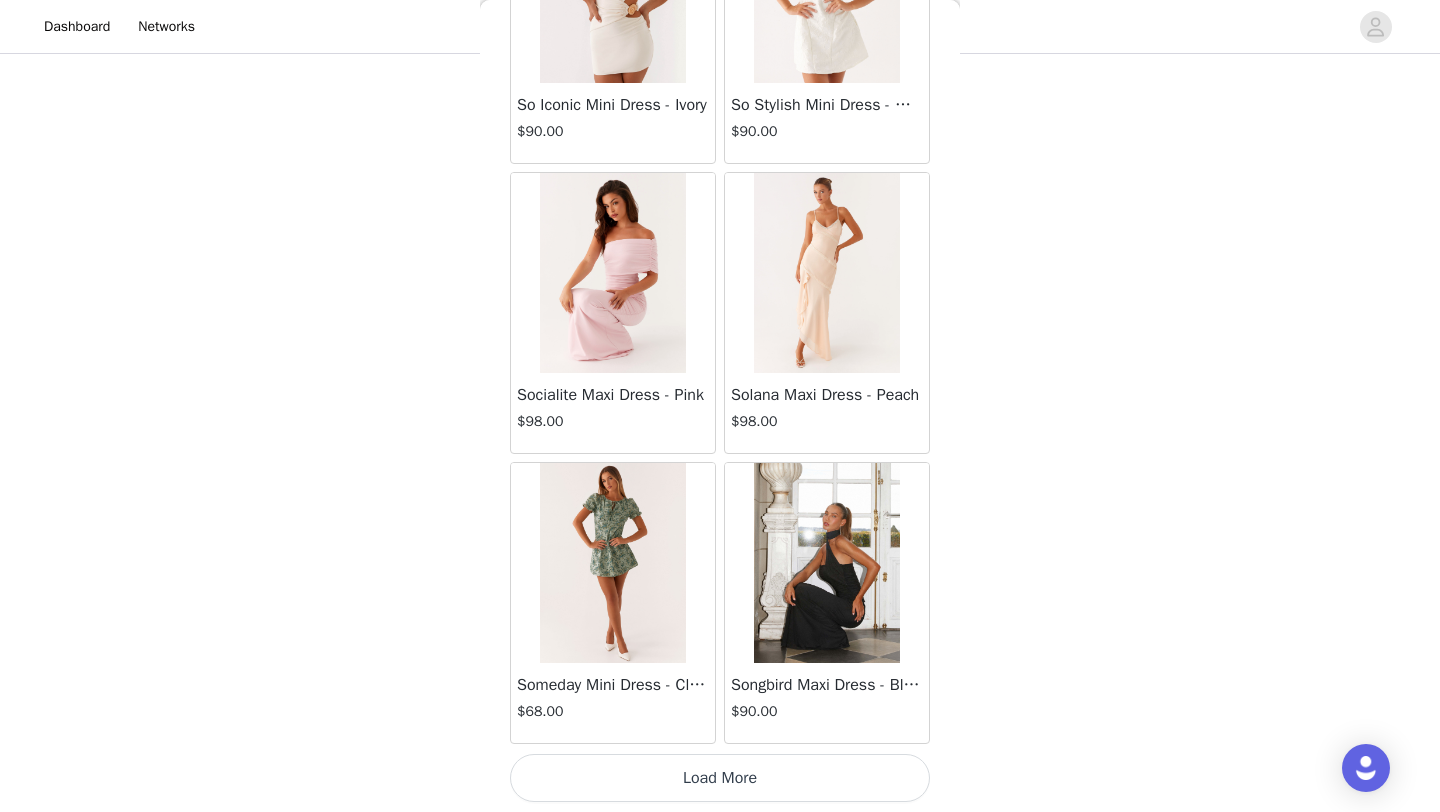 click on "Load More" at bounding box center [720, 778] 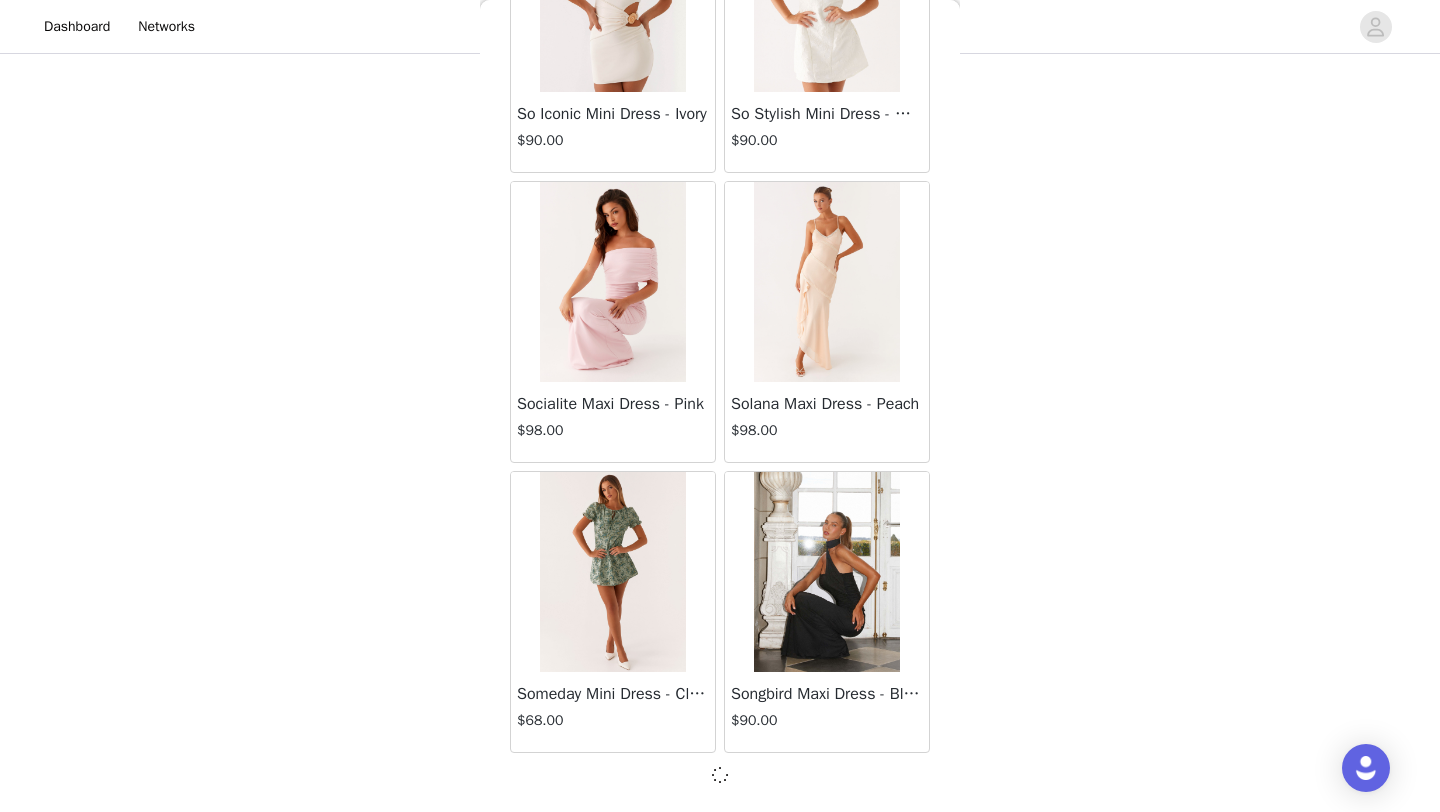 scroll, scrollTop: 54439, scrollLeft: 0, axis: vertical 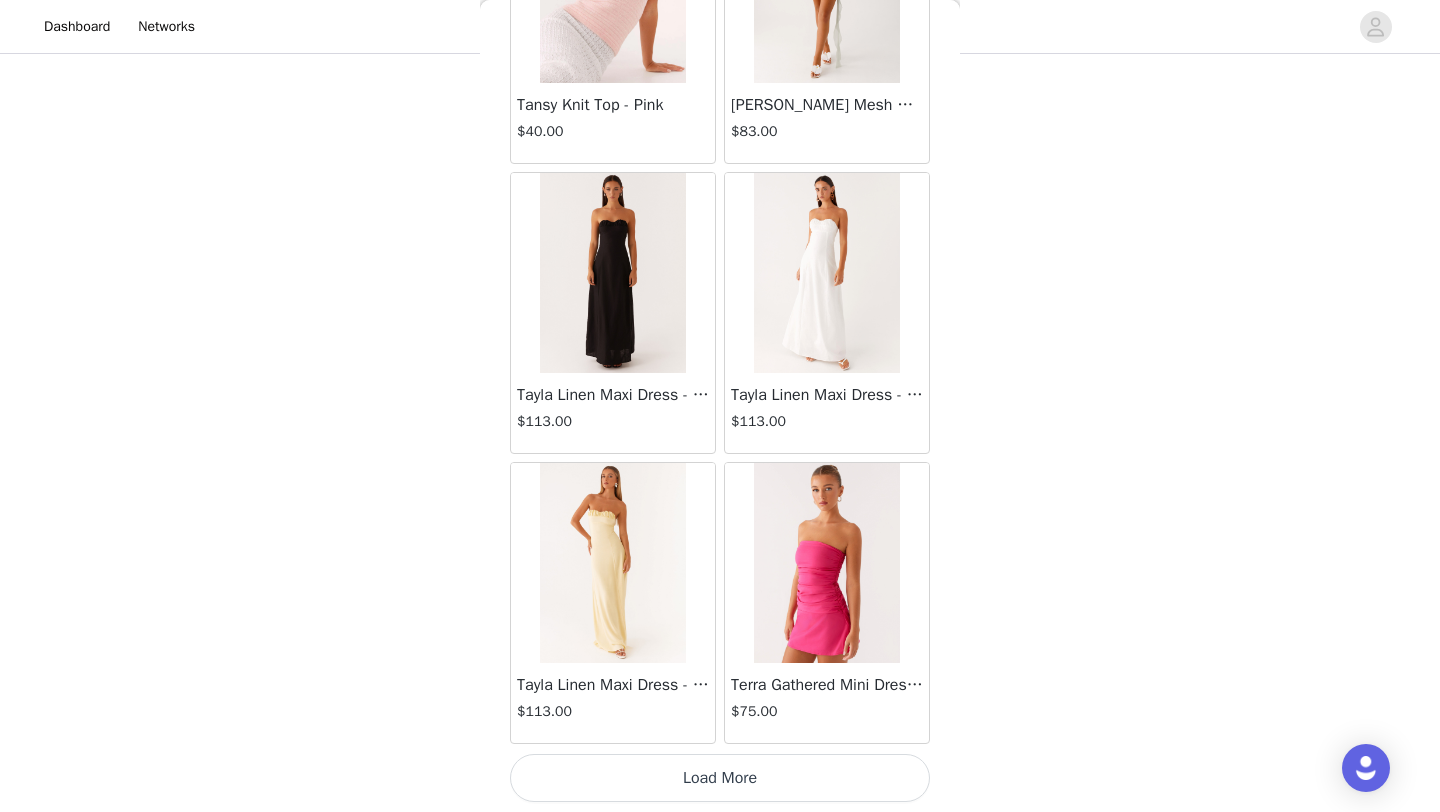 click on "Load More" at bounding box center [720, 778] 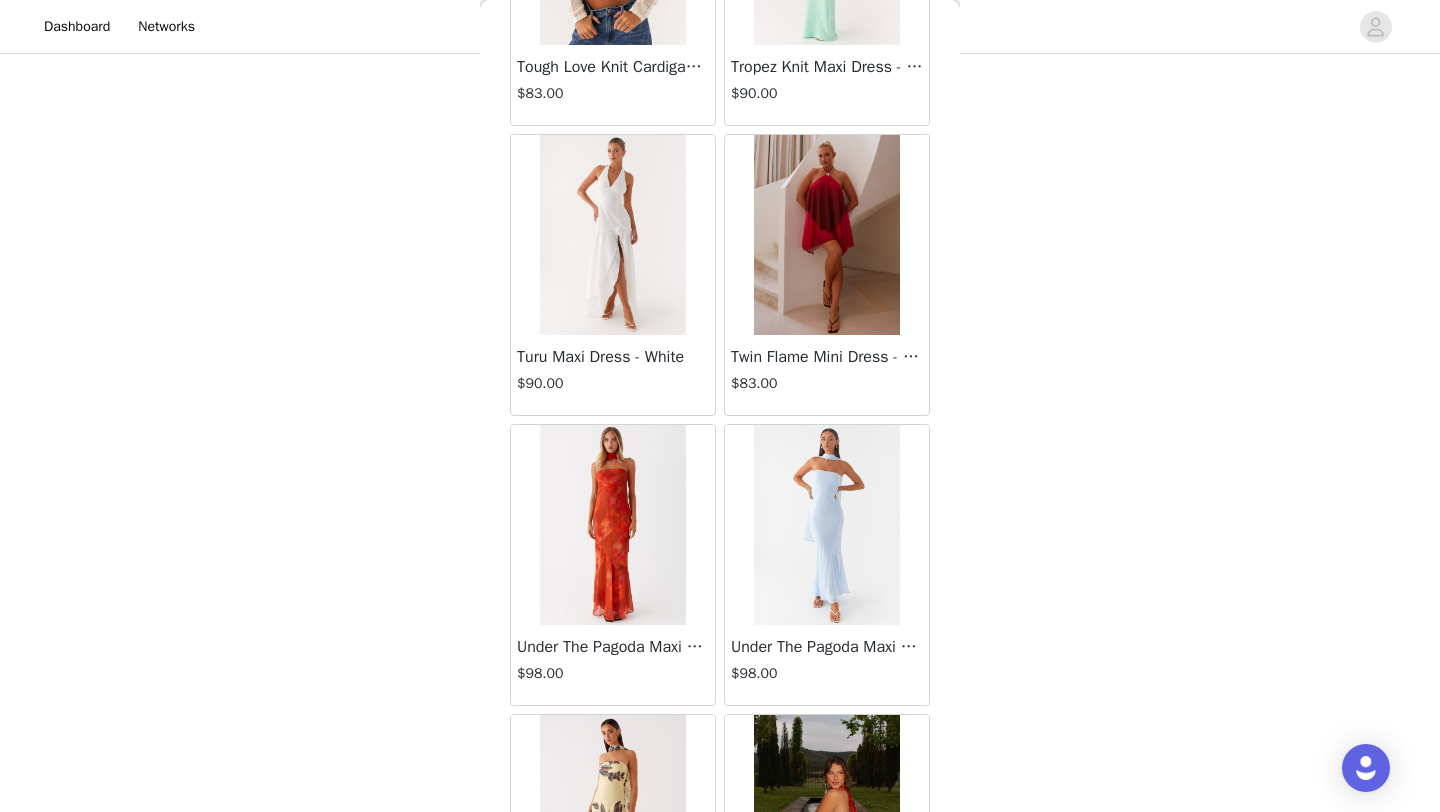 scroll, scrollTop: 59125, scrollLeft: 0, axis: vertical 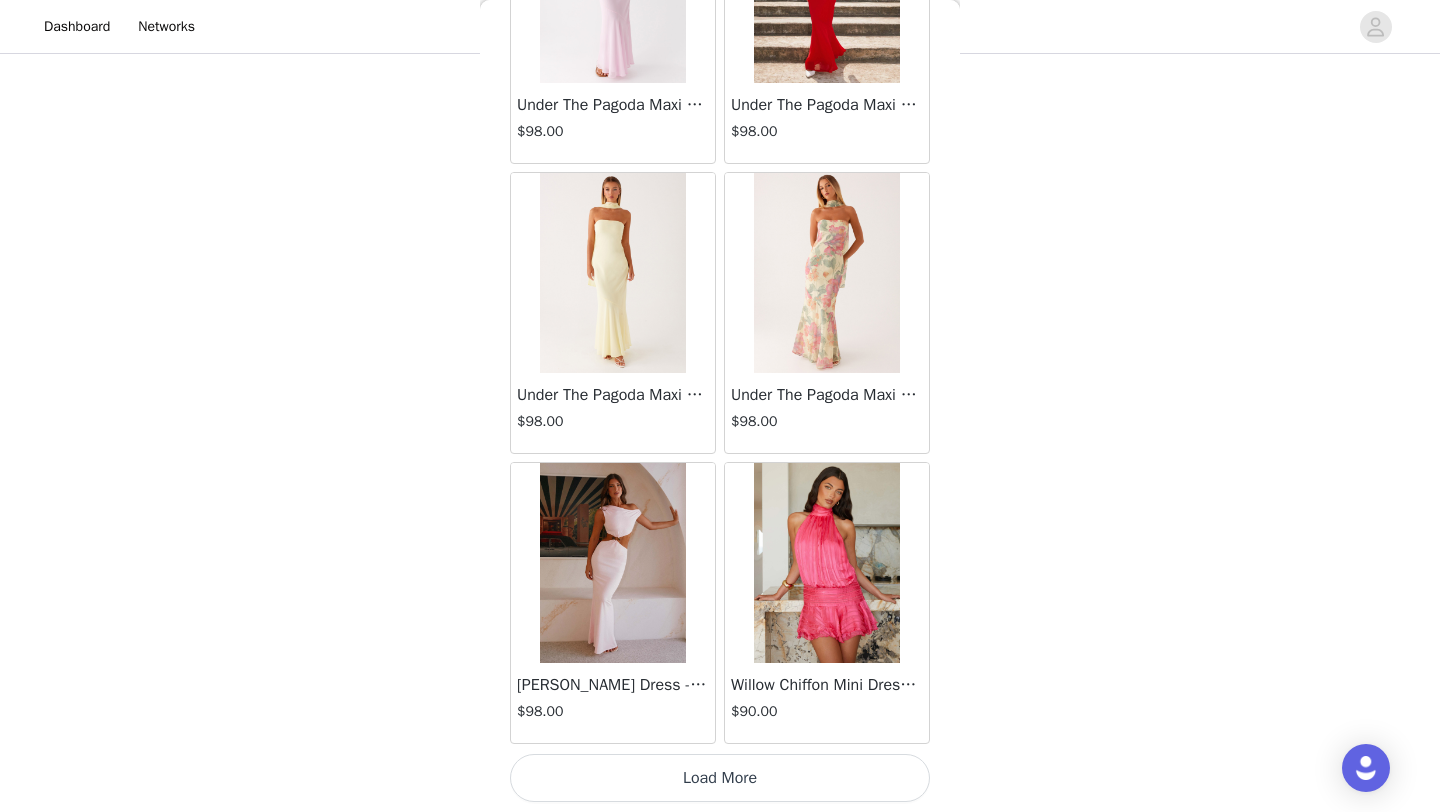 click on "Load More" at bounding box center (720, 778) 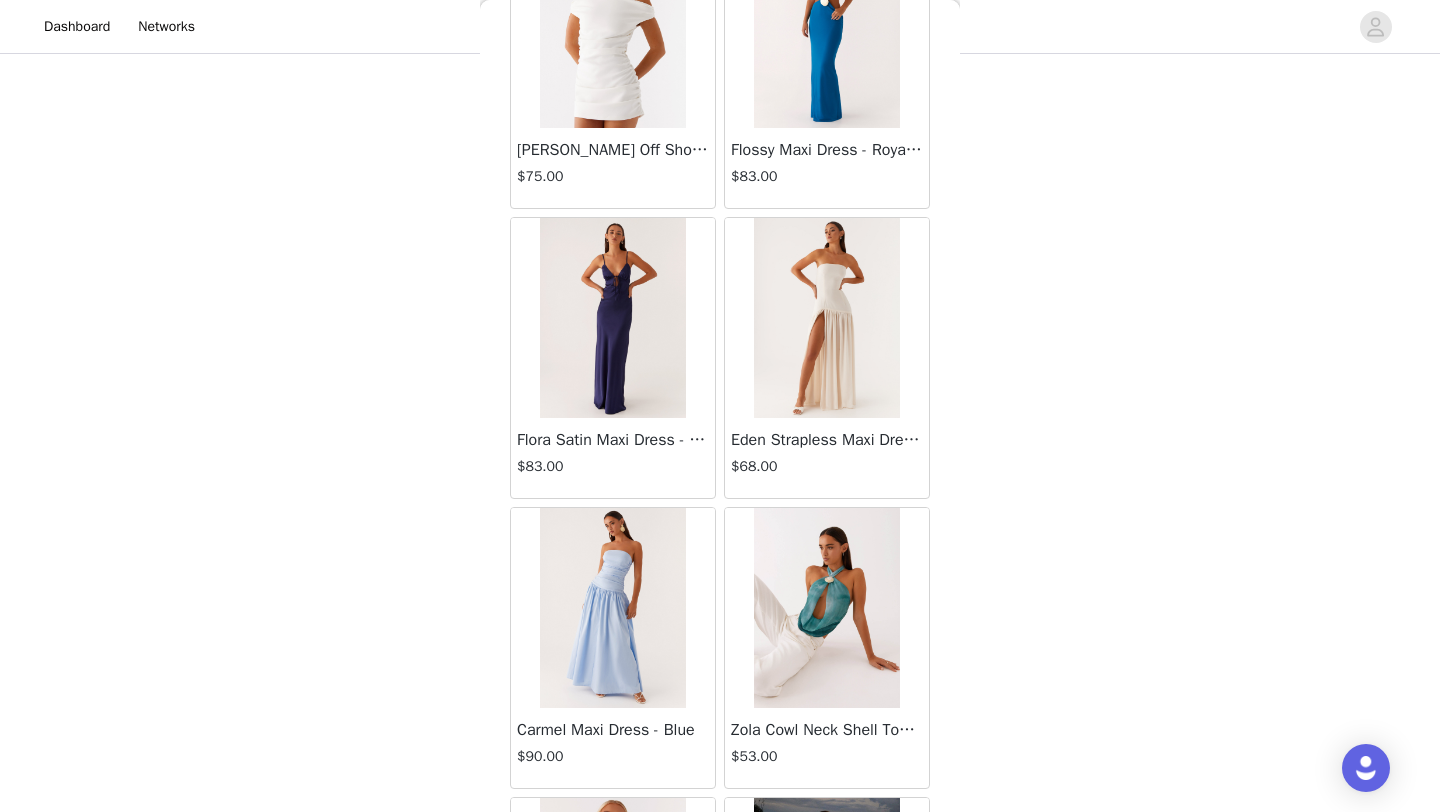 scroll, scrollTop: 62774, scrollLeft: 0, axis: vertical 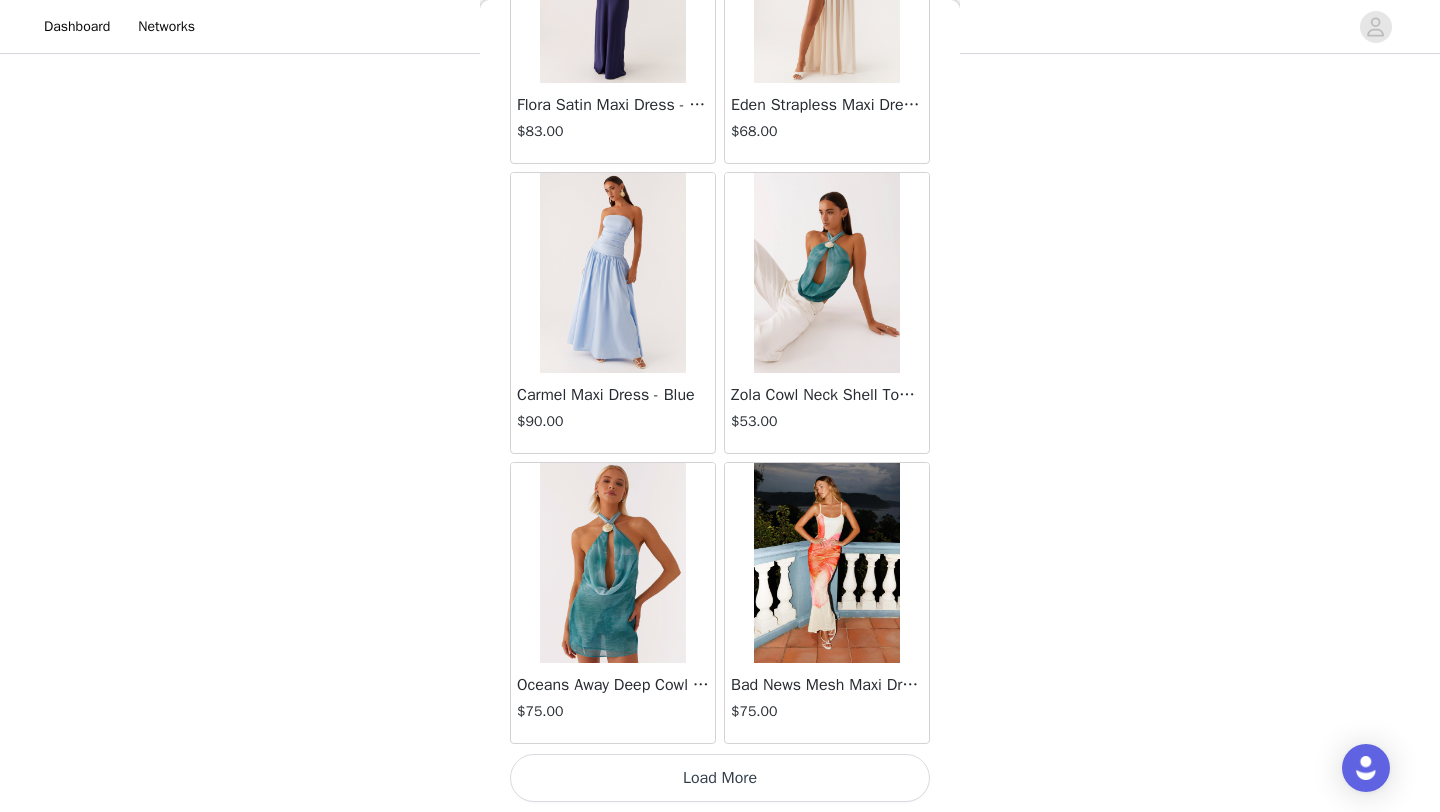 click on "Load More" at bounding box center [720, 778] 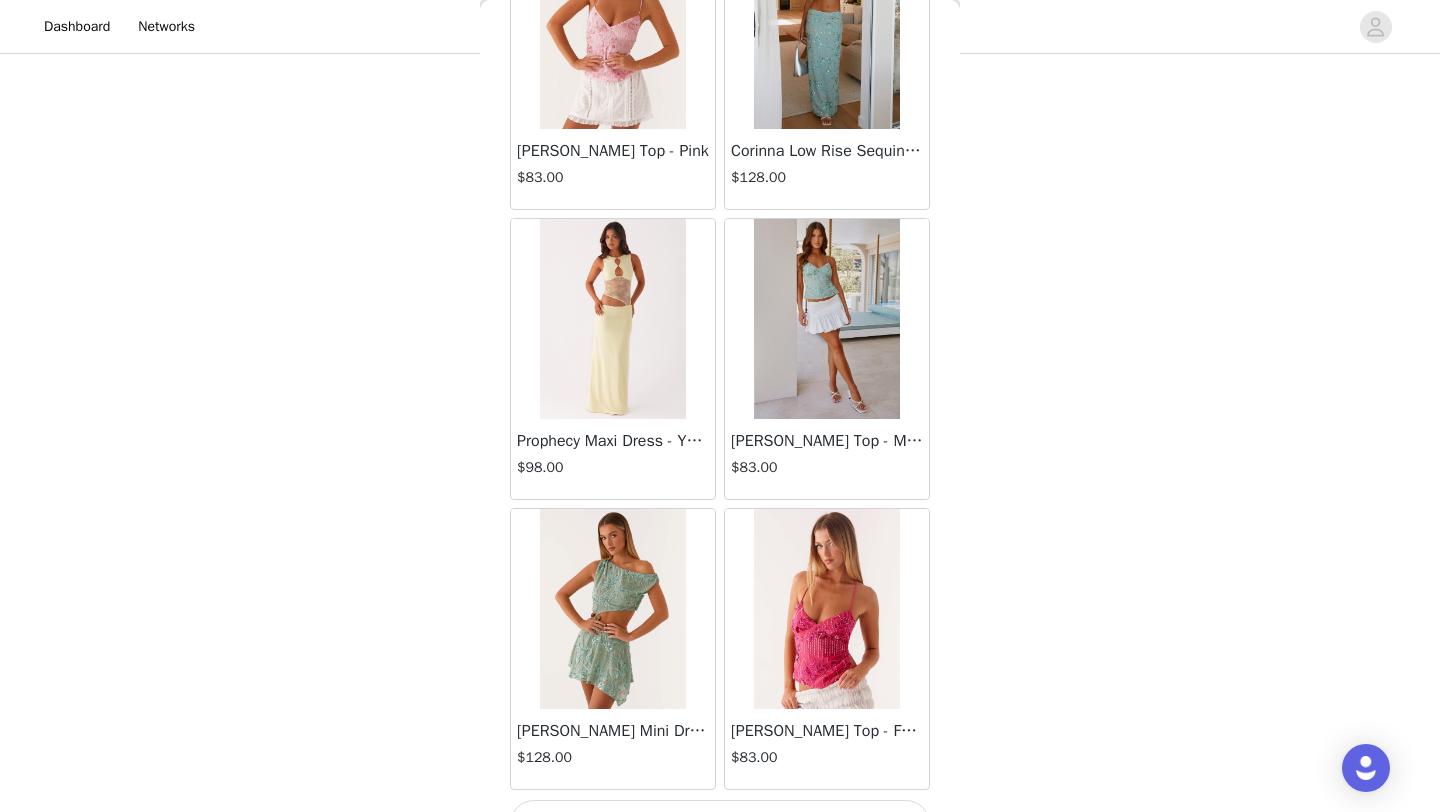 scroll, scrollTop: 66048, scrollLeft: 0, axis: vertical 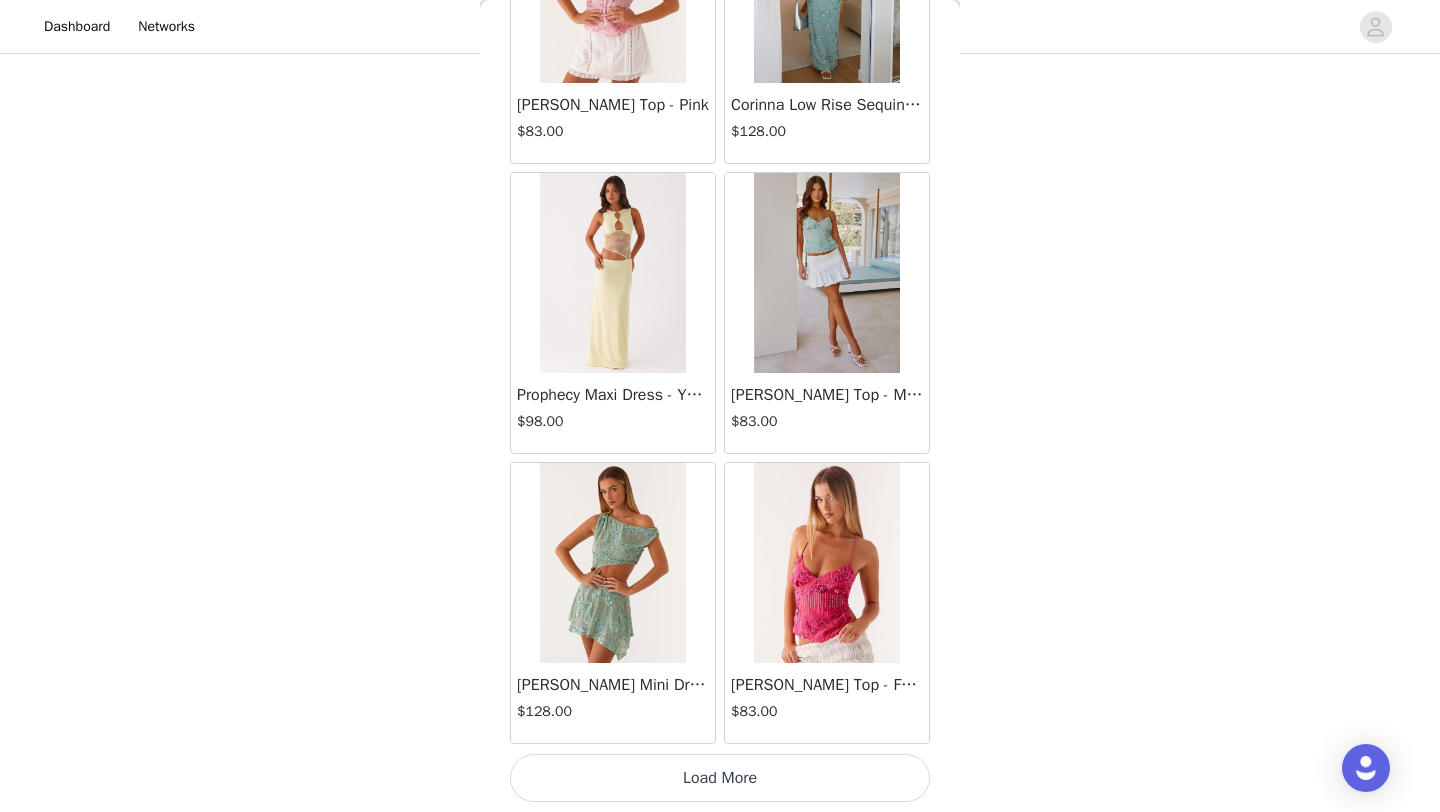 click on "Load More" at bounding box center (720, 778) 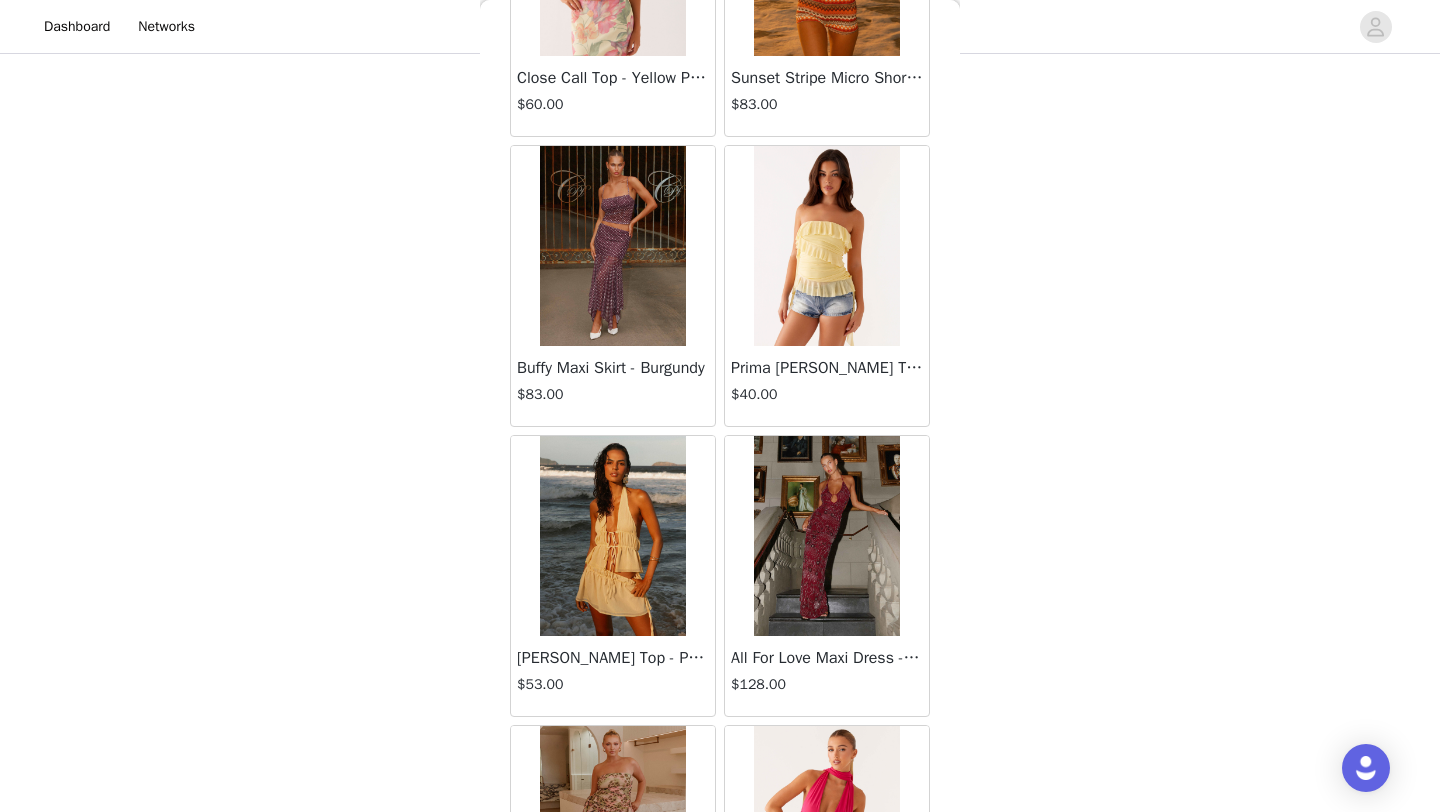 scroll, scrollTop: 68393, scrollLeft: 0, axis: vertical 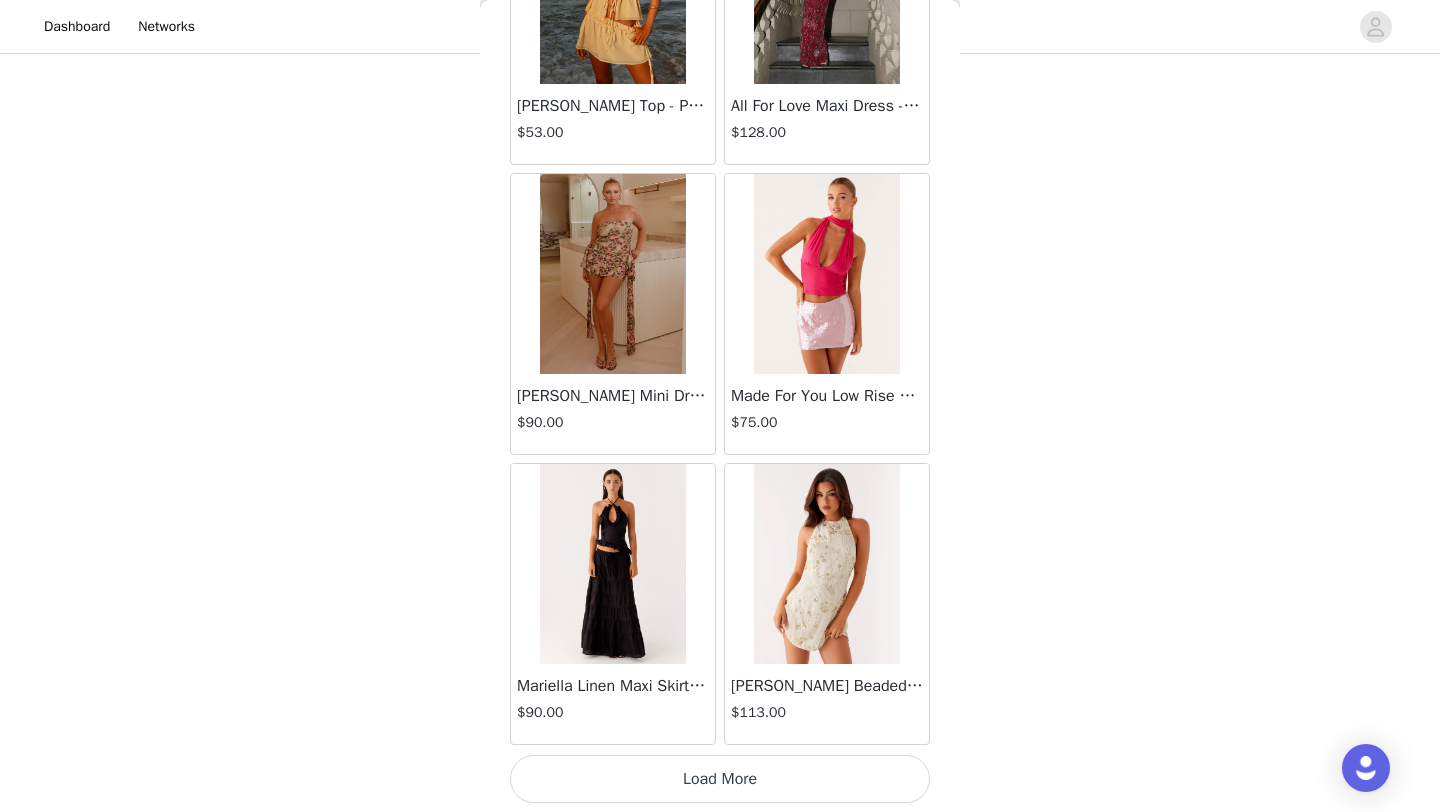 click on "Load More" at bounding box center [720, 779] 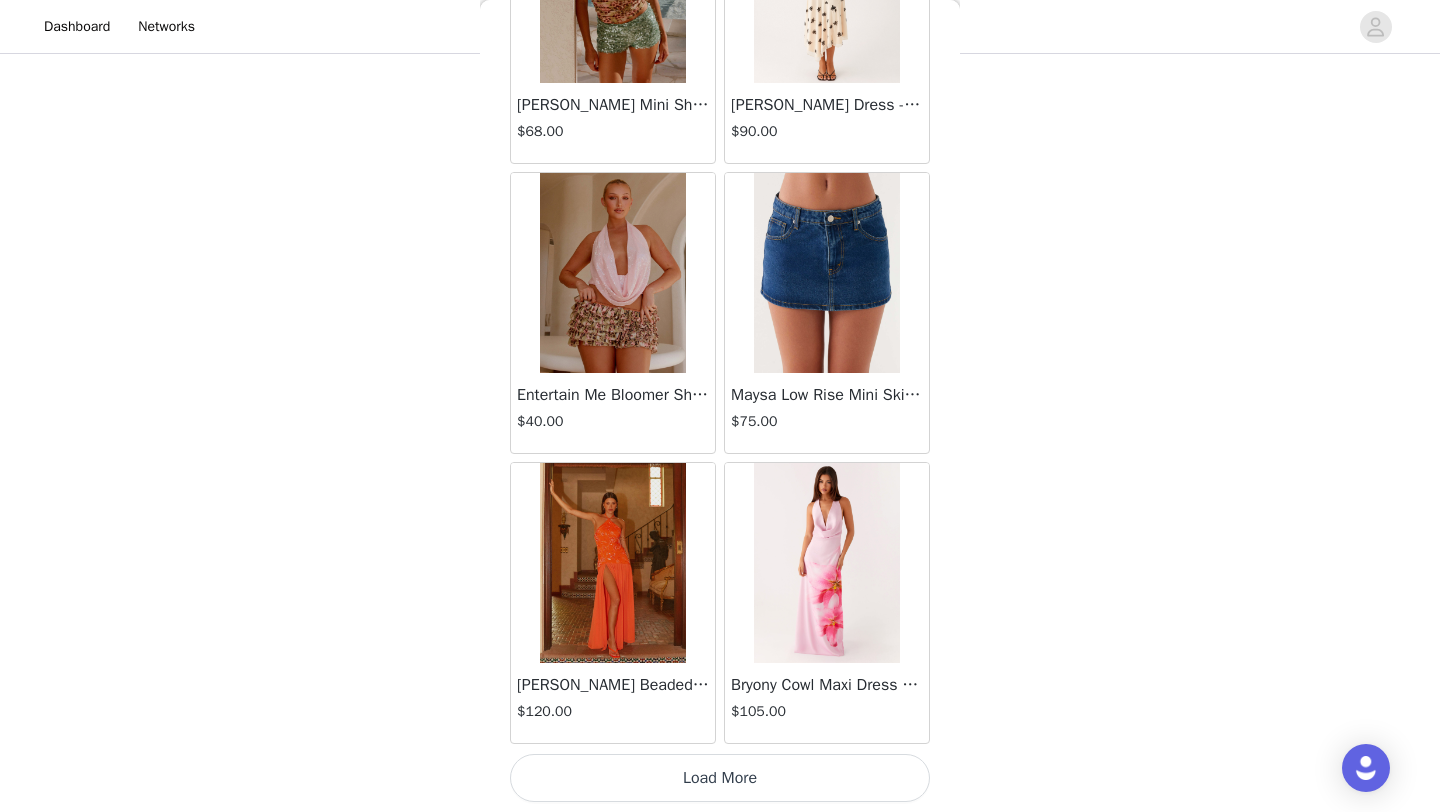 scroll, scrollTop: 71847, scrollLeft: 0, axis: vertical 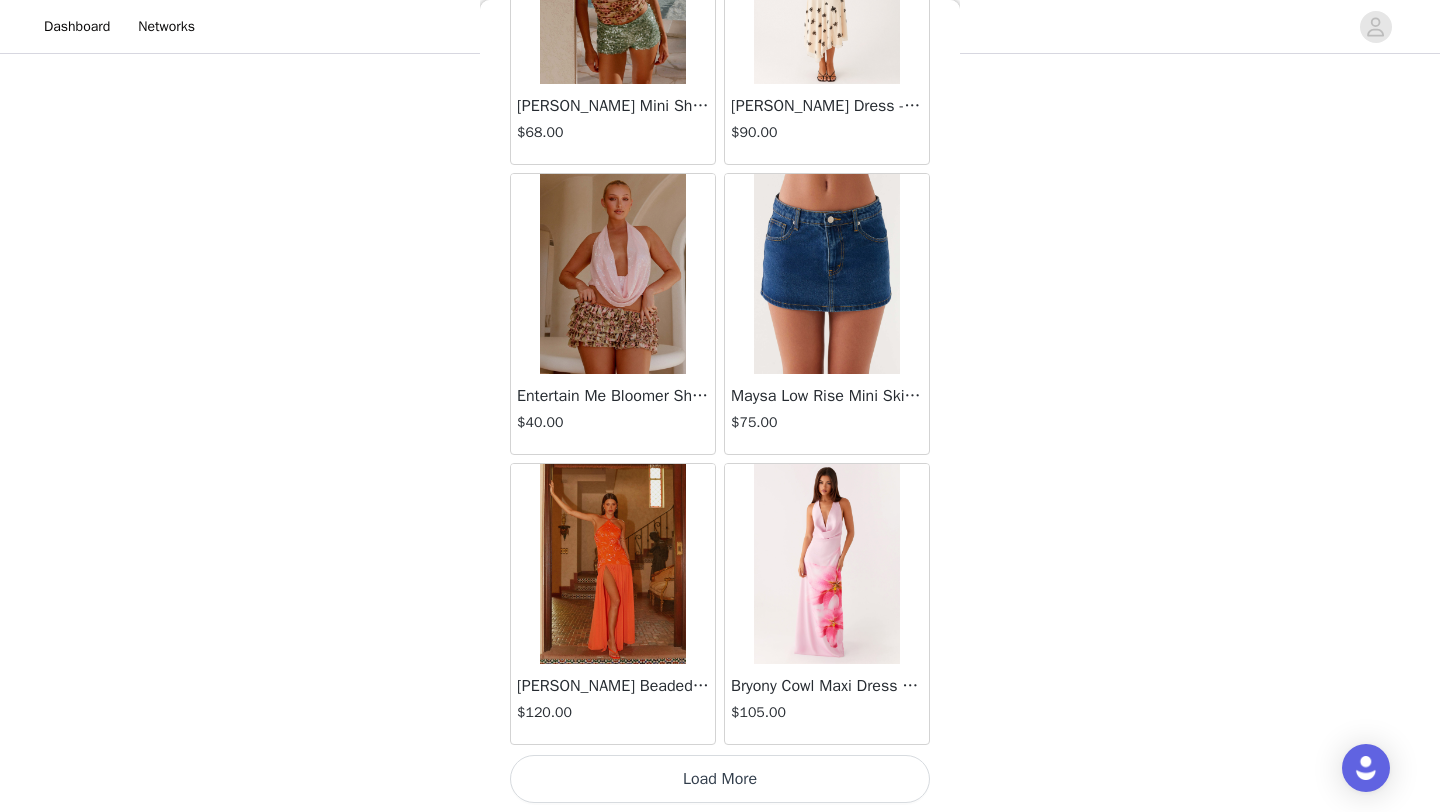 click on "Load More" at bounding box center (720, 779) 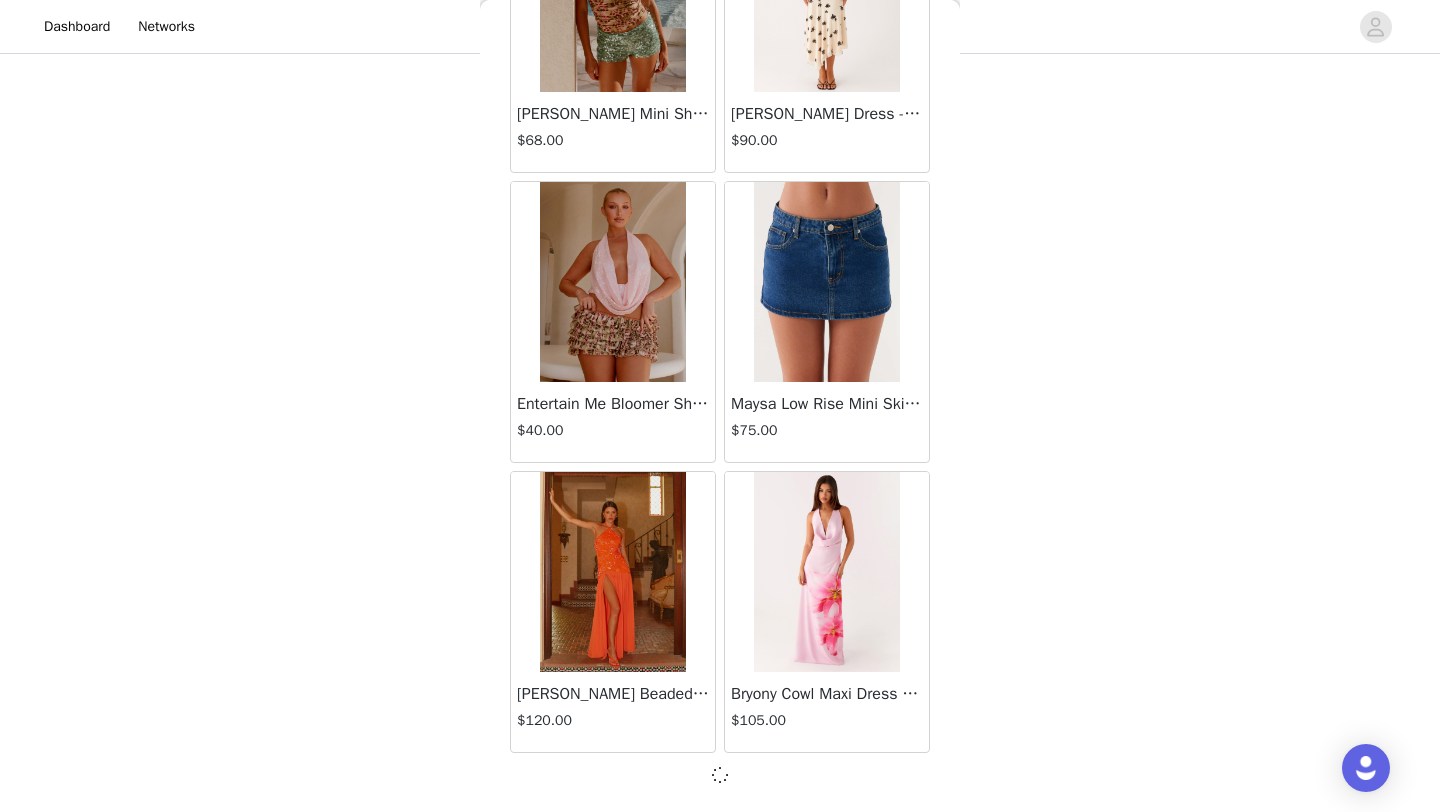 scroll, scrollTop: 71839, scrollLeft: 0, axis: vertical 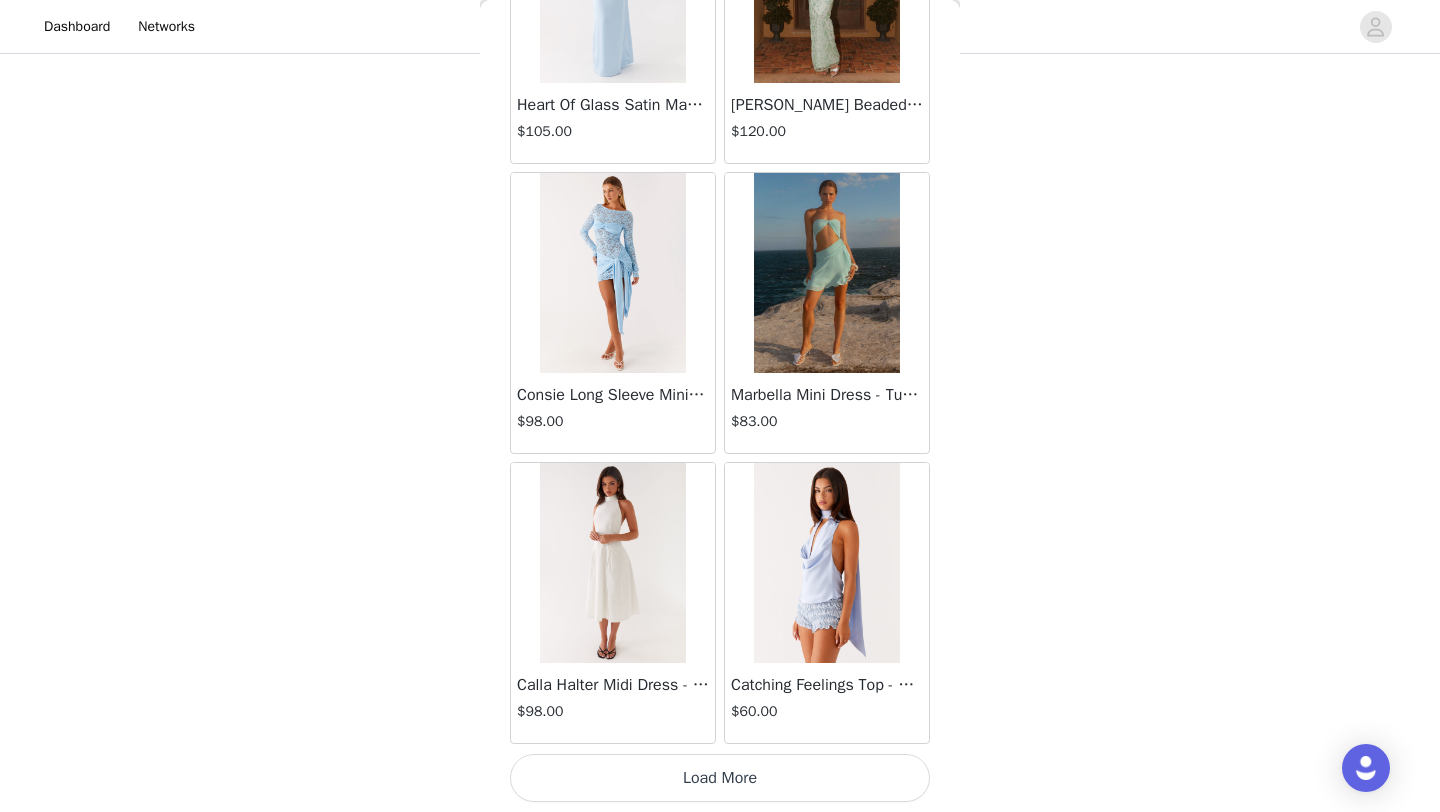 click on "Load More" at bounding box center [720, 778] 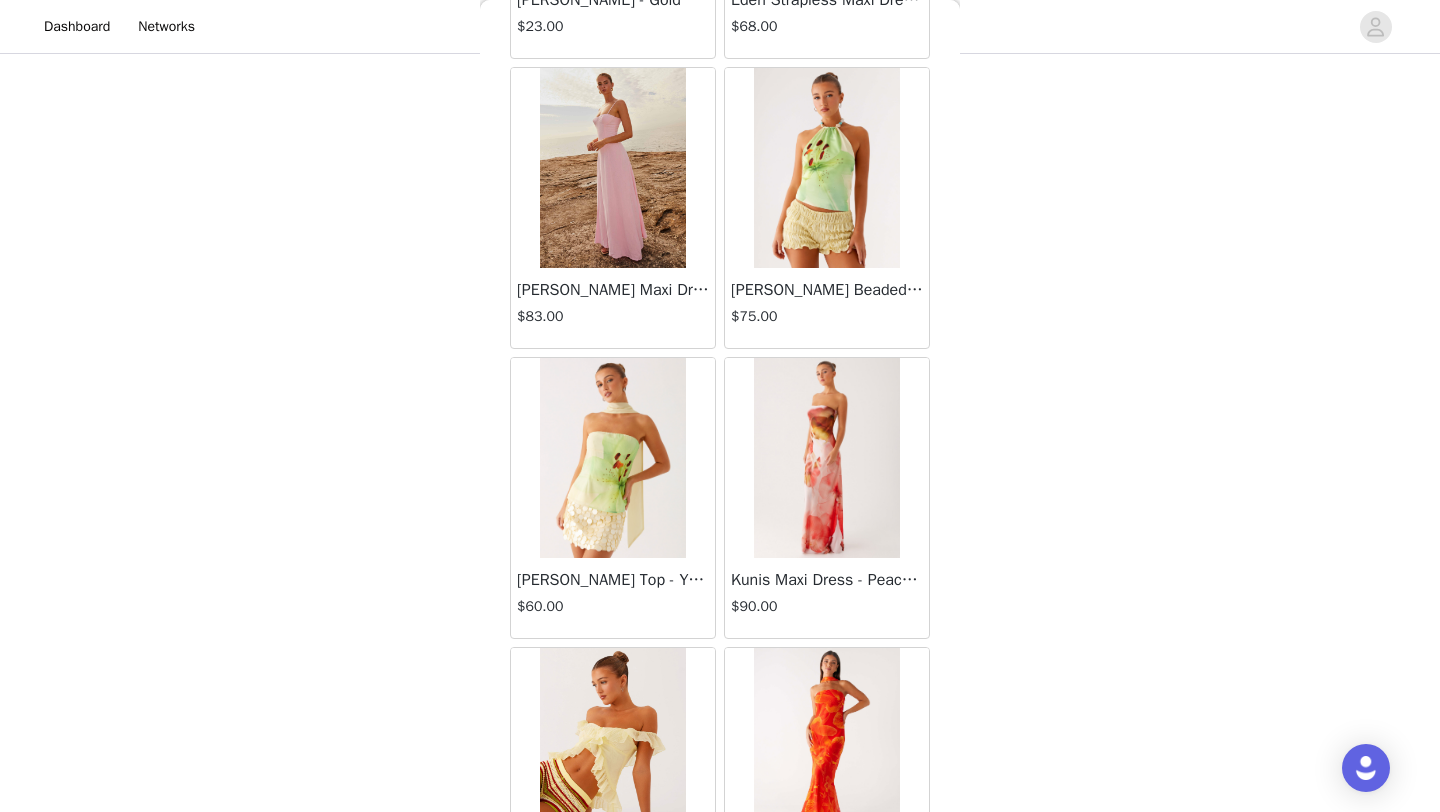 scroll, scrollTop: 77648, scrollLeft: 0, axis: vertical 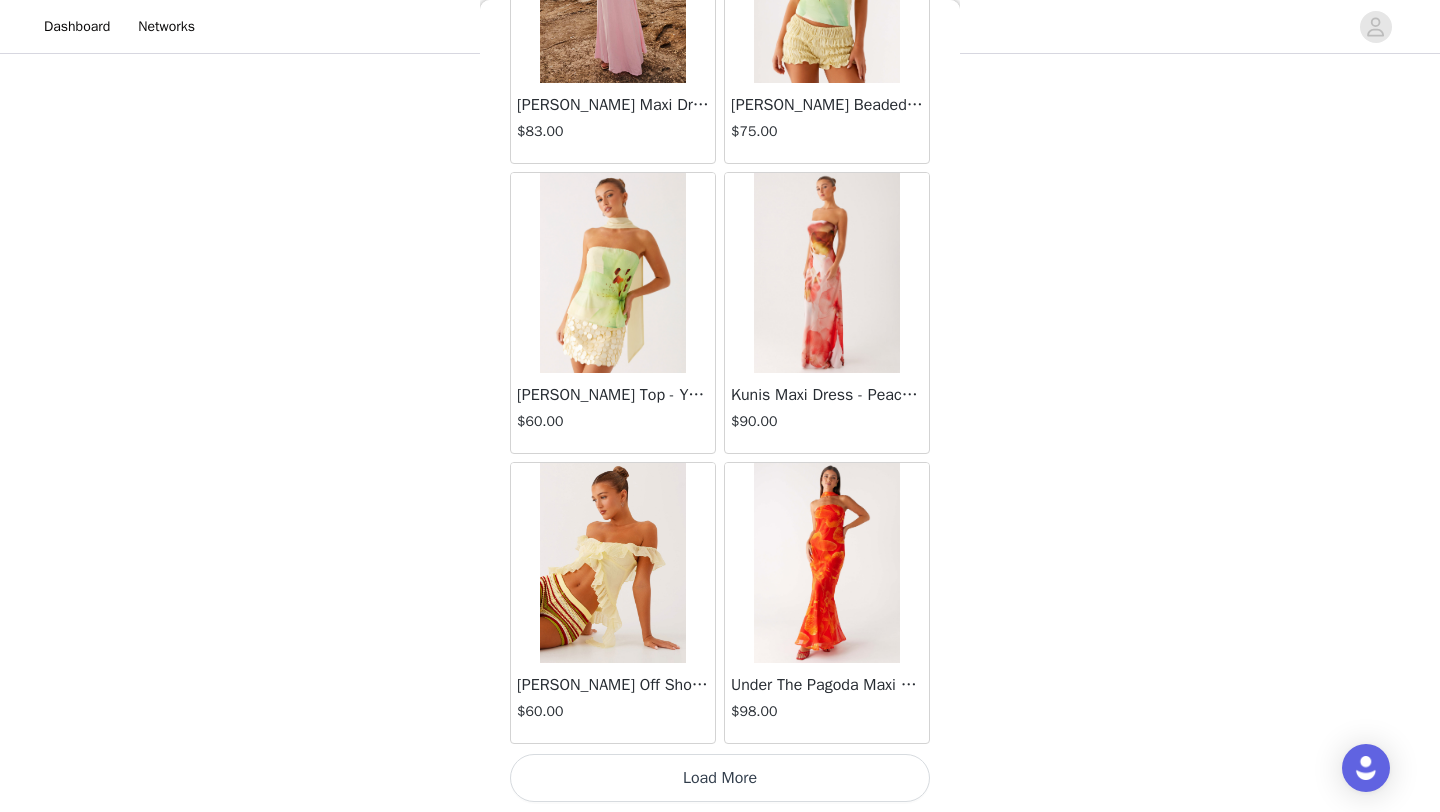 click on "Load More" at bounding box center (720, 778) 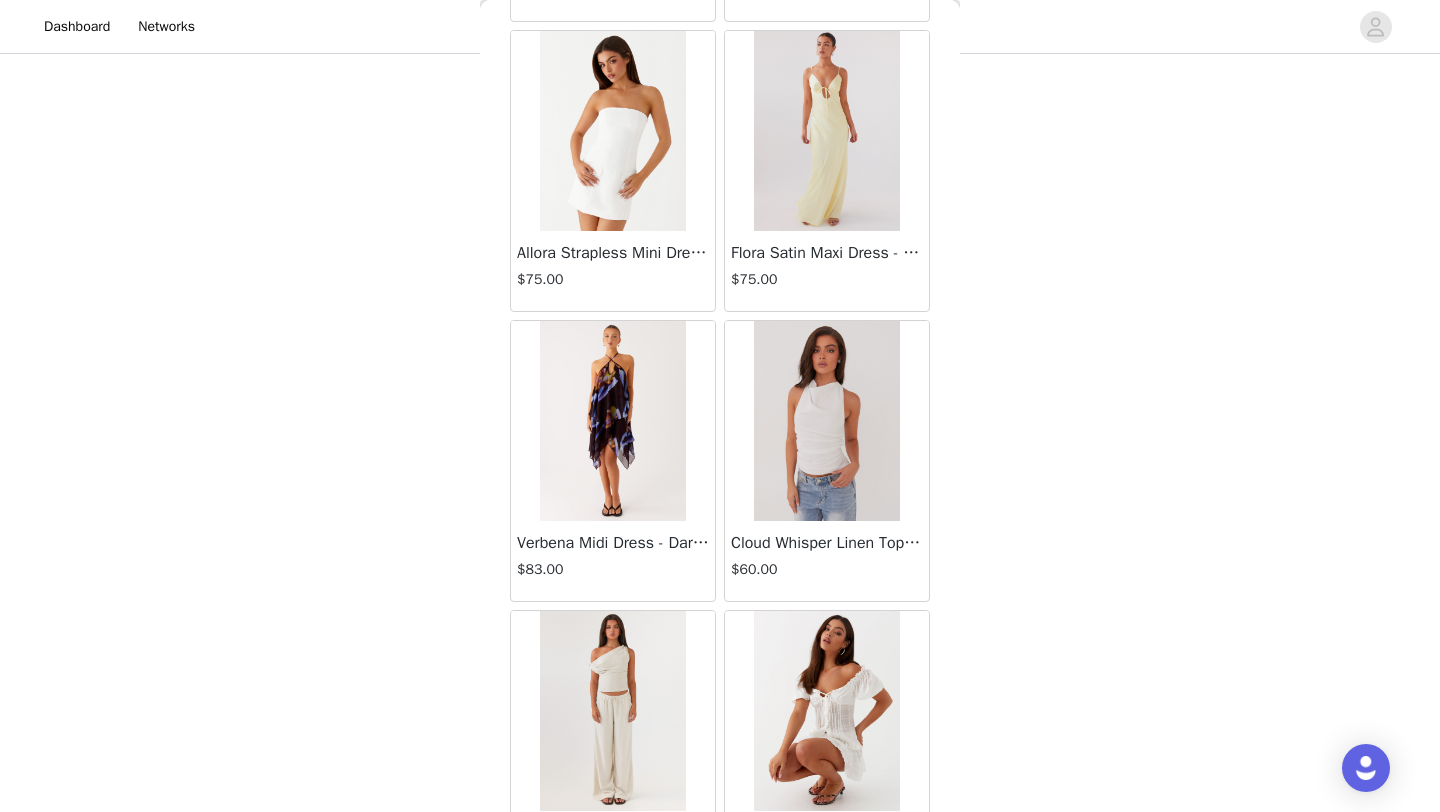 scroll, scrollTop: 78893, scrollLeft: 0, axis: vertical 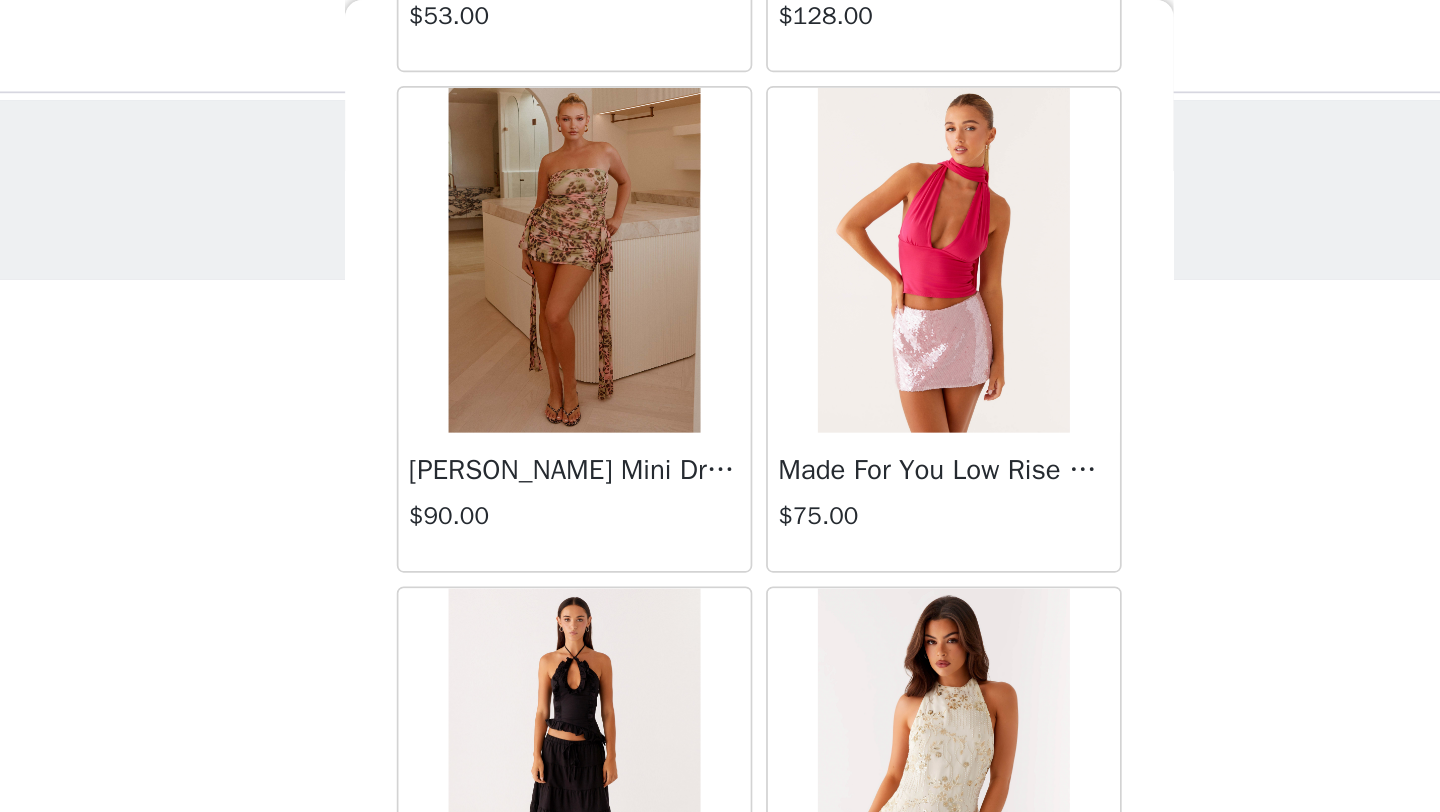 click on "Made For You Low Rise Sequin Mini Skirt - Pink   $75.00" at bounding box center [827, 291] 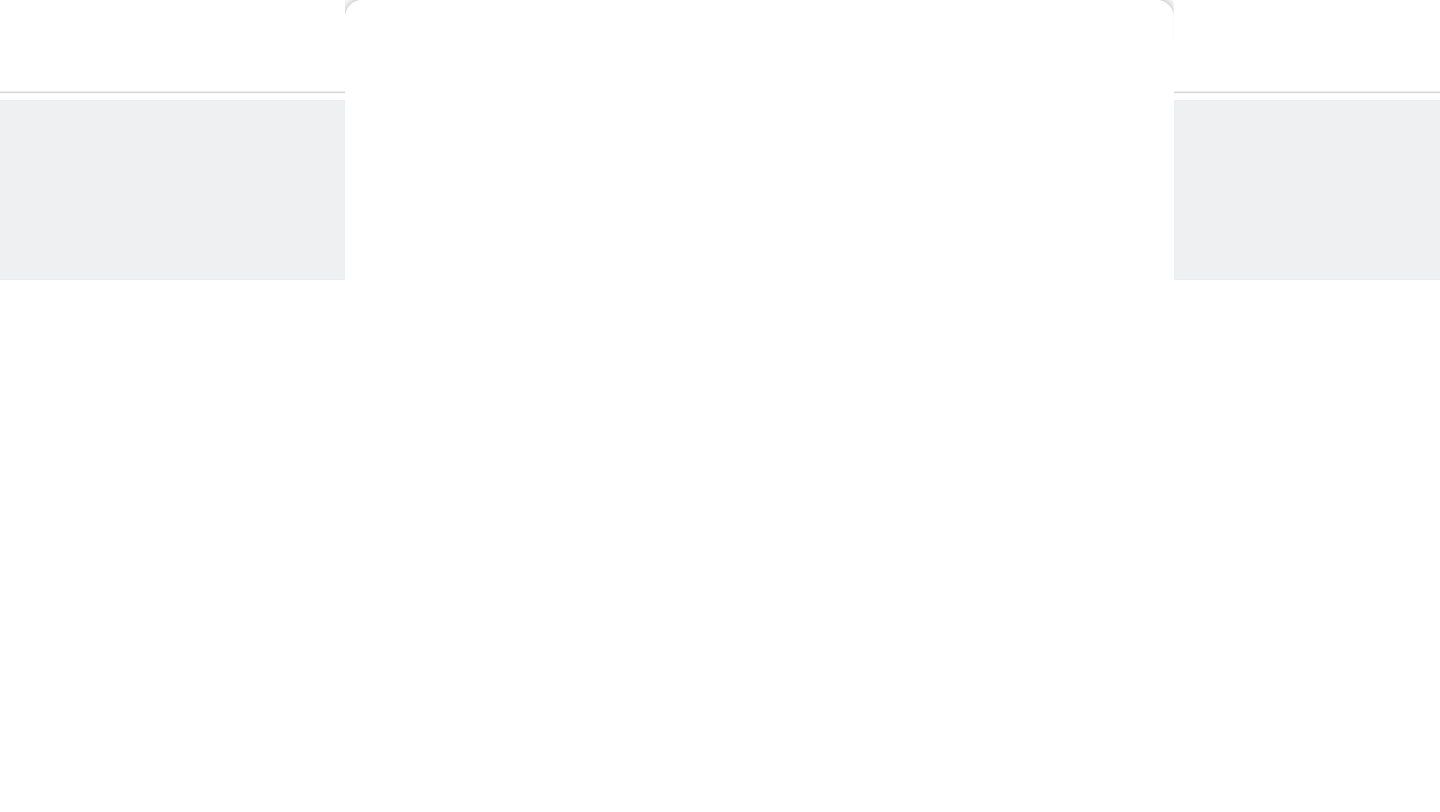 scroll, scrollTop: 293, scrollLeft: 0, axis: vertical 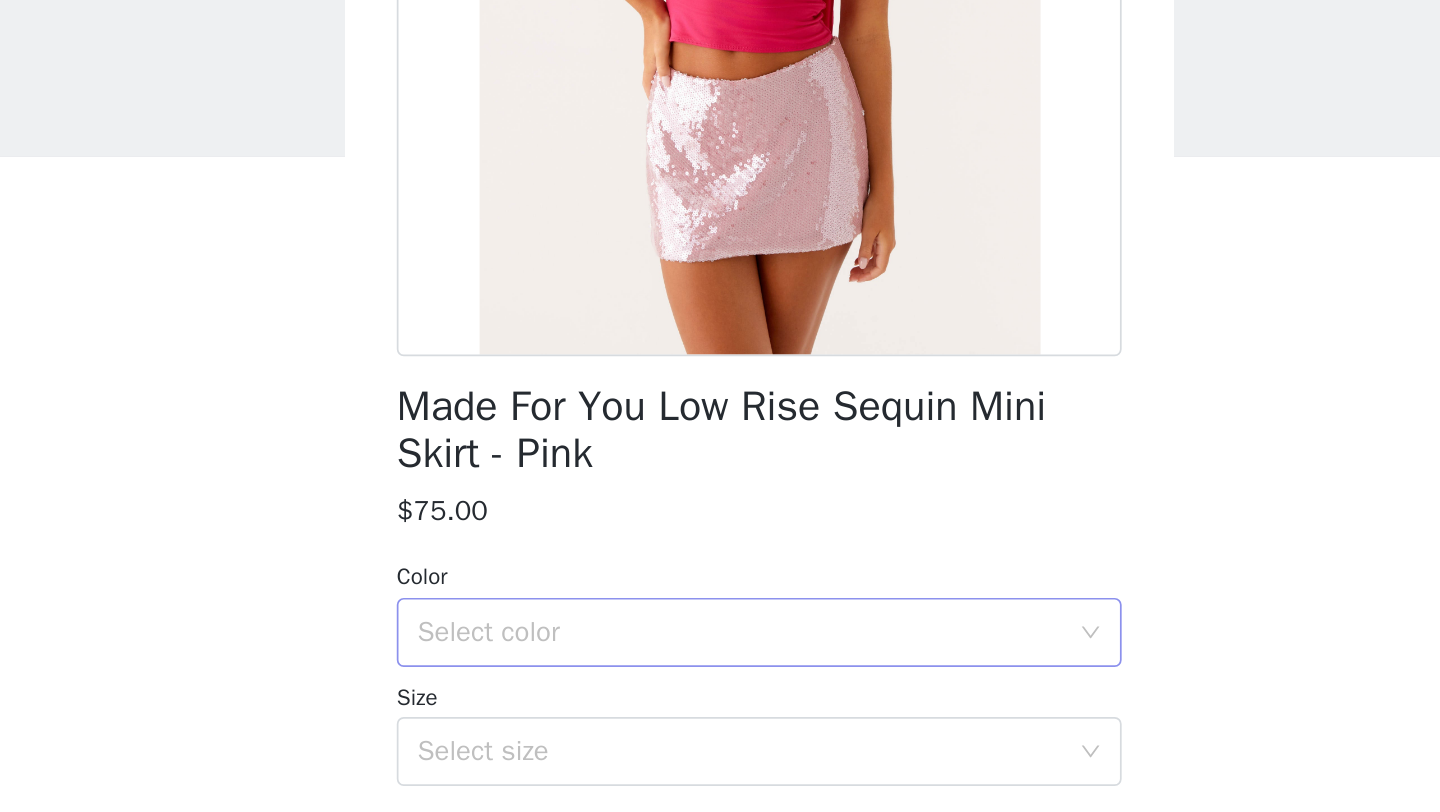 click on "Select color" at bounding box center (713, 438) 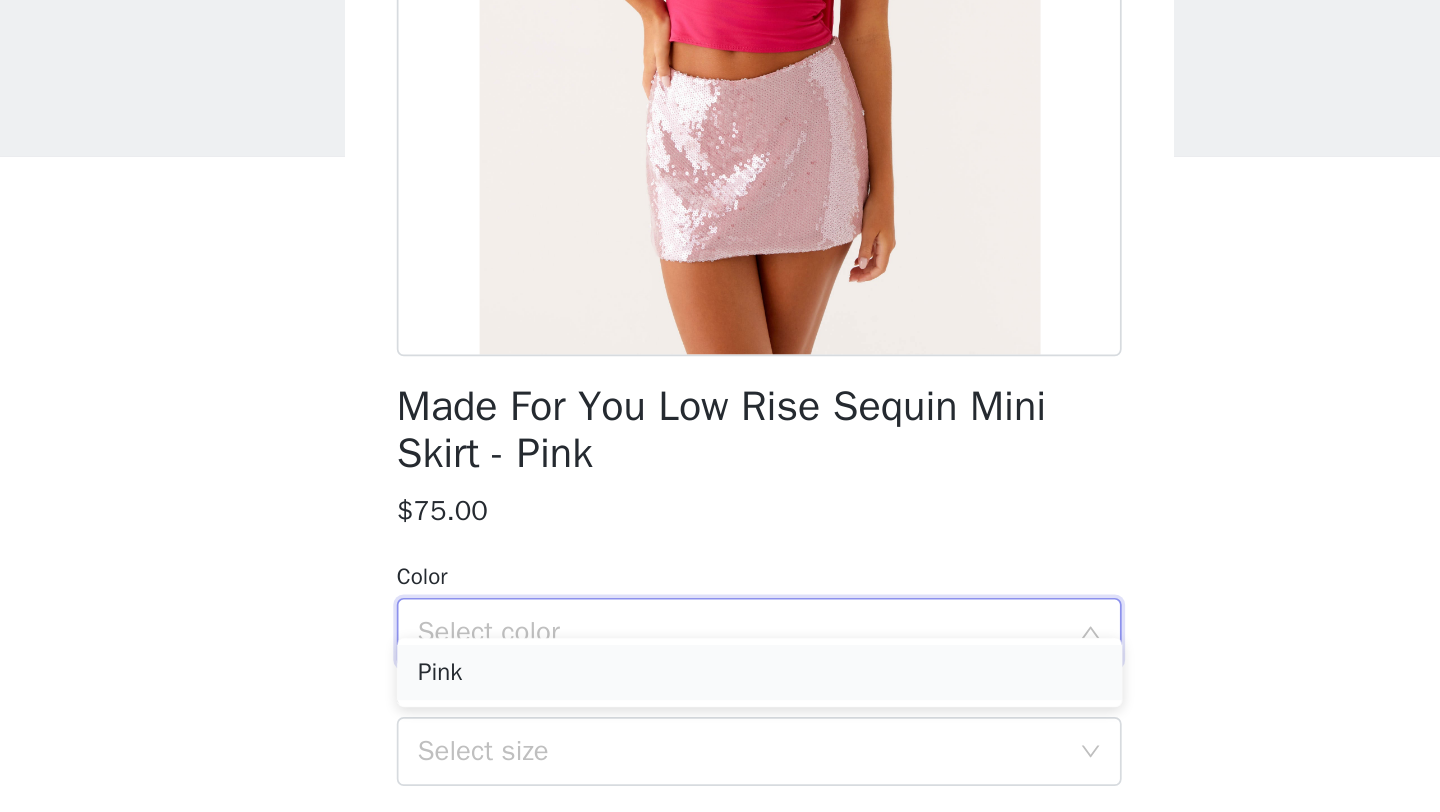 click on "Pink" at bounding box center (720, 461) 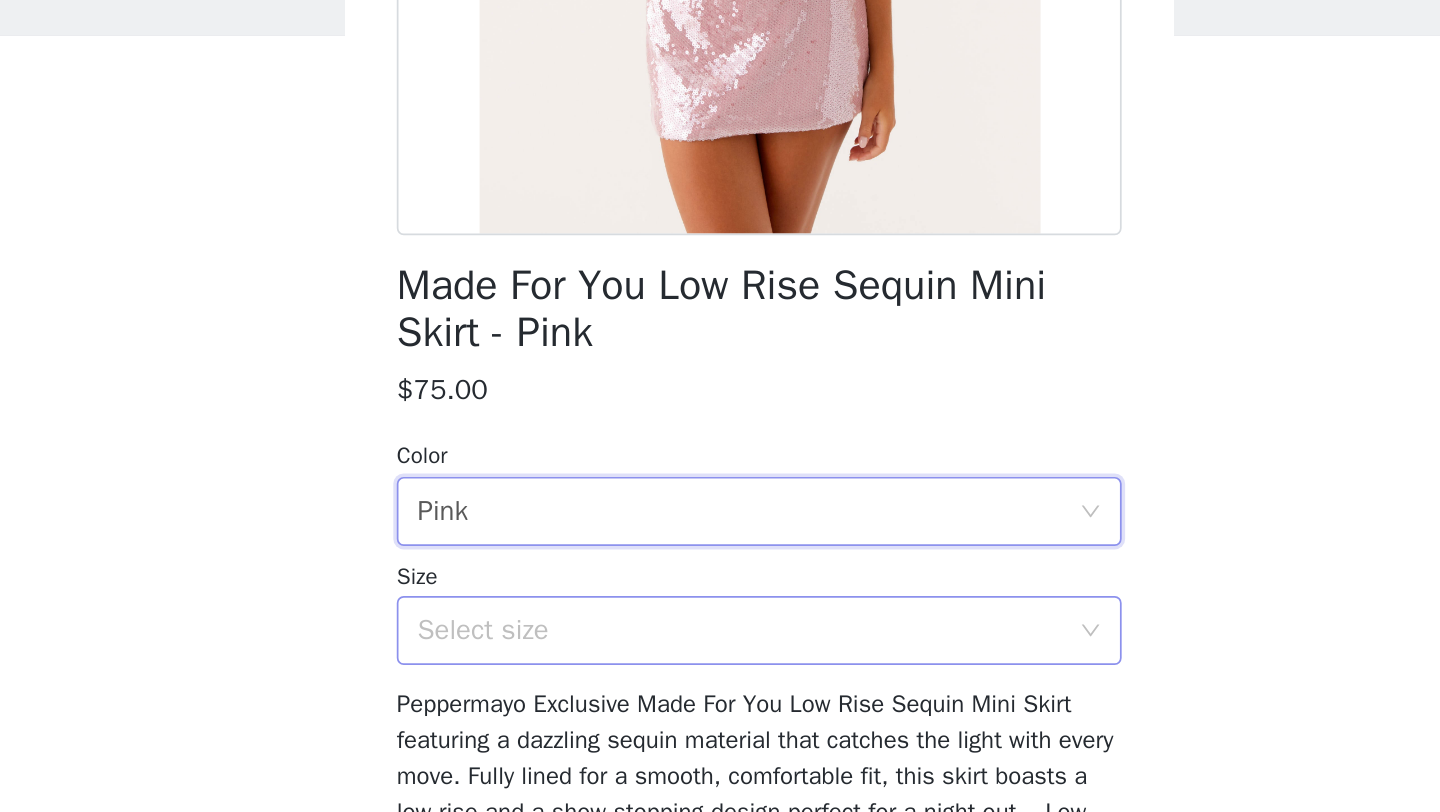 click on "Select size" at bounding box center [709, 507] 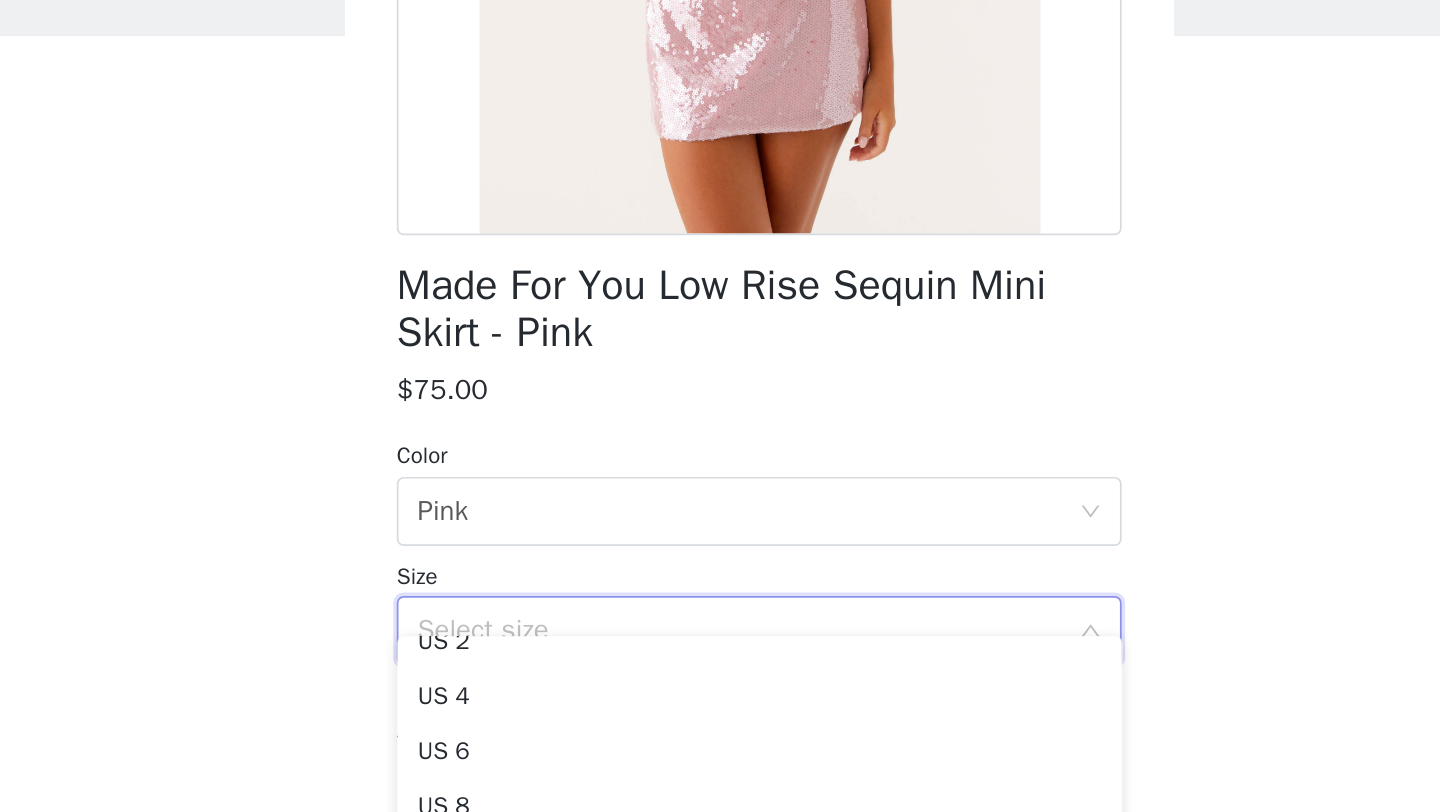 scroll, scrollTop: 36, scrollLeft: 0, axis: vertical 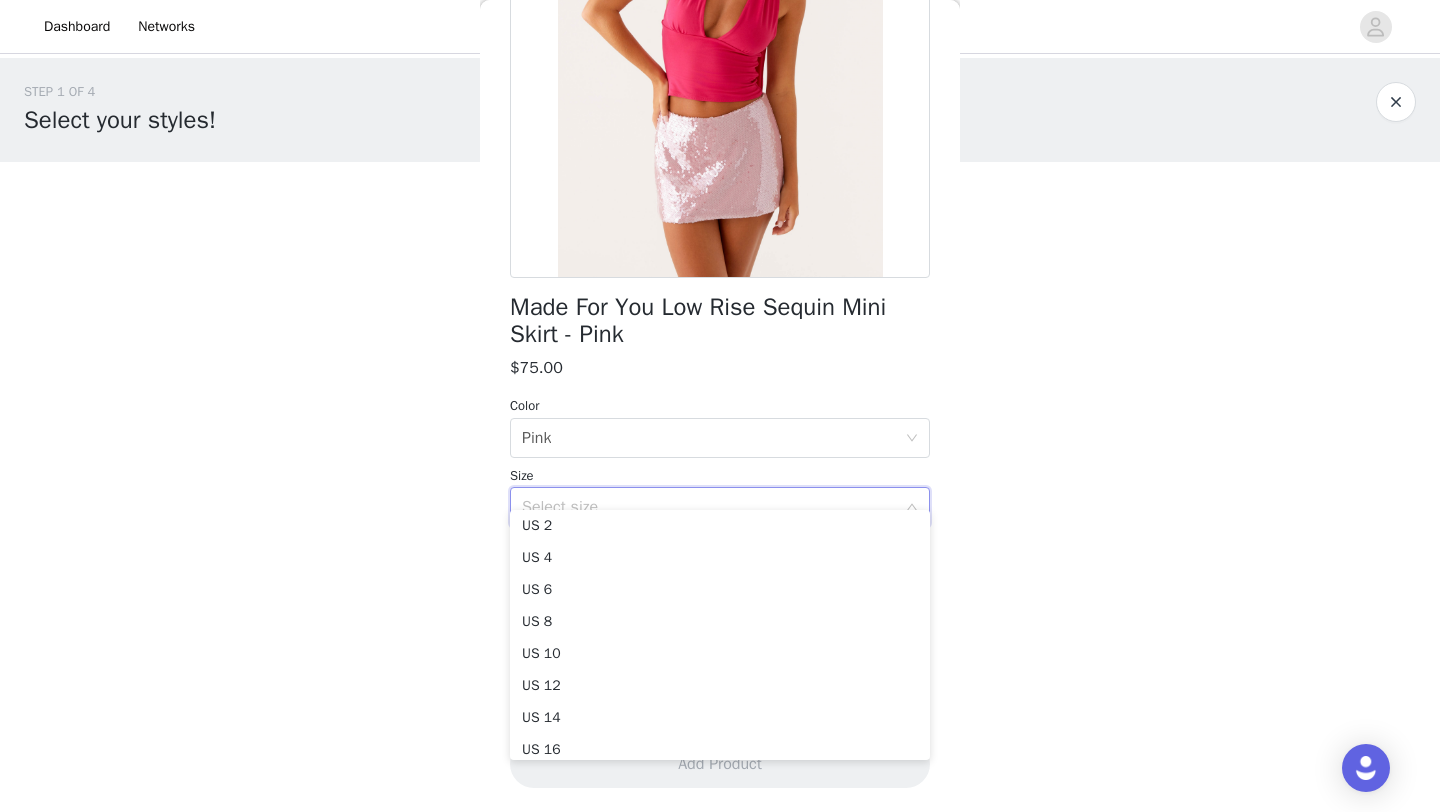 click on "STEP 1 OF 4
Select your styles!
You will receive 6 products.       5/6 Selected           Flora Satin Maxi Dress - Lemon     $75.00       Lemon, [GEOGRAPHIC_DATA] 4       Edit   Remove     [PERSON_NAME] Dress - Red     $90.00       Red, [GEOGRAPHIC_DATA] 4       Edit   Remove     Twin Flame Mini Dress - Fuchsia Gradient     $83.00       Fuchsia Gradient, US 0       Edit   Remove     Eden Strapless Maxi Dress - Blue     $68.00       Blue, US 2       Edit   Remove     Willow Chiffon Mini Dress - Yellow     $90.00       Yellow, US 6       Edit   Remove     Add Product       Back     Made For You Low Rise Sequin Mini Skirt - Pink       $75.00         Color   Select color Pink Size   Select size     Add Product" at bounding box center (720, 659) 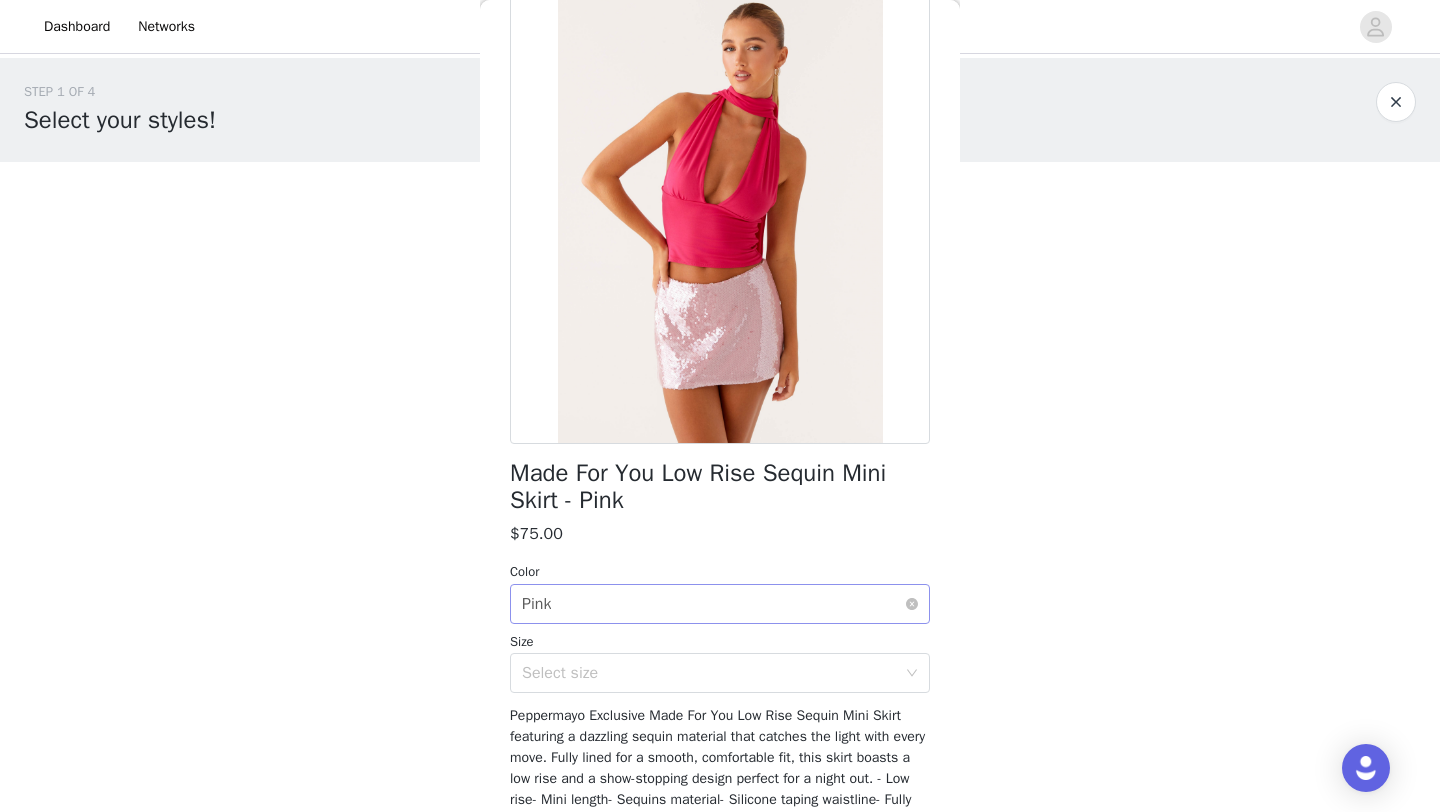 scroll, scrollTop: 108, scrollLeft: 0, axis: vertical 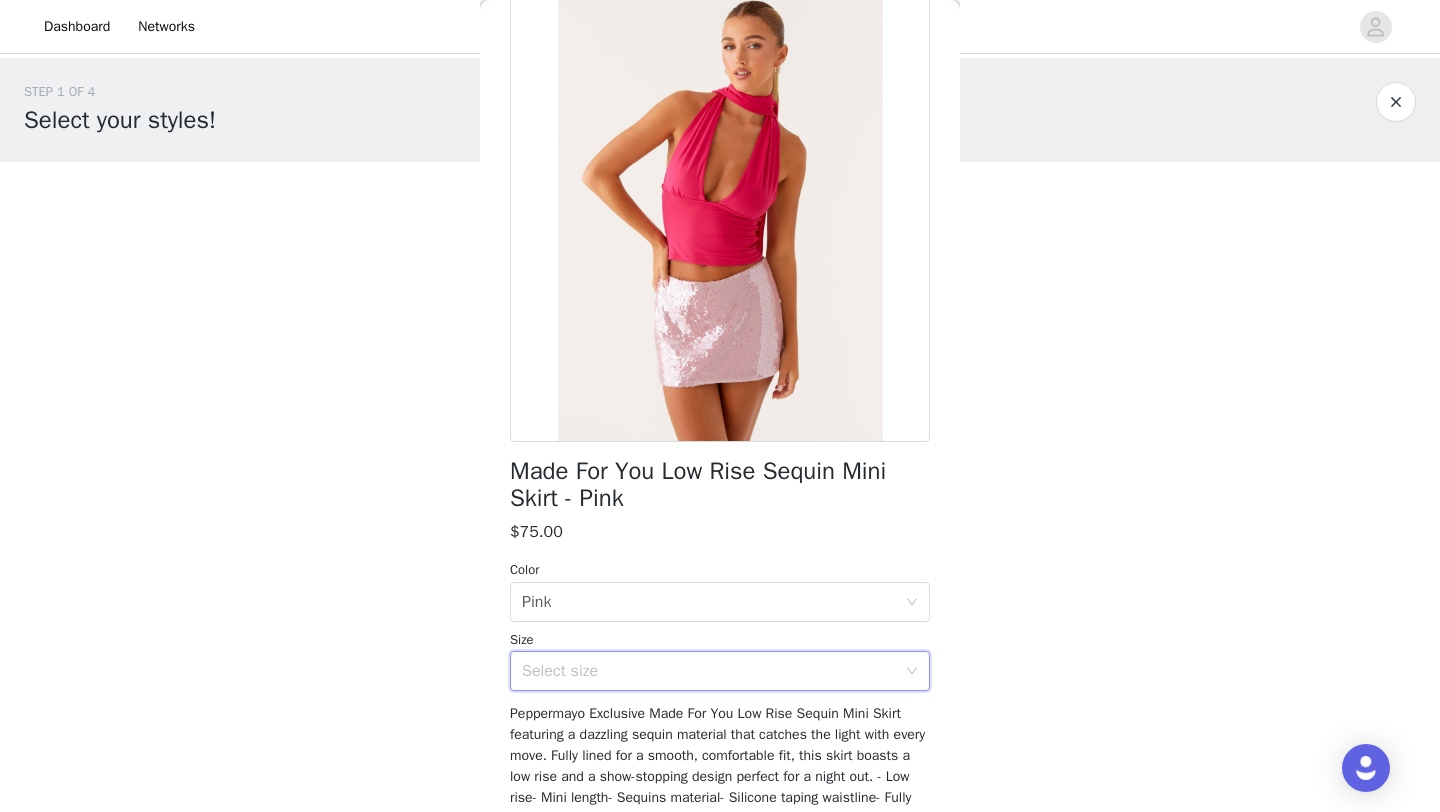click on "Select size" at bounding box center (720, 671) 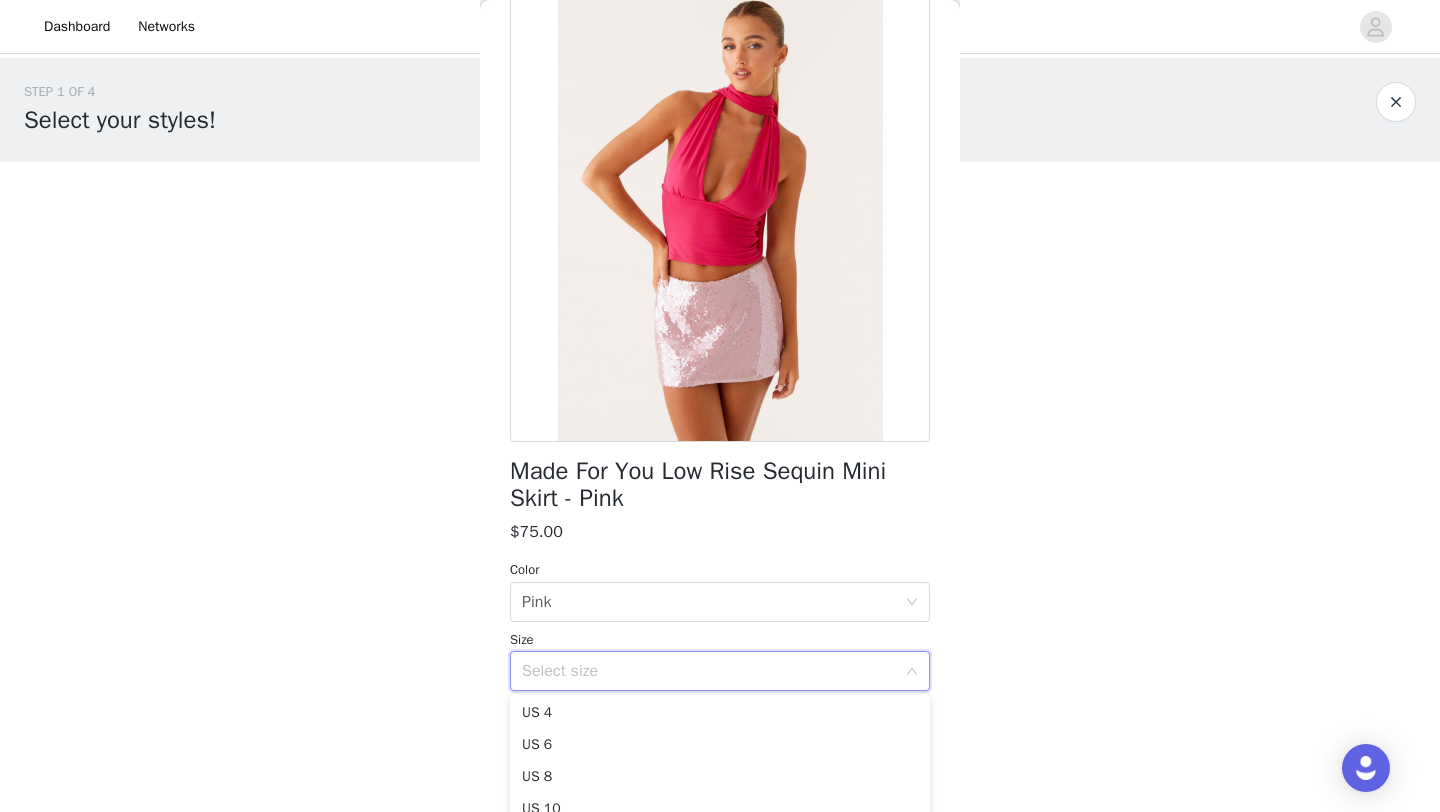 scroll, scrollTop: 62, scrollLeft: 0, axis: vertical 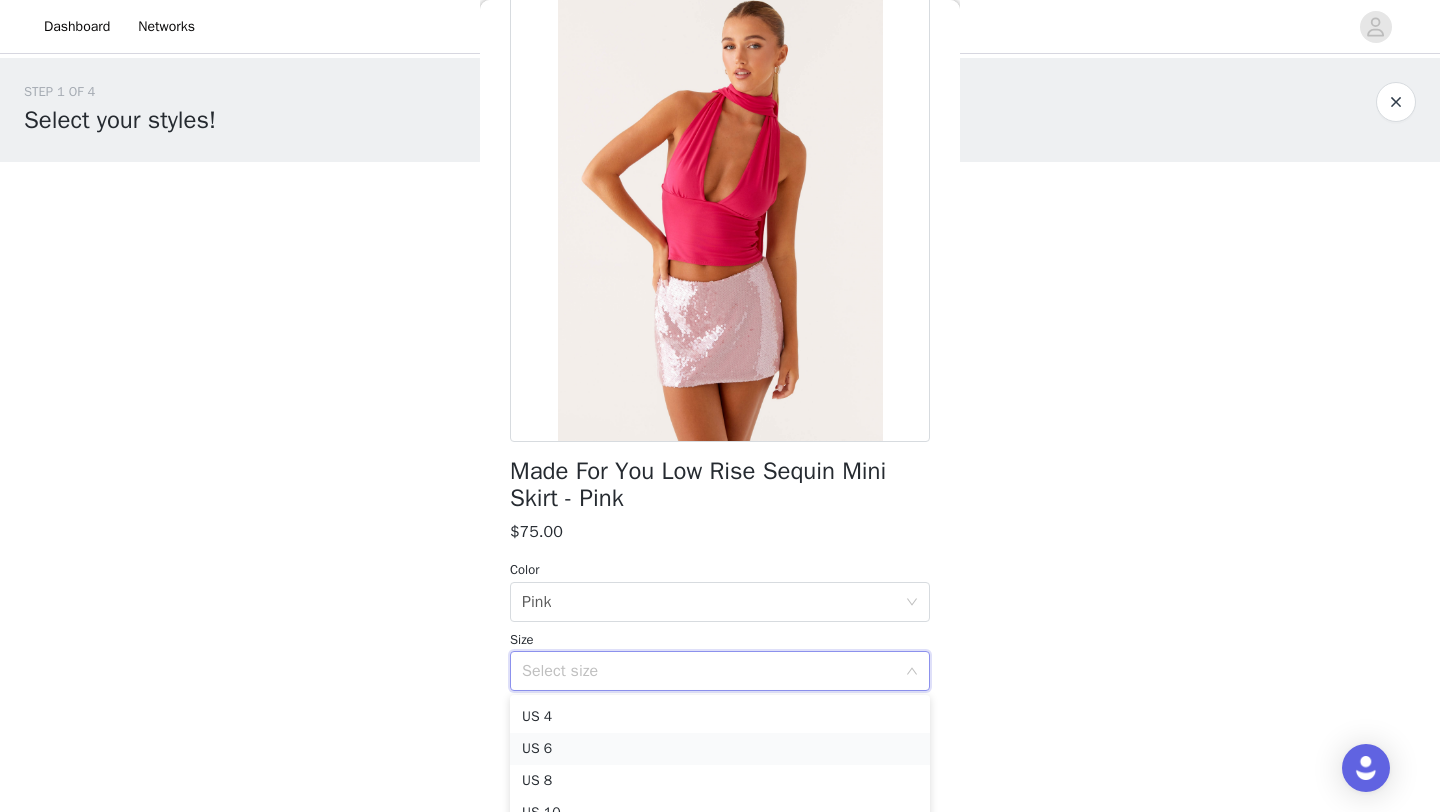 click on "US 6" at bounding box center [720, 749] 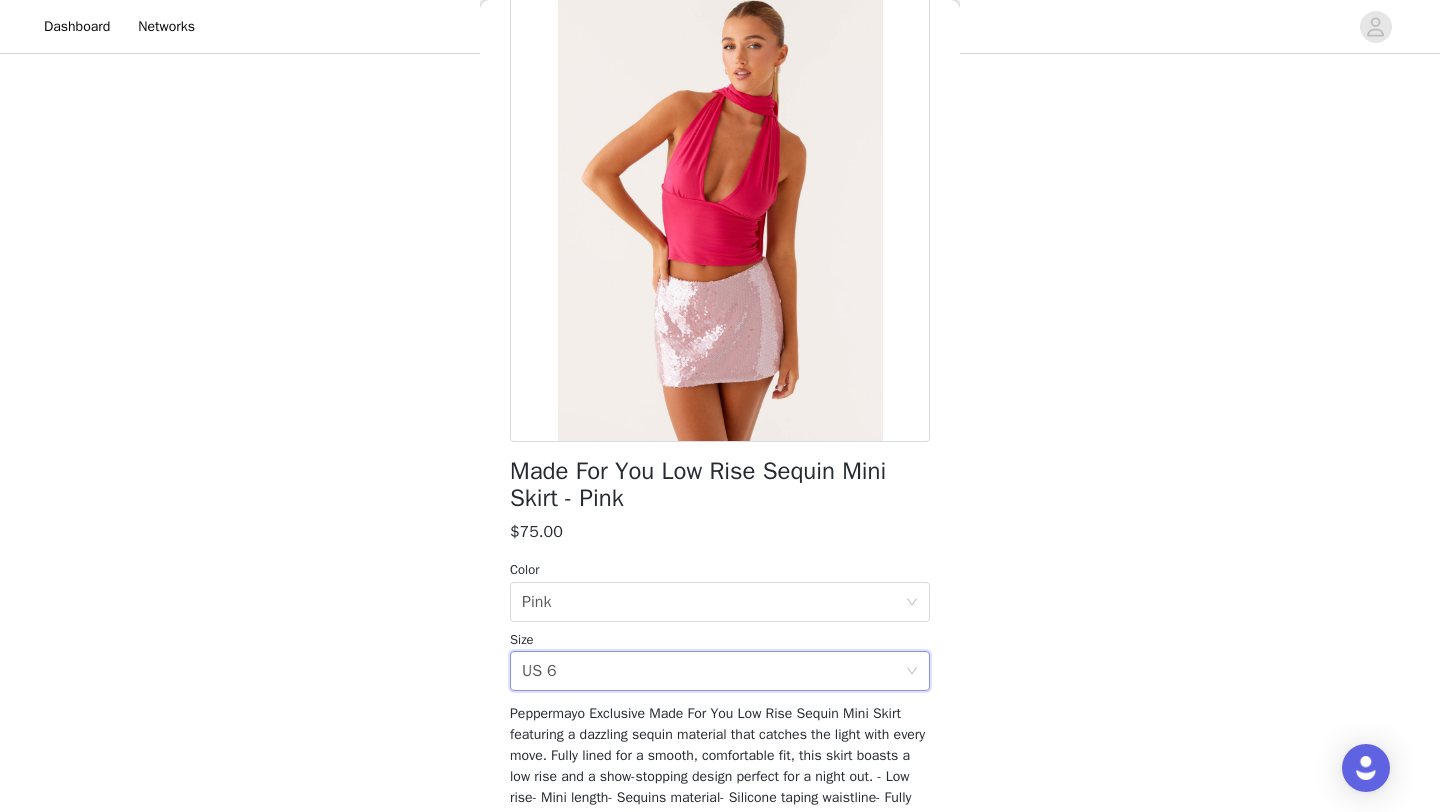 scroll, scrollTop: 343, scrollLeft: 0, axis: vertical 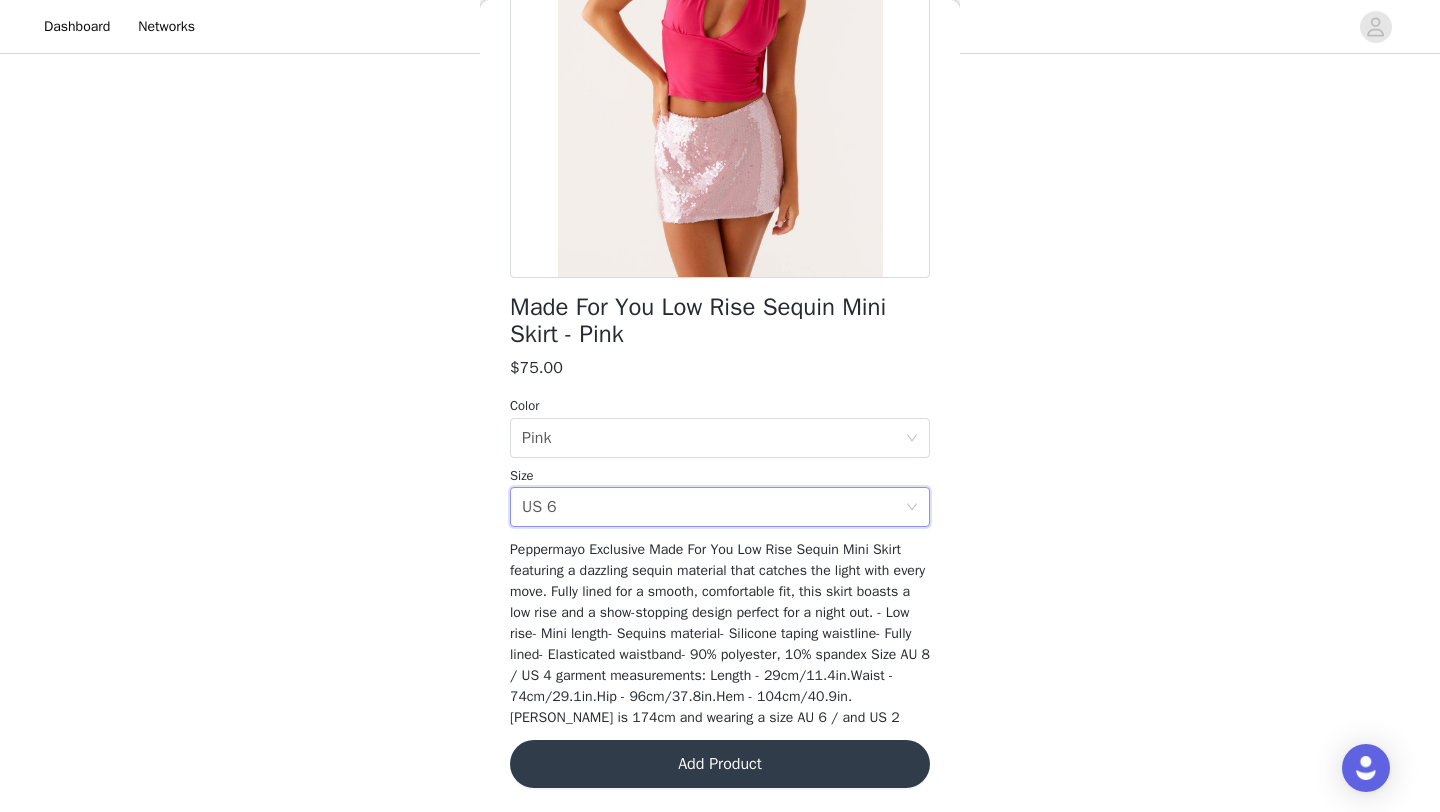 click on "Add Product" at bounding box center [720, 764] 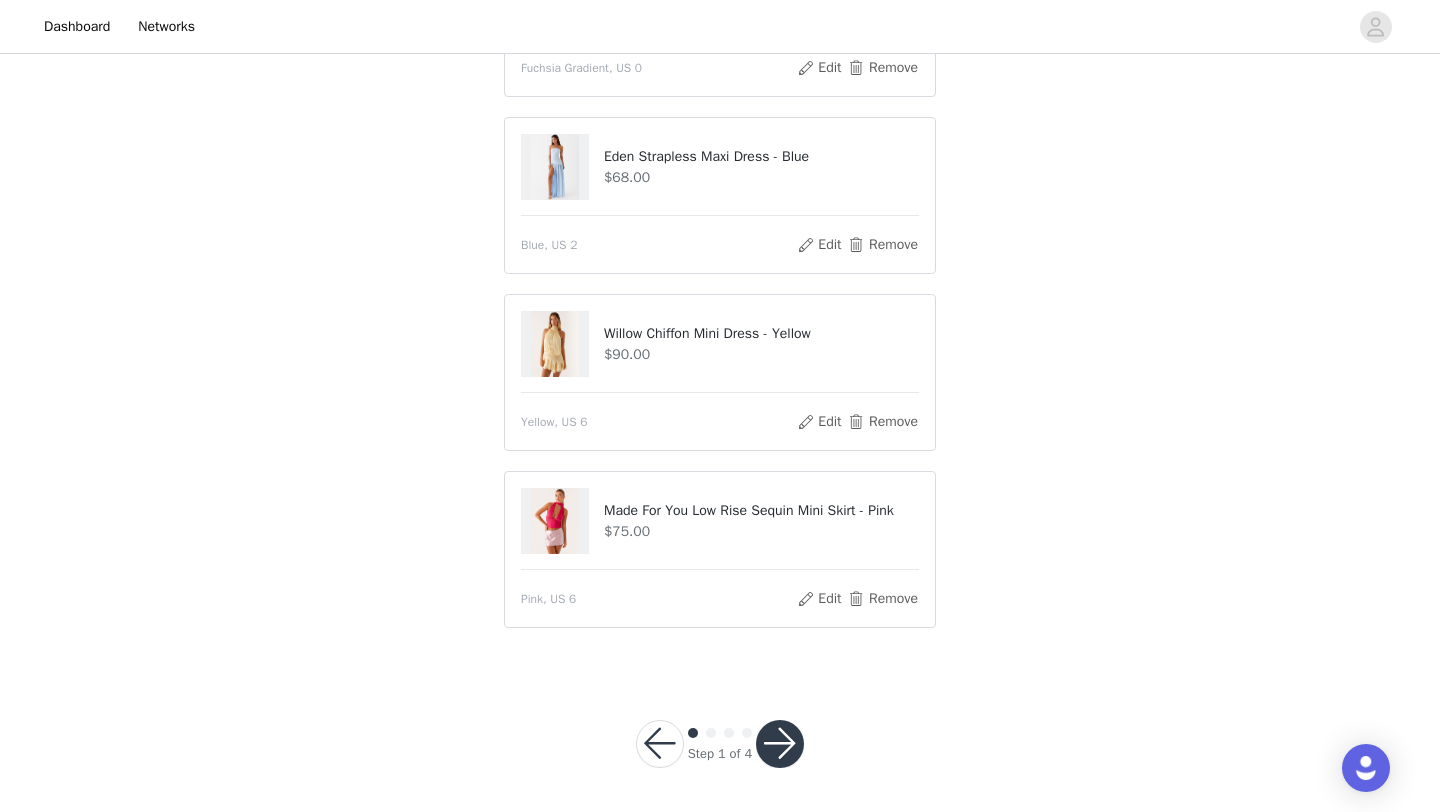 scroll, scrollTop: 660, scrollLeft: 0, axis: vertical 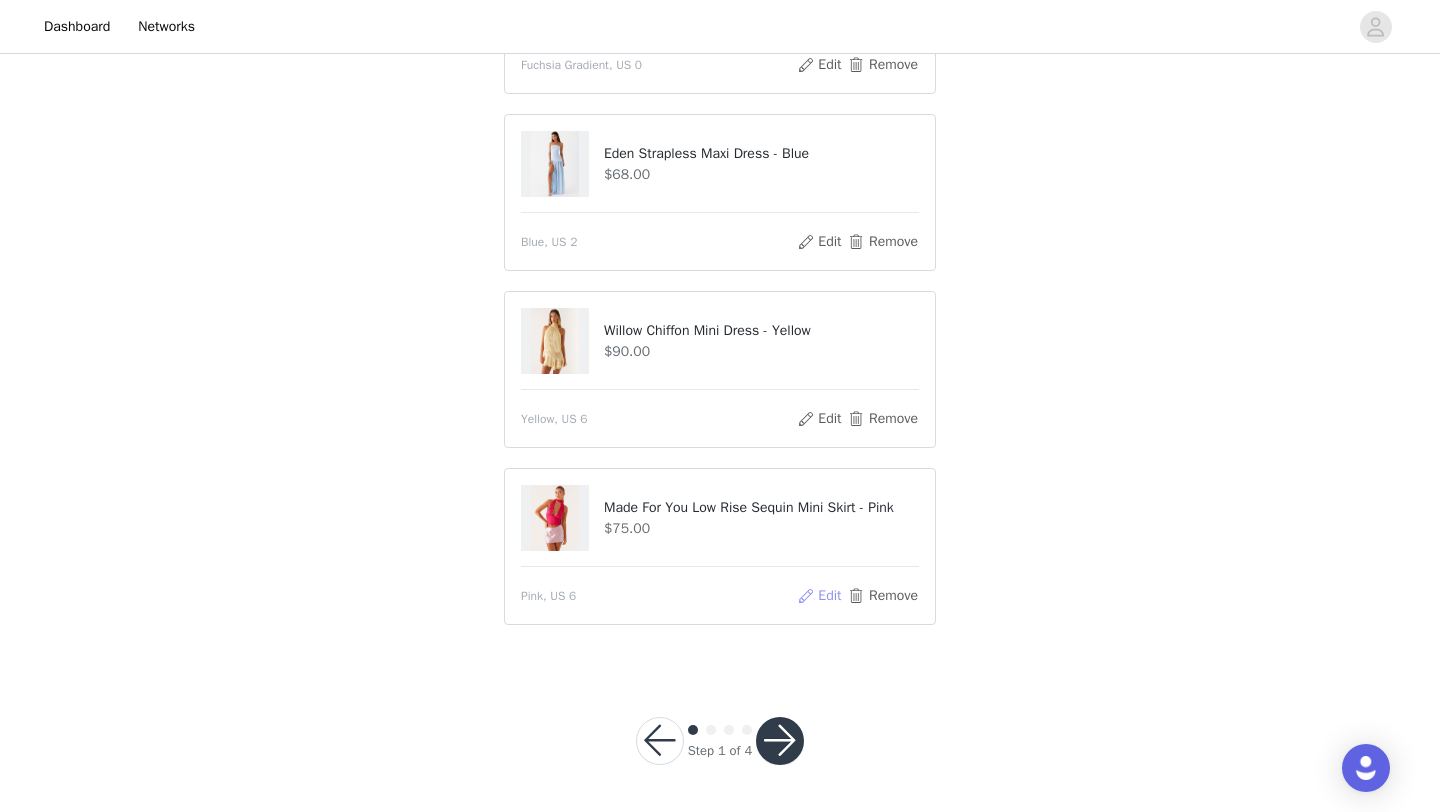 click on "Edit" at bounding box center [819, 596] 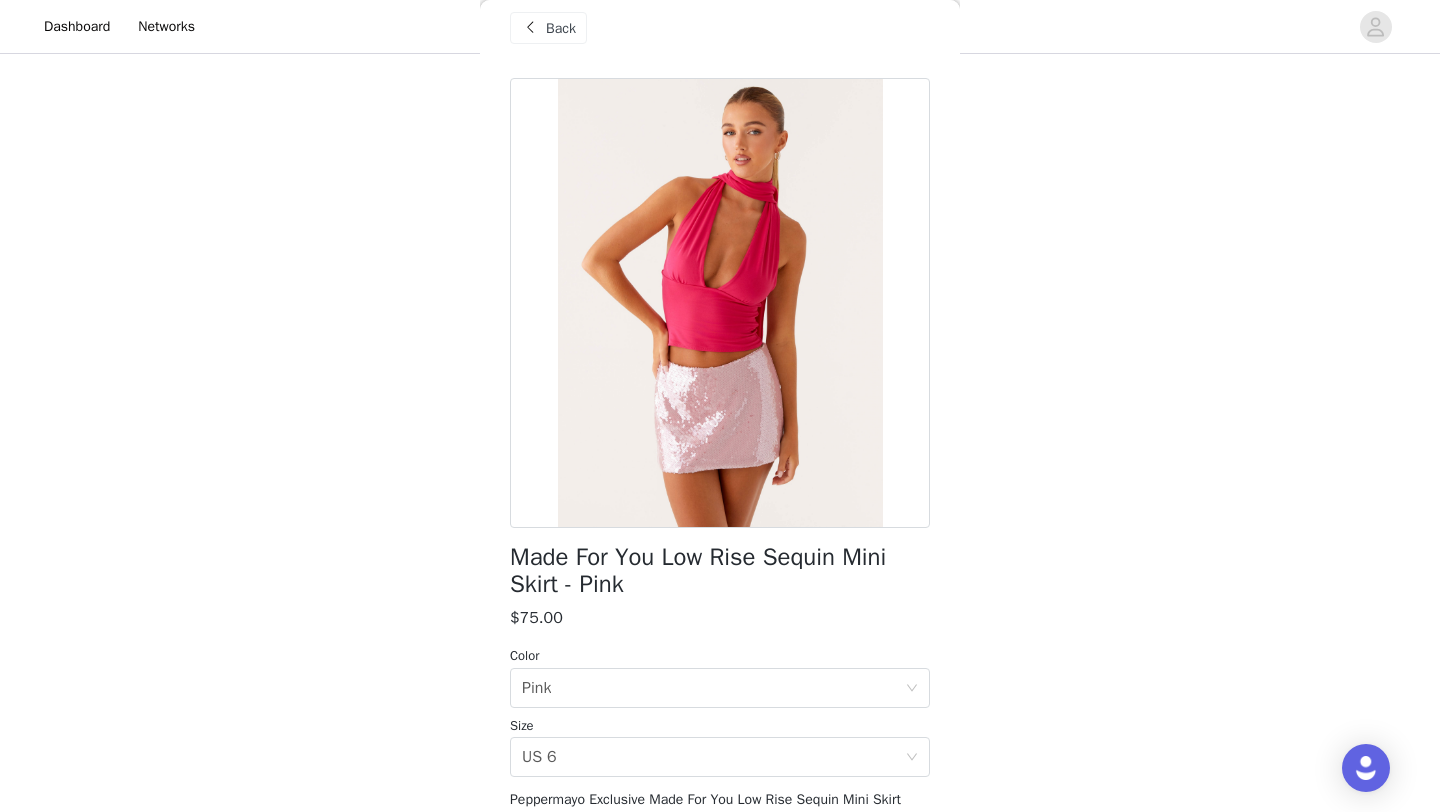 scroll, scrollTop: 0, scrollLeft: 0, axis: both 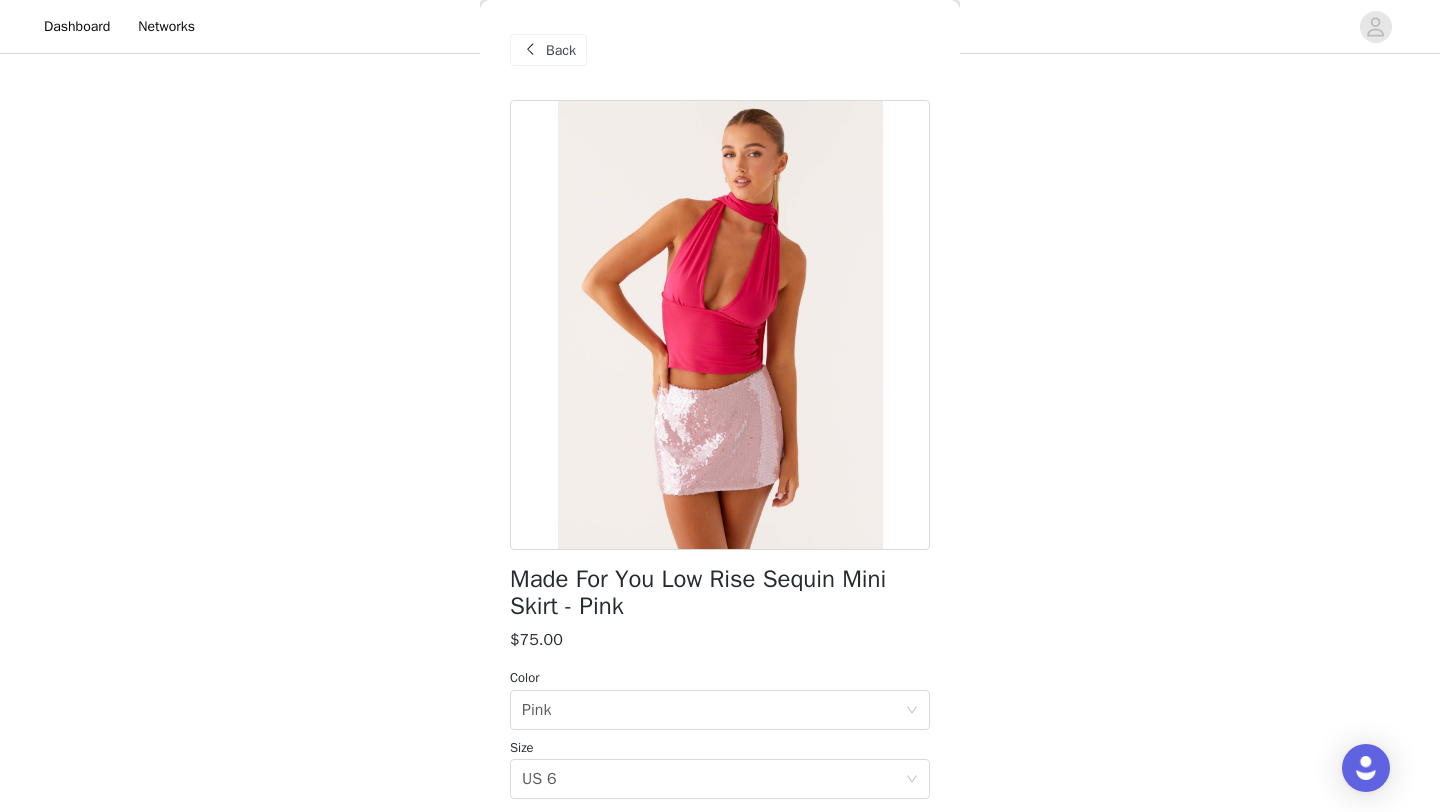 click at bounding box center (530, 50) 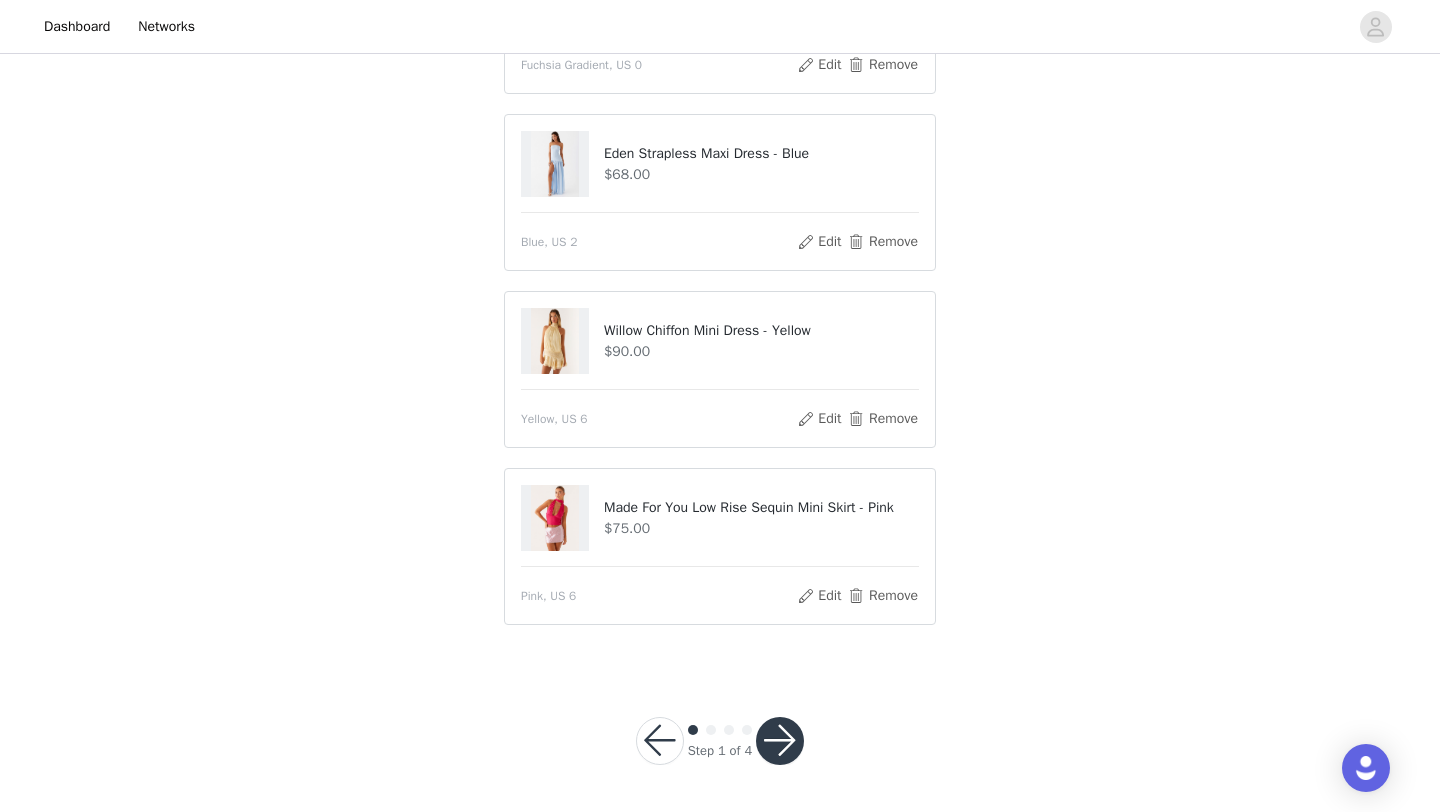click at bounding box center (780, 741) 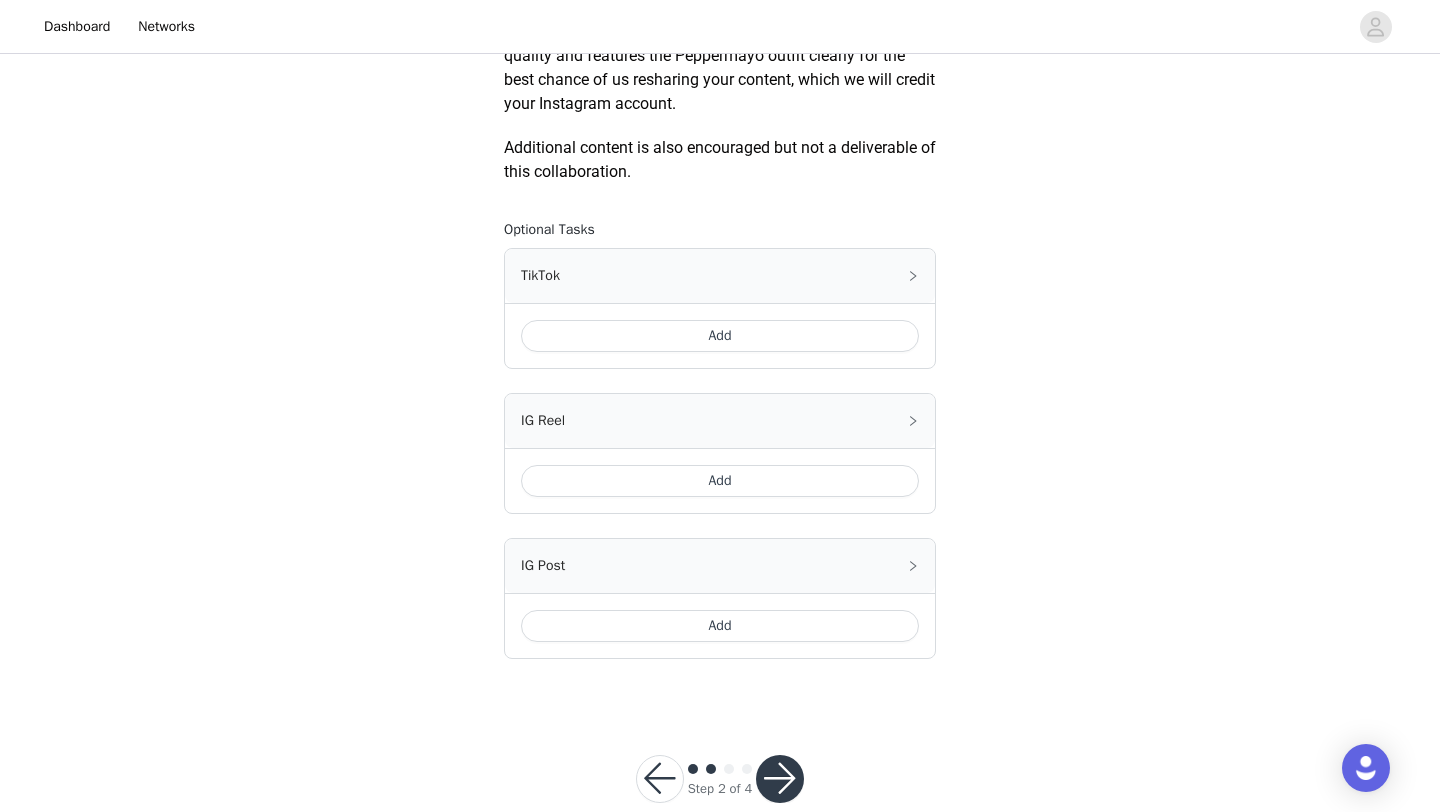 scroll, scrollTop: 1105, scrollLeft: 0, axis: vertical 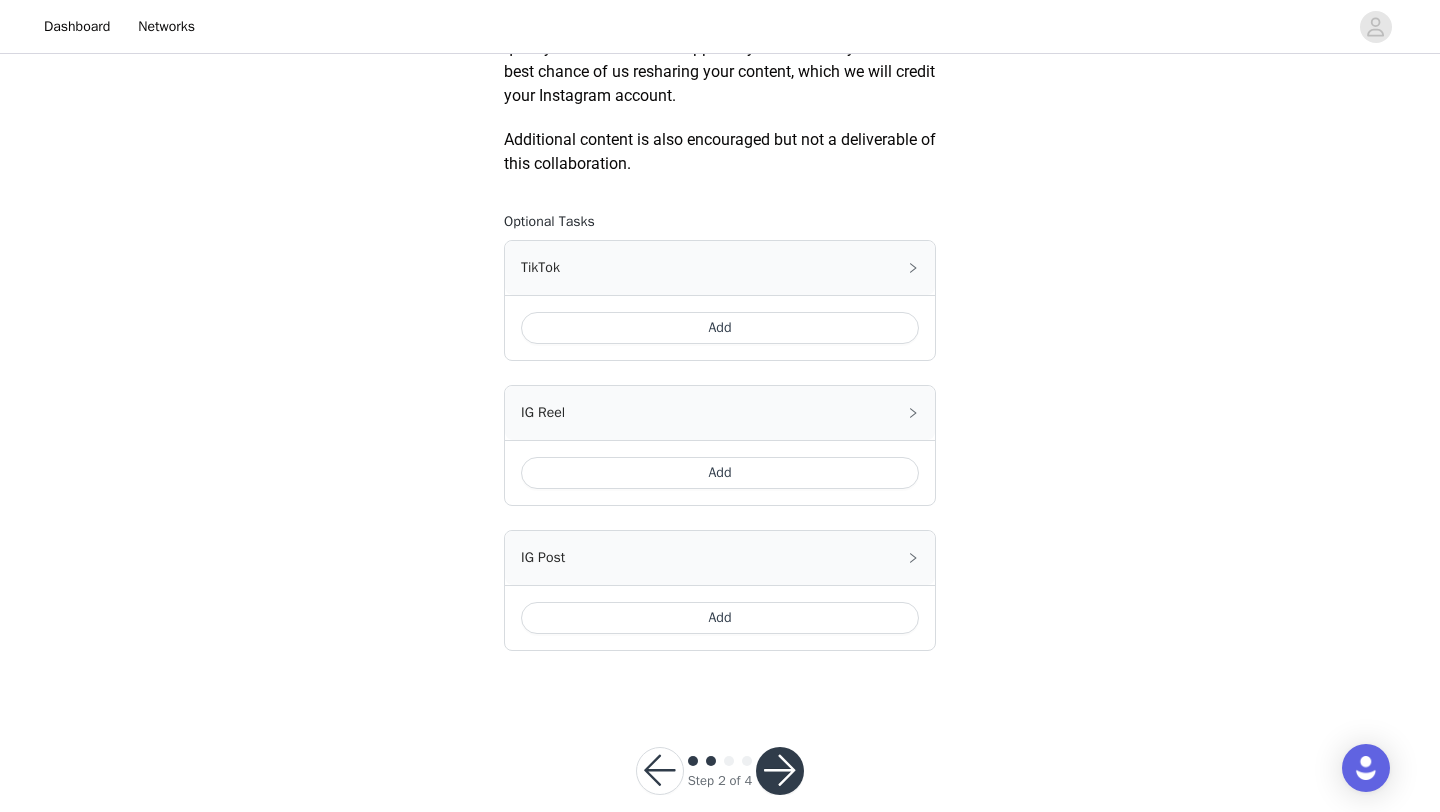 click at bounding box center (780, 771) 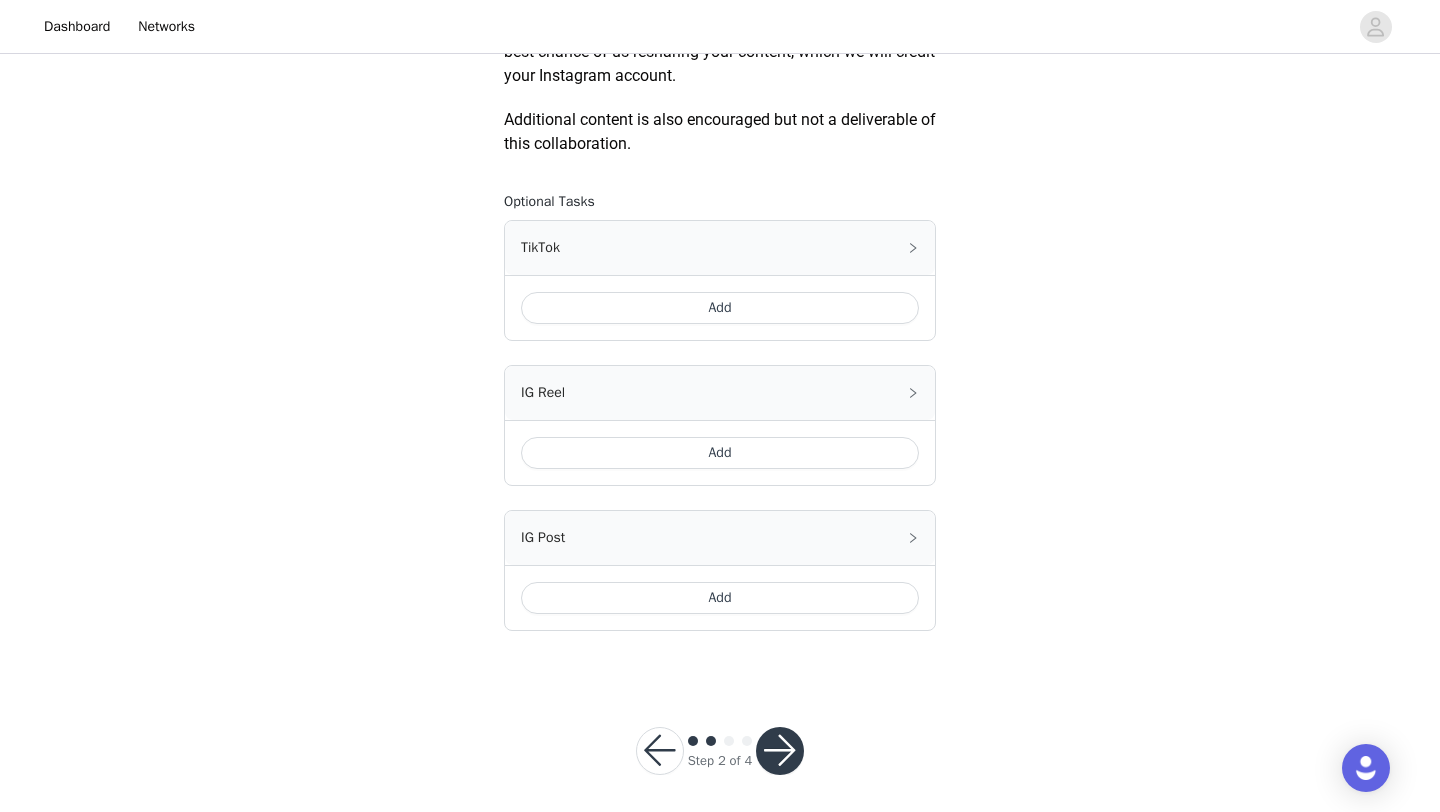 scroll, scrollTop: 1136, scrollLeft: 0, axis: vertical 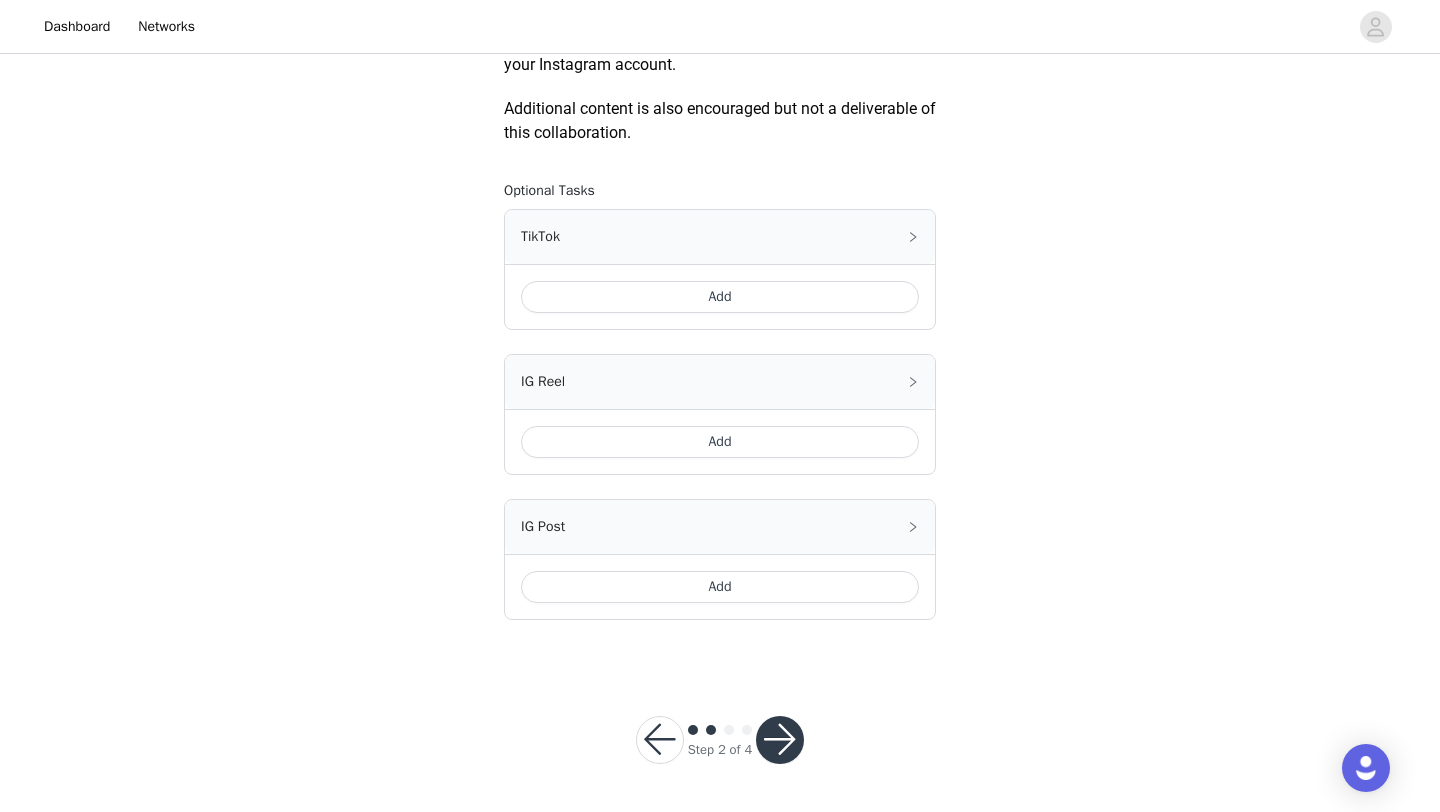 click on "Add" at bounding box center [720, 297] 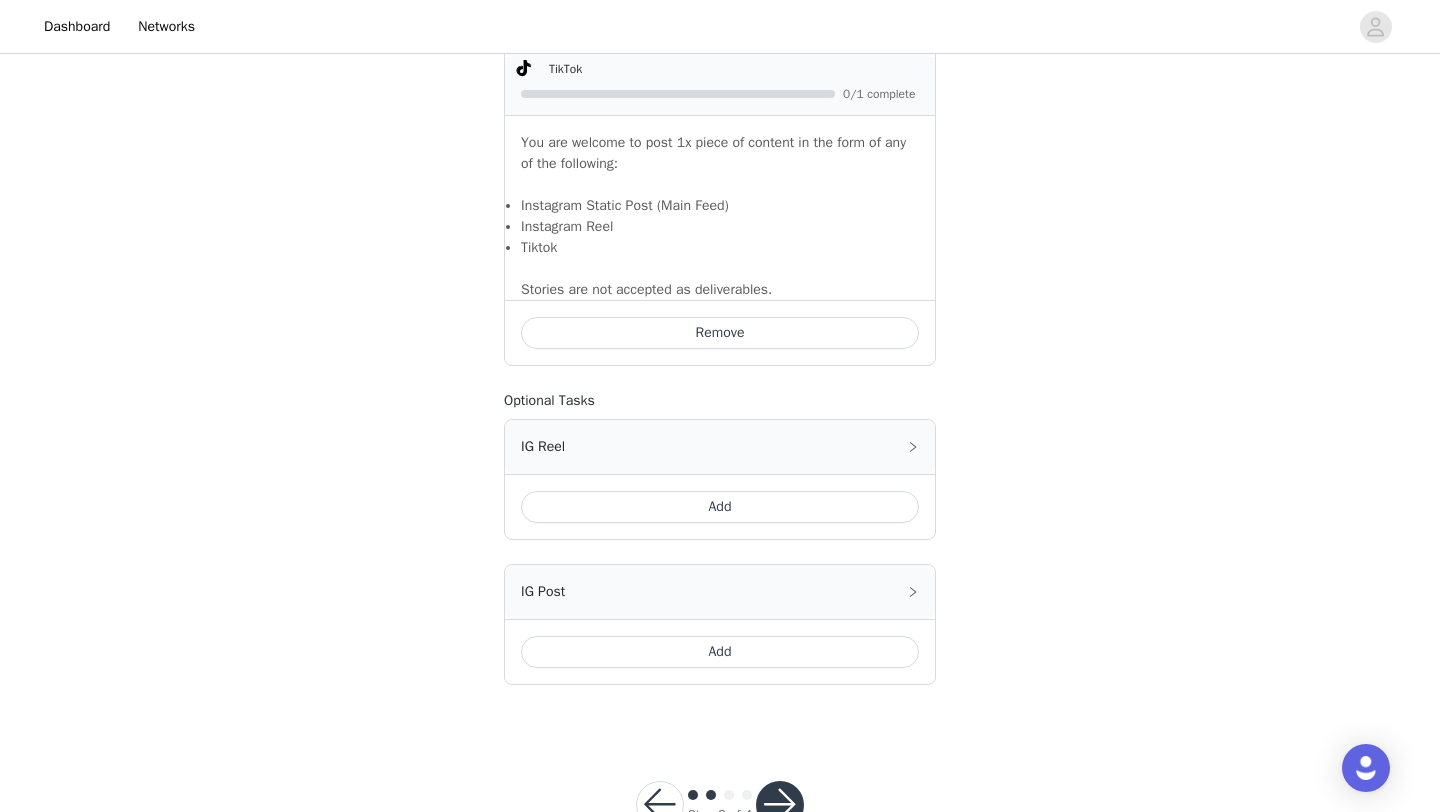 scroll, scrollTop: 1351, scrollLeft: 0, axis: vertical 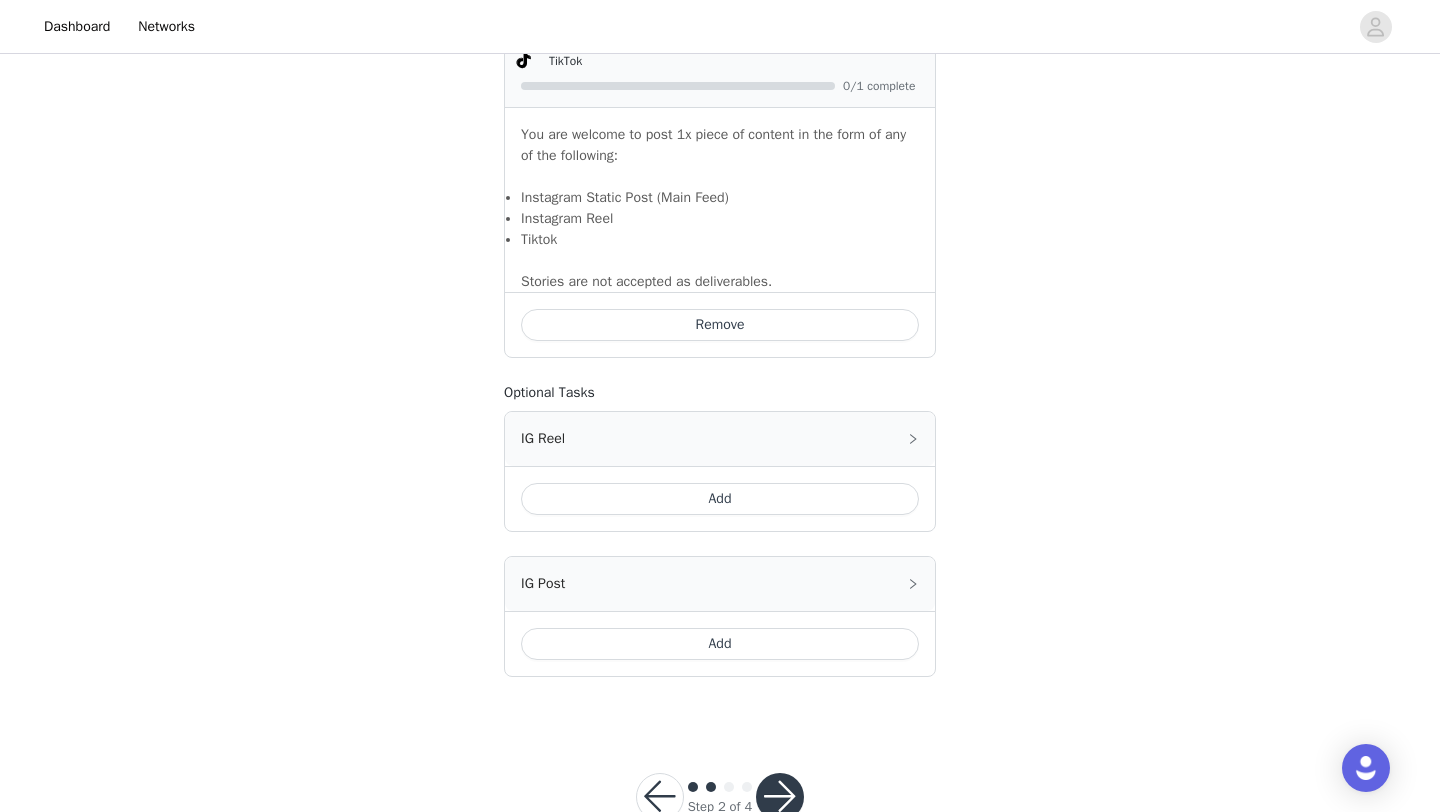 click on "Add" at bounding box center (720, 499) 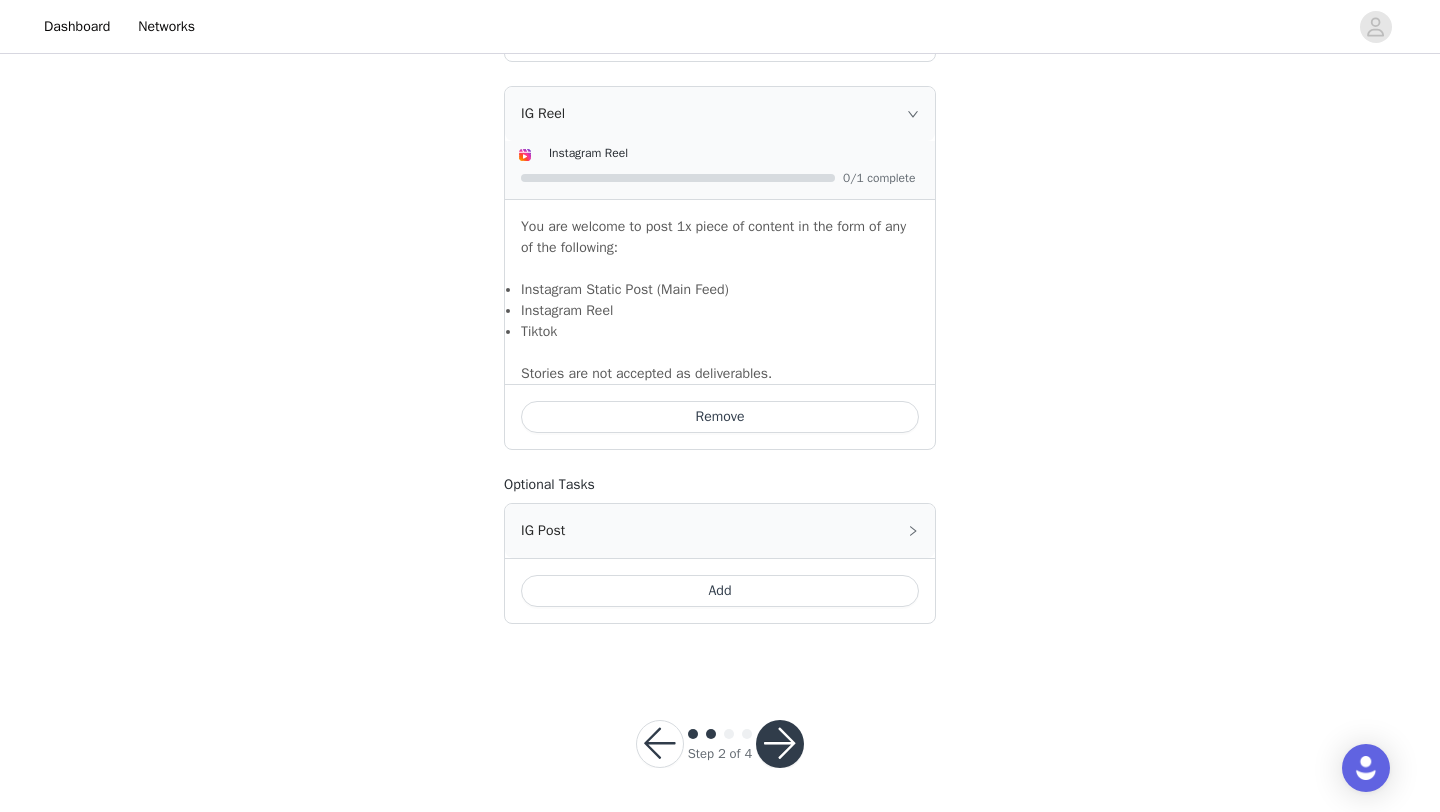 scroll, scrollTop: 1651, scrollLeft: 0, axis: vertical 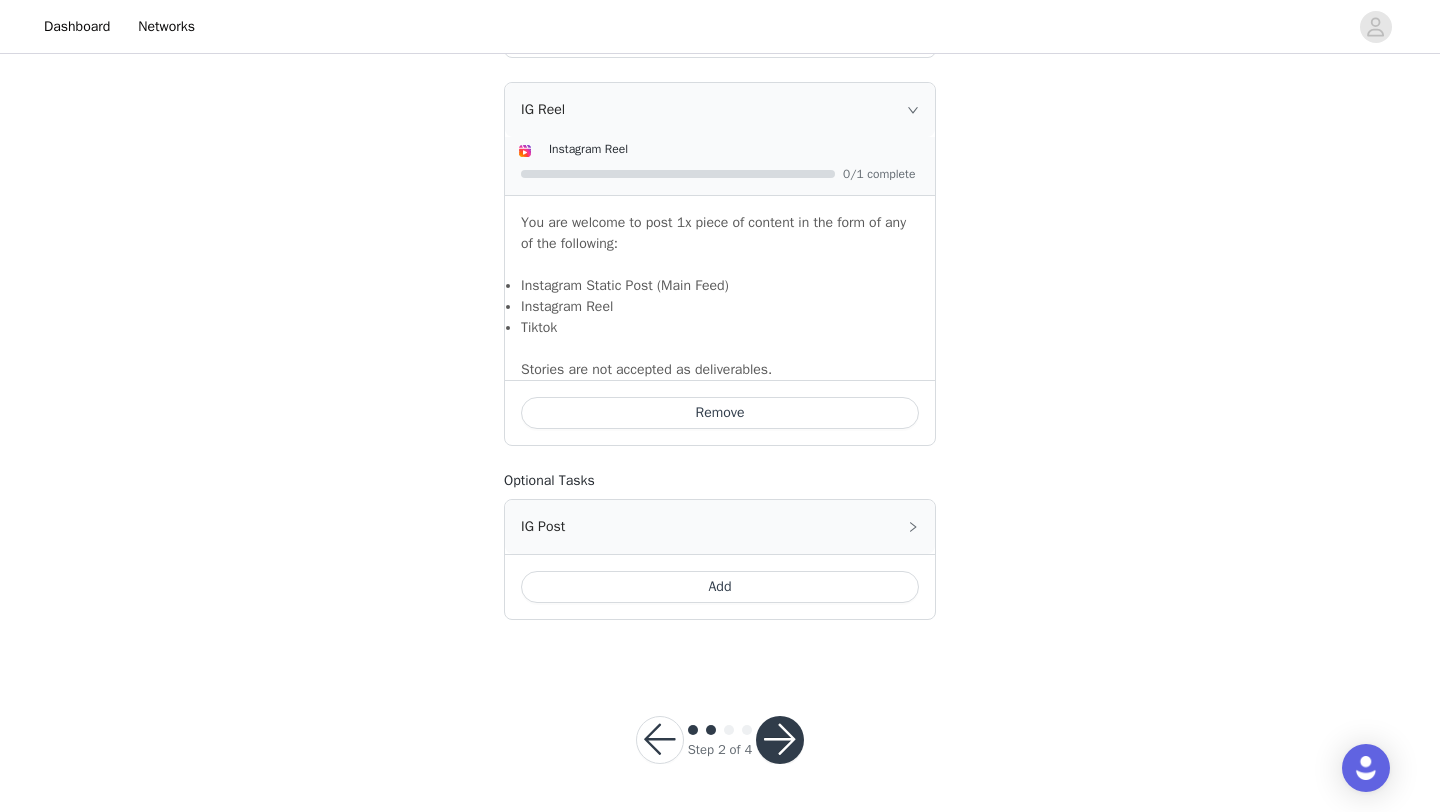 click on "Add" at bounding box center [720, 587] 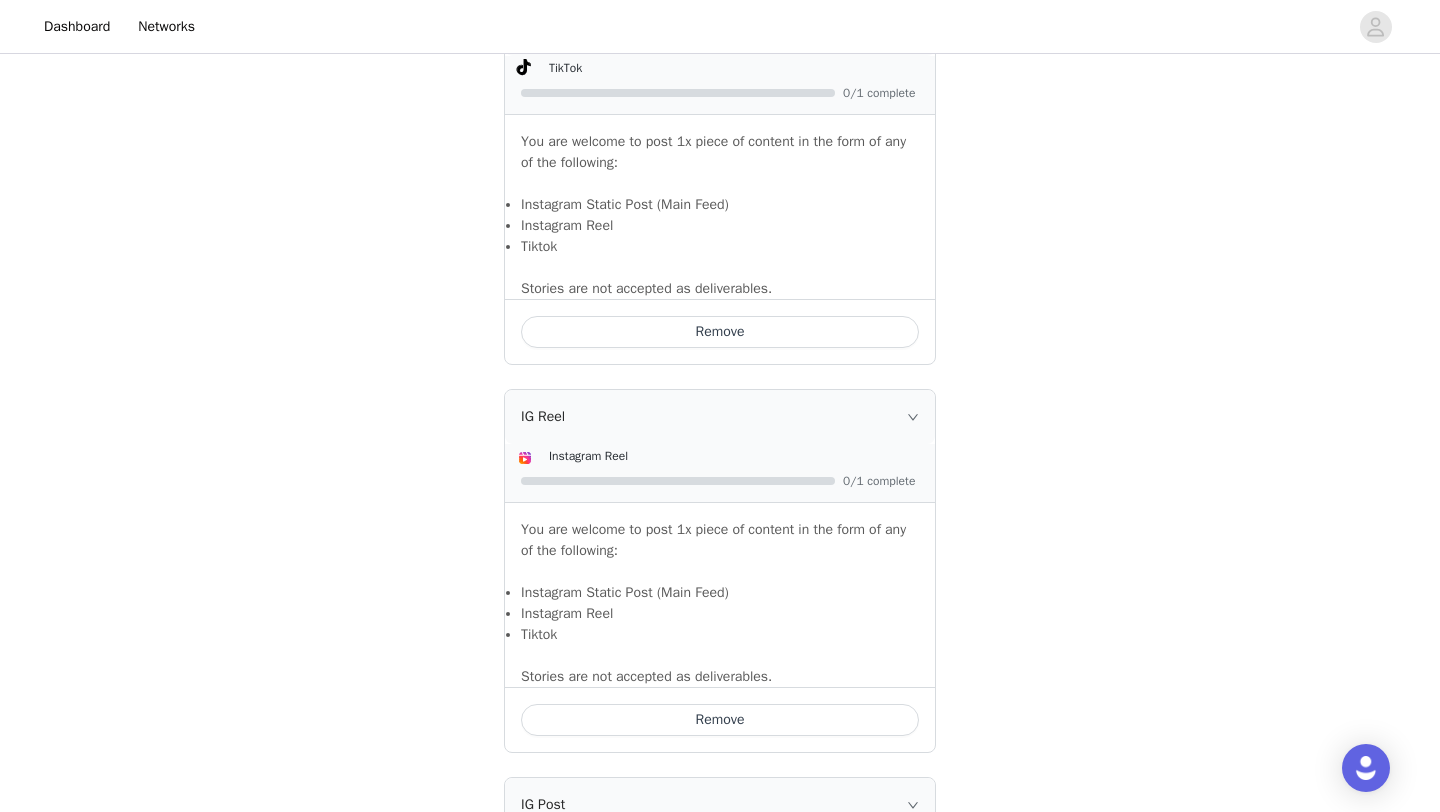 scroll, scrollTop: 1346, scrollLeft: 0, axis: vertical 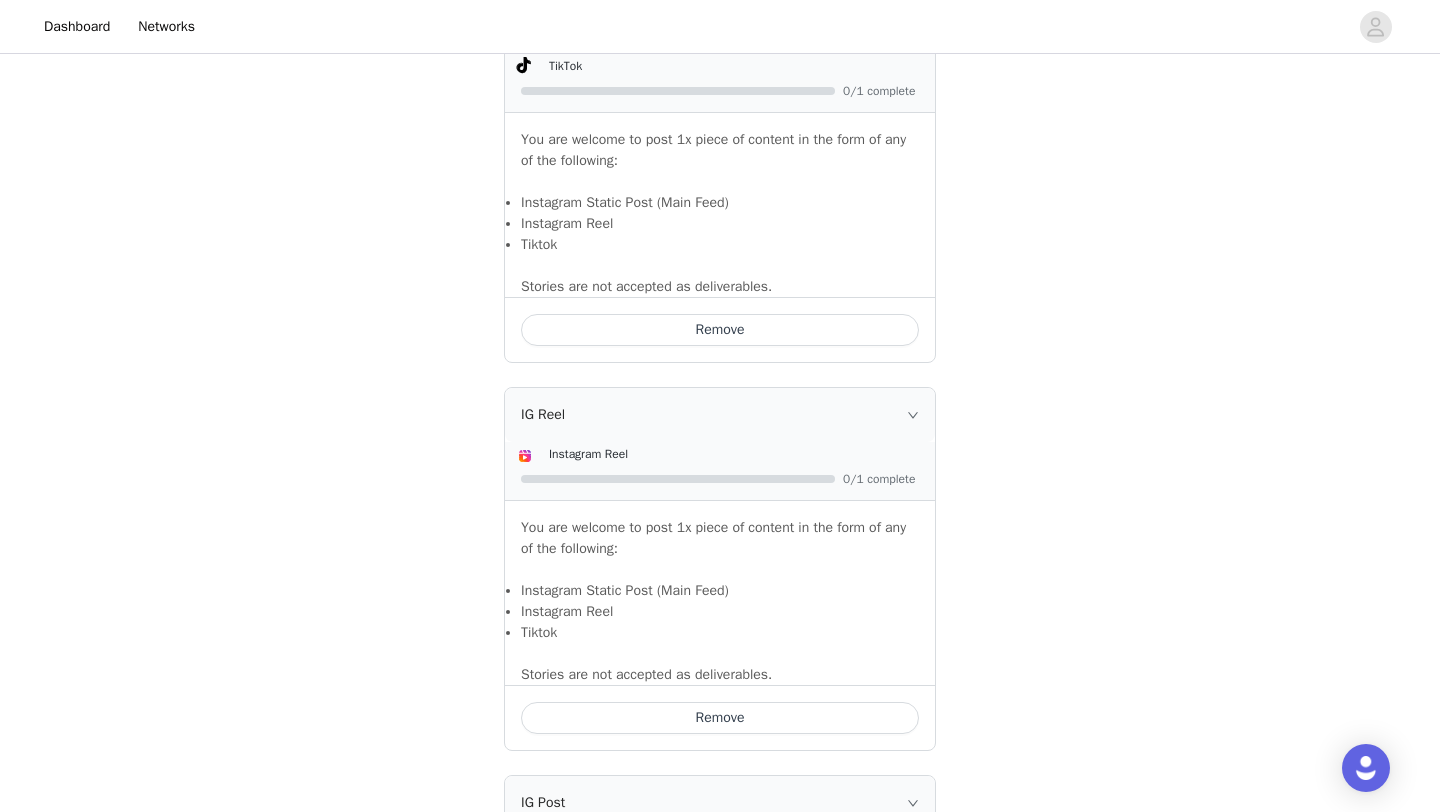 click on "Remove" at bounding box center [720, 718] 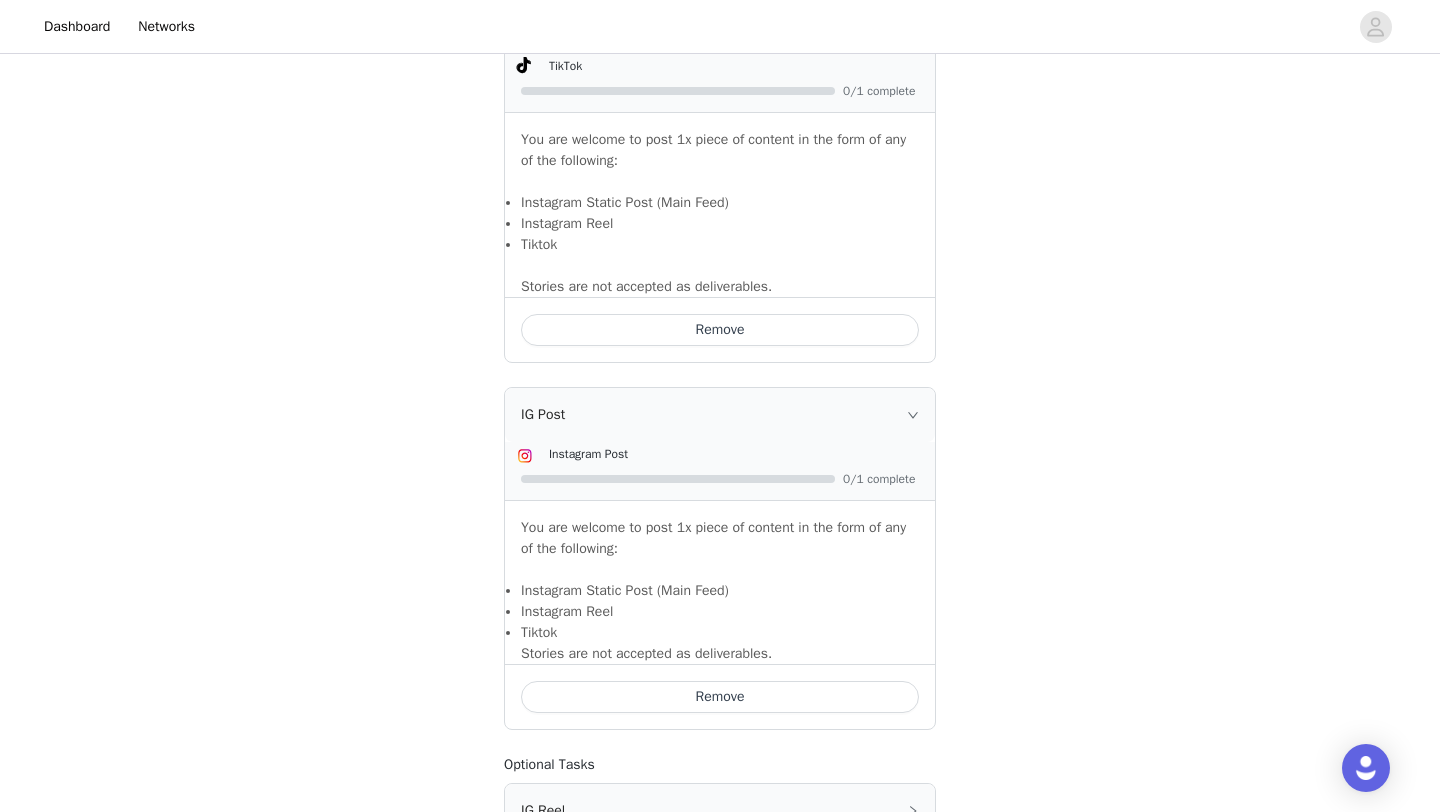 click on "STEP 2 OF 4
Deliverables
Please remember to use these tags in your posts:    Hashtag in the captions:    #peppermayo    Mention in the caption:    @peppermayo
Your TikTok invite link will be created after your proposal is accepted.
Task Instructions   Your Deliverables:  1 x Deliverables, can be on TikTok or Instagram.  (Please post on dominant platform)  *Subject to any agreed variations via email.
Content Deadline:  Finalised content is due [DATE] of product receipt. Extensions may be negotiated beforehand. Direct content links must be sent to a Peppermayo team member upon posting.
Specifics:
The caption of Instagram feed posts and reels and/or Tiktok must include @peppermayo.
The feed posts must be tagged with the Peppermayo Tiktok or Instagram account.
Approval Process:  Your content does not currently need approval.
Exchanges:" at bounding box center [720, -168] 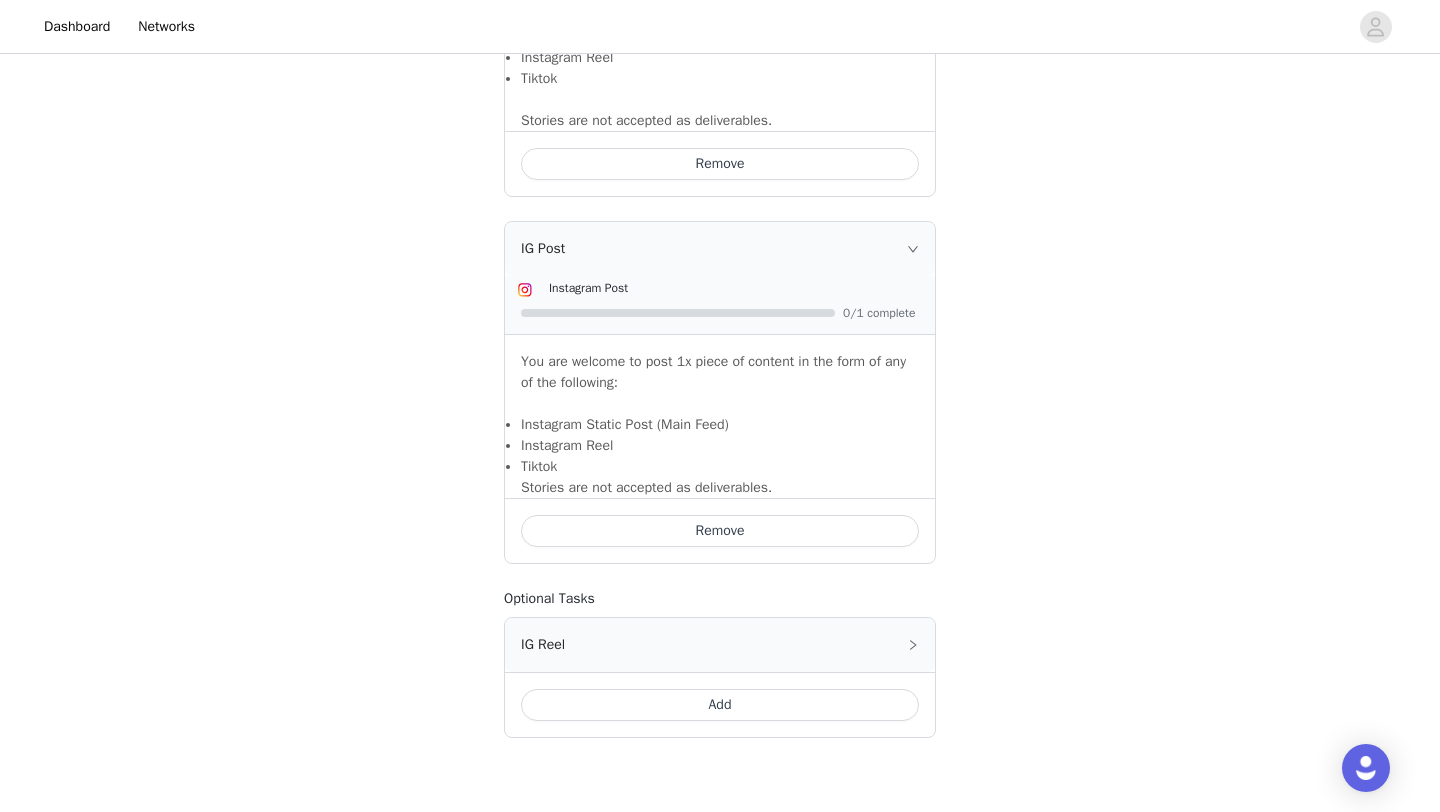 scroll, scrollTop: 1630, scrollLeft: 0, axis: vertical 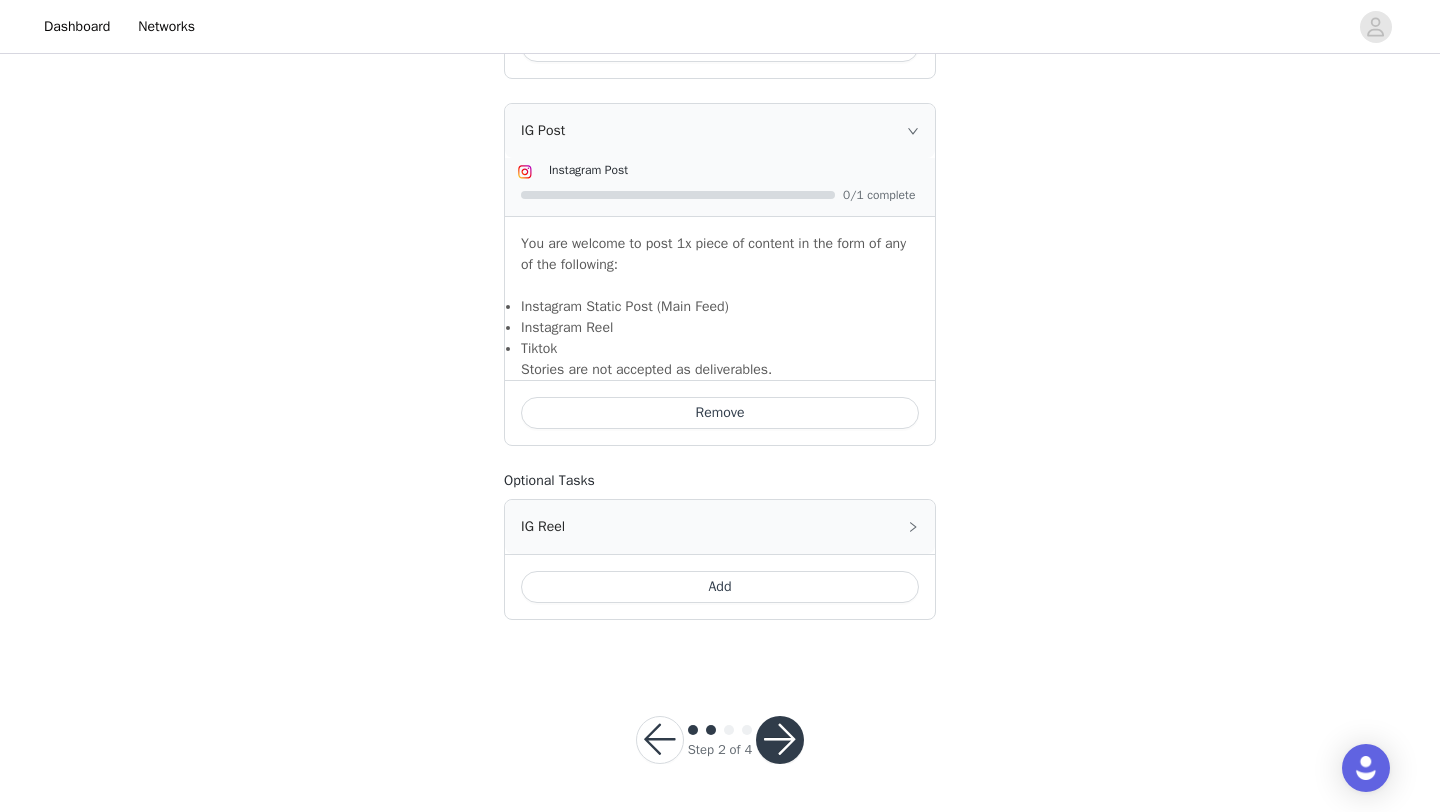 click at bounding box center (780, 740) 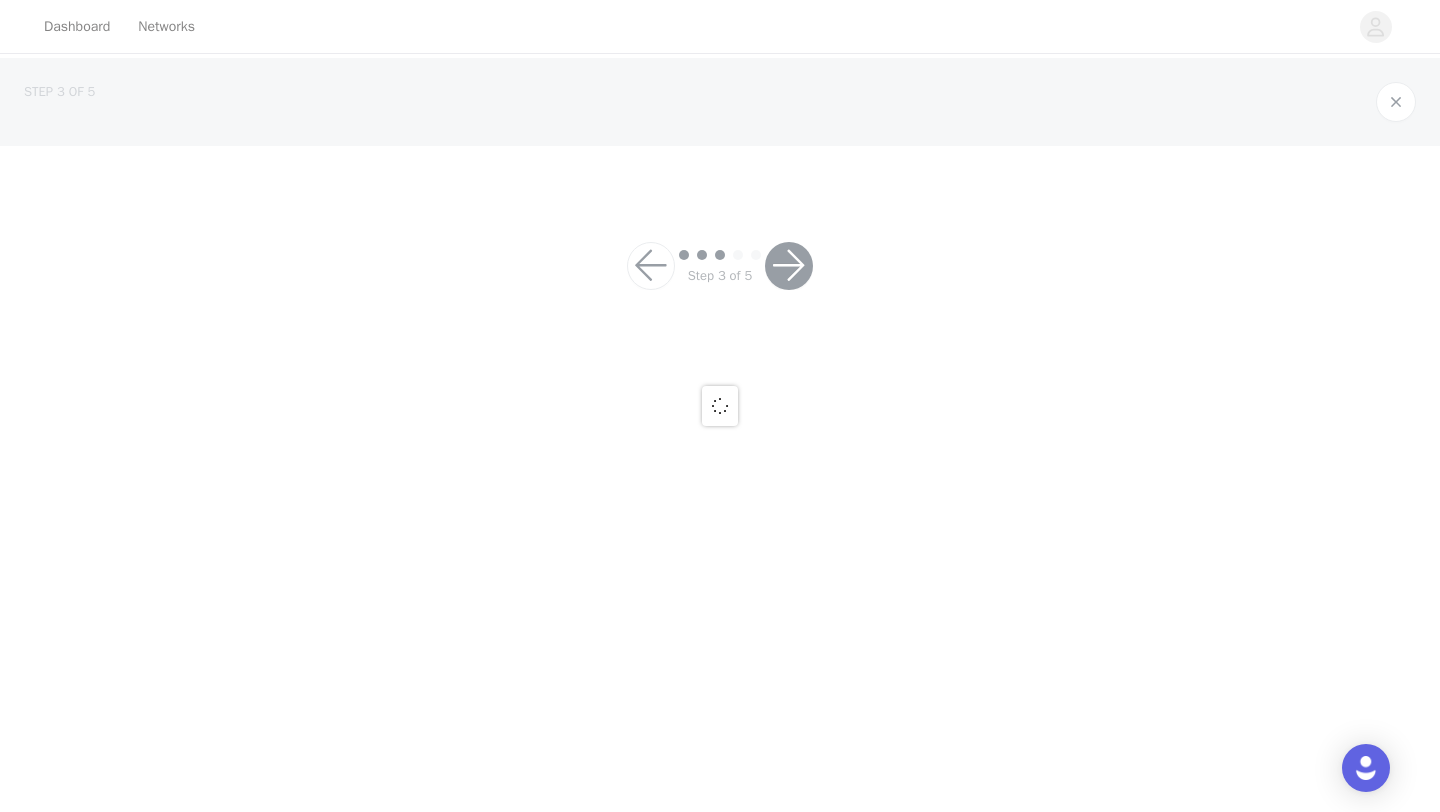scroll, scrollTop: 0, scrollLeft: 0, axis: both 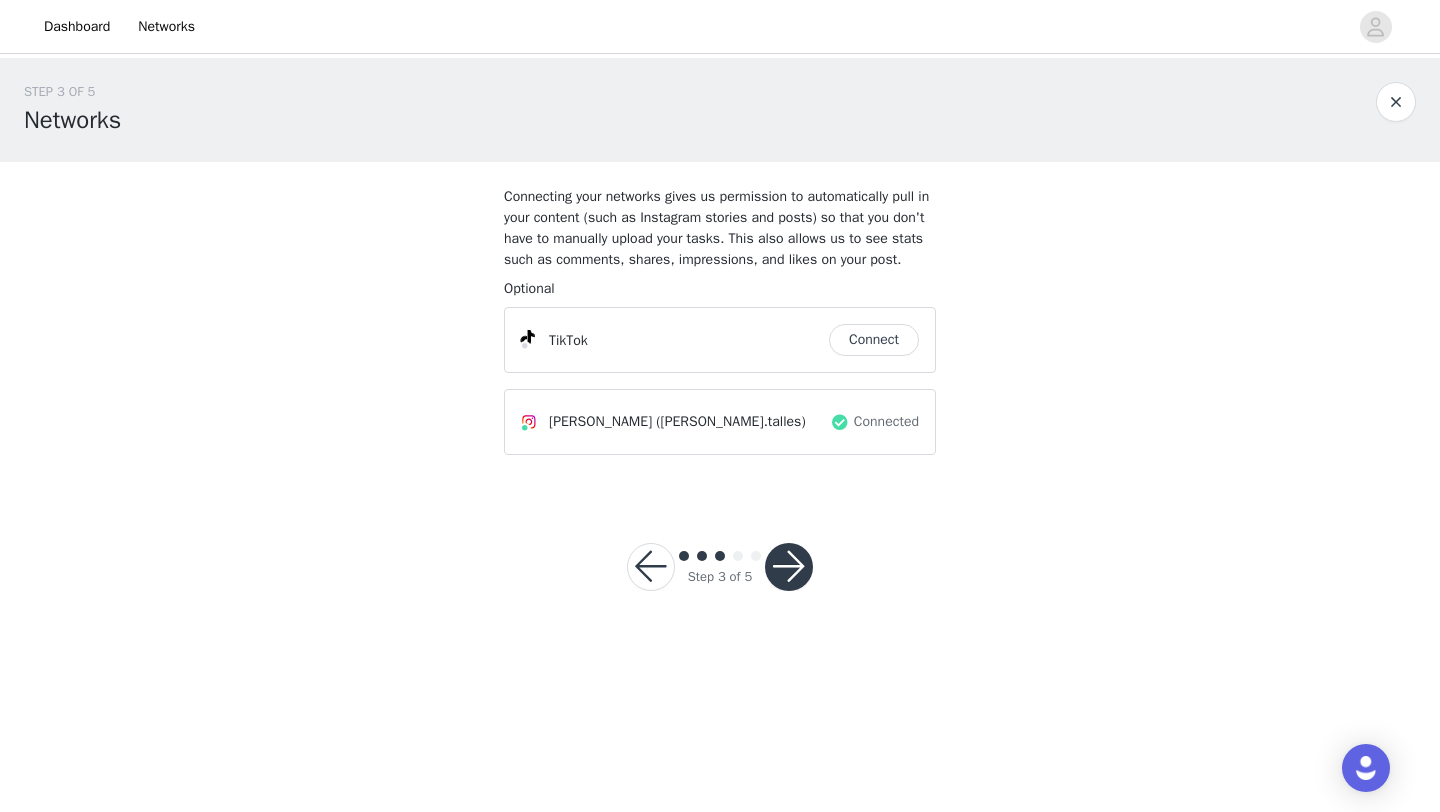 click on "Connect" at bounding box center (874, 340) 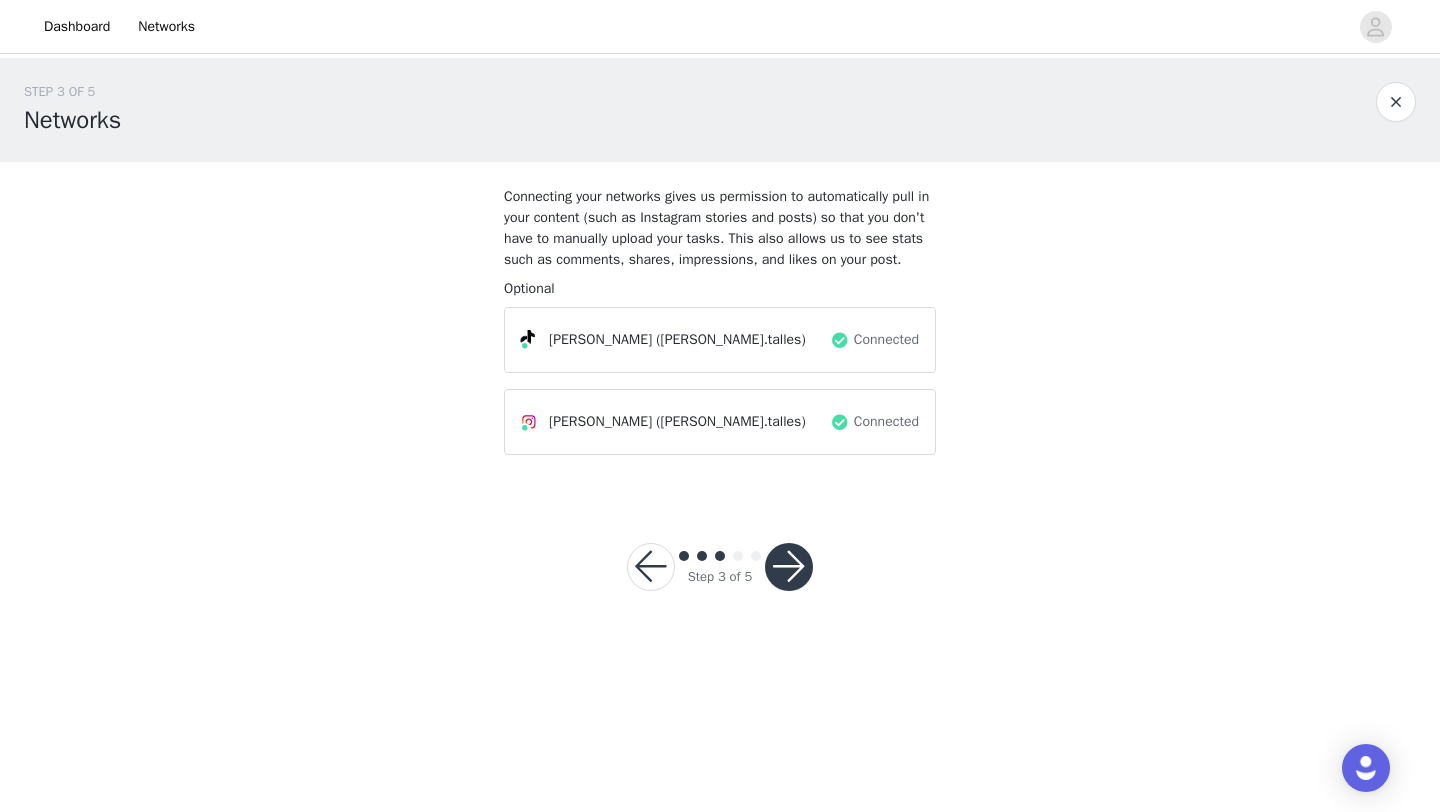 click at bounding box center [789, 567] 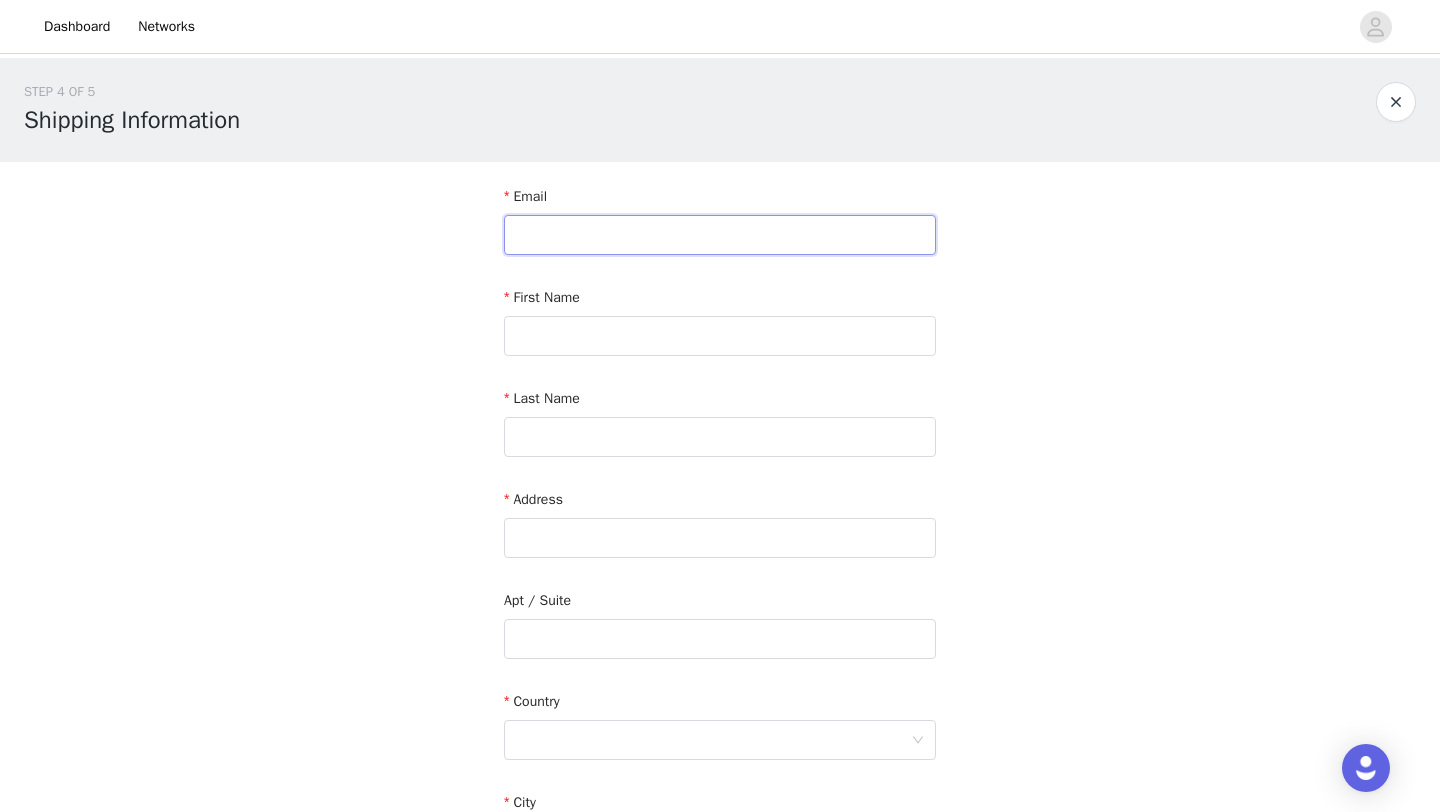 click at bounding box center (720, 235) 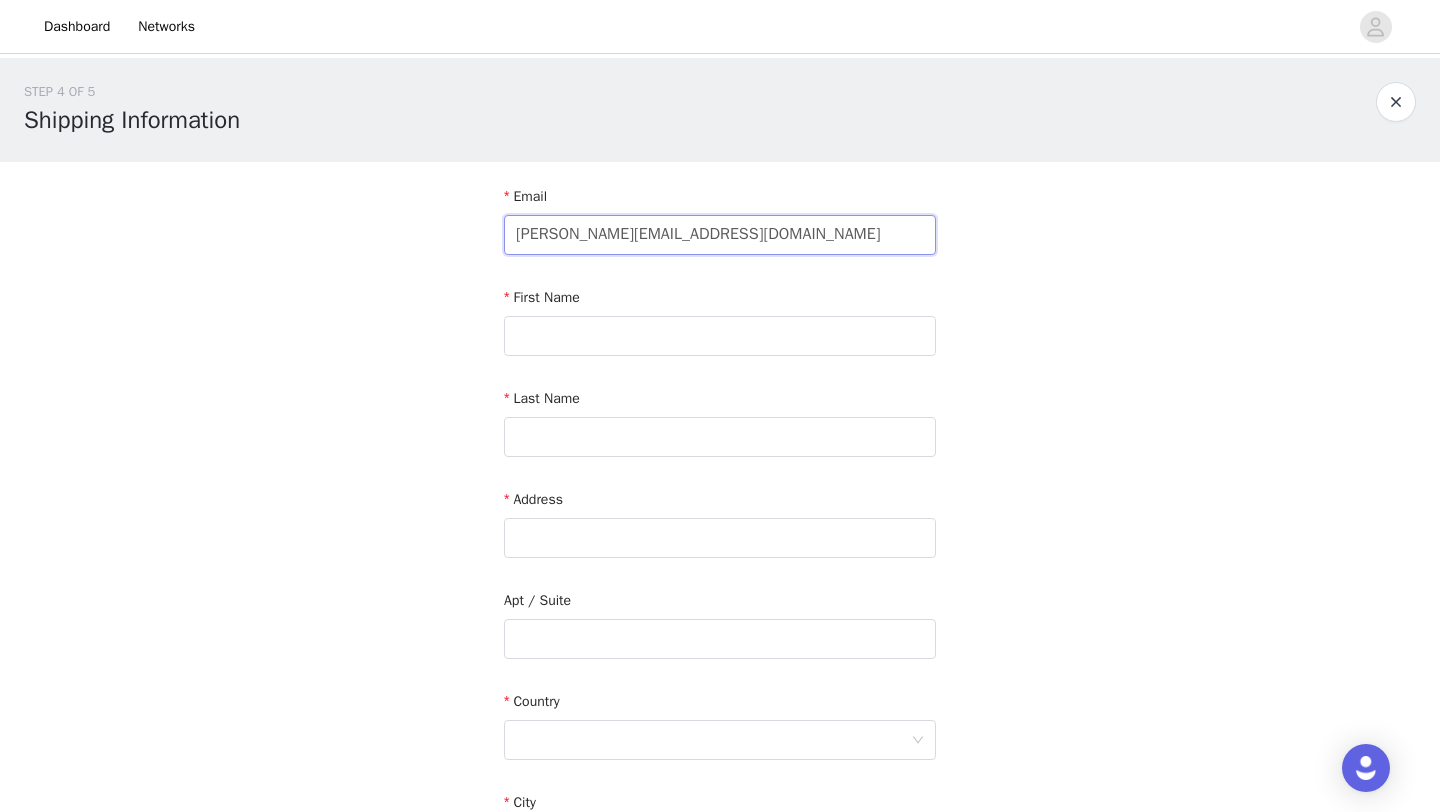 click on "[PERSON_NAME][EMAIL_ADDRESS][DOMAIN_NAME]" at bounding box center (720, 235) 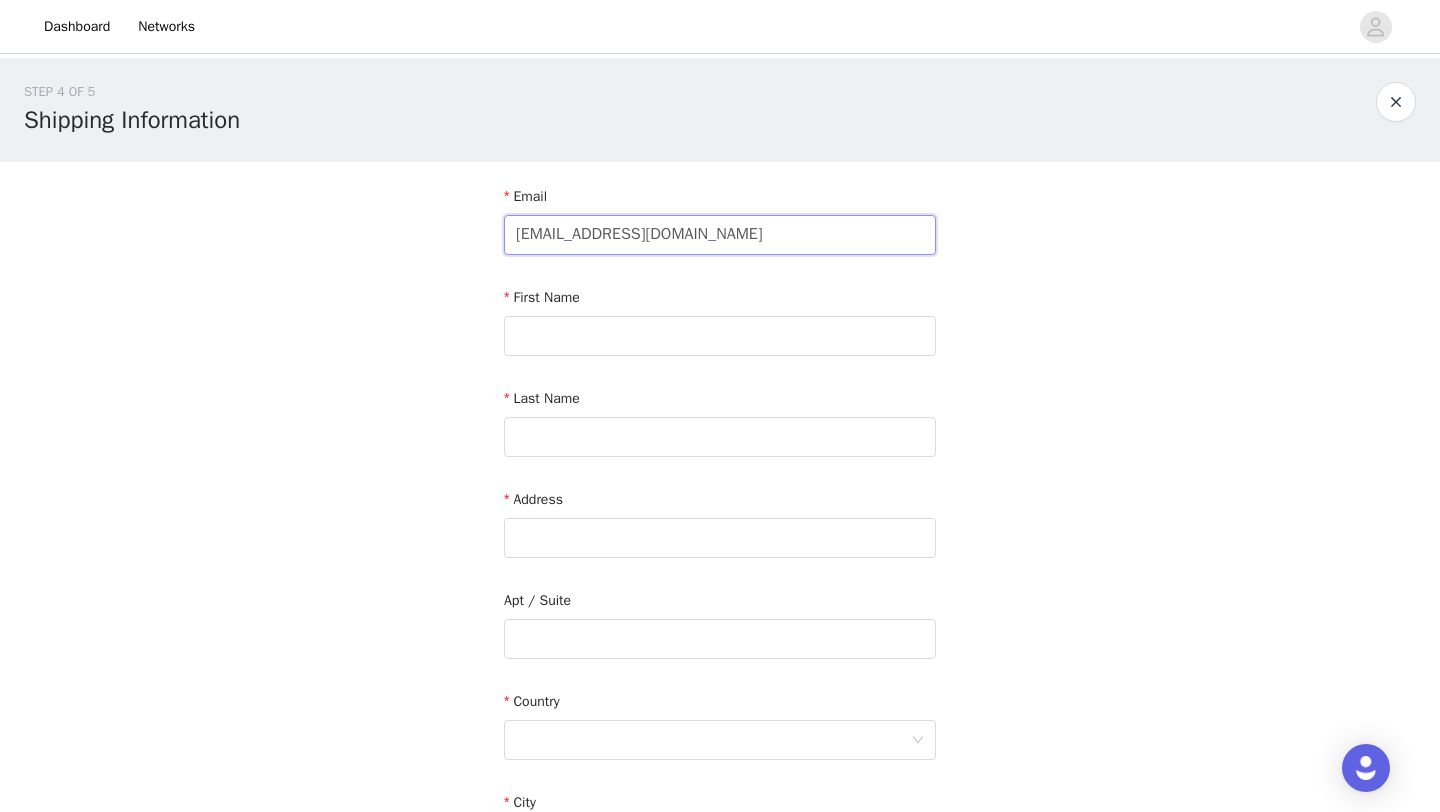click on "[EMAIL_ADDRESS][DOMAIN_NAME]" at bounding box center [720, 235] 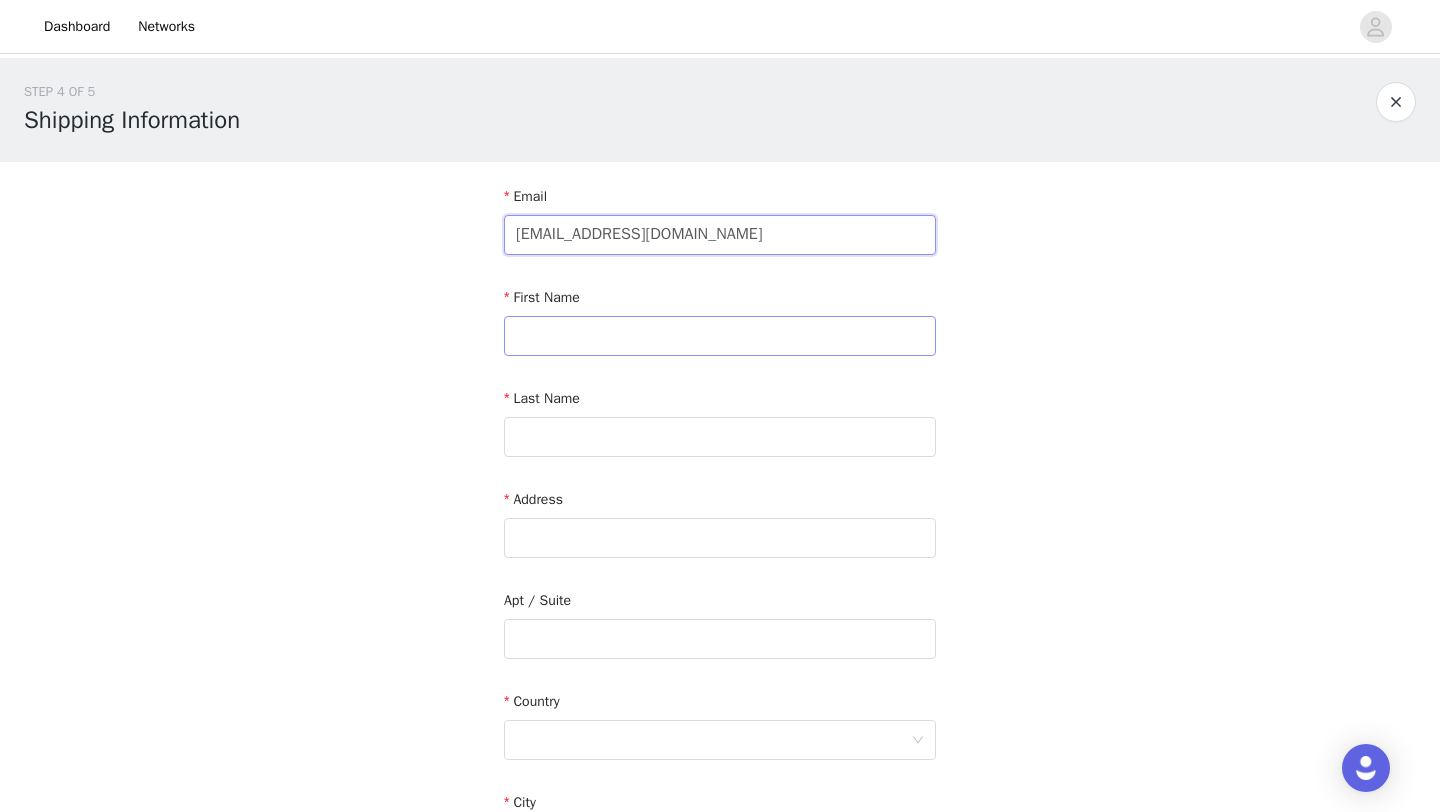 type on "[EMAIL_ADDRESS][DOMAIN_NAME]" 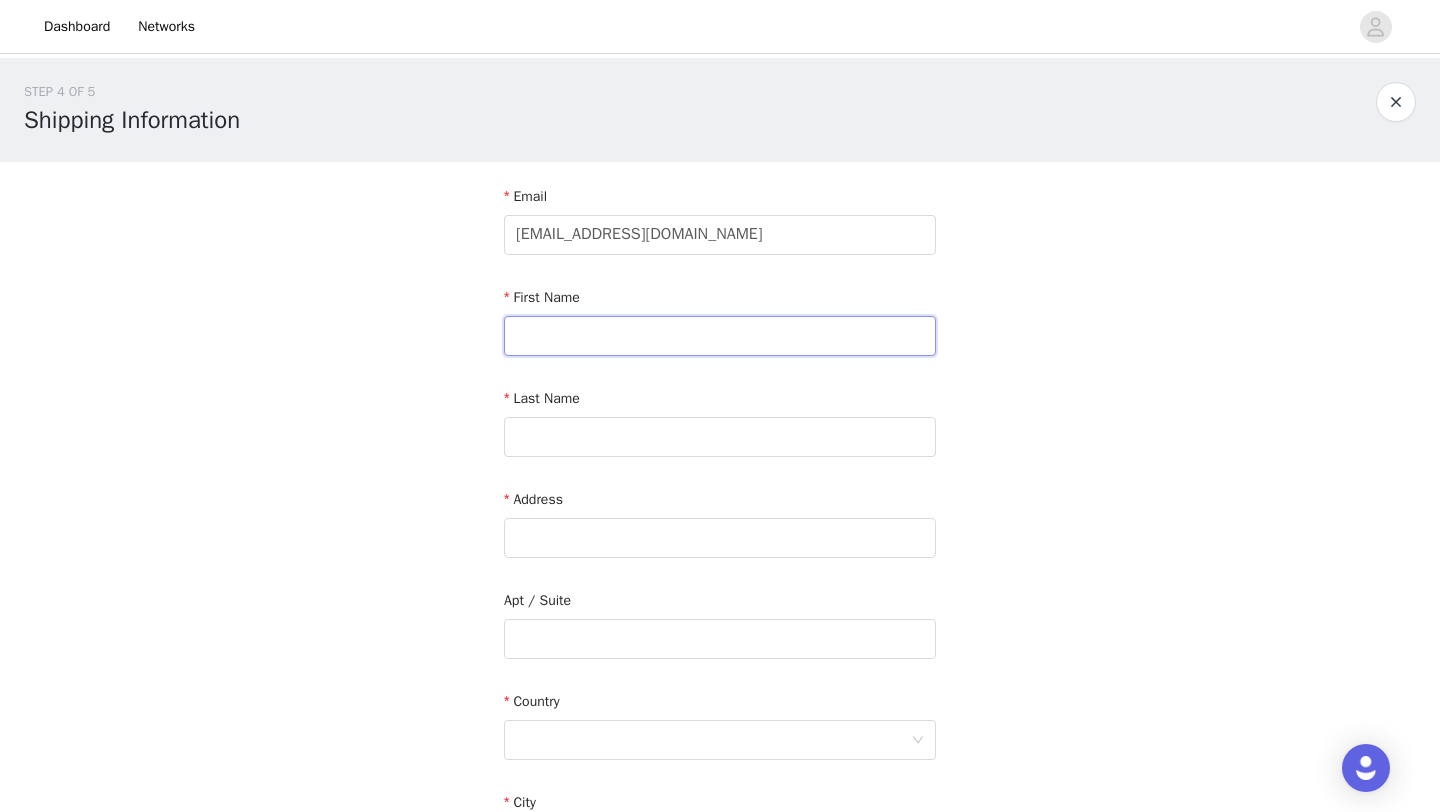 click at bounding box center (720, 336) 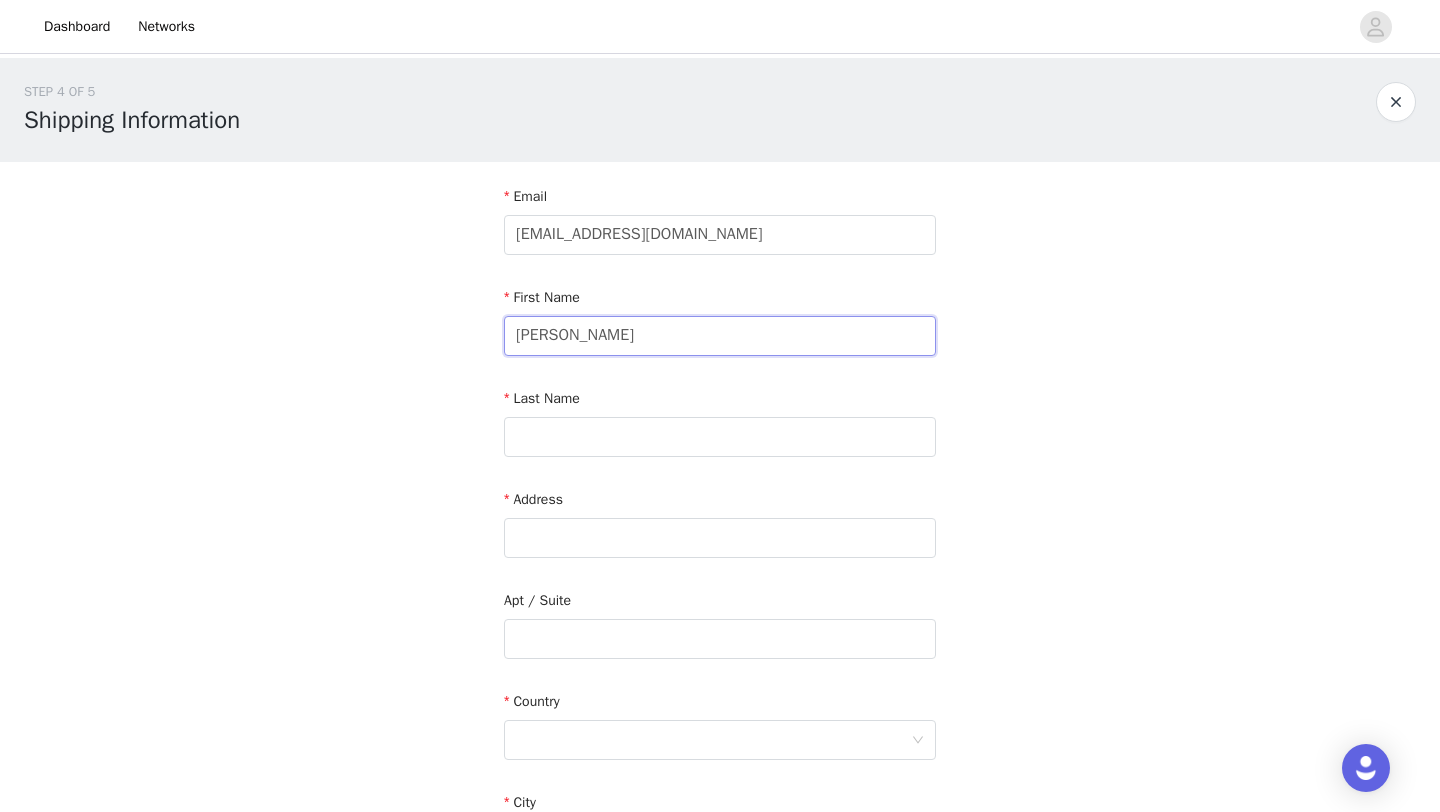 type on "[PERSON_NAME]" 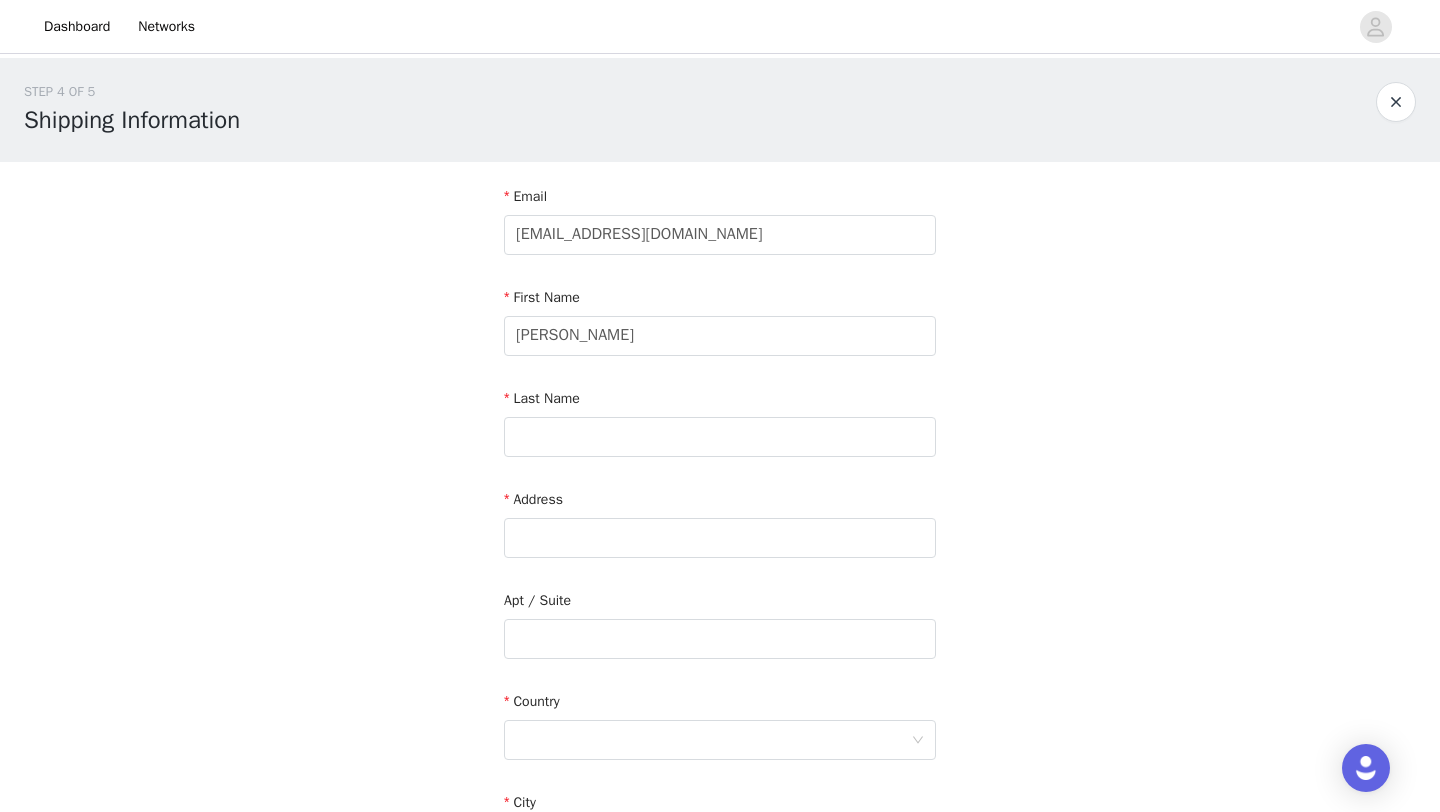 click on "Last Name" at bounding box center [720, 426] 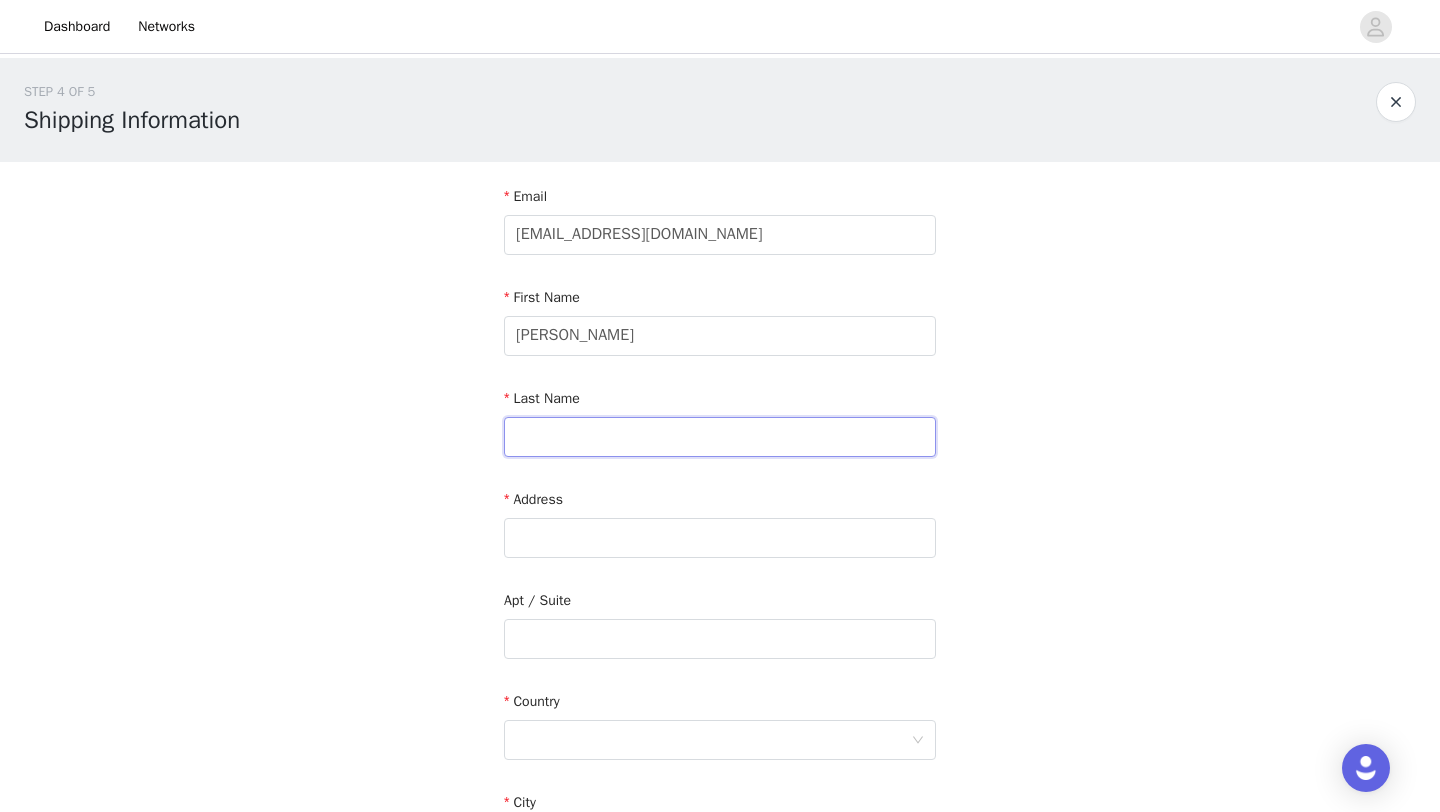 click at bounding box center [720, 437] 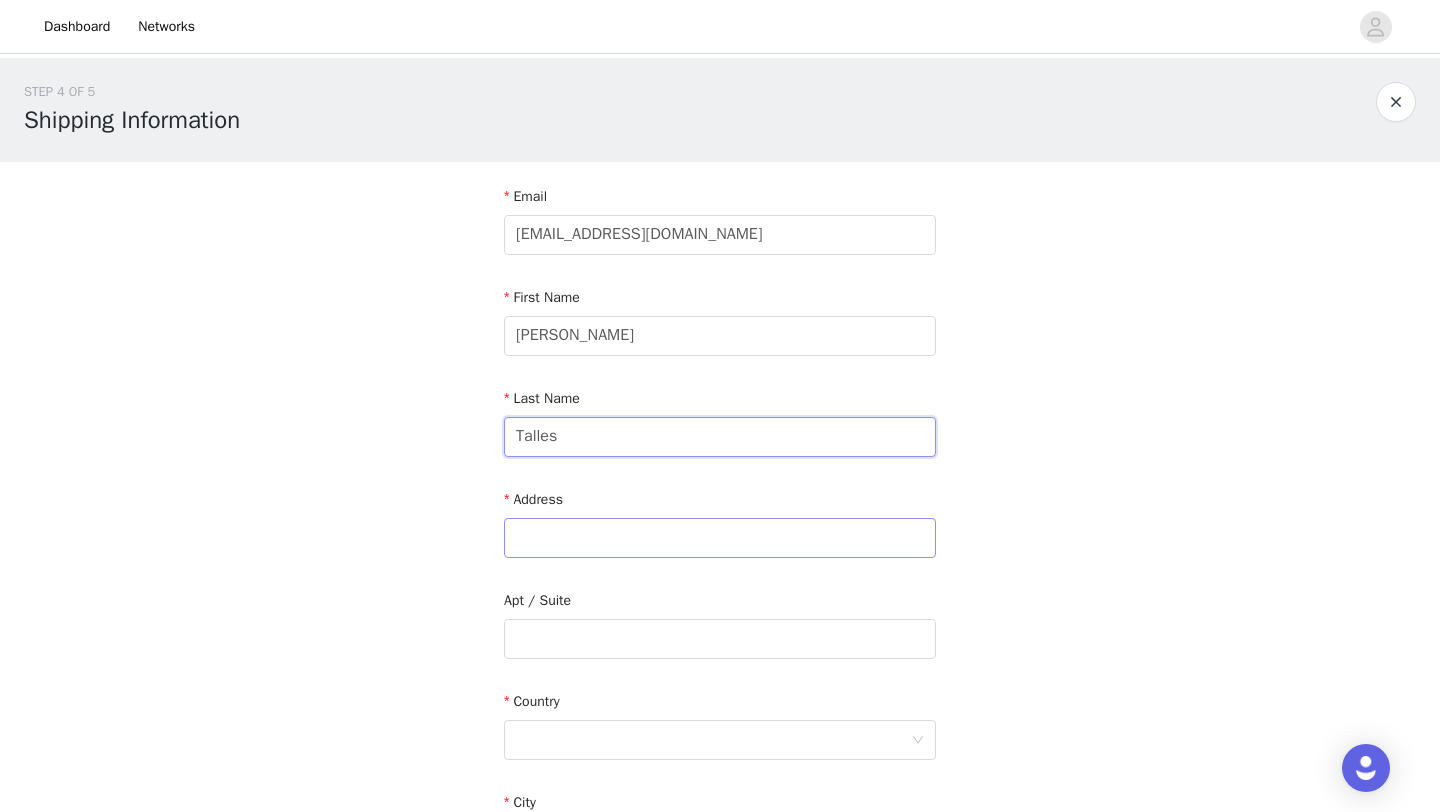 type on "Talles" 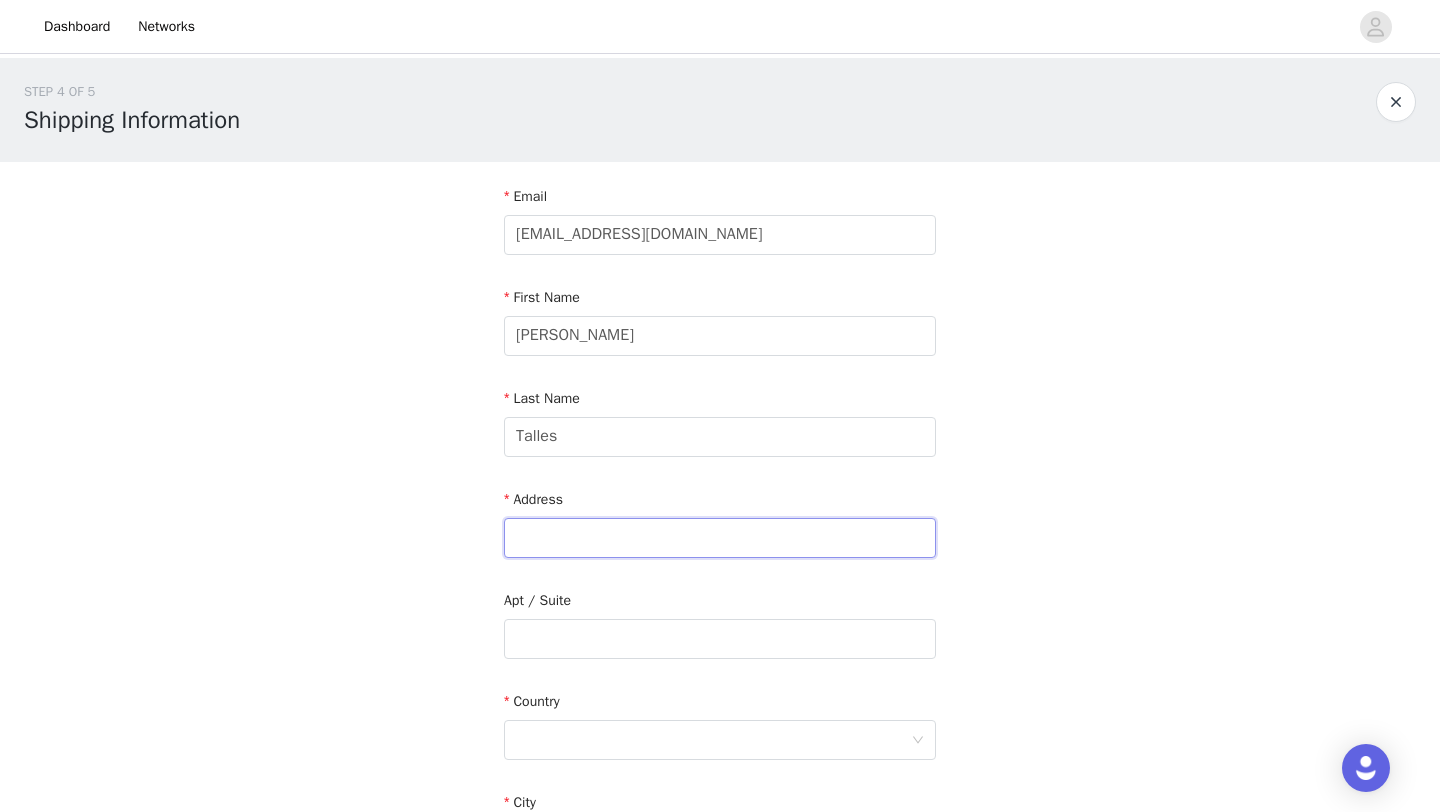 click at bounding box center [720, 538] 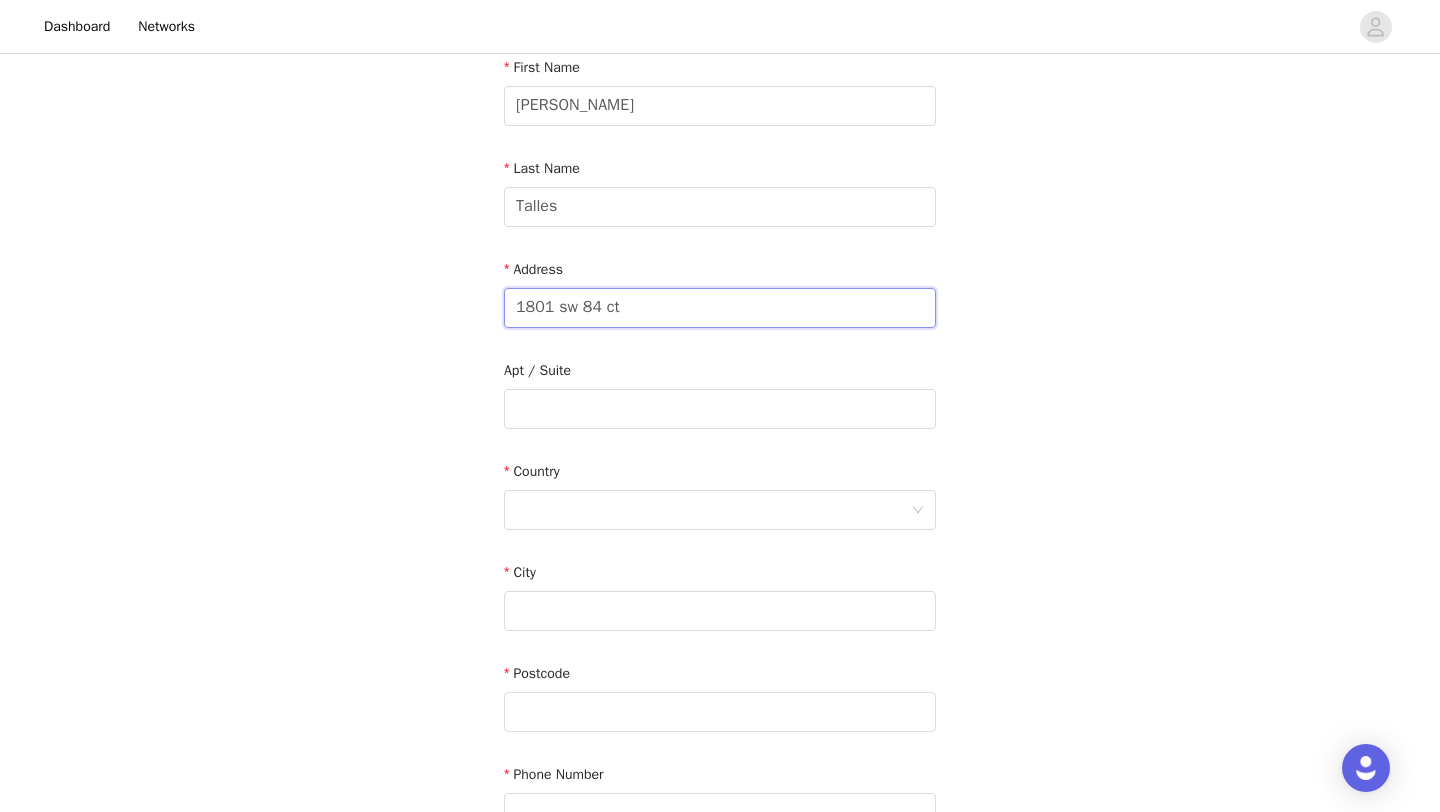 scroll, scrollTop: 231, scrollLeft: 0, axis: vertical 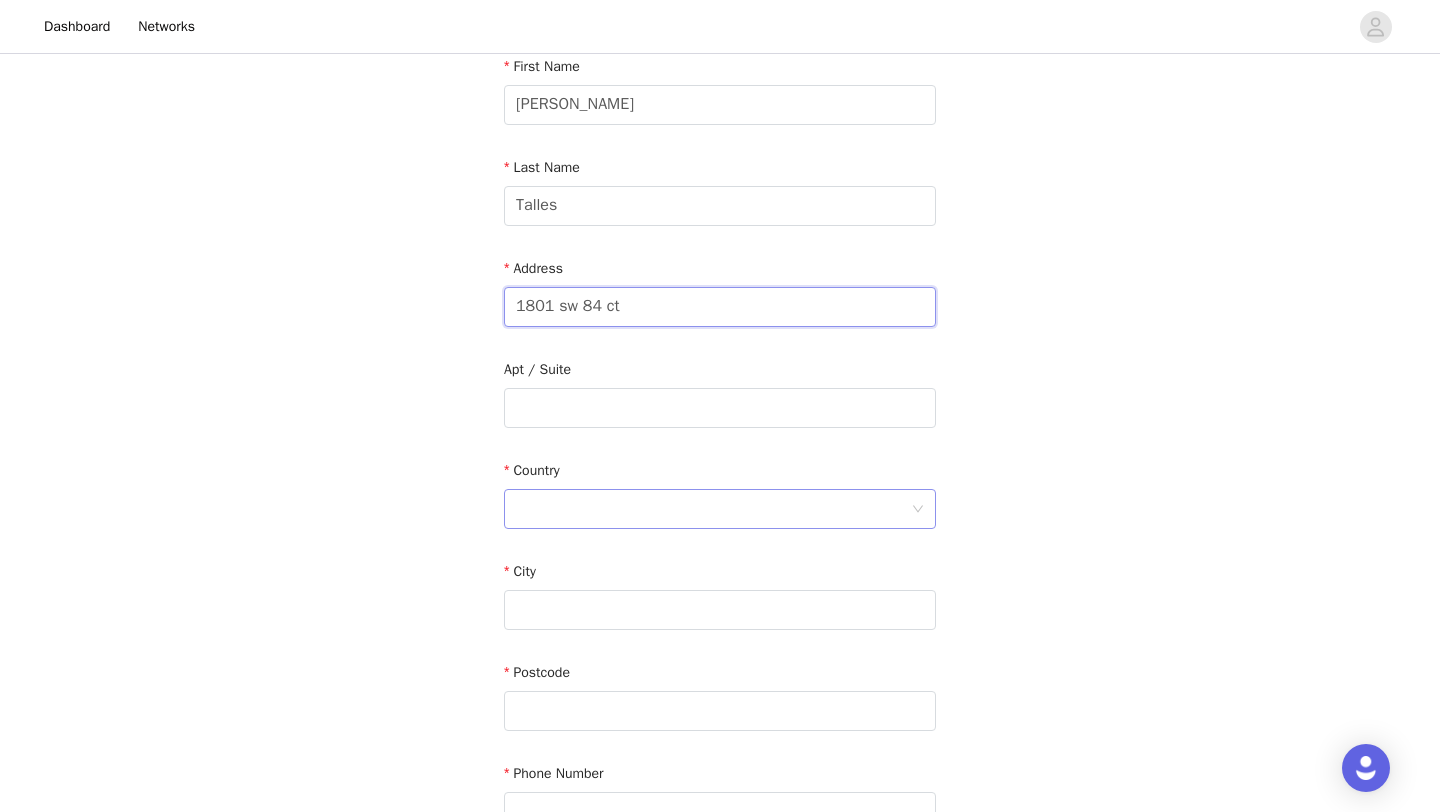 type on "1801 sw 84 ct" 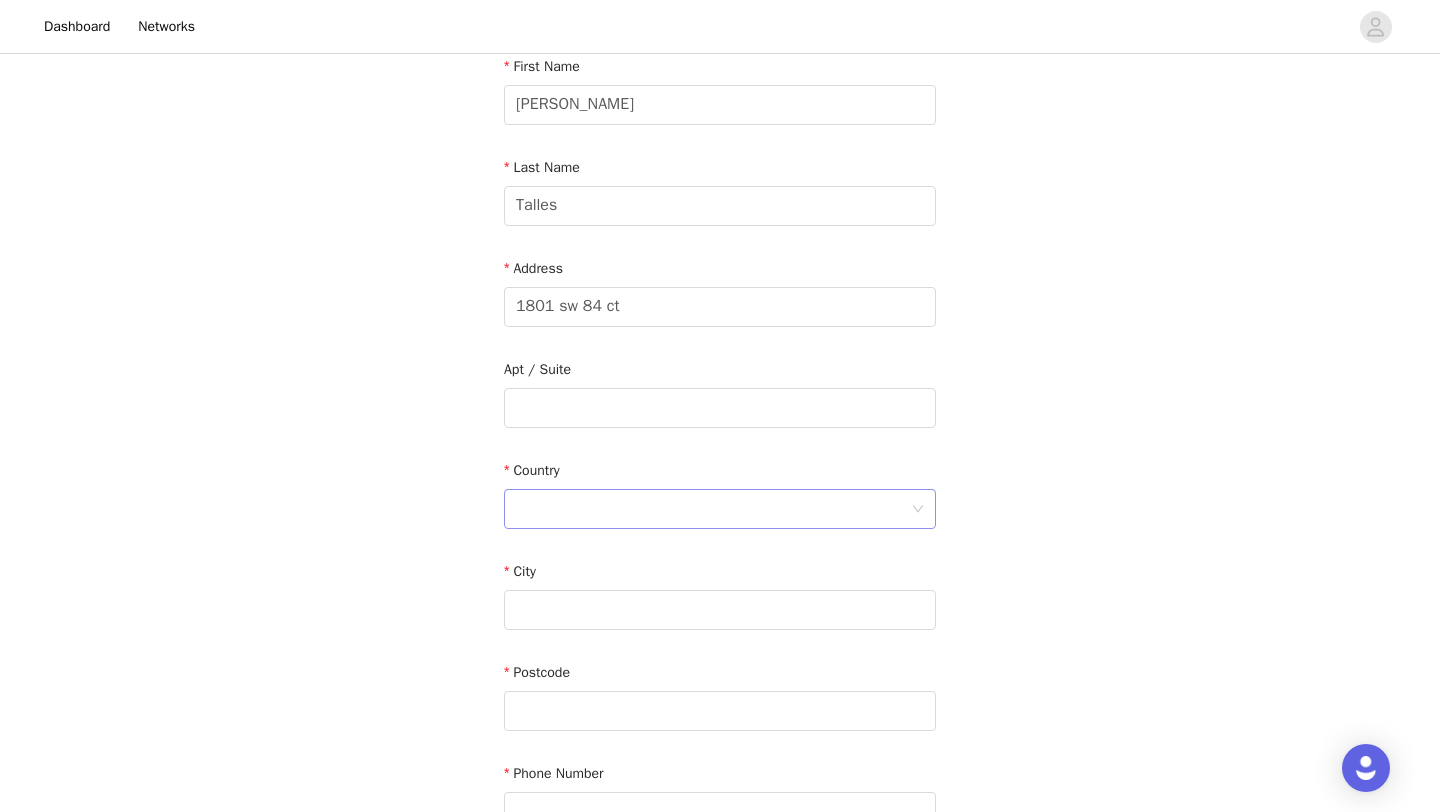 click at bounding box center [713, 509] 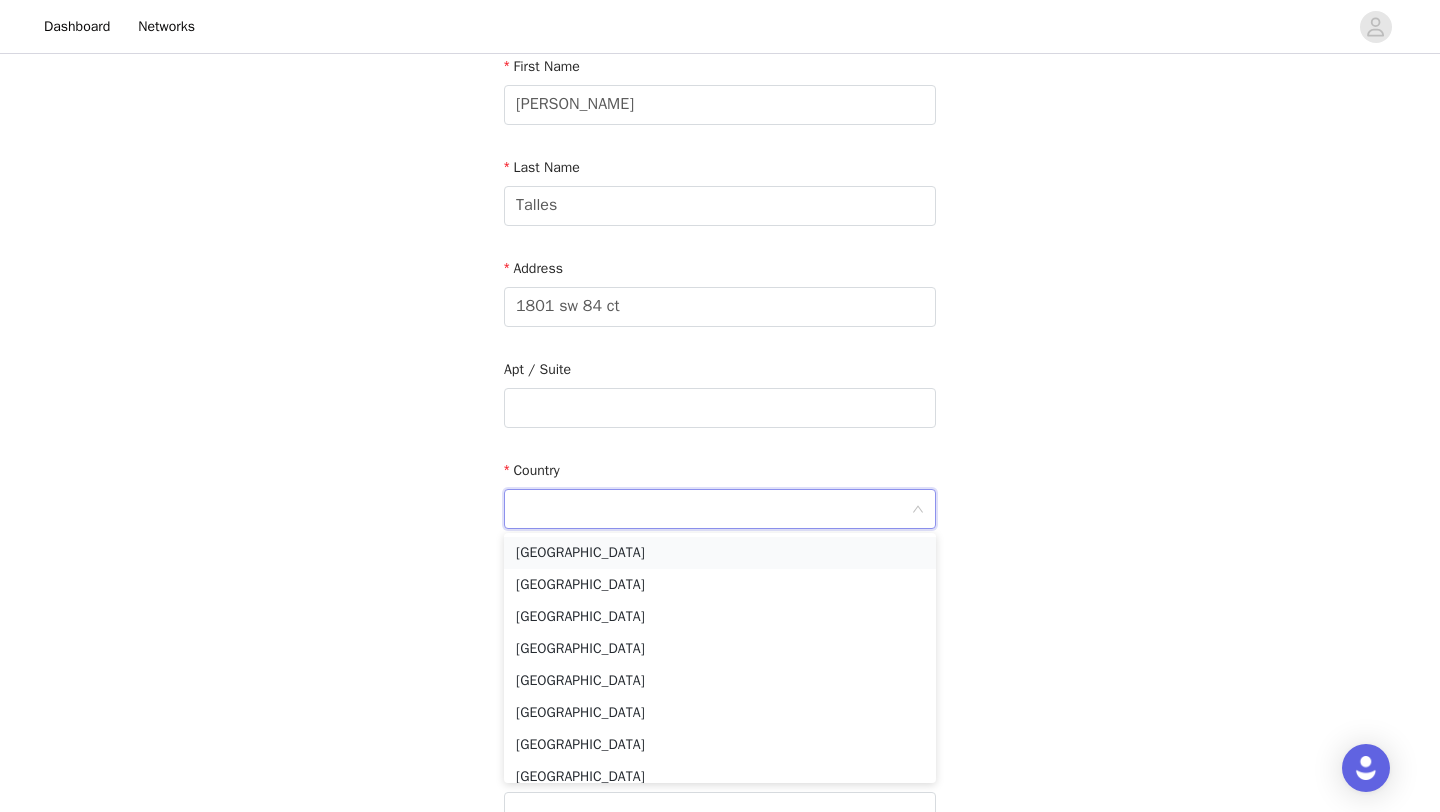 click on "[GEOGRAPHIC_DATA]" at bounding box center [720, 553] 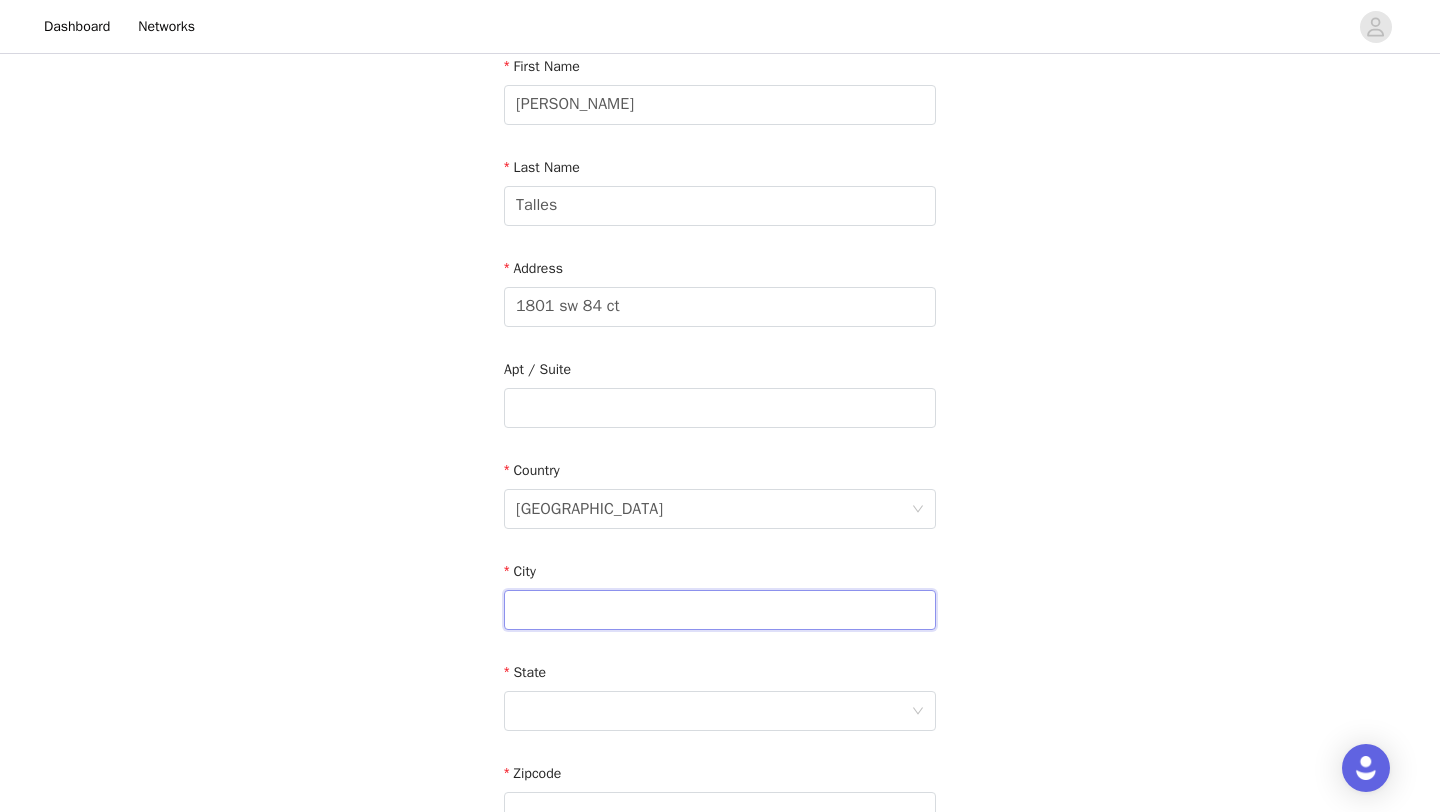 click at bounding box center [720, 610] 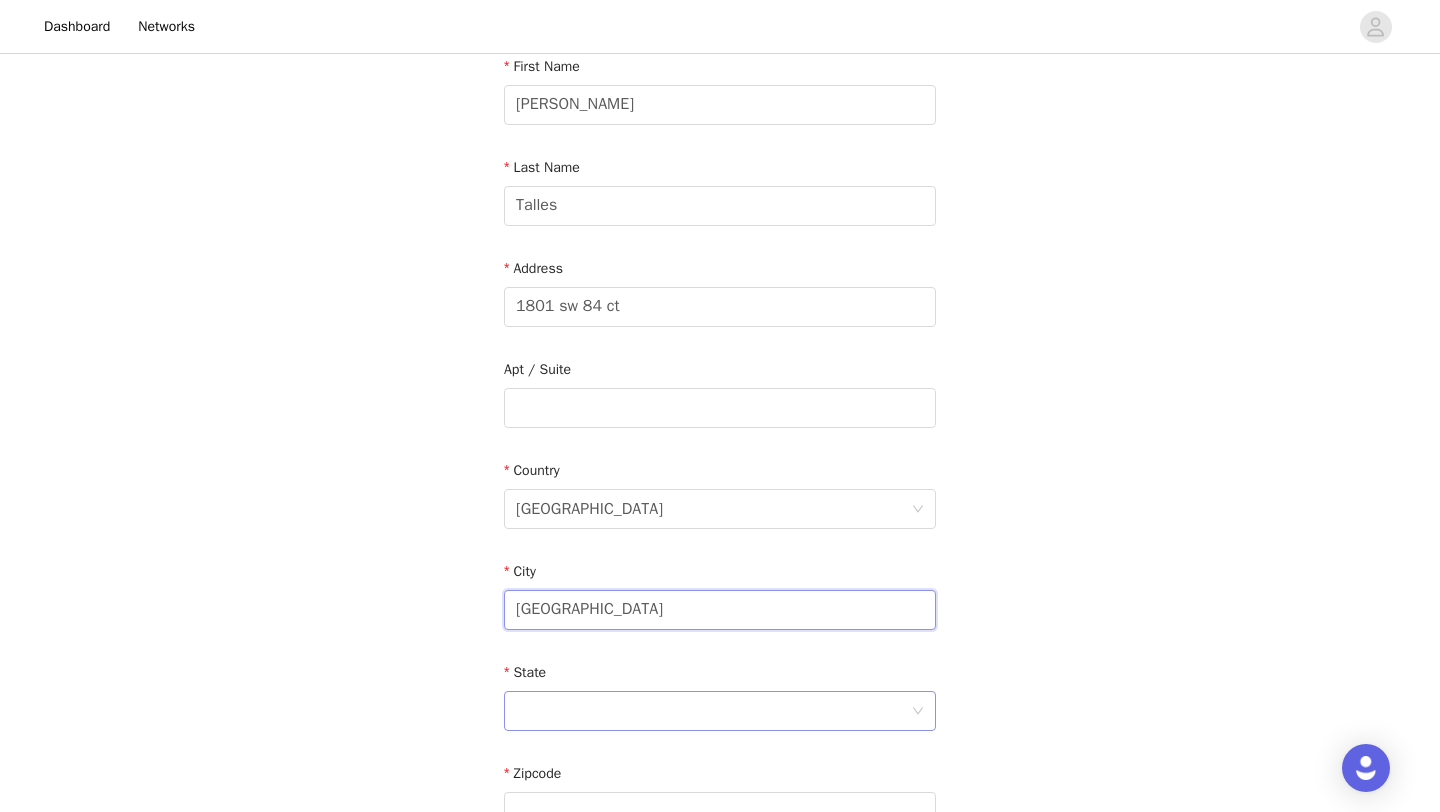 type on "[GEOGRAPHIC_DATA]" 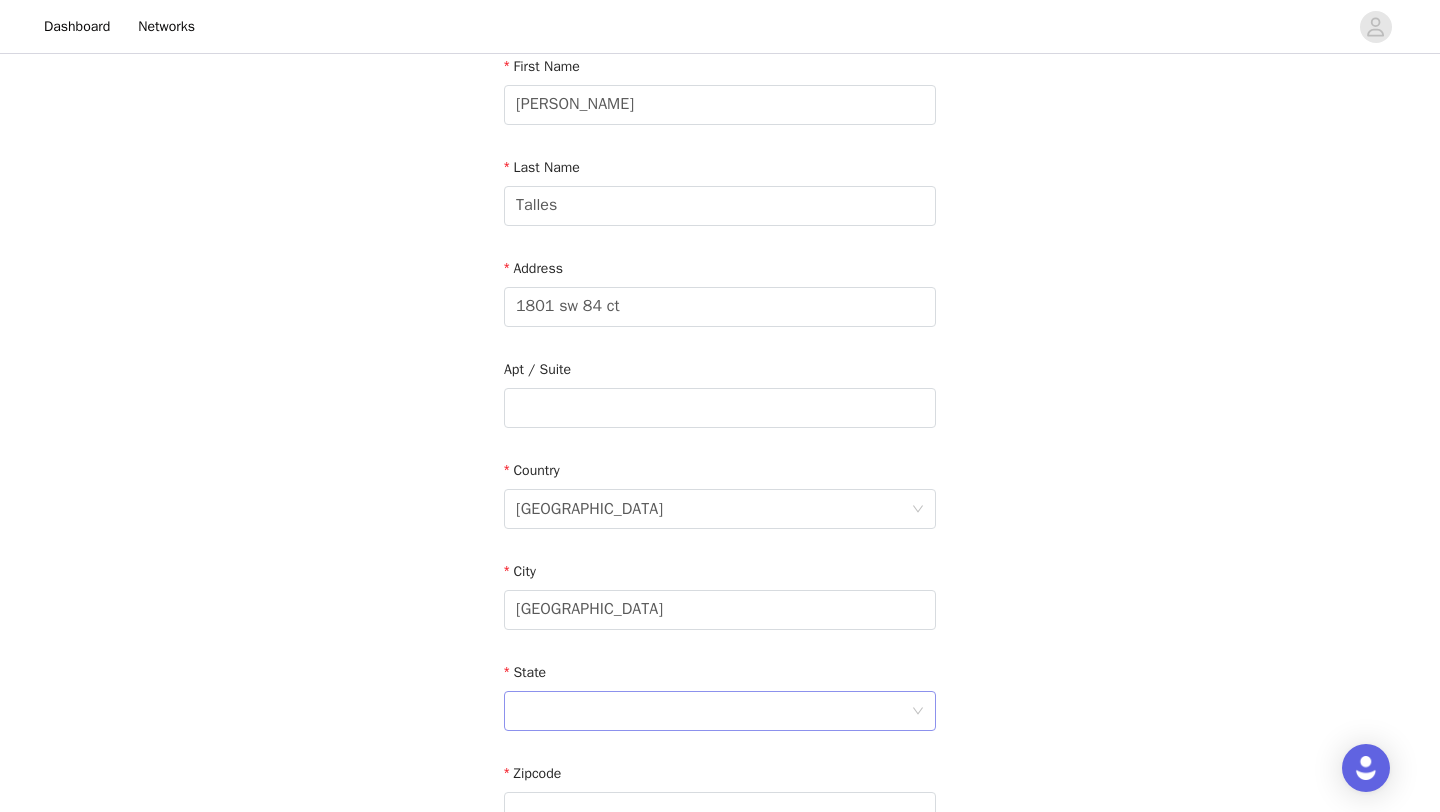 click at bounding box center (713, 711) 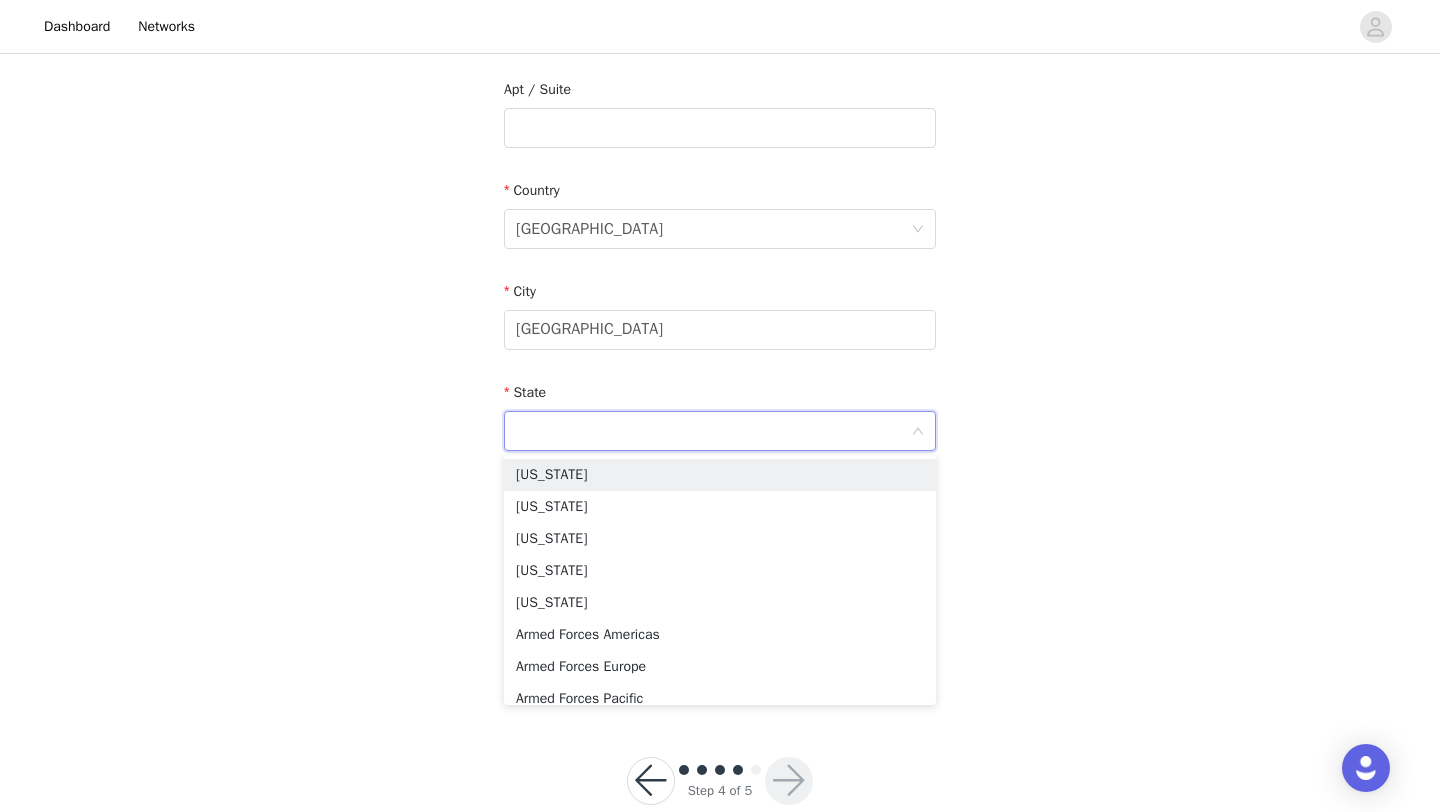 scroll, scrollTop: 513, scrollLeft: 0, axis: vertical 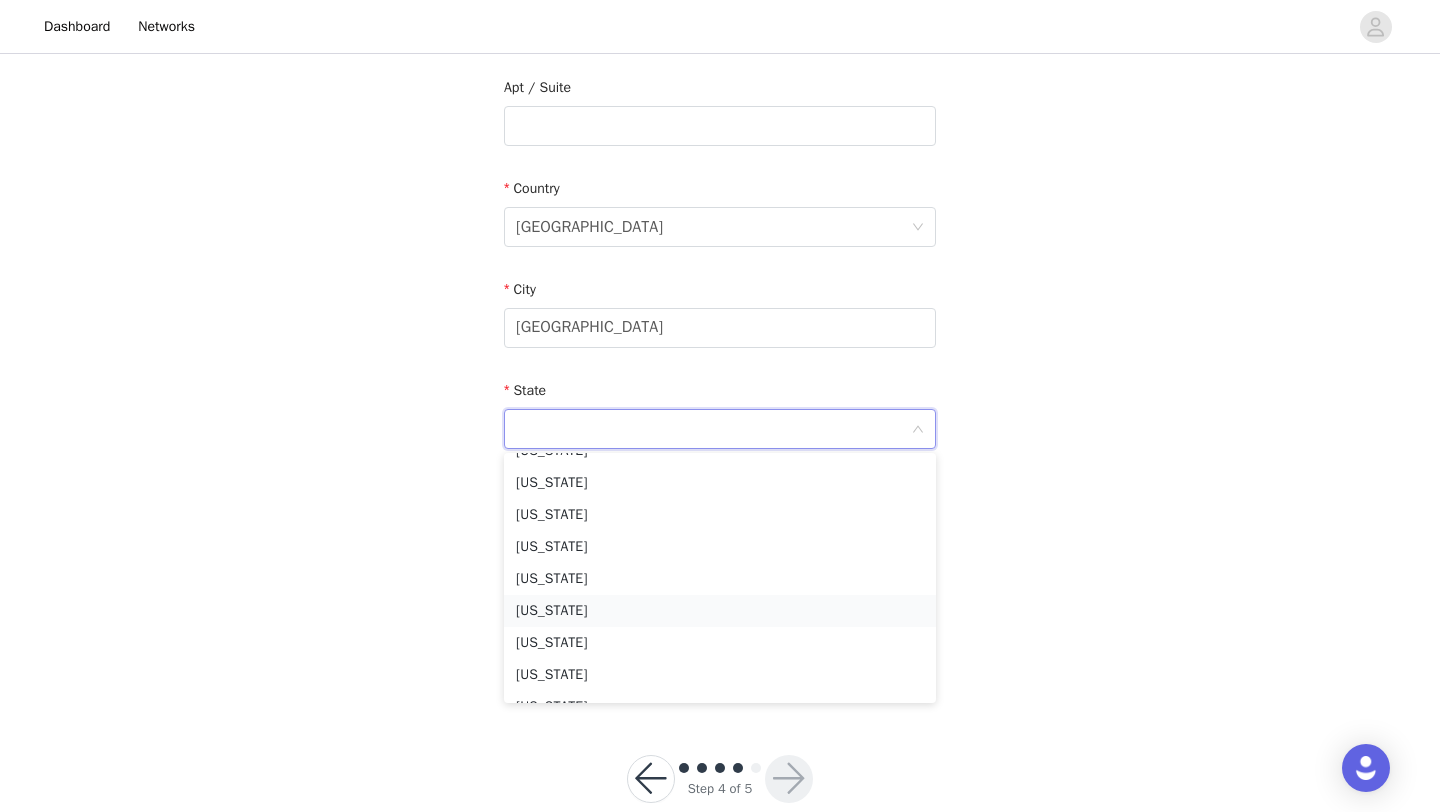 click on "[US_STATE]" at bounding box center (720, 611) 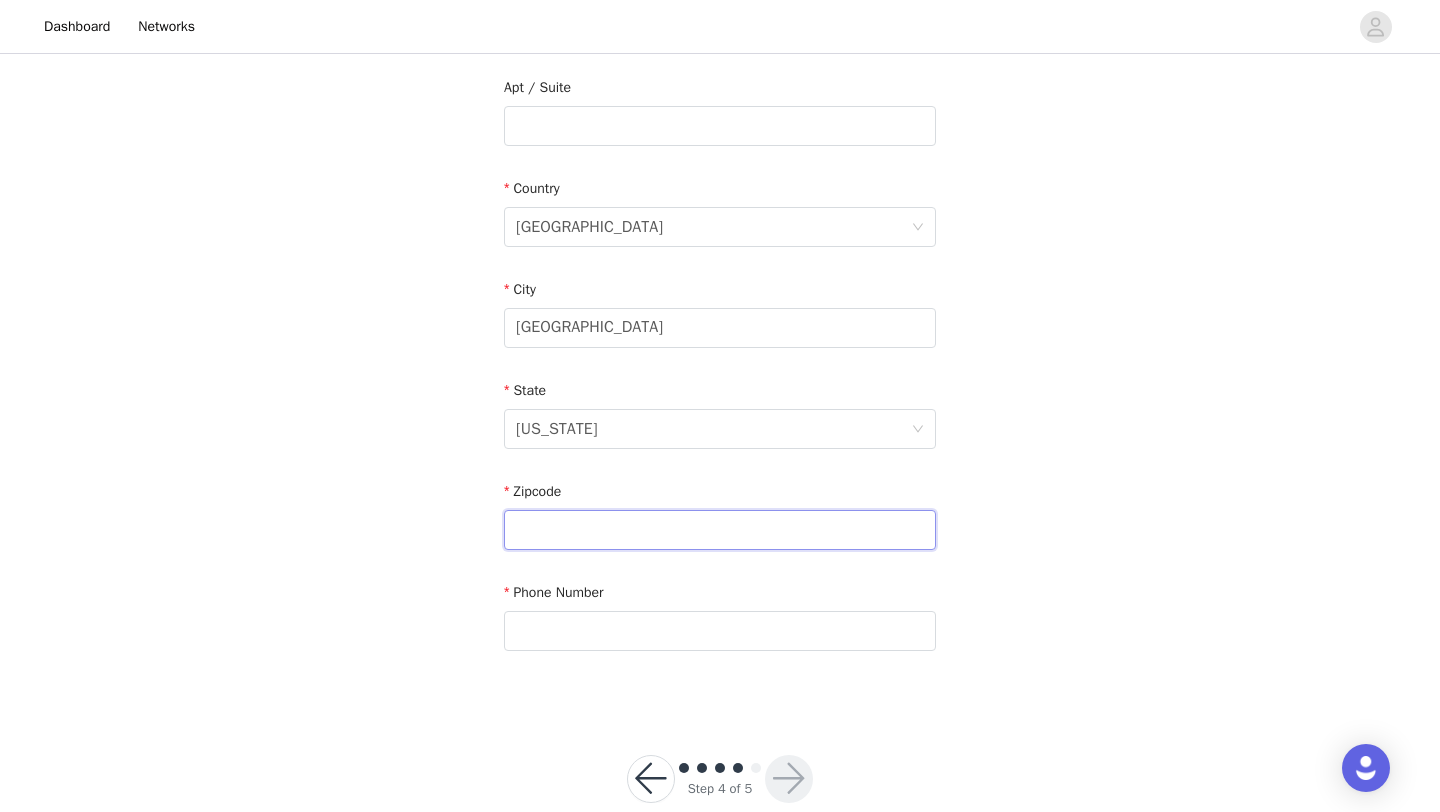 click at bounding box center [720, 530] 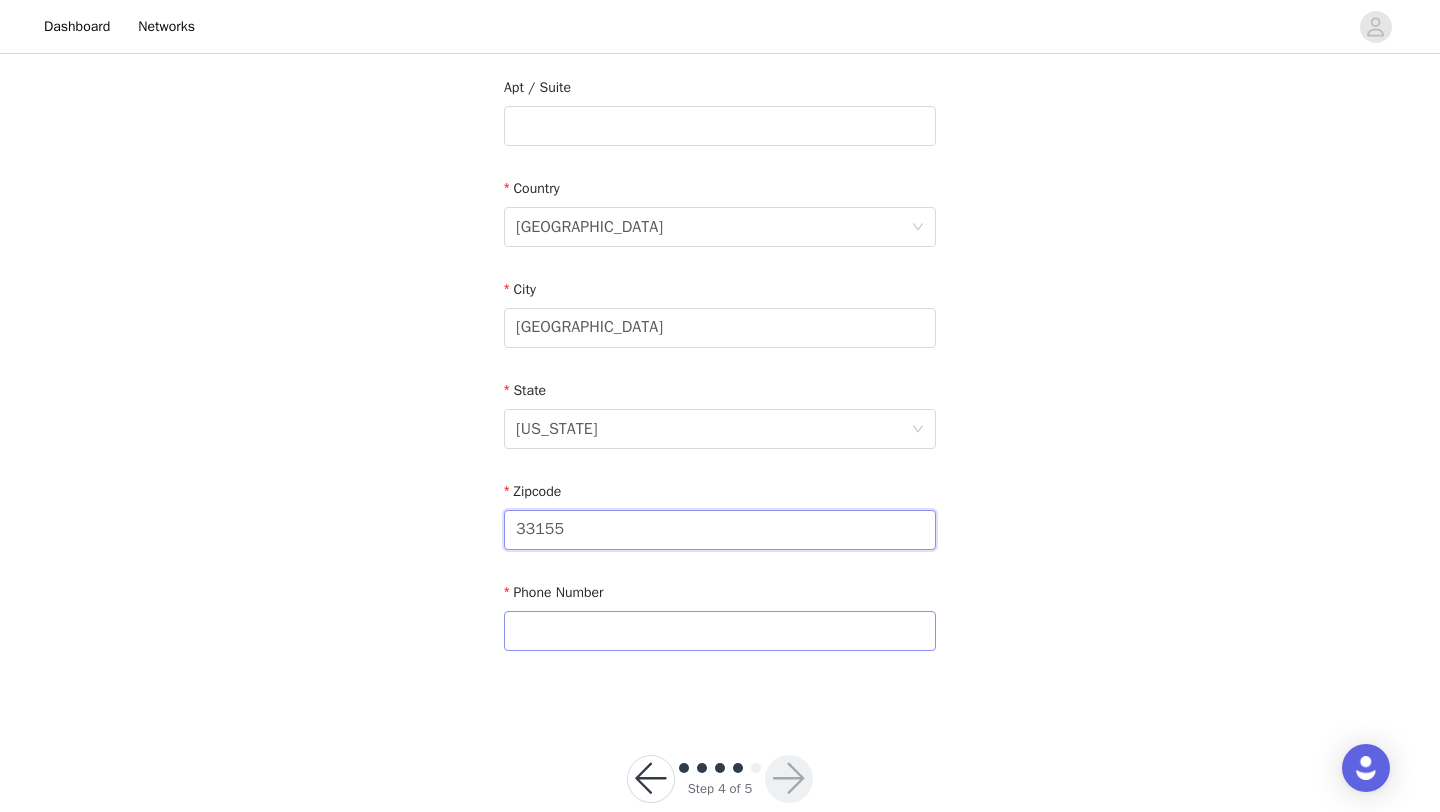 type on "33155" 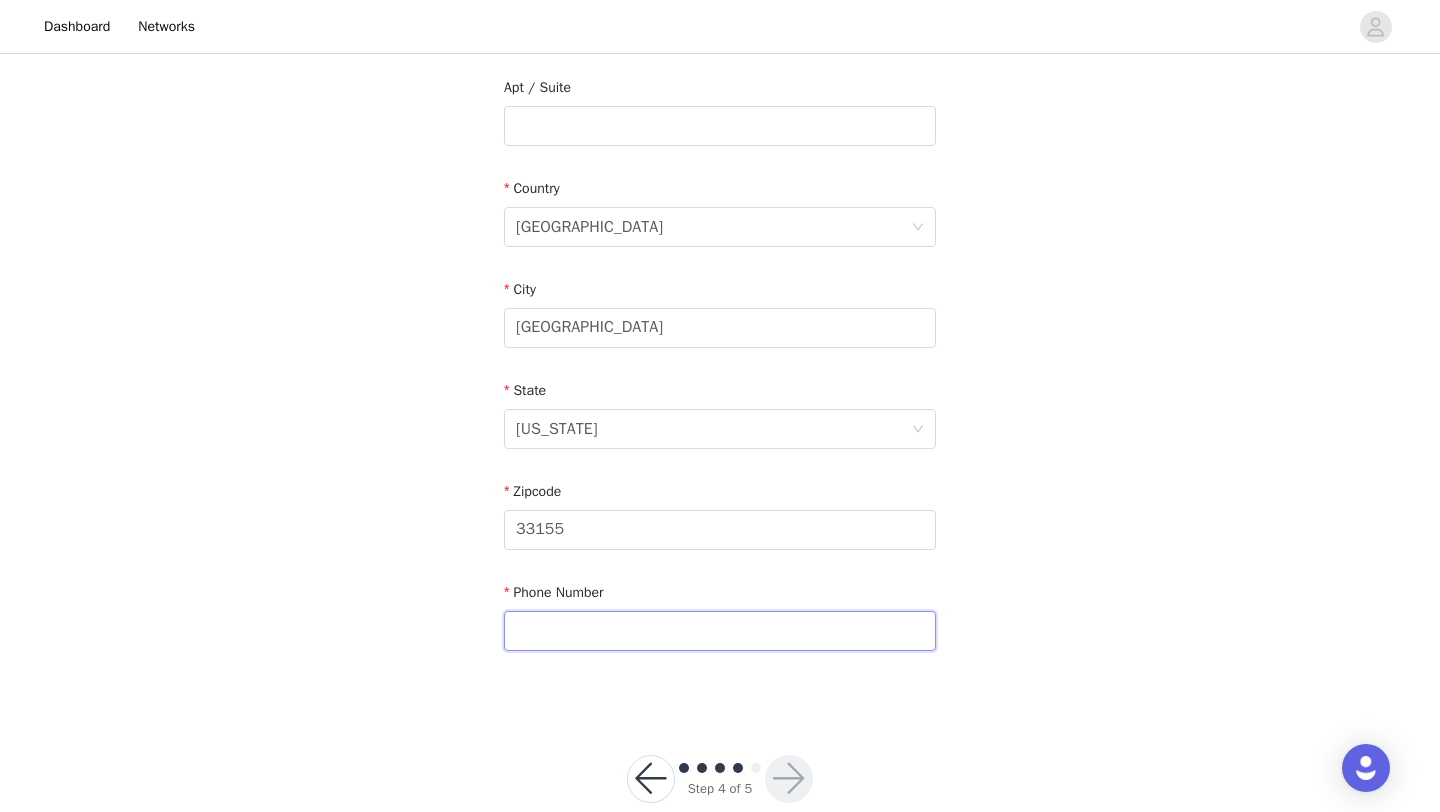 click at bounding box center (720, 631) 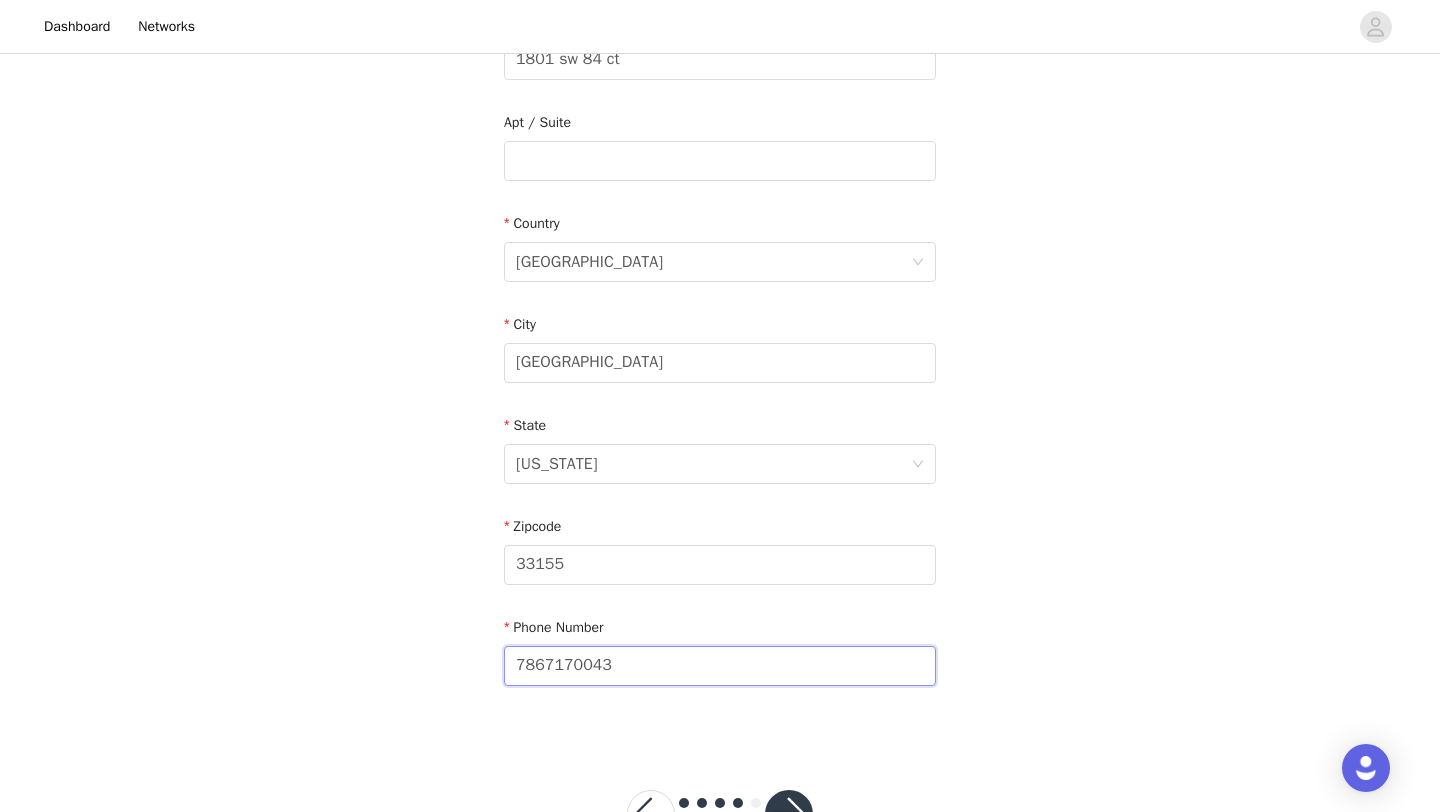scroll, scrollTop: 551, scrollLeft: 0, axis: vertical 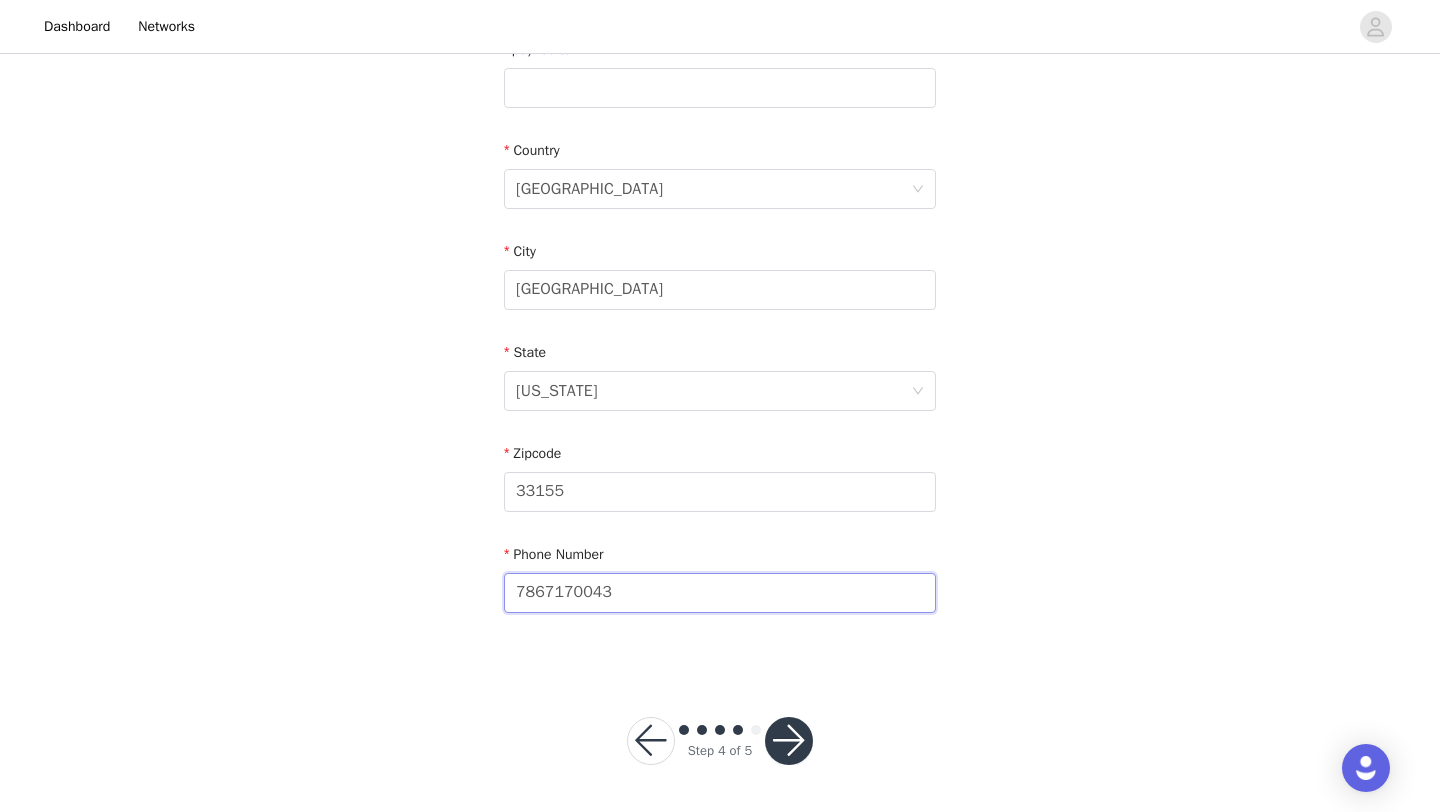 type on "7867170043" 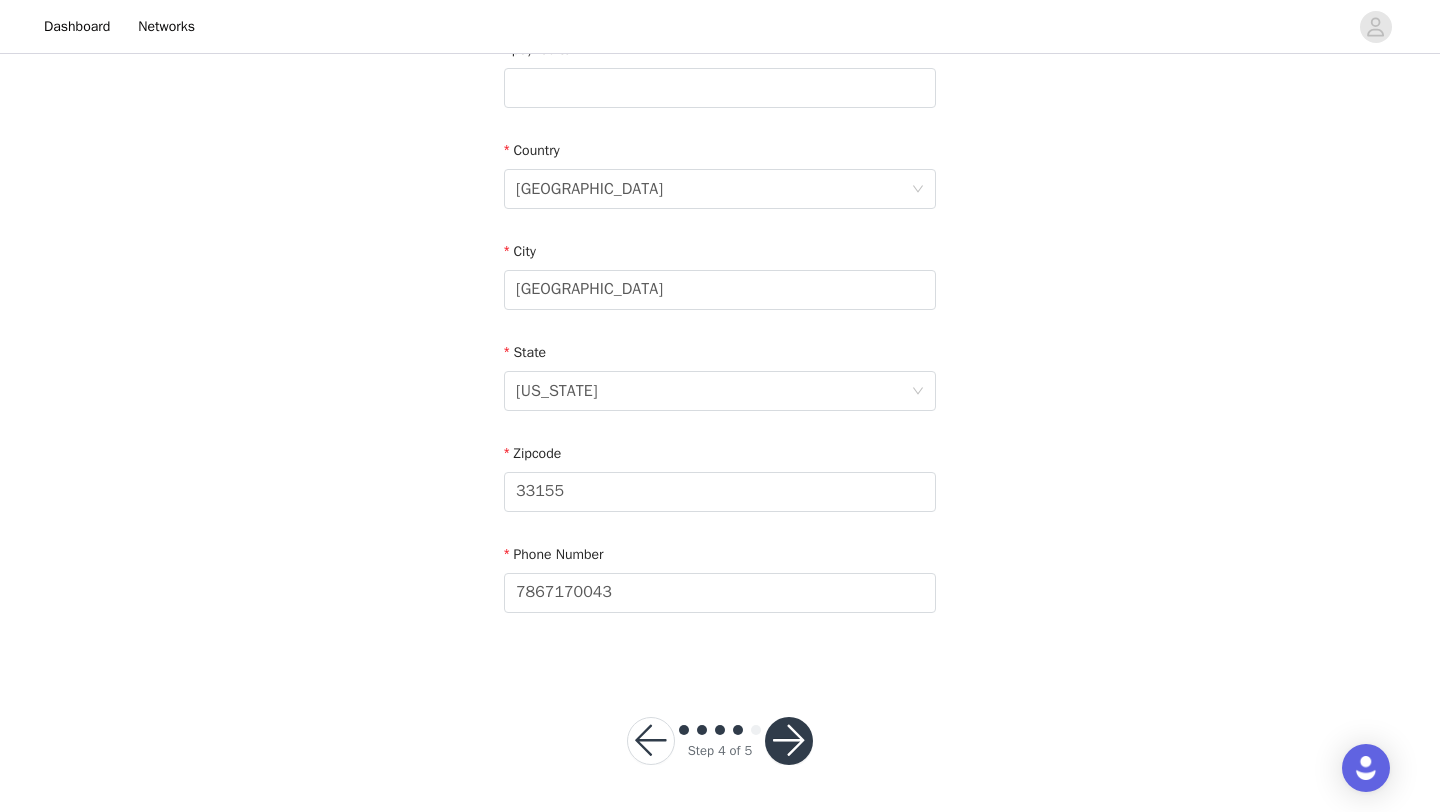 click at bounding box center (789, 741) 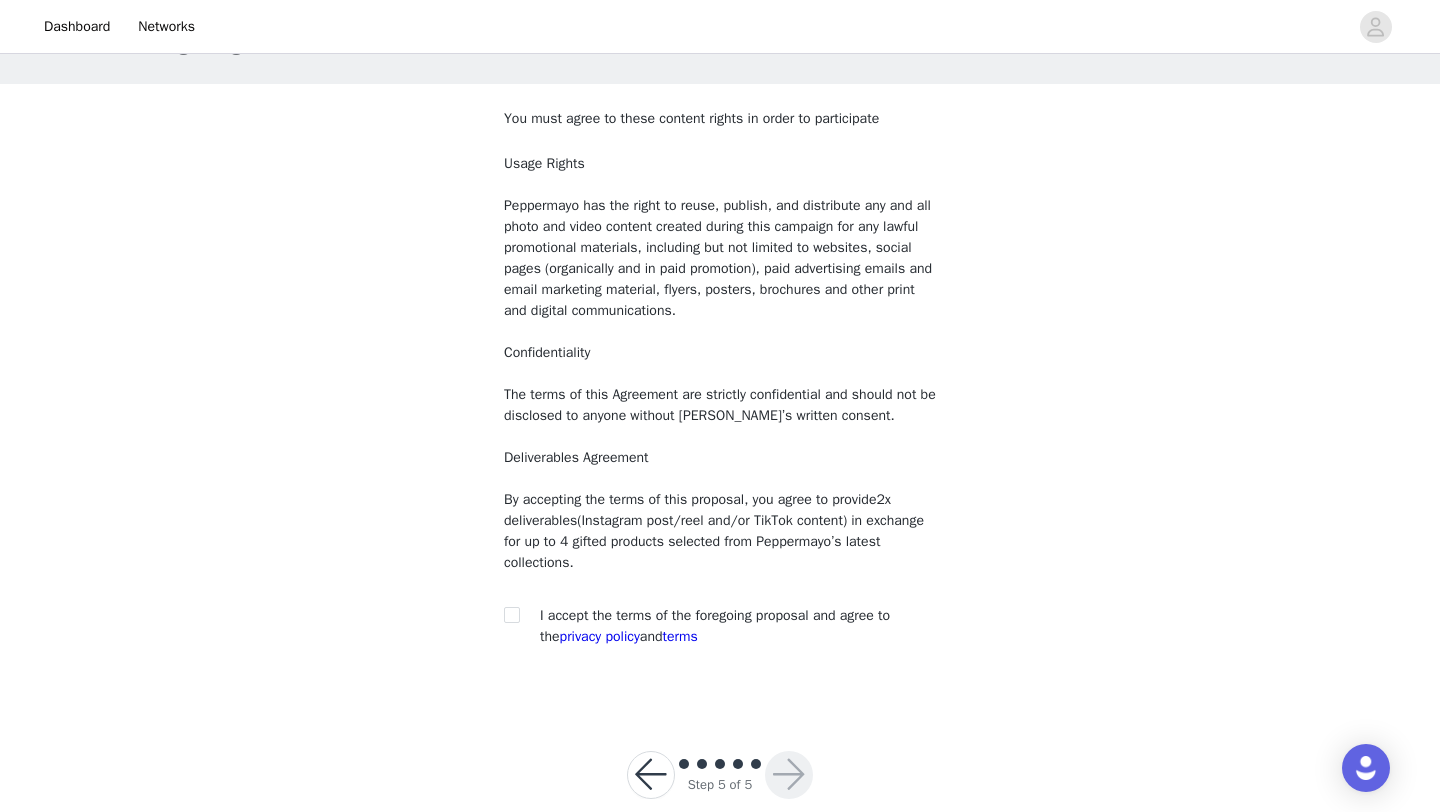 scroll, scrollTop: 112, scrollLeft: 0, axis: vertical 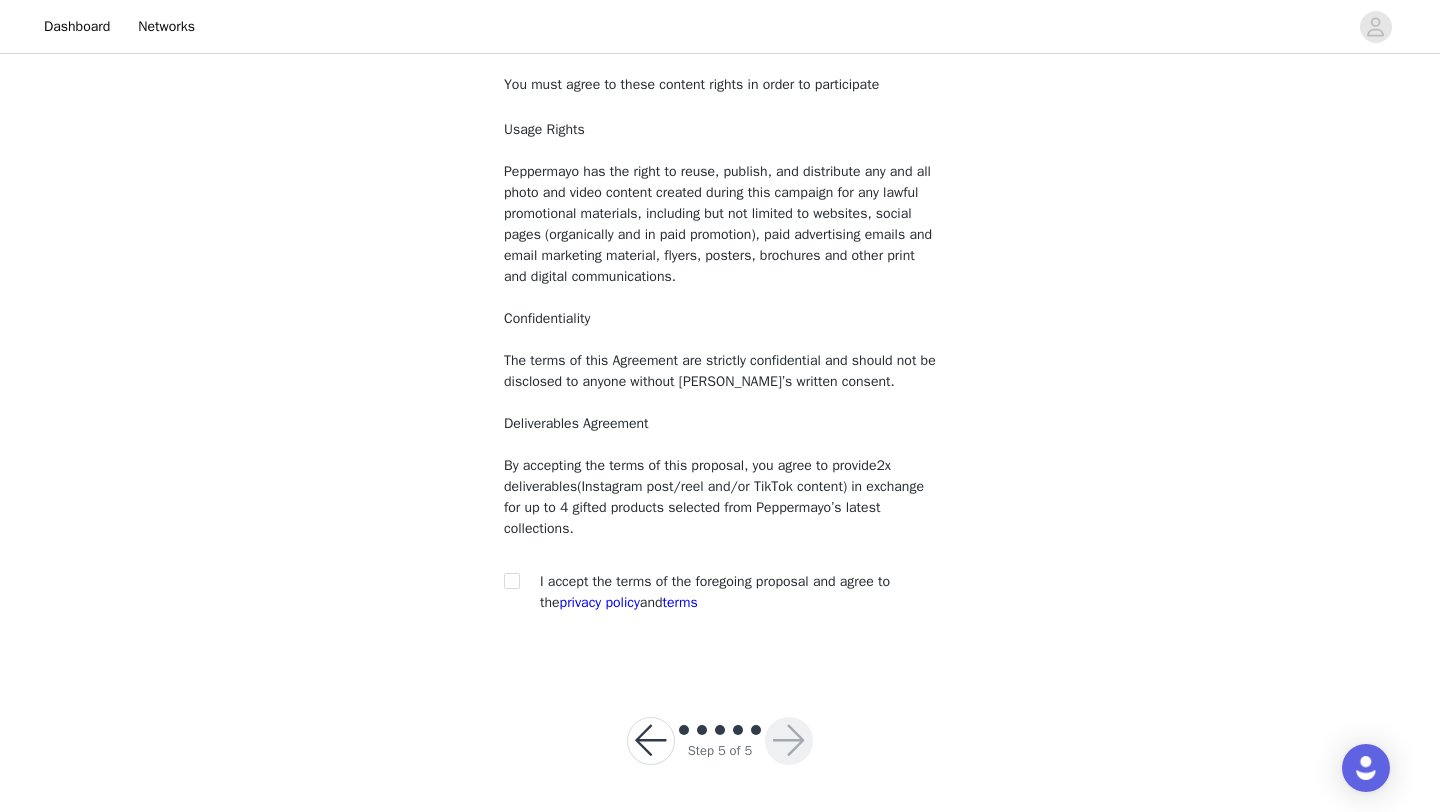 click at bounding box center (518, 581) 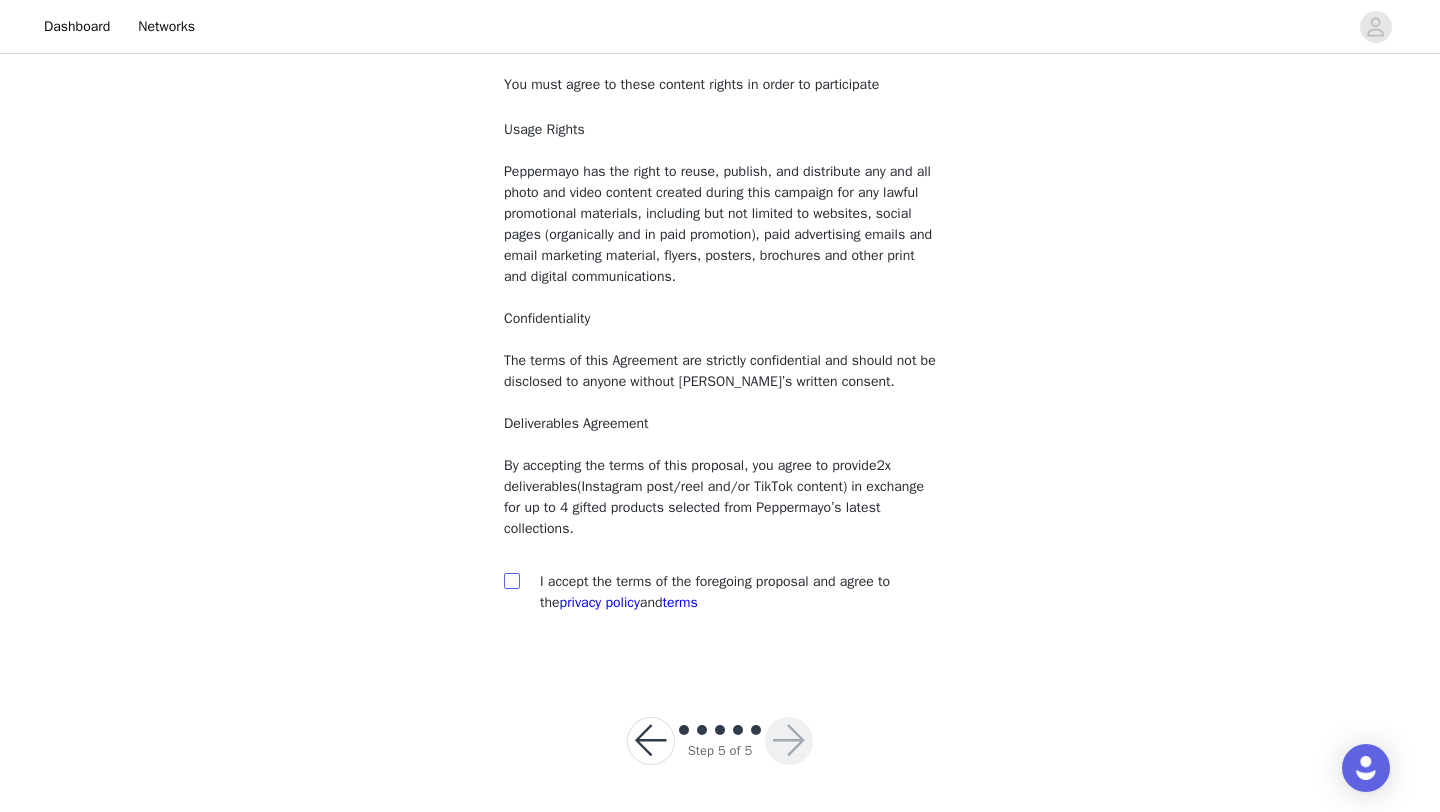 click at bounding box center (511, 580) 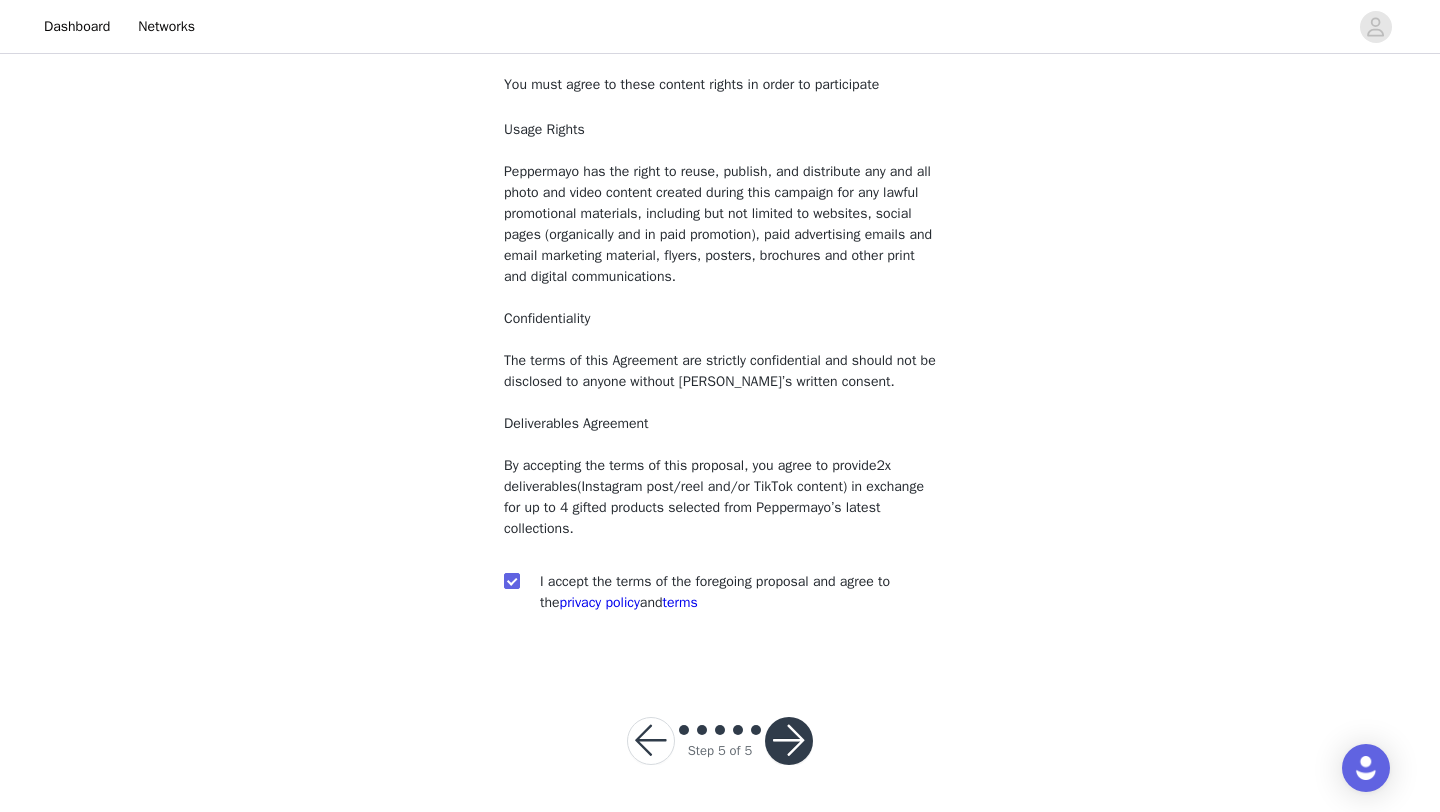 click at bounding box center (789, 741) 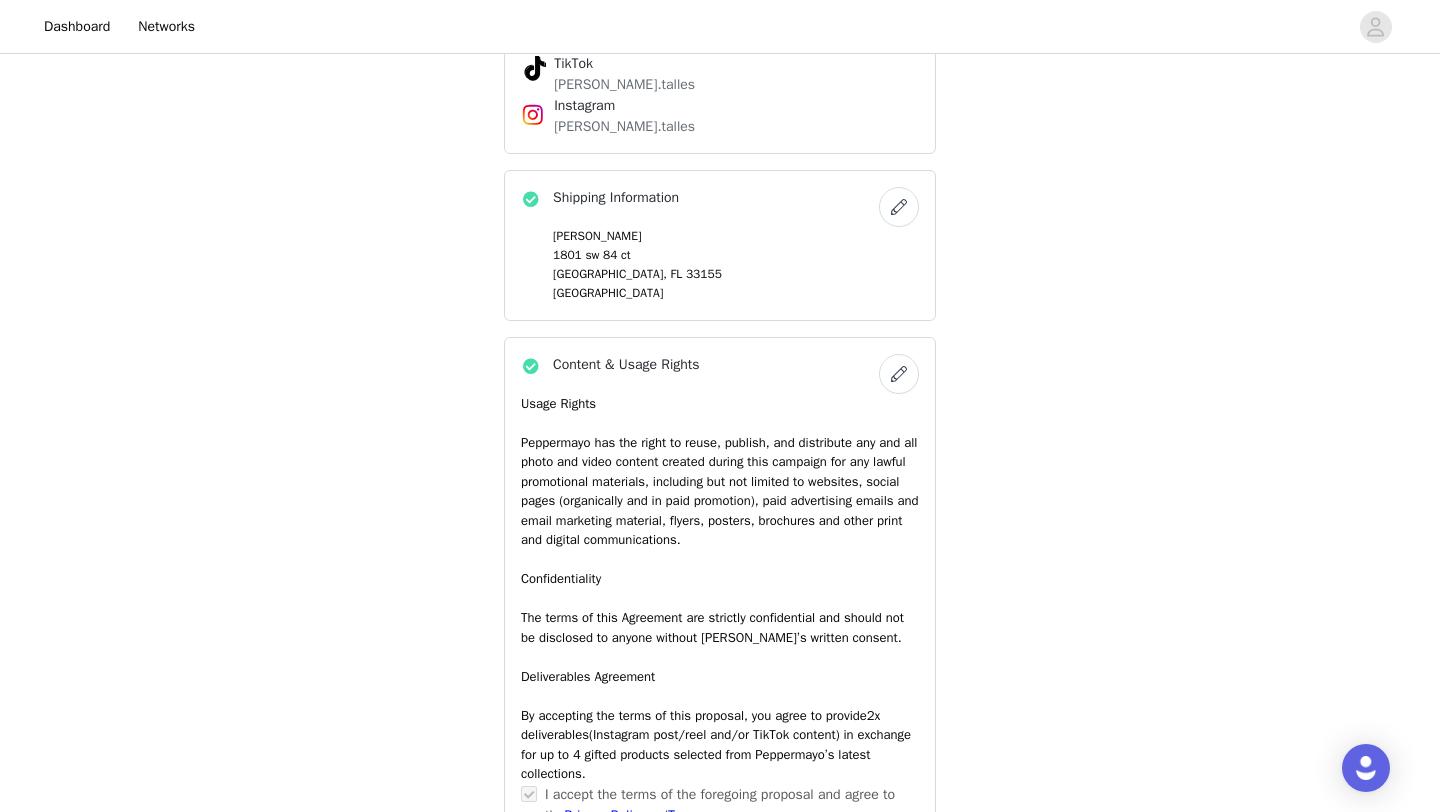 scroll, scrollTop: 1852, scrollLeft: 0, axis: vertical 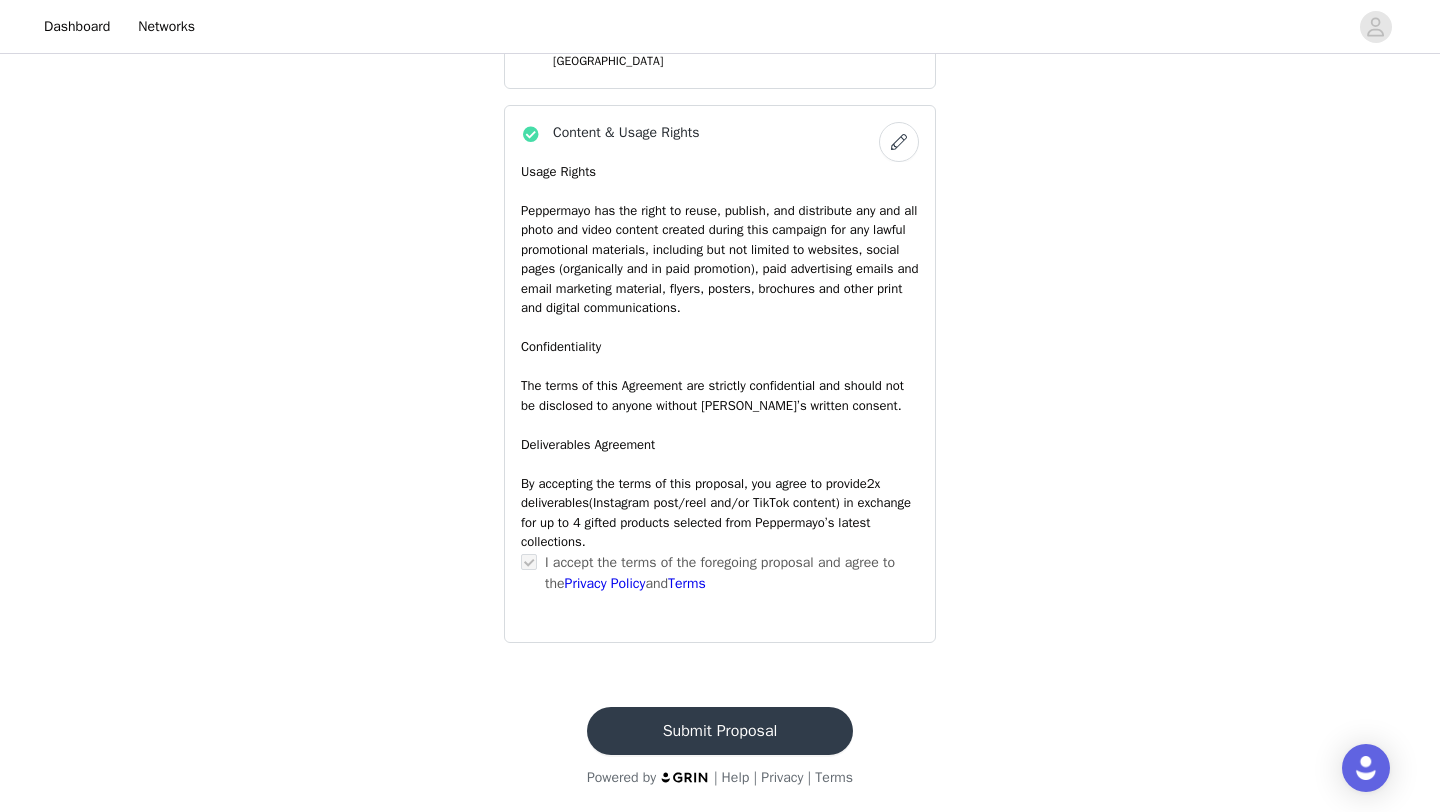 click on "Submit Proposal" at bounding box center [720, 731] 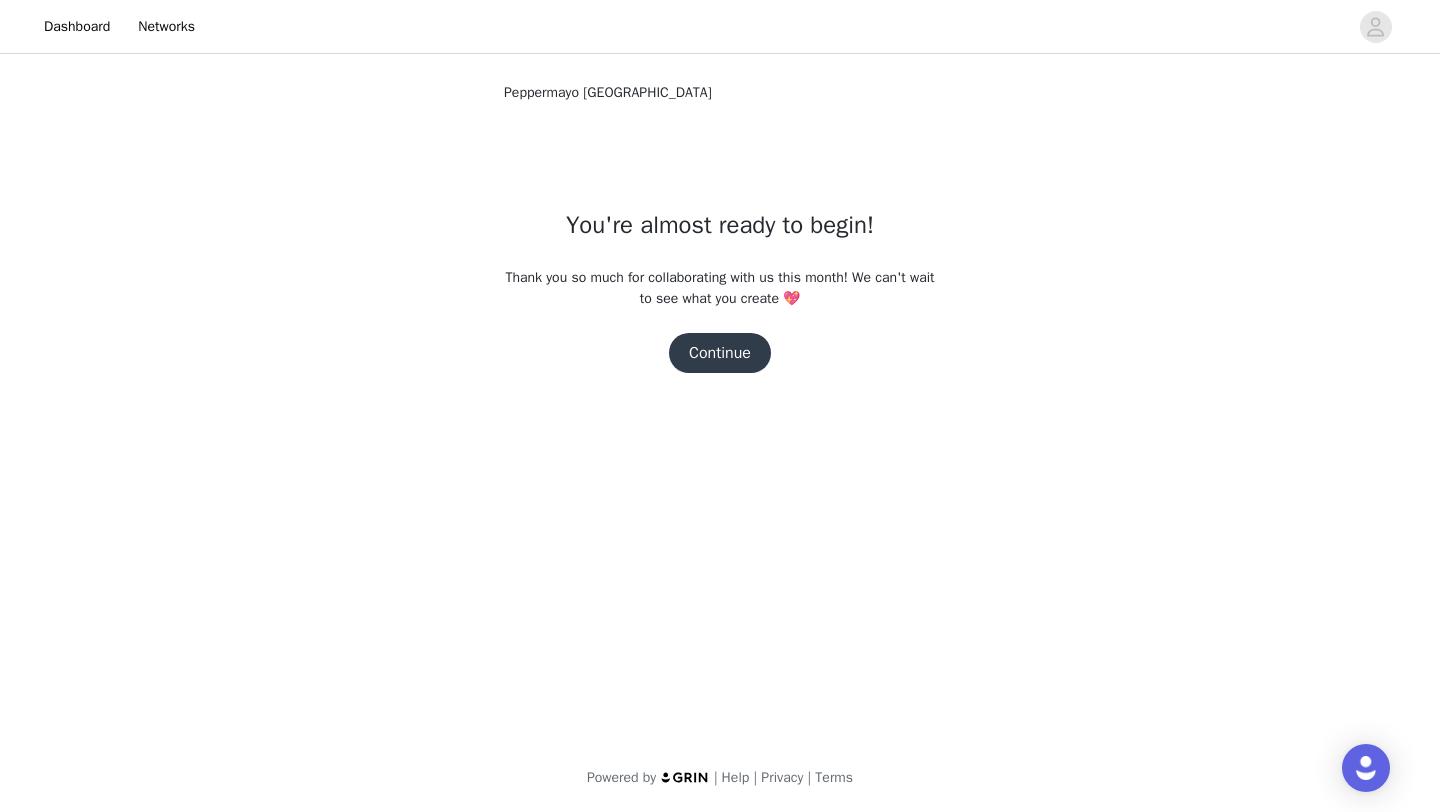 scroll, scrollTop: 0, scrollLeft: 0, axis: both 